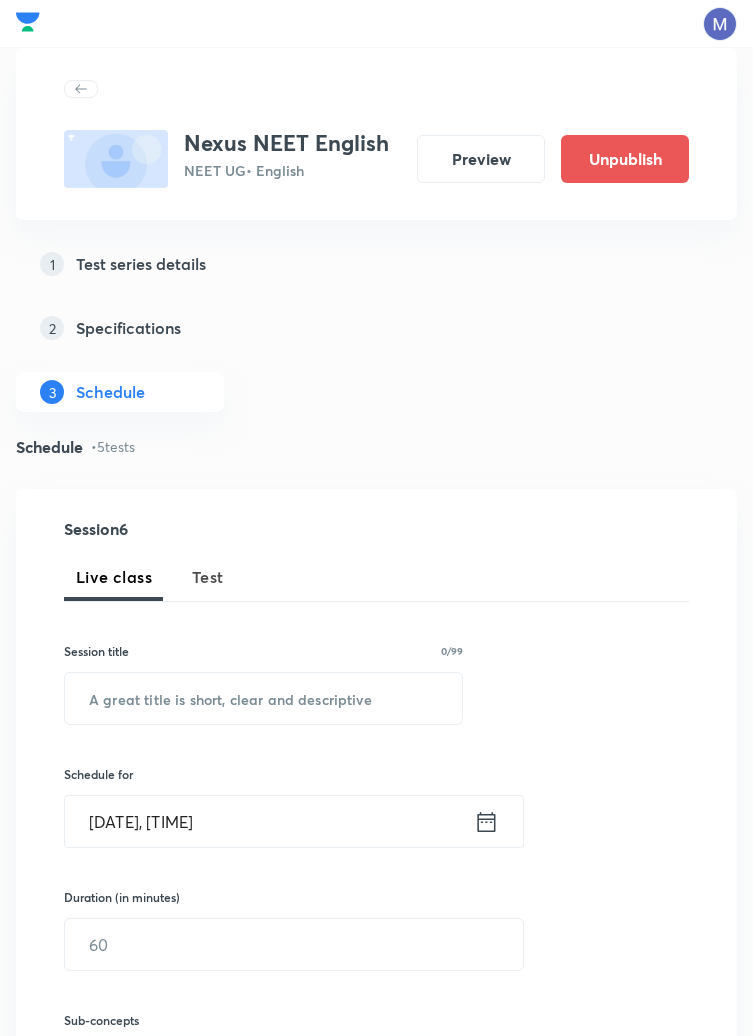 scroll, scrollTop: 1322, scrollLeft: 0, axis: vertical 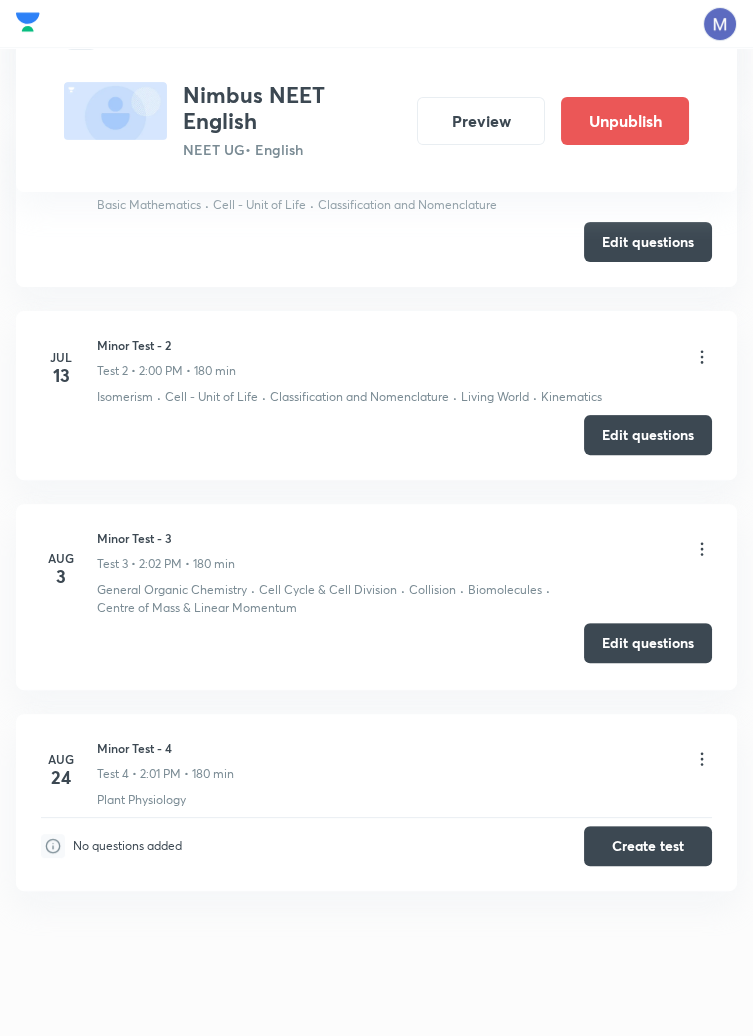 click on "Edit questions" at bounding box center (648, 643) 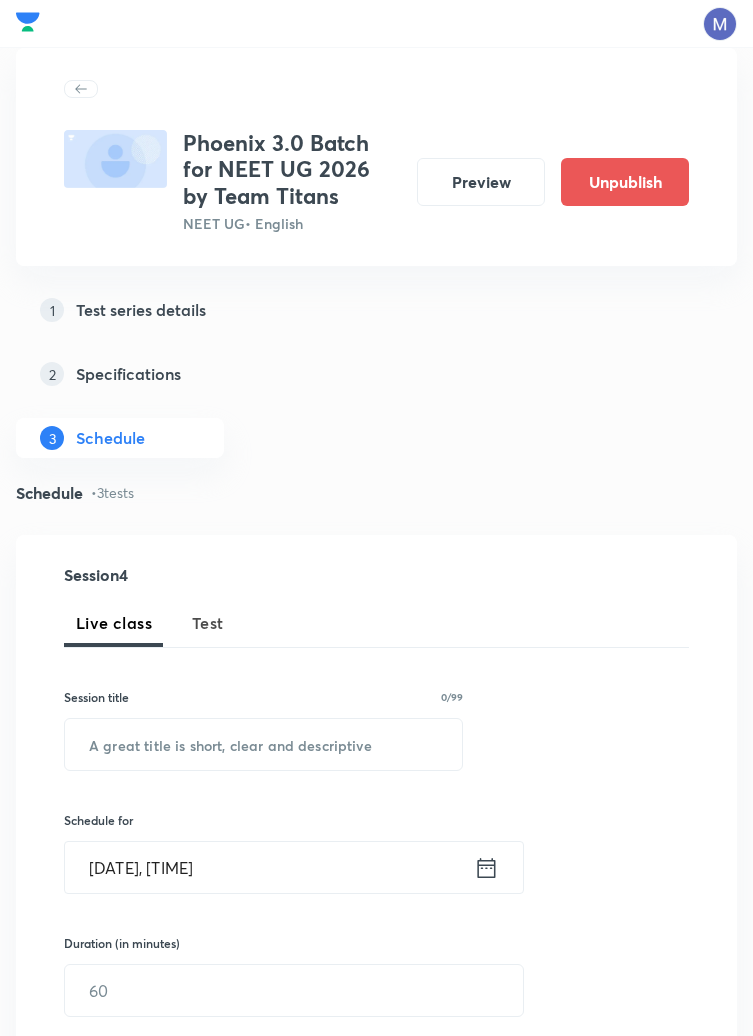 click on "Test Series Phoenix 3.0 Batch for NEET UG 2026 by Team Titans NEET UG  • English Preview Unpublish 1 Test series details 2 Specifications 3 Schedule Schedule •  3  tests Session  4 Live class Test Session title 0/99 ​ Schedule for Aug 3, 2025, 12:03 PM ​ Duration (in minutes) ​ Sub-concepts ​ Add Cancel Jul 13 Minor Test - 1 Test 1 • 2:00 PM • 180 min Classification of Elements and Periodicity · Atomic Structure · Classification and Nomenclature · Units and Measurements · Human Reproduction Edit questions Aug 3 Minor Test - 2 Test 2 • 2:01 PM • 180 min Basic Mathematics · Electrostatics · Breathing & Exchange of Gases · Periodic Table & Properties · Atomic Structure · Classification and Nomenclature · Reproductive Health · Human Reproduction Edit questions Aug 24 Minor Test - 3 Test 3 • 2:01 PM • 180 min Plant Diversity No questions added  Create test" at bounding box center [376, 1044] 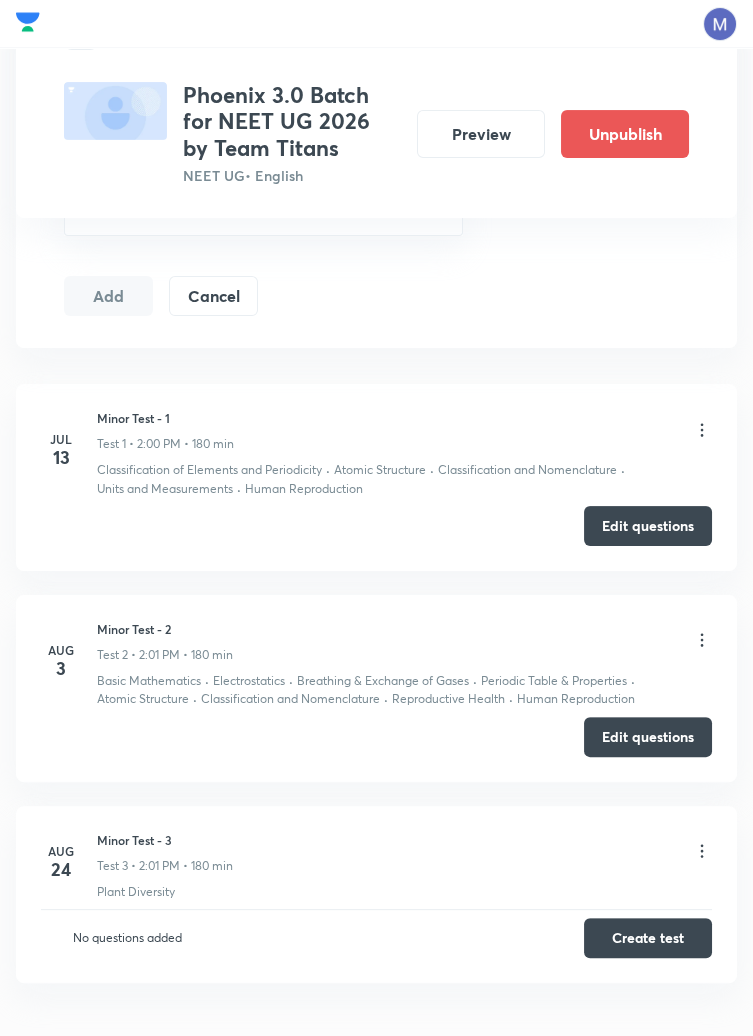 scroll, scrollTop: 906, scrollLeft: 0, axis: vertical 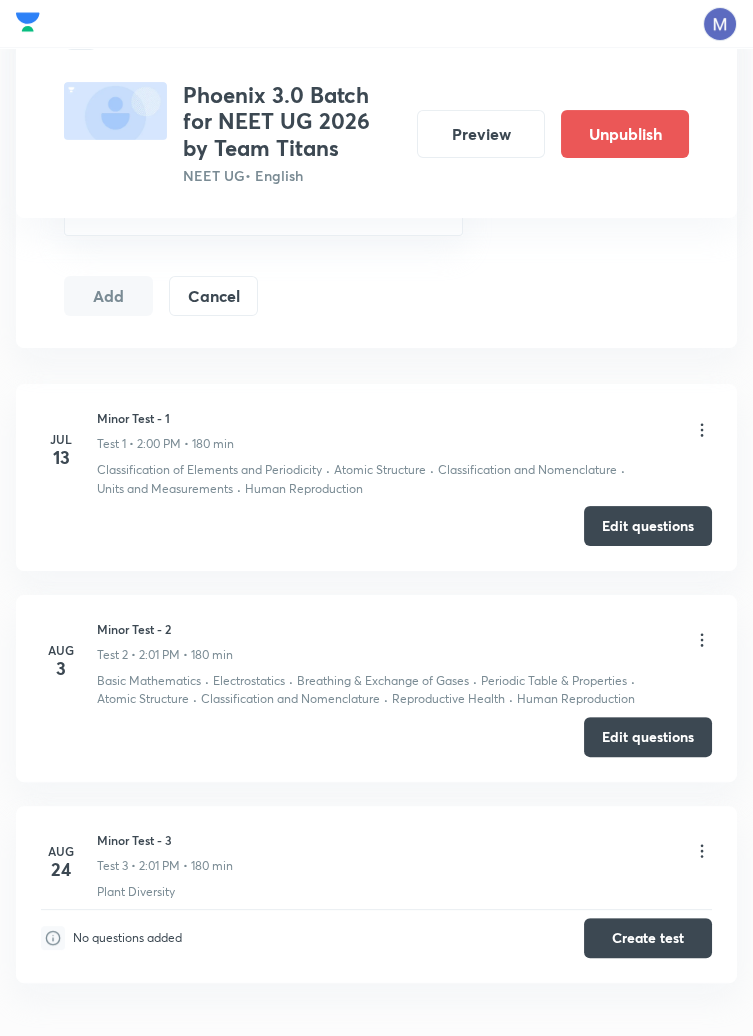 click on "Test Series Phoenix 3.0 Batch for NEET UG 2026 by Team Titans NEET UG  • English Preview Unpublish 1 Test series details 2 Specifications 3 Schedule Schedule •  3  tests Session  4 Live class Test Session title 0/99 ​ Schedule for Aug 3, 2025, 12:03 PM ​ Duration (in minutes) ​ Sub-concepts ​ Add Cancel Jul 13 Minor Test - 1 Test 1 • 2:00 PM • 180 min Classification of Elements and Periodicity · Atomic Structure · Classification and Nomenclature · Units and Measurements · Human Reproduction Edit questions Aug 3 Minor Test - 2 Test 2 • 2:01 PM • 180 min Basic Mathematics · Electrostatics · Breathing & Exchange of Gases · Periodic Table & Properties · Atomic Structure · Classification and Nomenclature · Reproductive Health · Human Reproduction Edit questions Aug 24 Minor Test - 3 Test 3 • 2:01 PM • 180 min Plant Diversity No questions added  Create test" at bounding box center [376, 138] 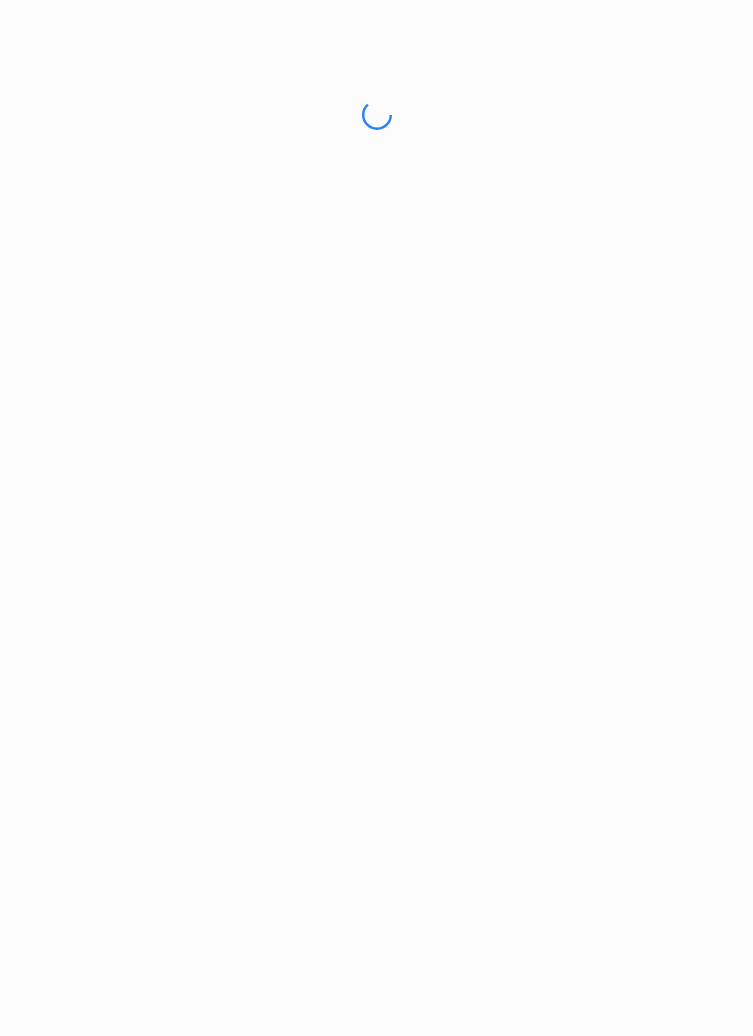 scroll, scrollTop: 0, scrollLeft: 0, axis: both 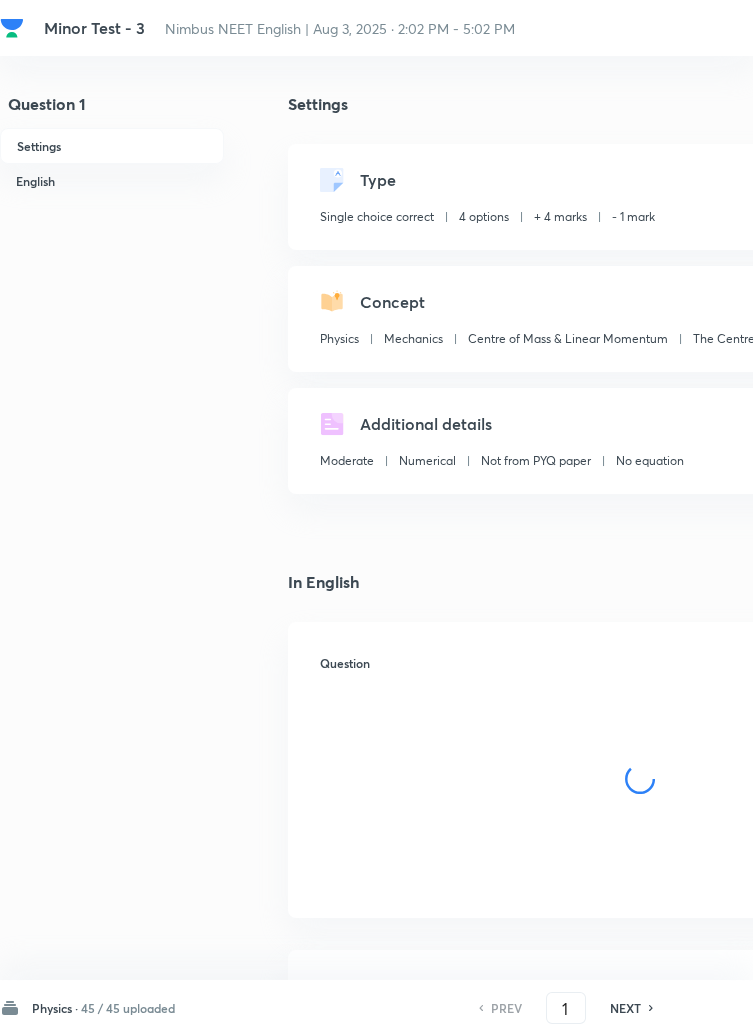 checkbox on "true" 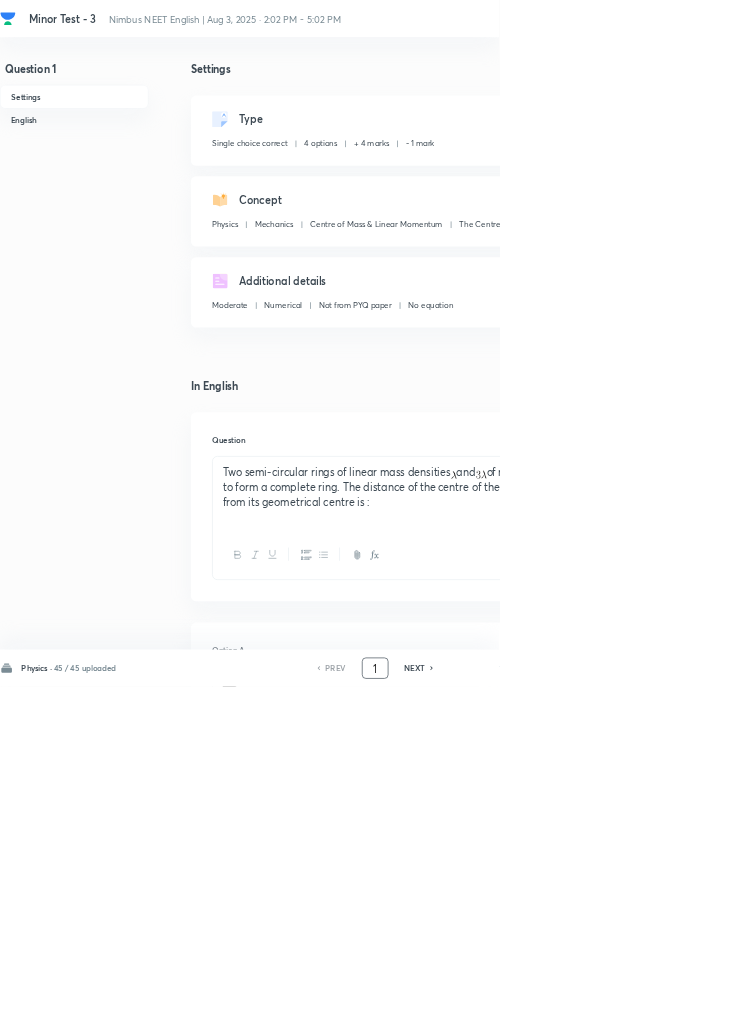 click on "1" at bounding box center [566, 1008] 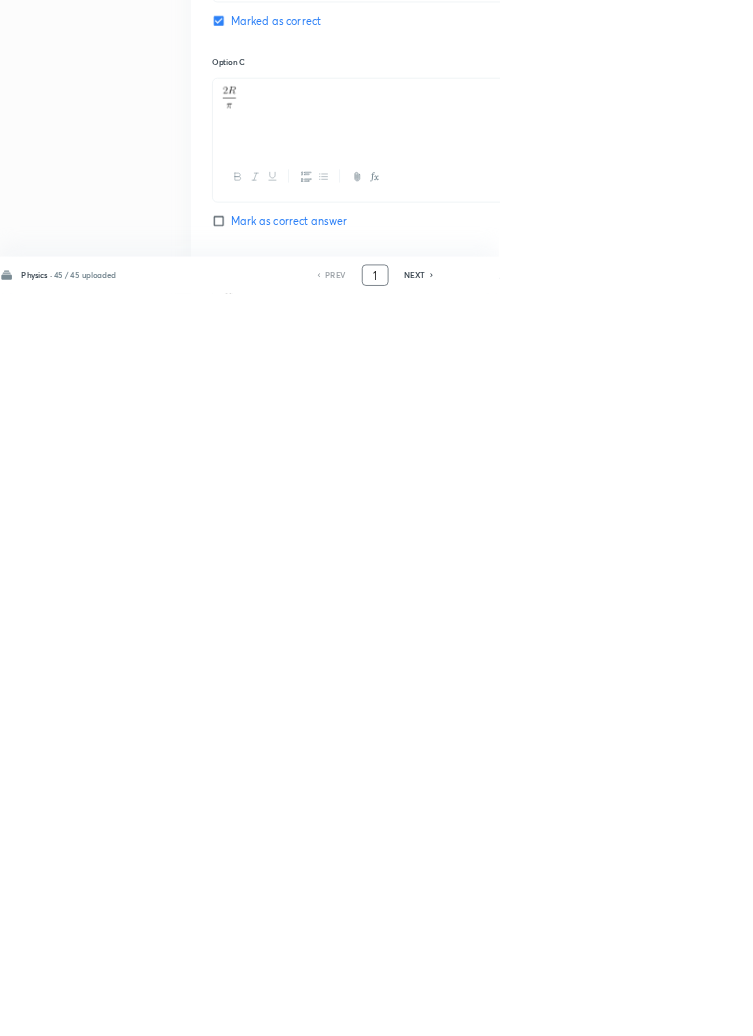 scroll, scrollTop: 950, scrollLeft: 0, axis: vertical 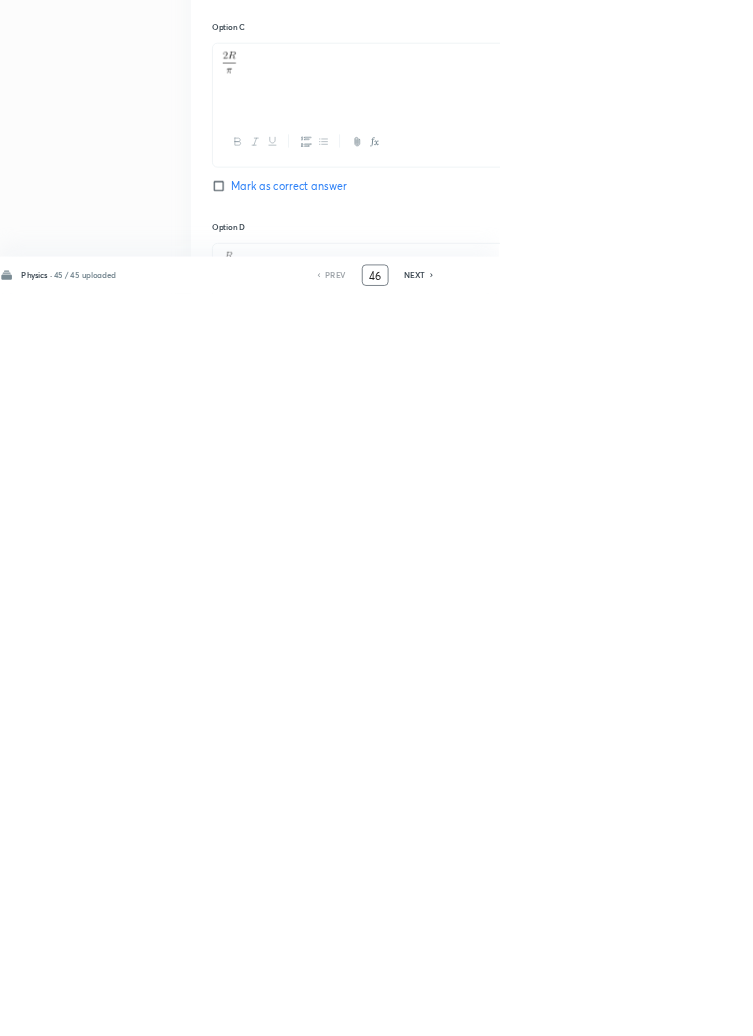 type on "46" 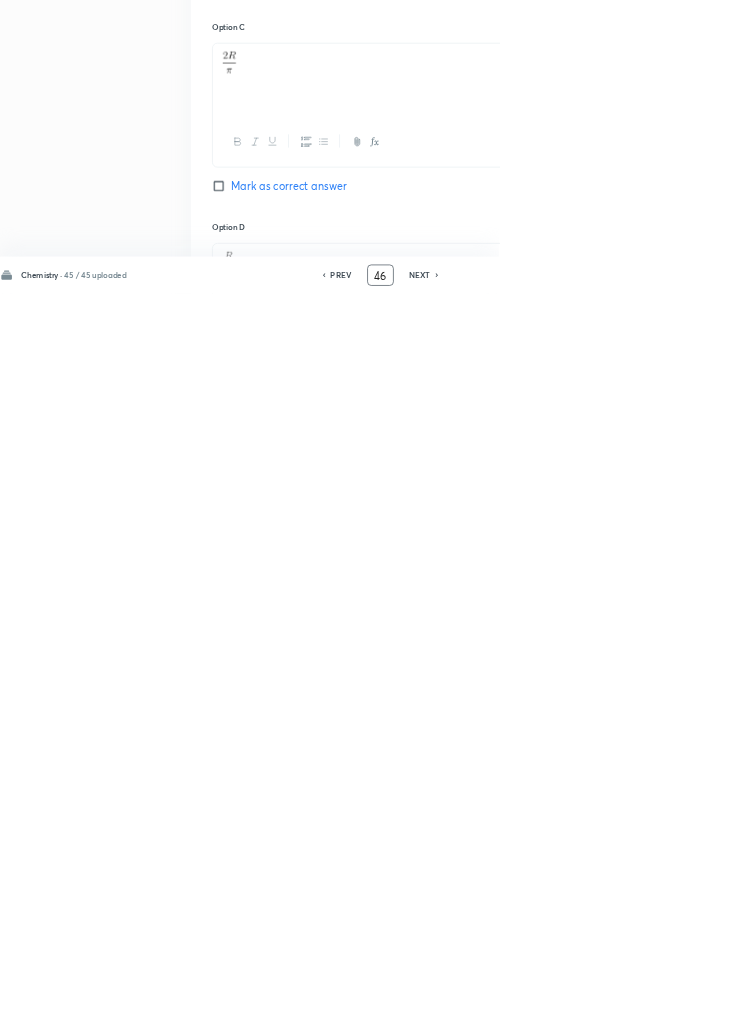 checkbox on "true" 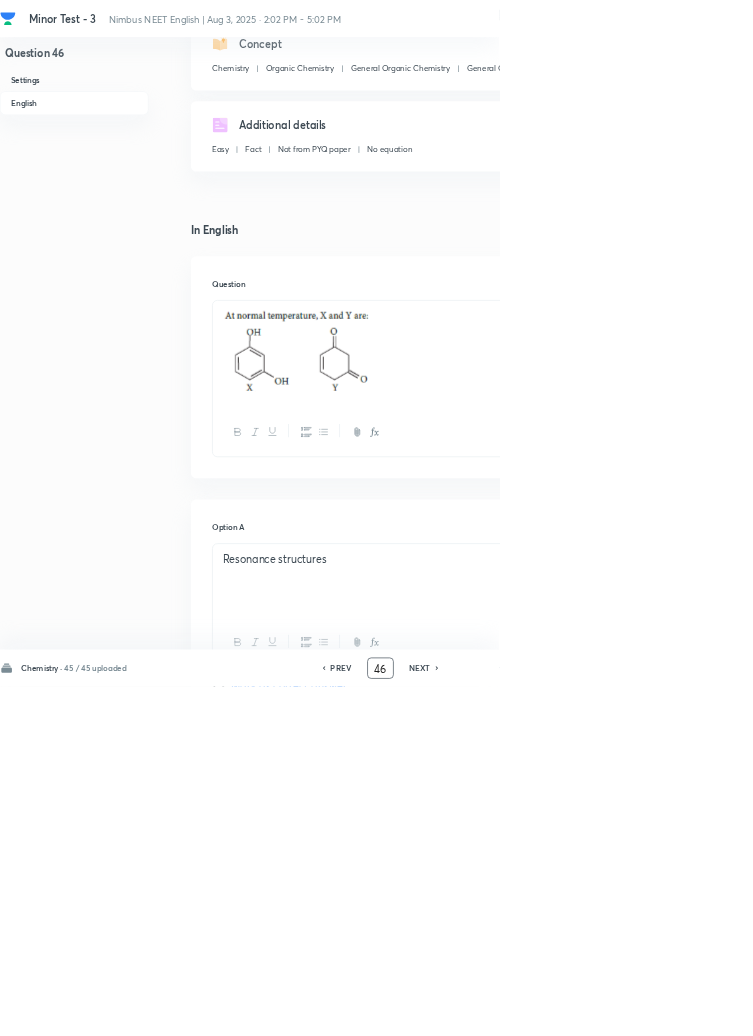 scroll, scrollTop: 0, scrollLeft: 0, axis: both 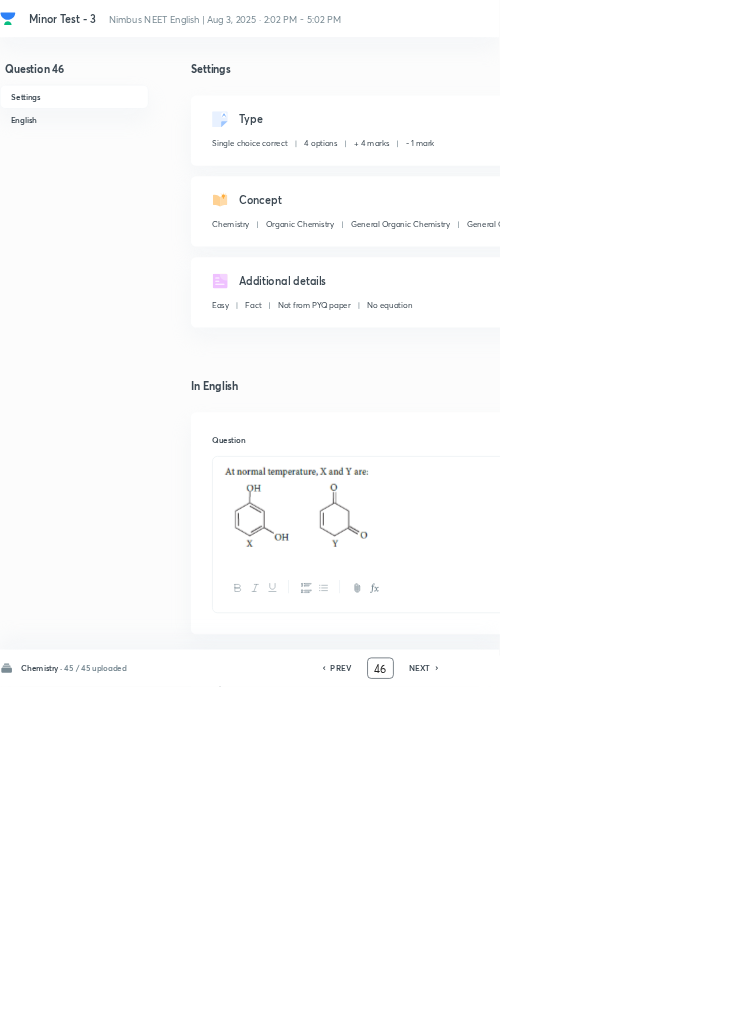 click 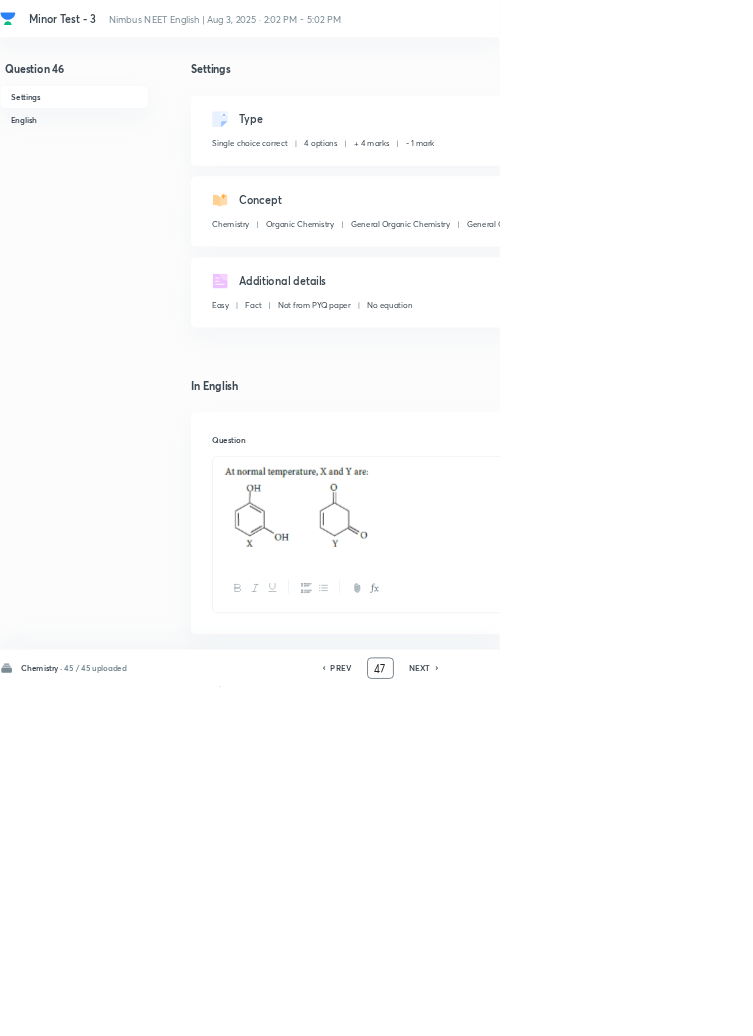 checkbox on "false" 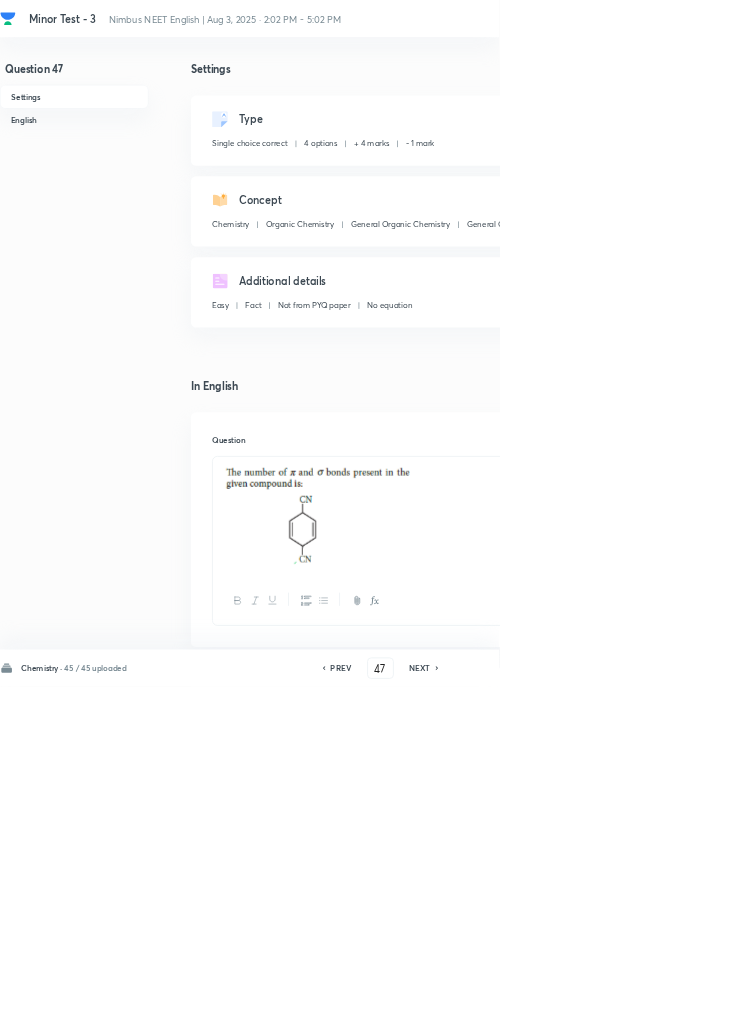 click 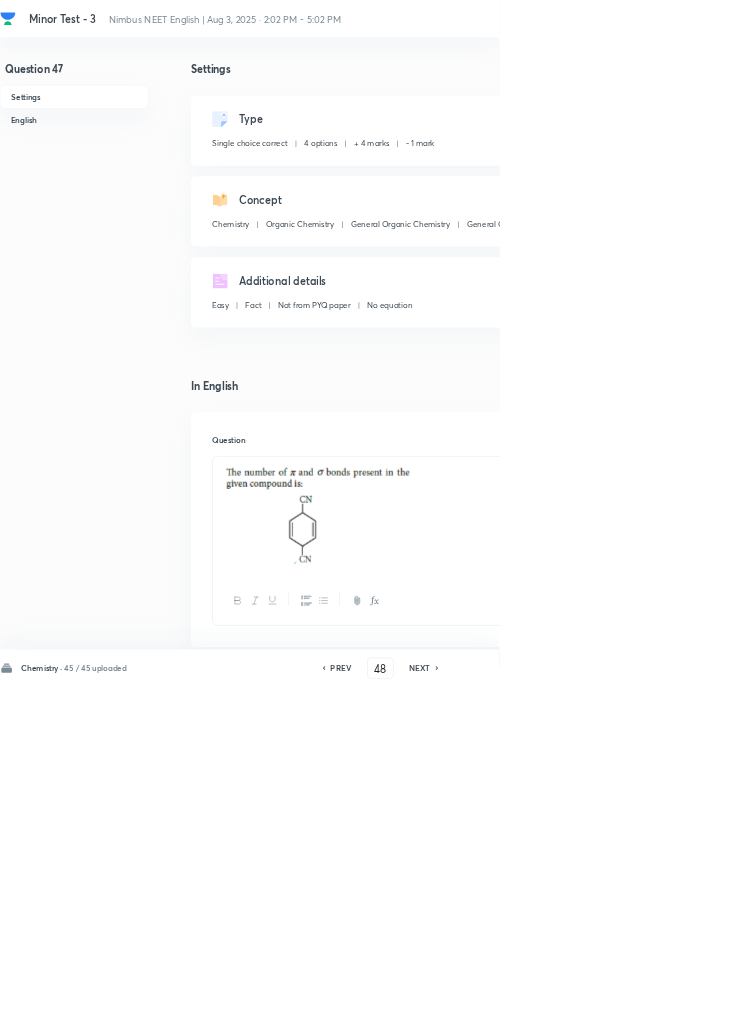 checkbox on "false" 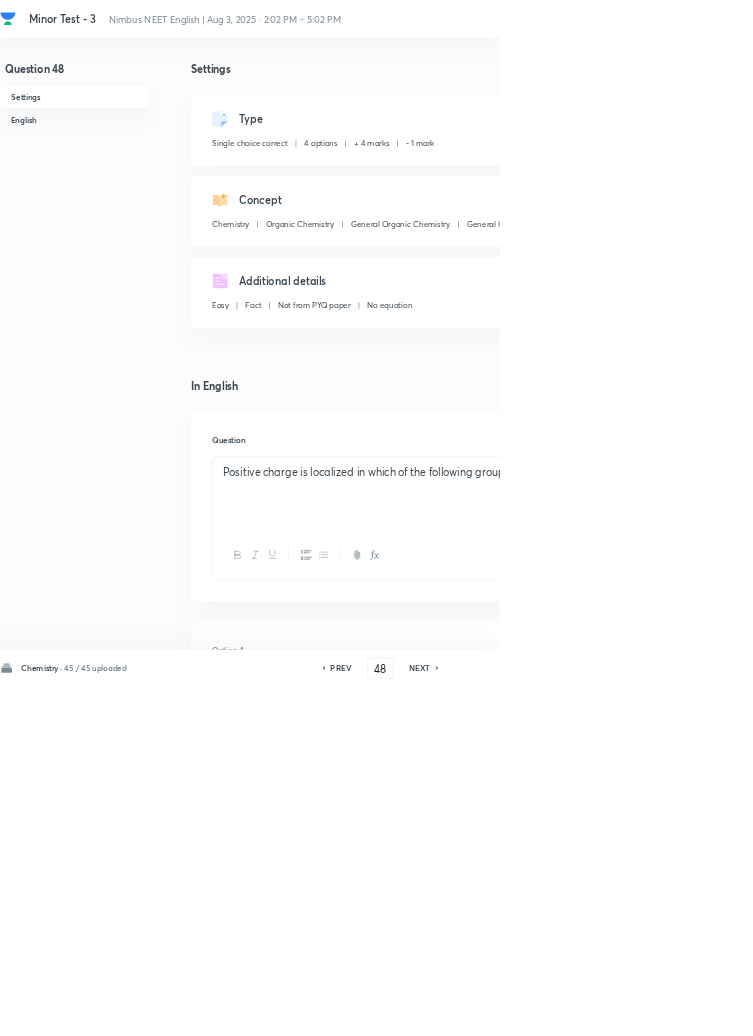 checkbox on "true" 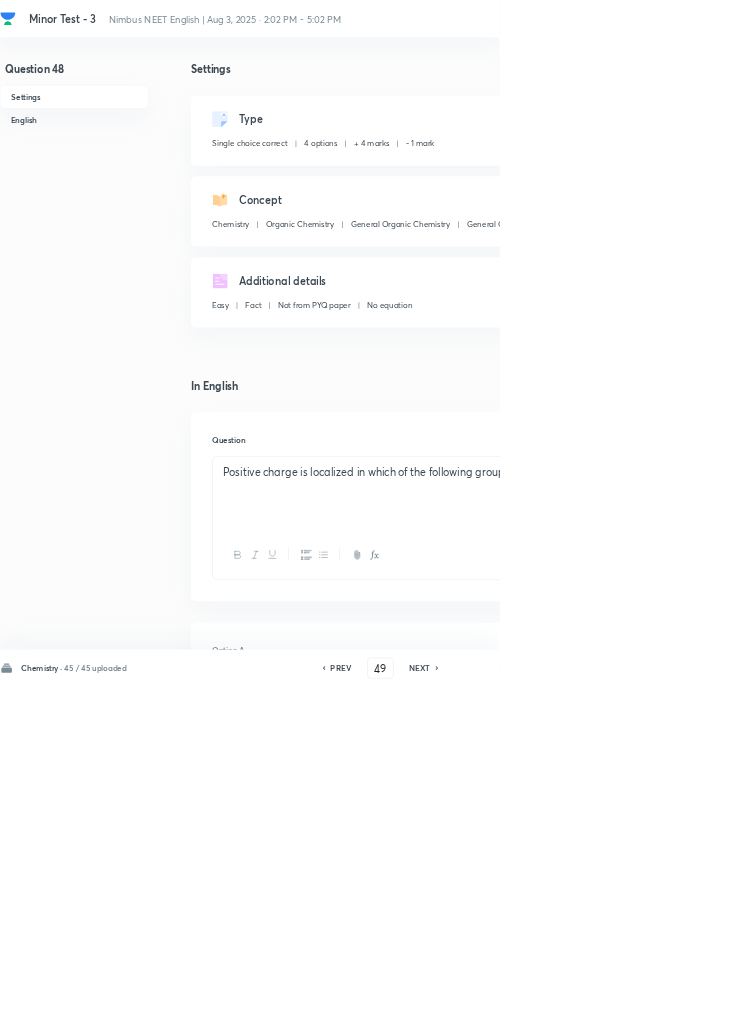 checkbox on "false" 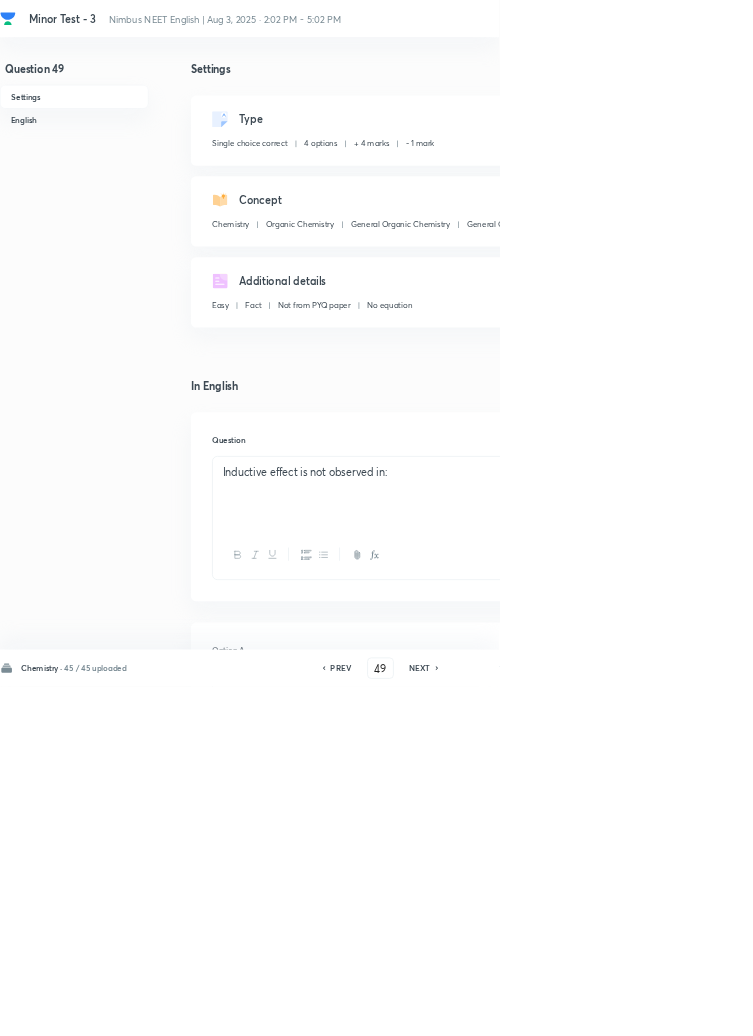 click on "NEXT" at bounding box center (636, 1008) 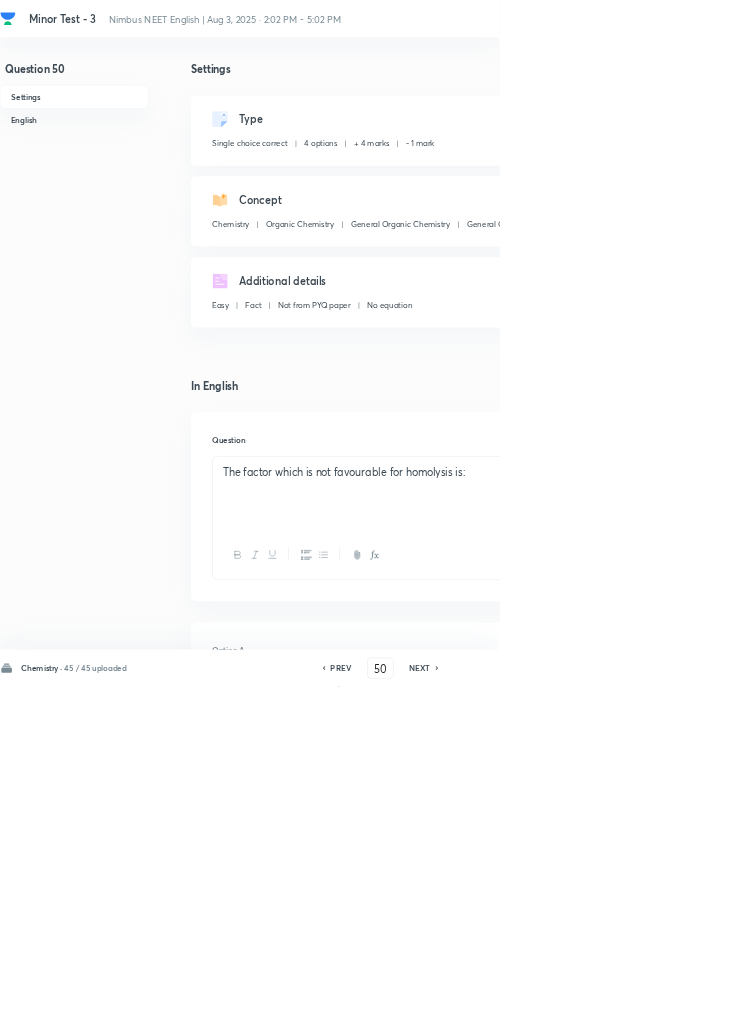checkbox on "true" 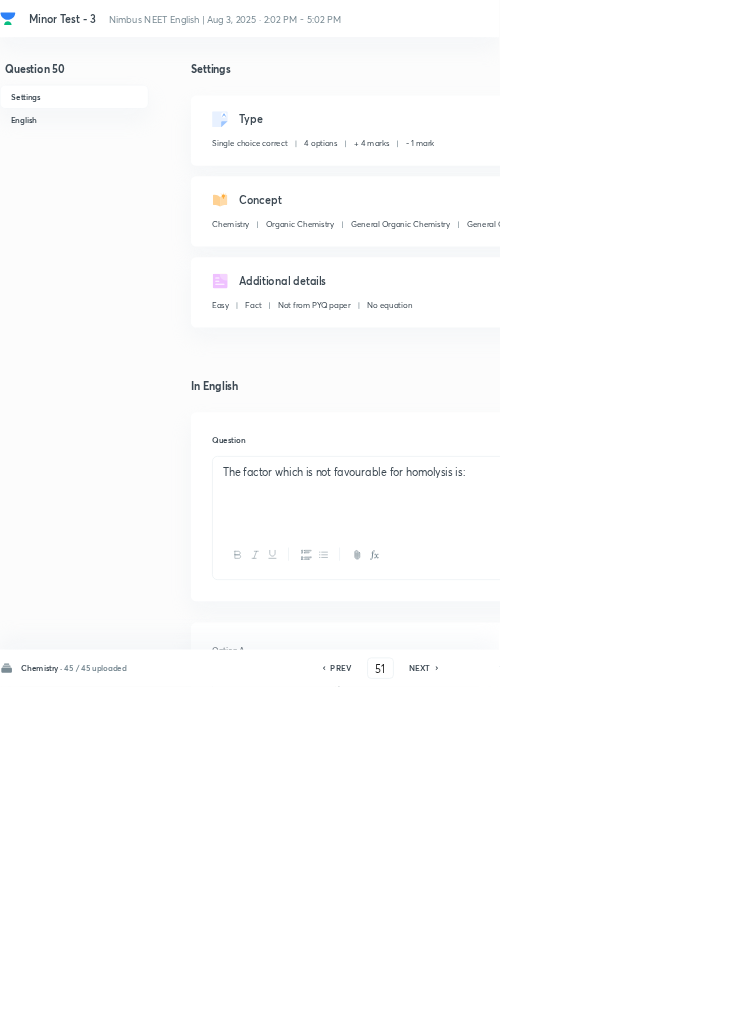 checkbox on "false" 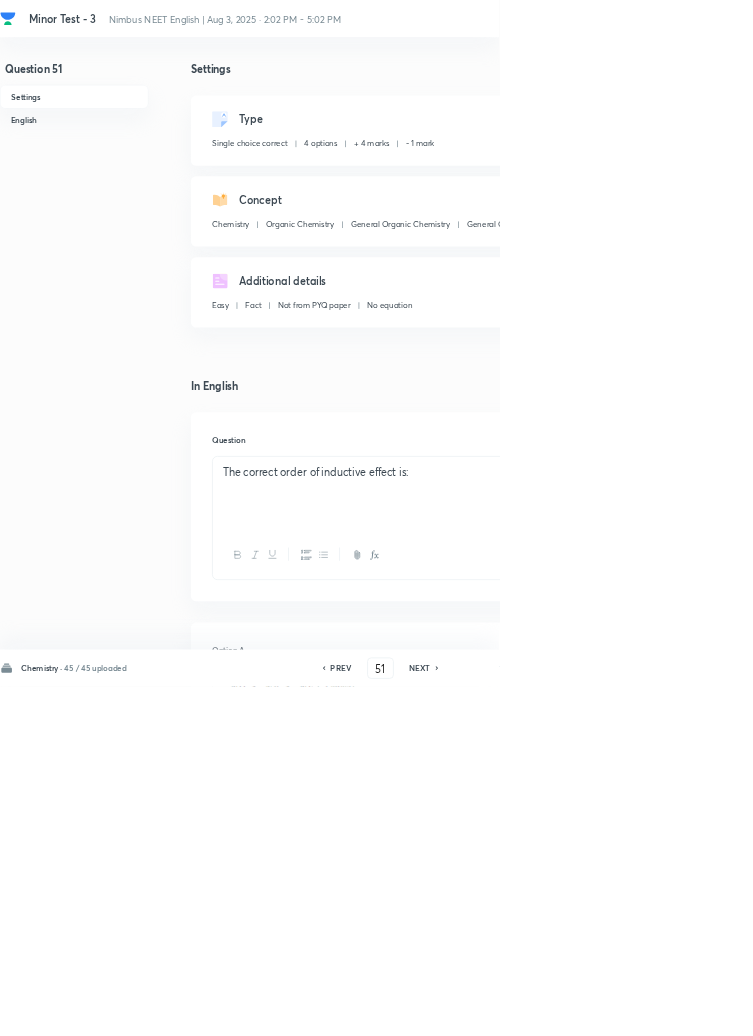 click on "Chemistry ·
45 / 45 uploaded
PREV 51 ​ NEXT Remove Save" at bounding box center [568, 1008] 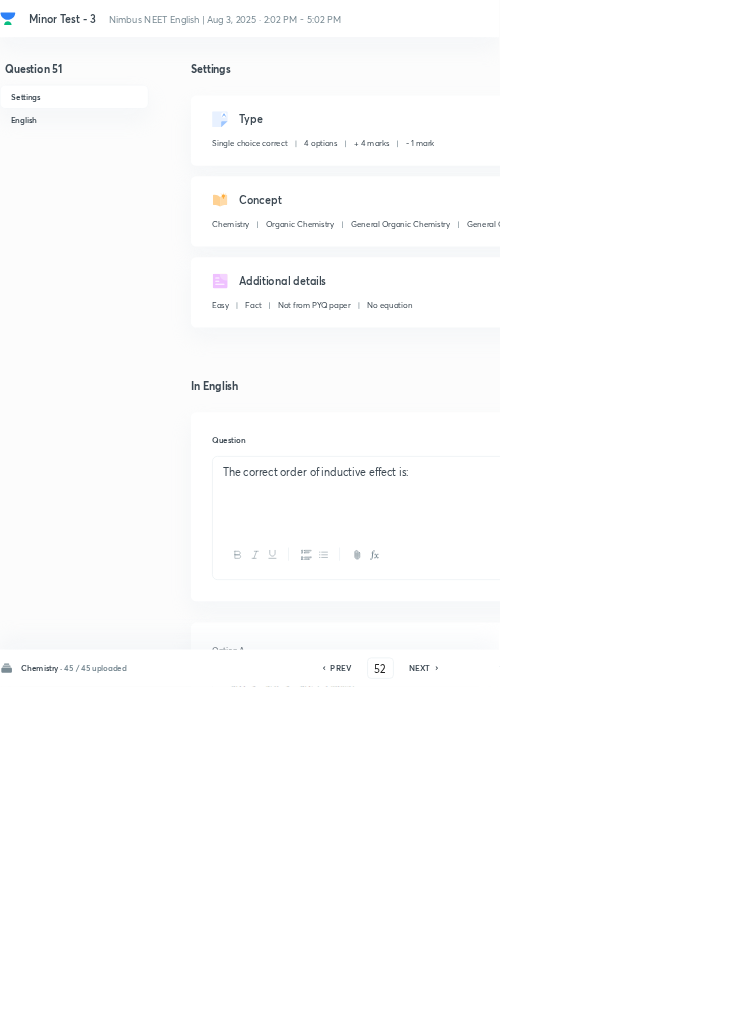 checkbox on "false" 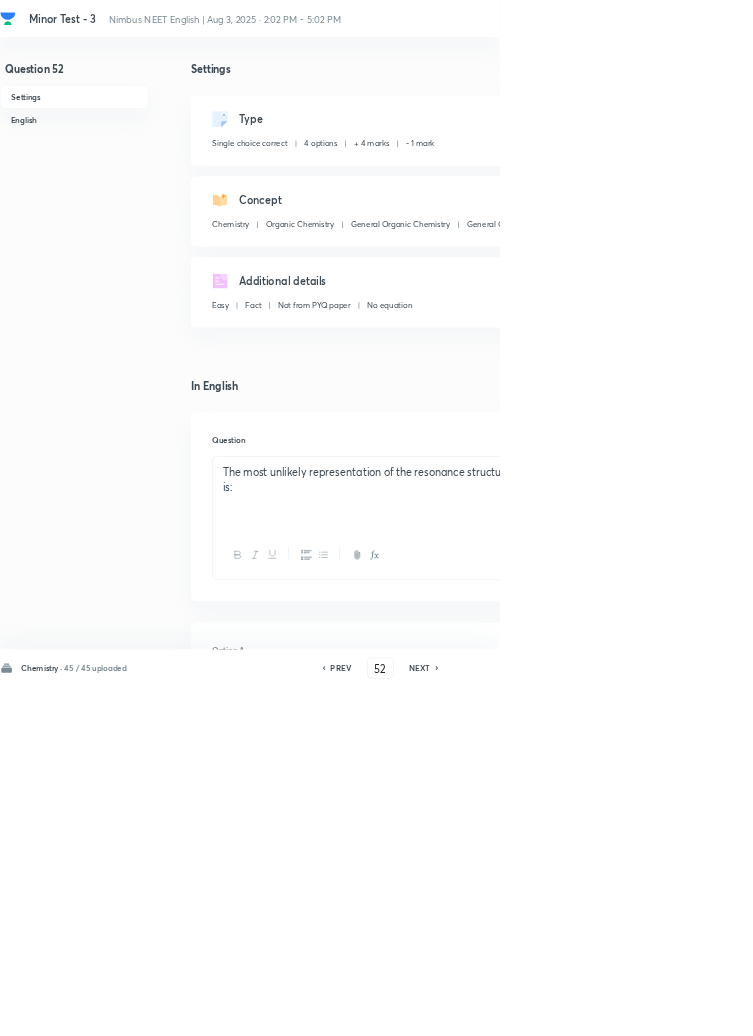 click on "NEXT" at bounding box center [633, 1008] 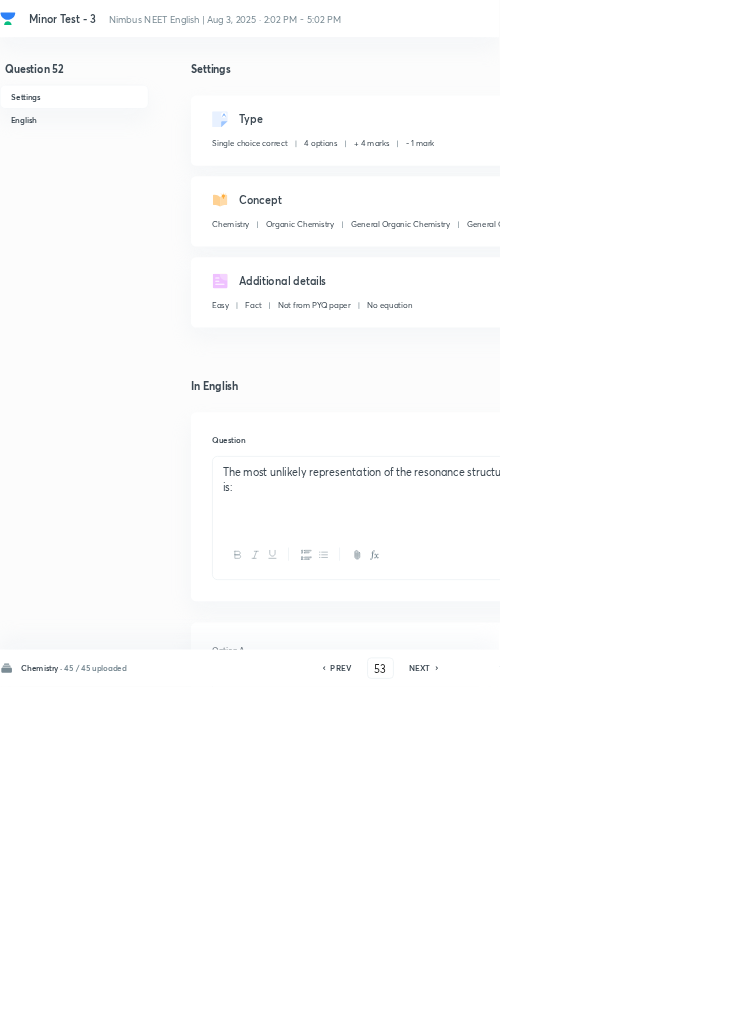 checkbox on "false" 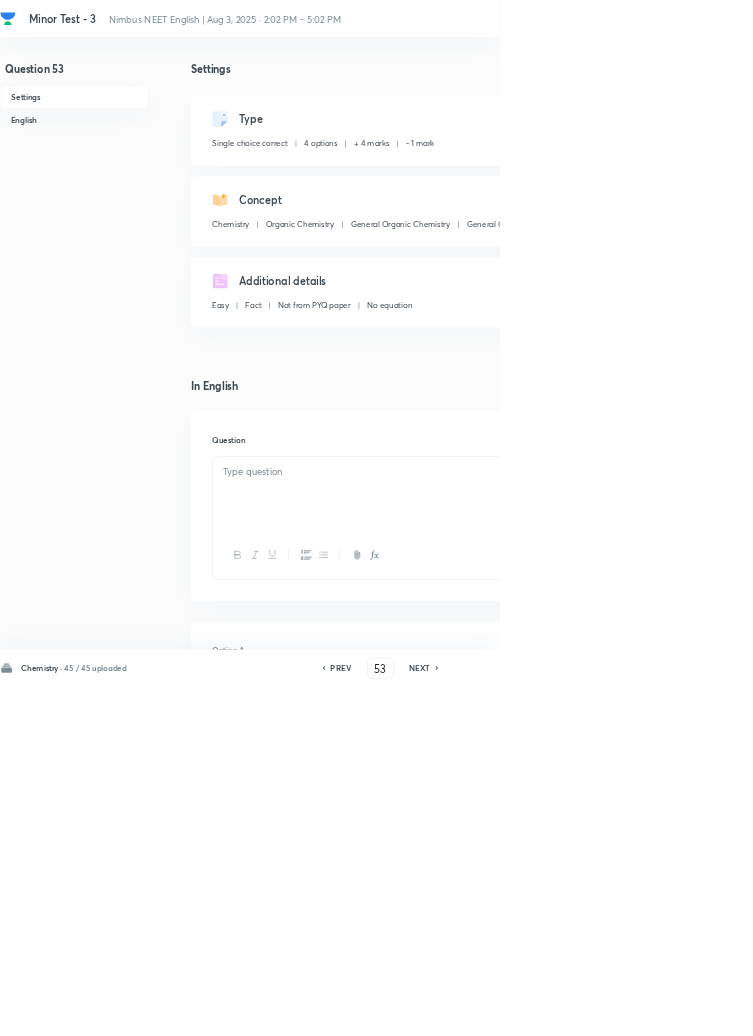 checkbox on "true" 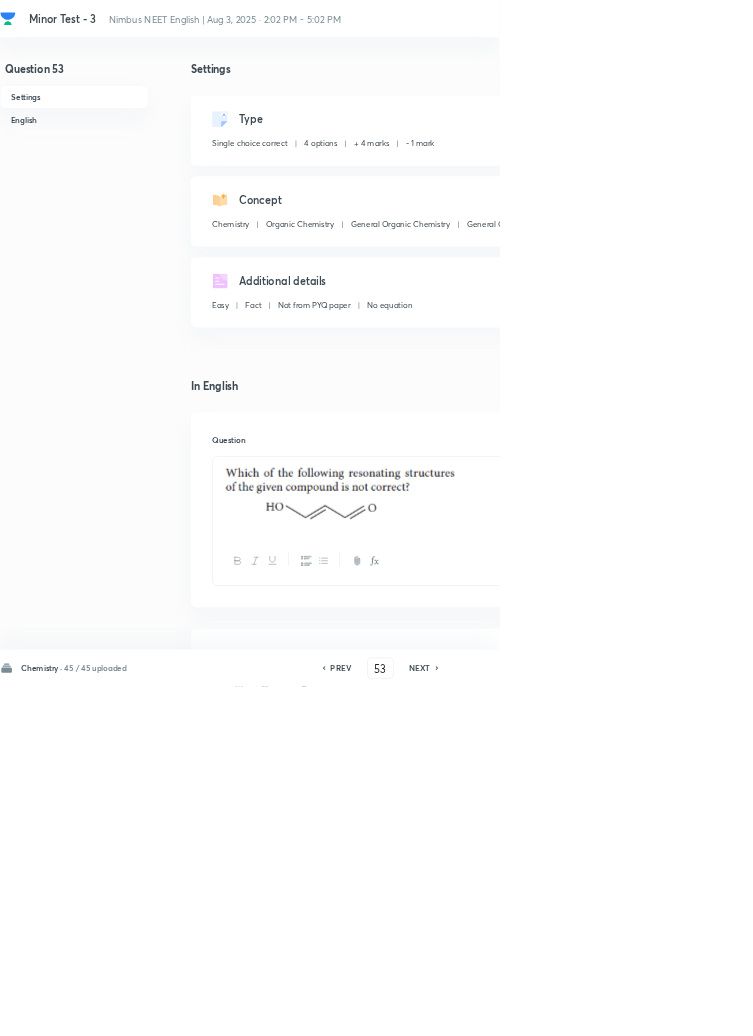 click on "NEXT" at bounding box center [633, 1008] 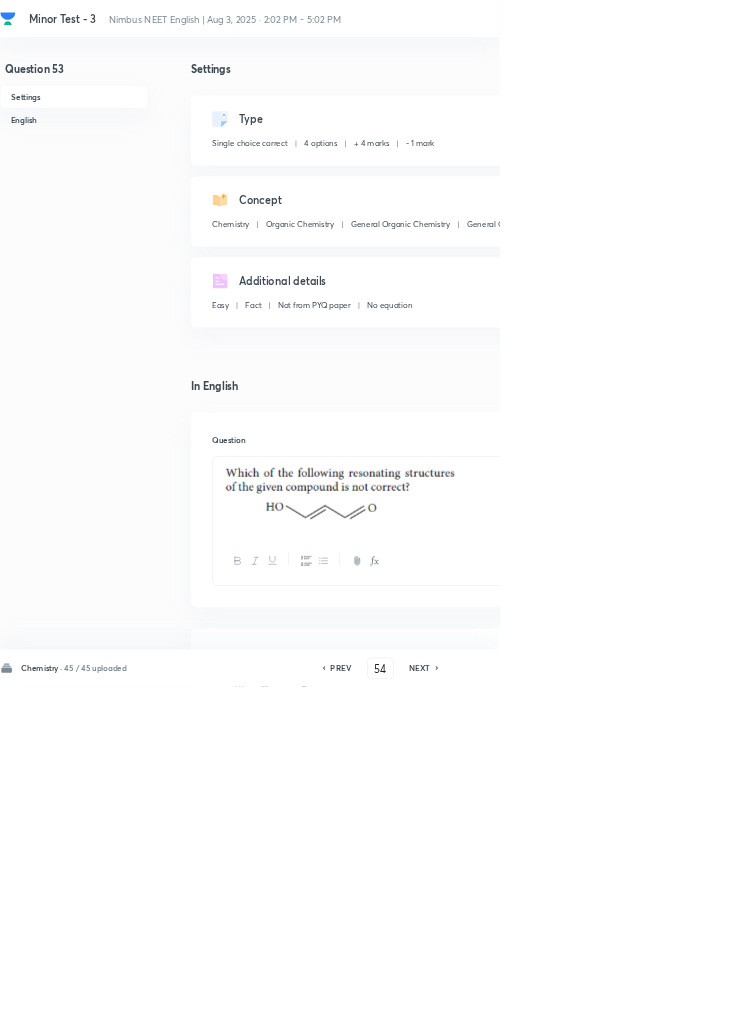 checkbox on "false" 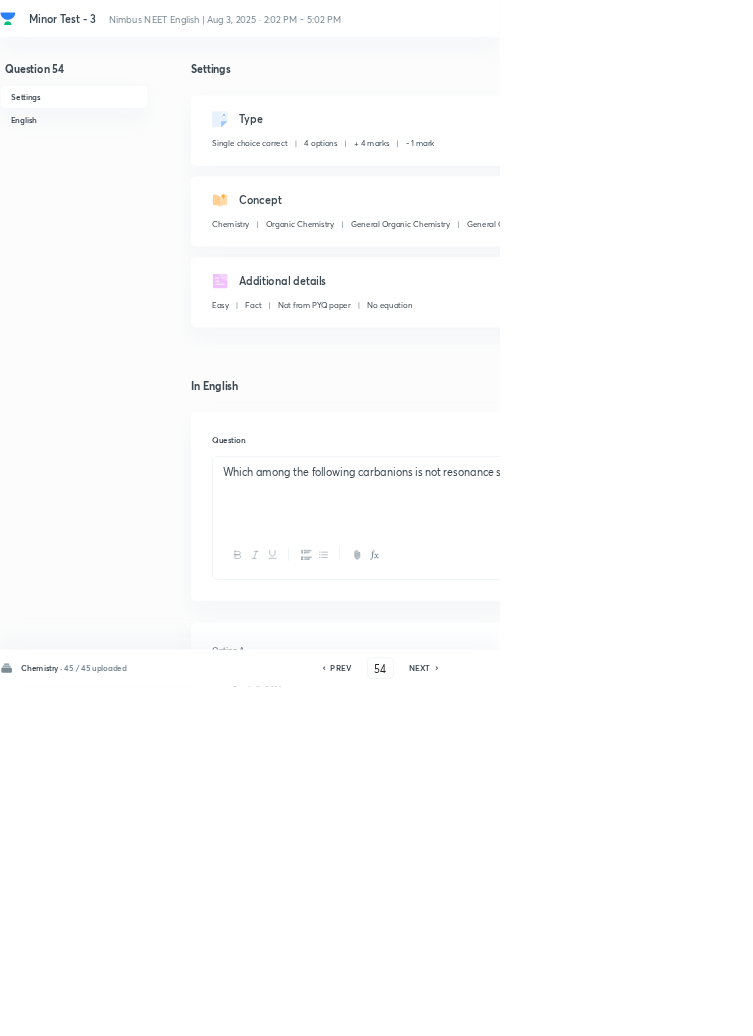 click on "NEXT" at bounding box center (633, 1008) 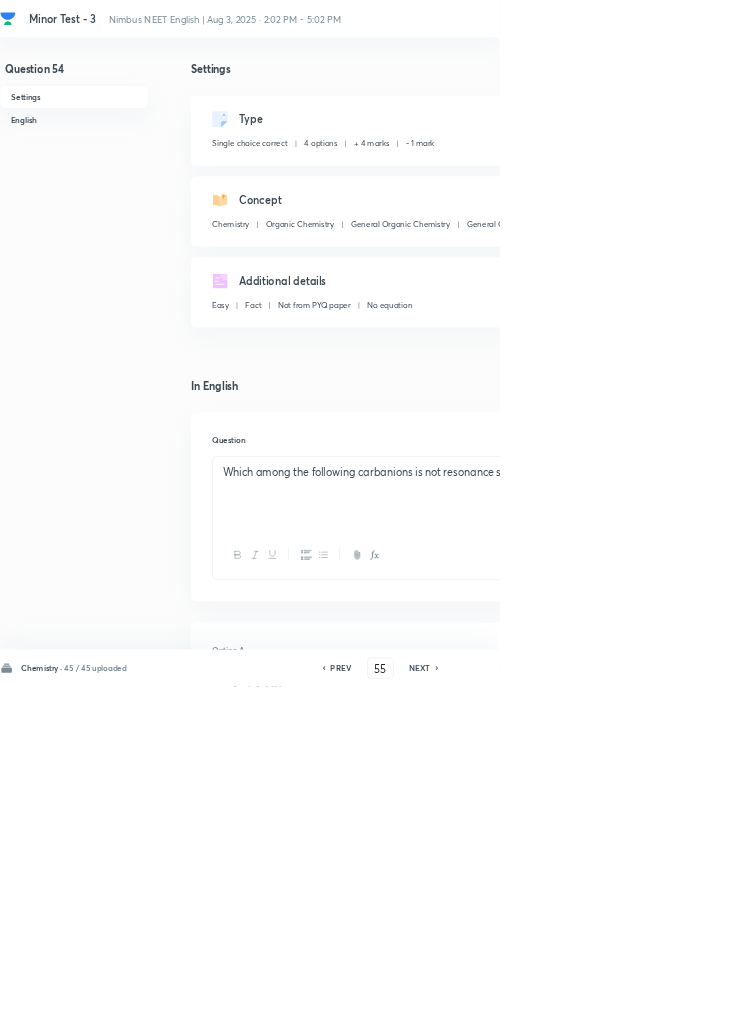 checkbox on "false" 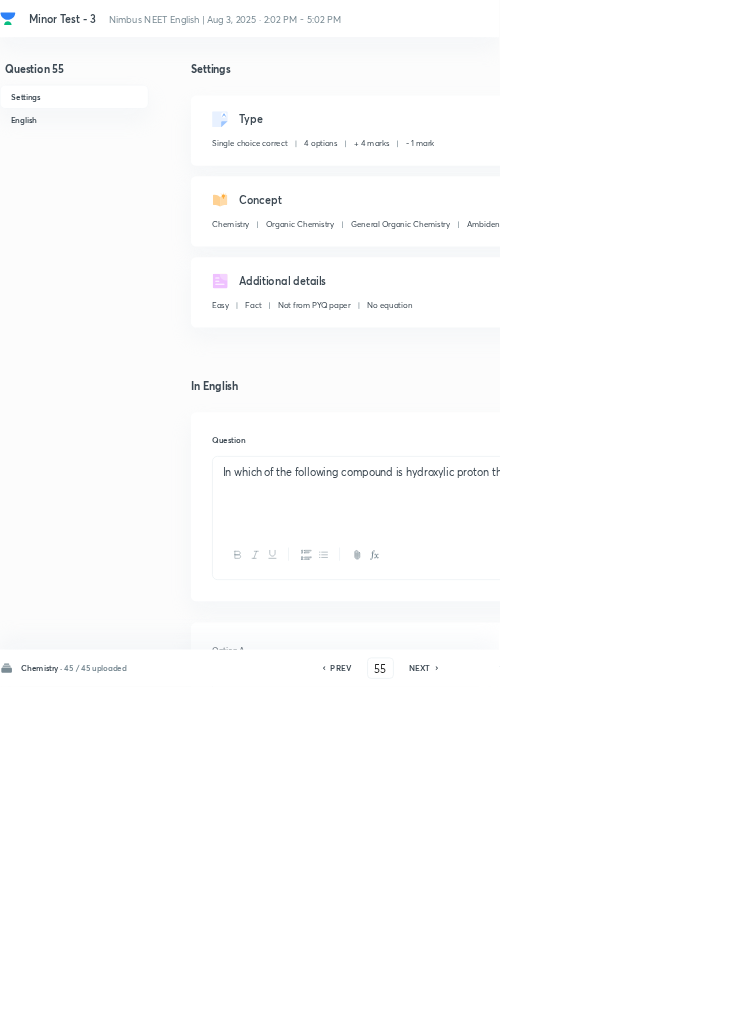 checkbox on "true" 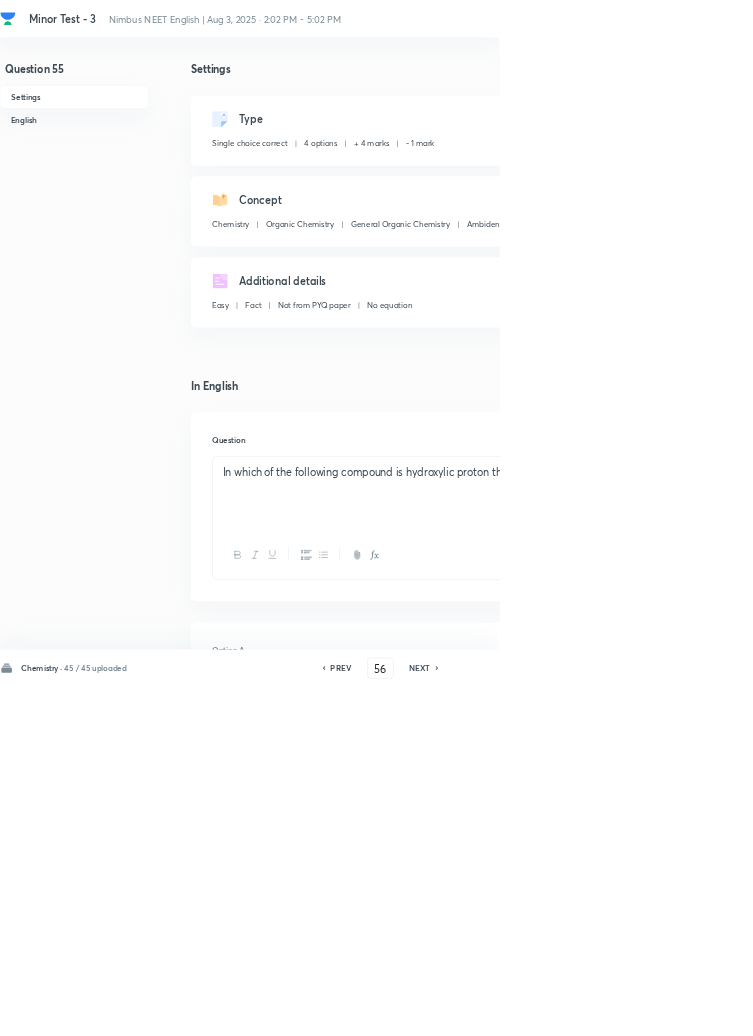checkbox on "false" 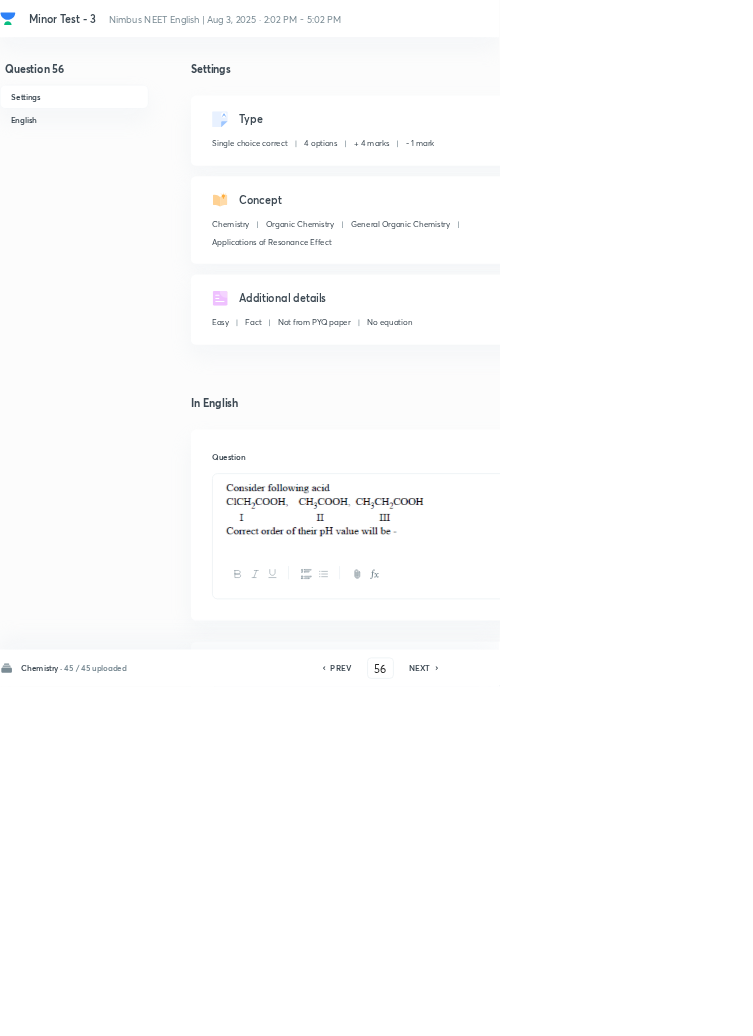 click on "NEXT" at bounding box center (633, 1008) 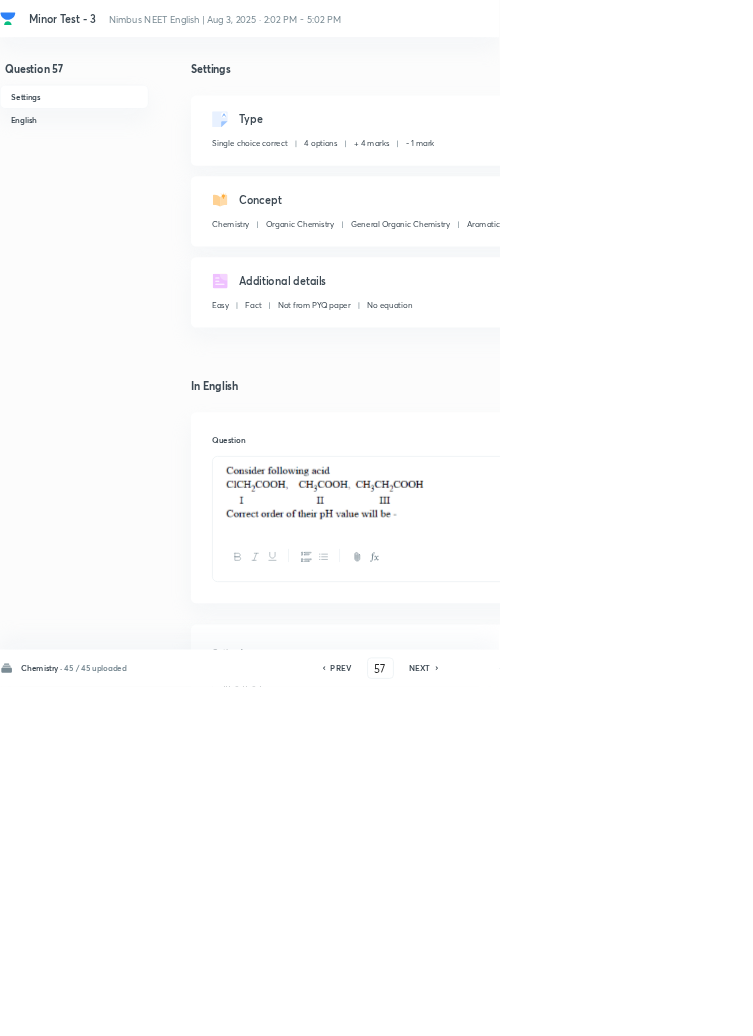checkbox on "false" 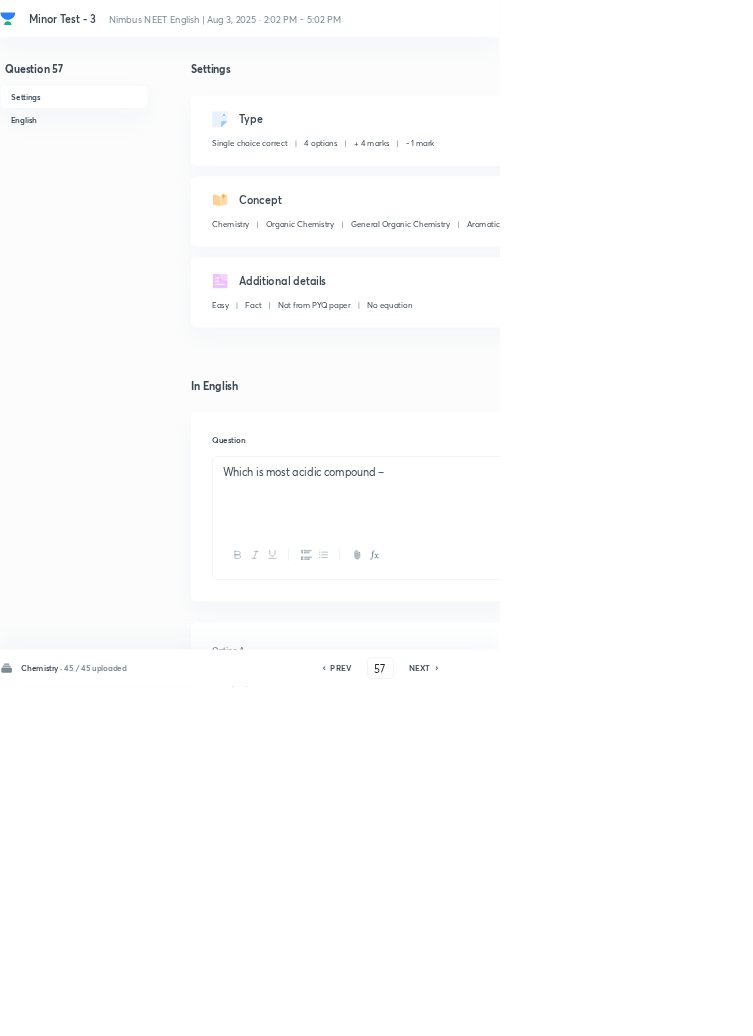 click on "NEXT" at bounding box center (633, 1008) 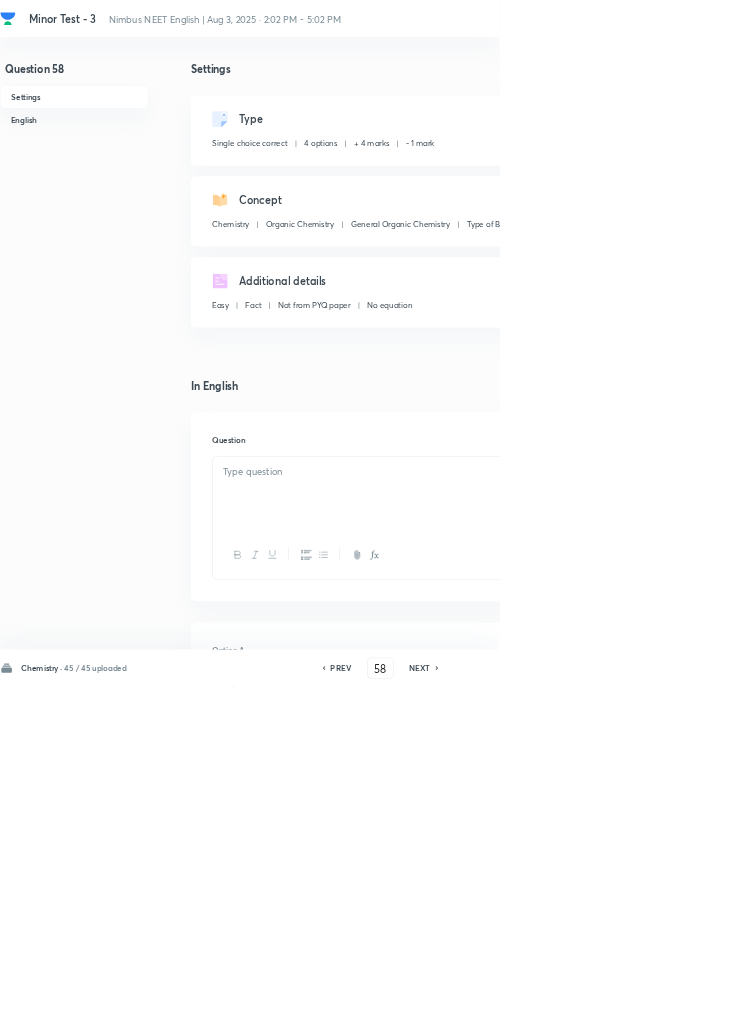 checkbox on "true" 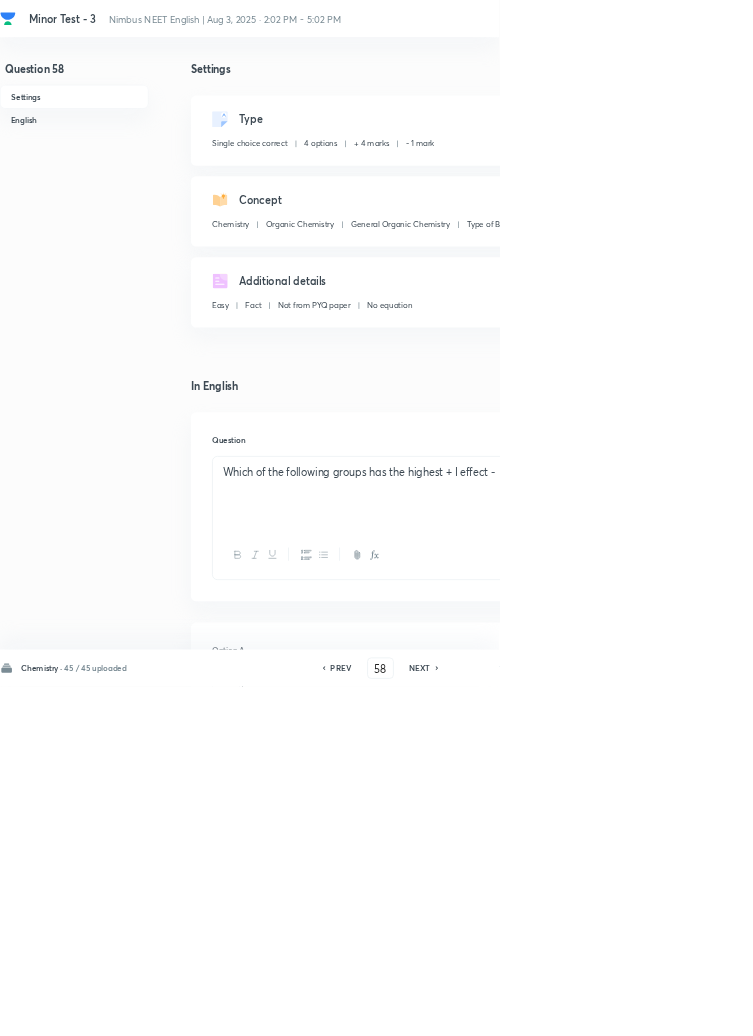 click 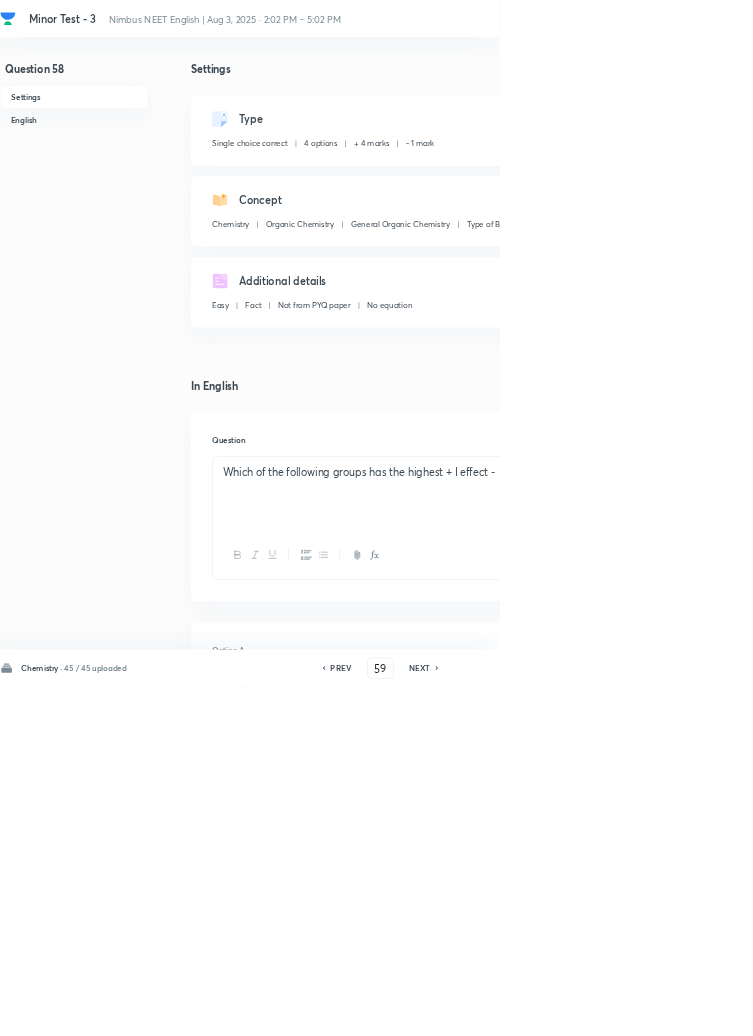 checkbox on "false" 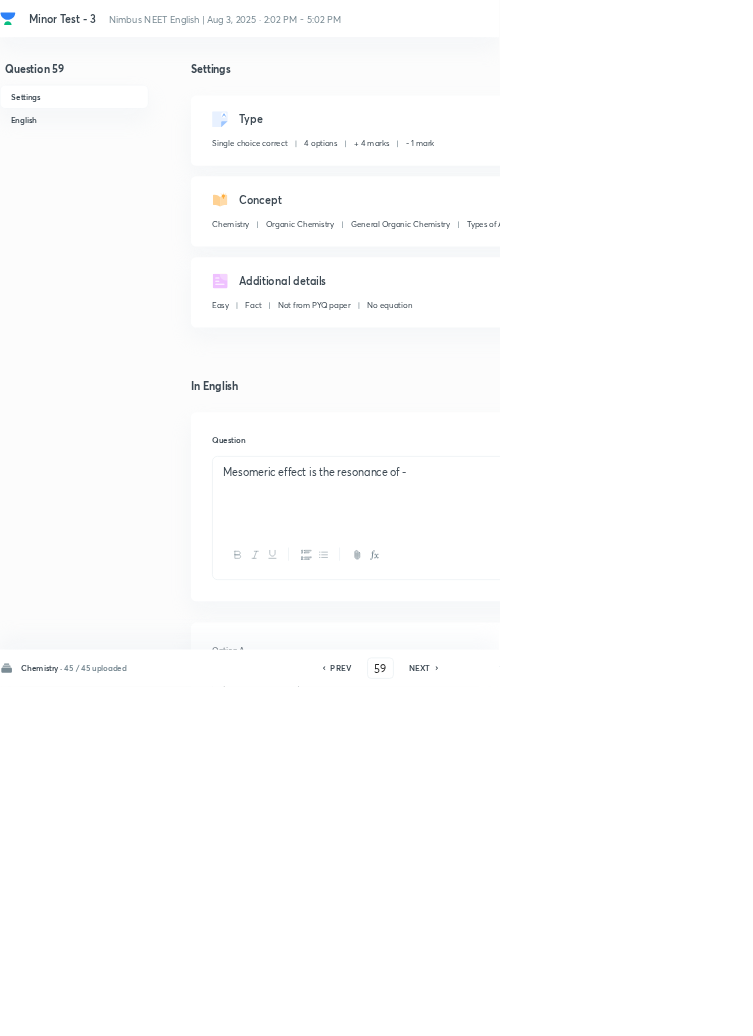 click on "NEXT" at bounding box center [633, 1008] 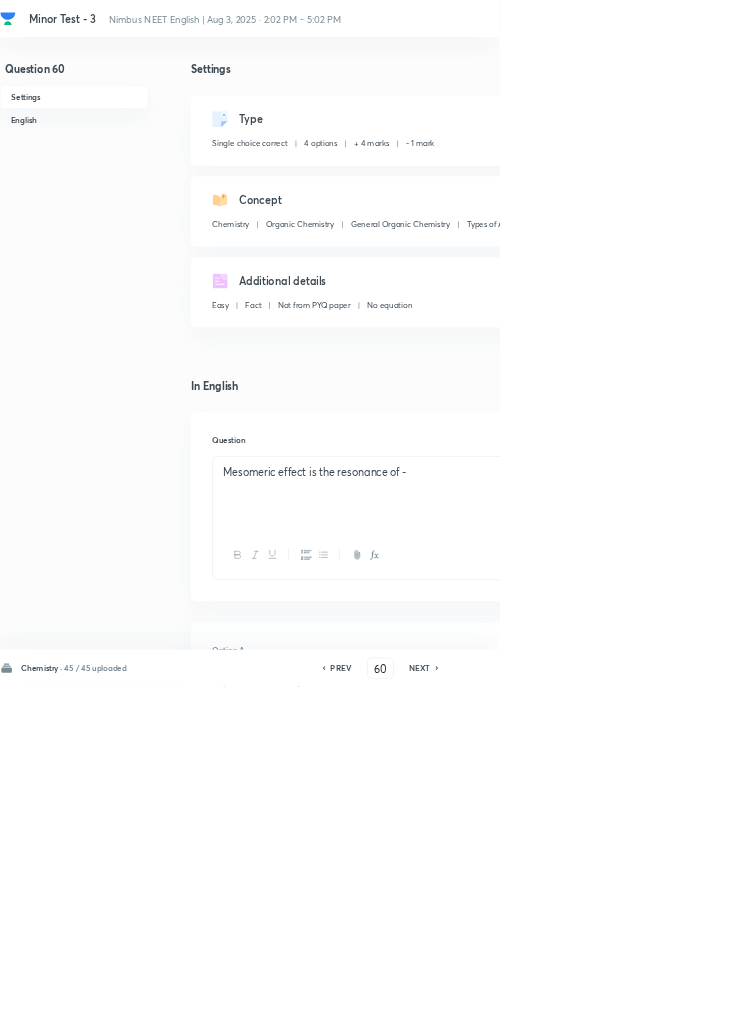 checkbox on "true" 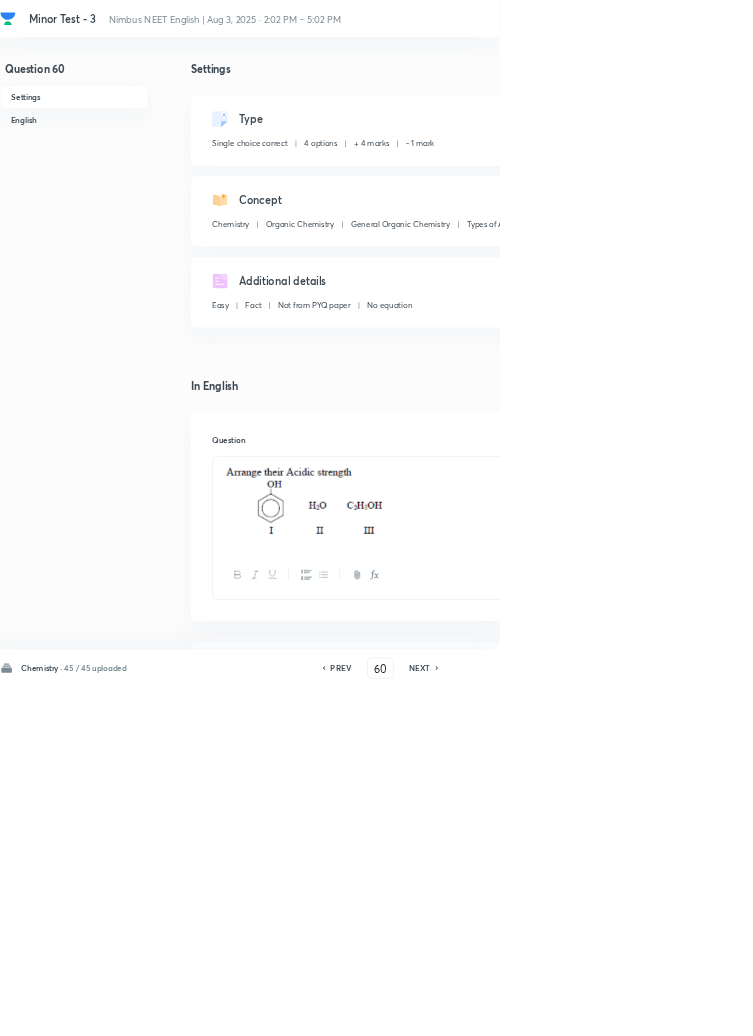 click on "NEXT" at bounding box center [633, 1008] 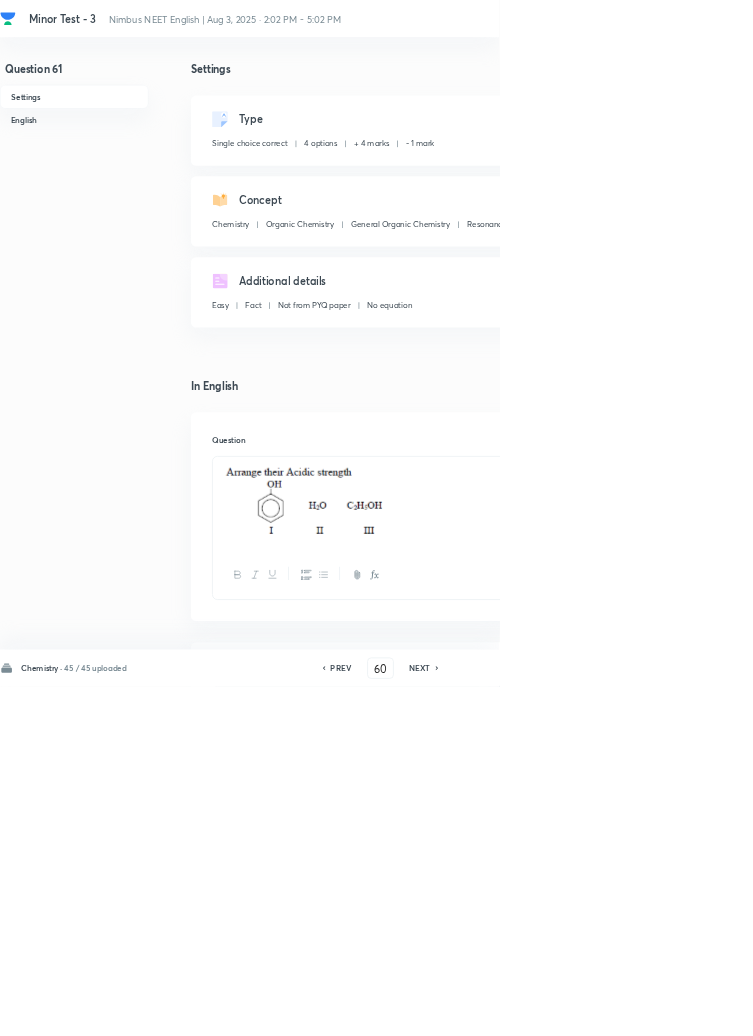 type on "61" 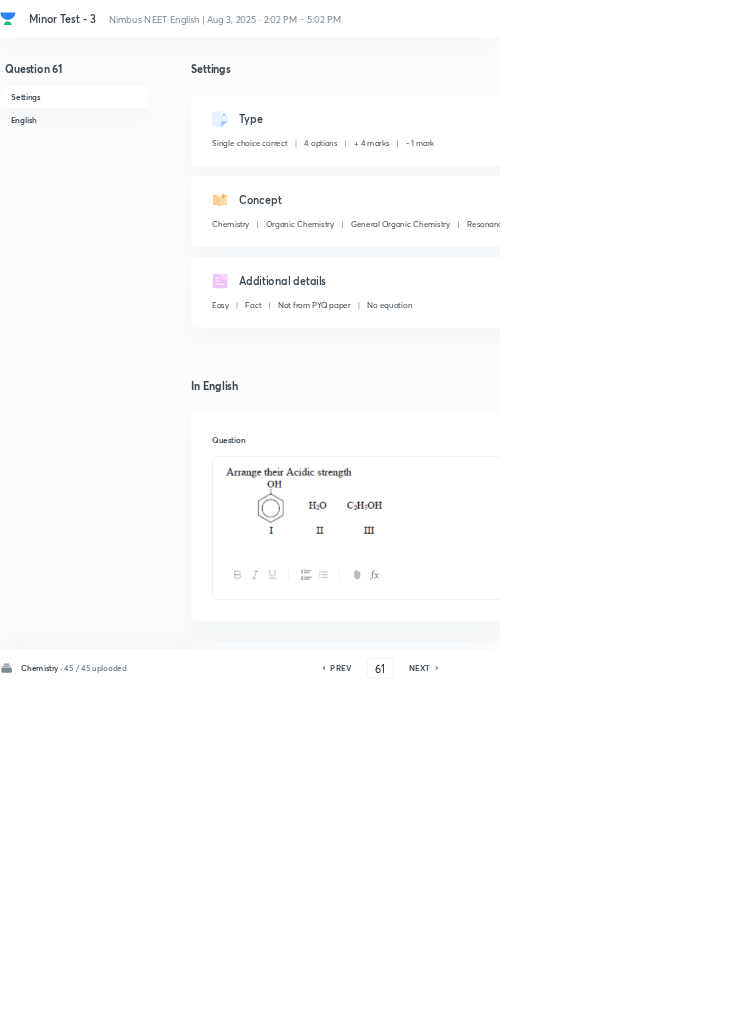 checkbox on "false" 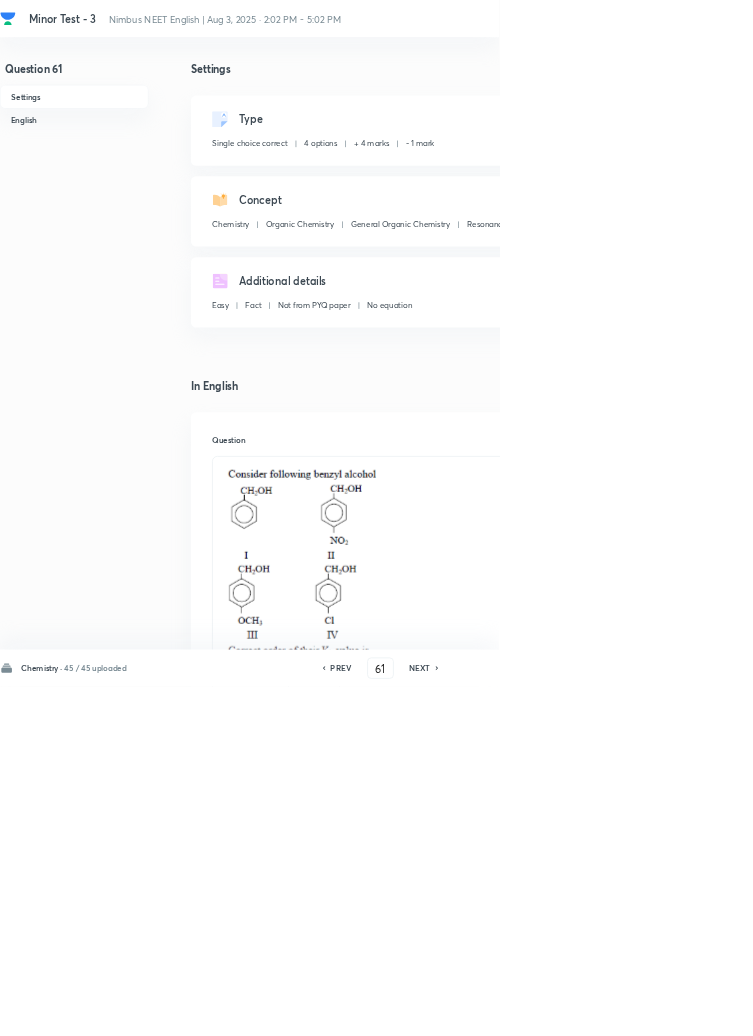 click on "NEXT" at bounding box center (633, 1008) 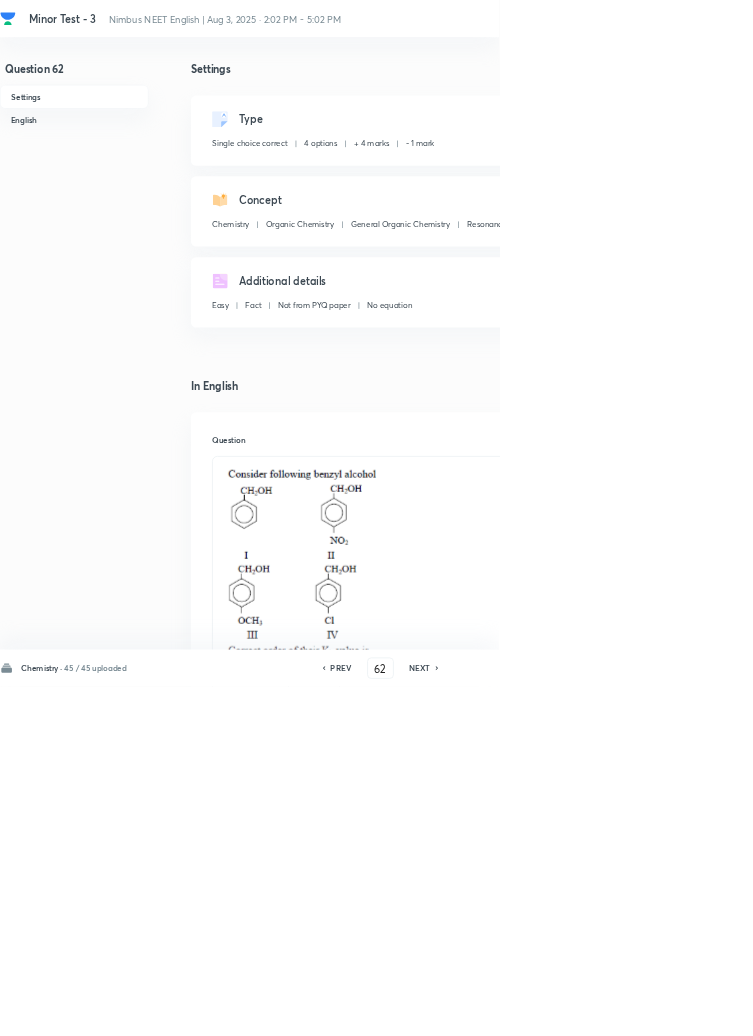 checkbox on "false" 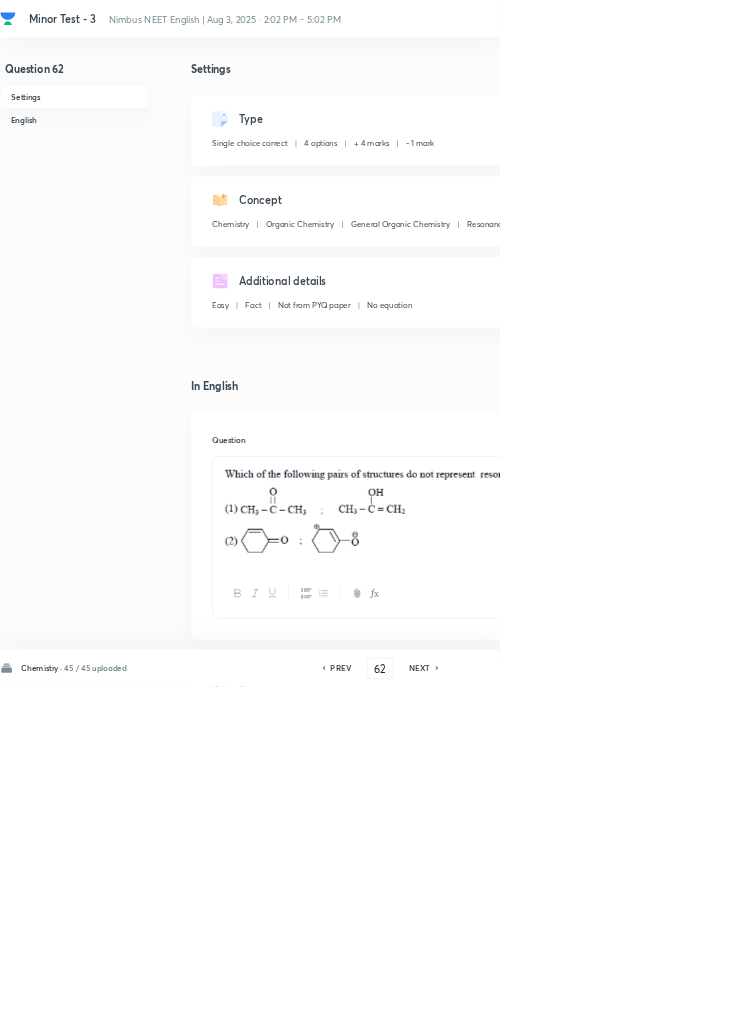 click on "NEXT" at bounding box center [633, 1008] 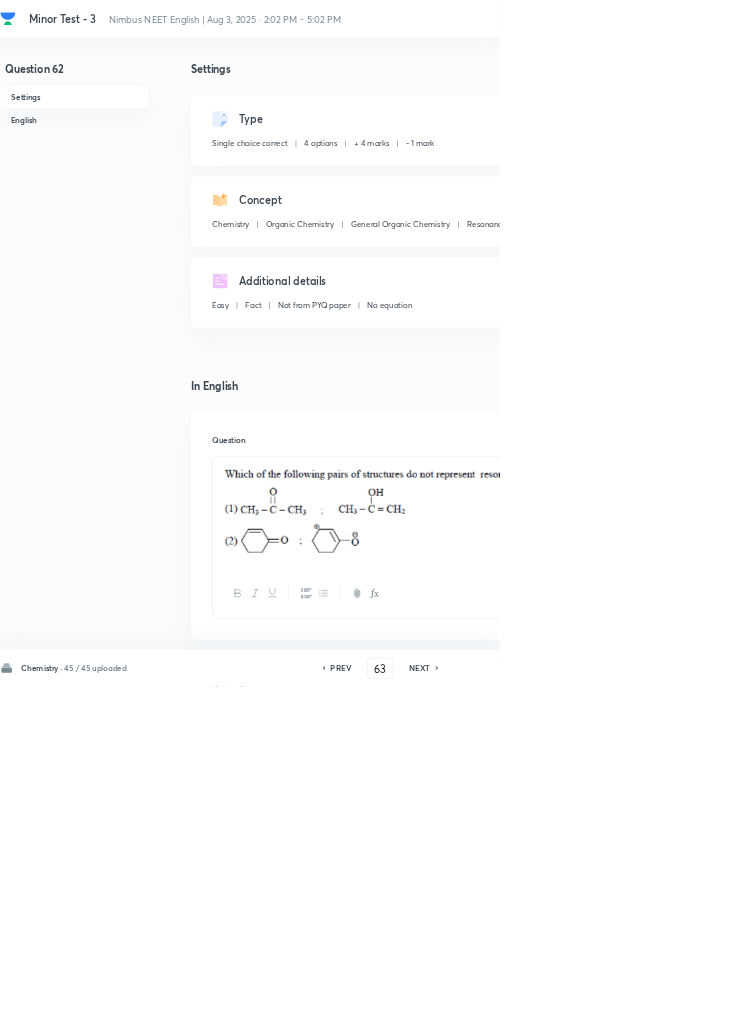 checkbox on "false" 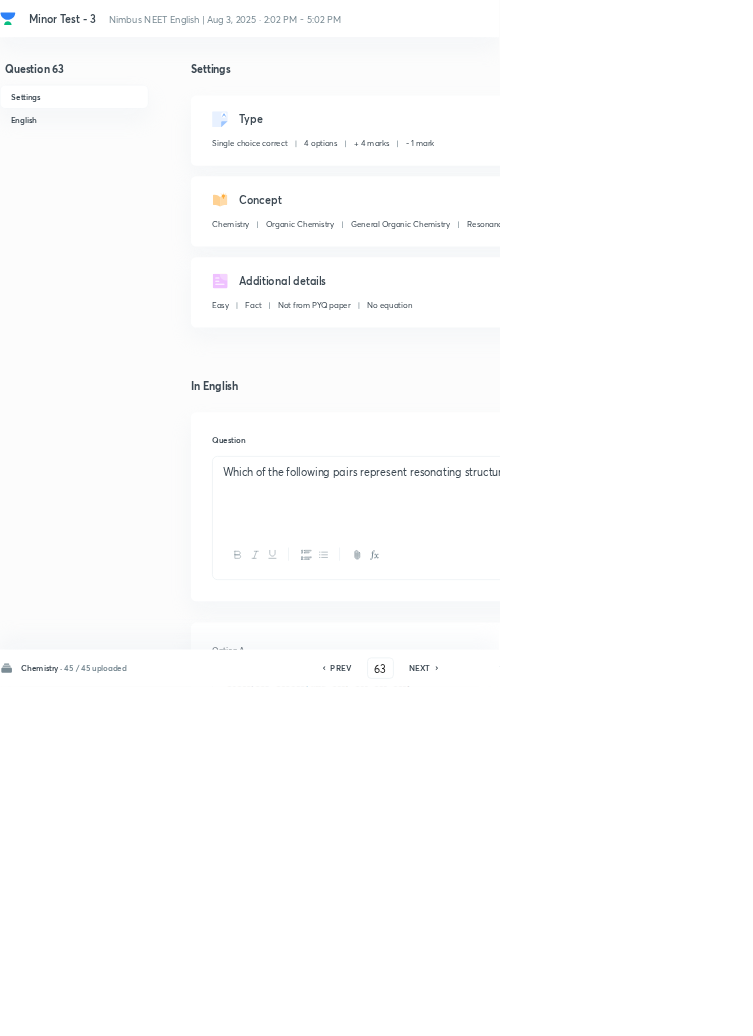 checkbox on "true" 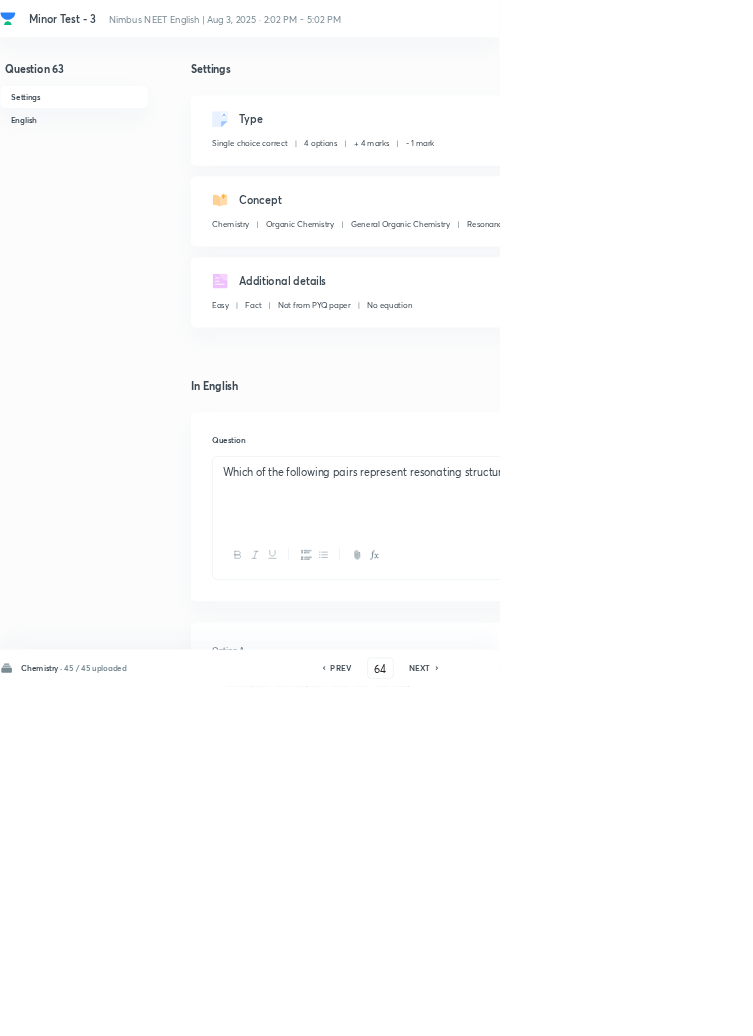 checkbox on "false" 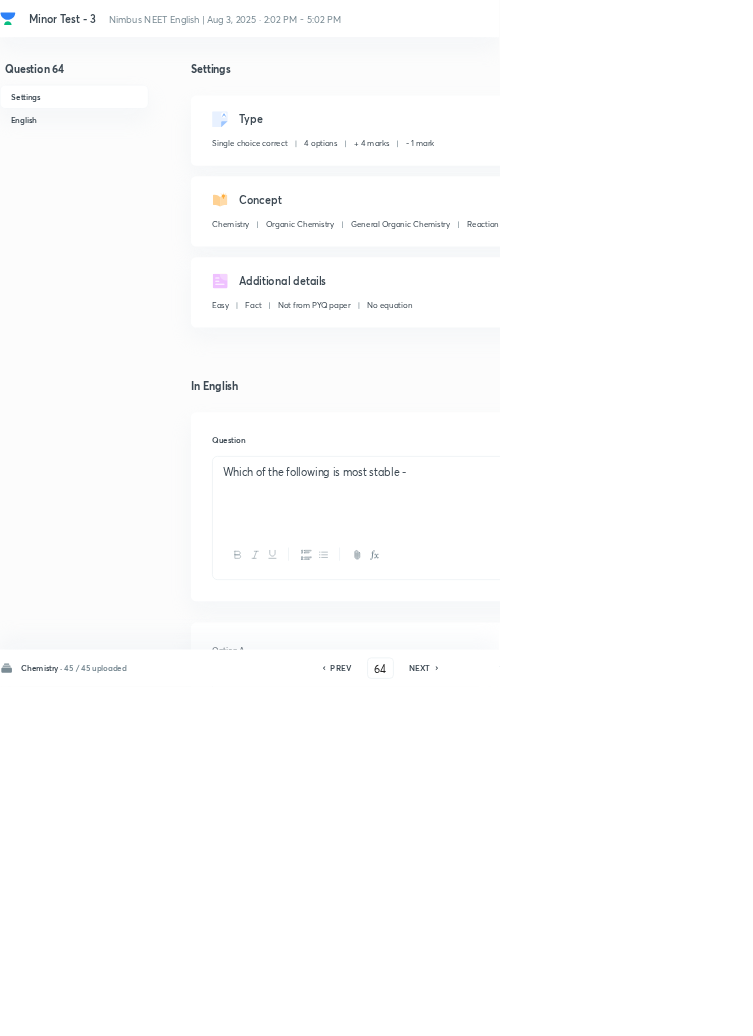 click on "NEXT" at bounding box center [633, 1008] 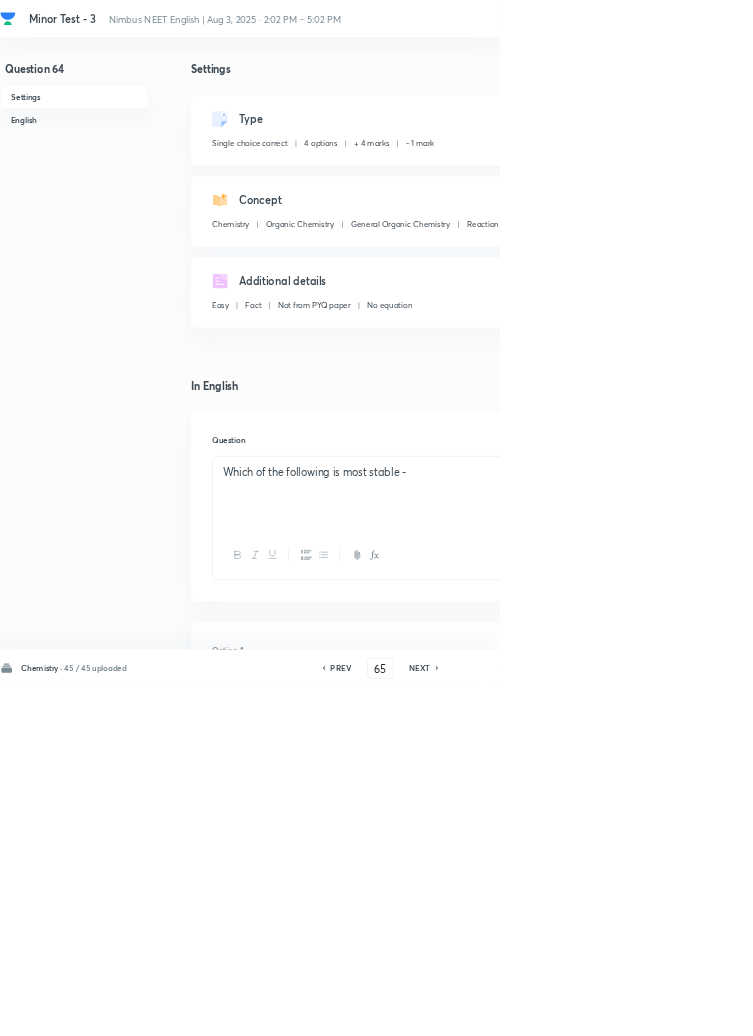 checkbox on "false" 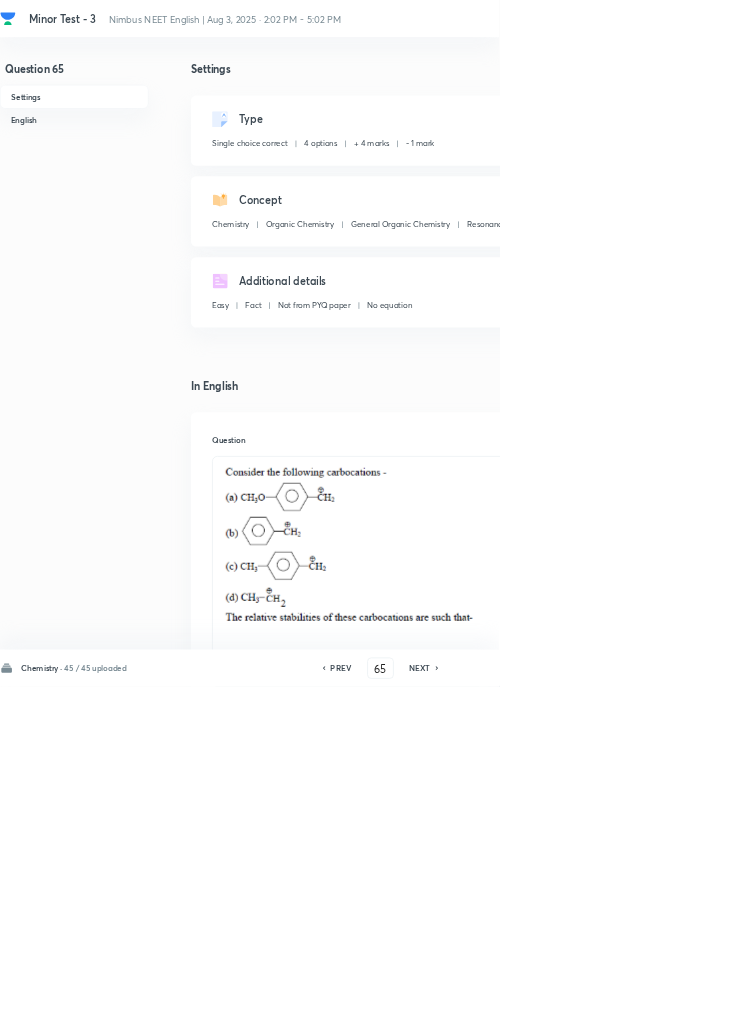 click on "Chemistry ·
45 / 45 uploaded
PREV 65 ​ NEXT Remove Save" at bounding box center (568, 1008) 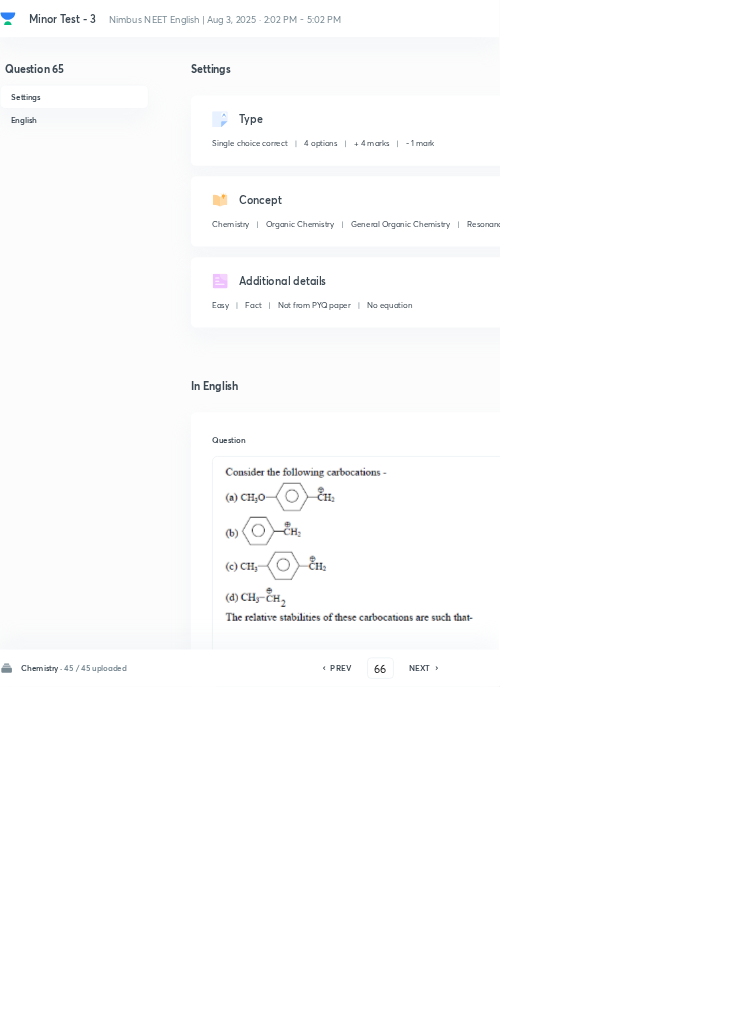 checkbox on "false" 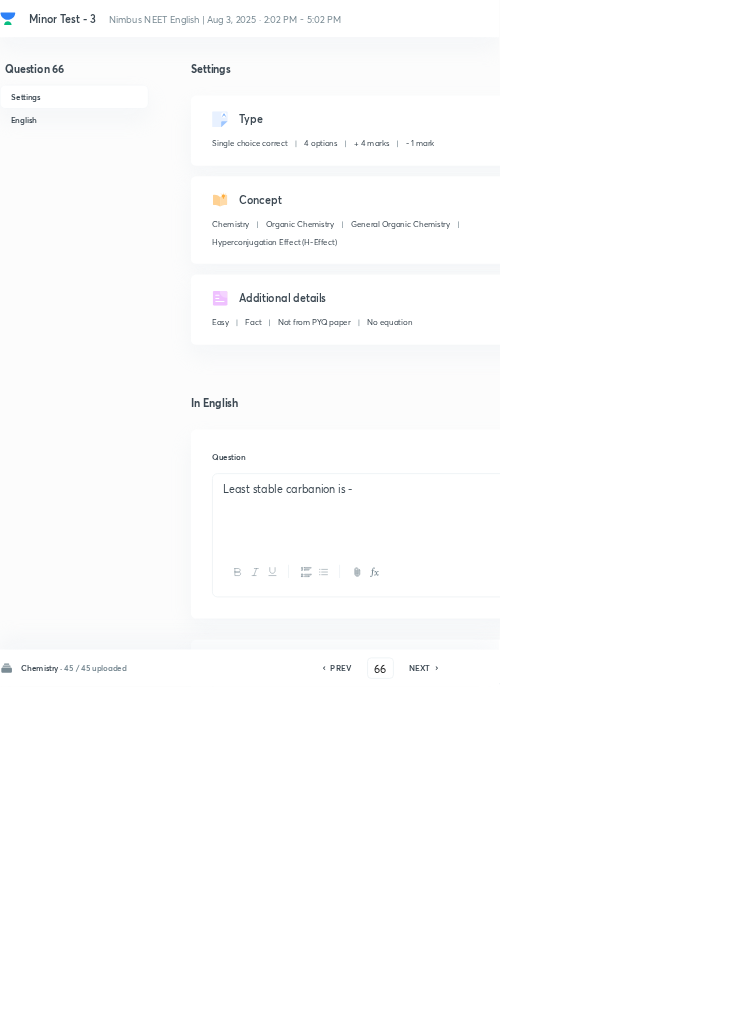click on "NEXT" at bounding box center (633, 1008) 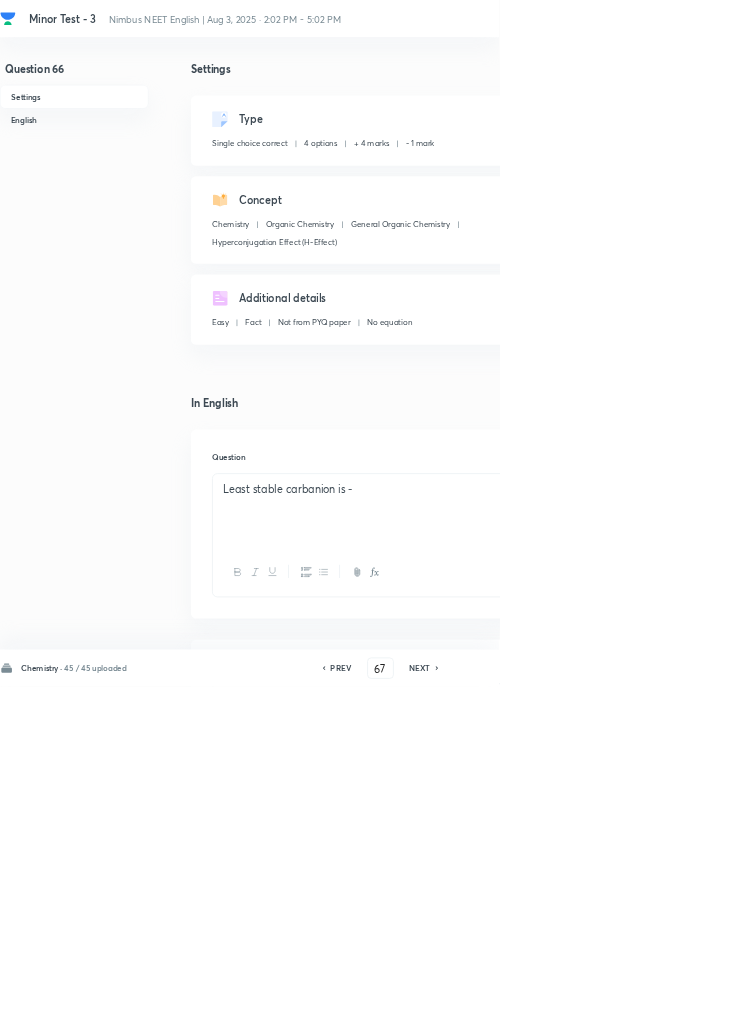 checkbox on "false" 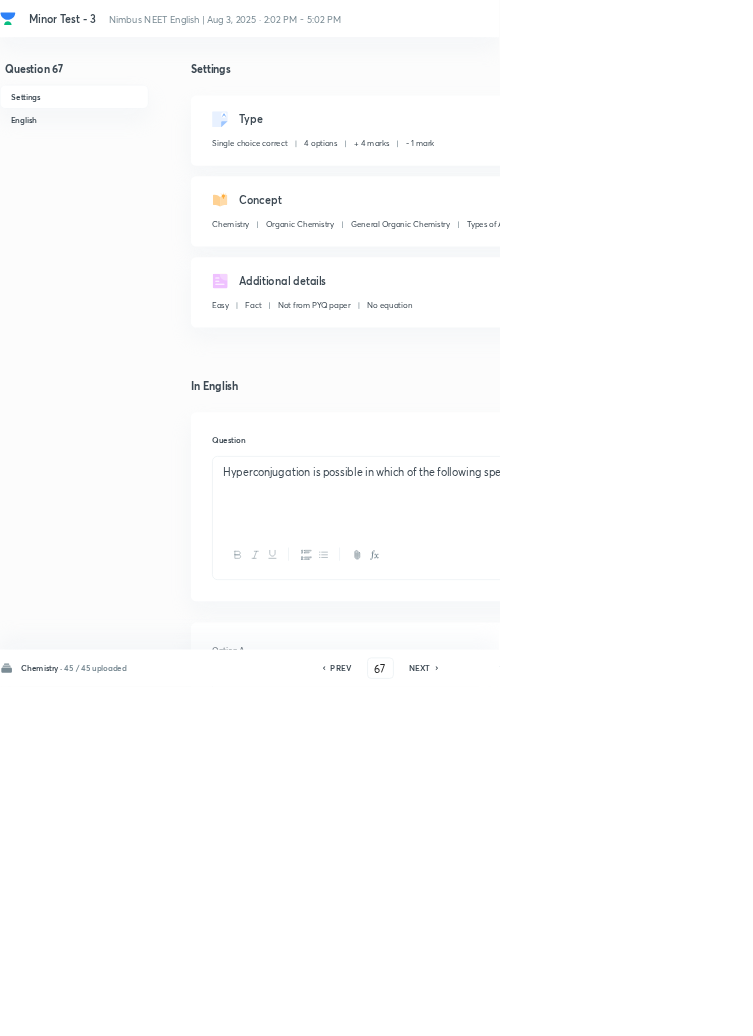 click on "NEXT" at bounding box center (633, 1008) 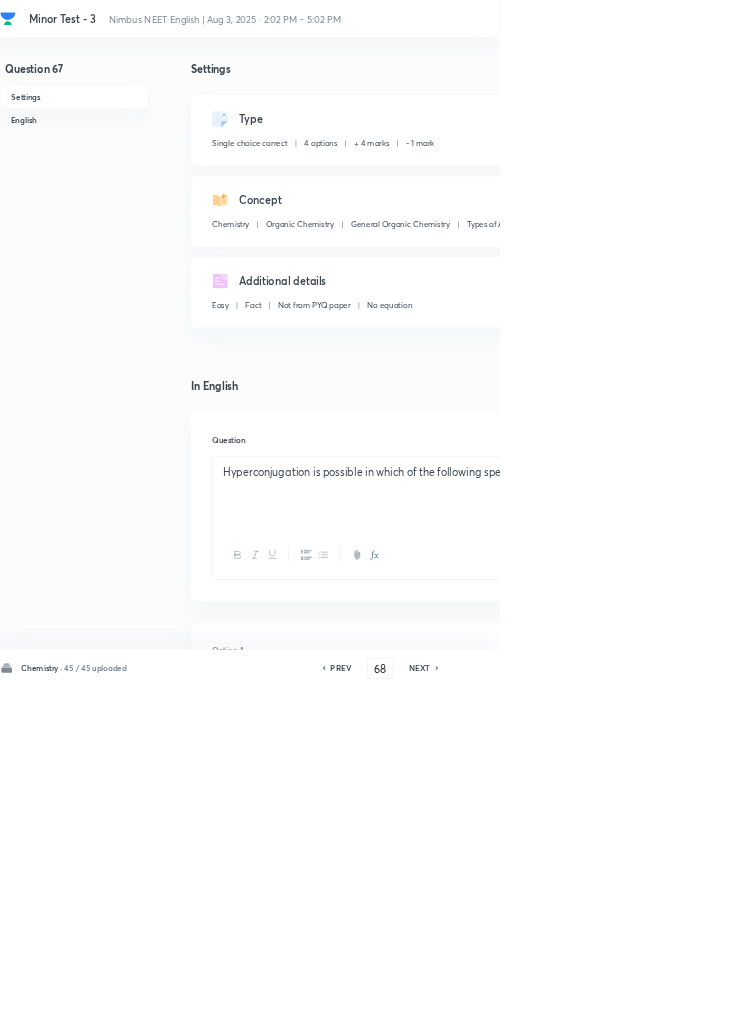 checkbox on "false" 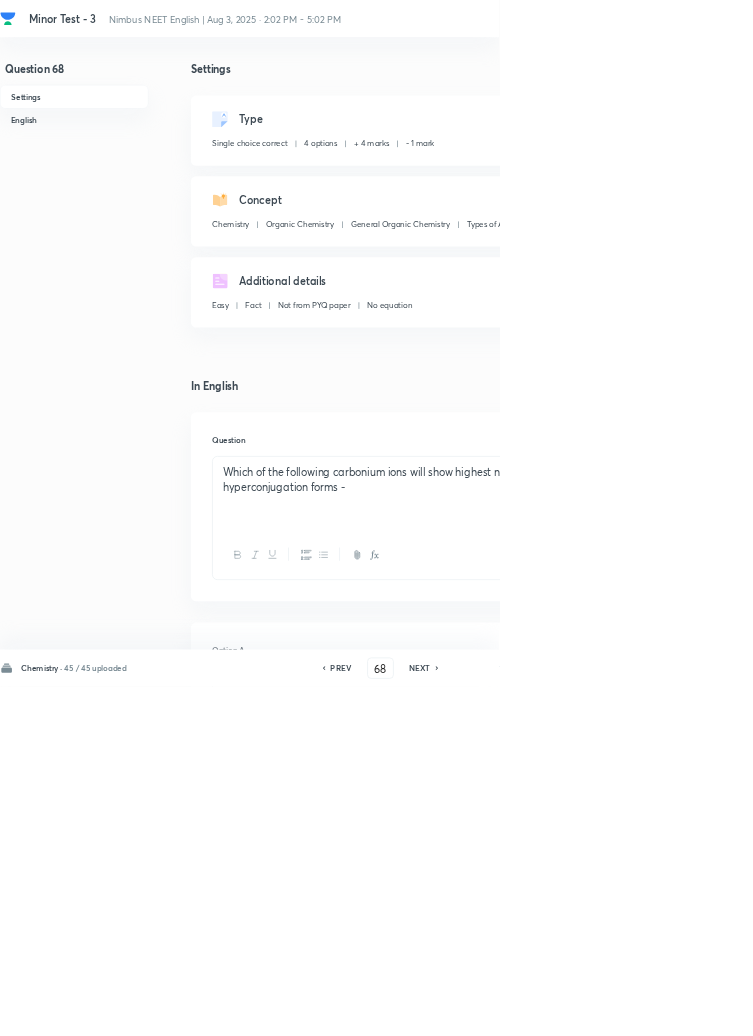 click on "NEXT" at bounding box center (633, 1008) 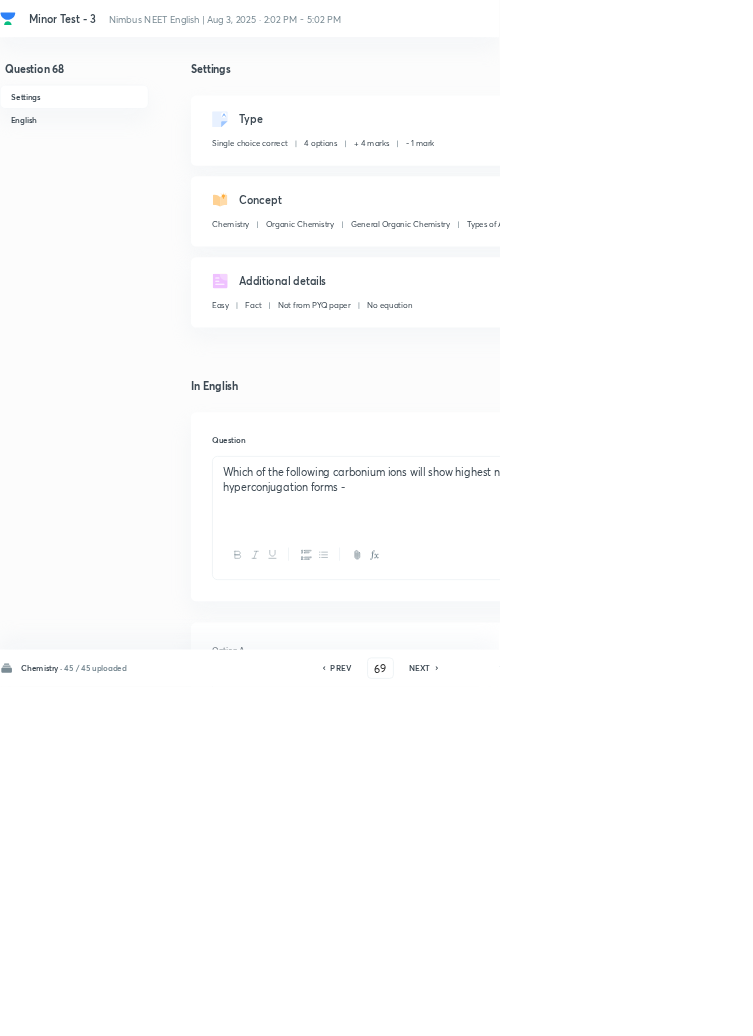 checkbox on "true" 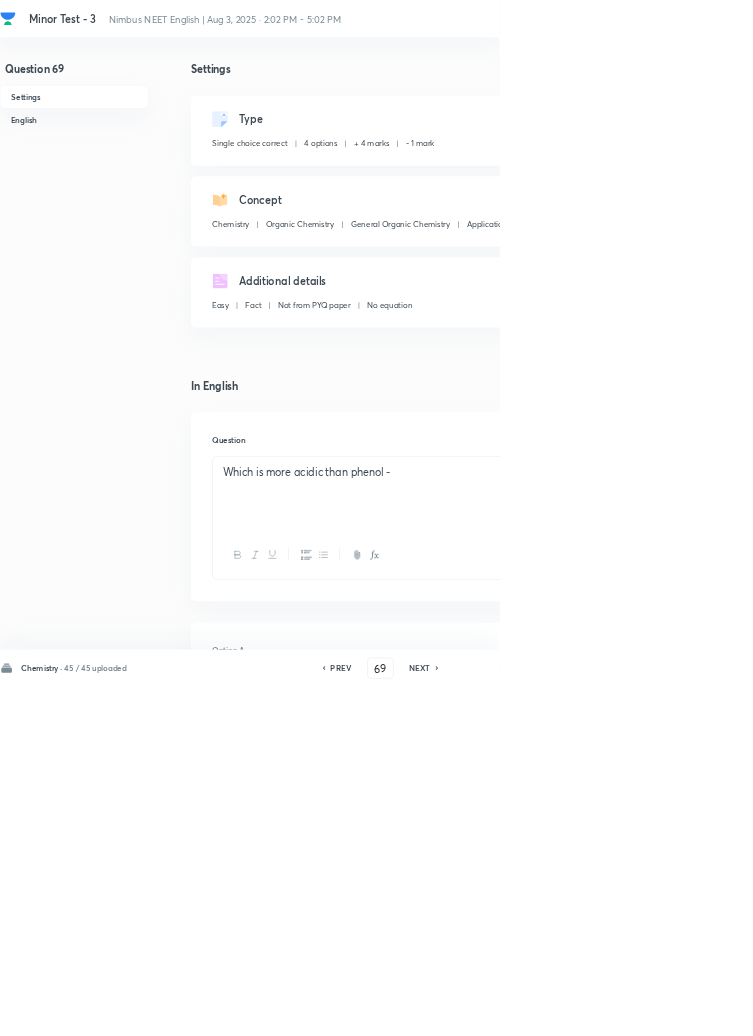 click on "NEXT" at bounding box center [633, 1008] 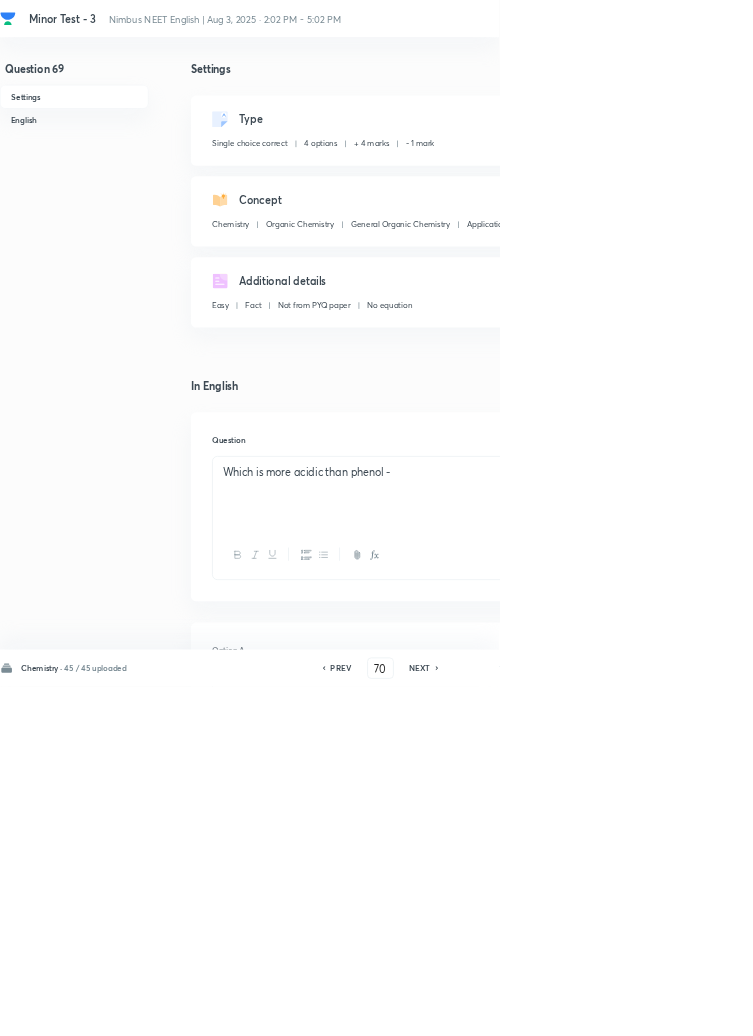 checkbox on "true" 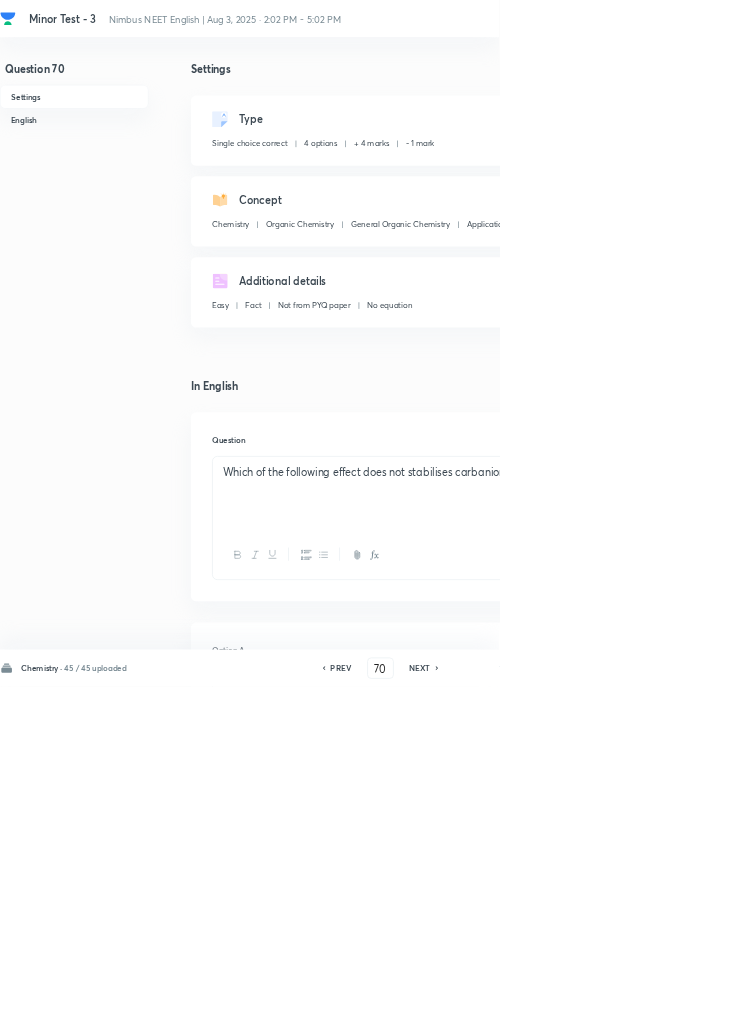 click on "NEXT" at bounding box center [633, 1008] 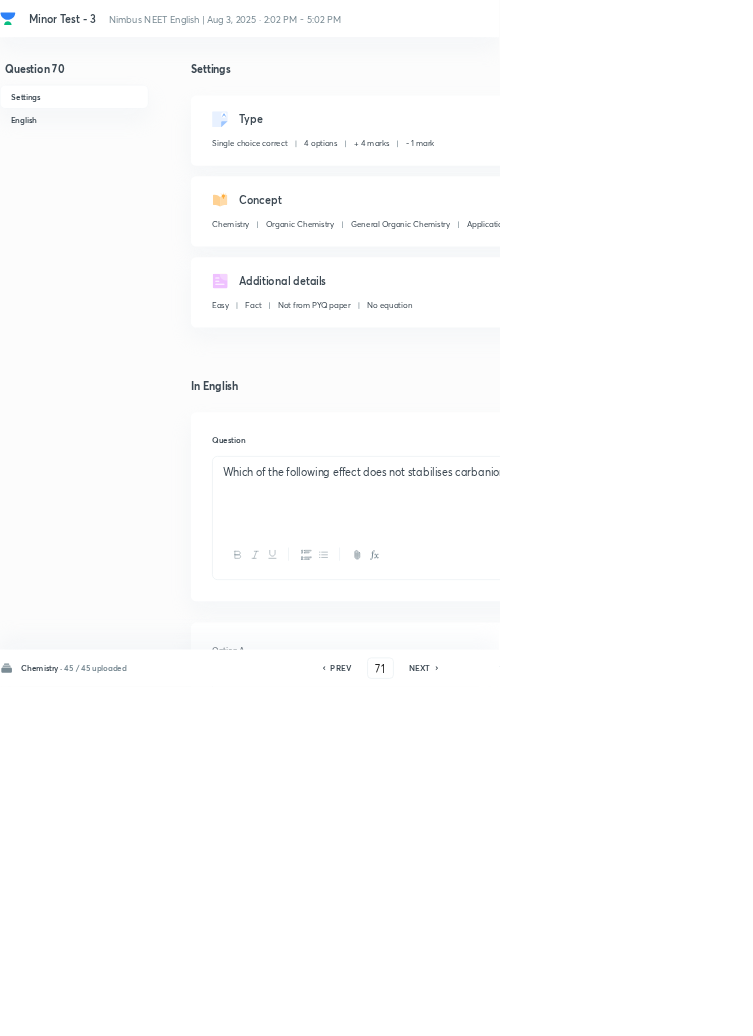 checkbox on "false" 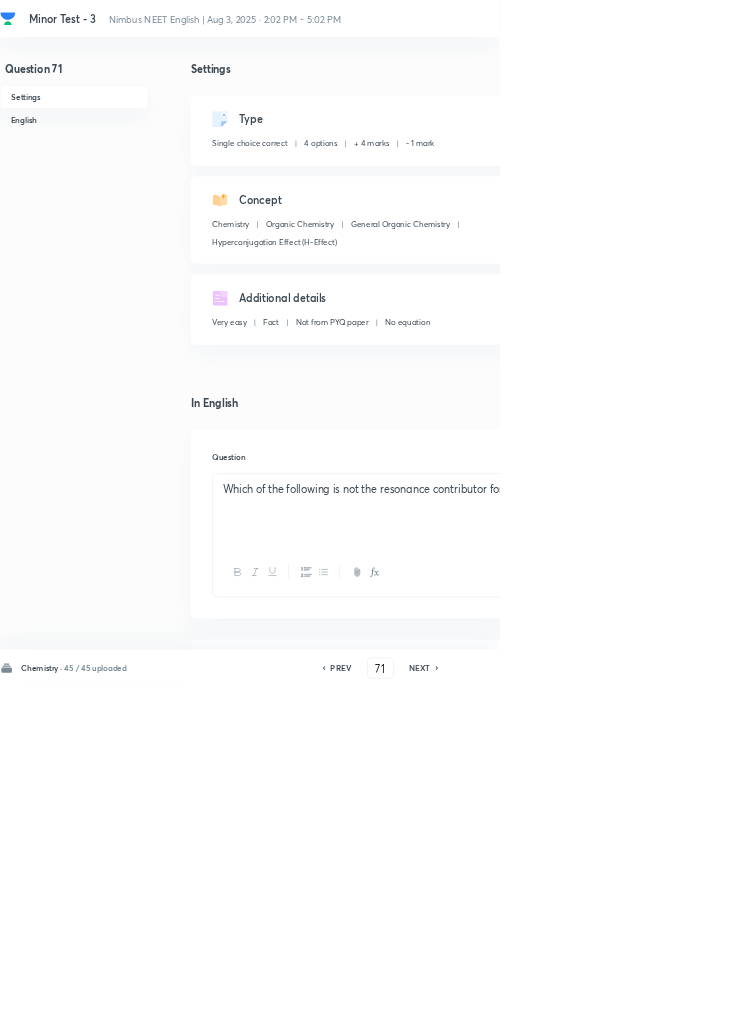 click on "NEXT" at bounding box center (633, 1008) 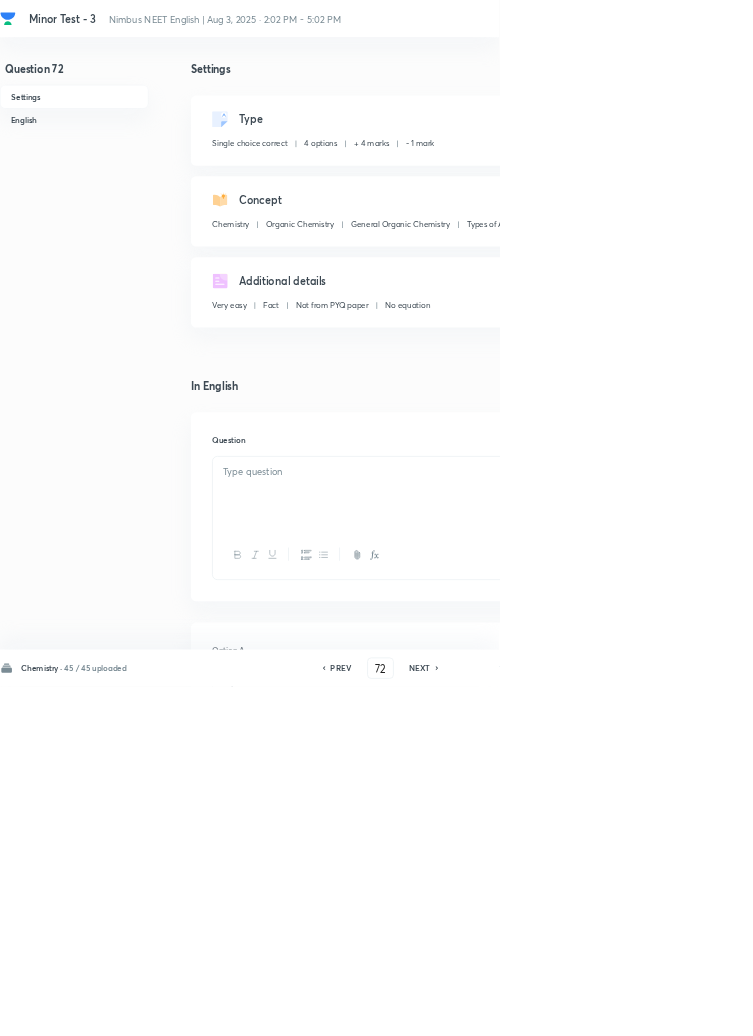 checkbox on "false" 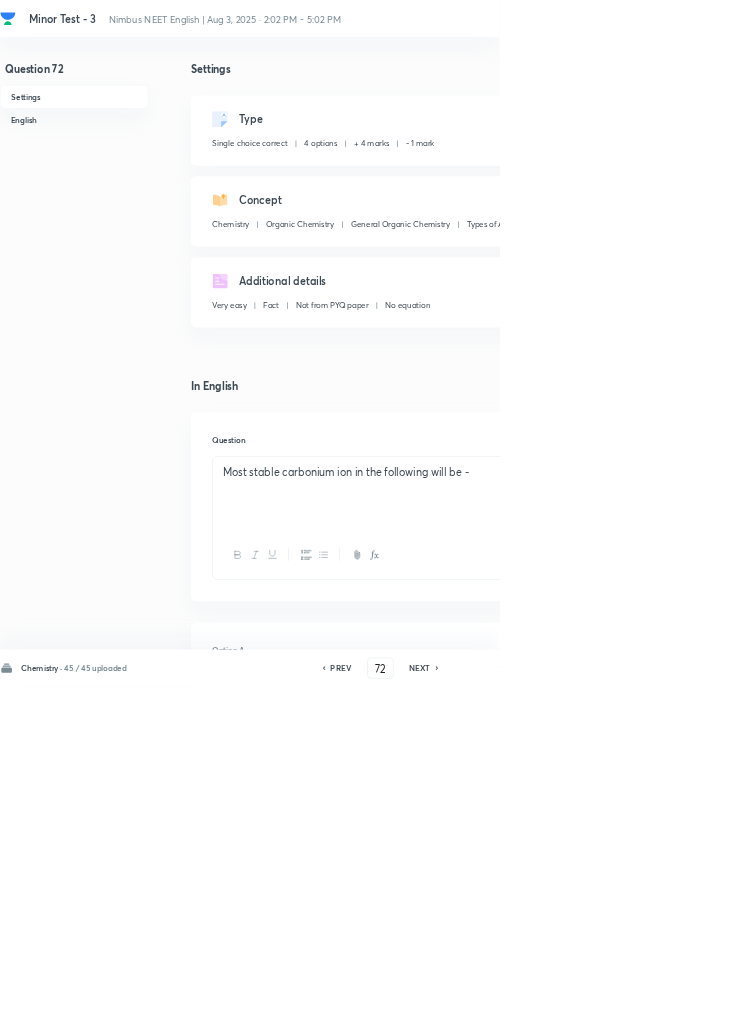 click on "NEXT" at bounding box center [633, 1008] 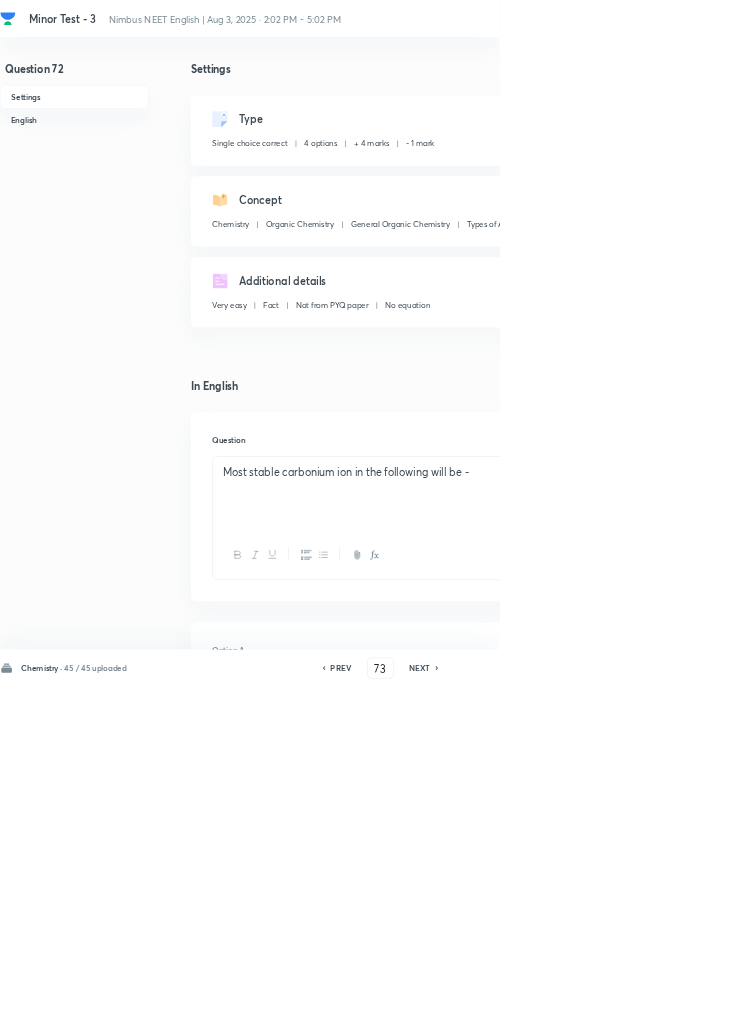 checkbox on "false" 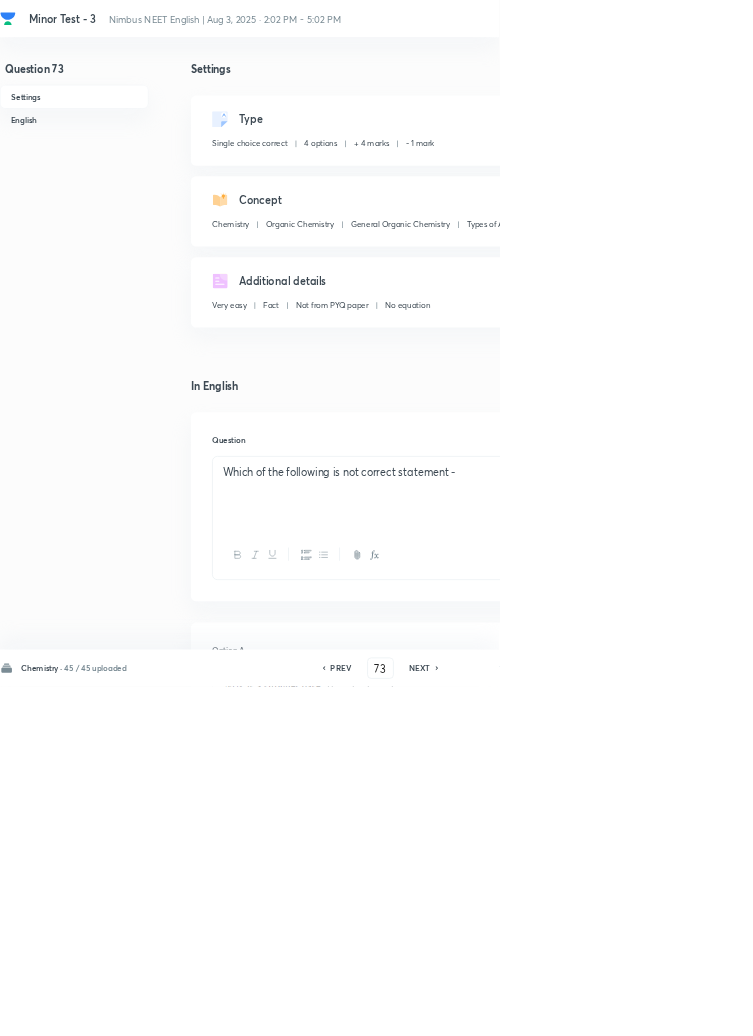 click on "NEXT" at bounding box center [633, 1008] 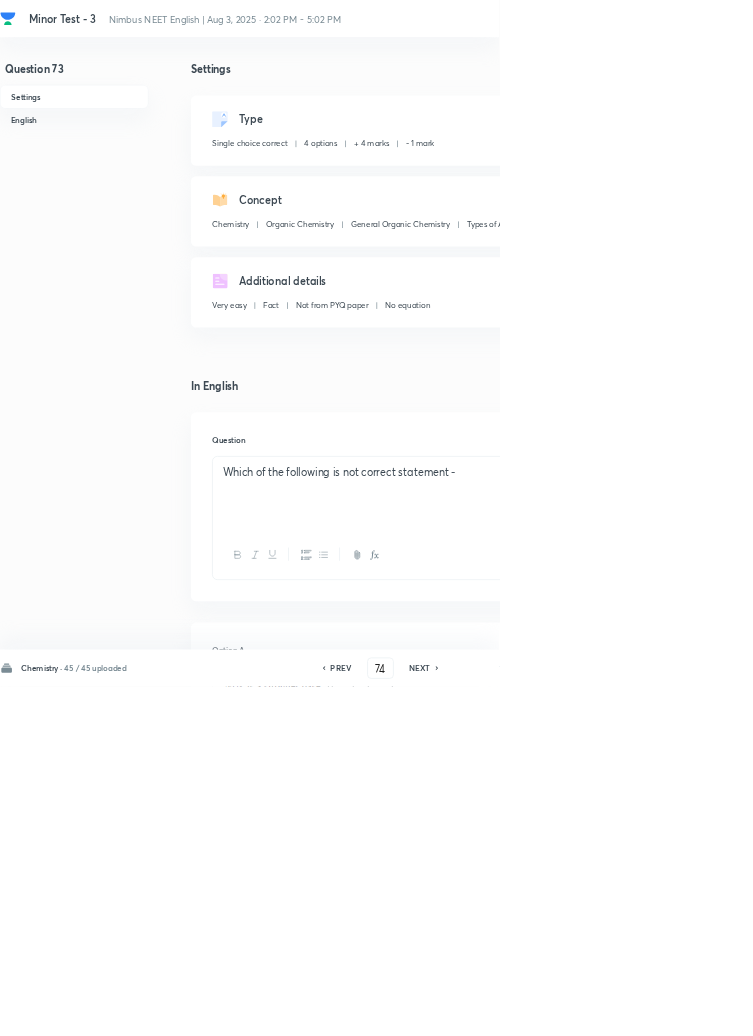 checkbox on "false" 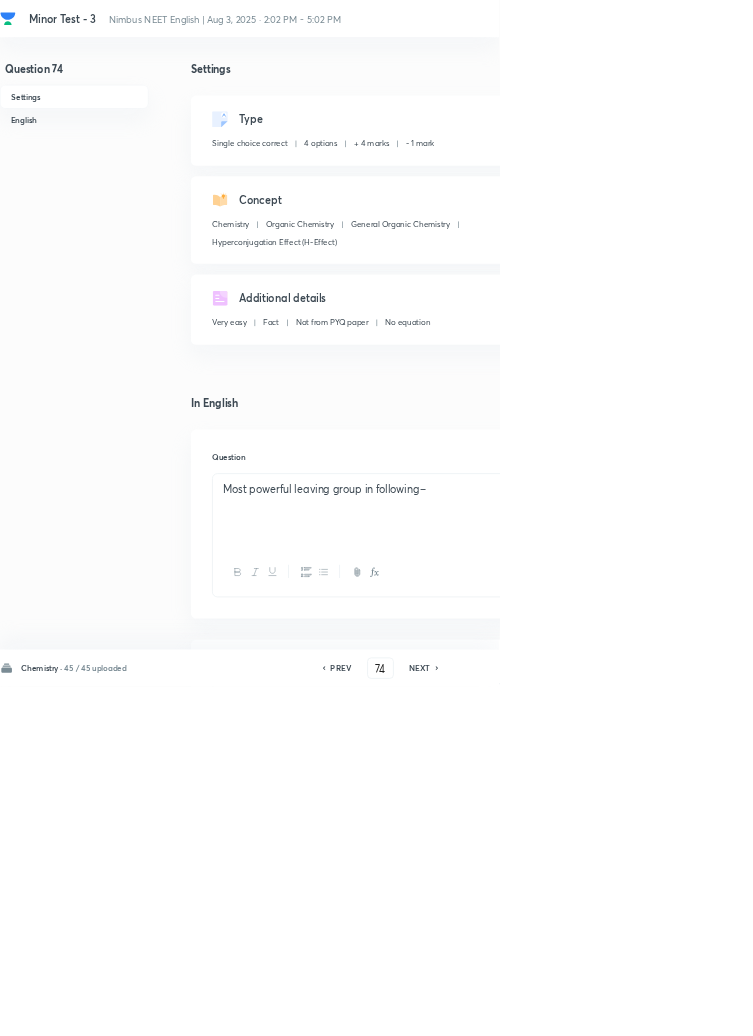 click on "PREV" at bounding box center (514, 1008) 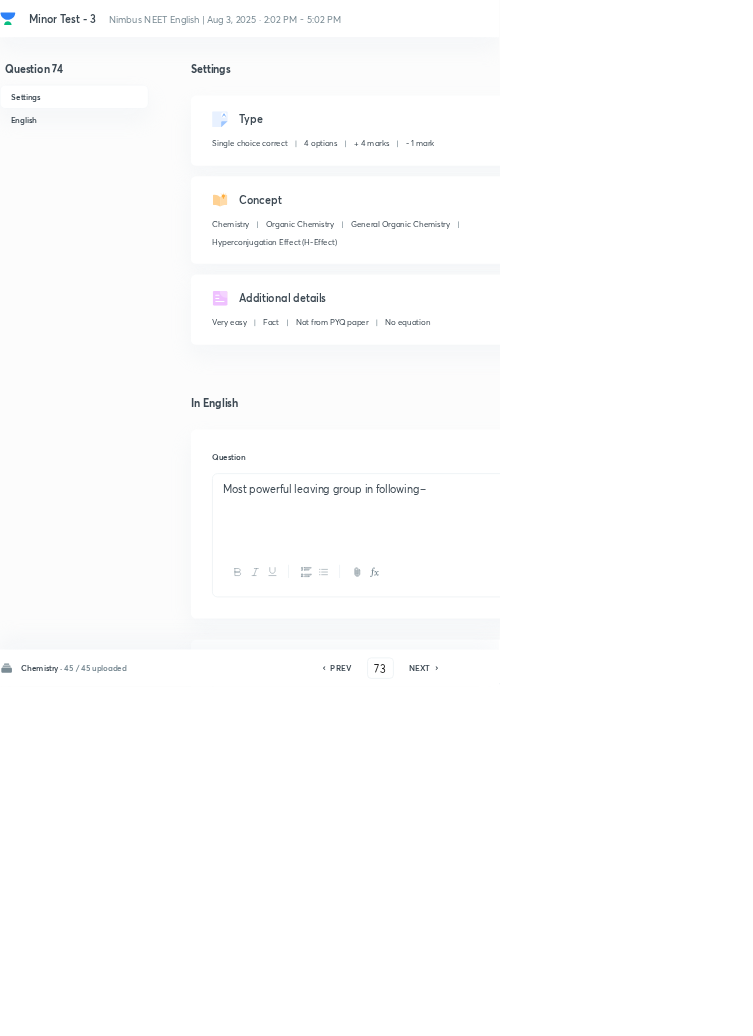 checkbox on "false" 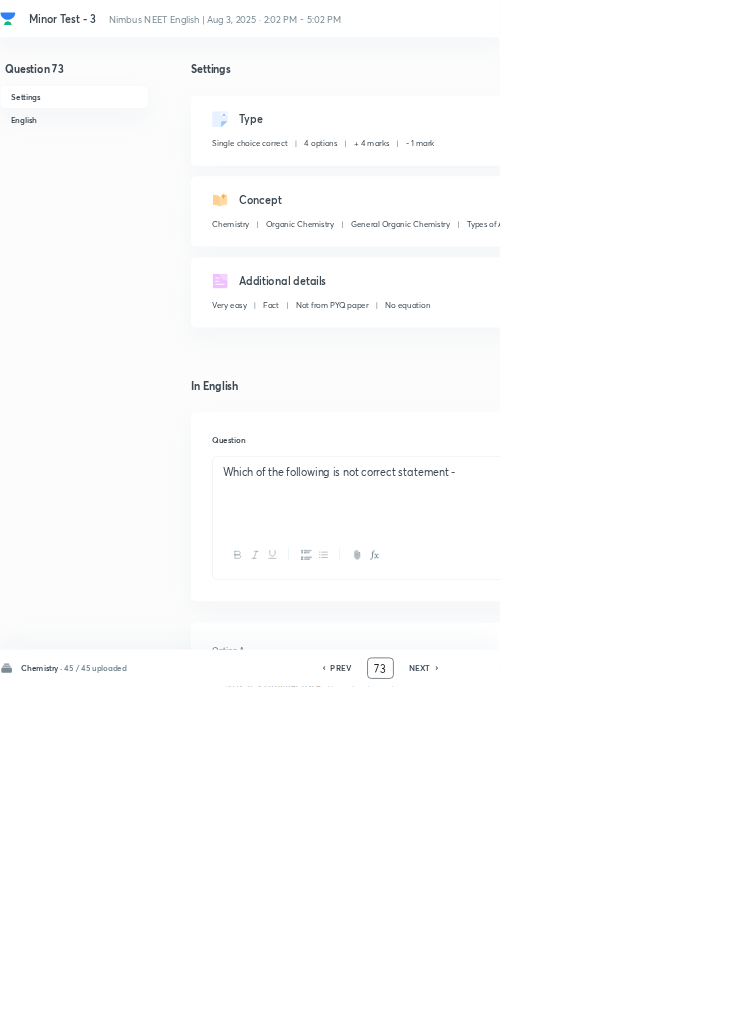 click on "73" at bounding box center (574, 1008) 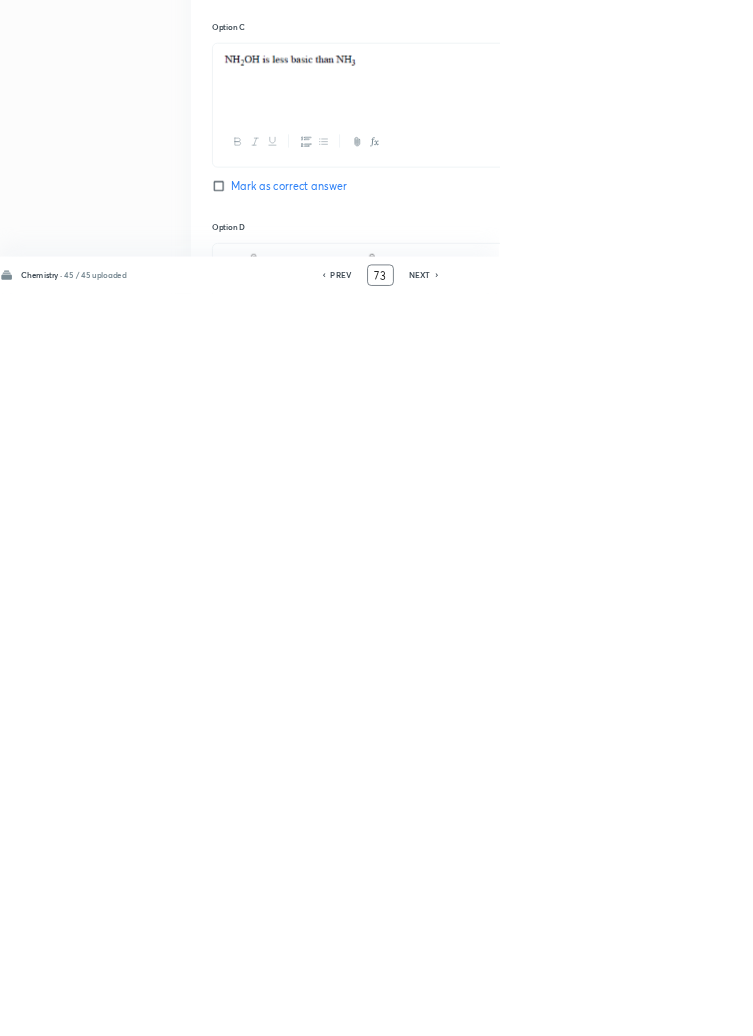 scroll, scrollTop: 950, scrollLeft: 0, axis: vertical 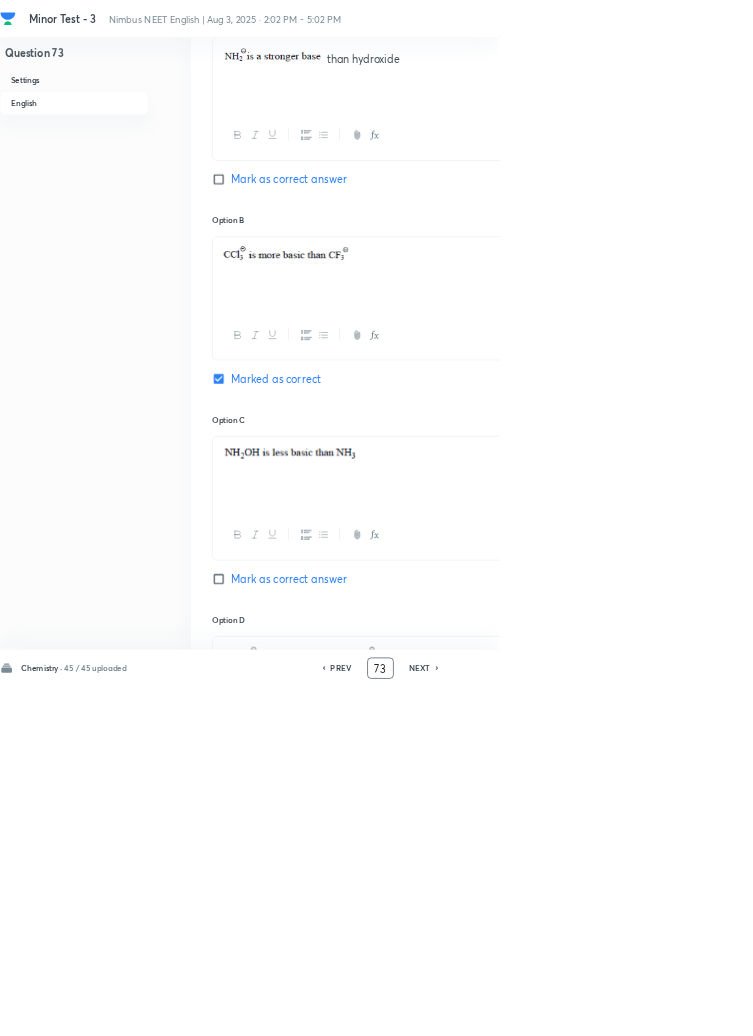 click 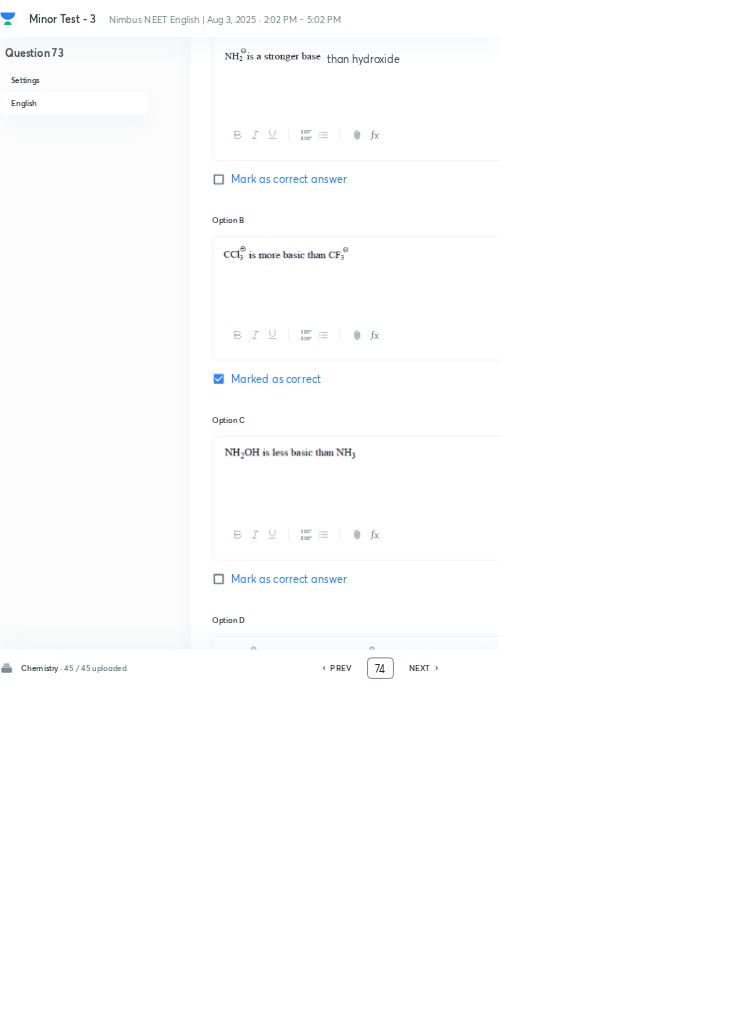 checkbox on "false" 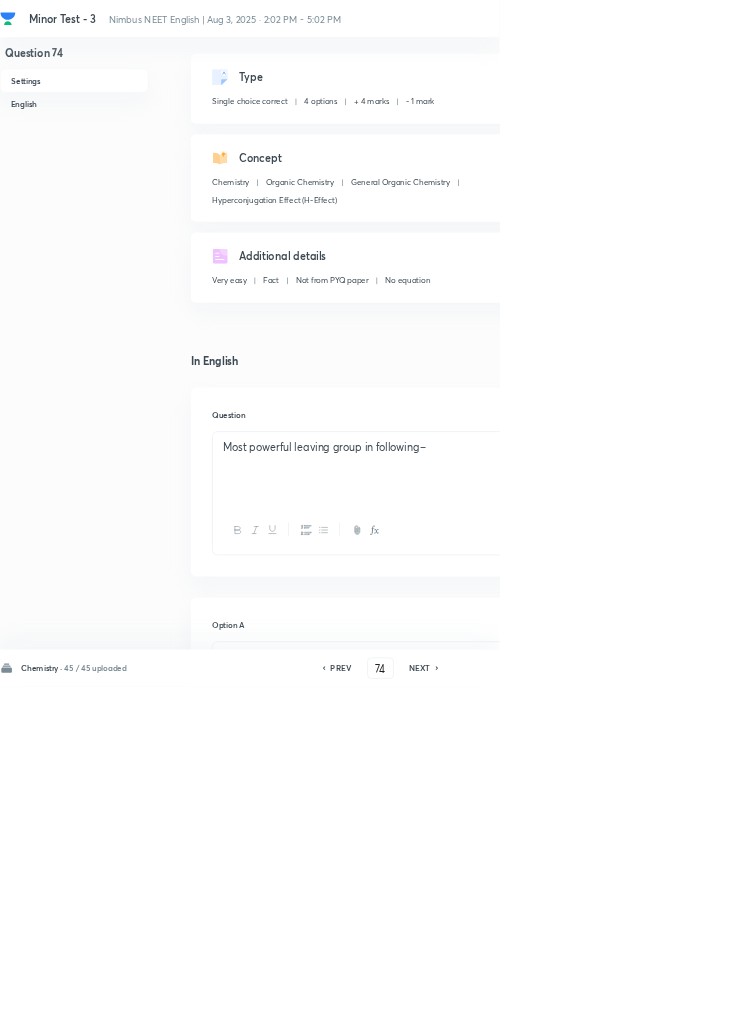 scroll, scrollTop: 0, scrollLeft: 0, axis: both 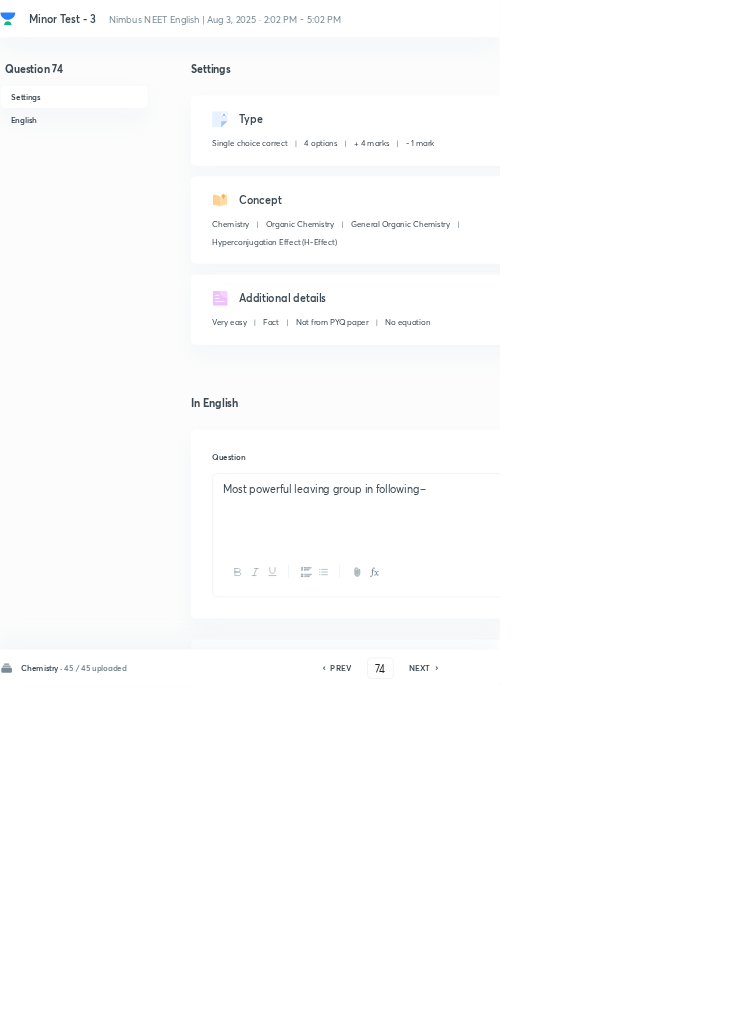 click on "NEXT" at bounding box center [633, 1008] 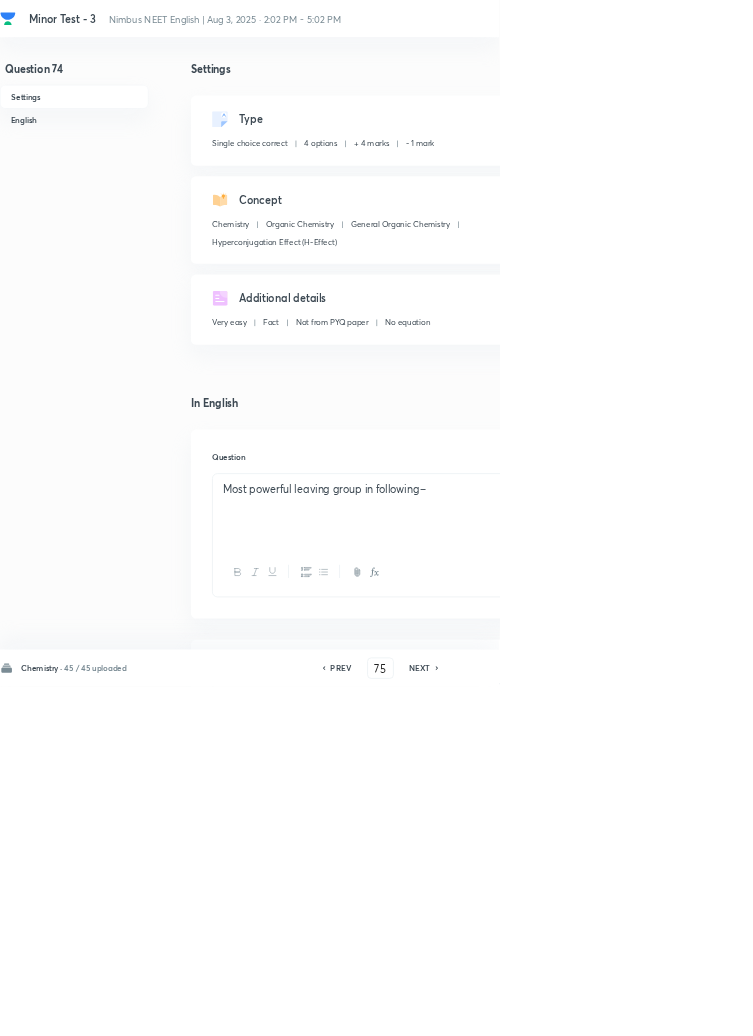 checkbox on "false" 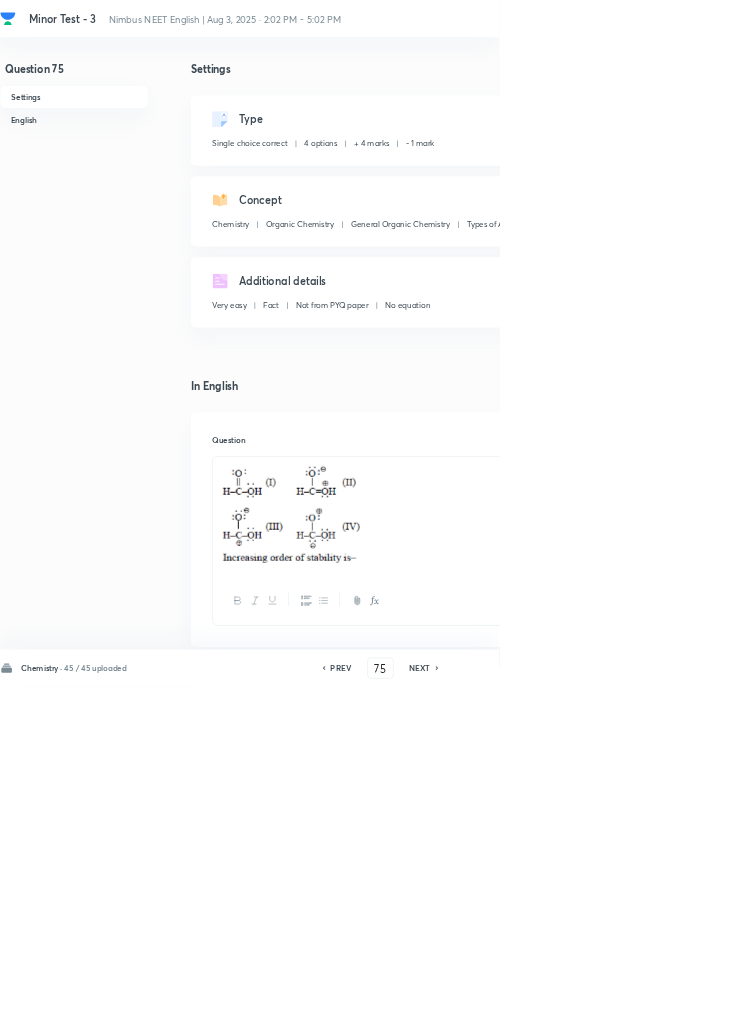 click on "NEXT" at bounding box center [633, 1008] 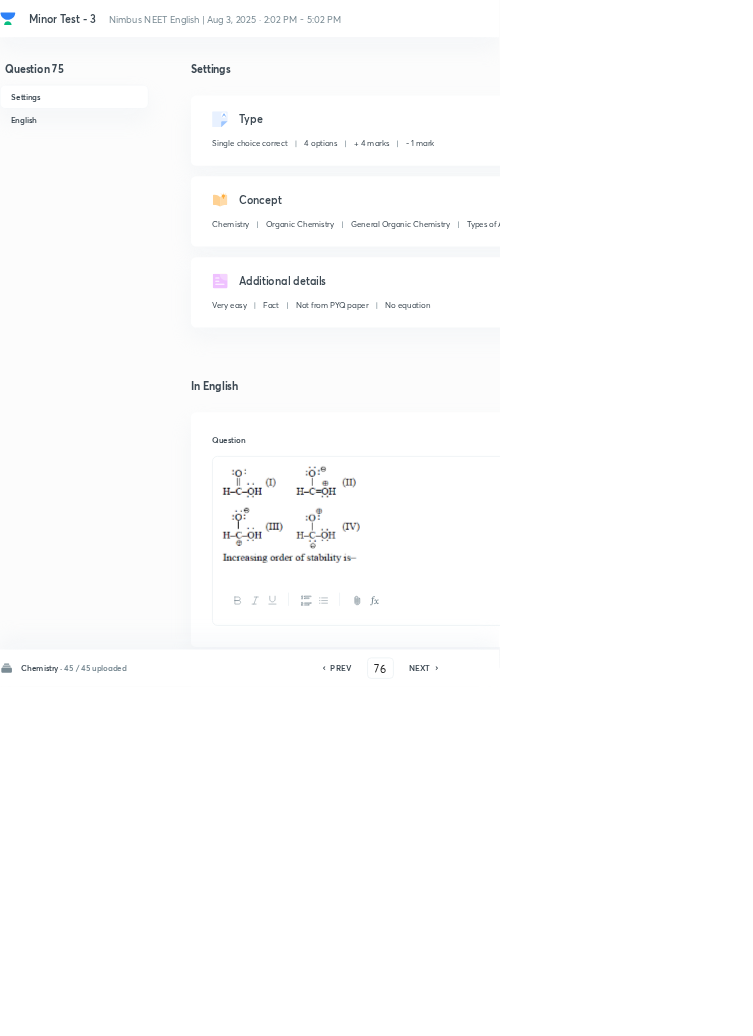 checkbox on "false" 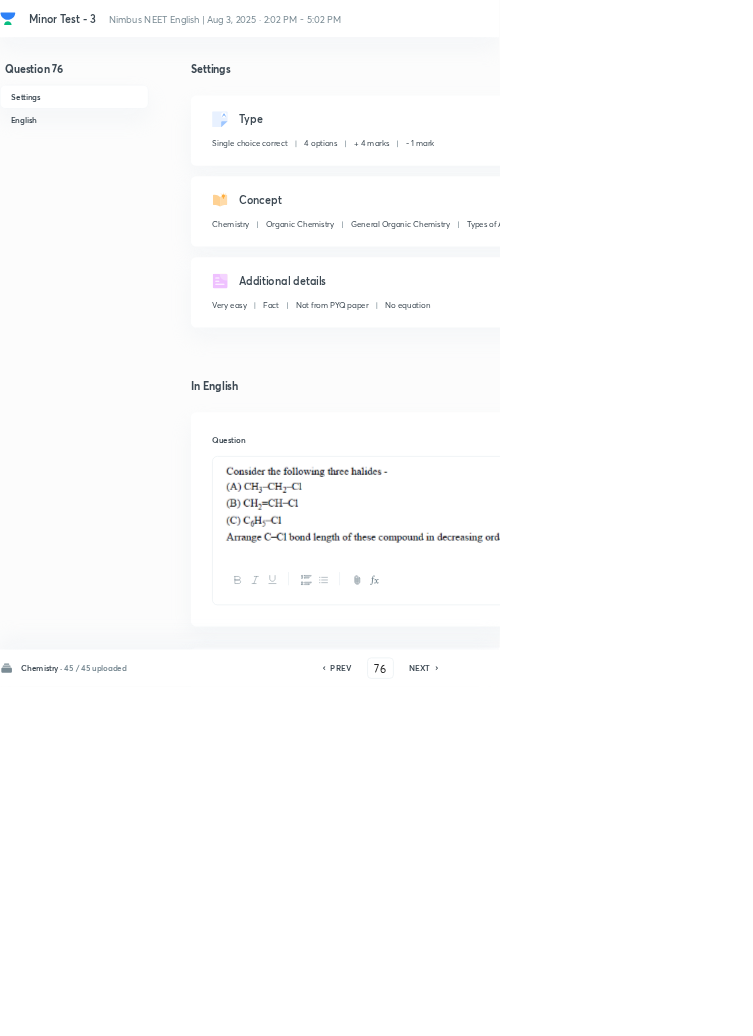 click on "NEXT" at bounding box center [633, 1008] 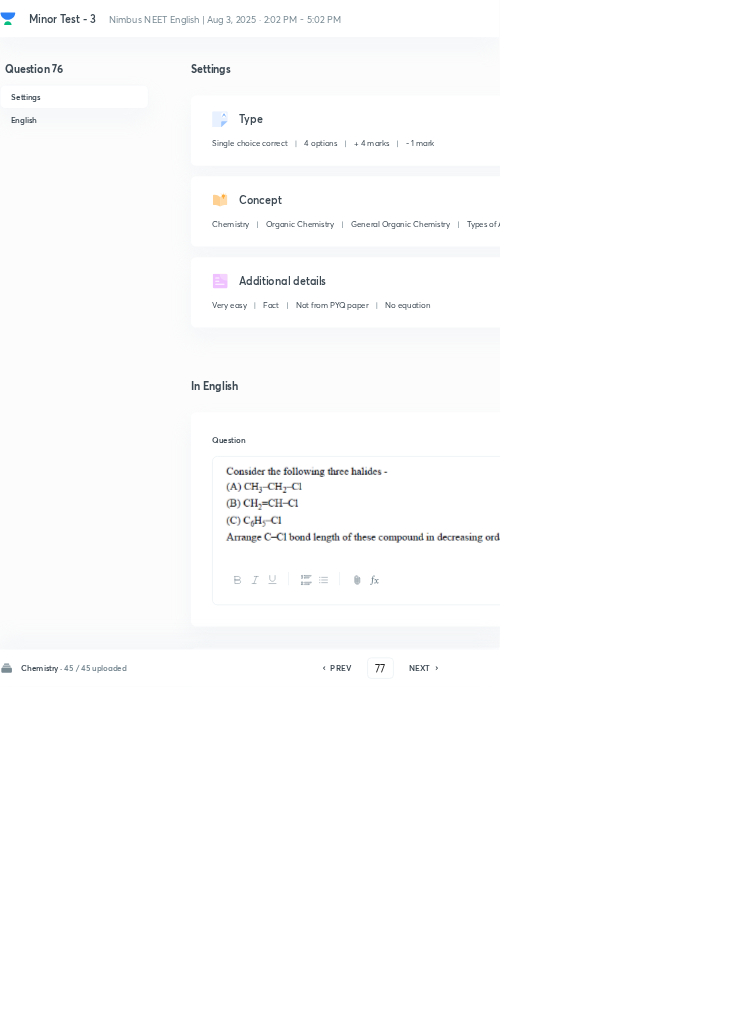 checkbox on "true" 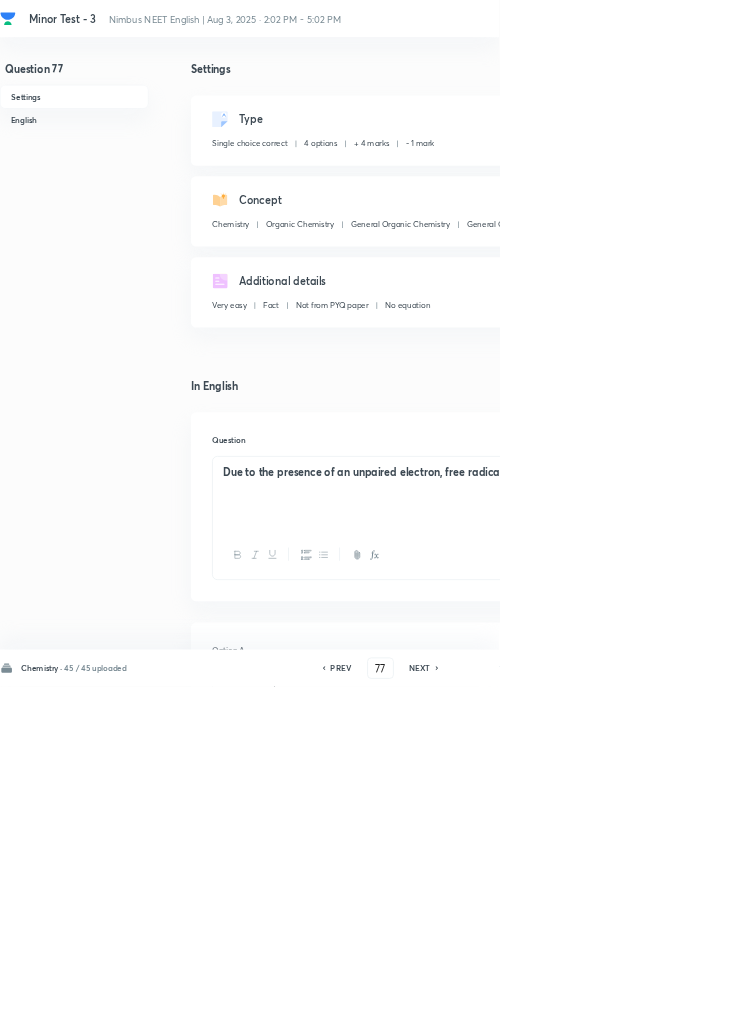 click on "NEXT" at bounding box center (633, 1008) 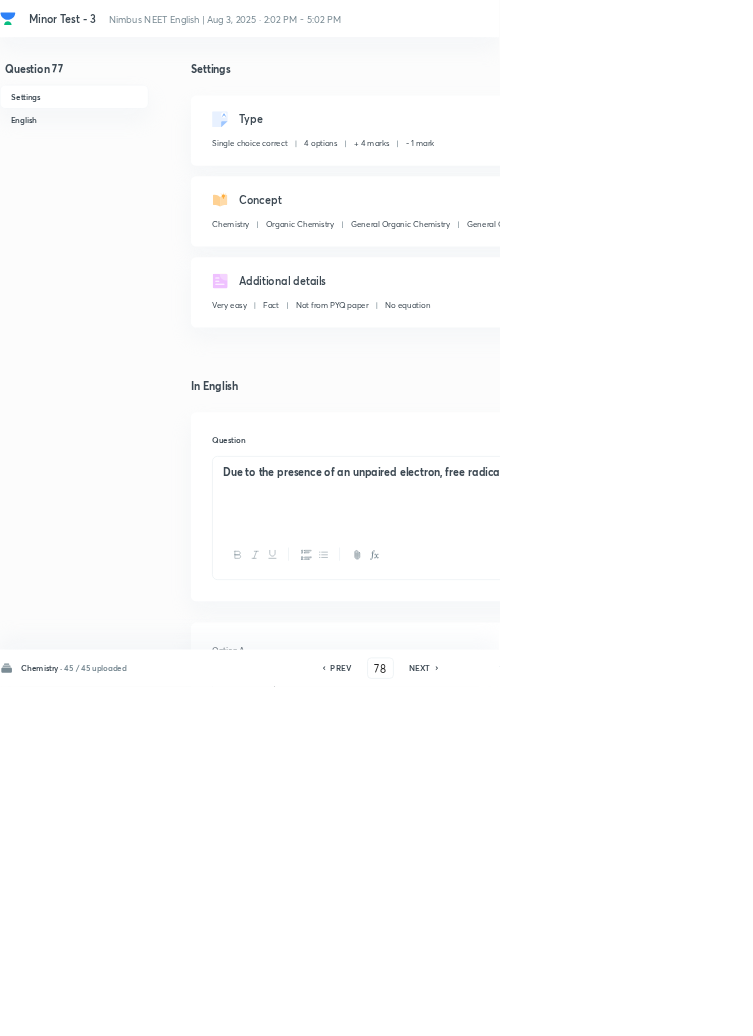 checkbox on "true" 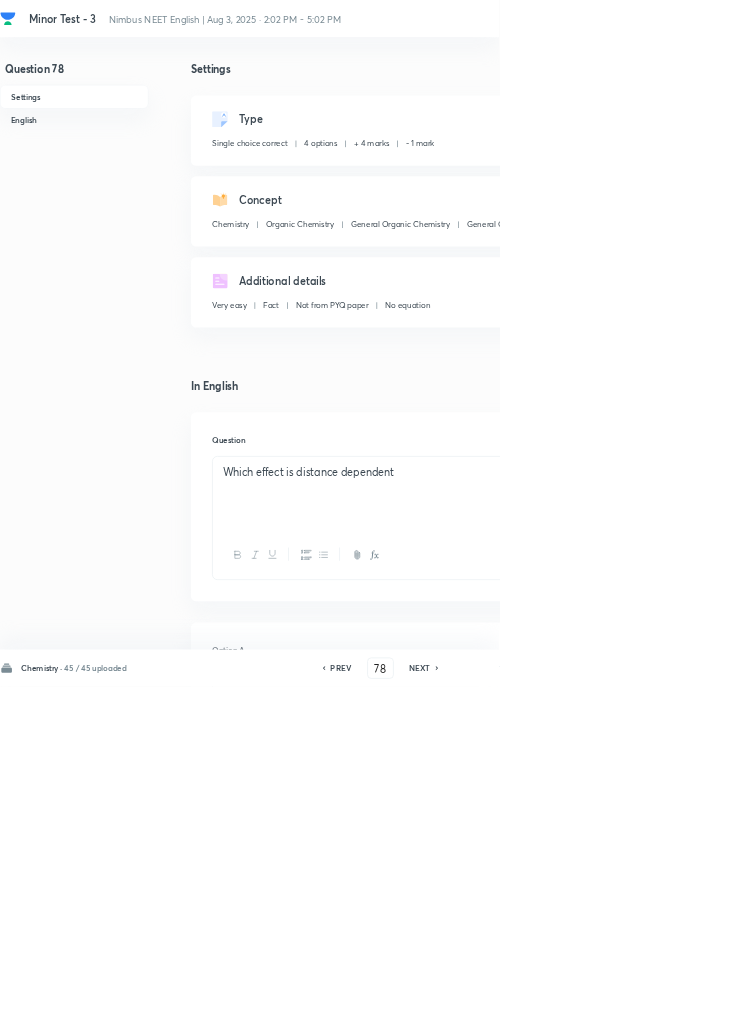 click on "NEXT" at bounding box center [633, 1008] 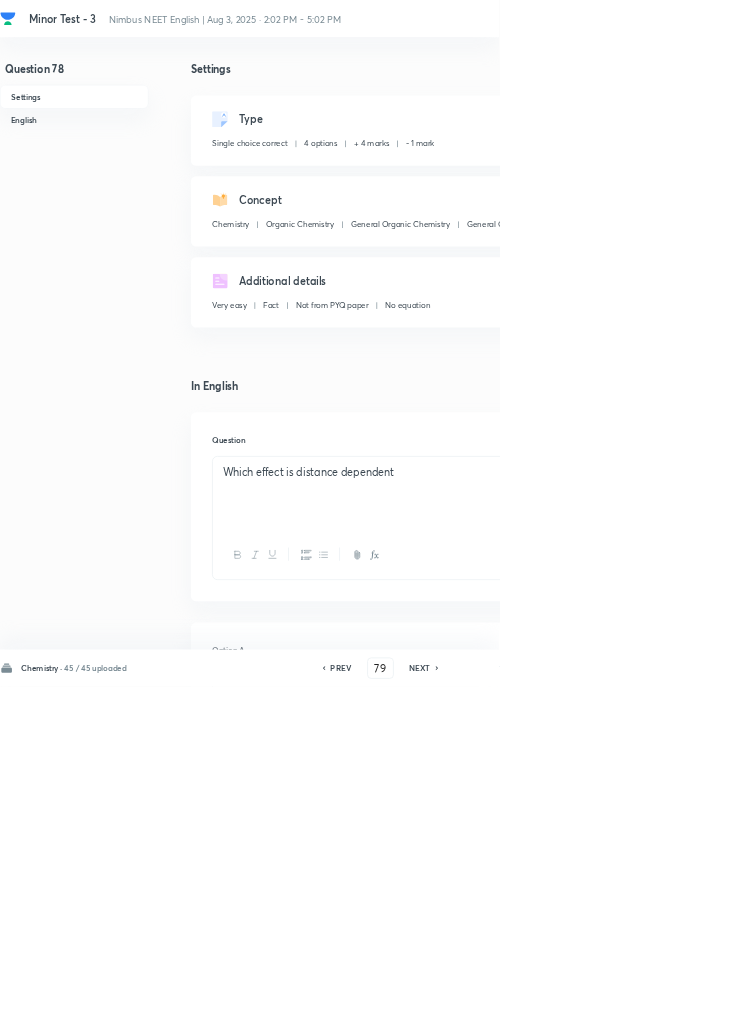 checkbox on "true" 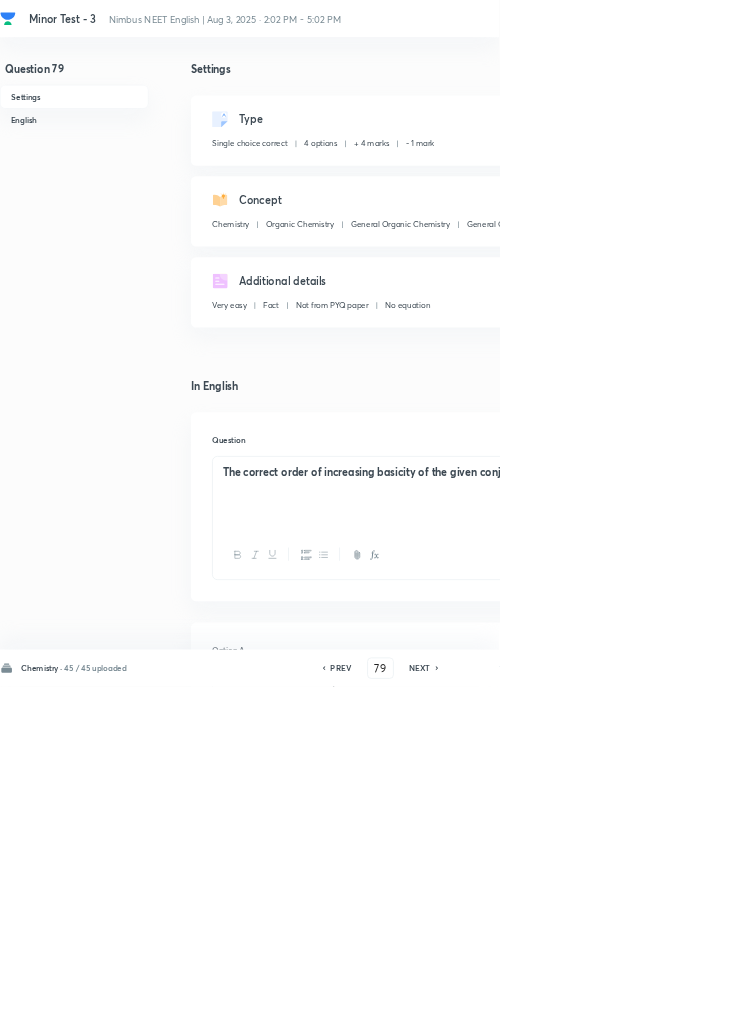 click on "Chemistry ·
45 / 45 uploaded
PREV 79 ​ NEXT Remove Save" at bounding box center (568, 1008) 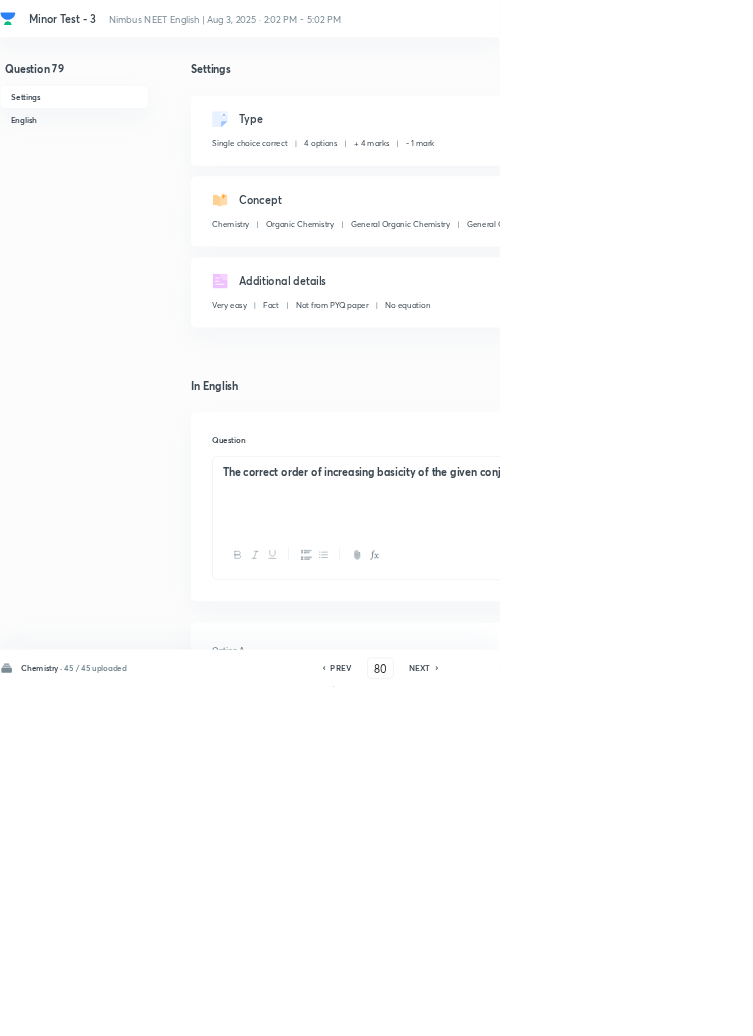 checkbox on "false" 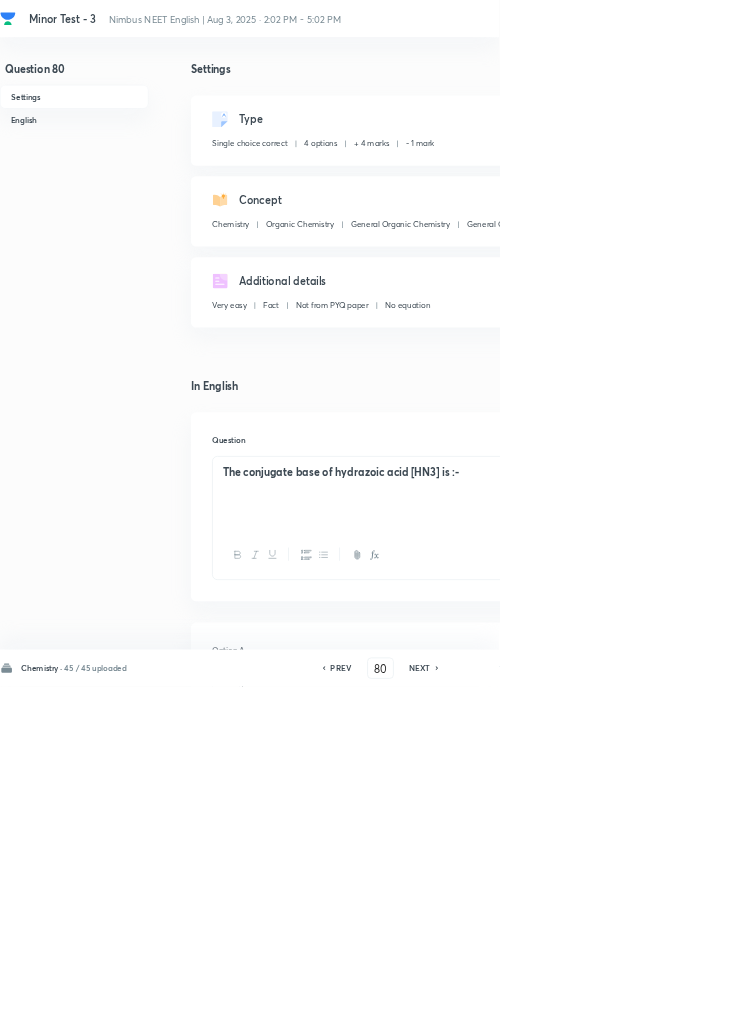 click 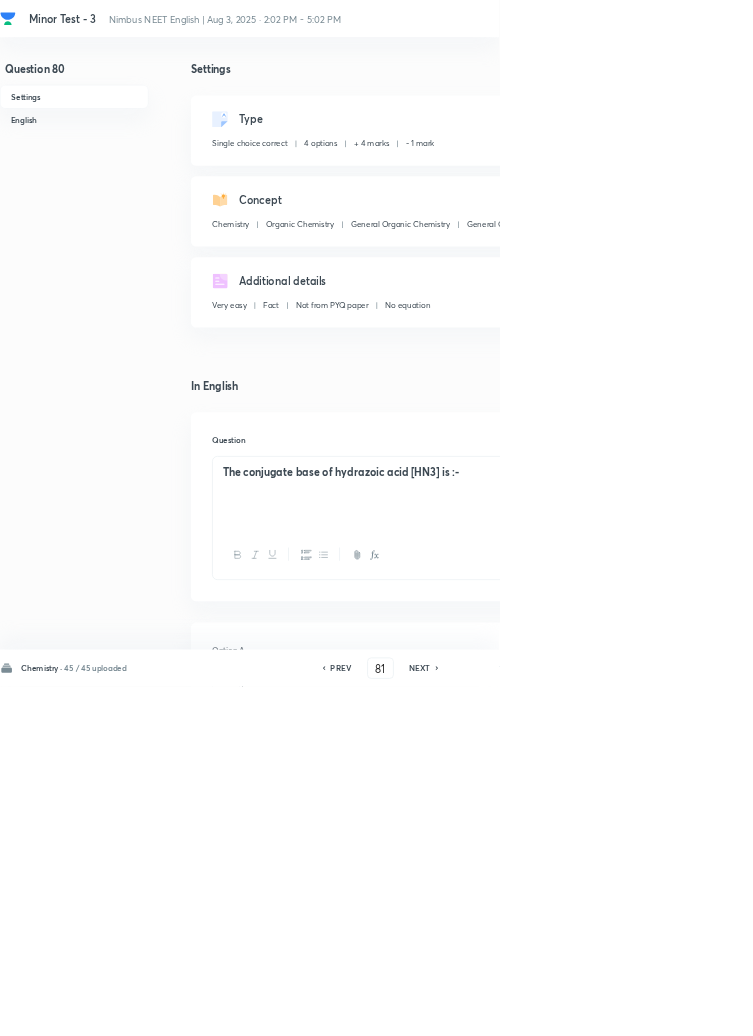 checkbox on "false" 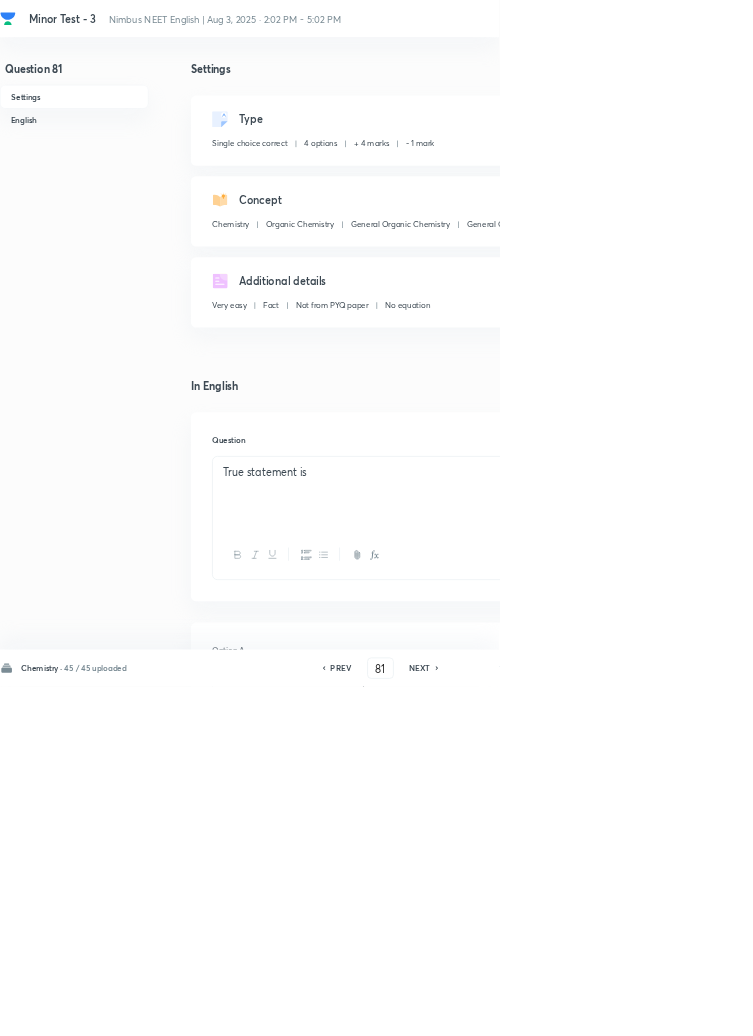 click 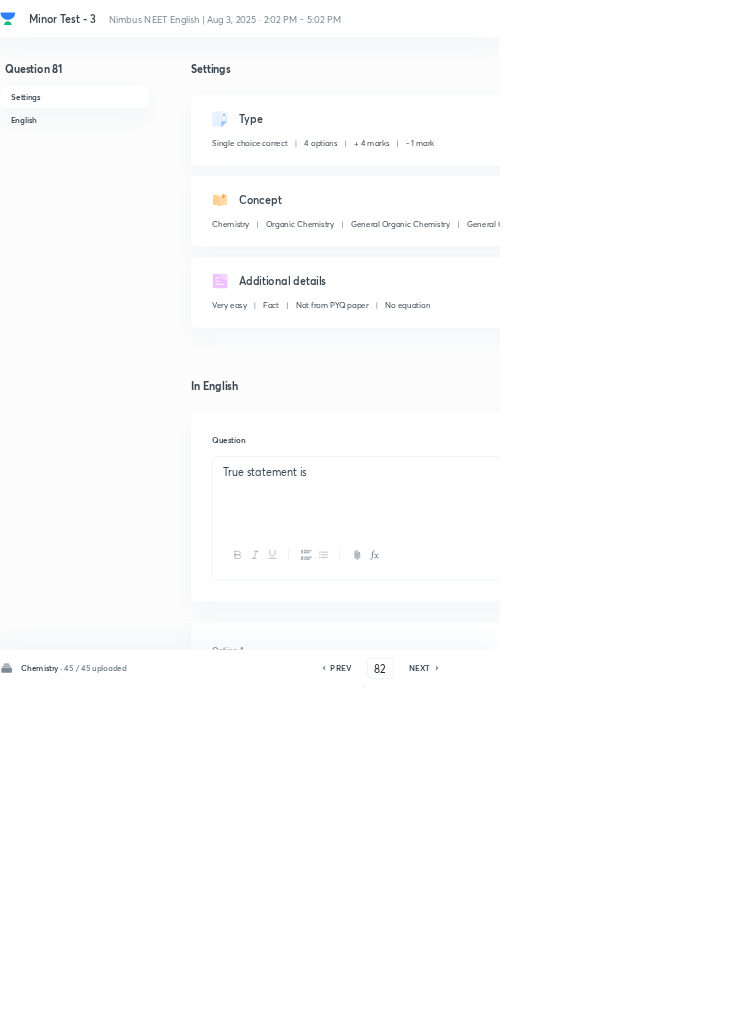 checkbox on "false" 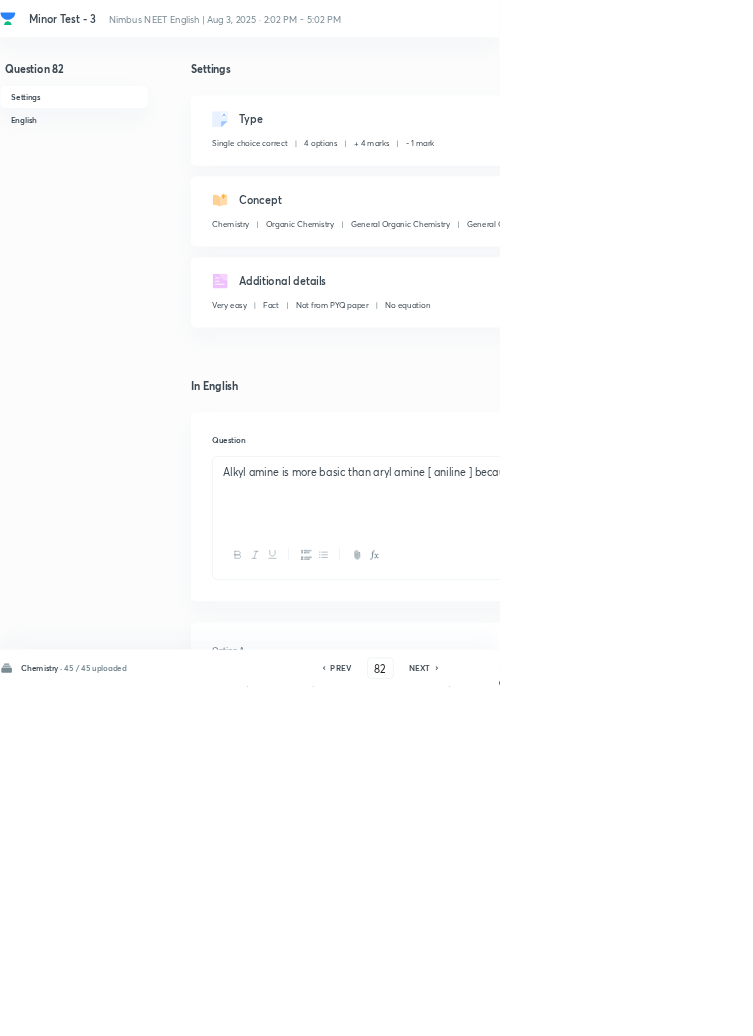 click 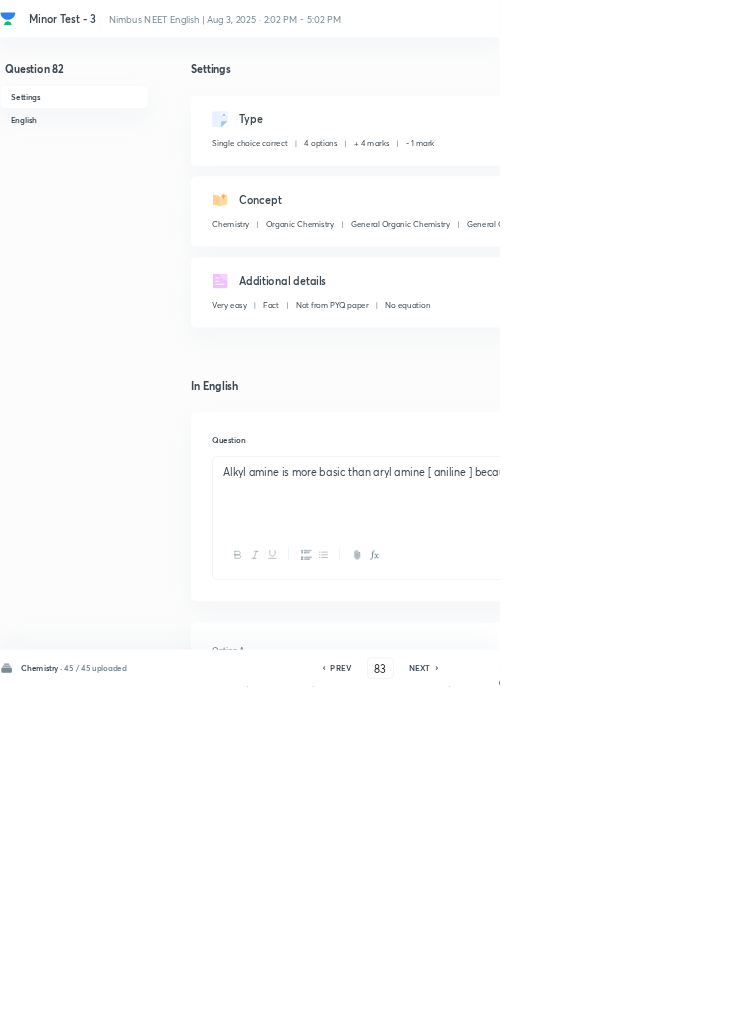 checkbox on "false" 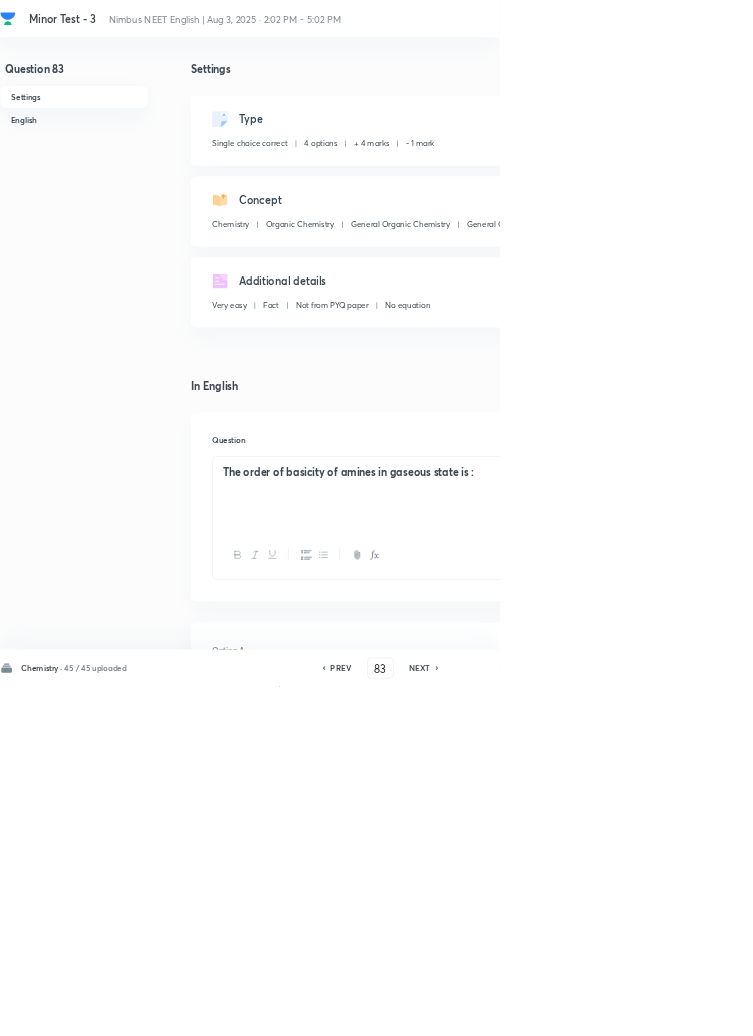 click 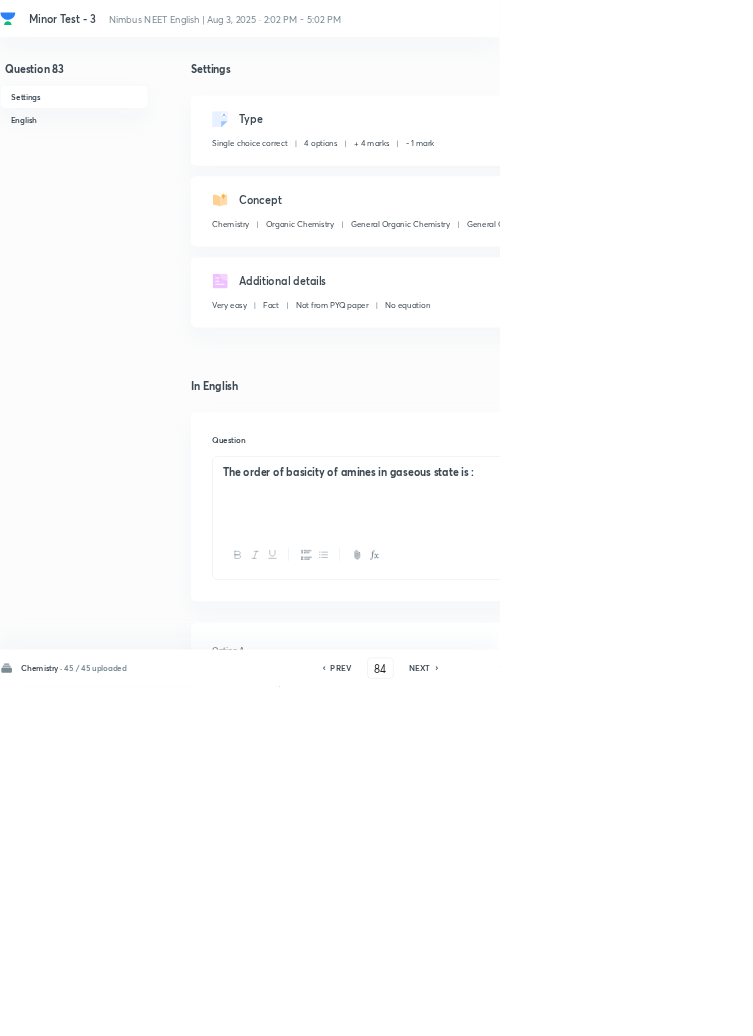 checkbox on "false" 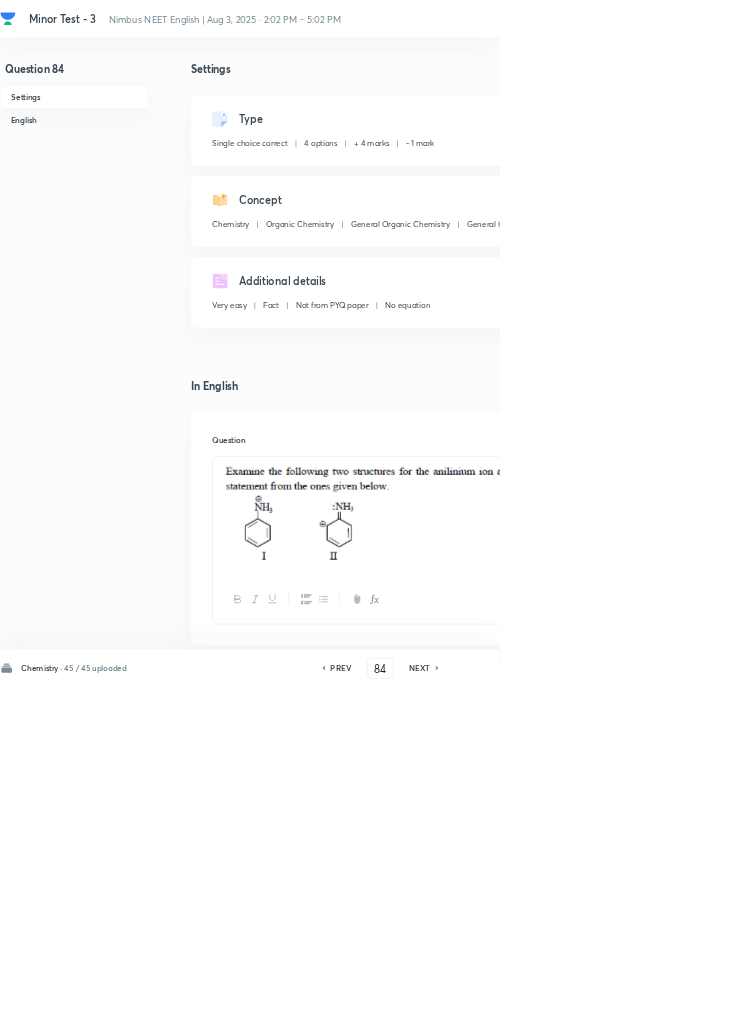 click 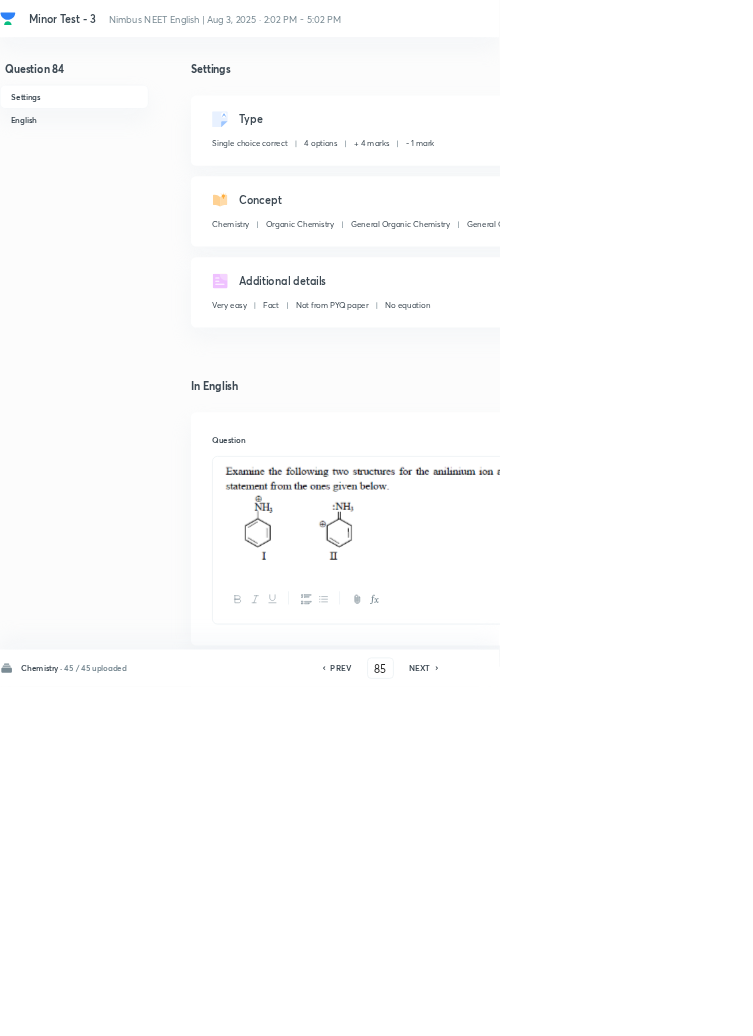 checkbox on "false" 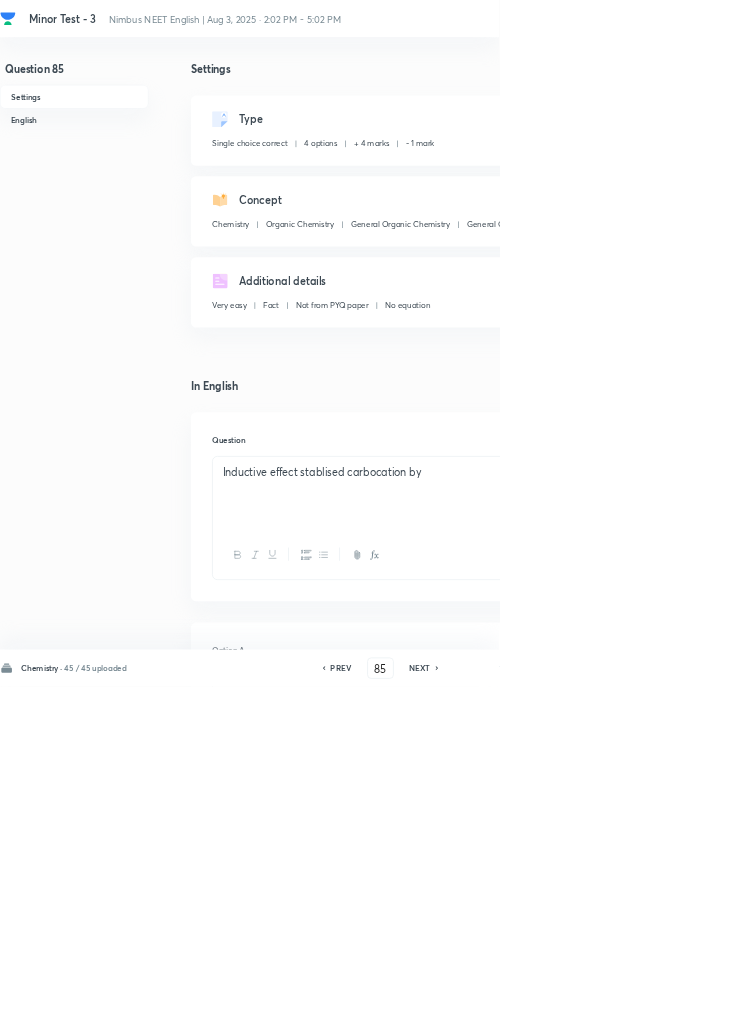 click 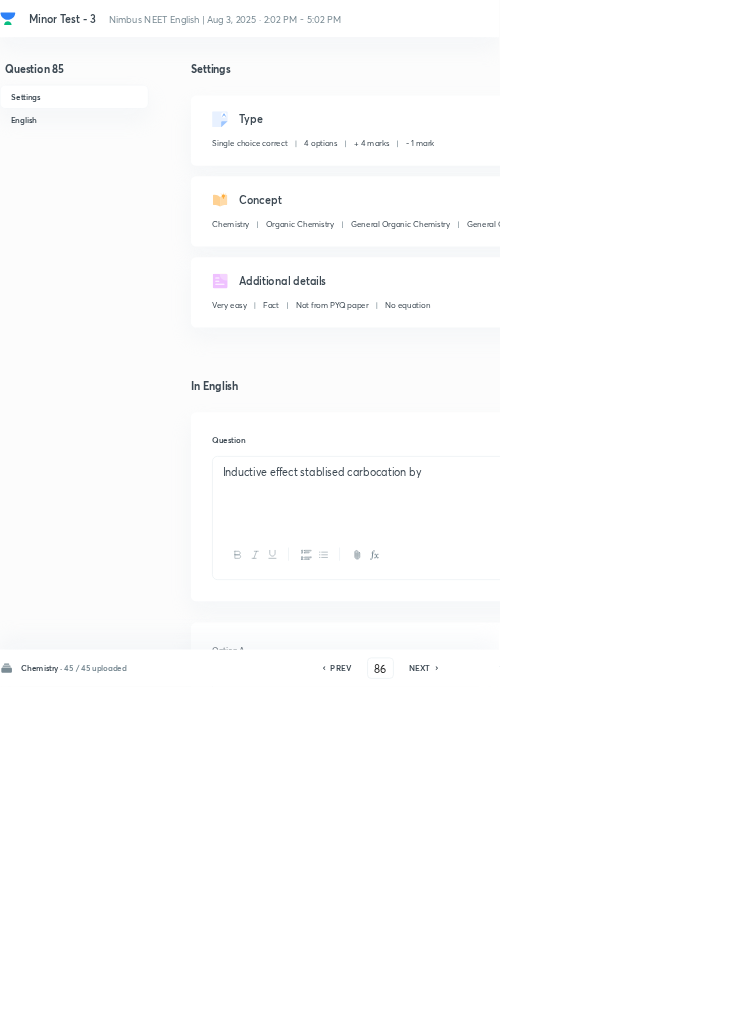 checkbox on "false" 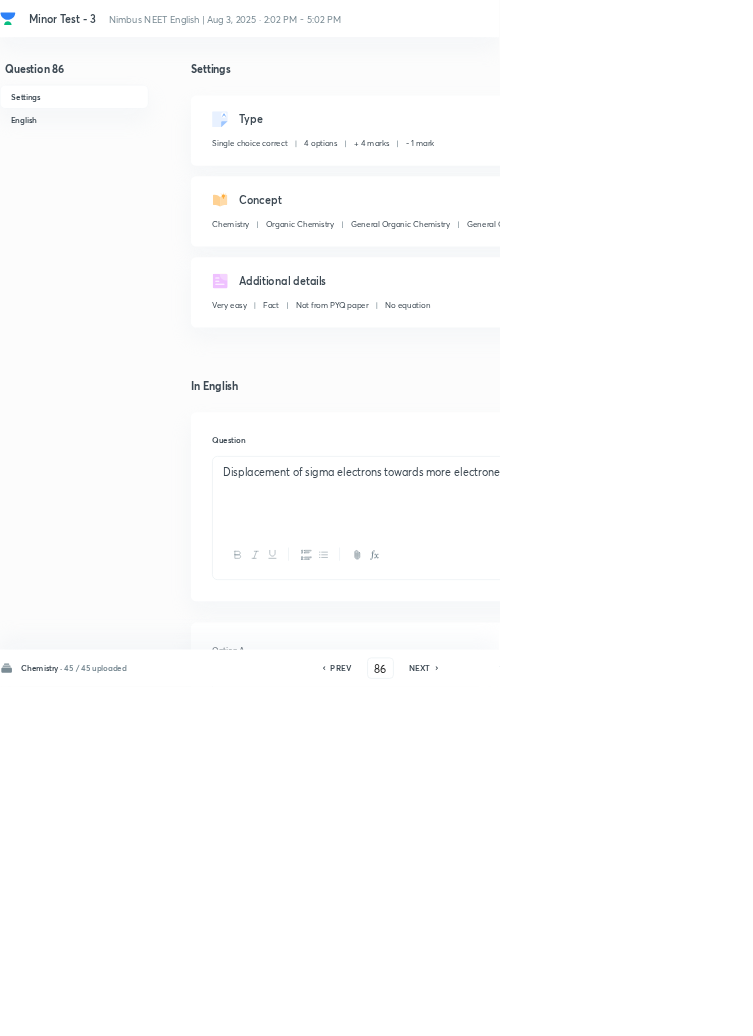 click on "NEXT" at bounding box center [633, 1008] 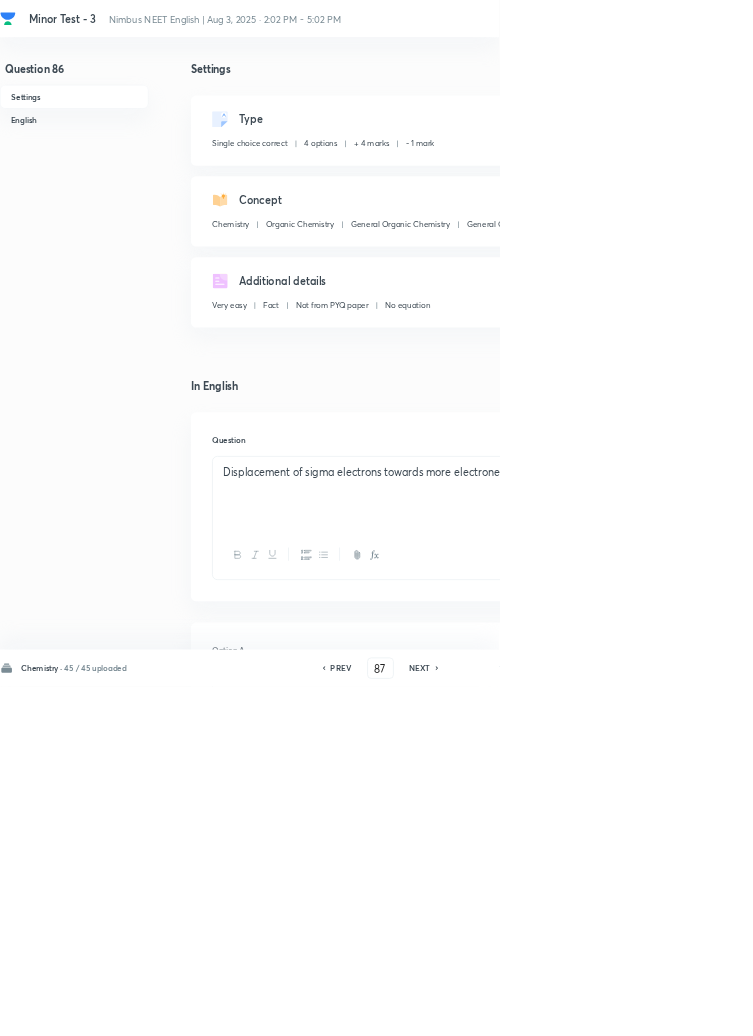 checkbox on "false" 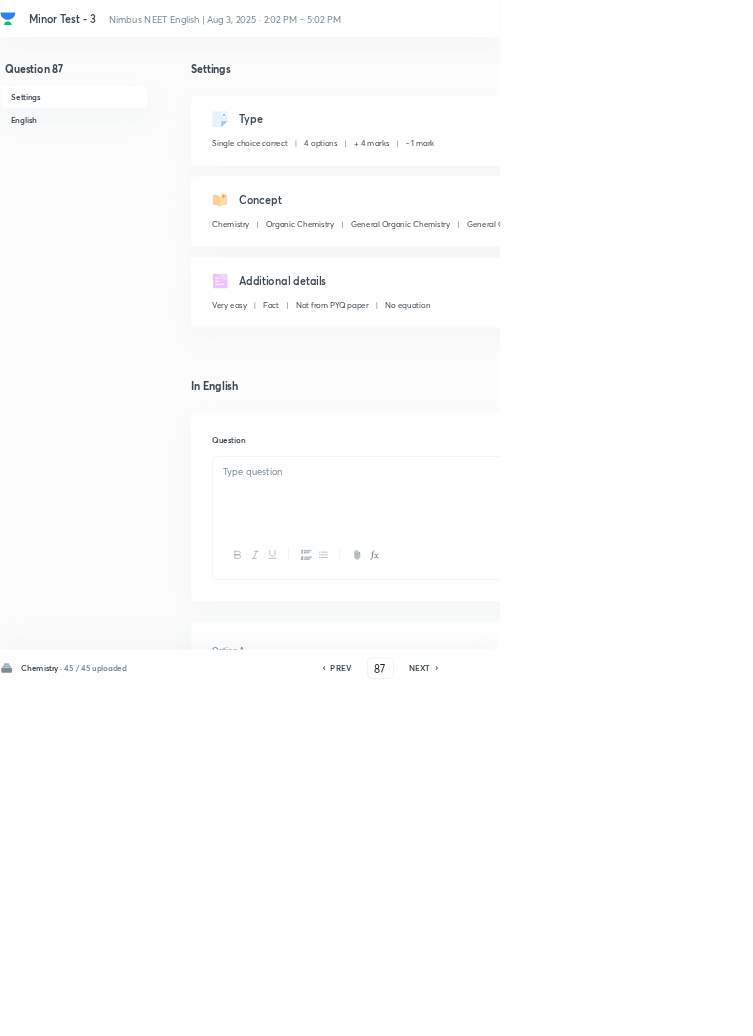checkbox on "true" 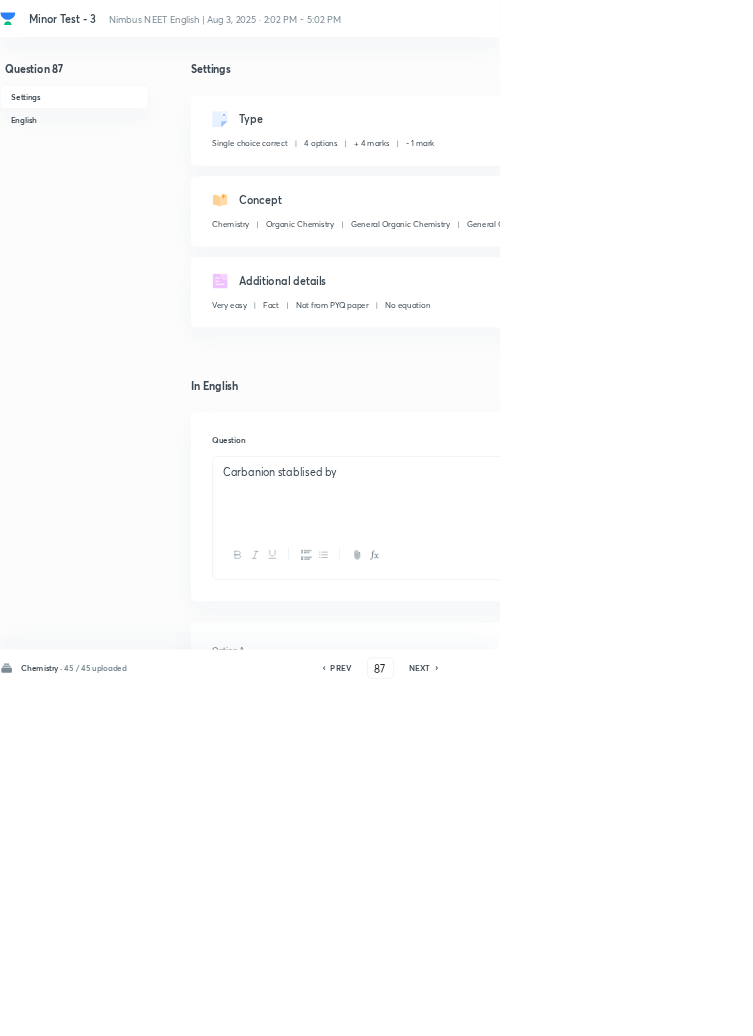 click on "NEXT" at bounding box center [633, 1008] 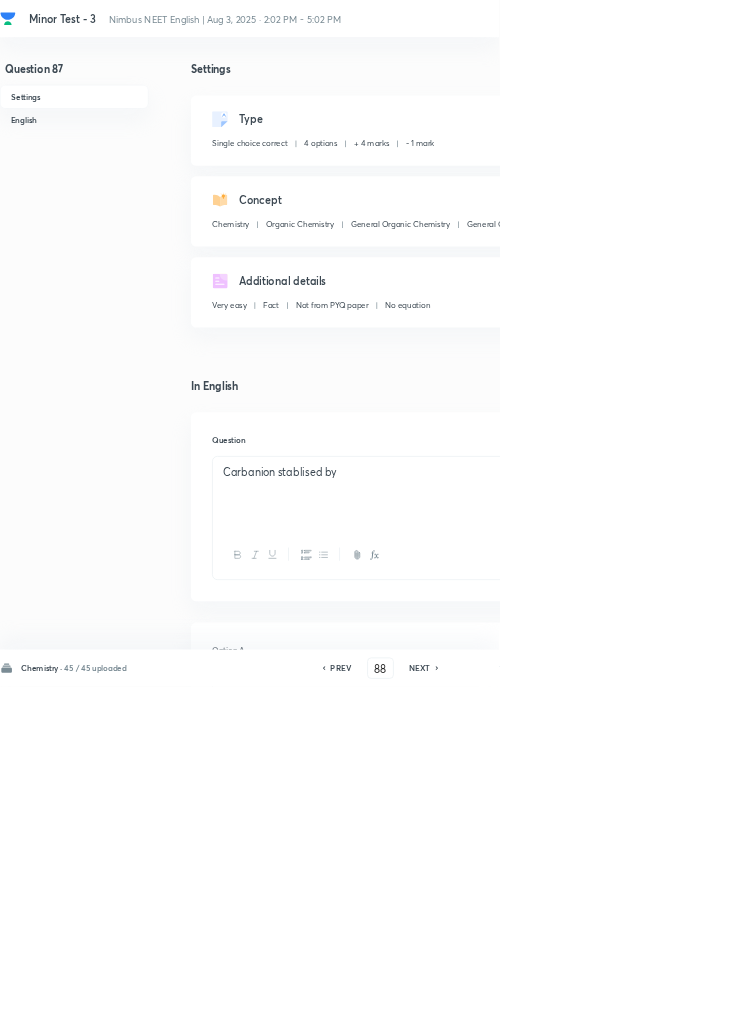 checkbox on "false" 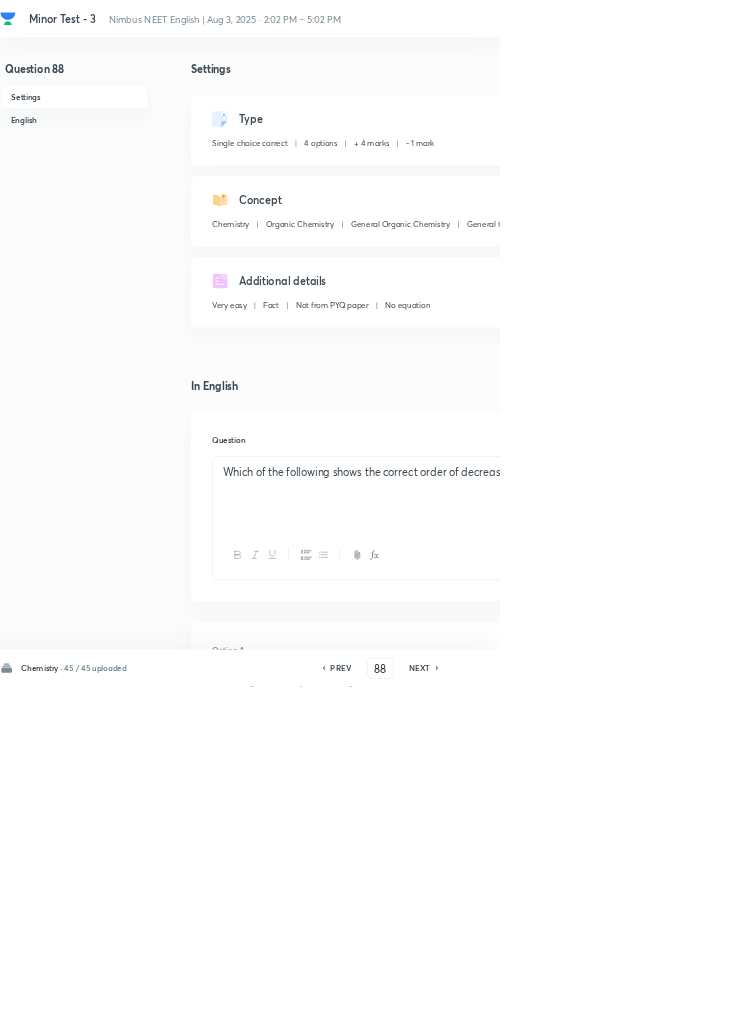 click 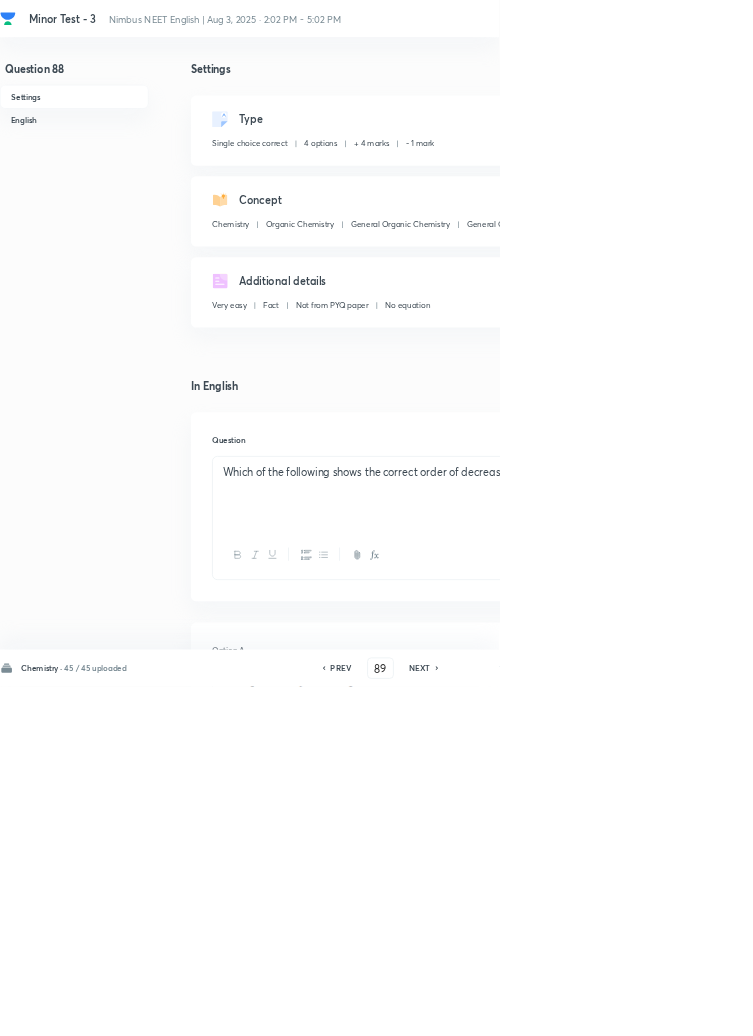 checkbox on "false" 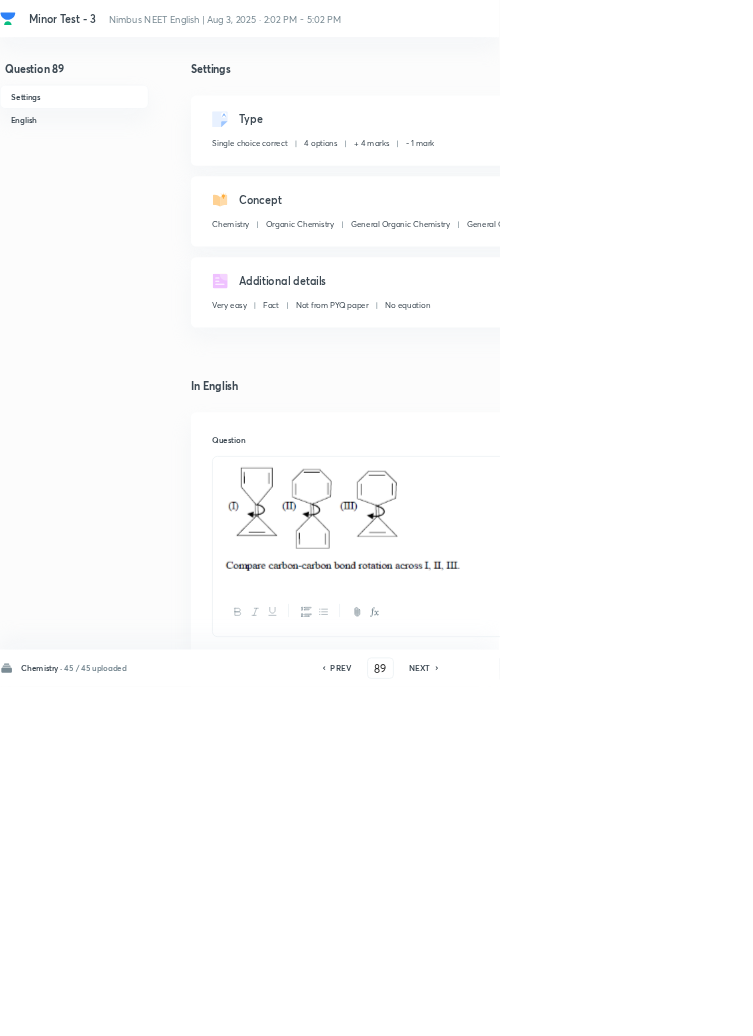 click 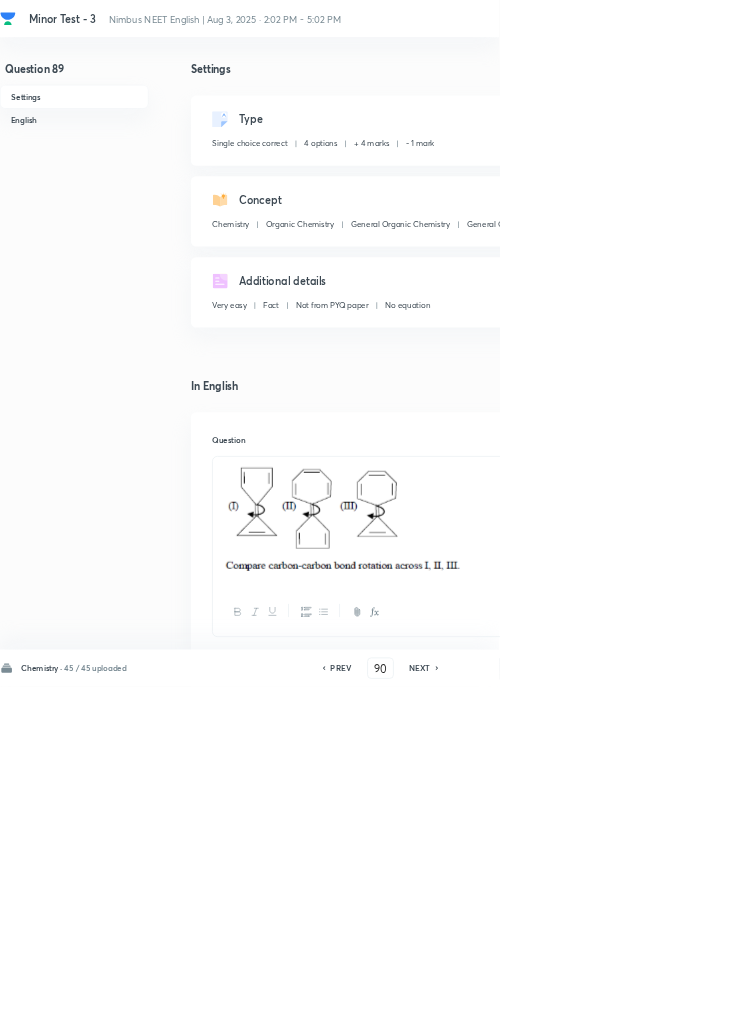 checkbox on "false" 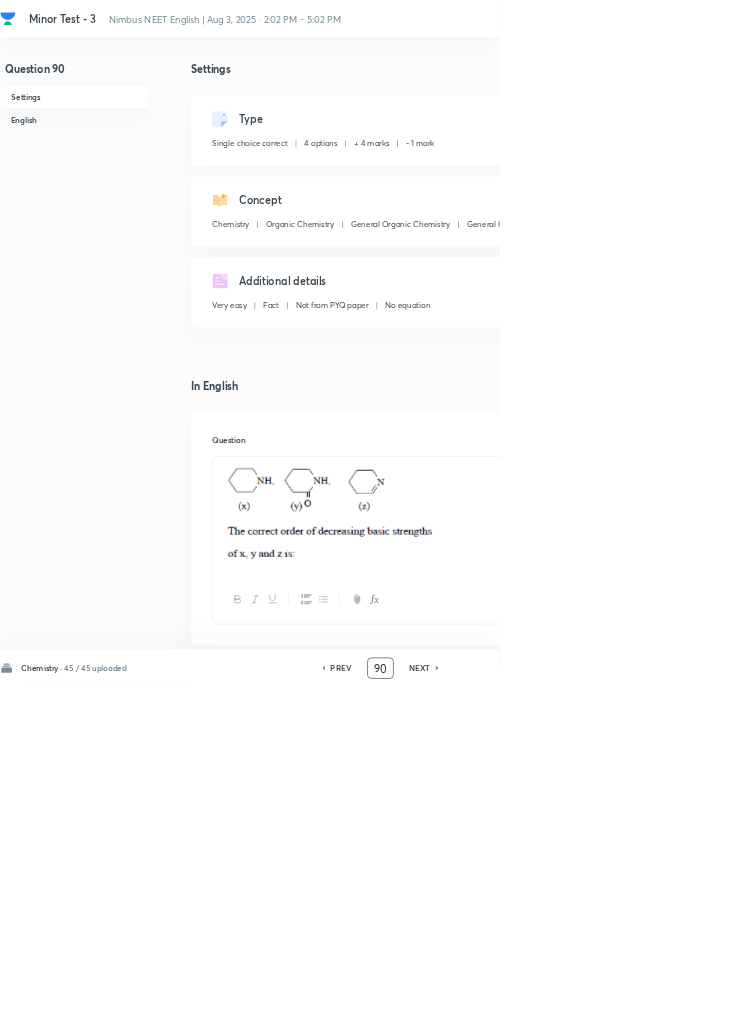 click on "90" at bounding box center (574, 1008) 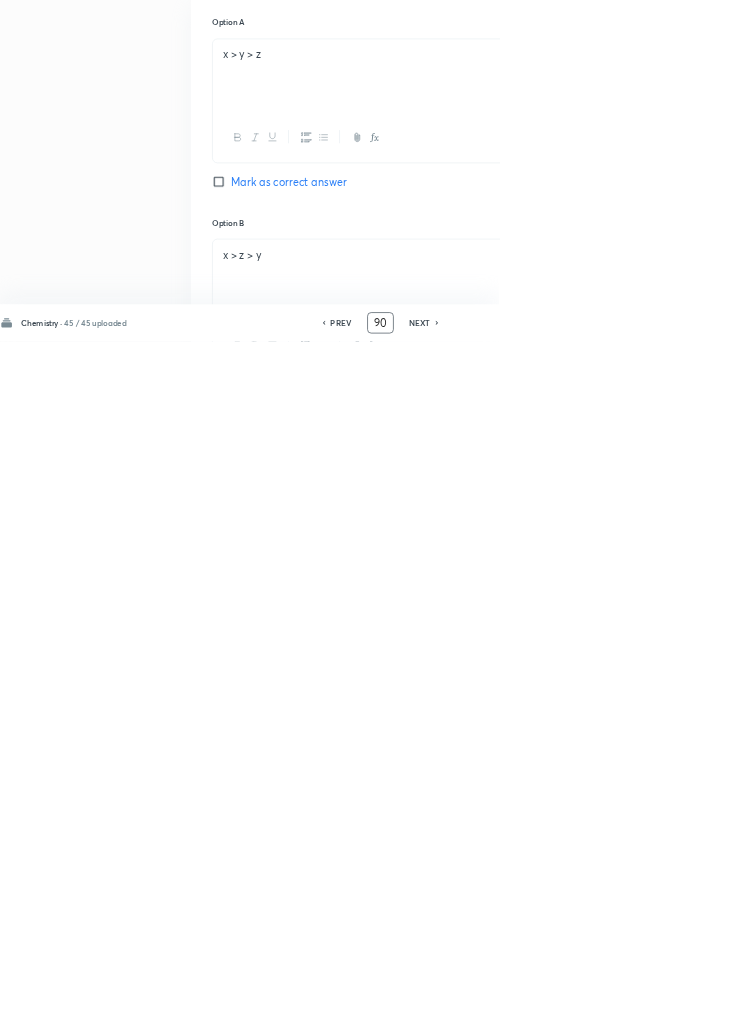 scroll, scrollTop: 950, scrollLeft: 0, axis: vertical 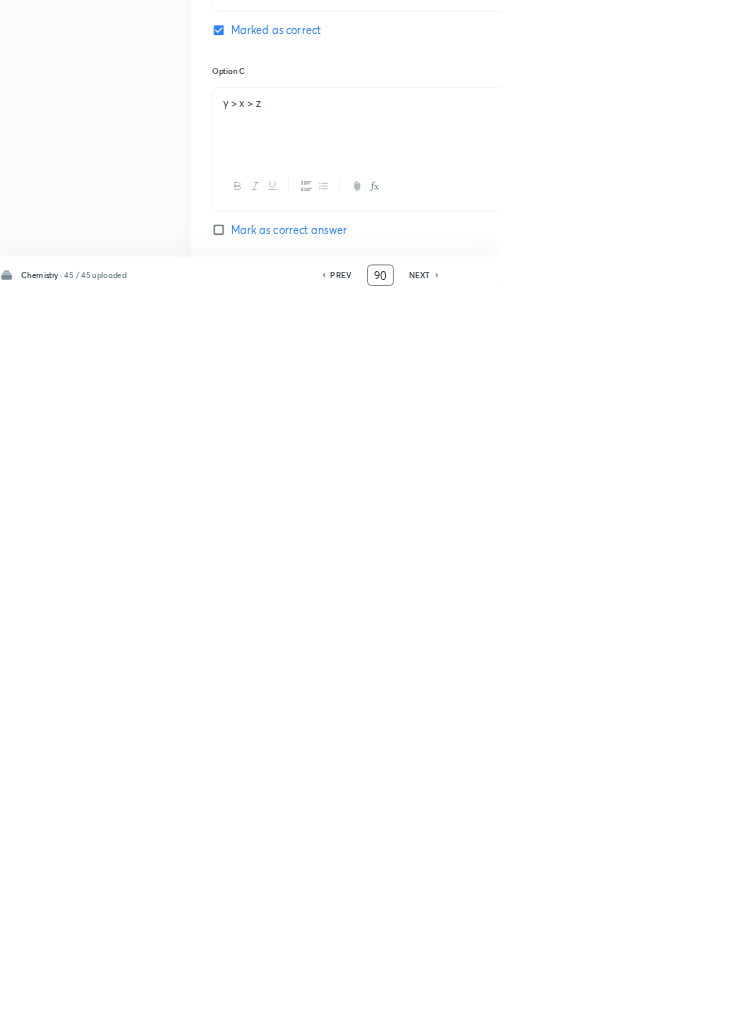 click on "90" at bounding box center (574, 1008) 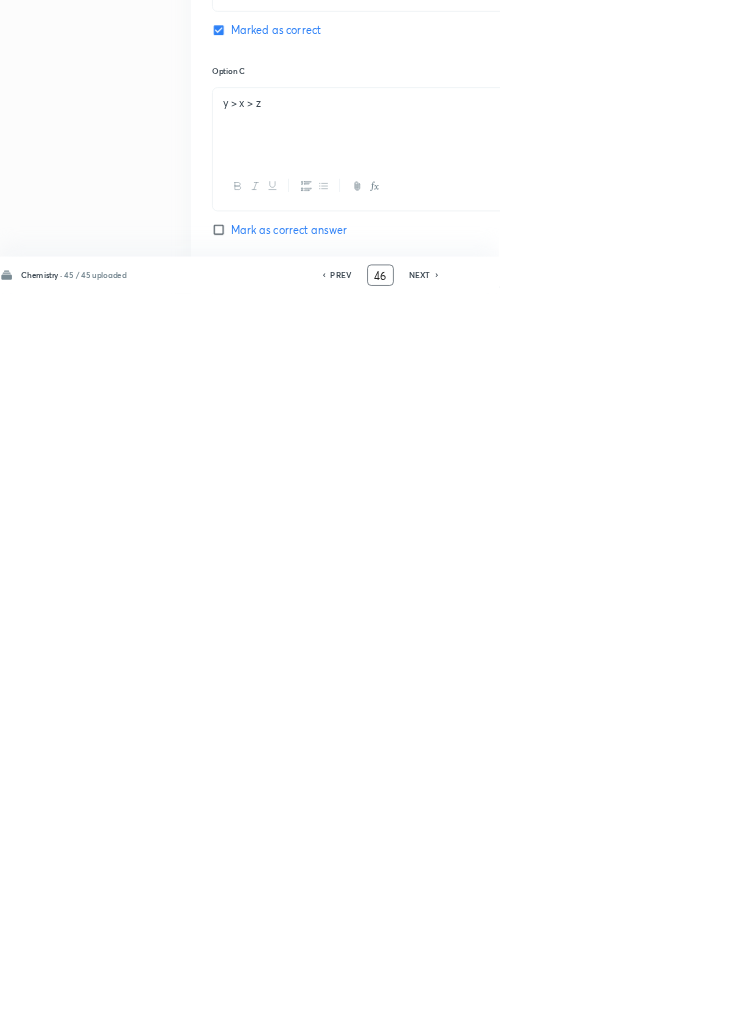 type on "46" 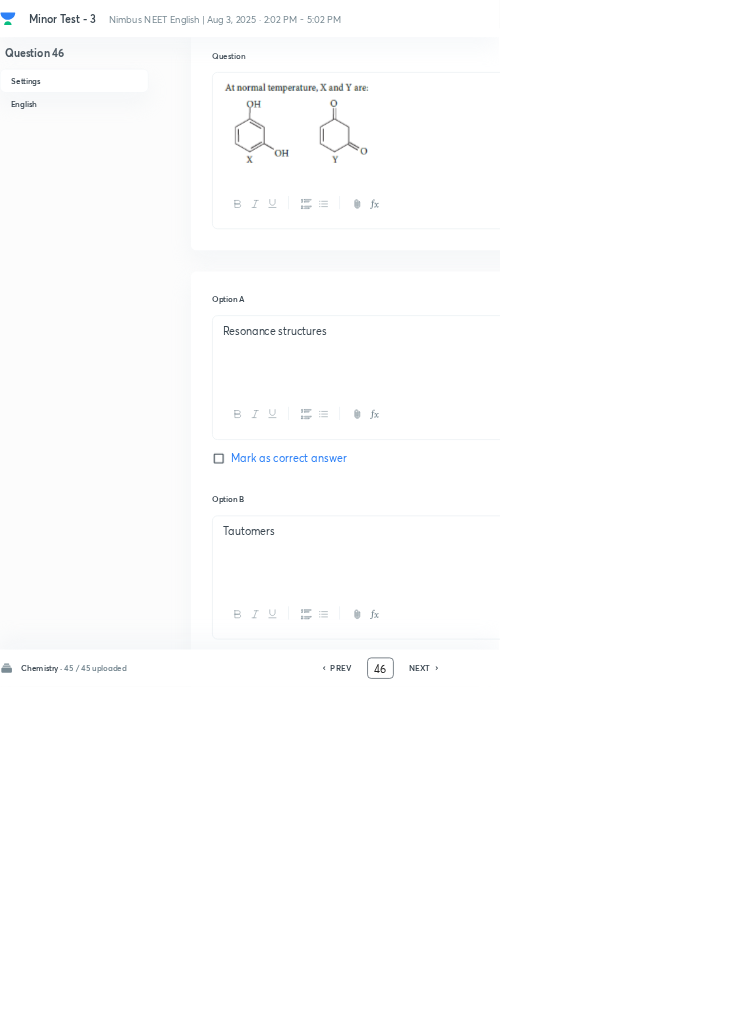 scroll, scrollTop: 0, scrollLeft: 0, axis: both 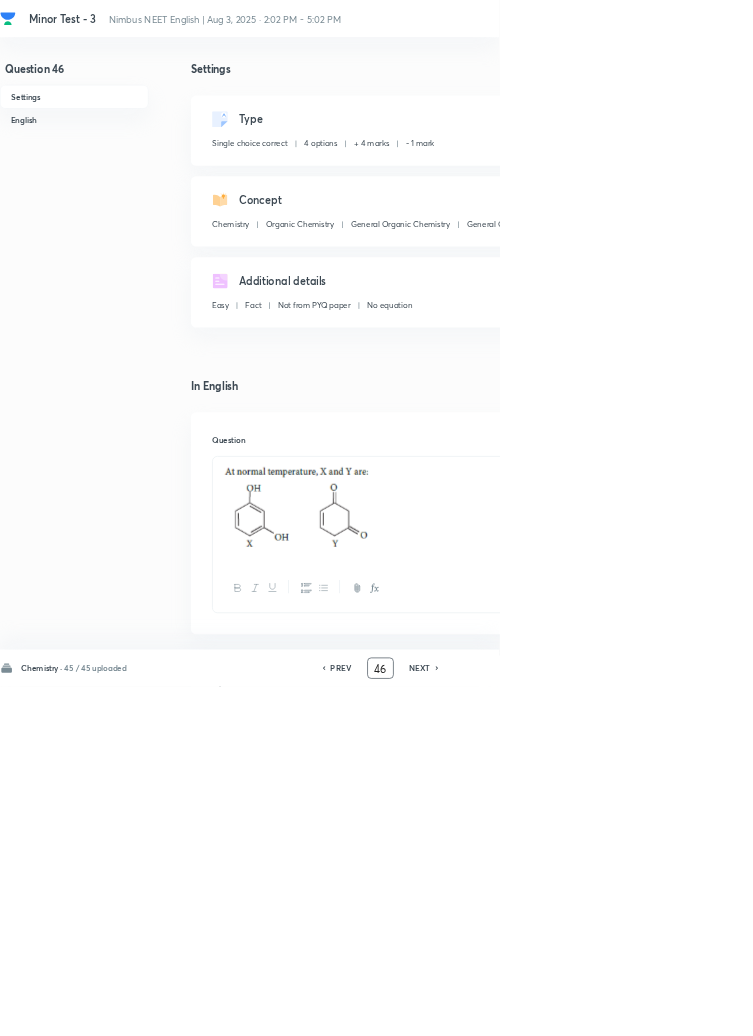 click on "NEXT" at bounding box center (633, 1008) 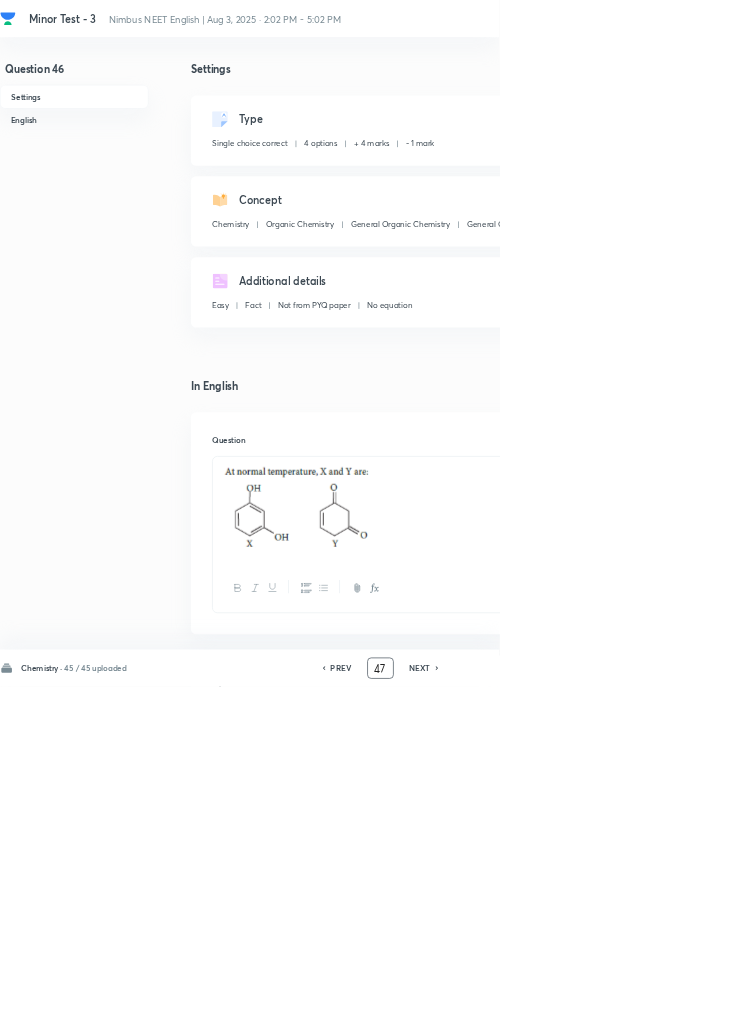 checkbox on "false" 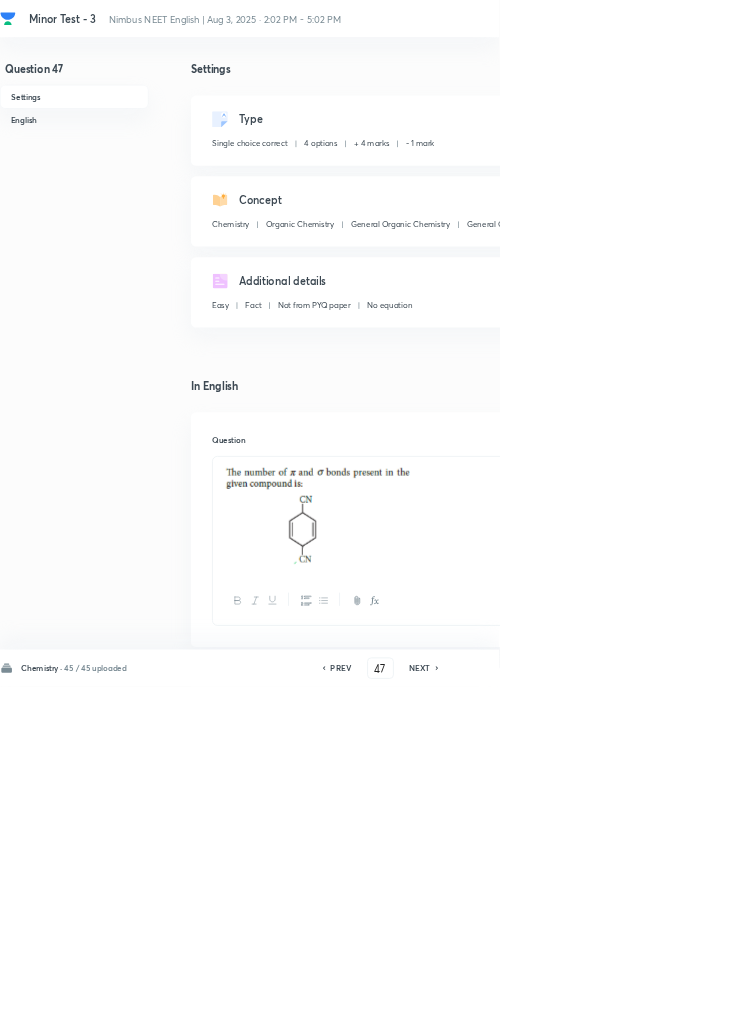 click on "NEXT" at bounding box center (633, 1008) 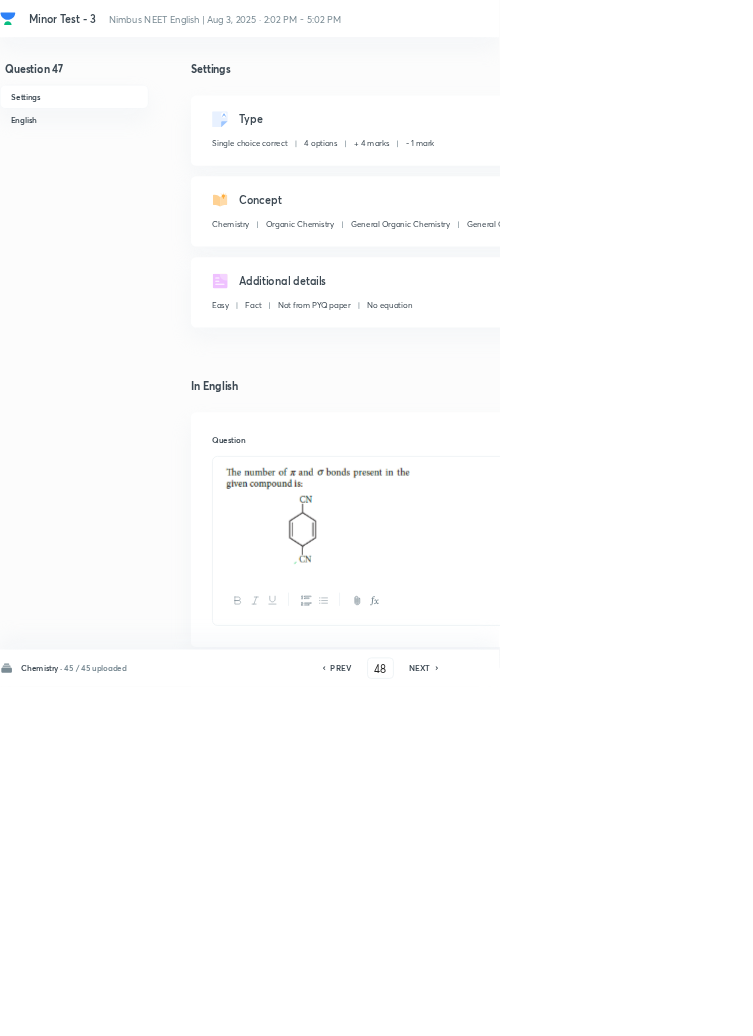 checkbox on "false" 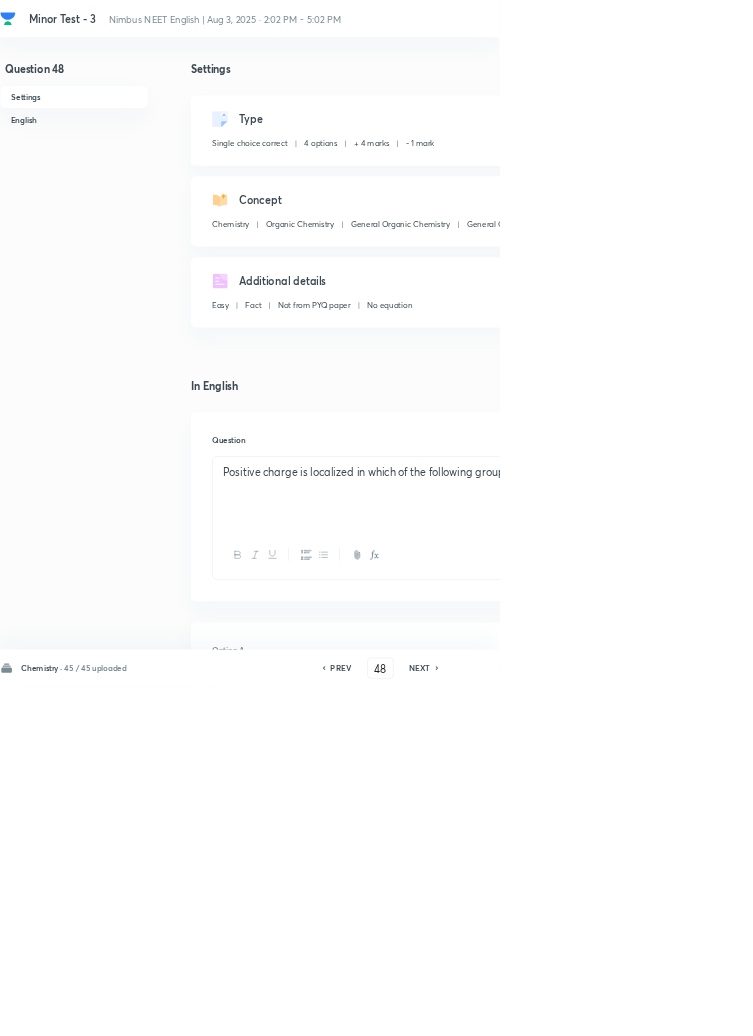 click on "NEXT" at bounding box center [633, 1008] 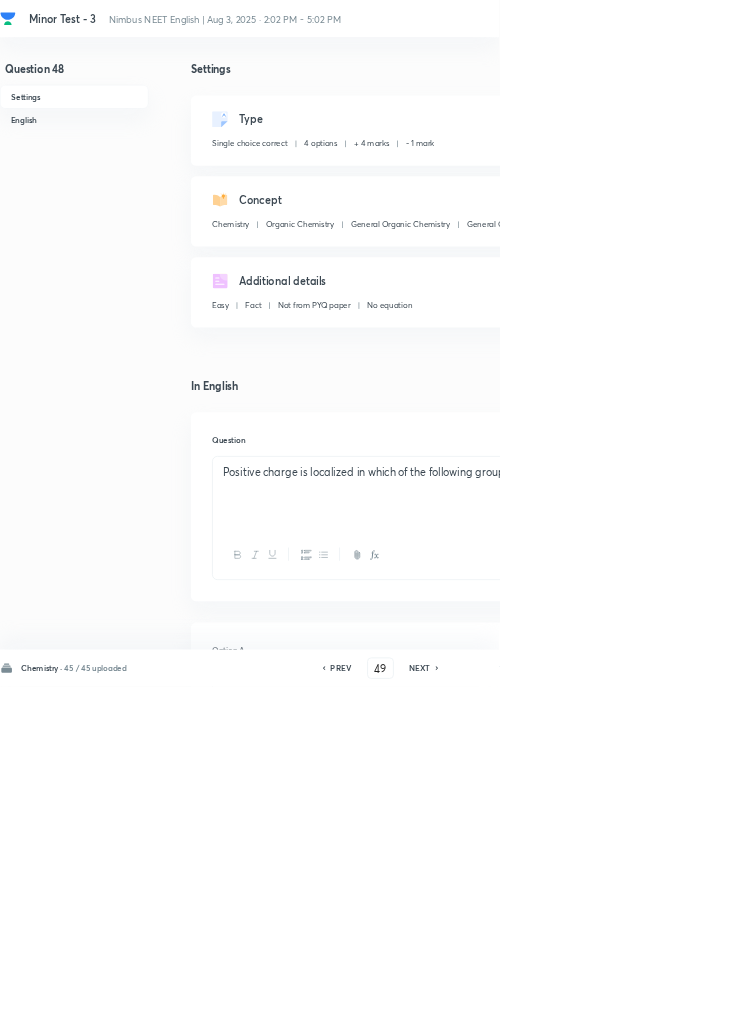 checkbox on "false" 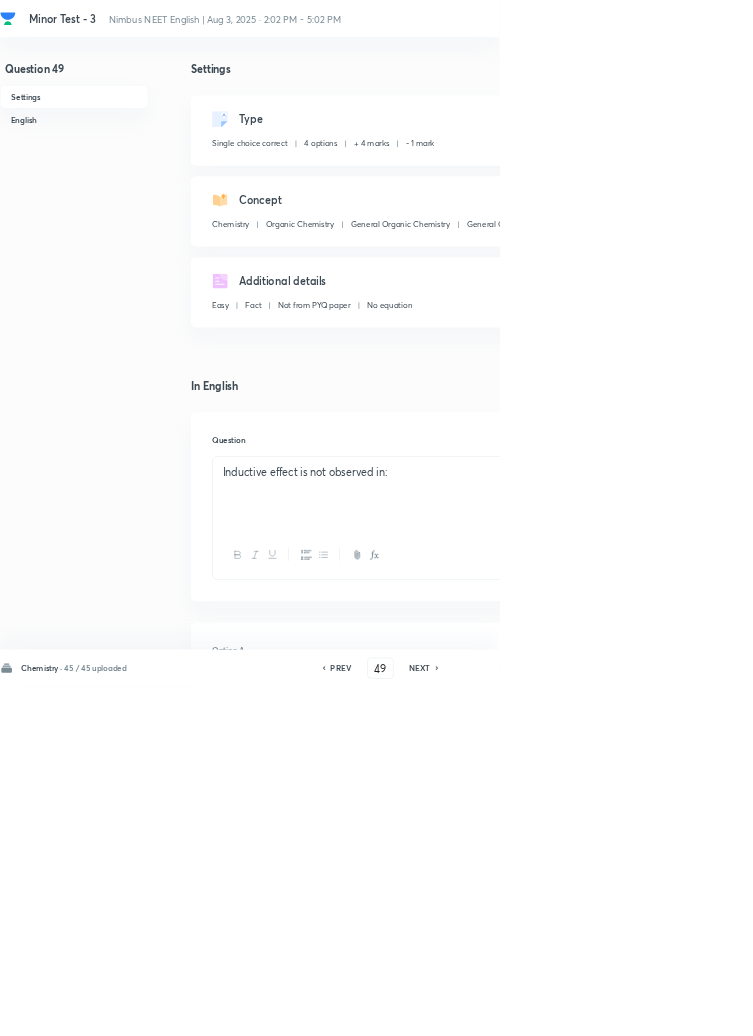 click on "NEXT" at bounding box center (633, 1008) 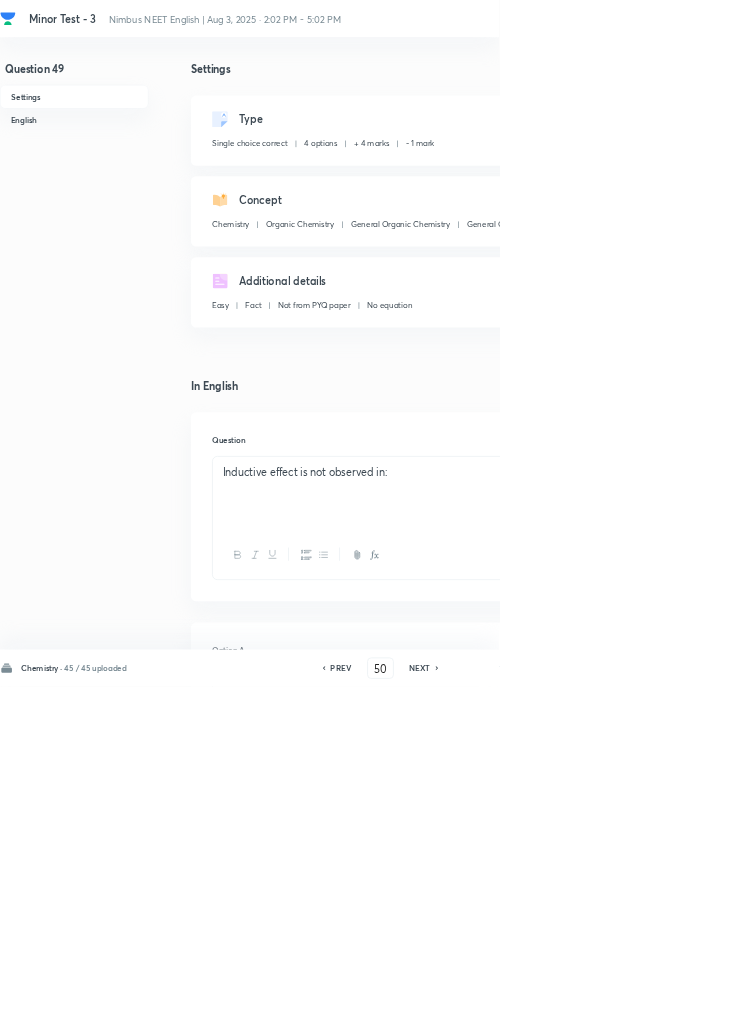 checkbox on "true" 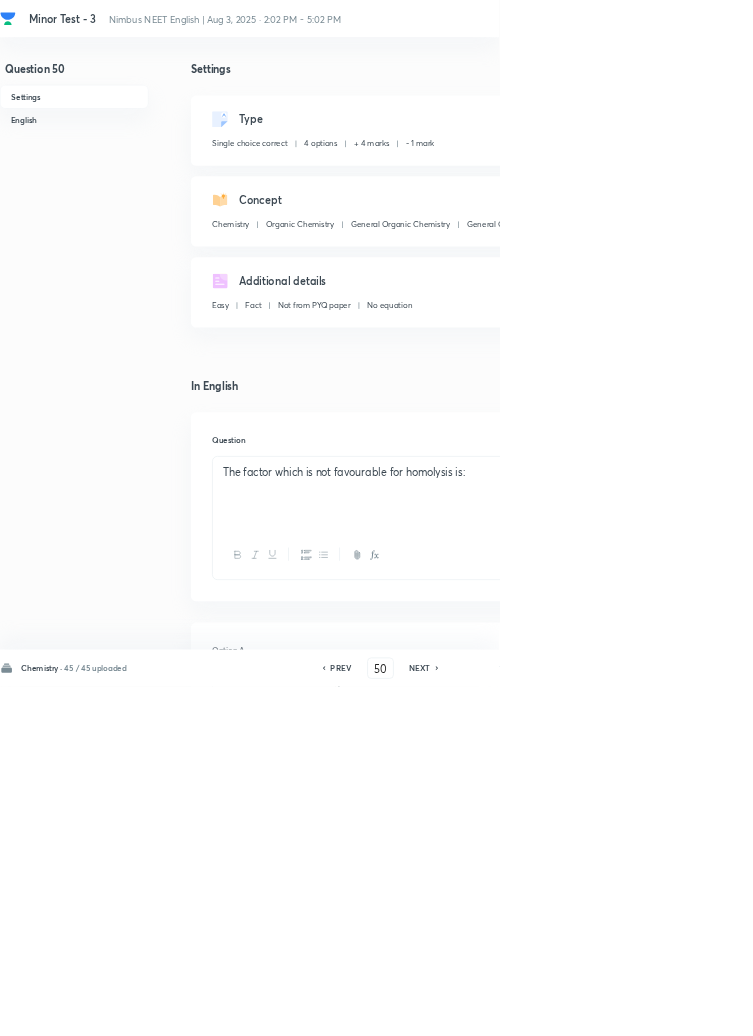 click on "NEXT" at bounding box center (633, 1008) 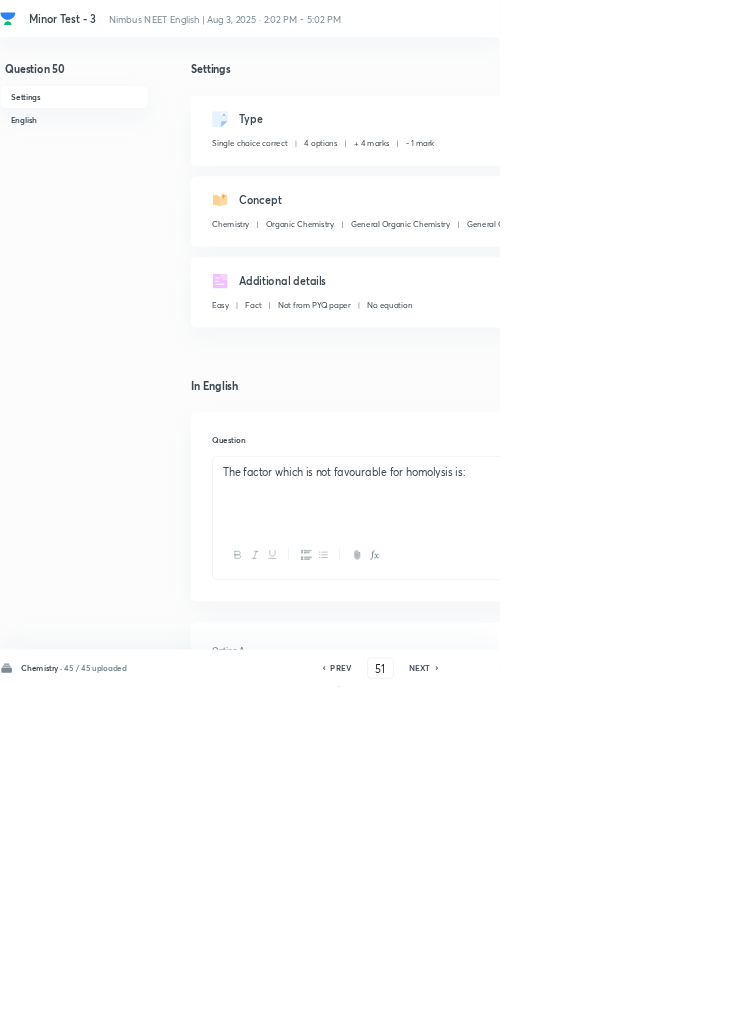 checkbox on "false" 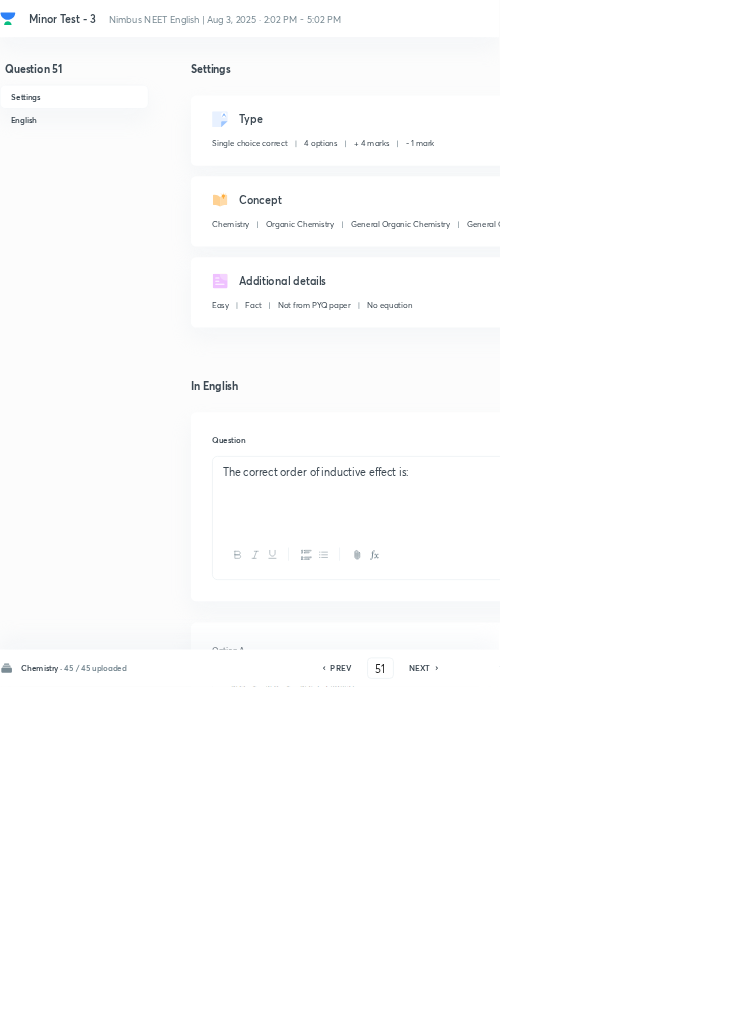 click on "NEXT" at bounding box center (633, 1008) 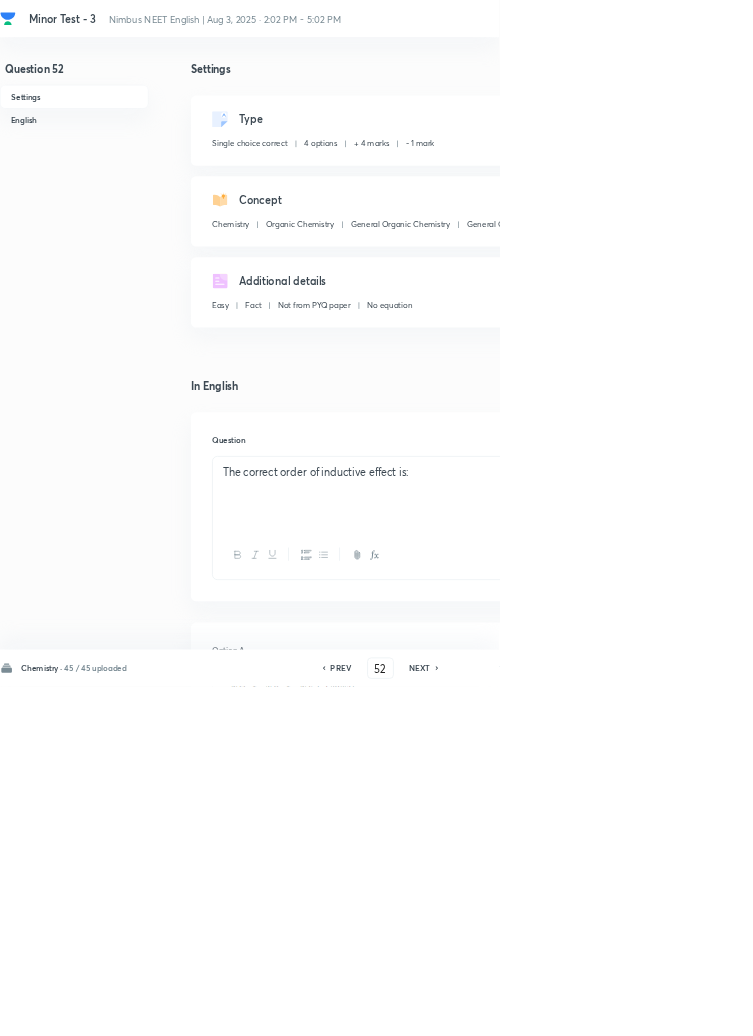 checkbox on "false" 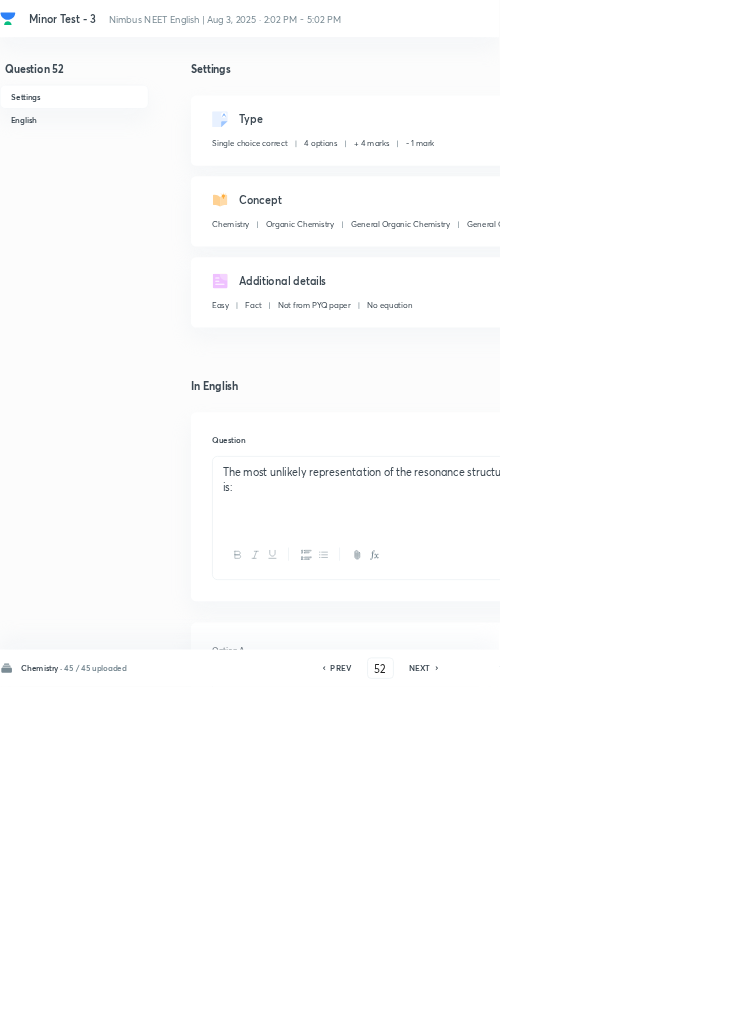 click on "Chemistry ·
45 / 45 uploaded
PREV 52 ​ NEXT Remove Save" at bounding box center (568, 1008) 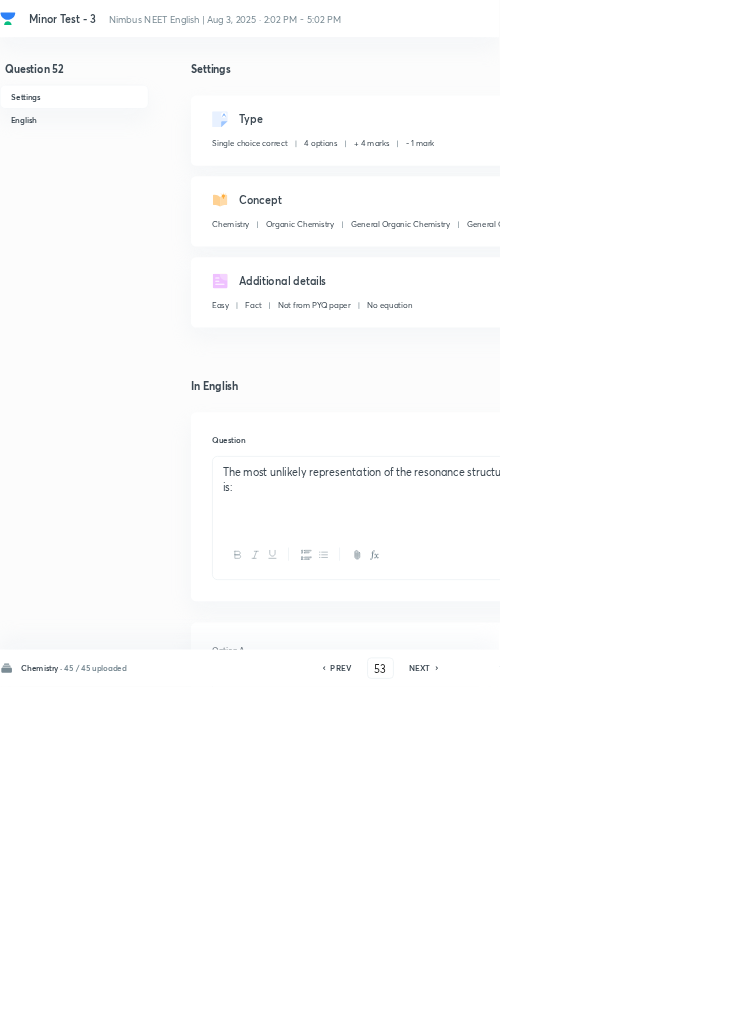 checkbox on "false" 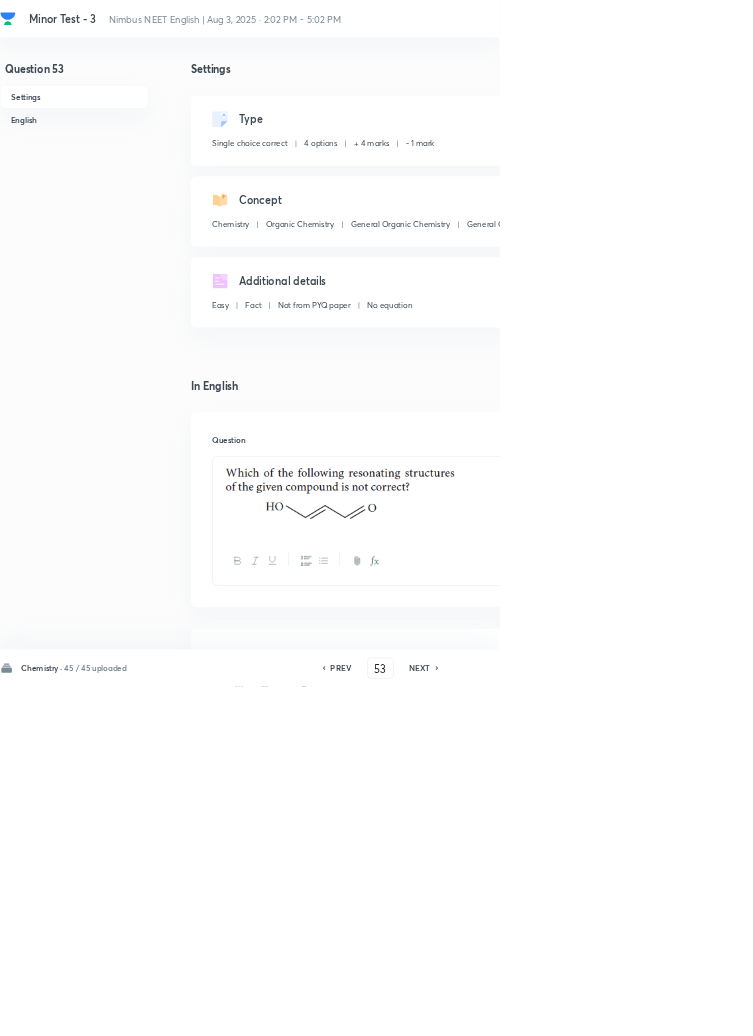click on "NEXT" at bounding box center [633, 1008] 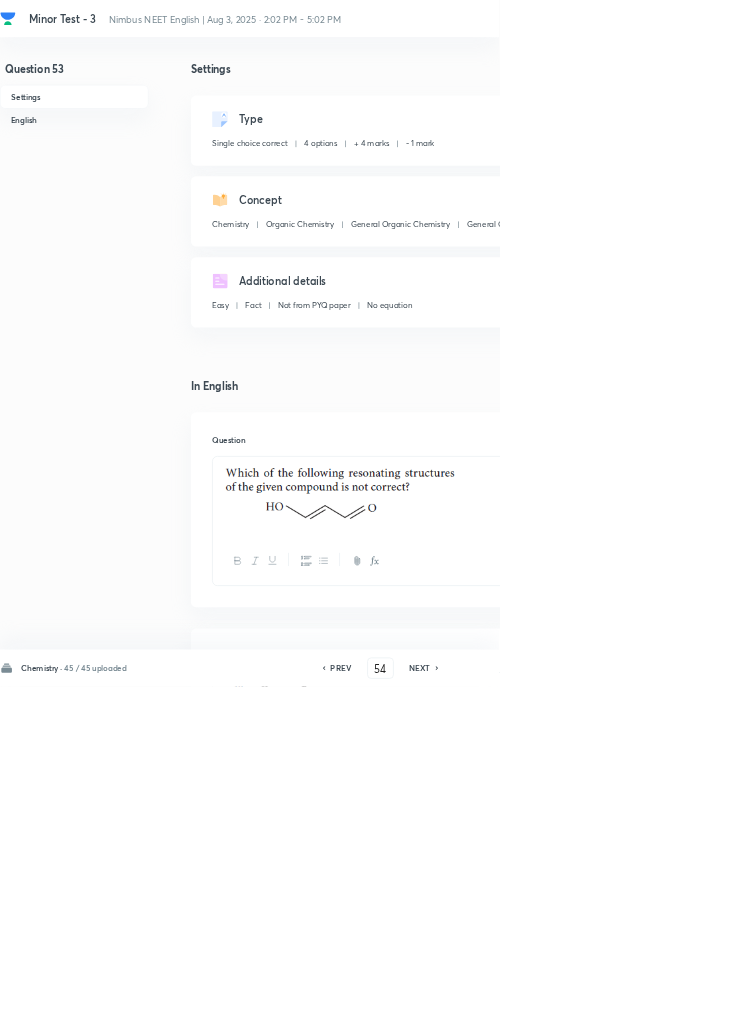 checkbox on "false" 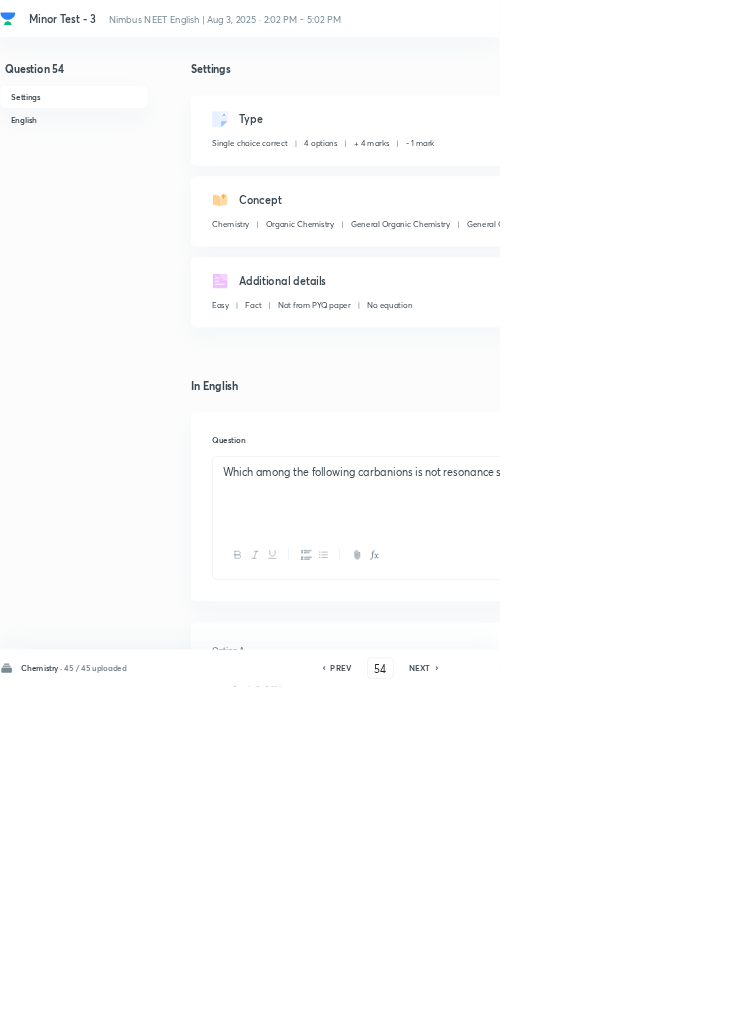 click on "NEXT" at bounding box center (633, 1008) 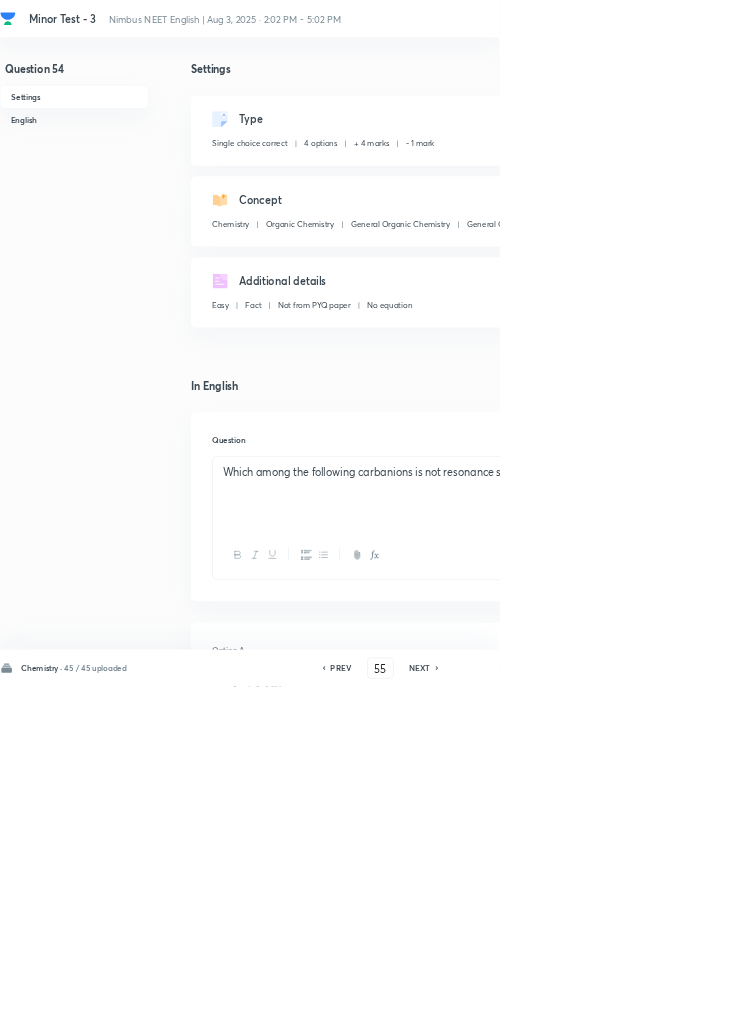 checkbox on "false" 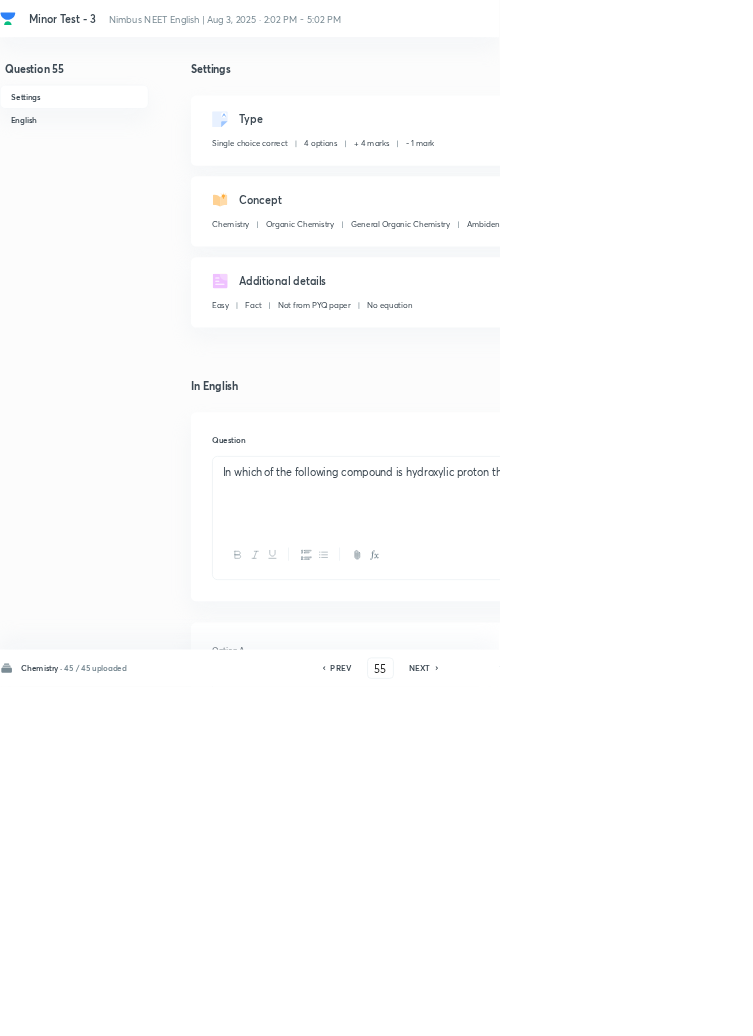 click on "NEXT" at bounding box center (633, 1008) 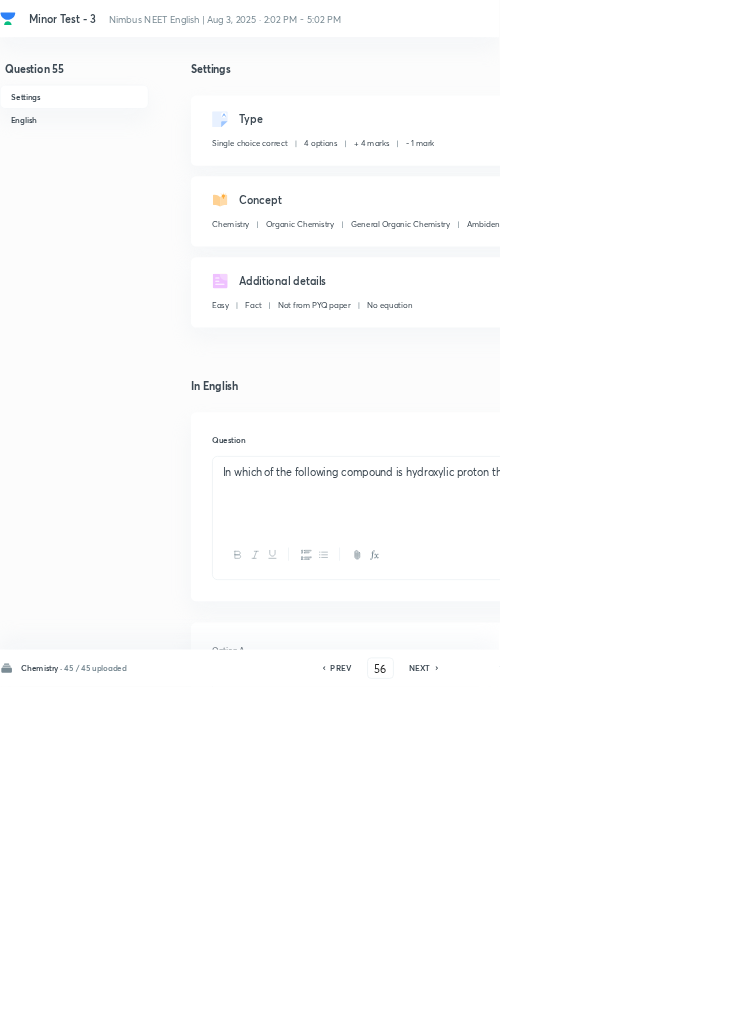 checkbox on "false" 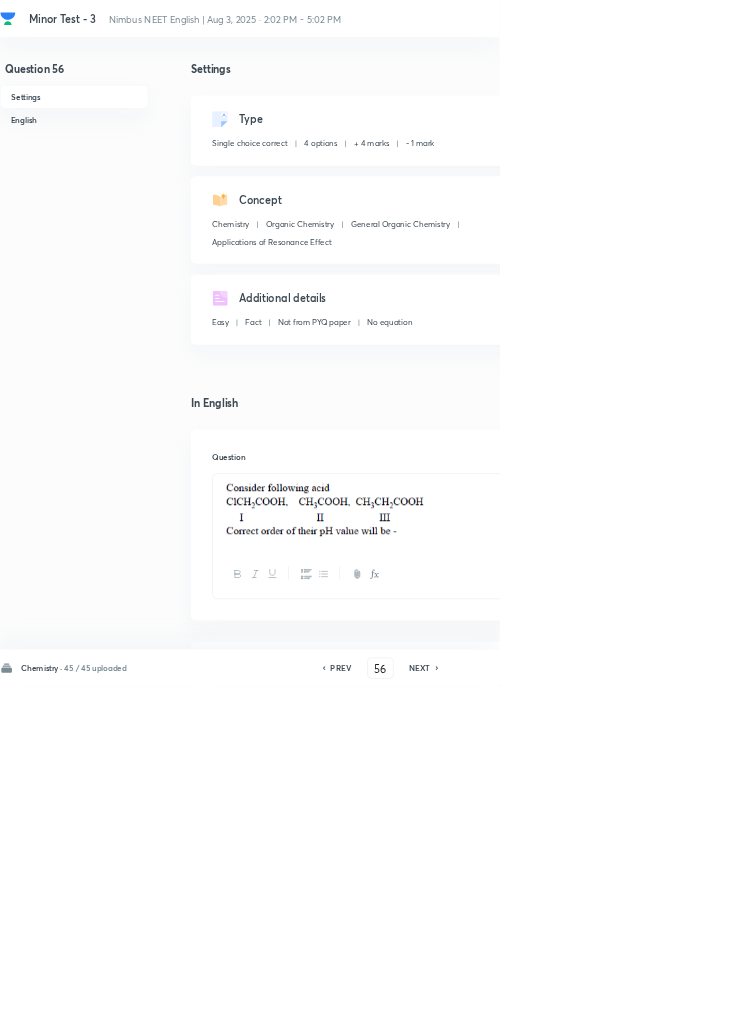 click on "NEXT" at bounding box center [633, 1008] 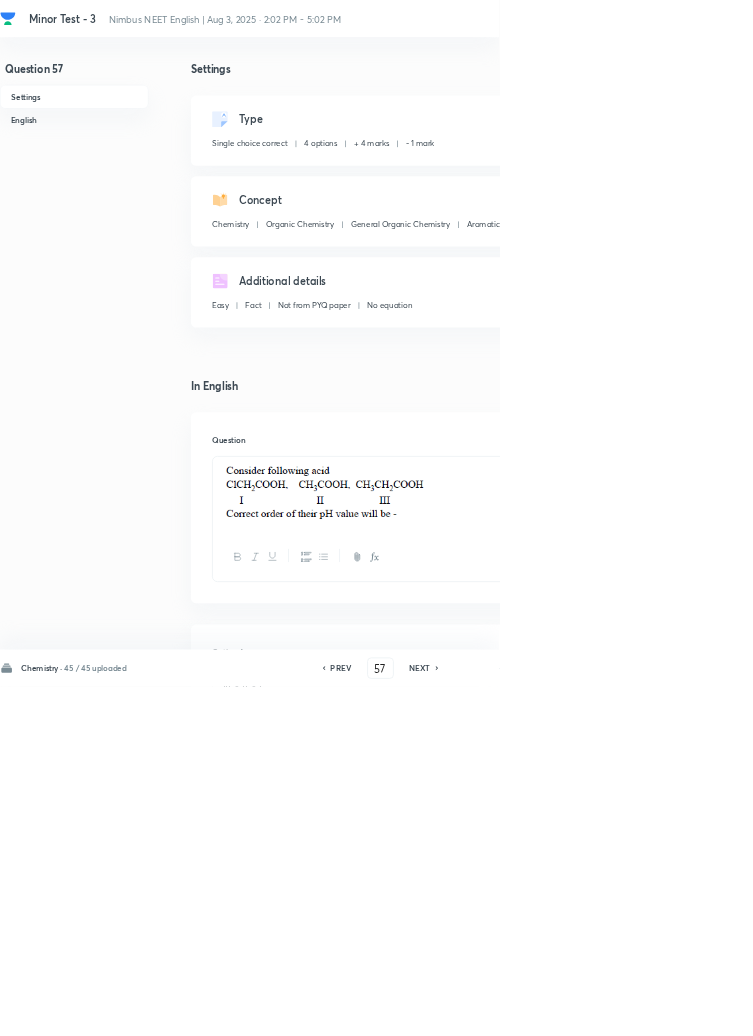 checkbox on "false" 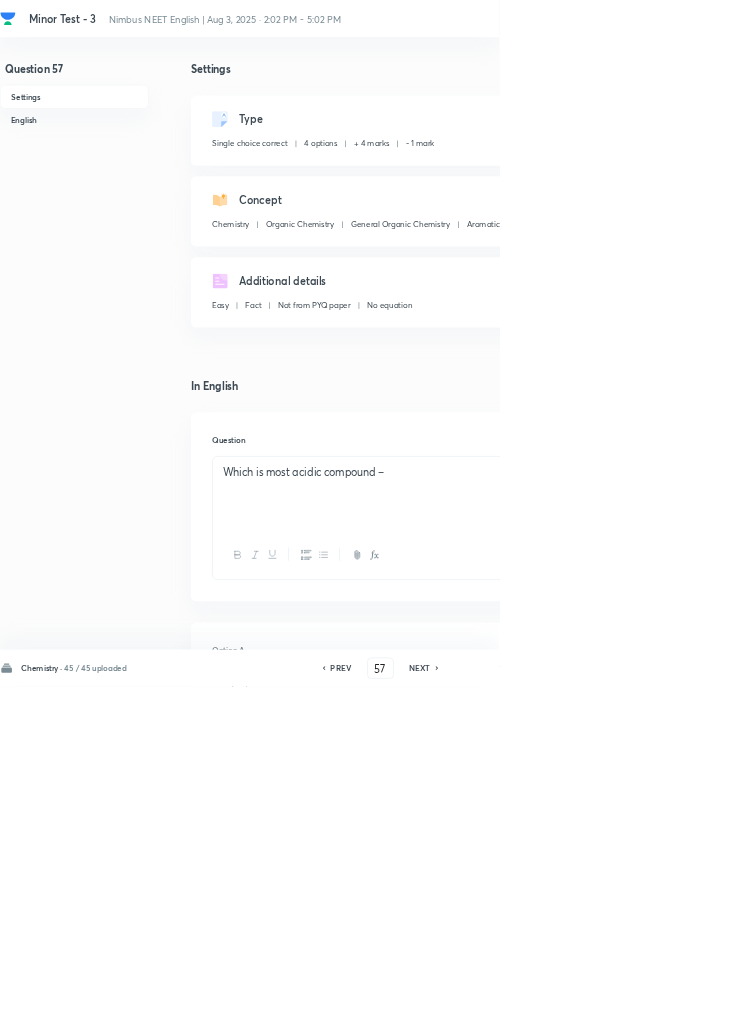 click on "NEXT" at bounding box center [633, 1008] 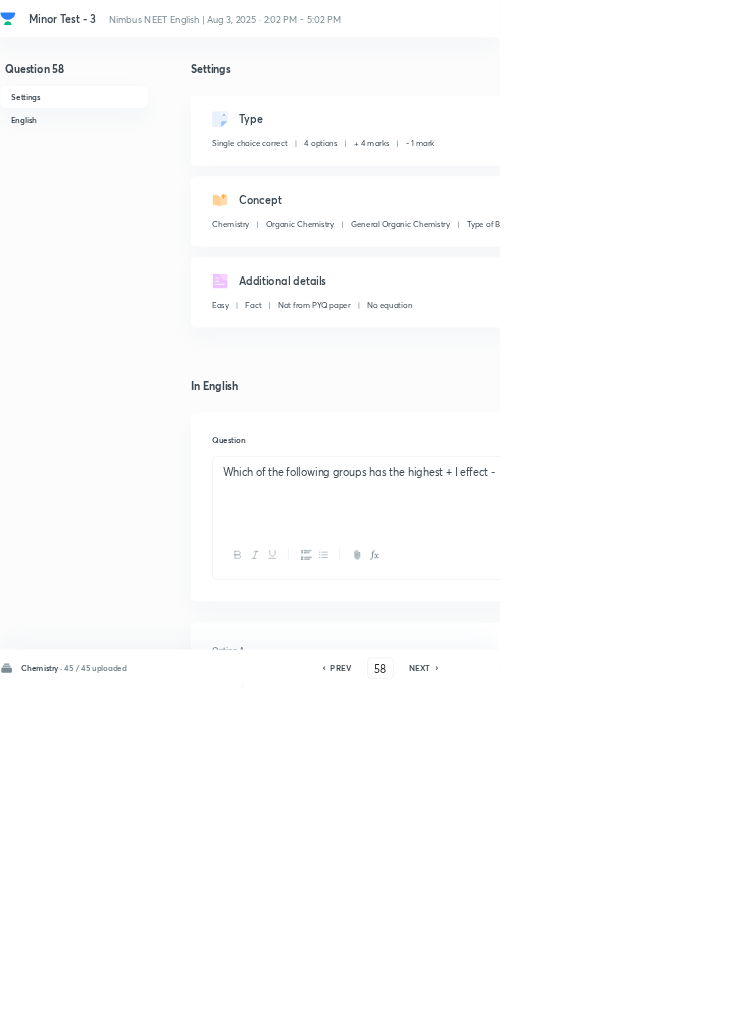 checkbox on "true" 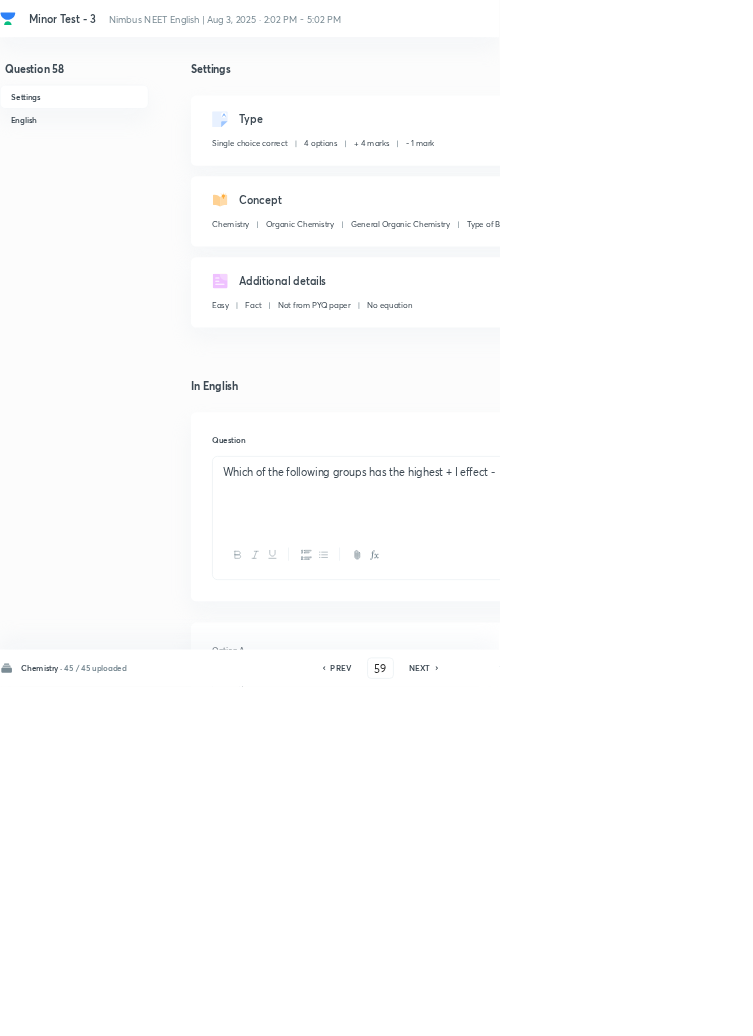 checkbox on "false" 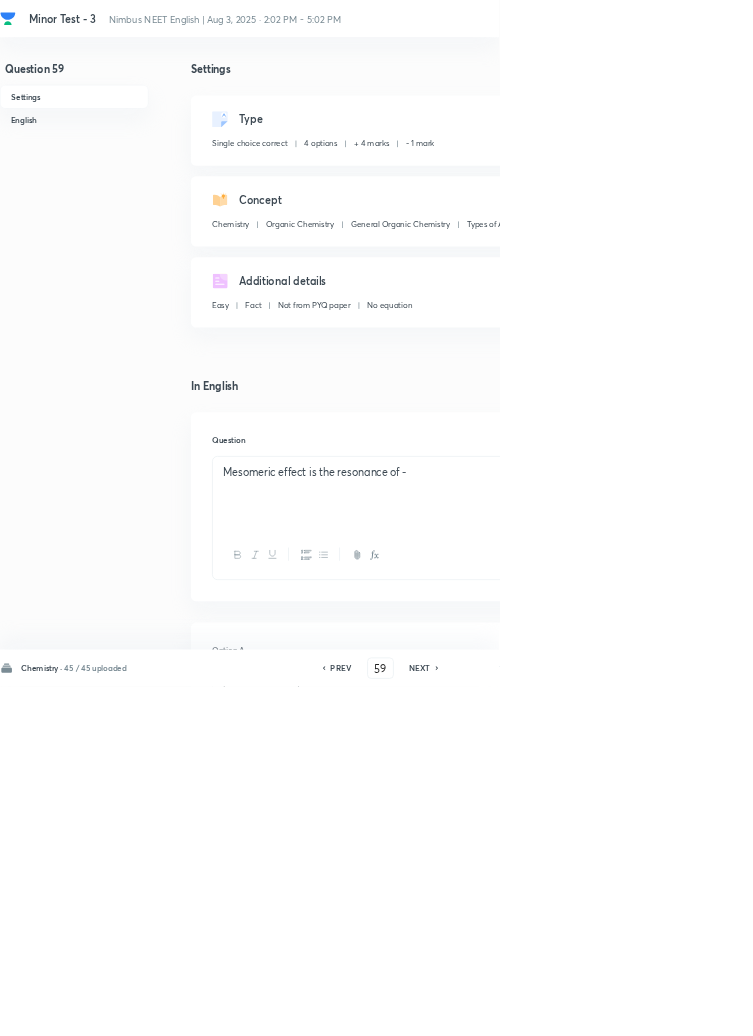 click on "NEXT" at bounding box center (633, 1008) 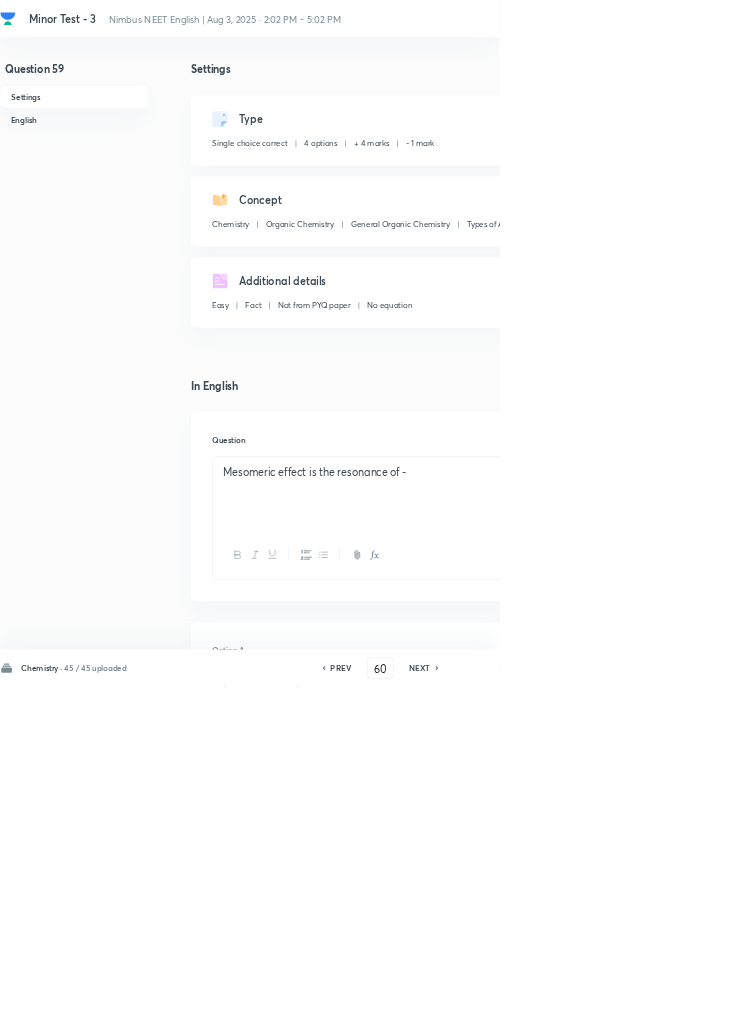 checkbox on "true" 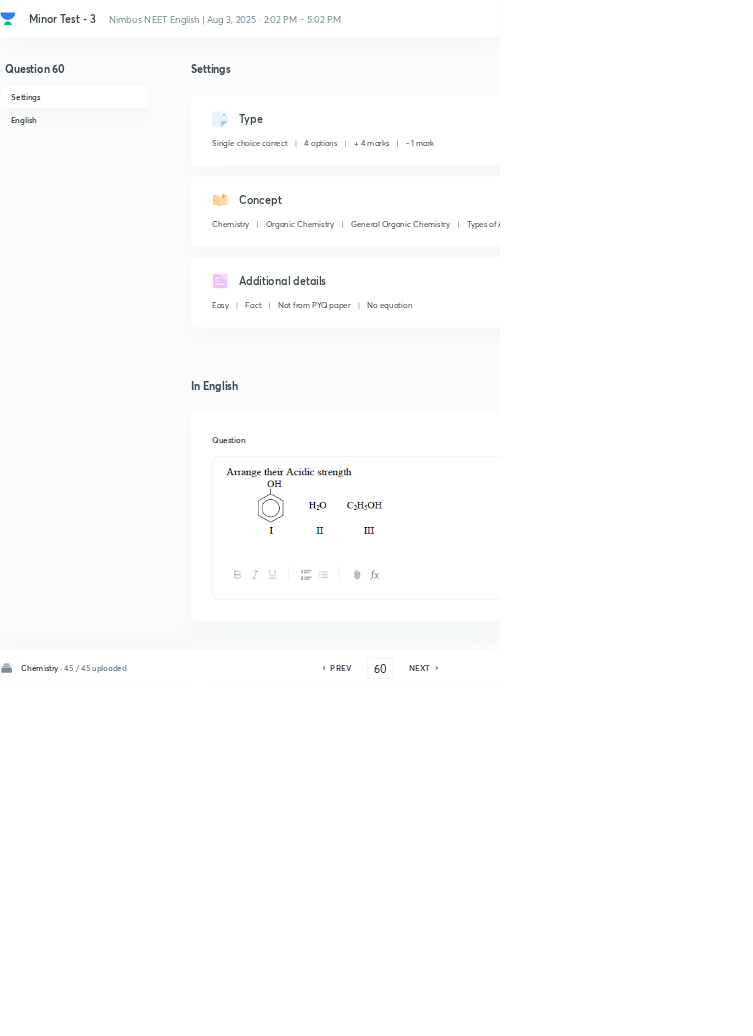 click on "NEXT" at bounding box center [633, 1008] 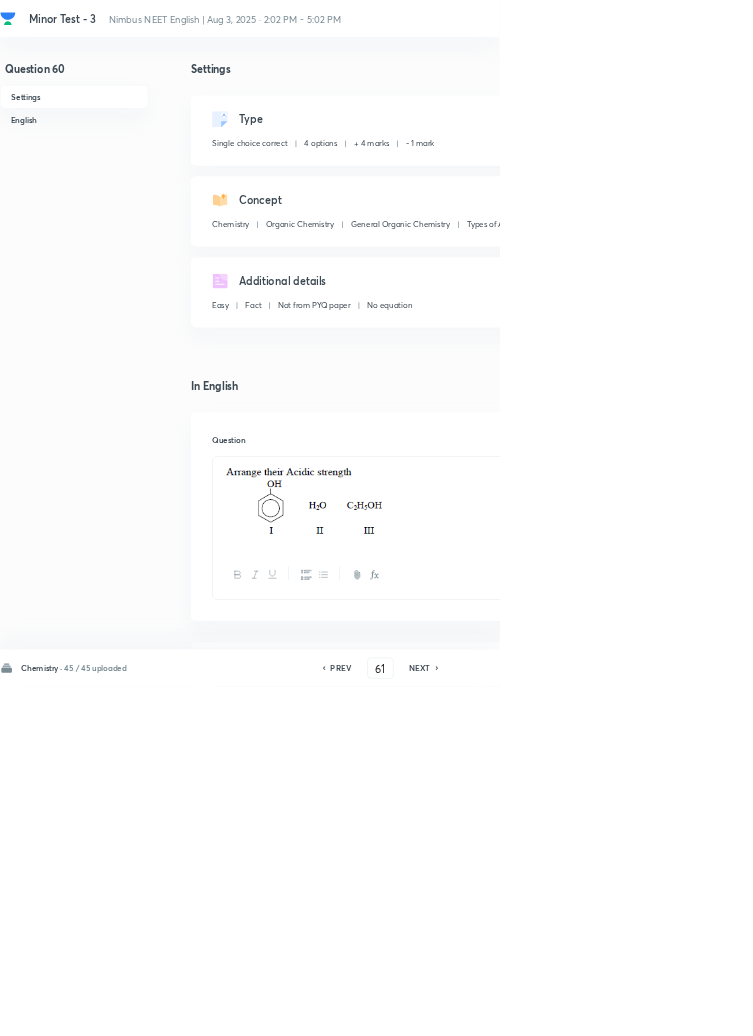 checkbox on "false" 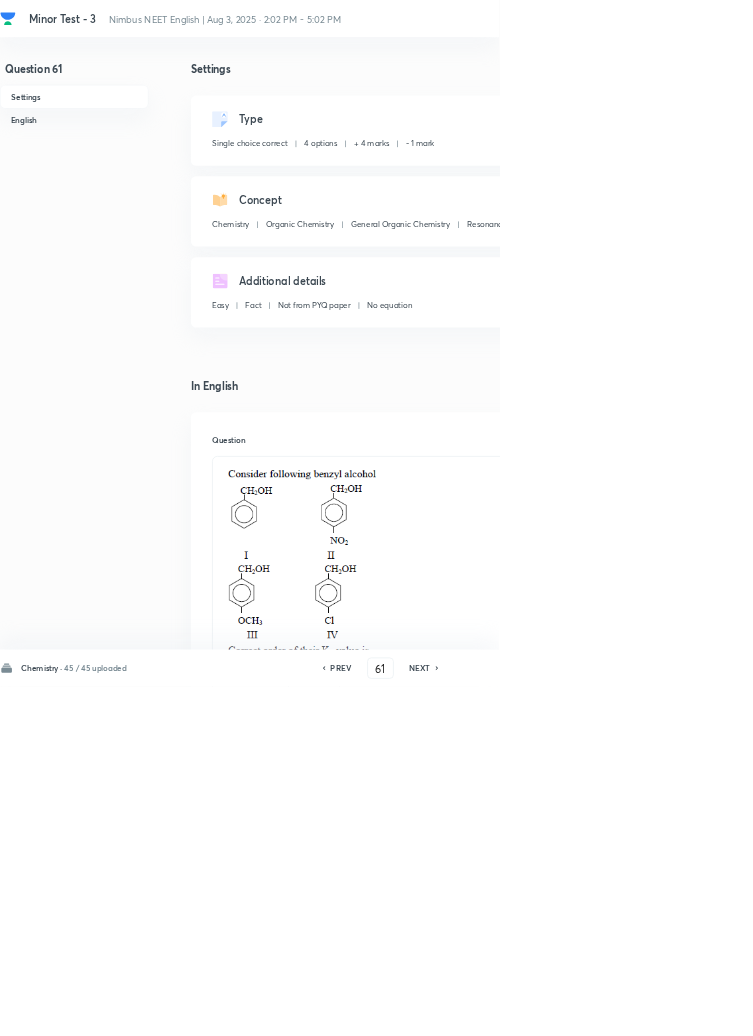 click on "PREV 61 ​ NEXT" at bounding box center (574, 1008) 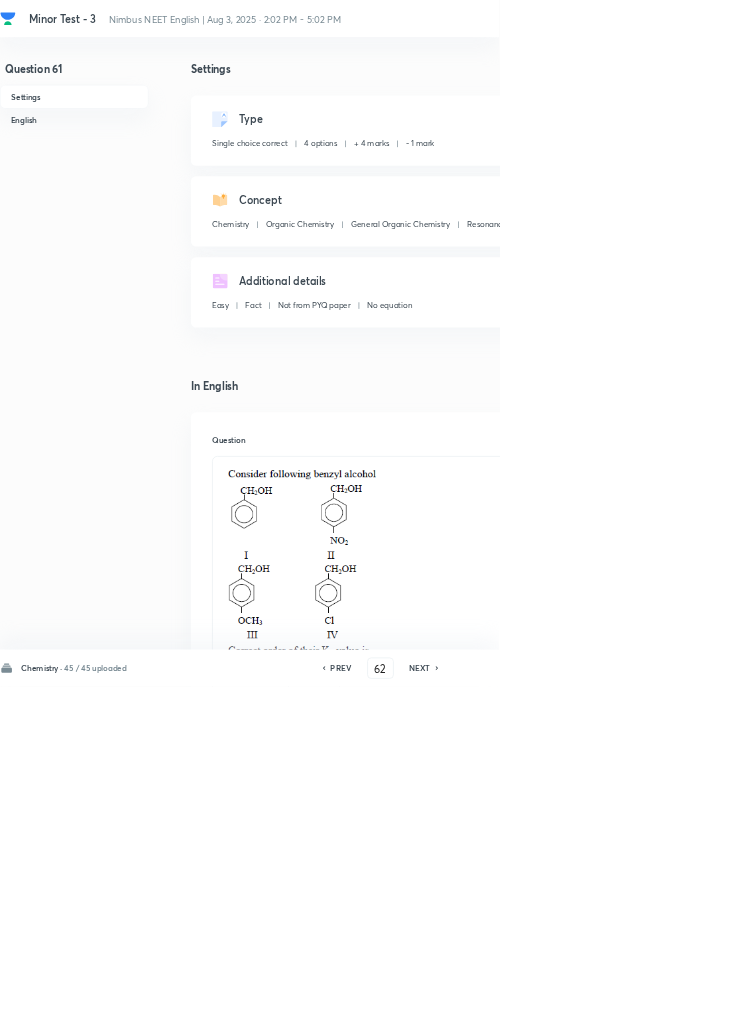 checkbox on "false" 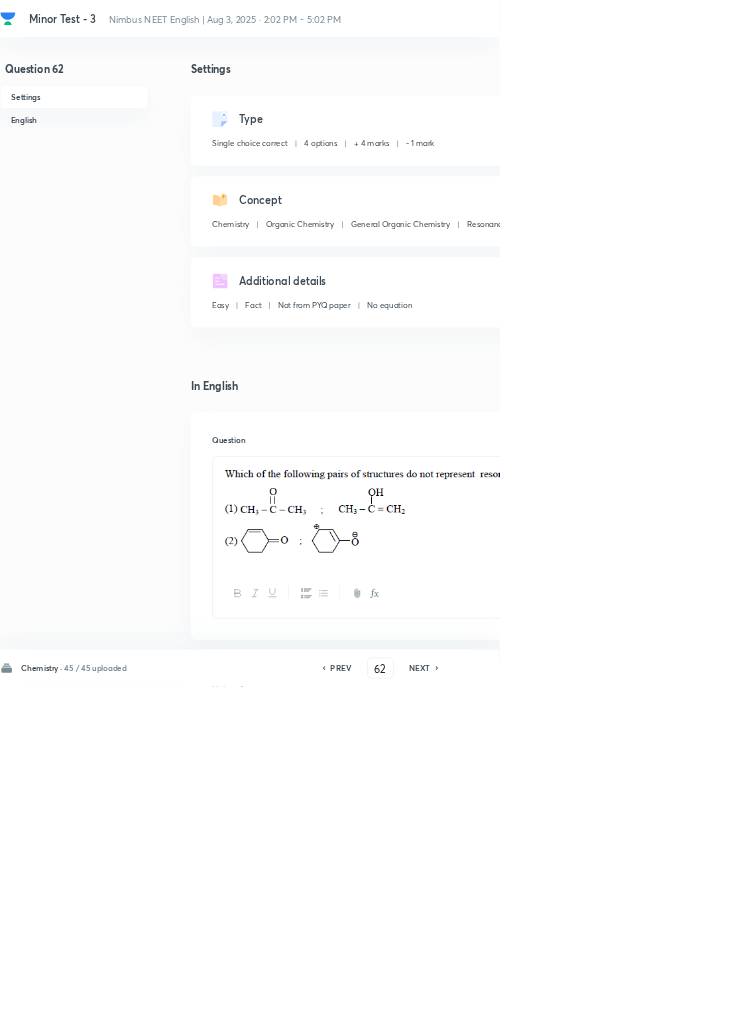 click on "NEXT" at bounding box center (633, 1008) 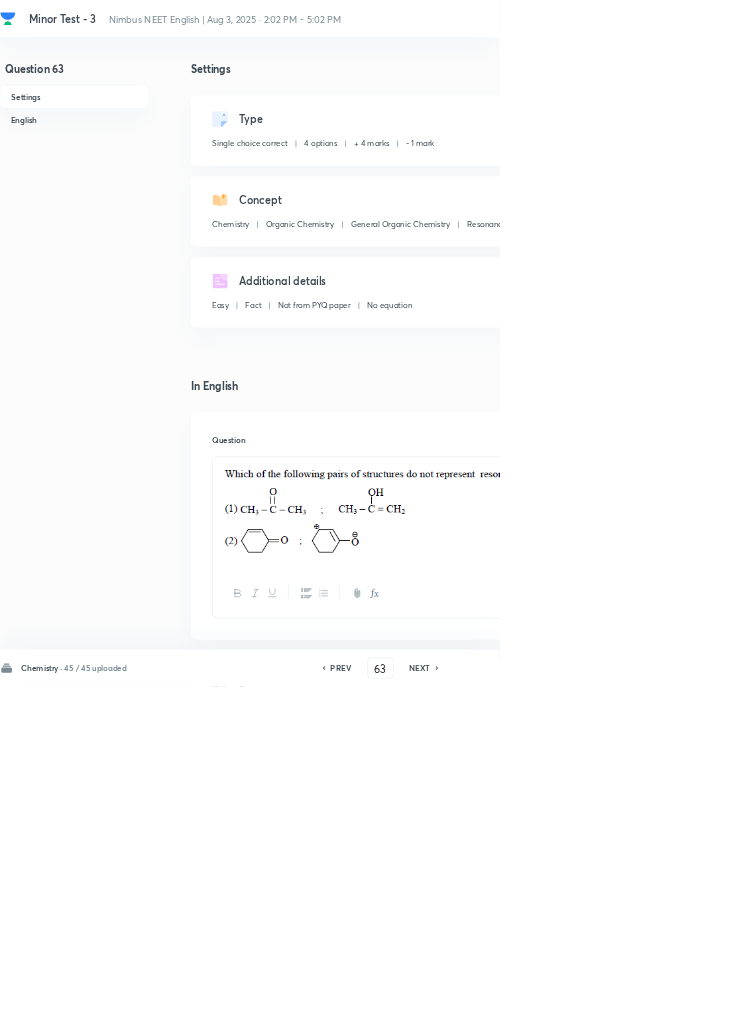 checkbox on "false" 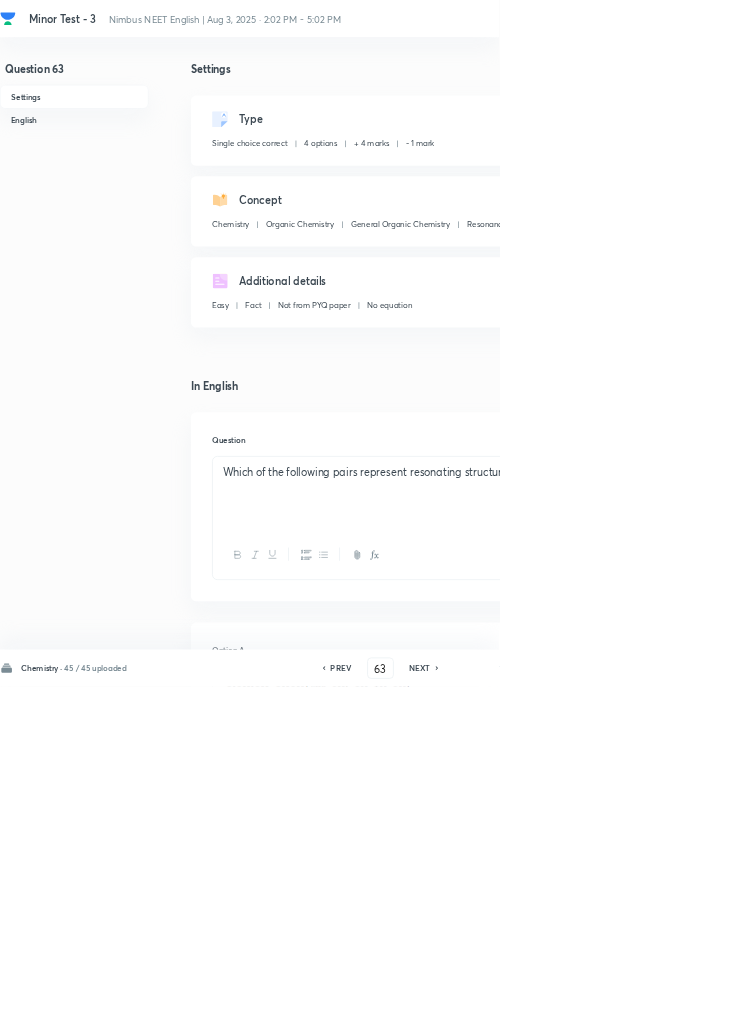 click on "NEXT" at bounding box center [633, 1008] 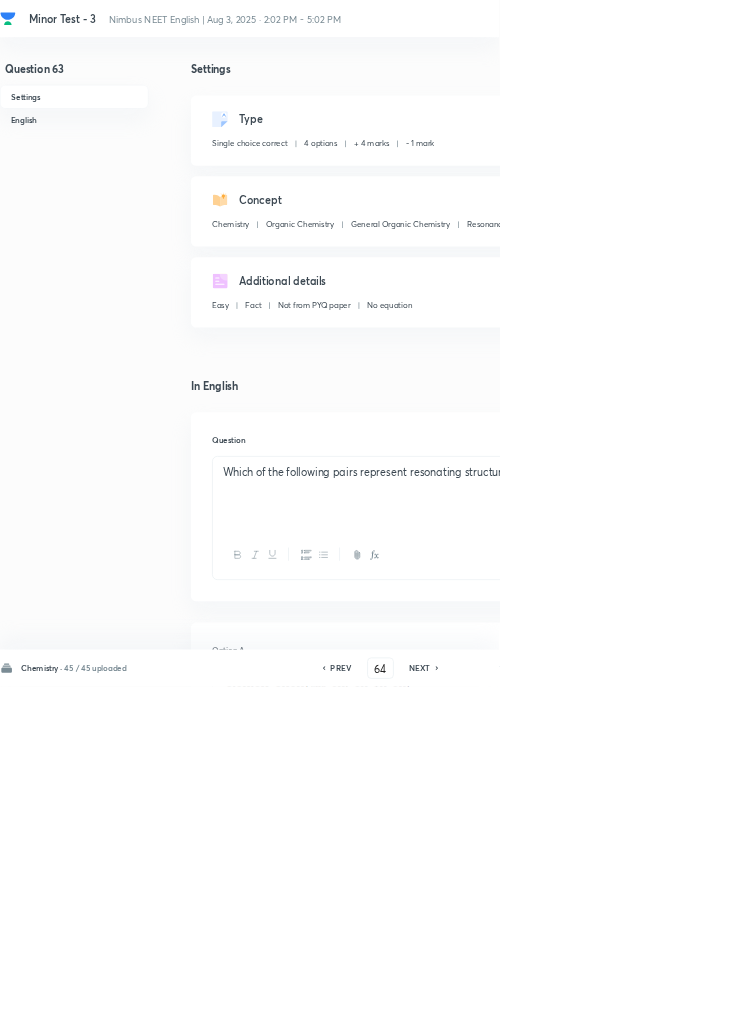 checkbox on "false" 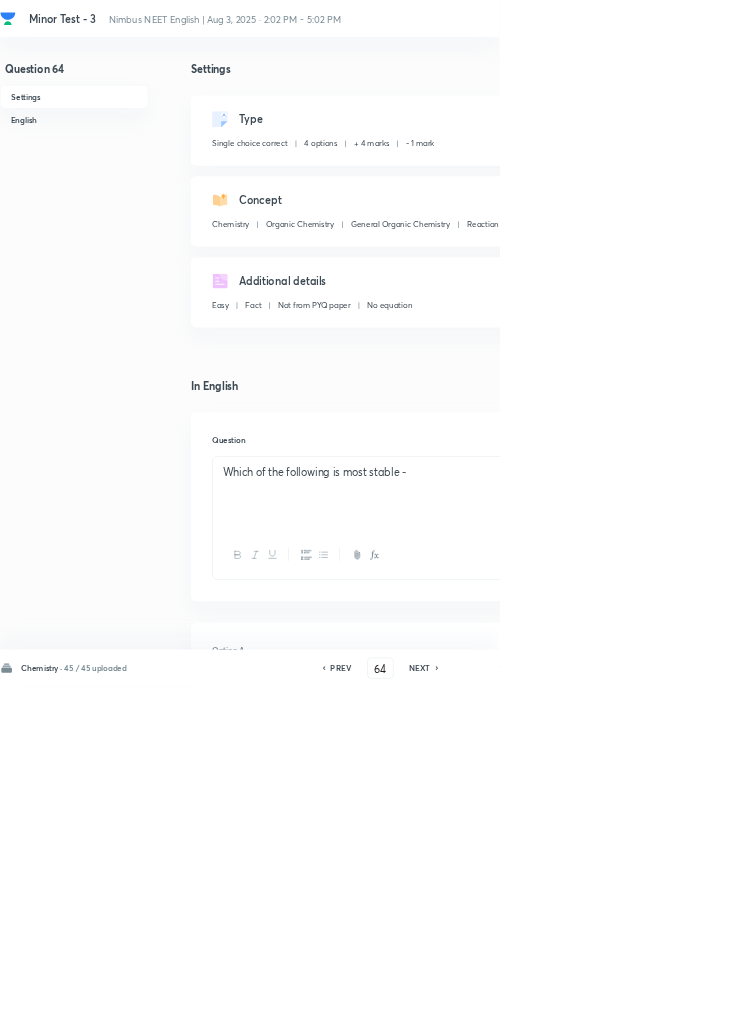 click on "NEXT" at bounding box center [633, 1008] 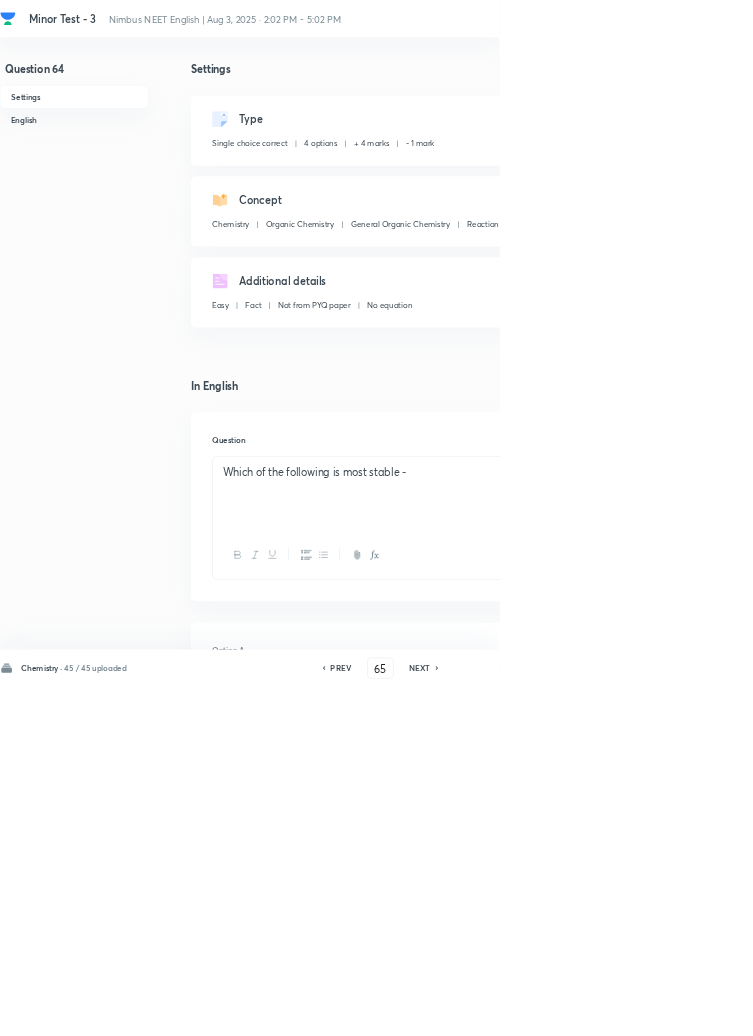 checkbox on "false" 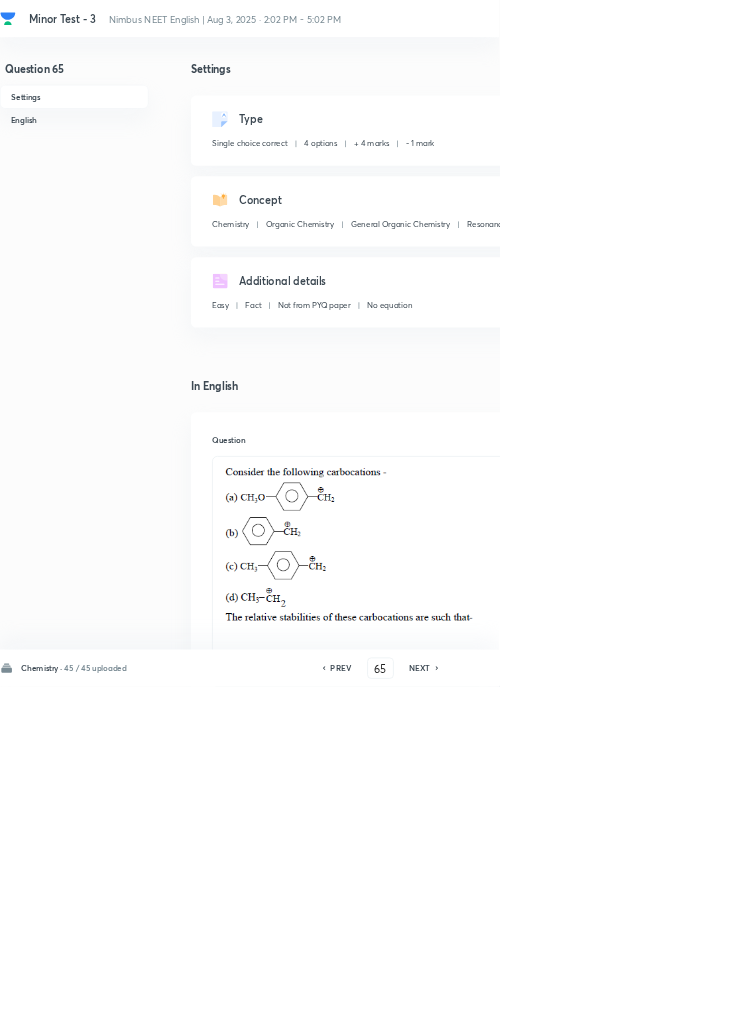 click on "Chemistry ·
45 / 45 uploaded
PREV 65 ​ NEXT Remove Save" at bounding box center (568, 1008) 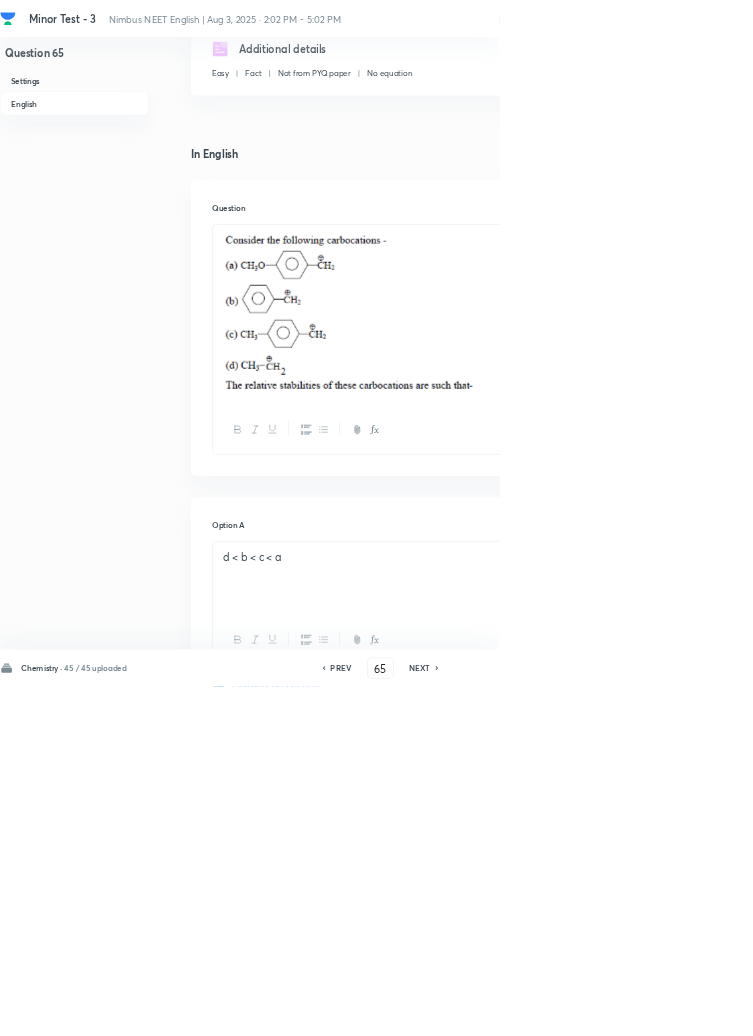 scroll, scrollTop: 0, scrollLeft: 0, axis: both 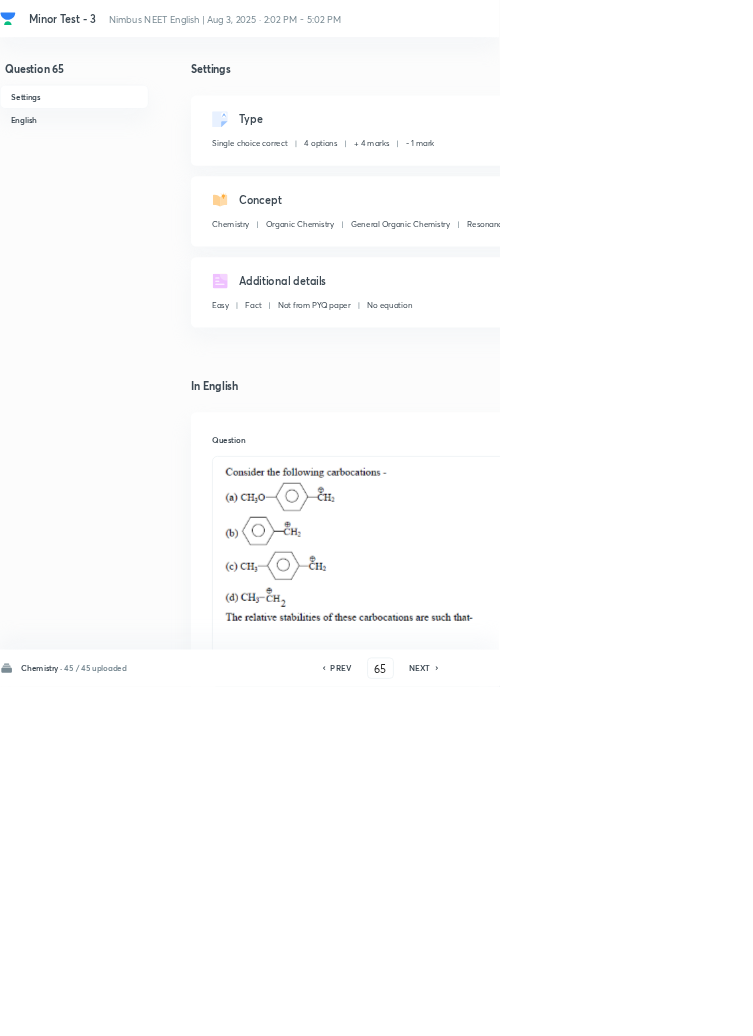 click on "NEXT" at bounding box center (633, 1008) 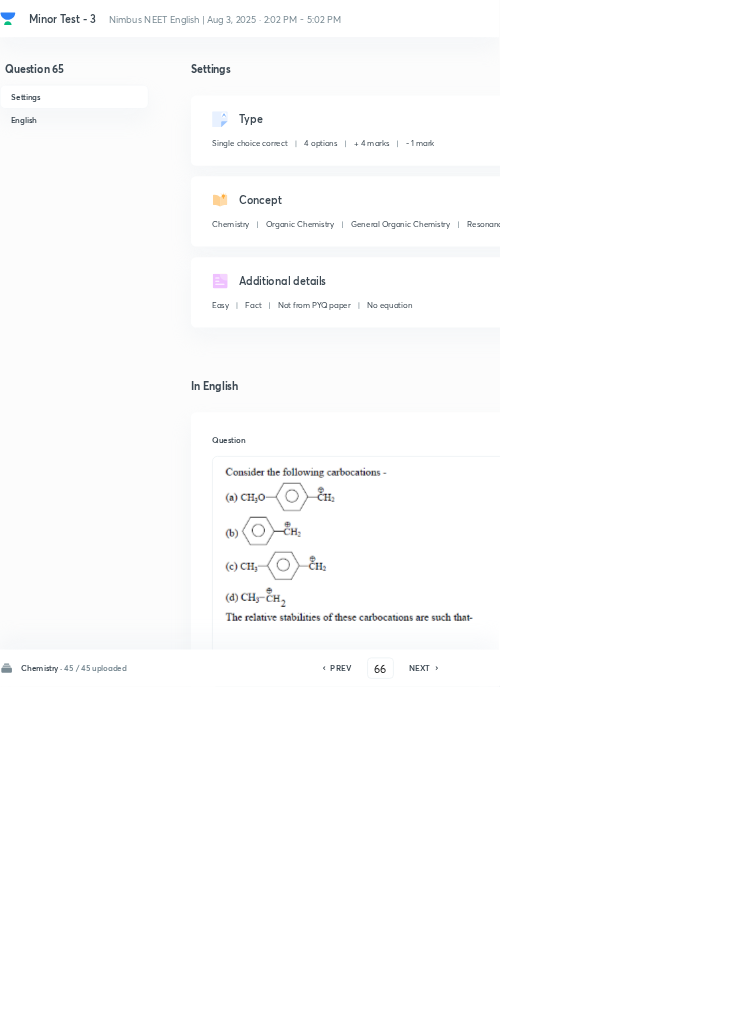 checkbox on "false" 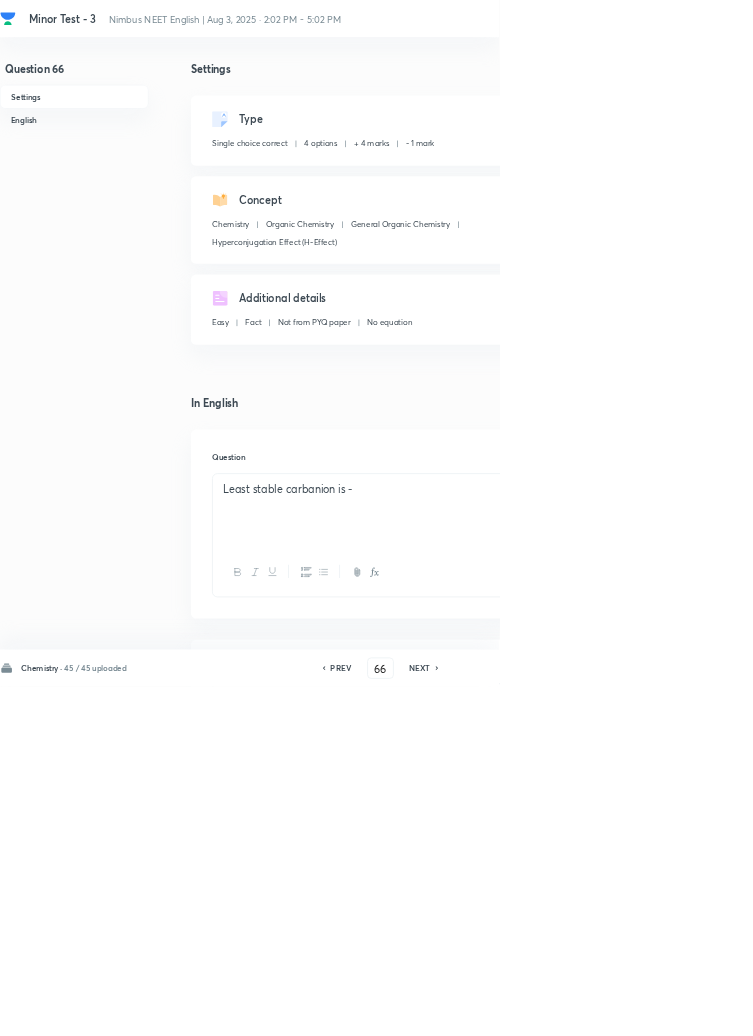 click 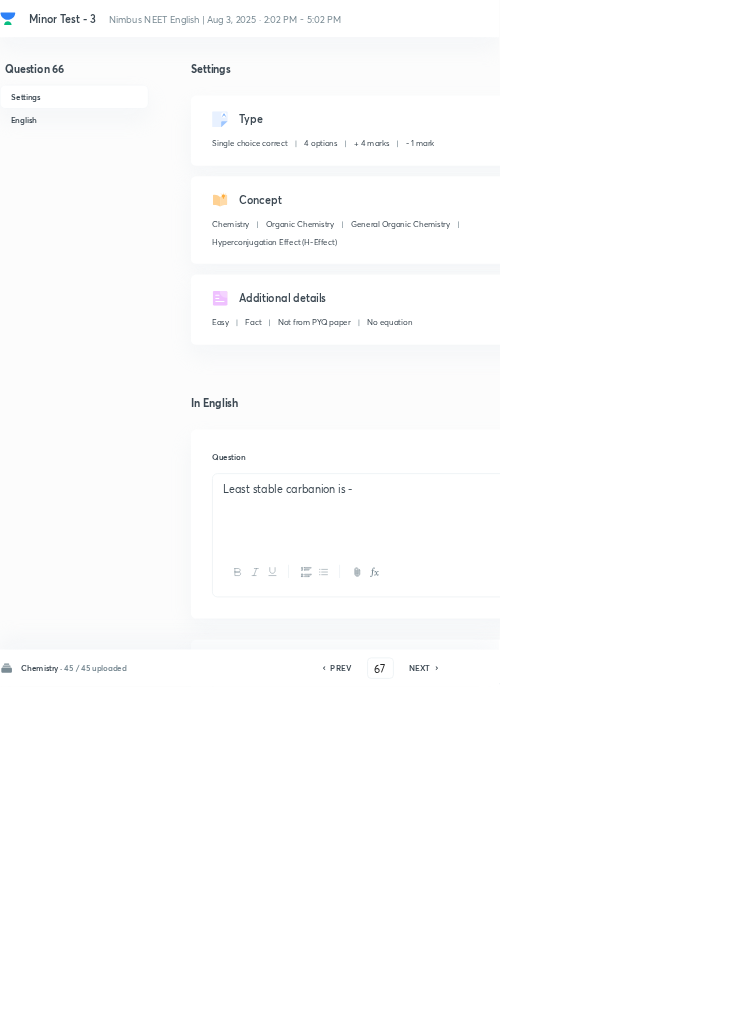 checkbox on "false" 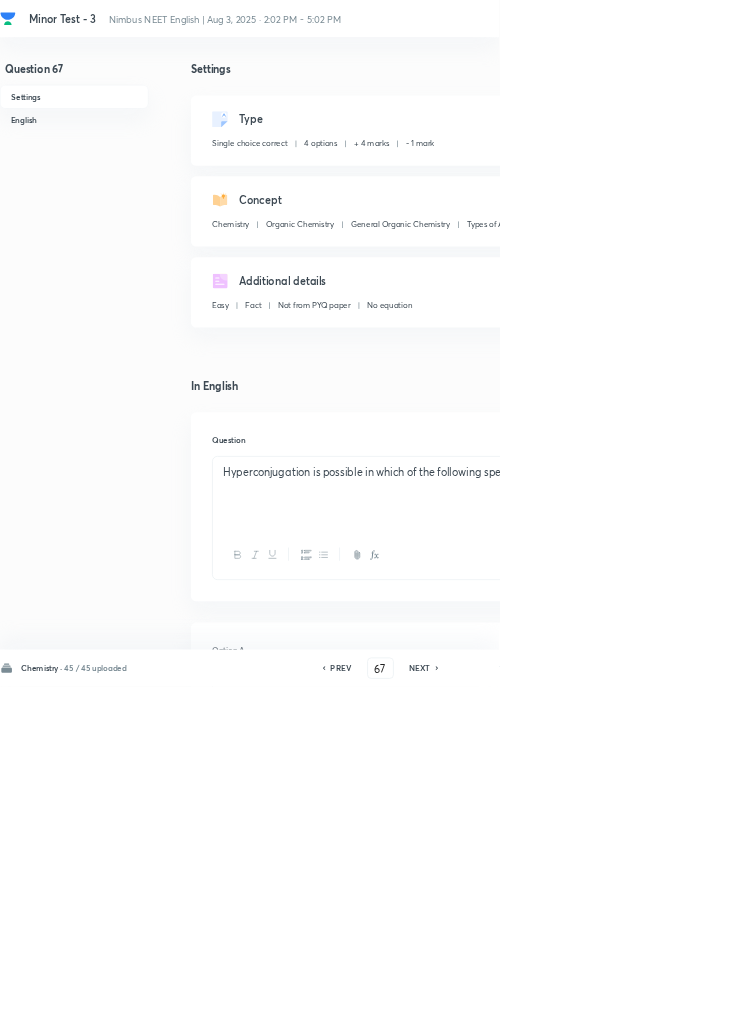 click 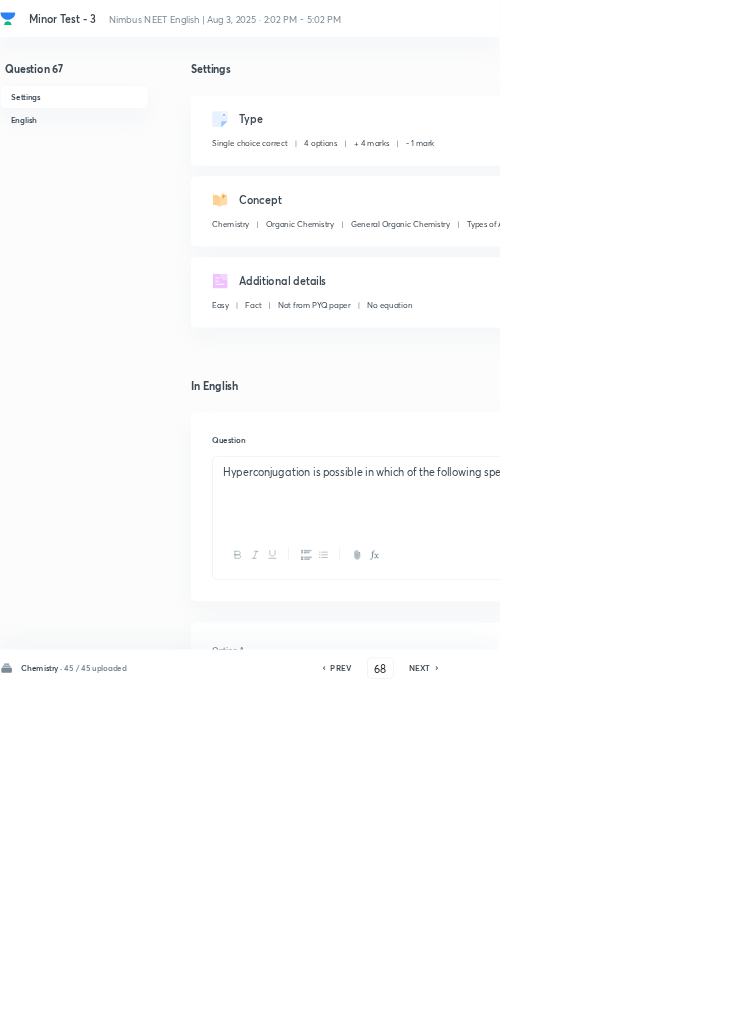 checkbox on "false" 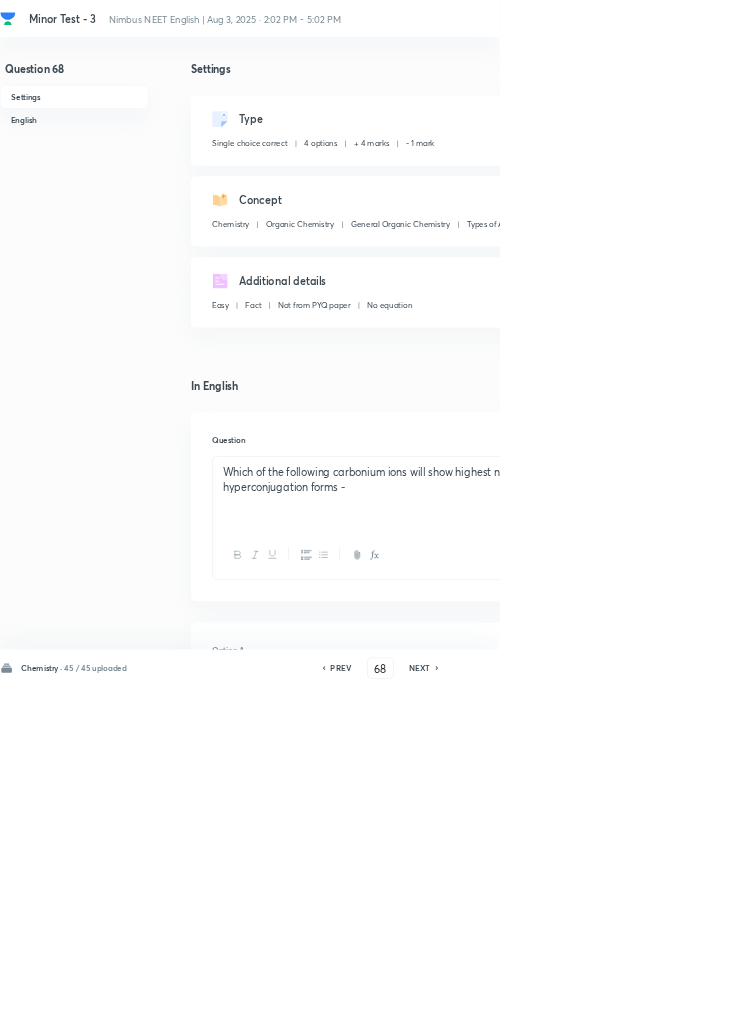 checkbox on "true" 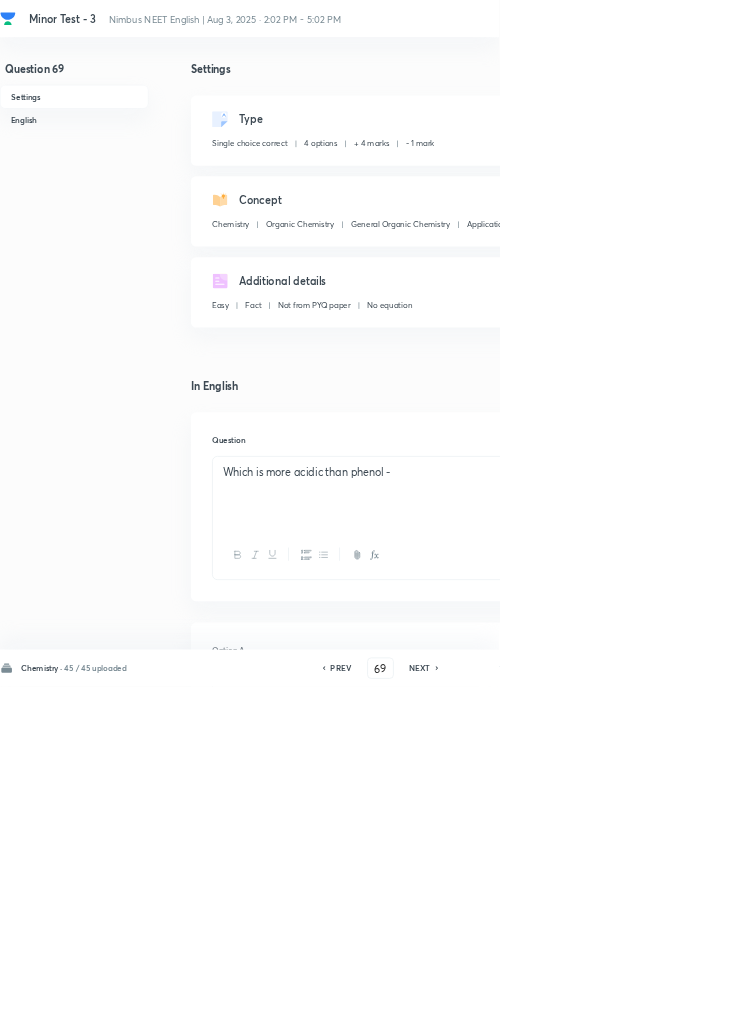 type 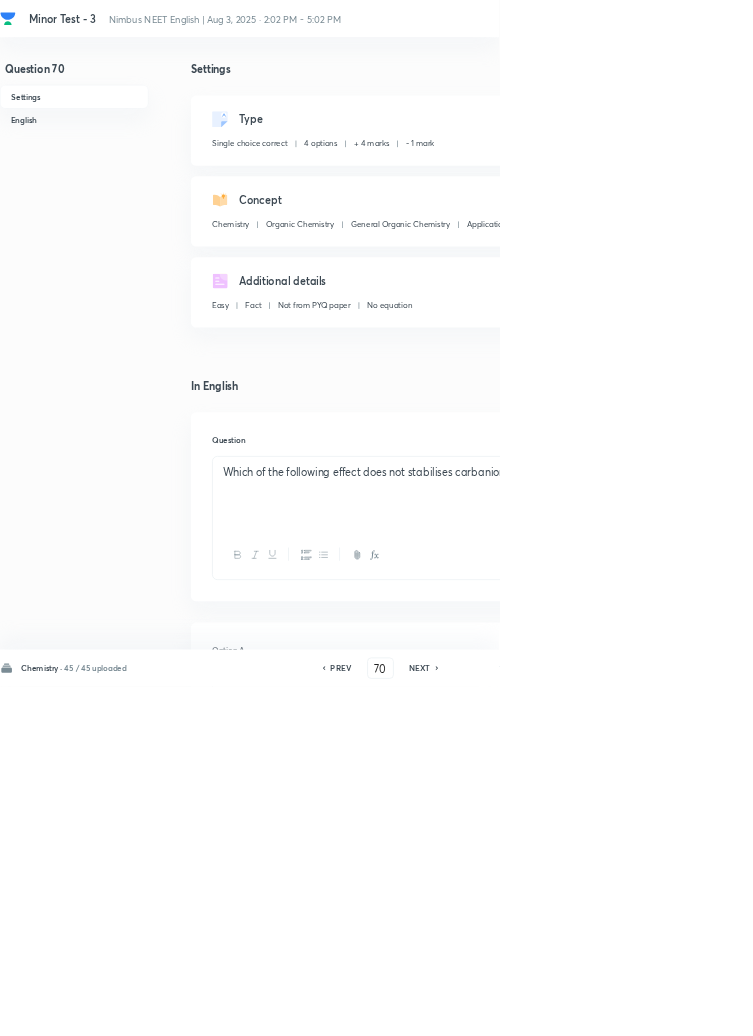 click on "NEXT" at bounding box center [633, 1008] 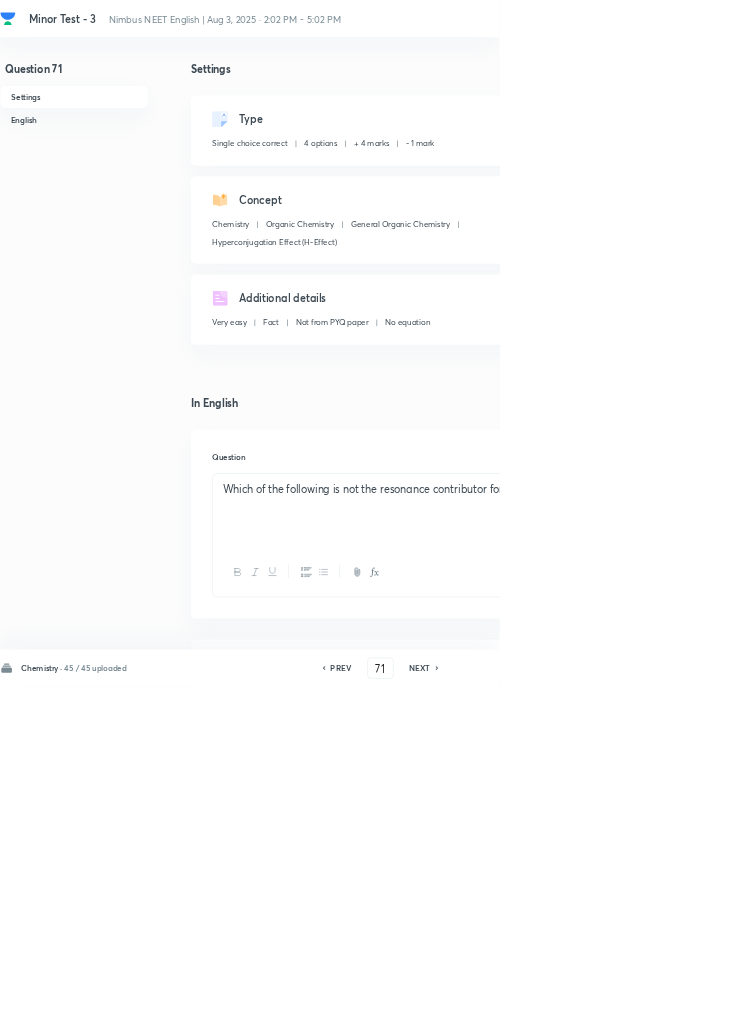 click on "NEXT" at bounding box center [633, 1008] 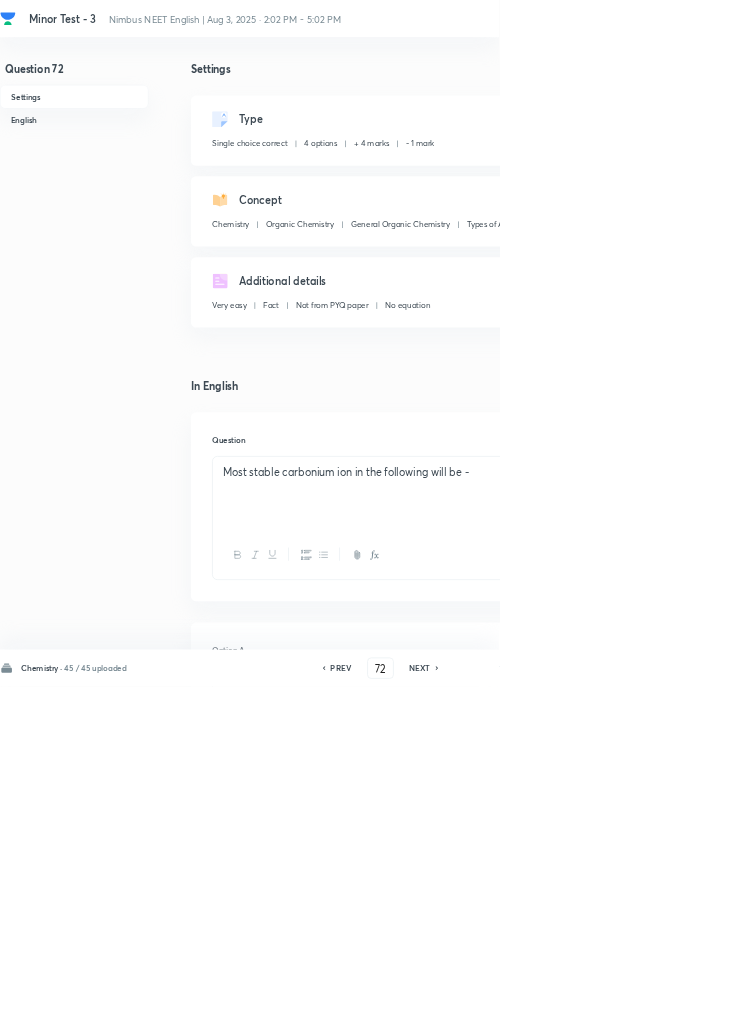 click on "NEXT" at bounding box center [633, 1008] 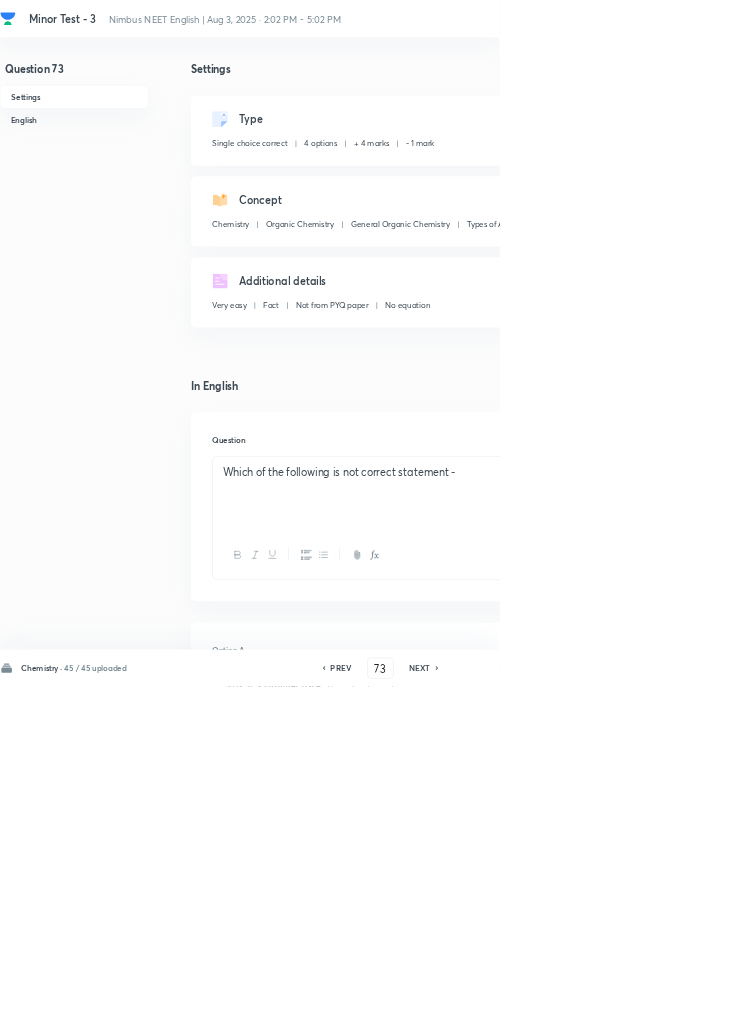 click on "NEXT" at bounding box center (633, 1008) 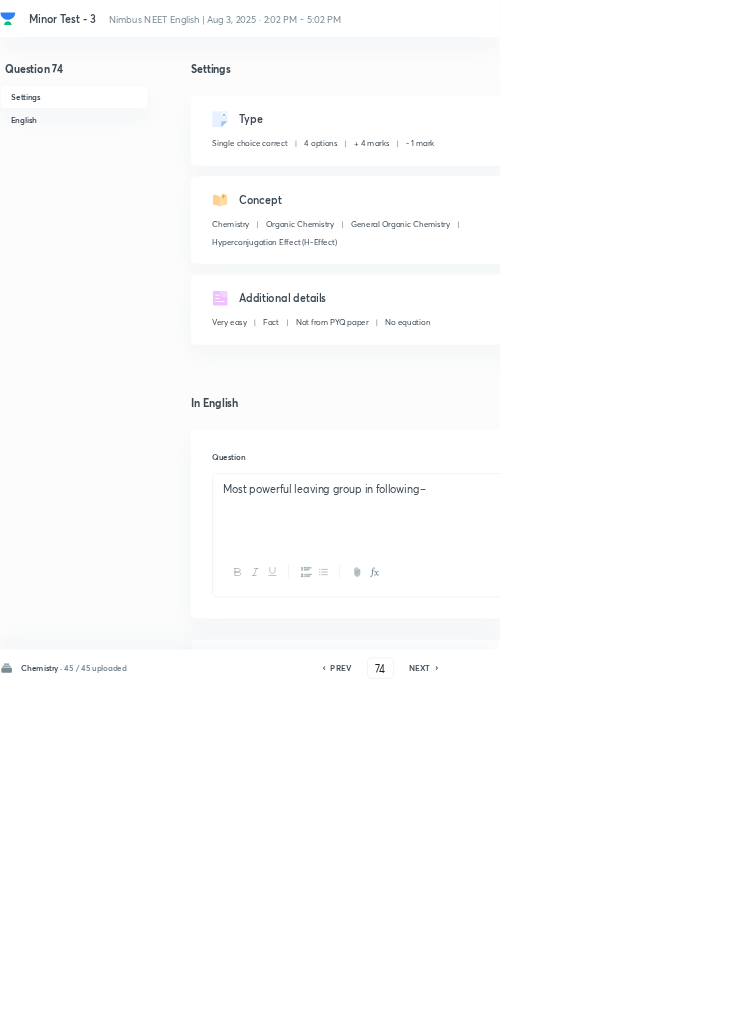 click 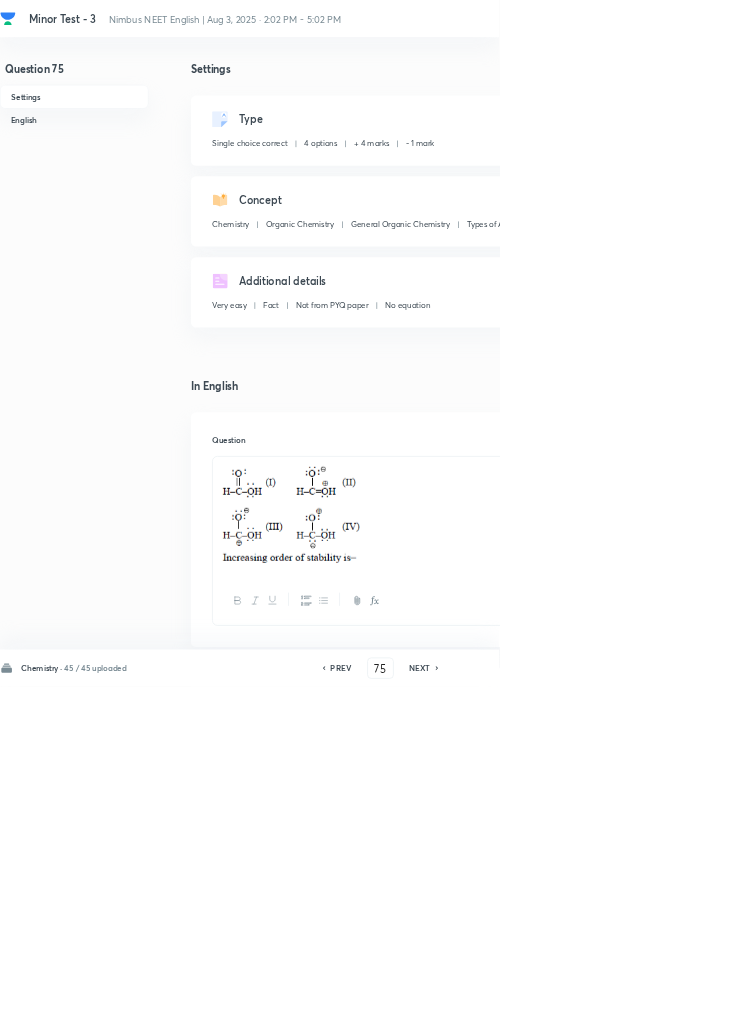 click 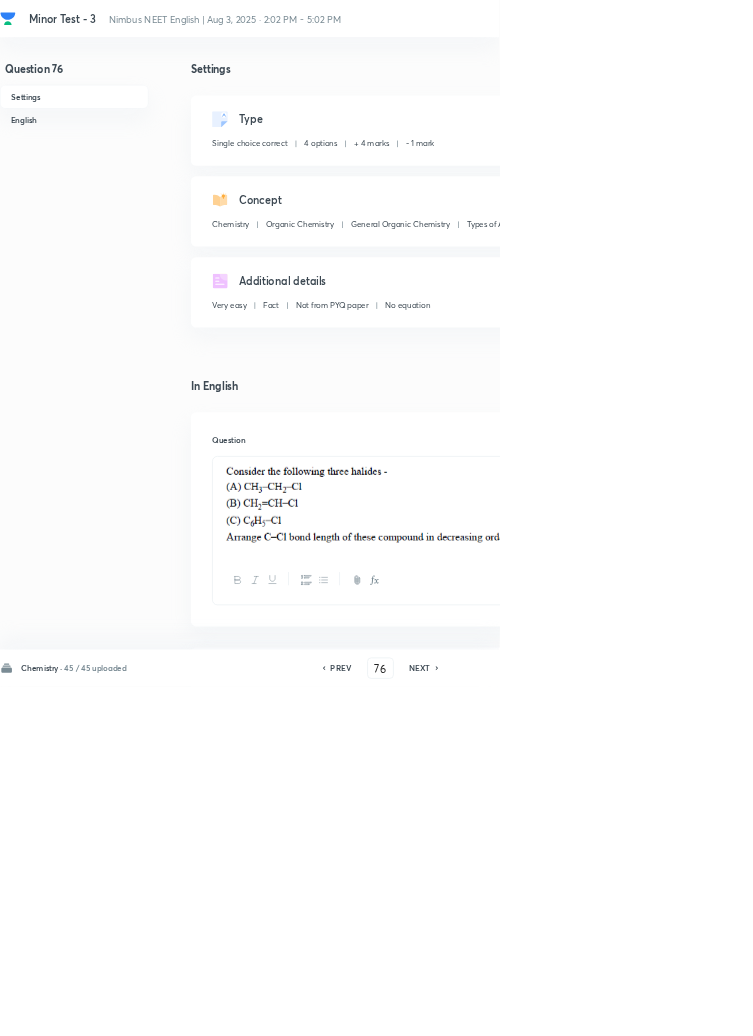 click 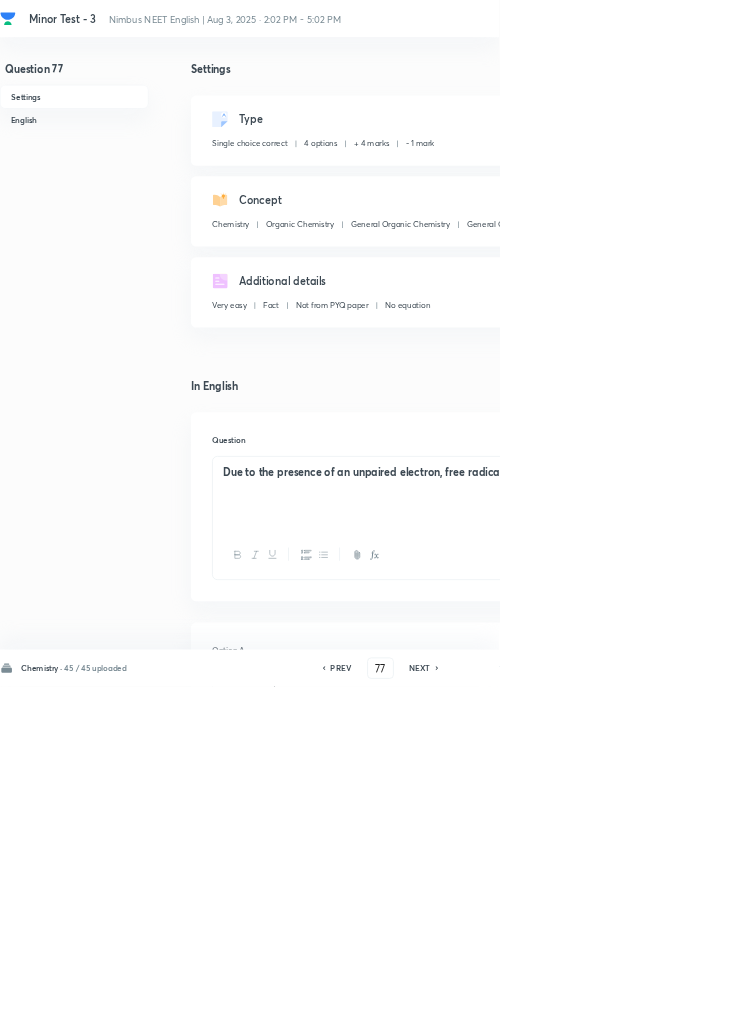 click 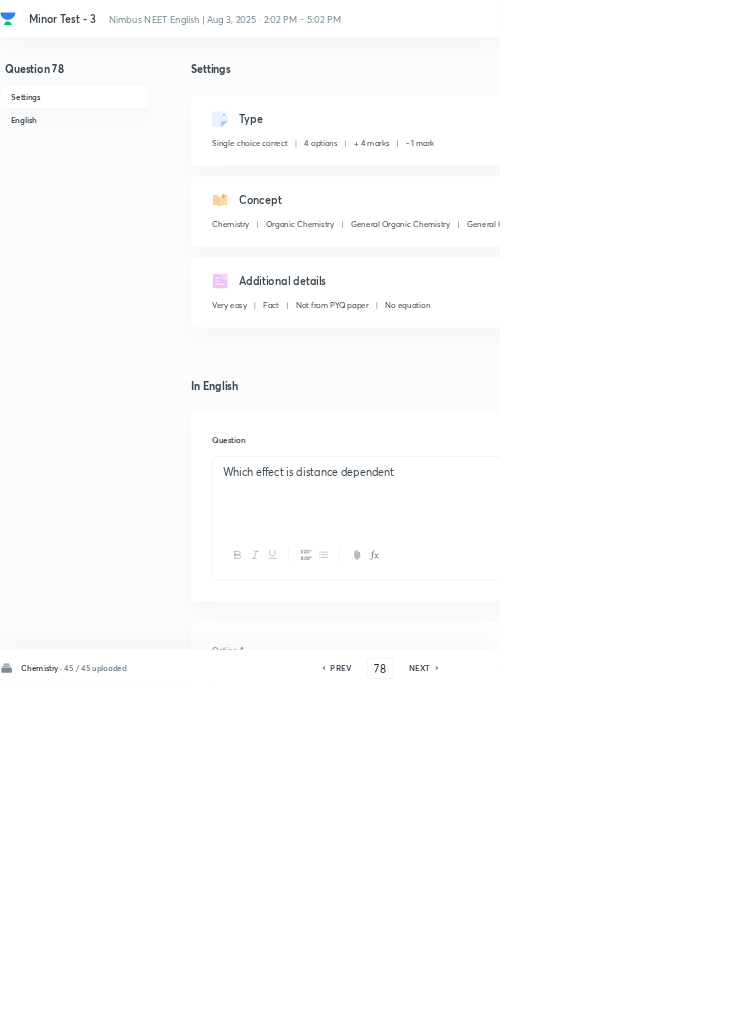click on "NEXT" at bounding box center [633, 1008] 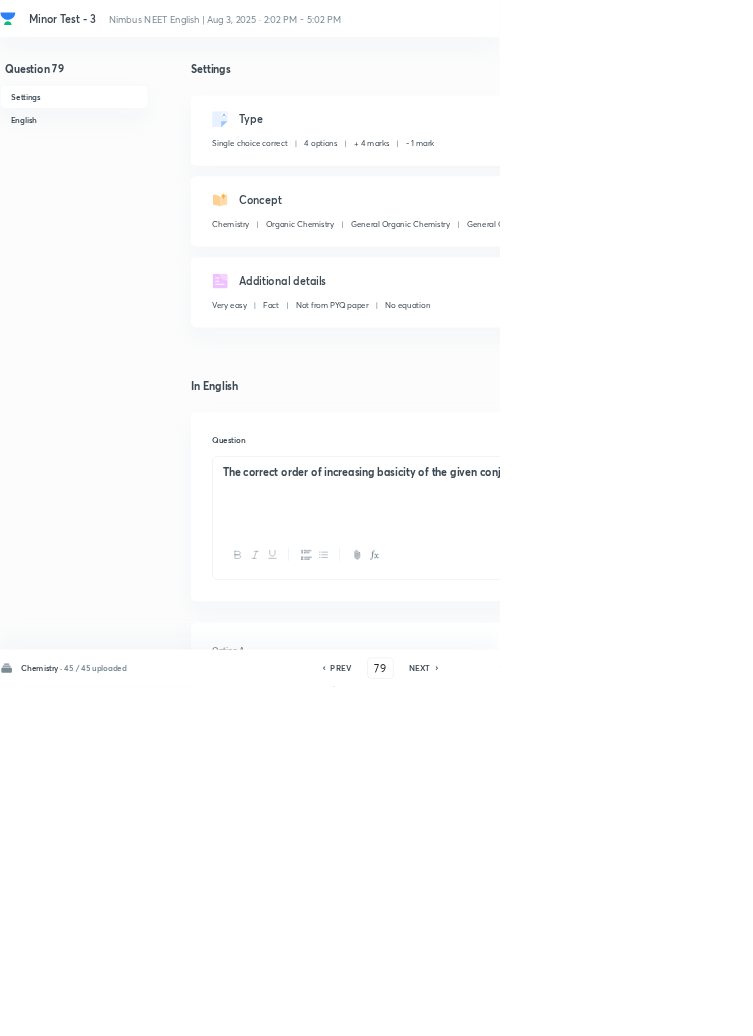 click 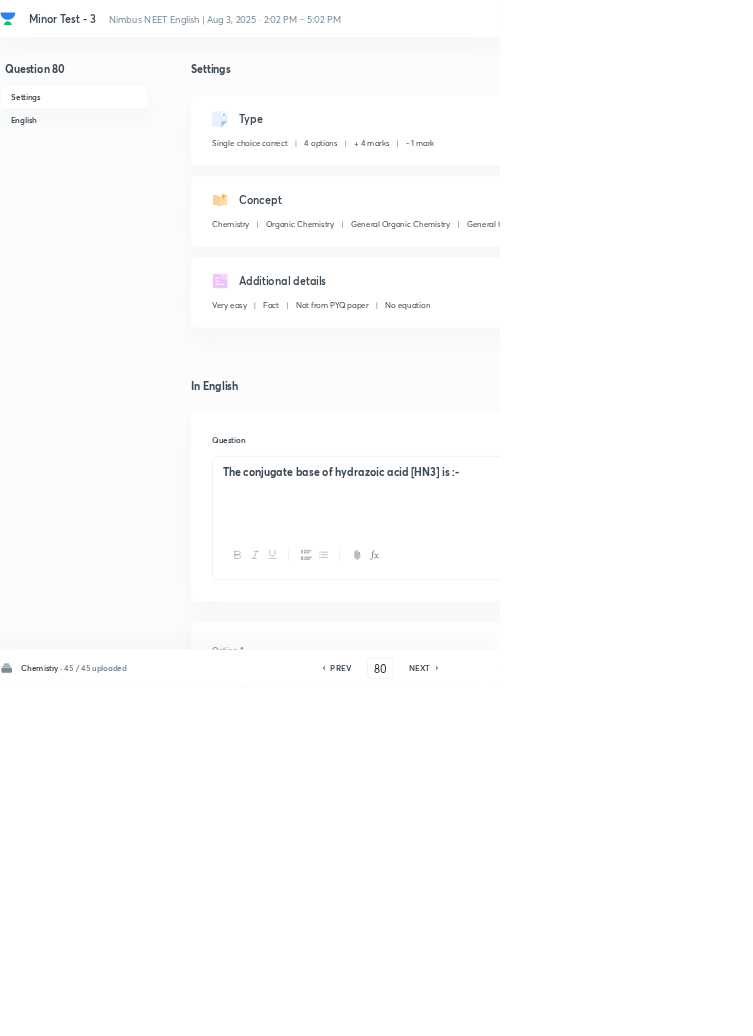 click 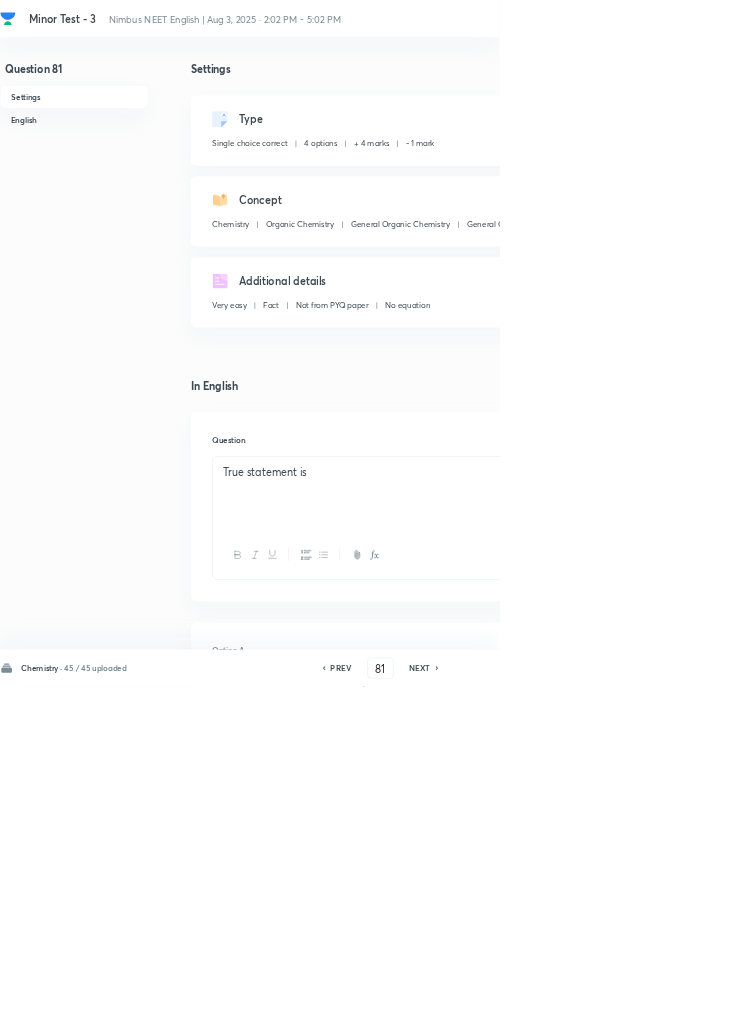 click 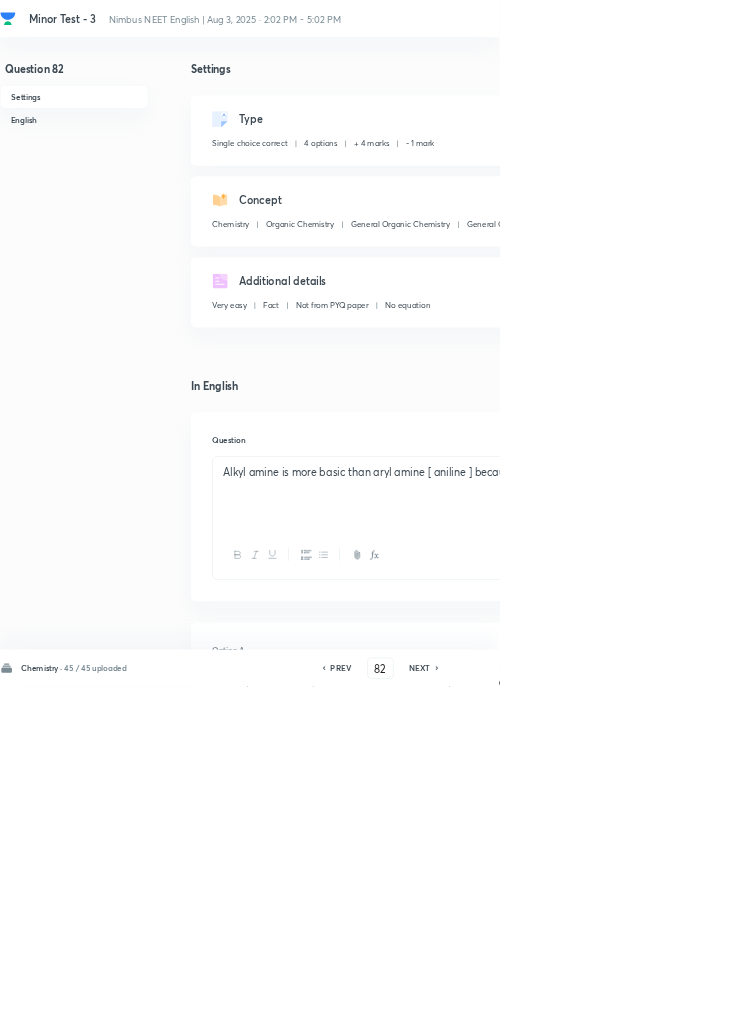 click 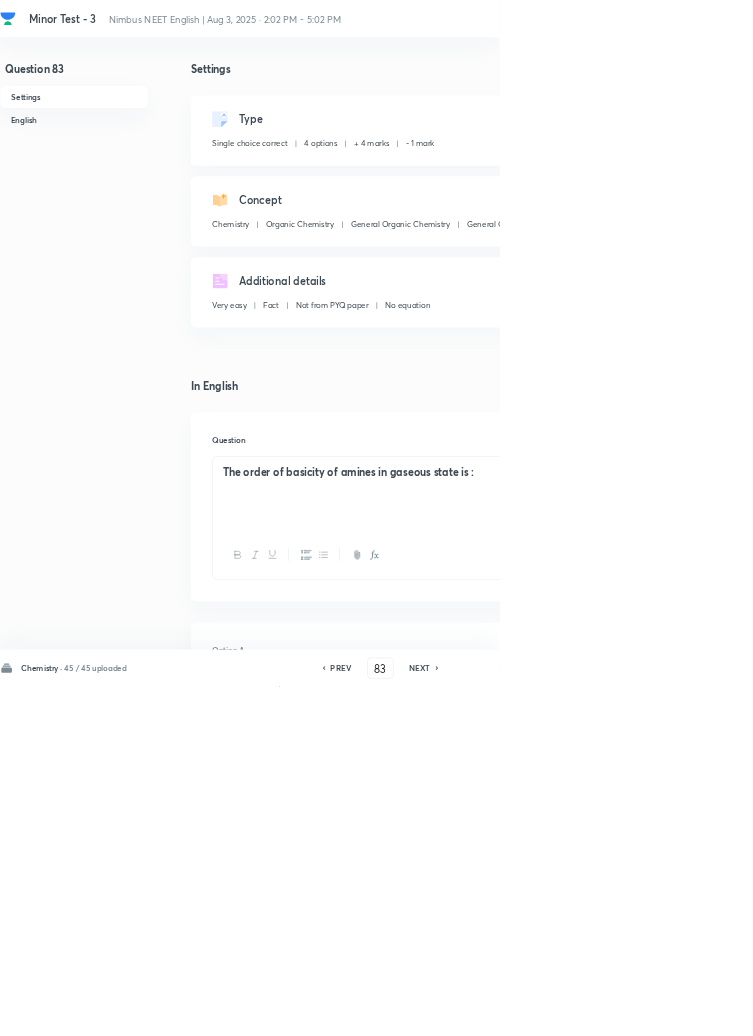 click 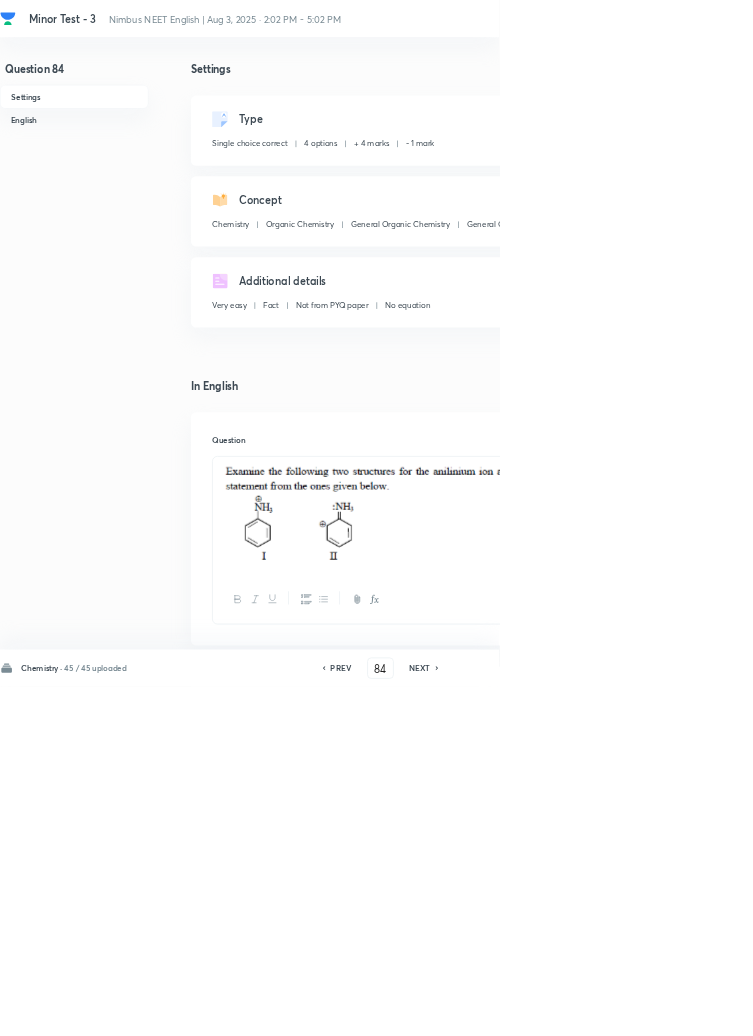 click 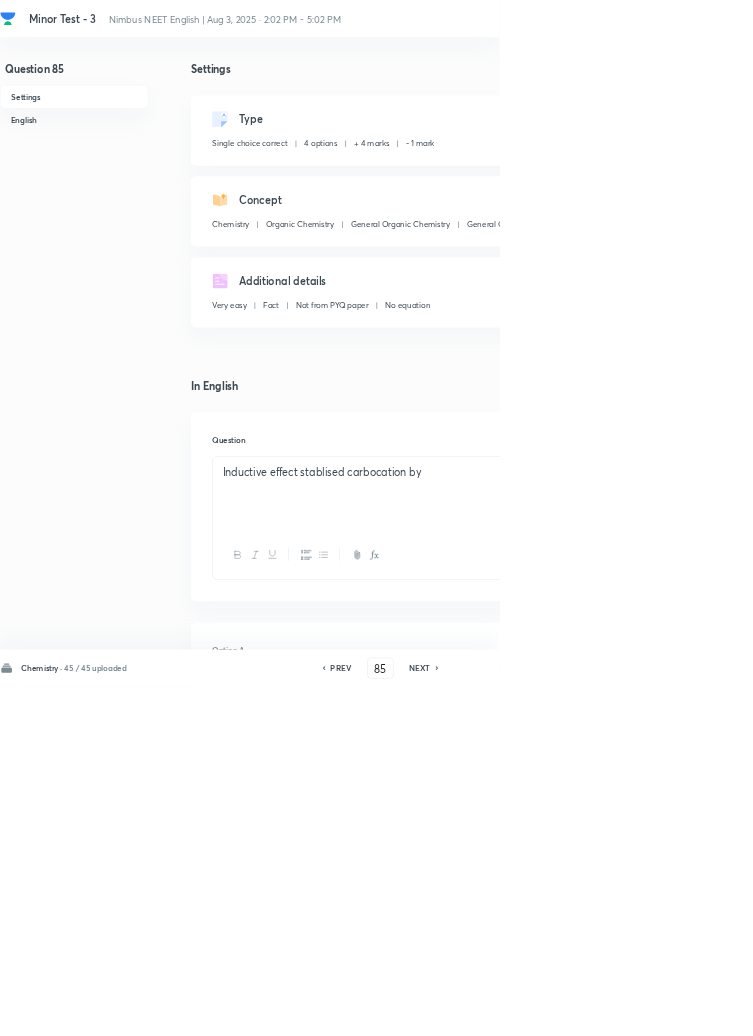 click 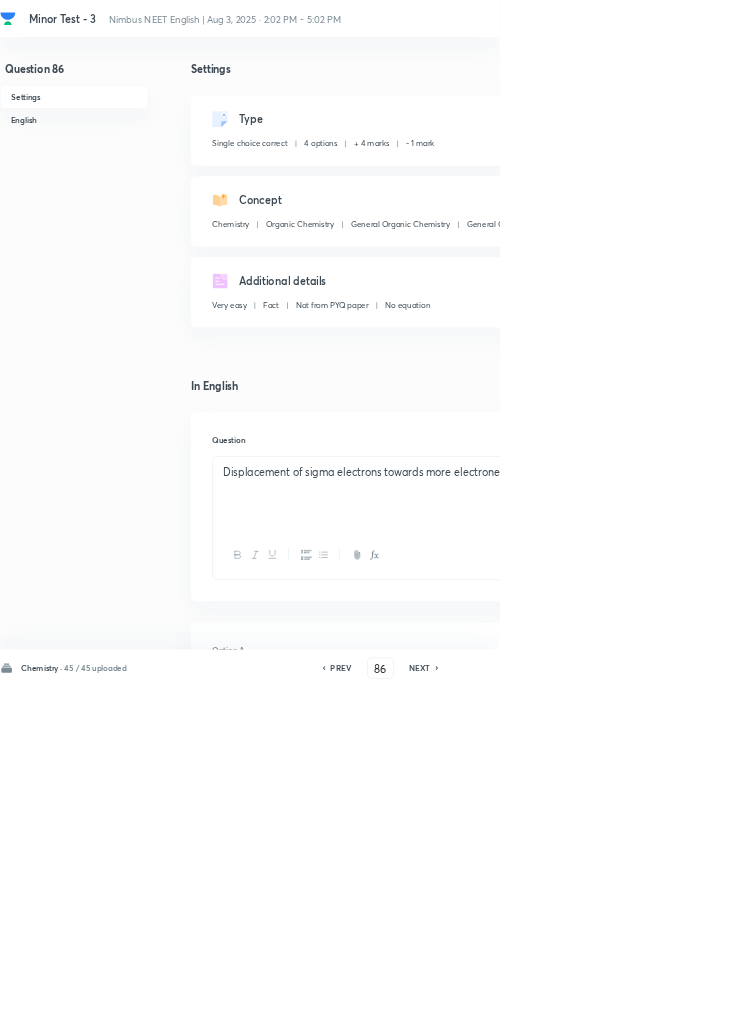click on "NEXT" at bounding box center (633, 1008) 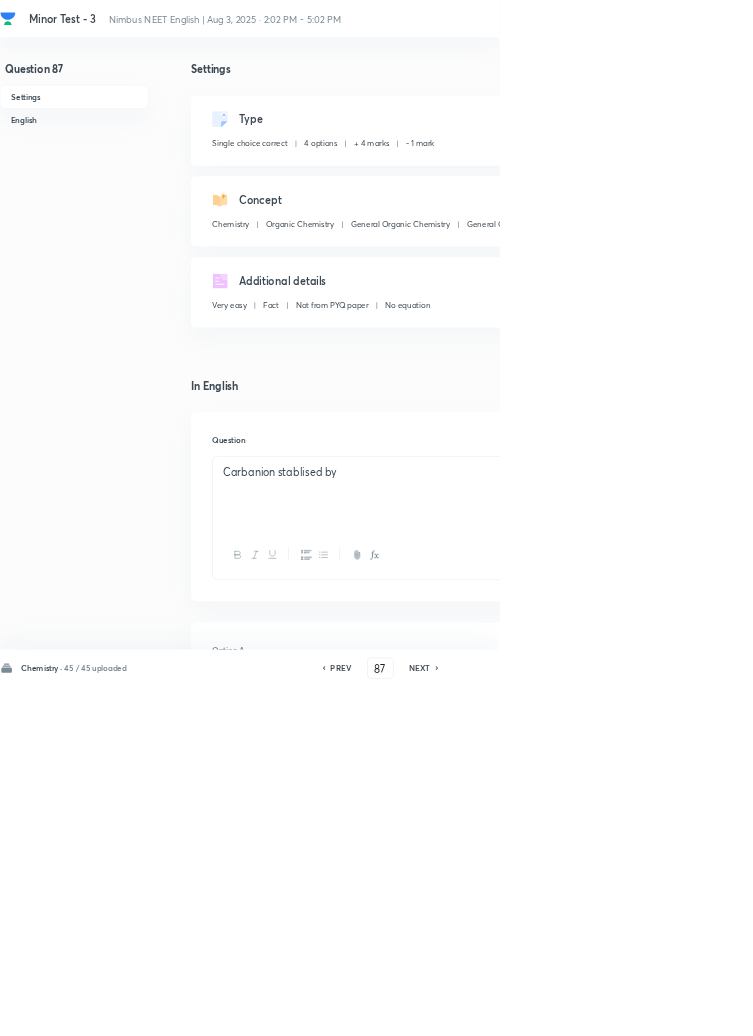 click on "NEXT" at bounding box center [633, 1008] 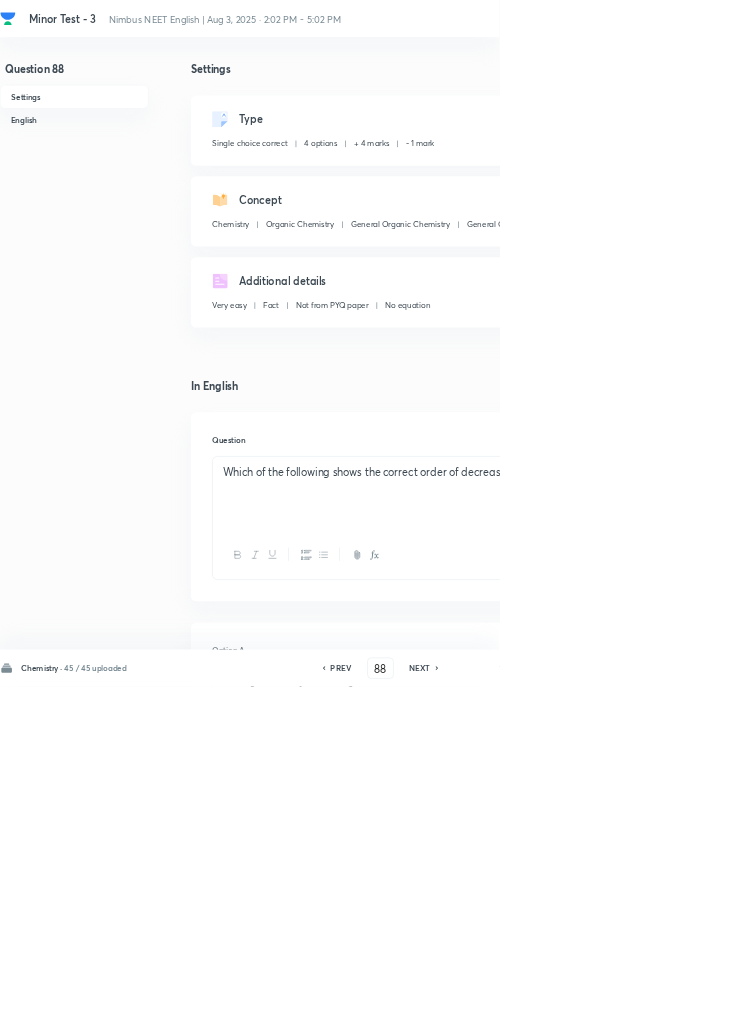 click on "NEXT" at bounding box center [633, 1008] 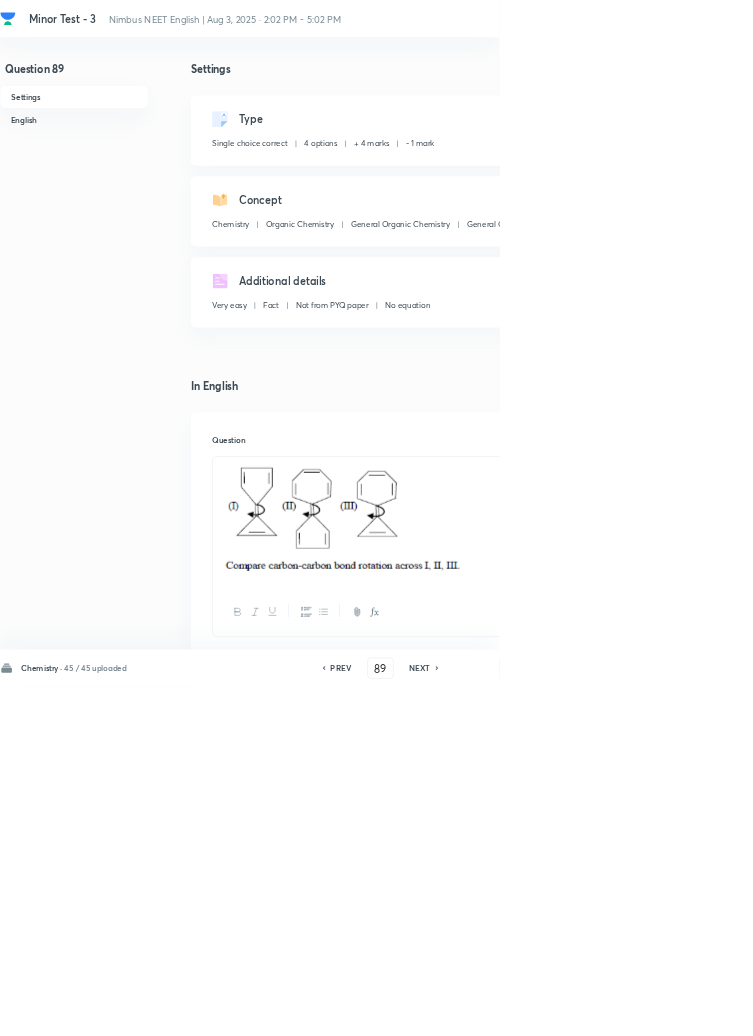click 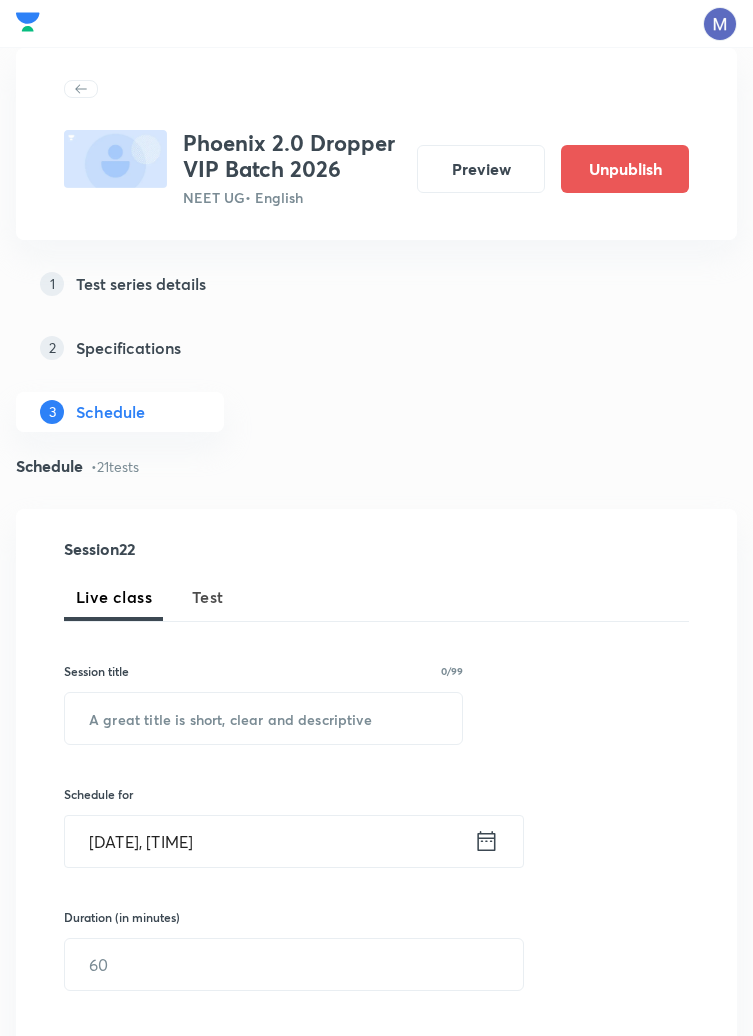 scroll, scrollTop: 1240, scrollLeft: 0, axis: vertical 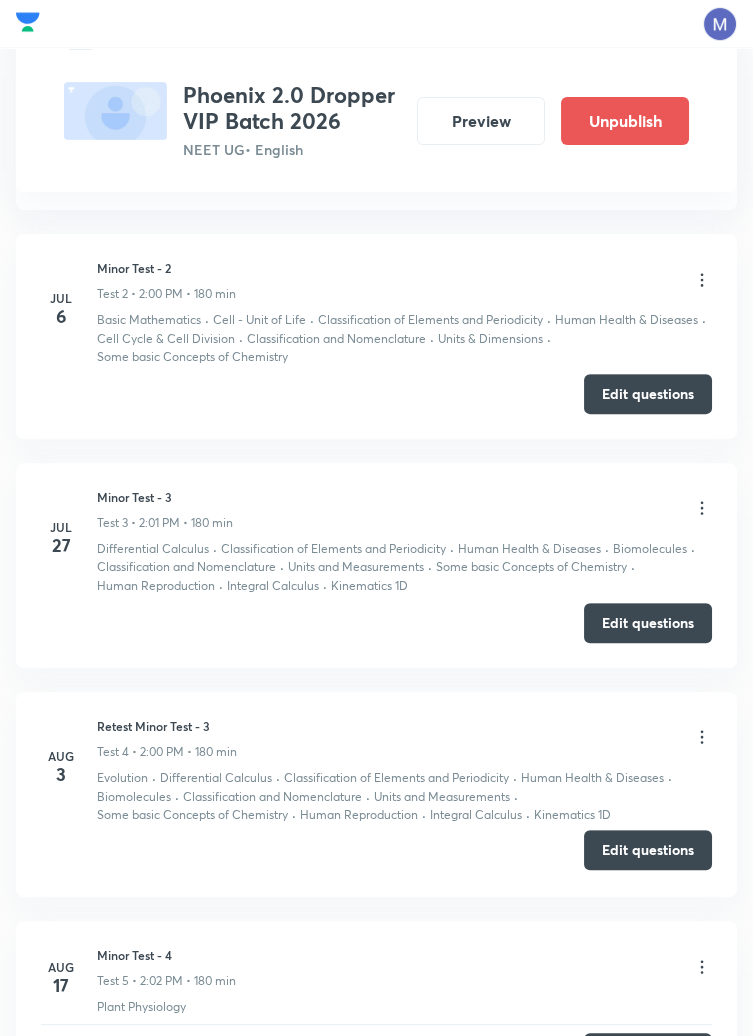 click on "Edit questions" at bounding box center (648, 850) 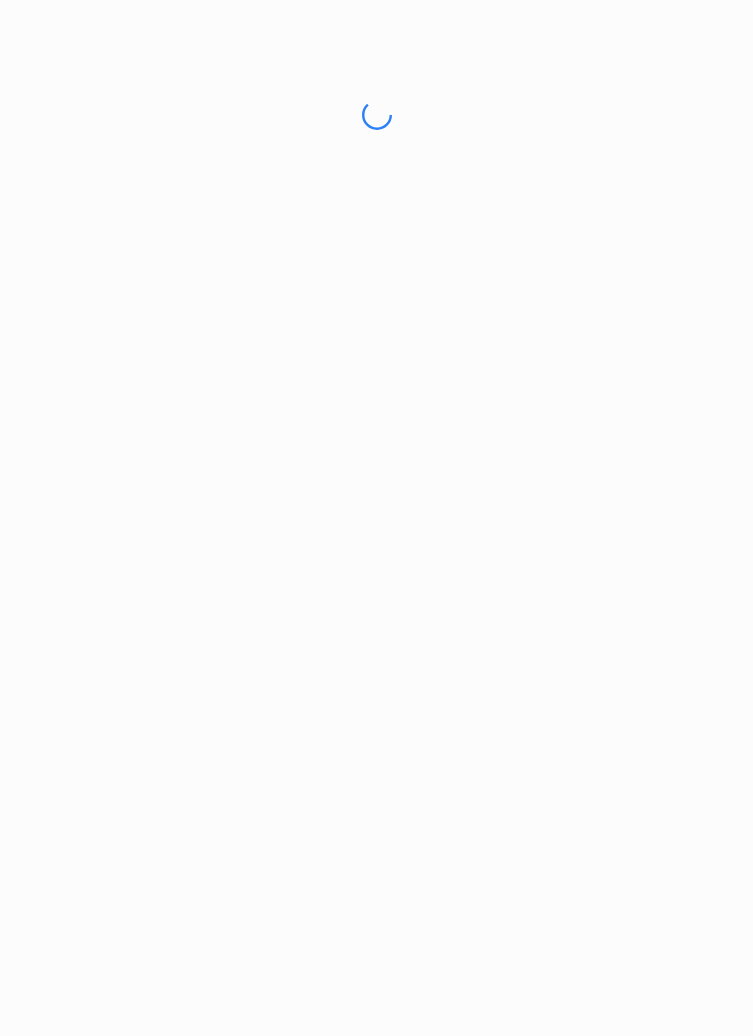 scroll, scrollTop: 0, scrollLeft: 0, axis: both 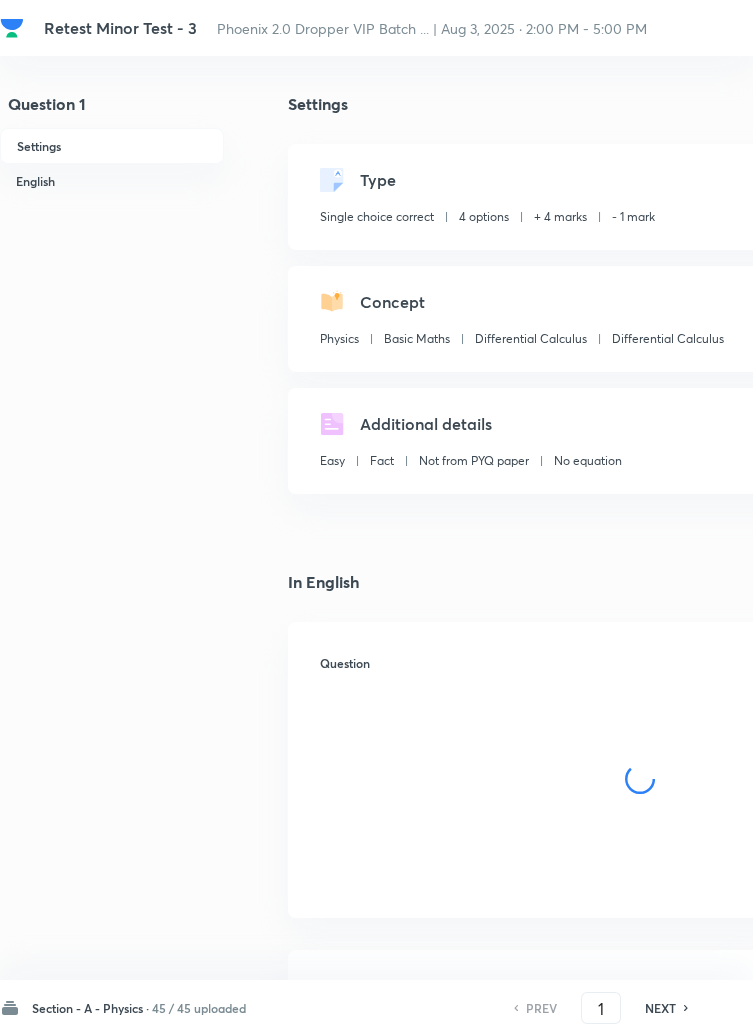 checkbox on "true" 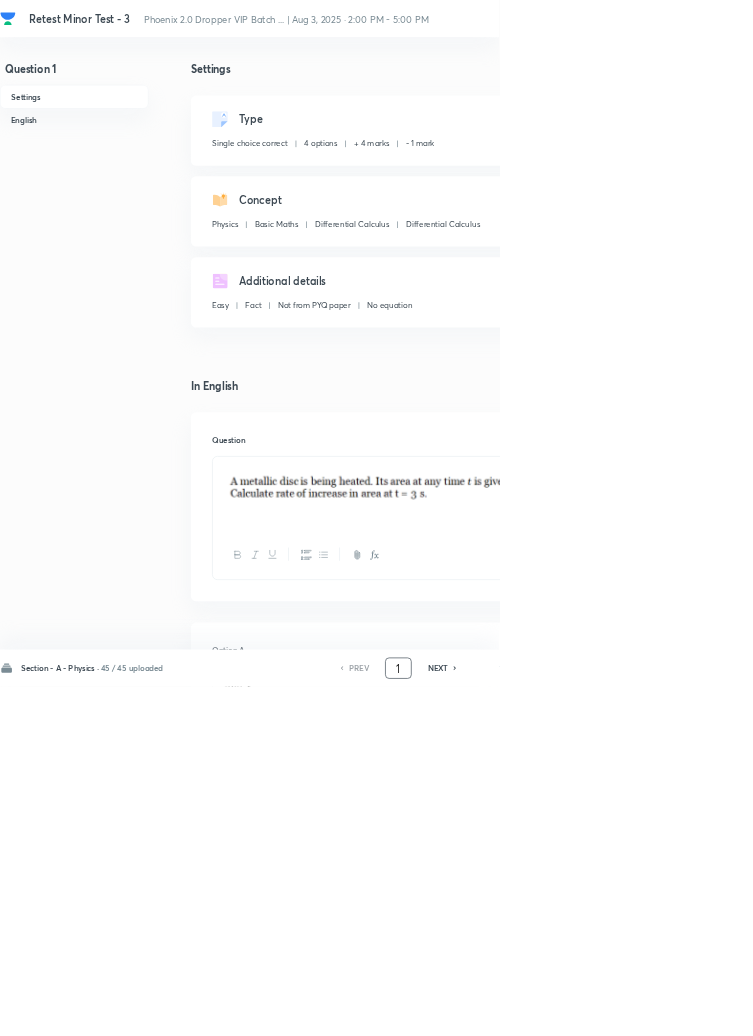 click on "1" at bounding box center (601, 1008) 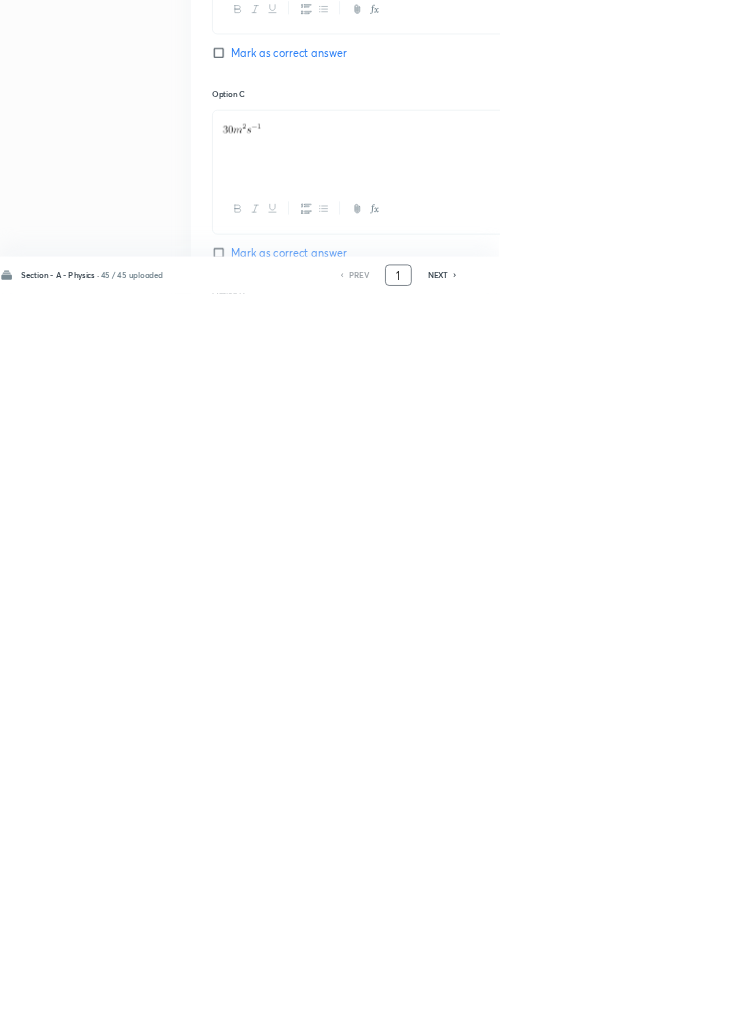 scroll, scrollTop: 950, scrollLeft: 0, axis: vertical 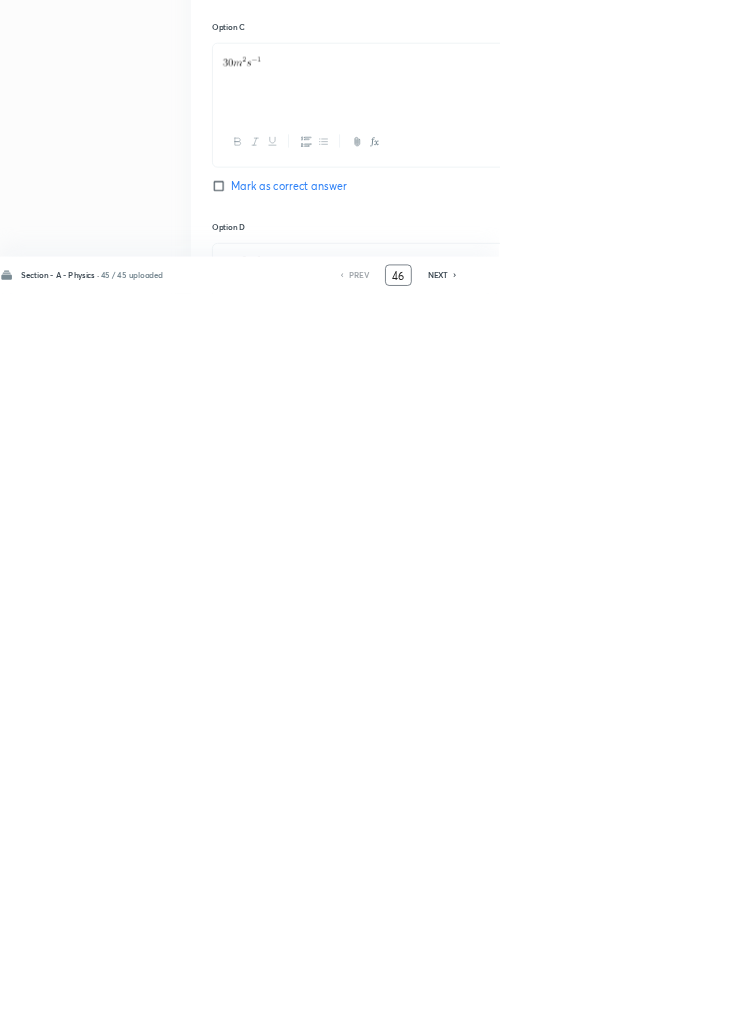 type on "46" 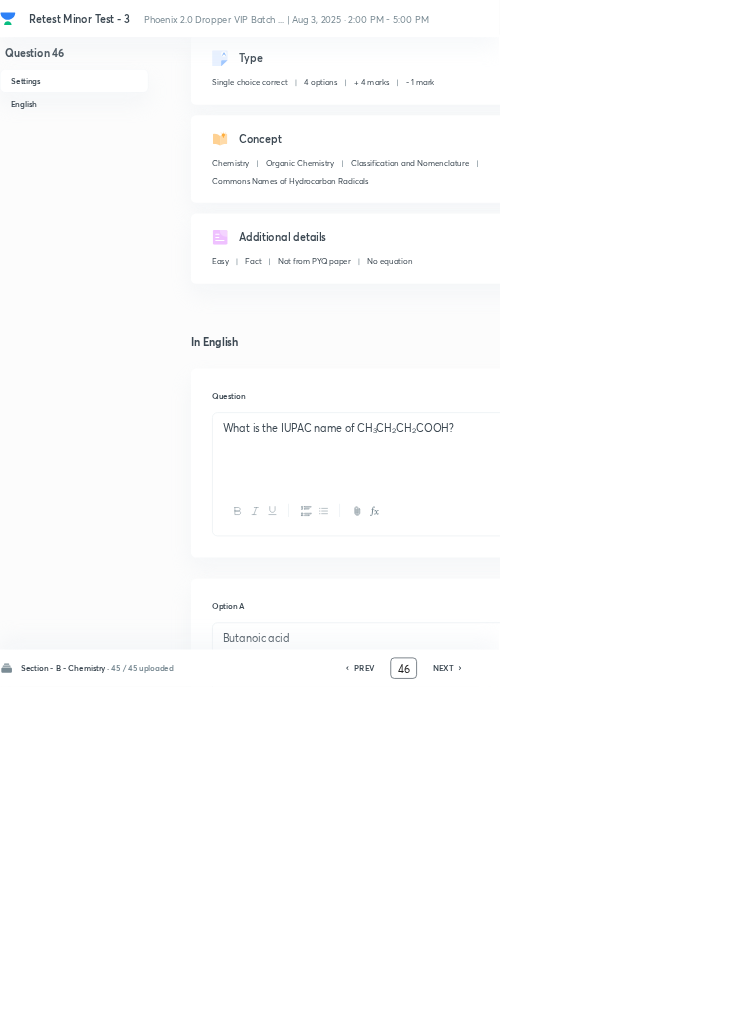 scroll, scrollTop: 0, scrollLeft: 0, axis: both 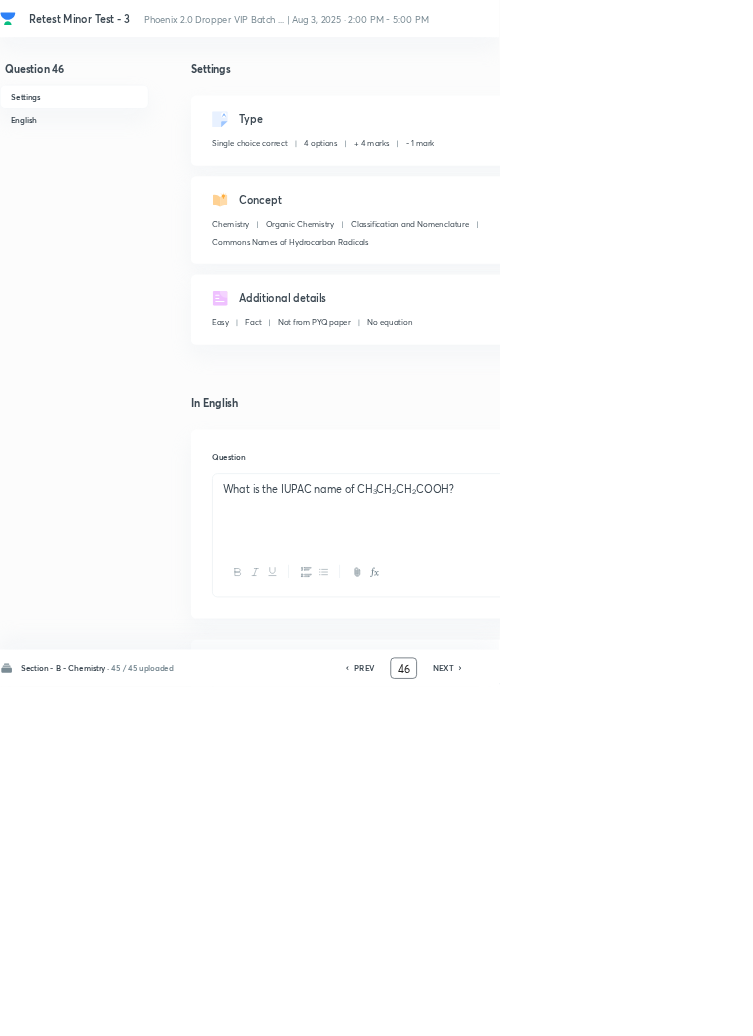 click on "NEXT" at bounding box center (668, 1008) 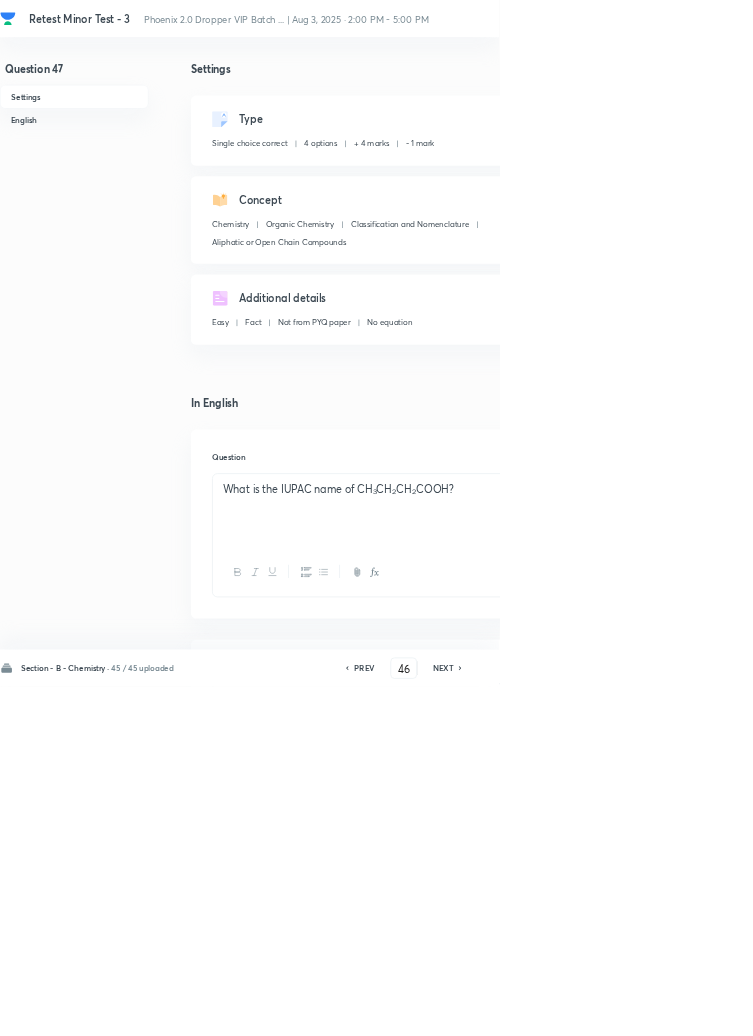type on "47" 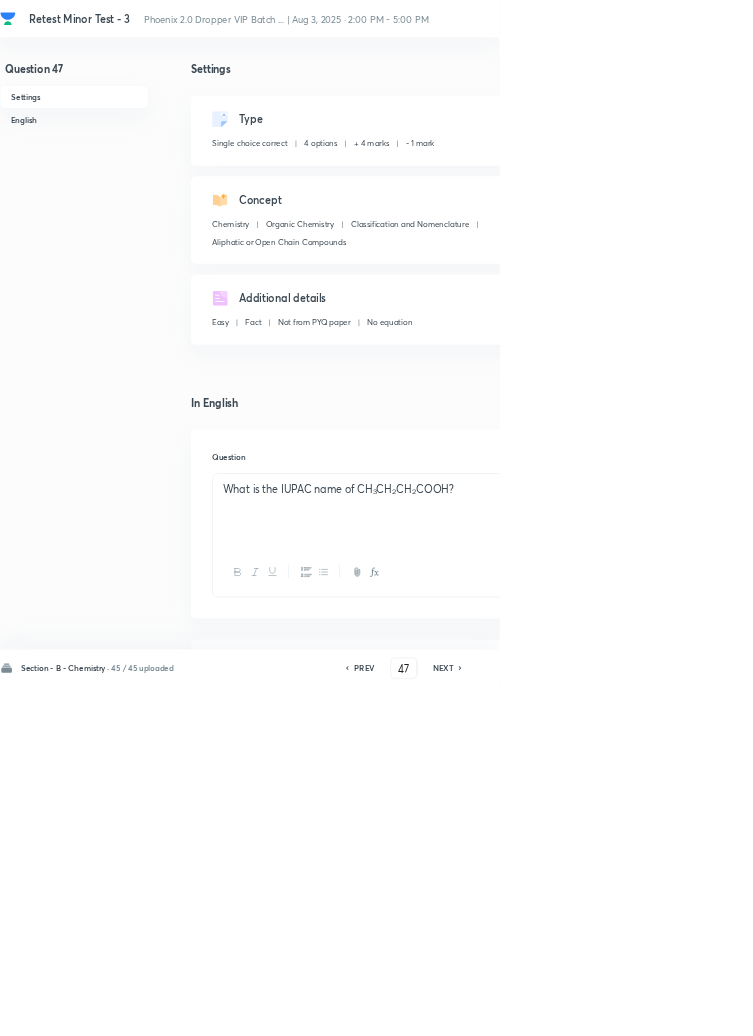 checkbox on "false" 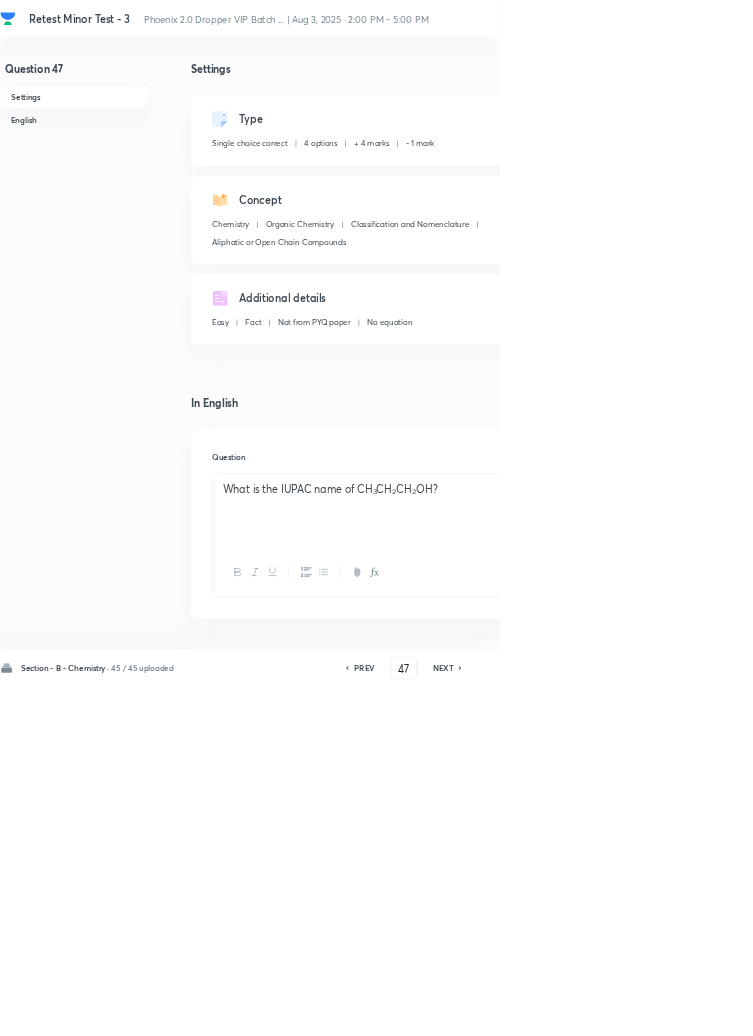 click on "NEXT" at bounding box center (668, 1008) 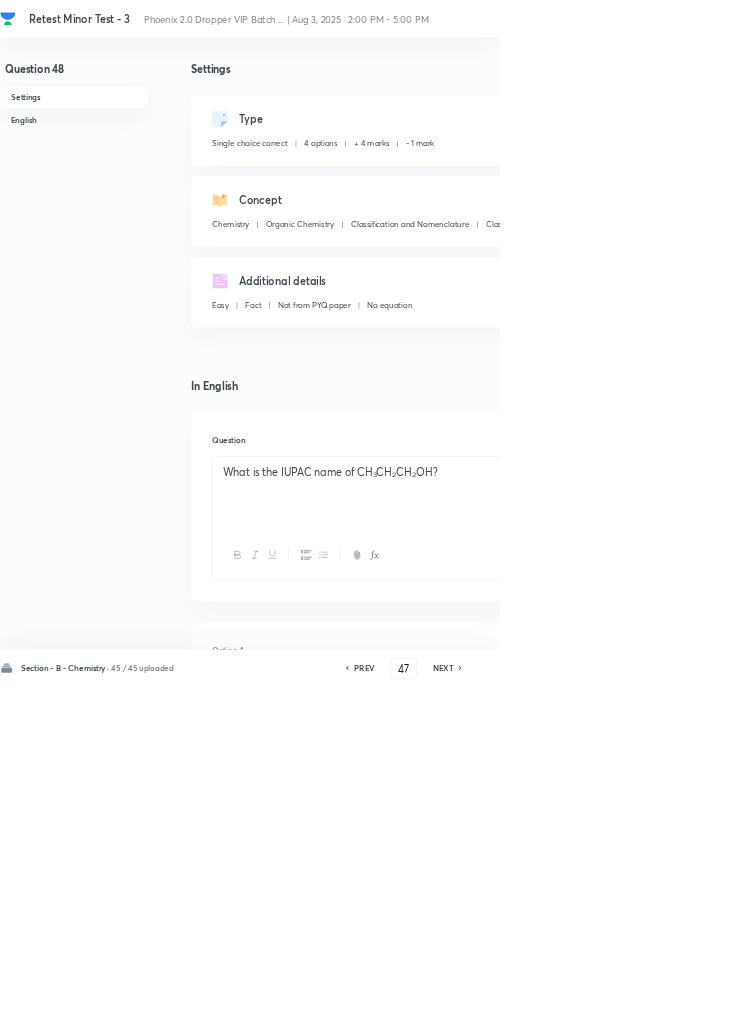type on "48" 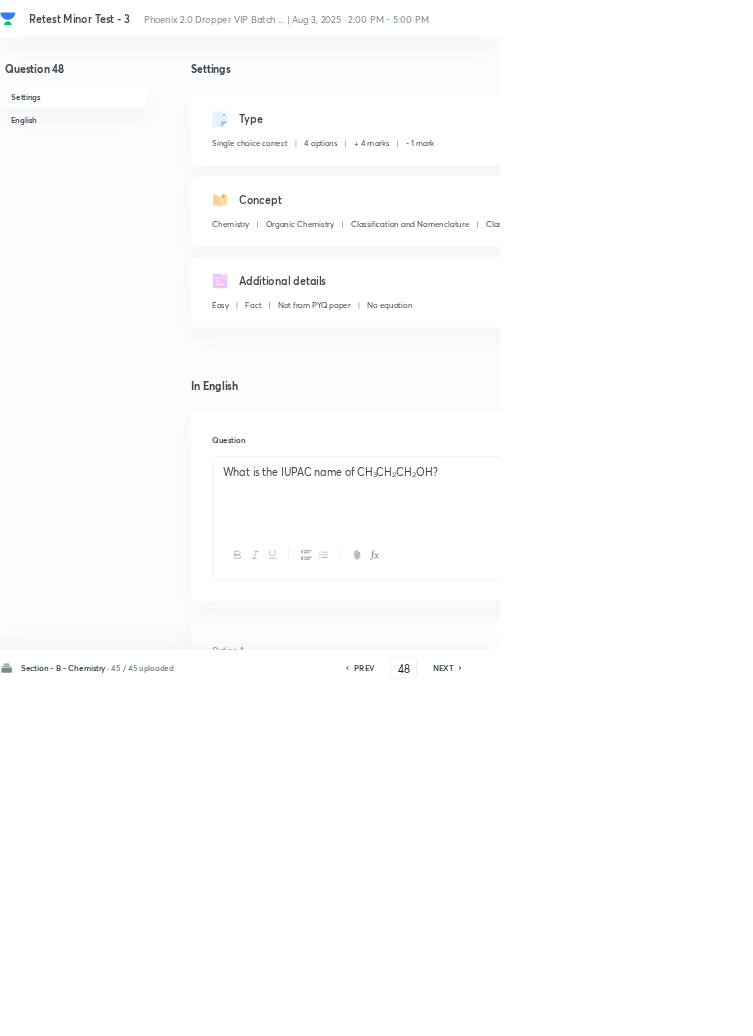 checkbox on "false" 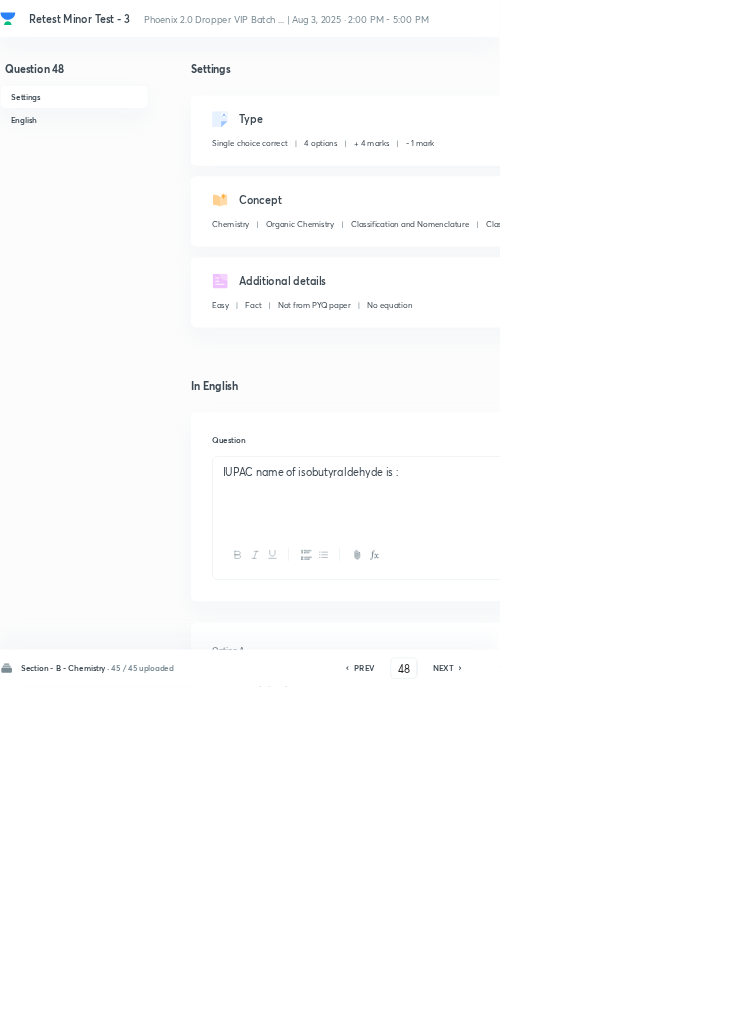 click on "NEXT" at bounding box center (668, 1008) 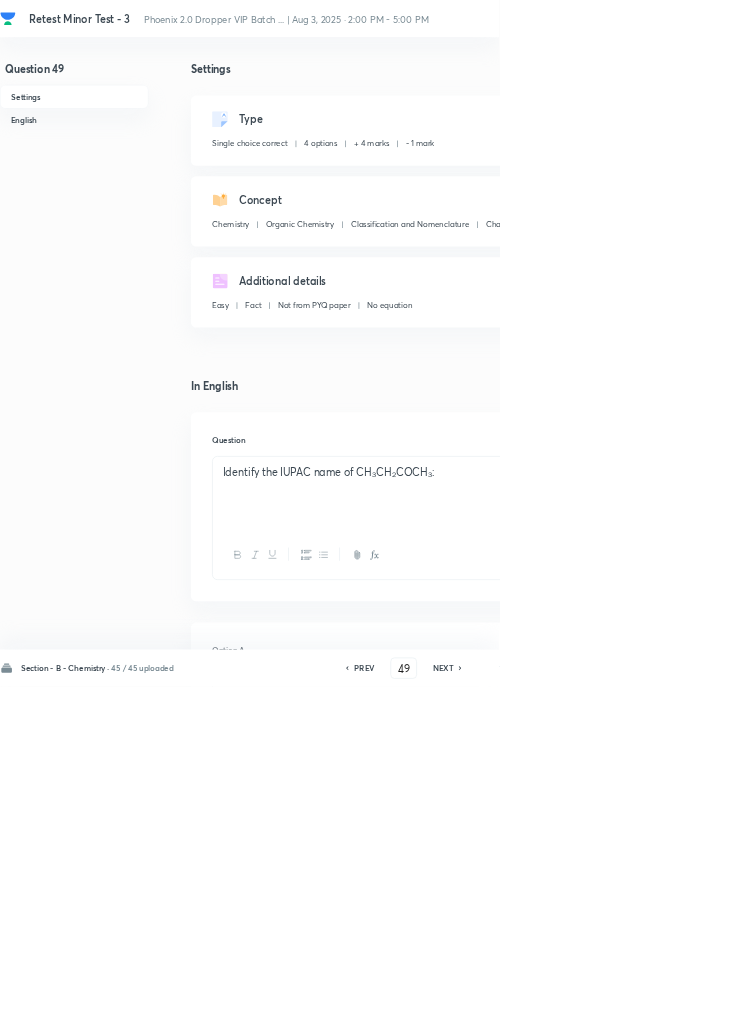 checkbox on "true" 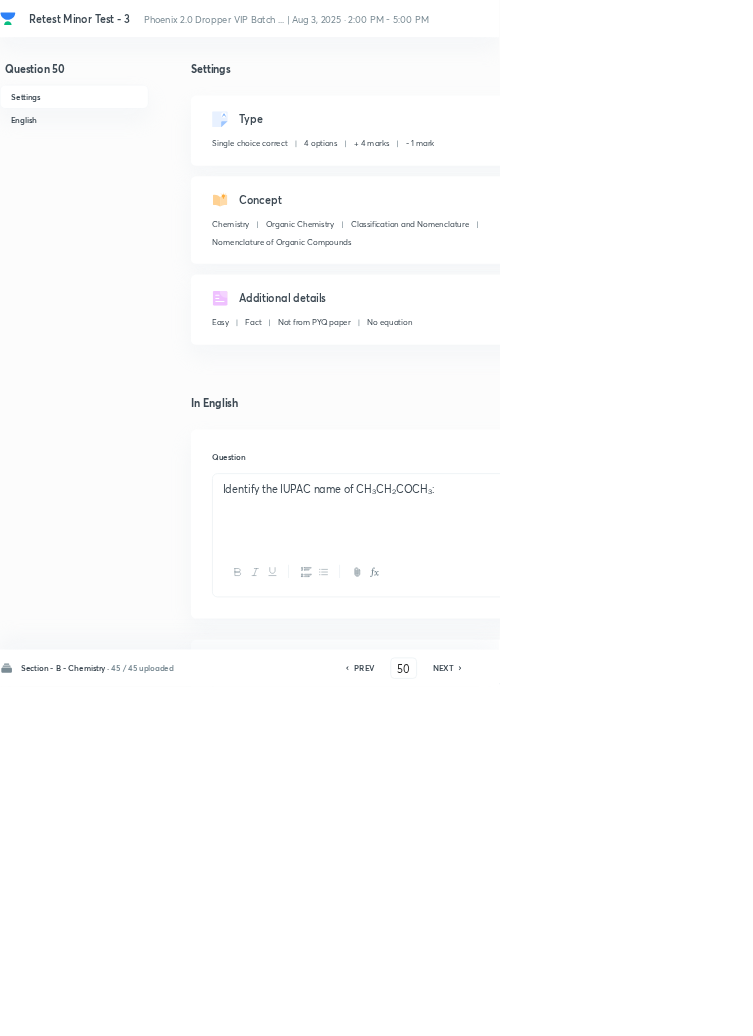 checkbox on "false" 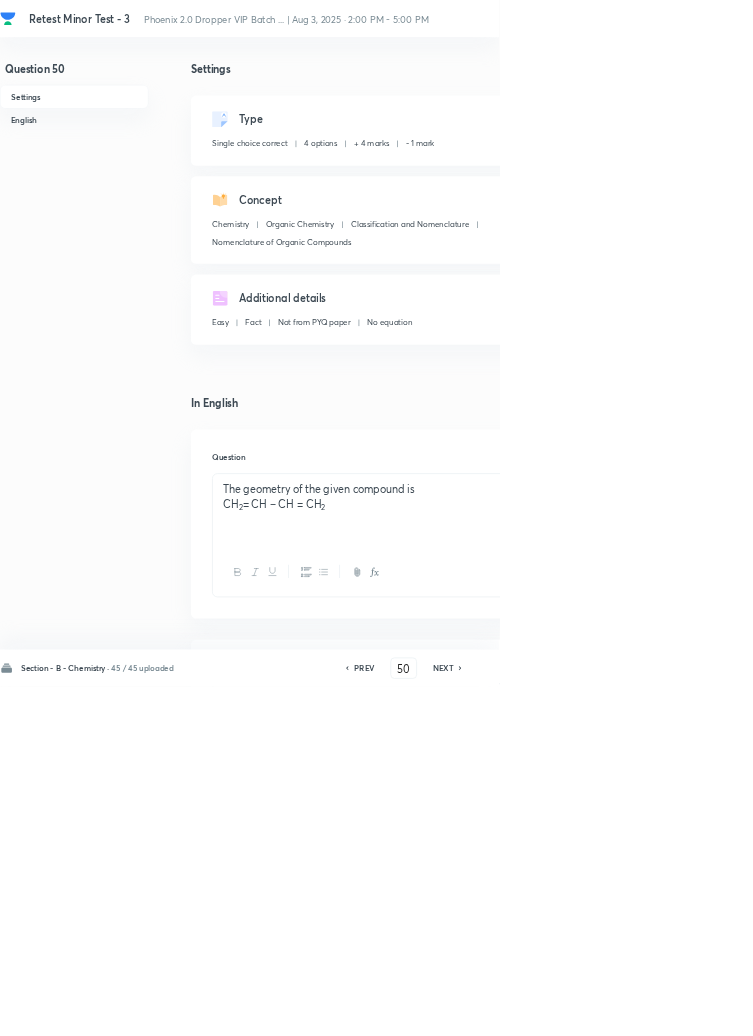 click on "NEXT" at bounding box center (668, 1008) 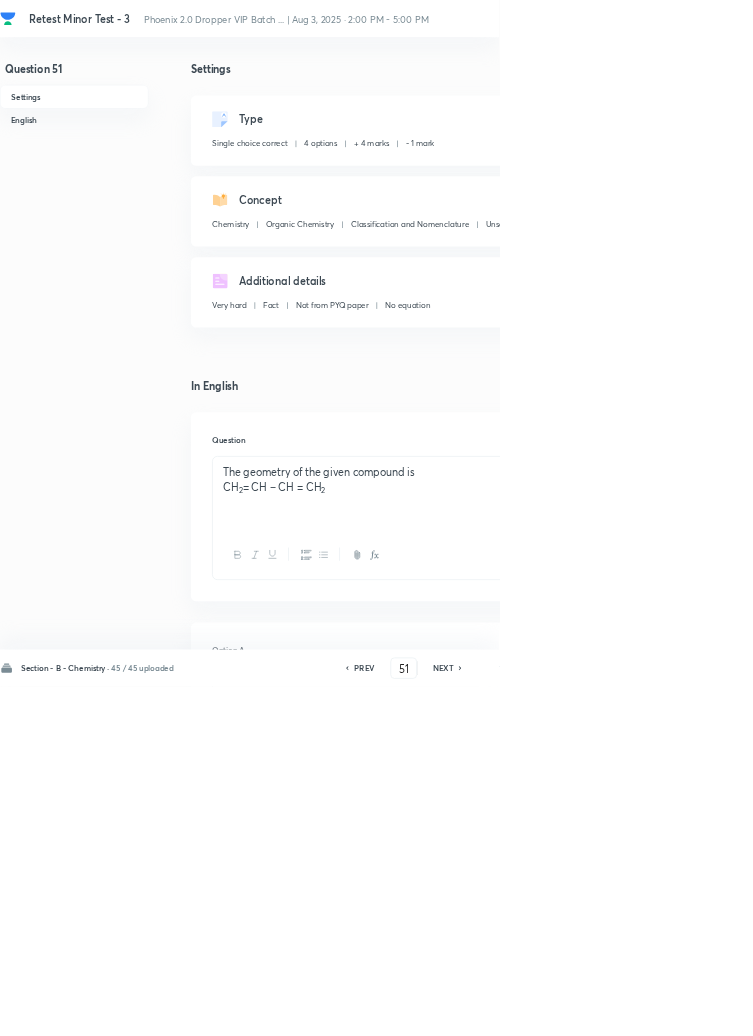 checkbox on "true" 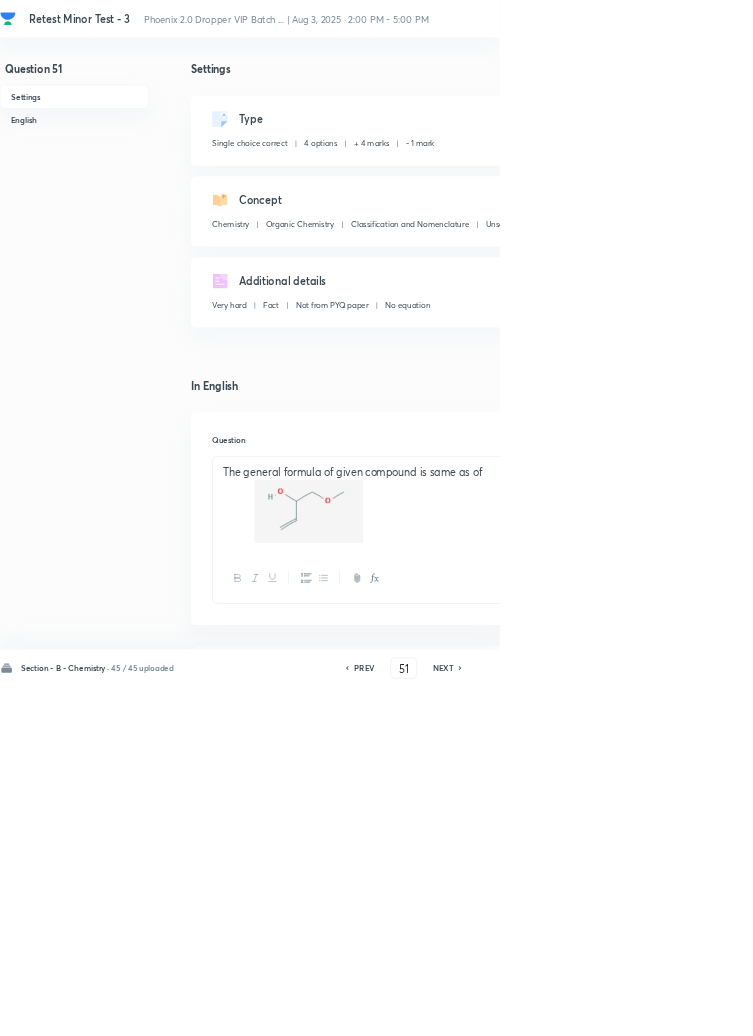 click on "NEXT" at bounding box center (668, 1008) 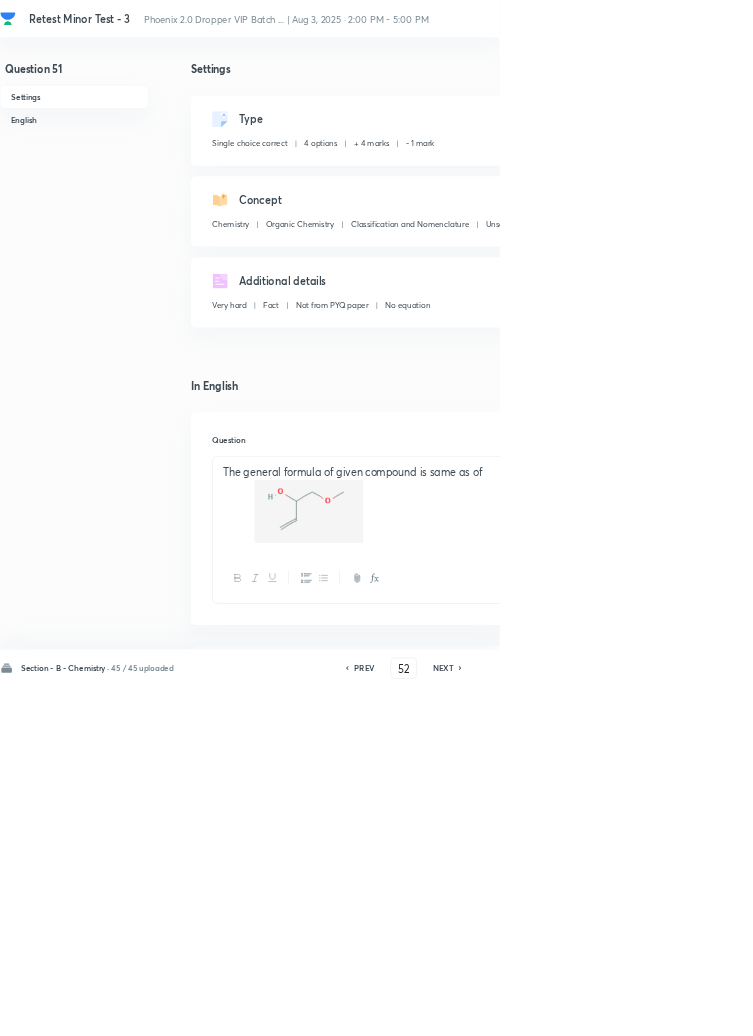 checkbox on "false" 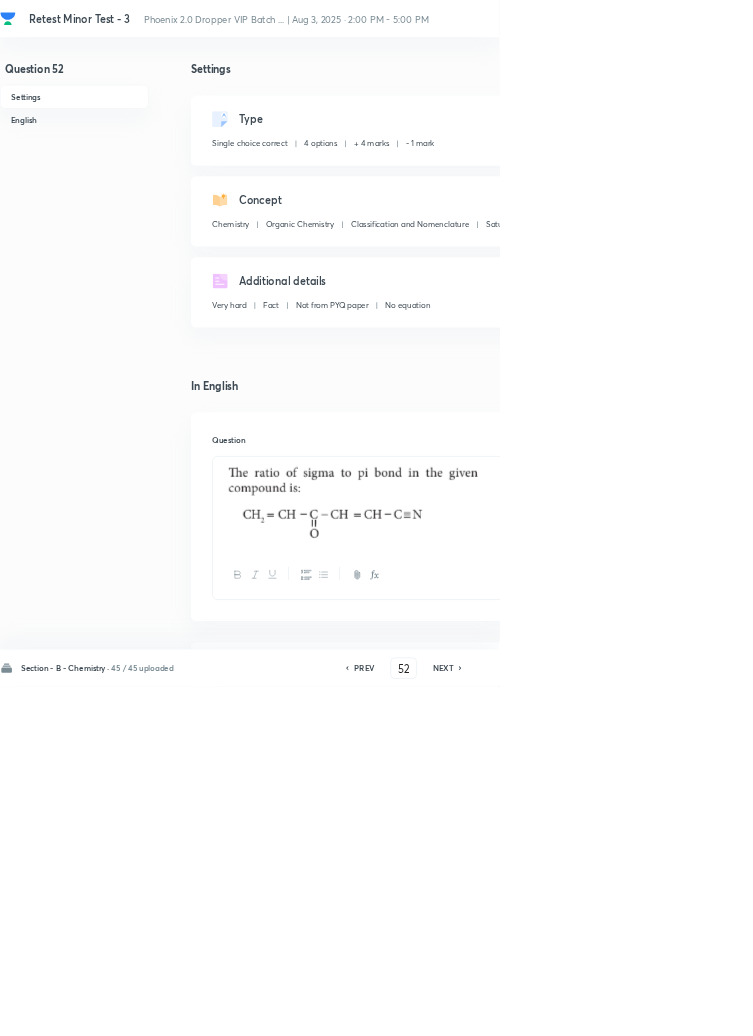 click on "NEXT" at bounding box center (668, 1008) 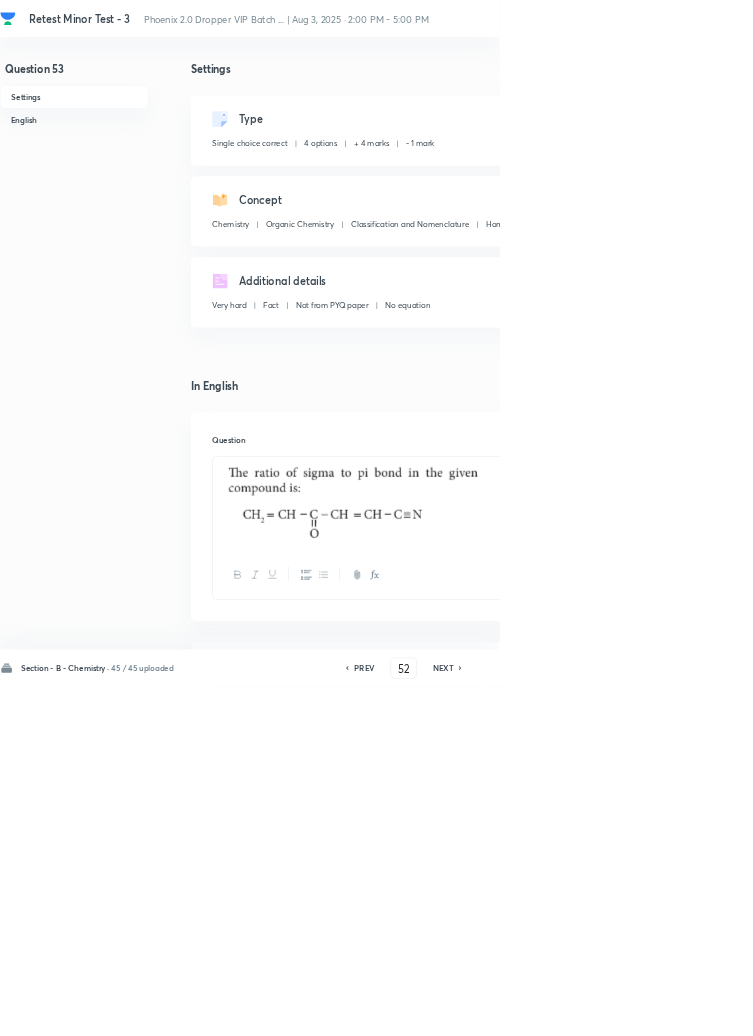 type on "53" 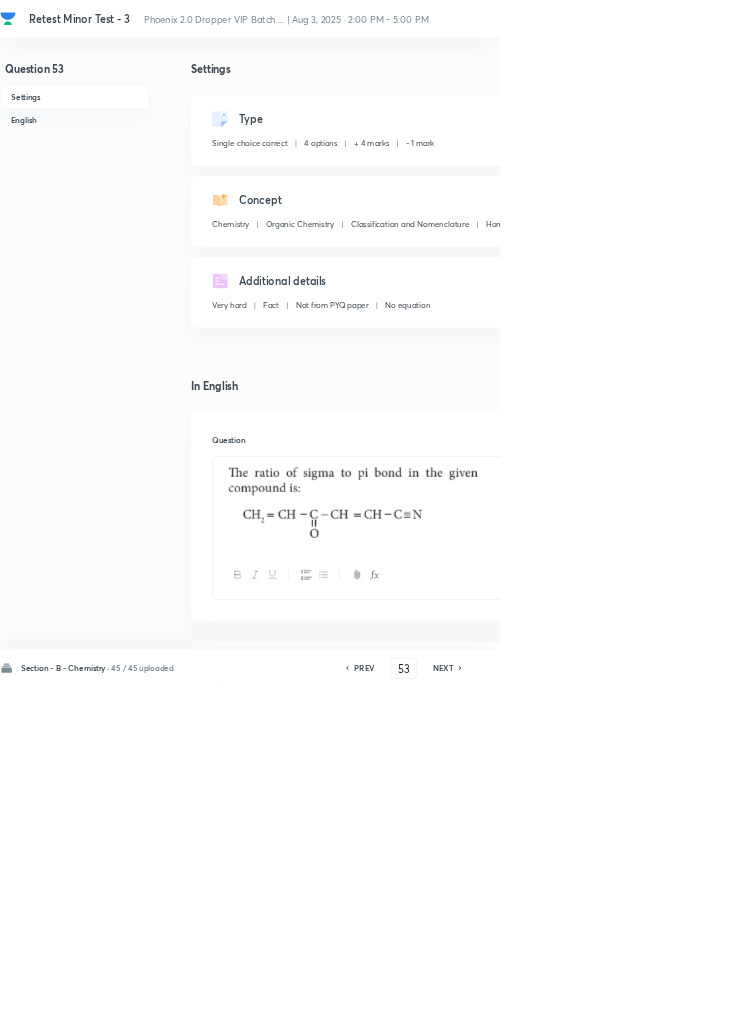 checkbox on "true" 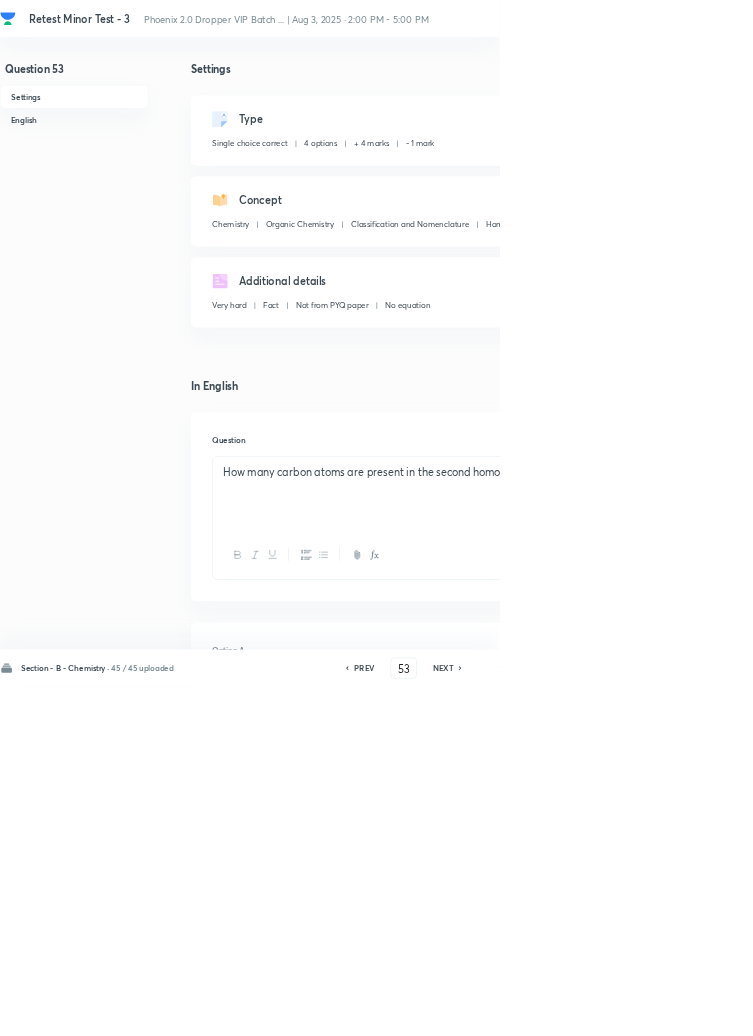 click on "NEXT" at bounding box center [668, 1008] 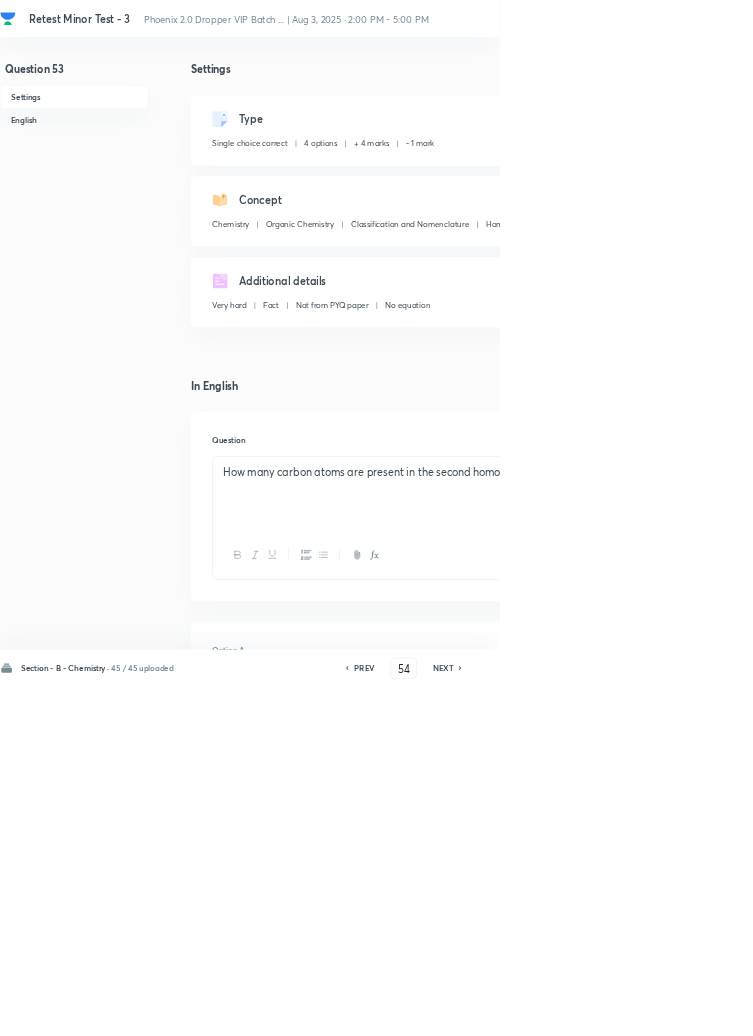 checkbox on "false" 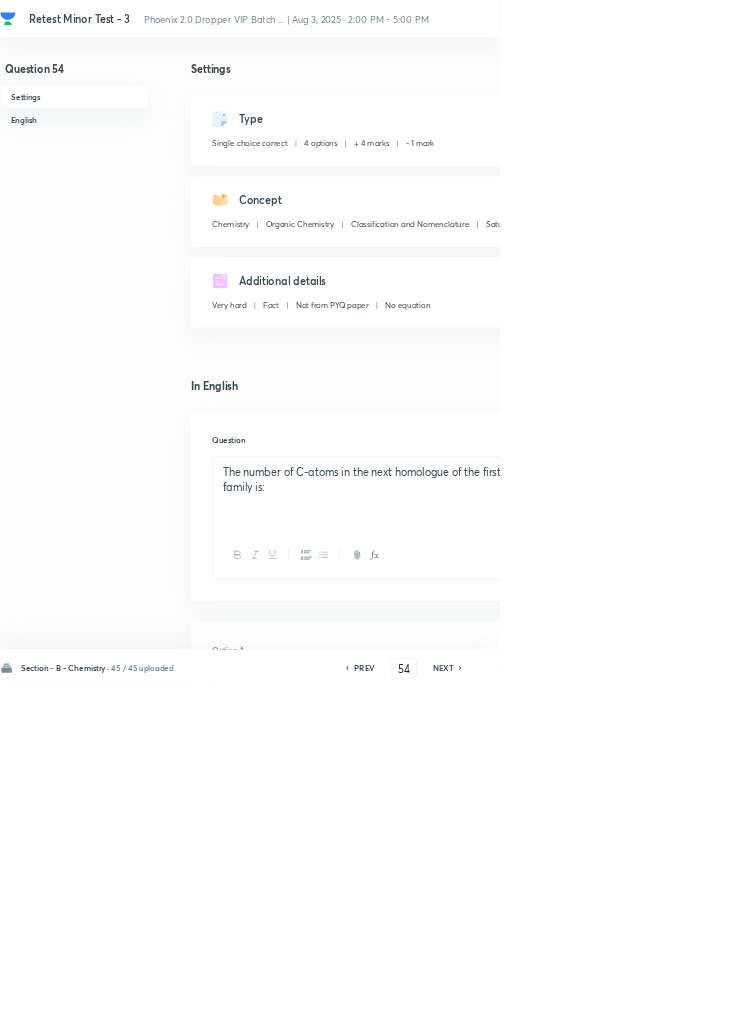 click on "NEXT" at bounding box center (668, 1008) 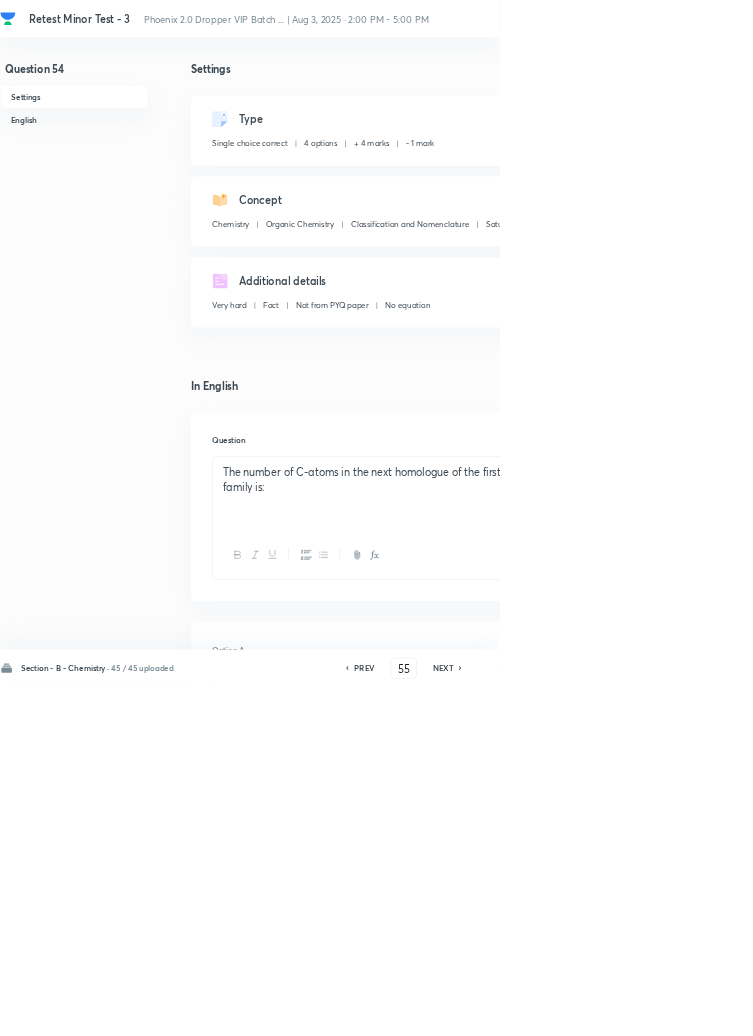 checkbox on "false" 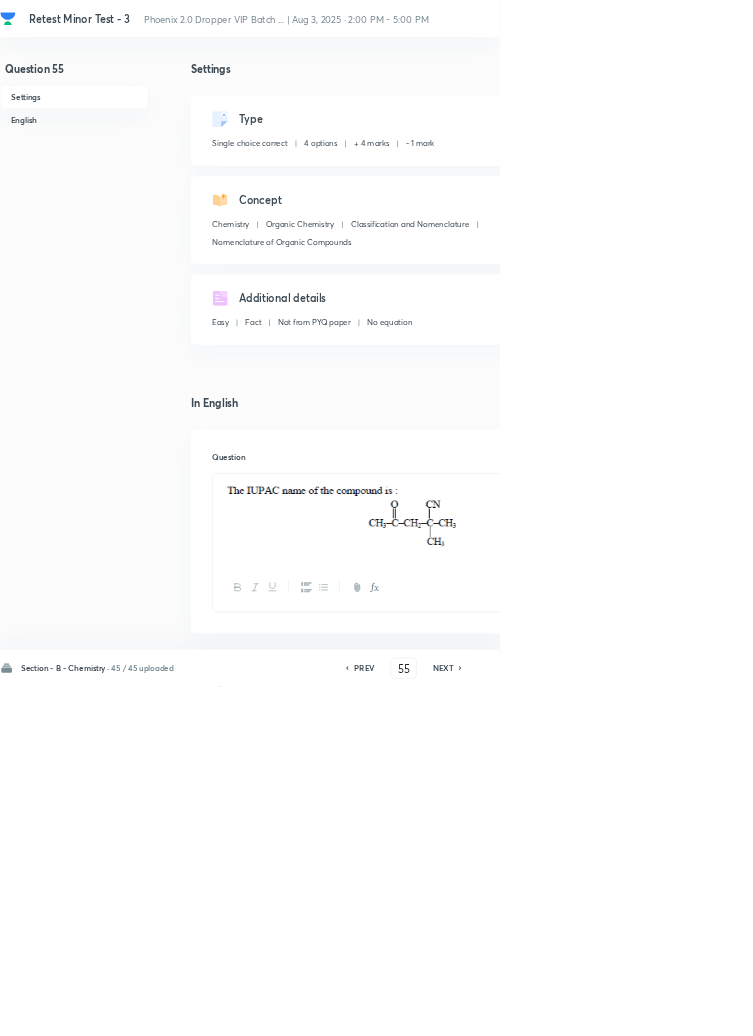 click on "NEXT" at bounding box center (668, 1008) 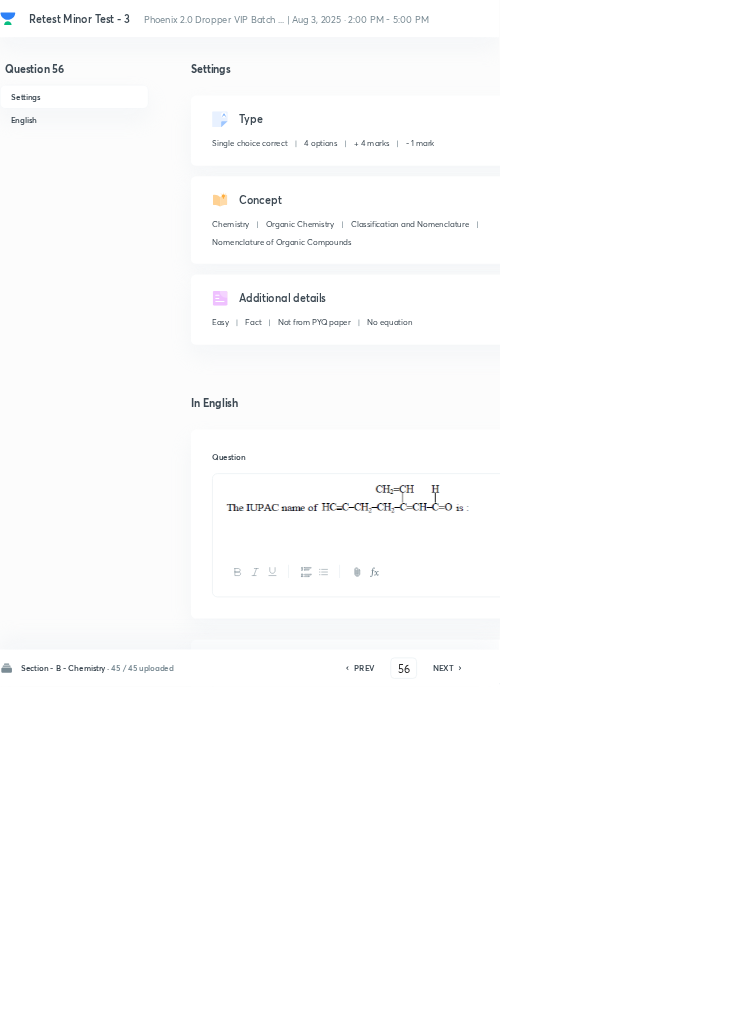 checkbox on "true" 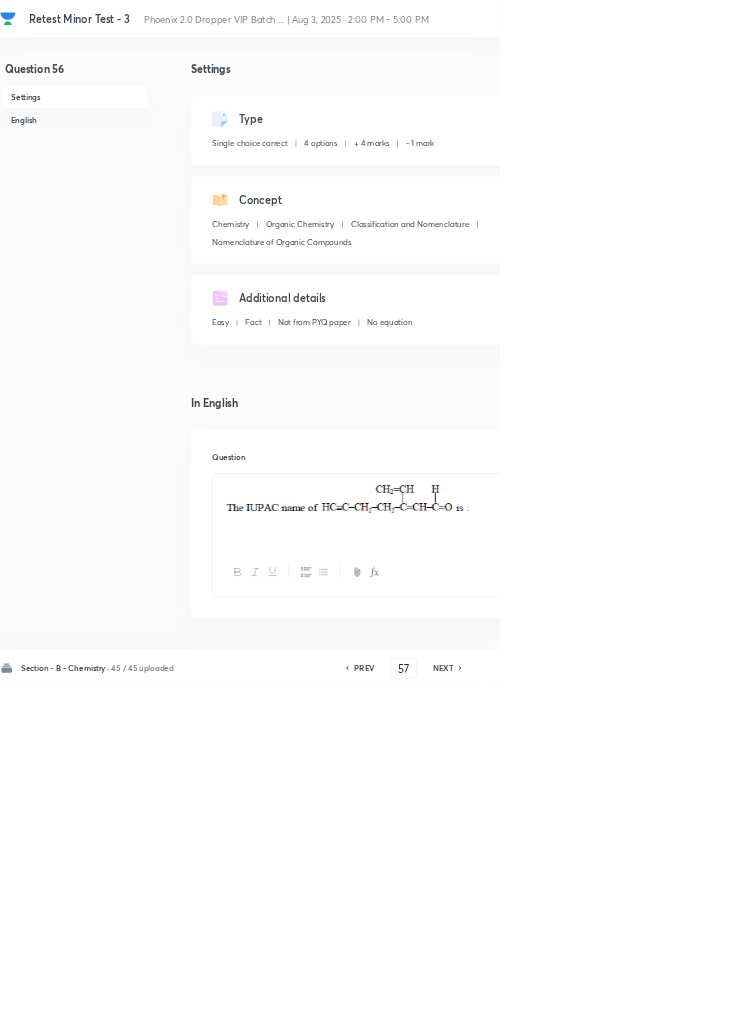 checkbox on "true" 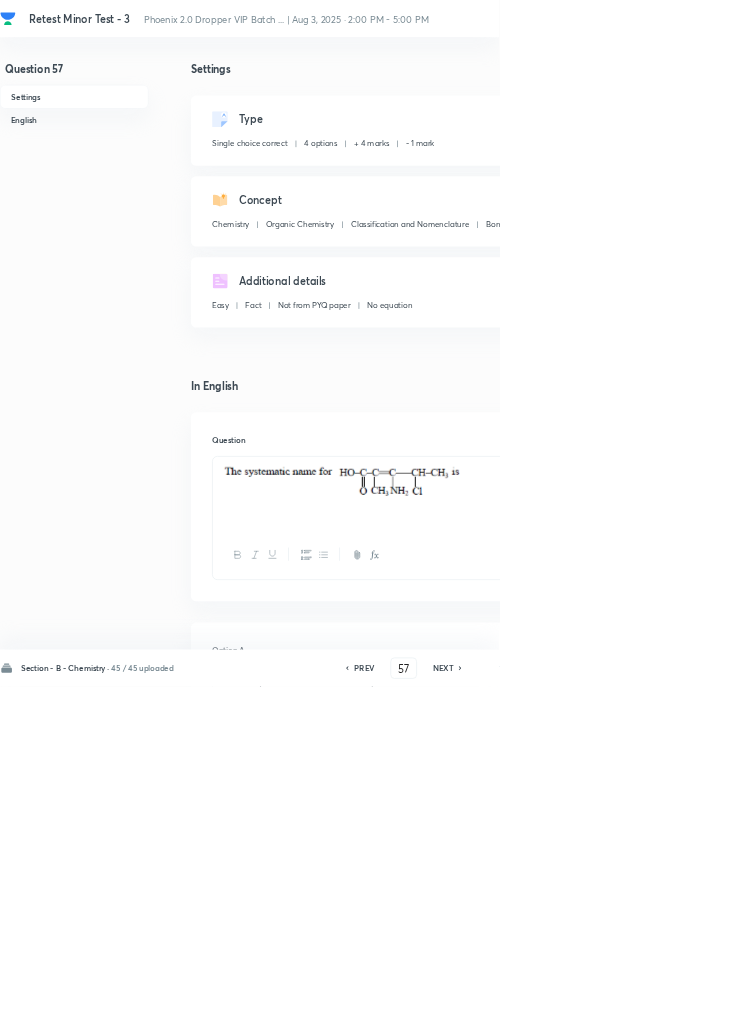 click on "NEXT" at bounding box center [668, 1008] 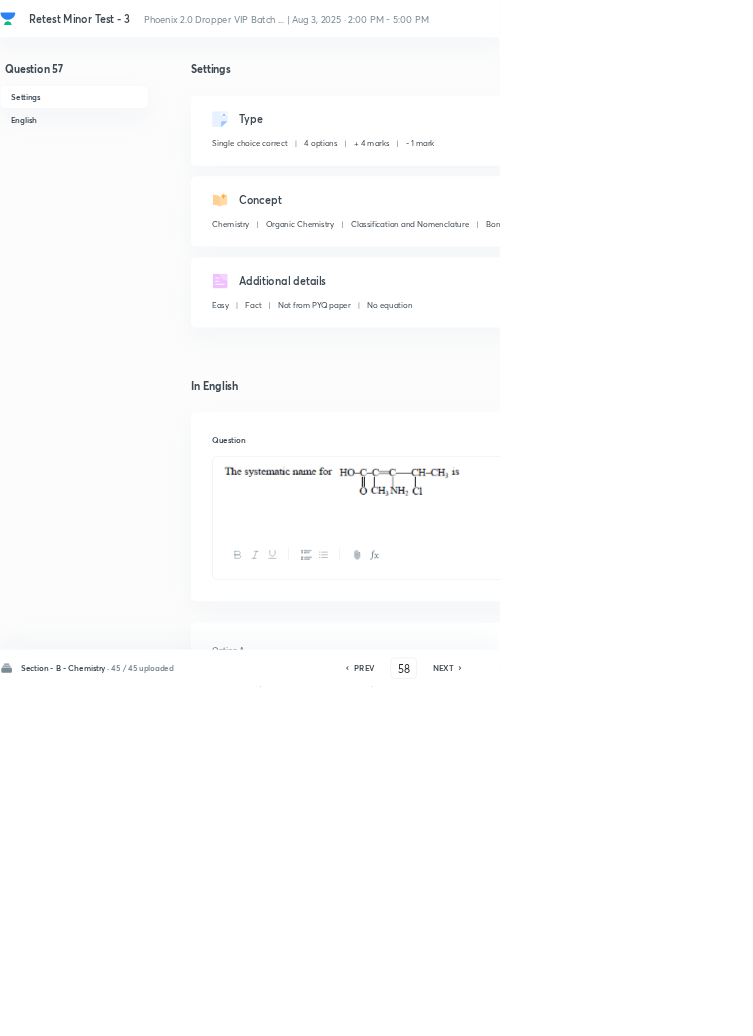 checkbox on "true" 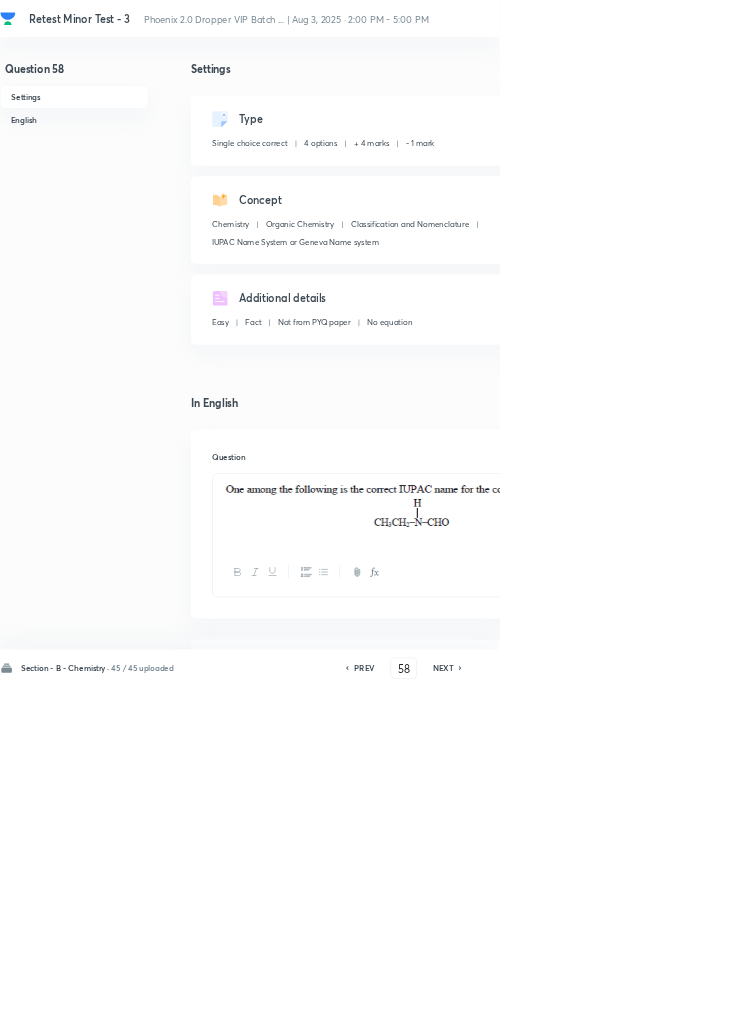 click on "NEXT" at bounding box center [668, 1008] 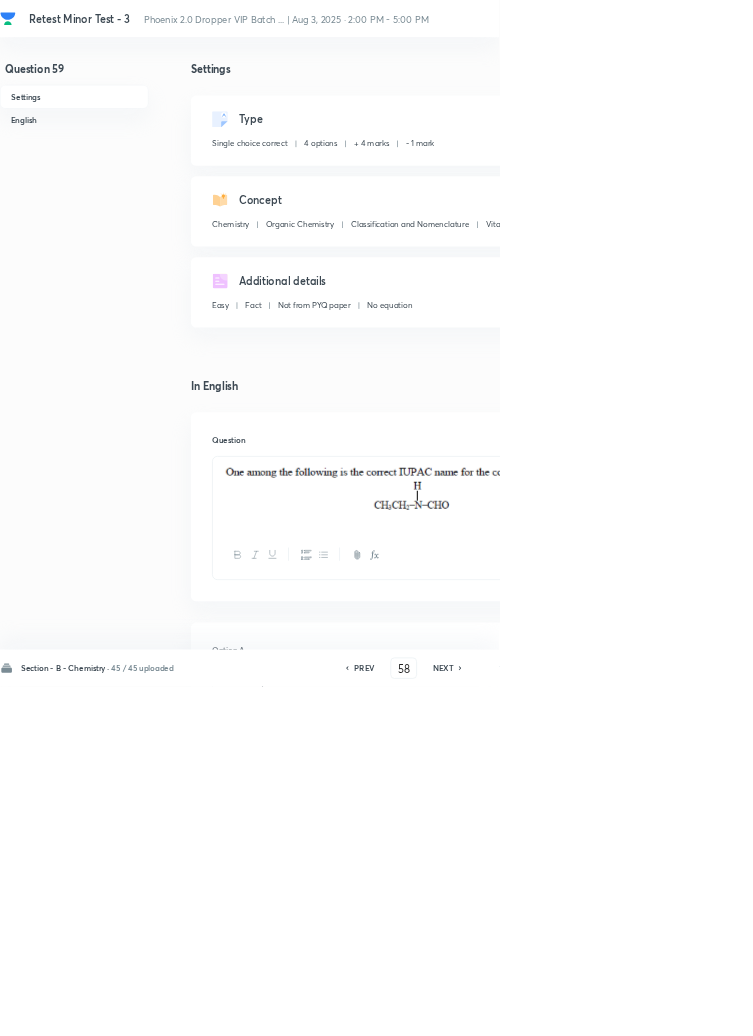 type on "59" 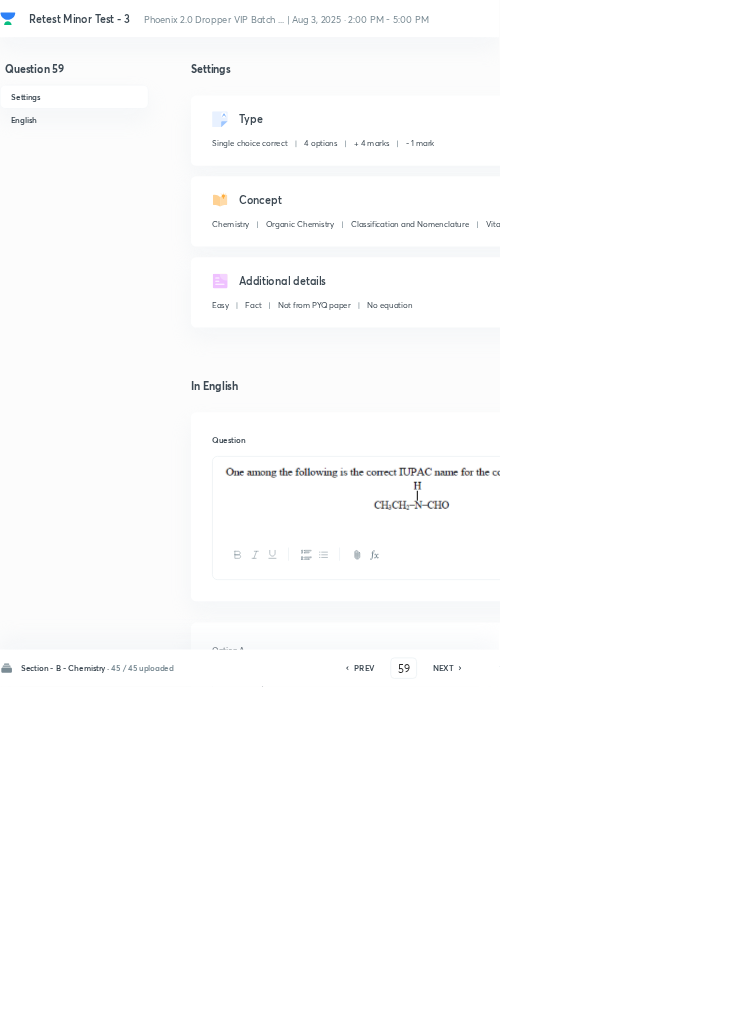 checkbox on "true" 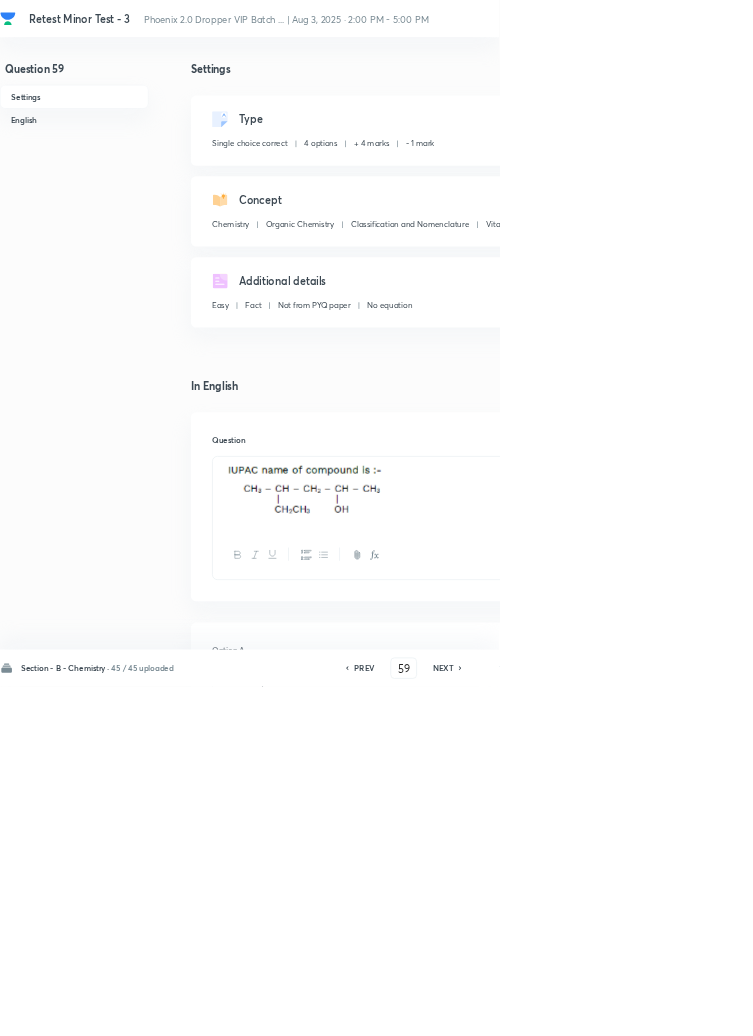 click on "NEXT" at bounding box center [668, 1008] 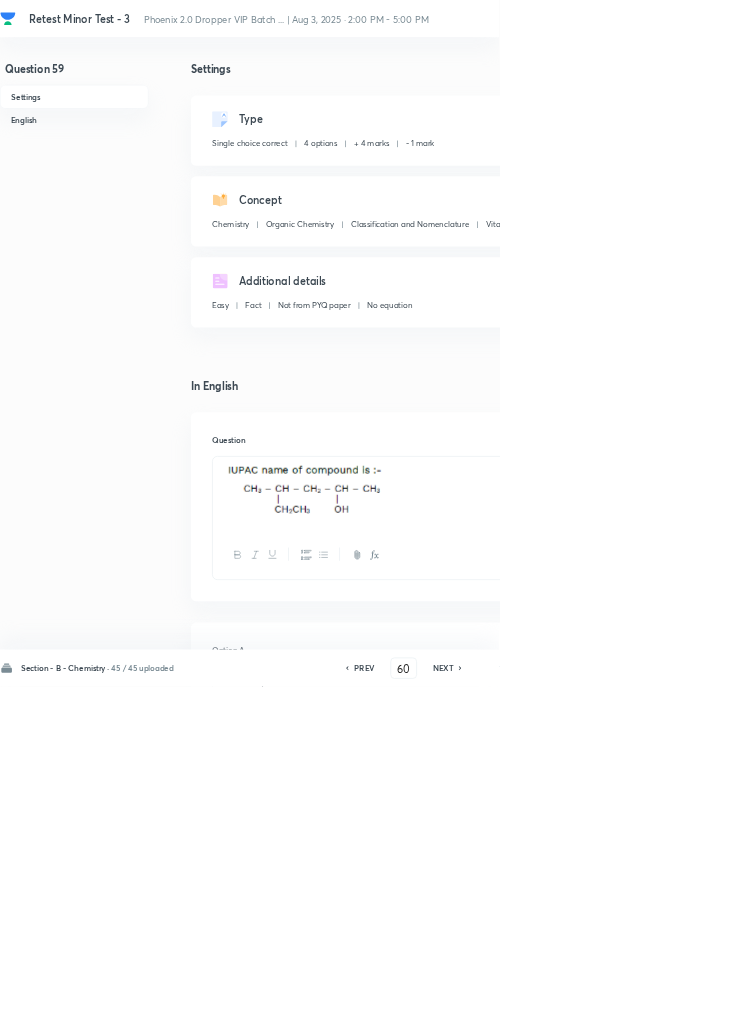 checkbox on "false" 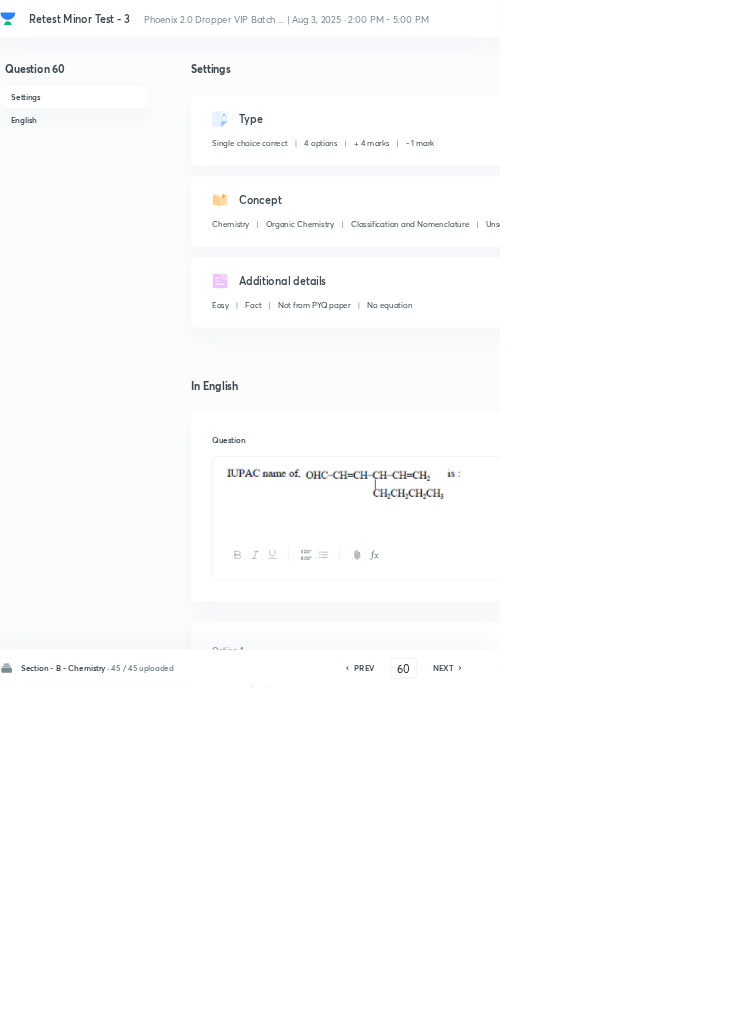 click on "NEXT" at bounding box center (668, 1008) 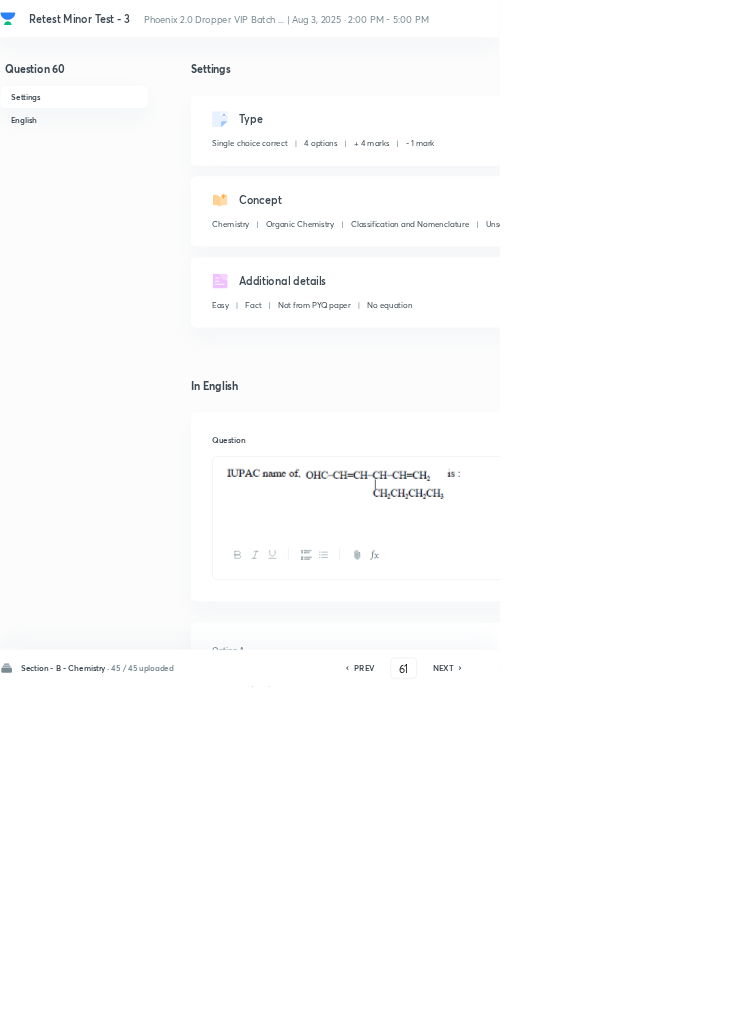 checkbox on "true" 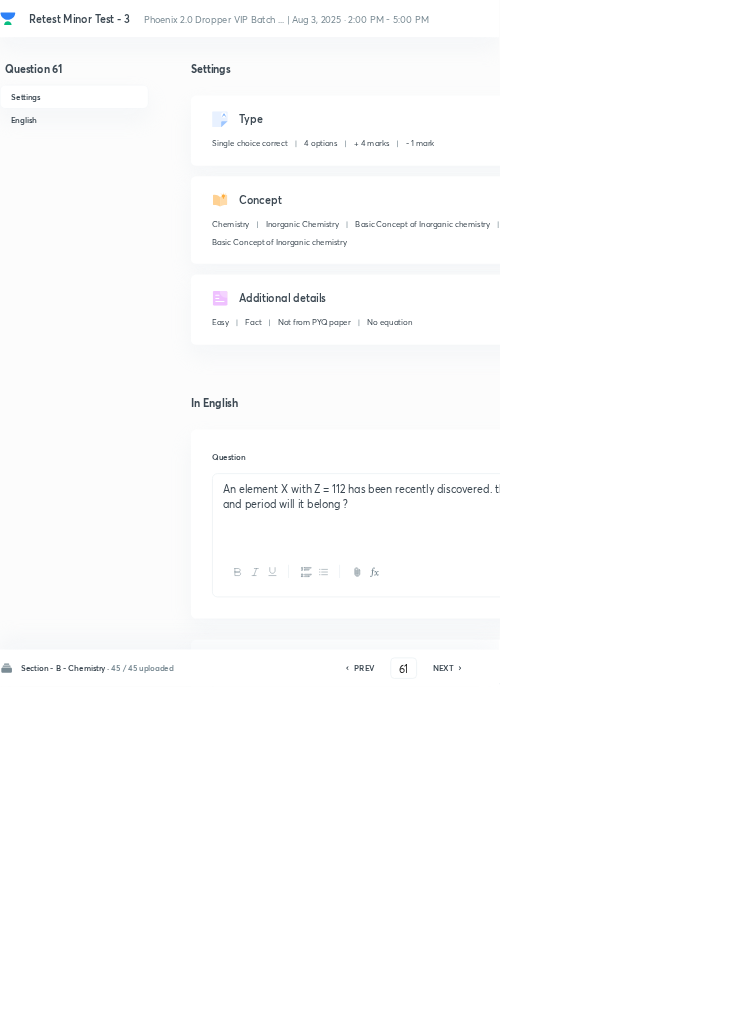 click on "NEXT" at bounding box center [668, 1008] 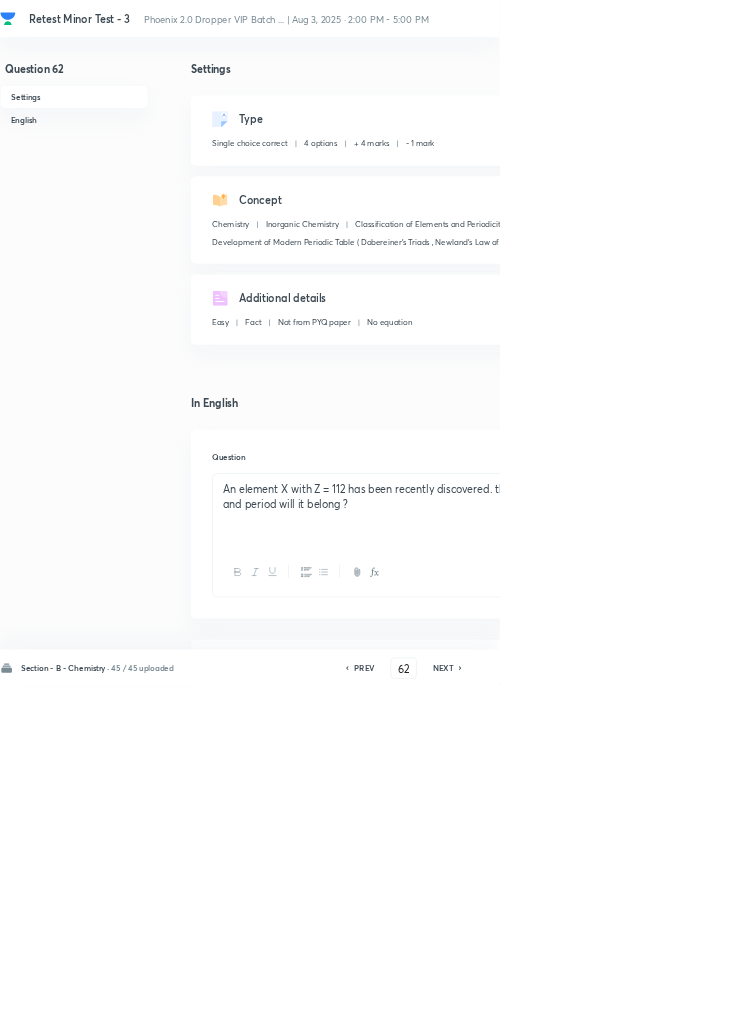 checkbox on "false" 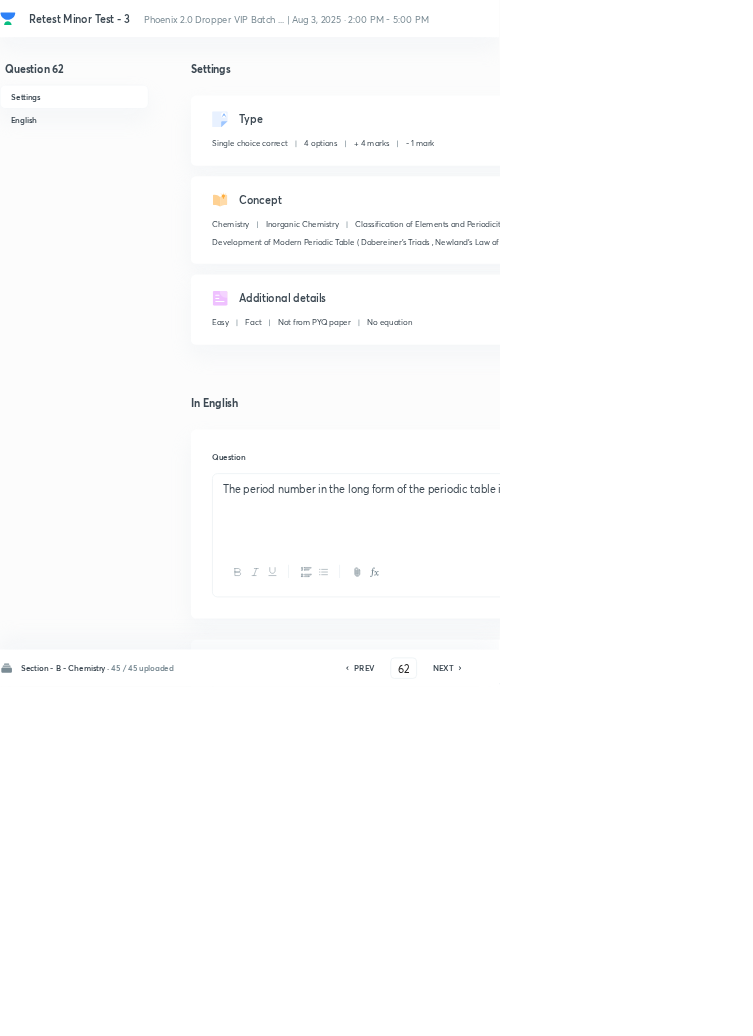 click on "NEXT" at bounding box center (668, 1008) 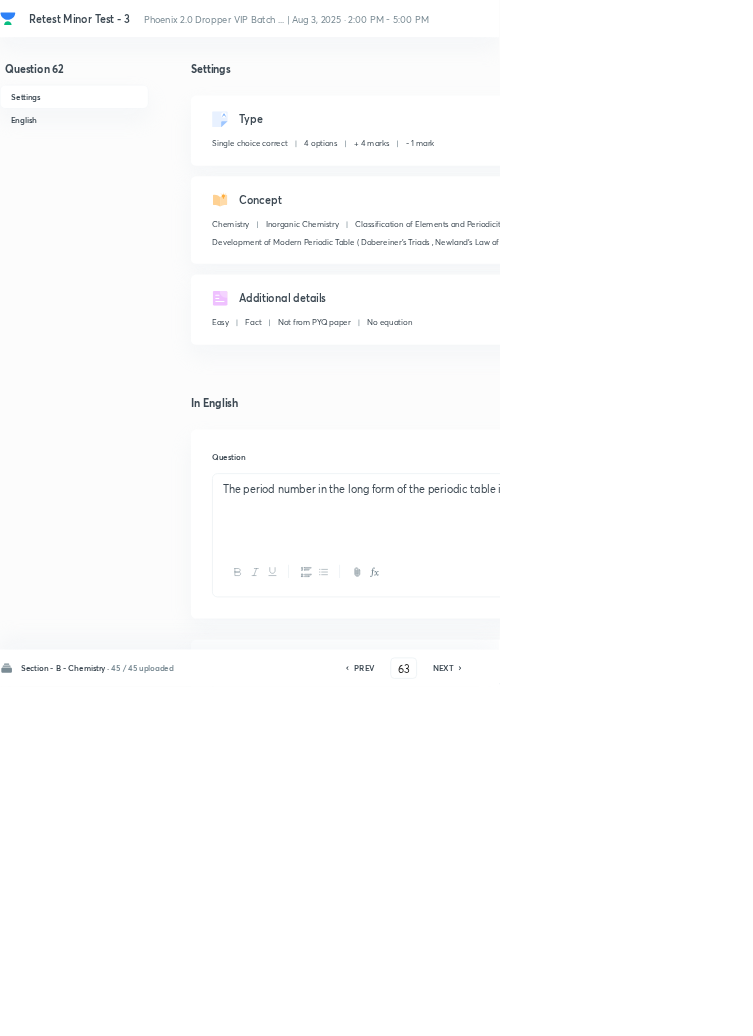 checkbox on "true" 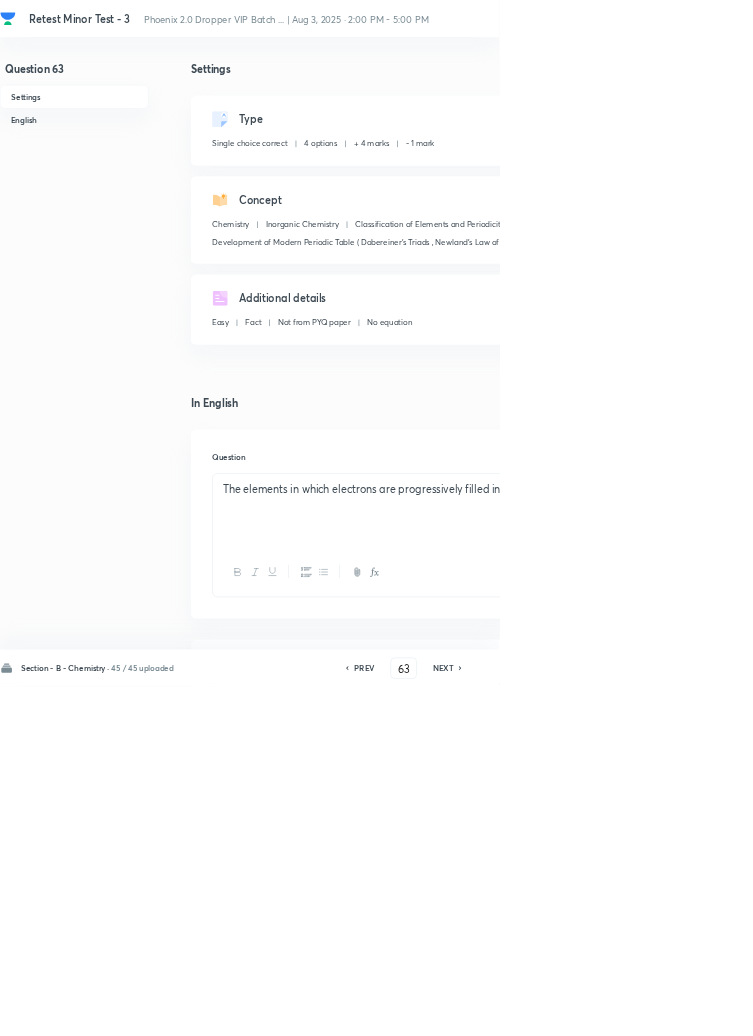 click on "NEXT" at bounding box center [668, 1008] 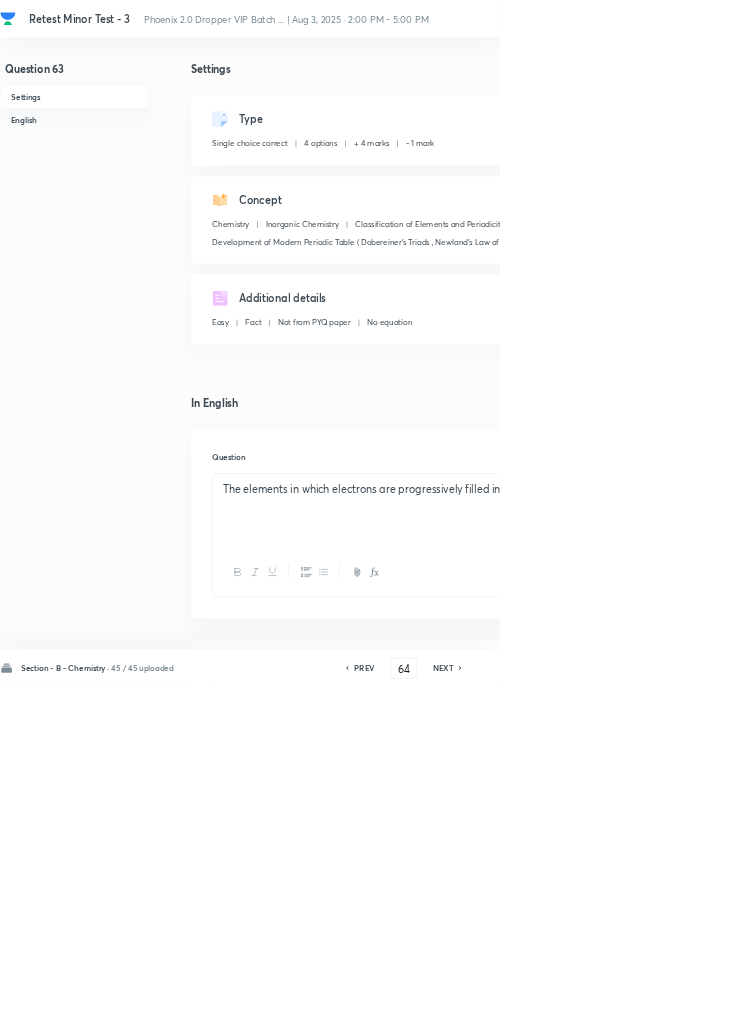 checkbox on "false" 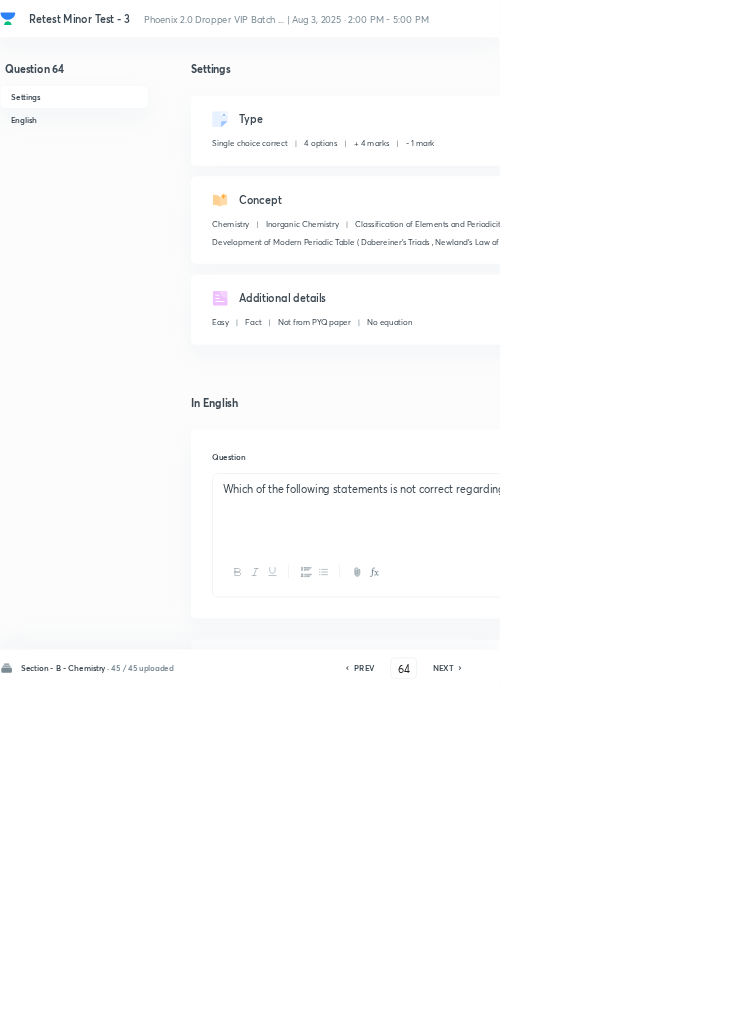 click on "NEXT" at bounding box center [668, 1008] 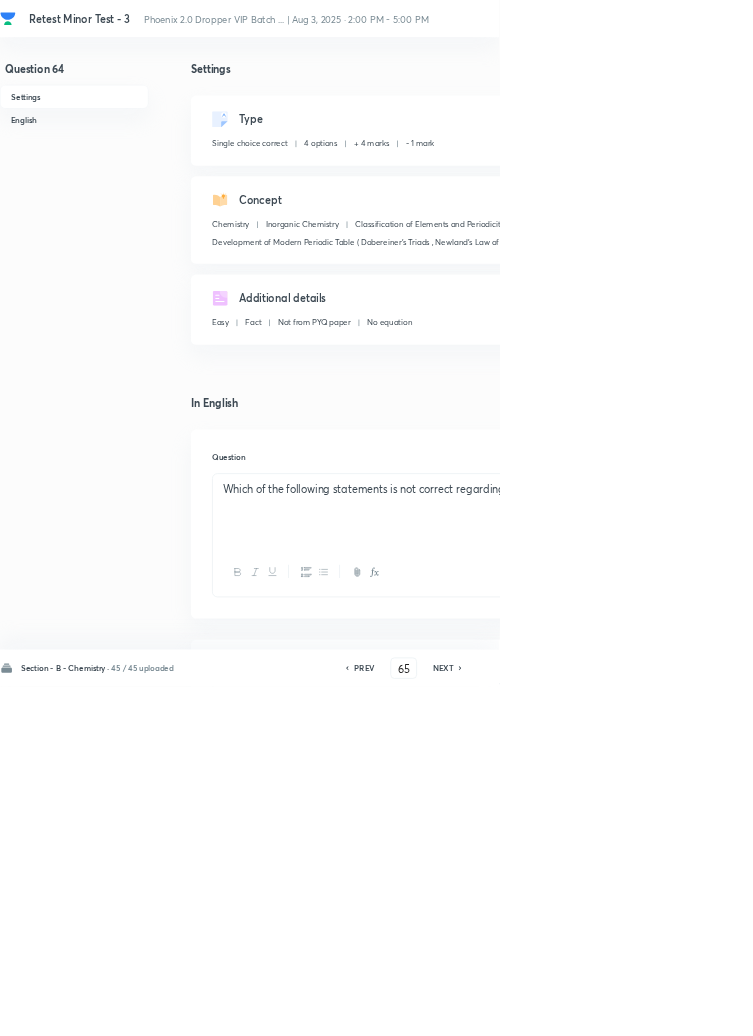 checkbox on "false" 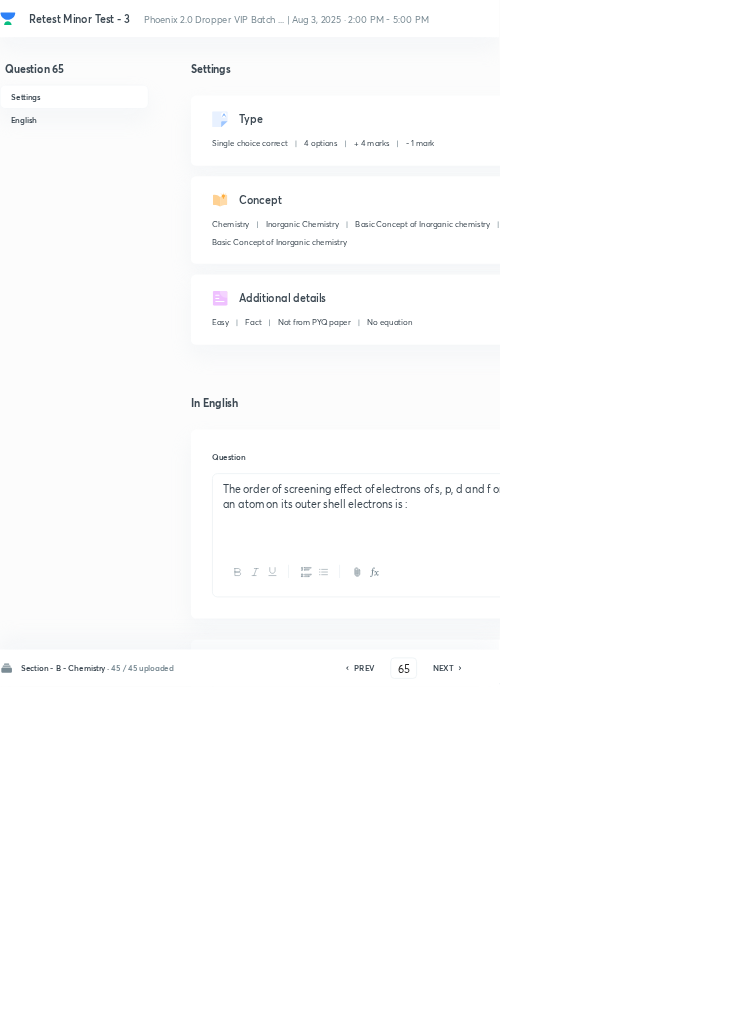 click on "NEXT" at bounding box center [668, 1008] 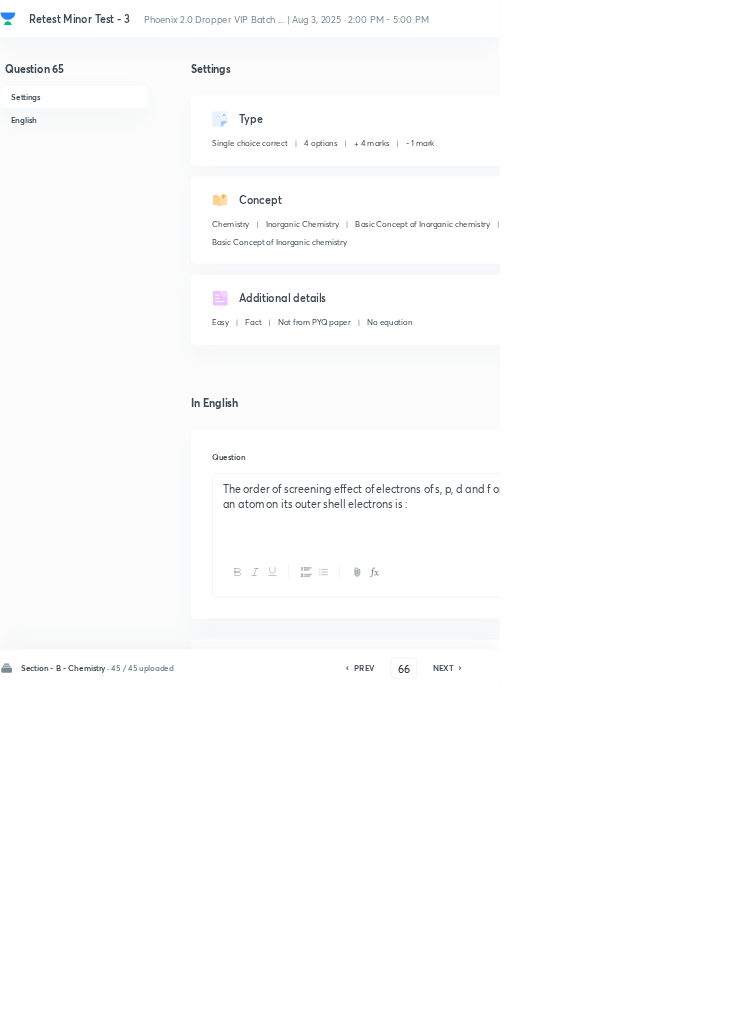 checkbox on "false" 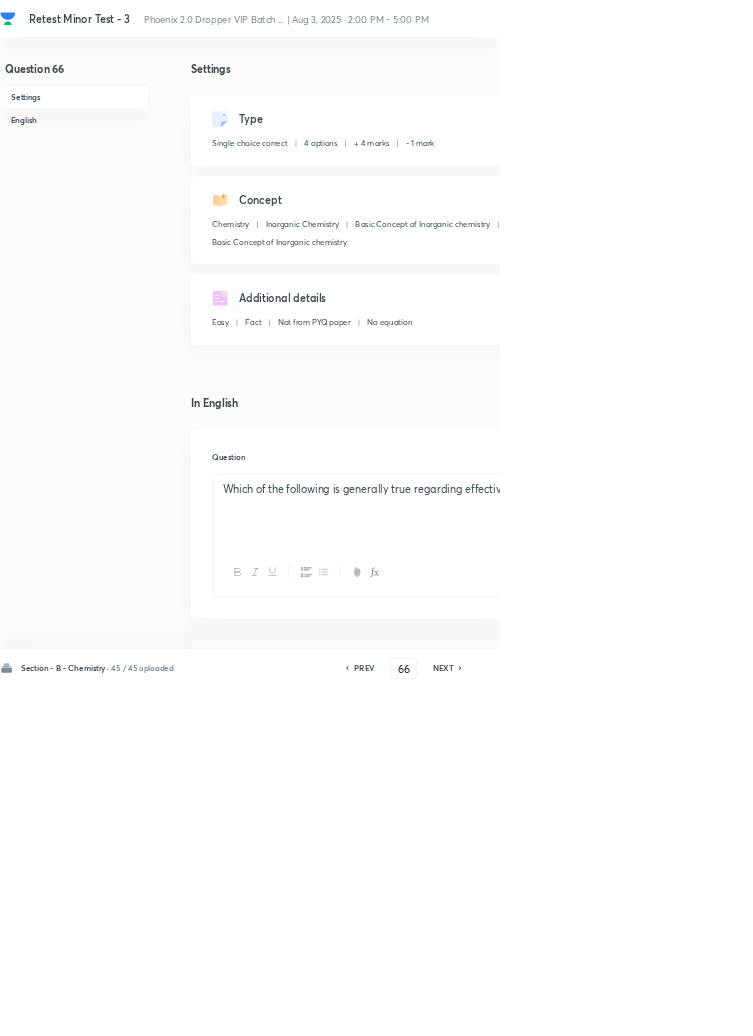 click on "NEXT" at bounding box center [668, 1008] 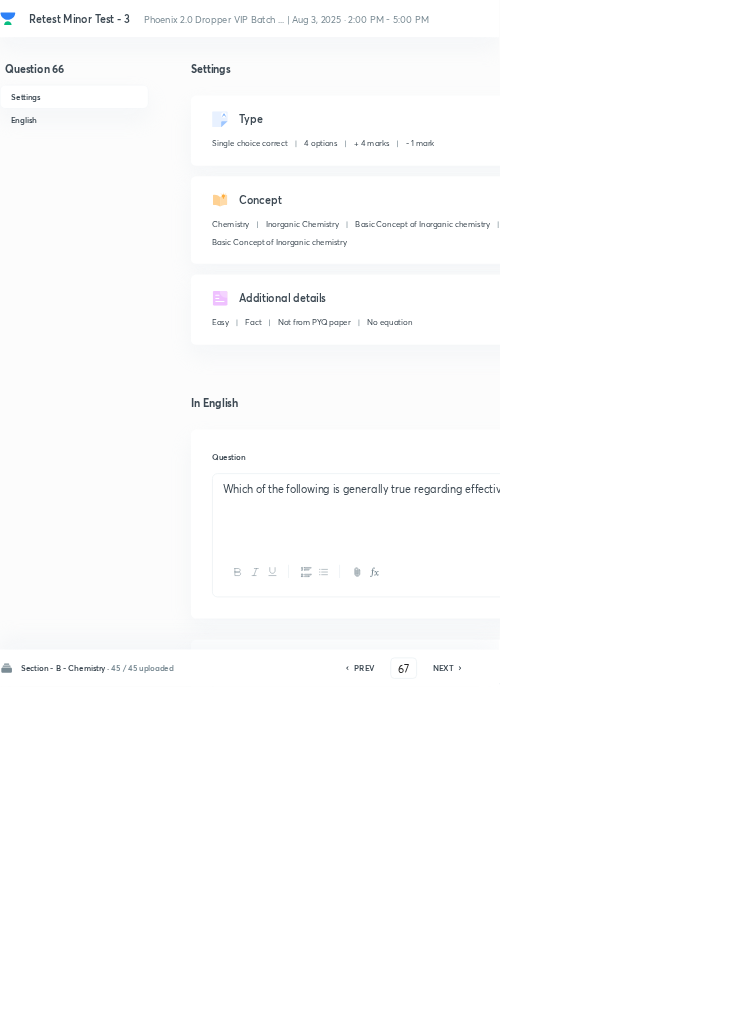 checkbox on "false" 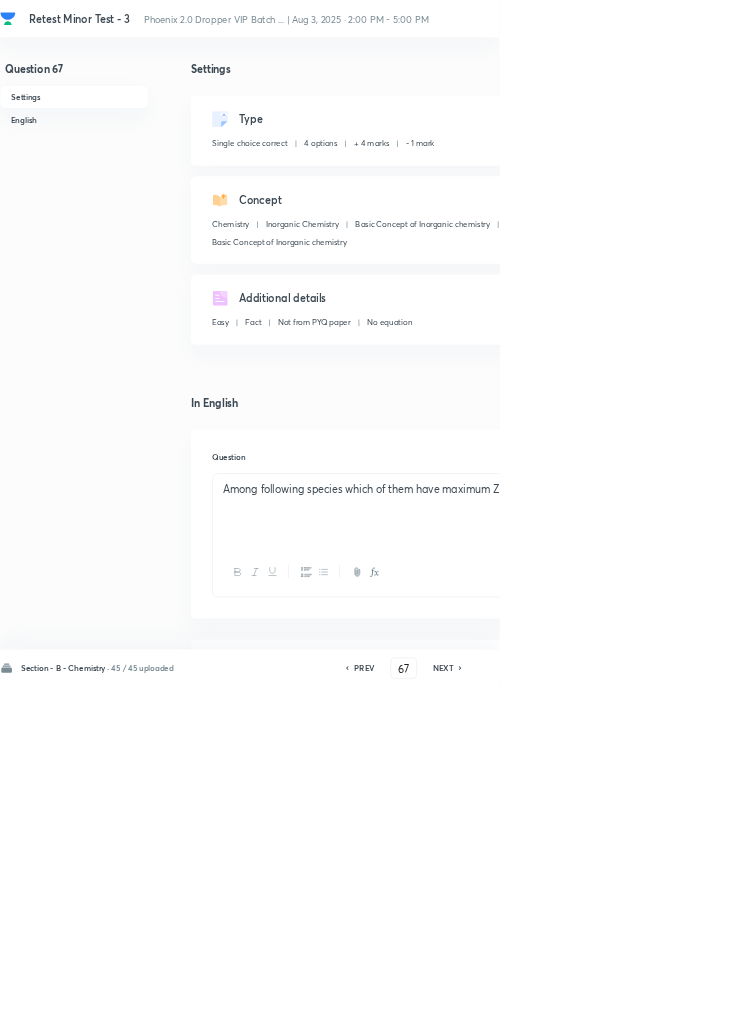 click on "NEXT" at bounding box center (668, 1008) 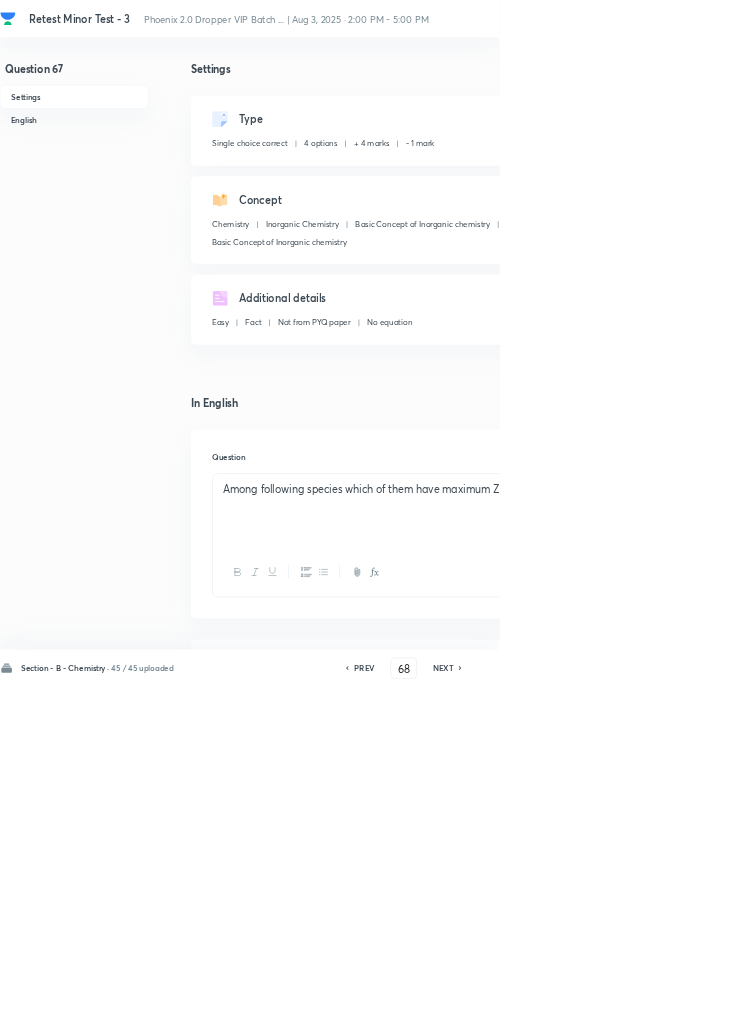 checkbox on "true" 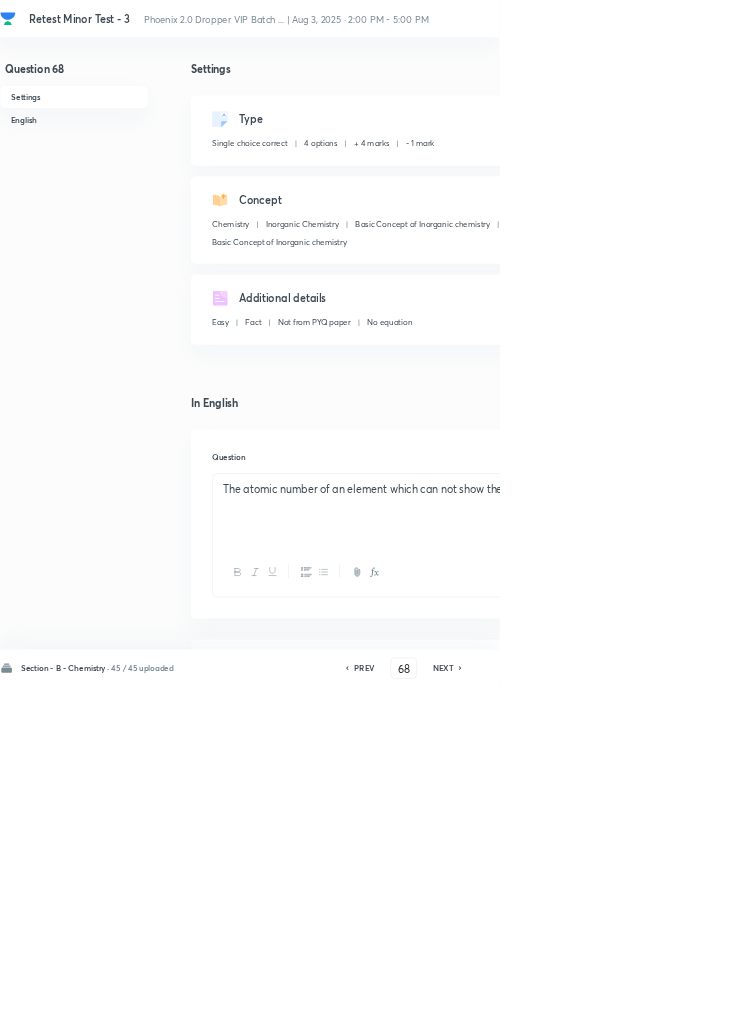 click on "NEXT" at bounding box center (668, 1008) 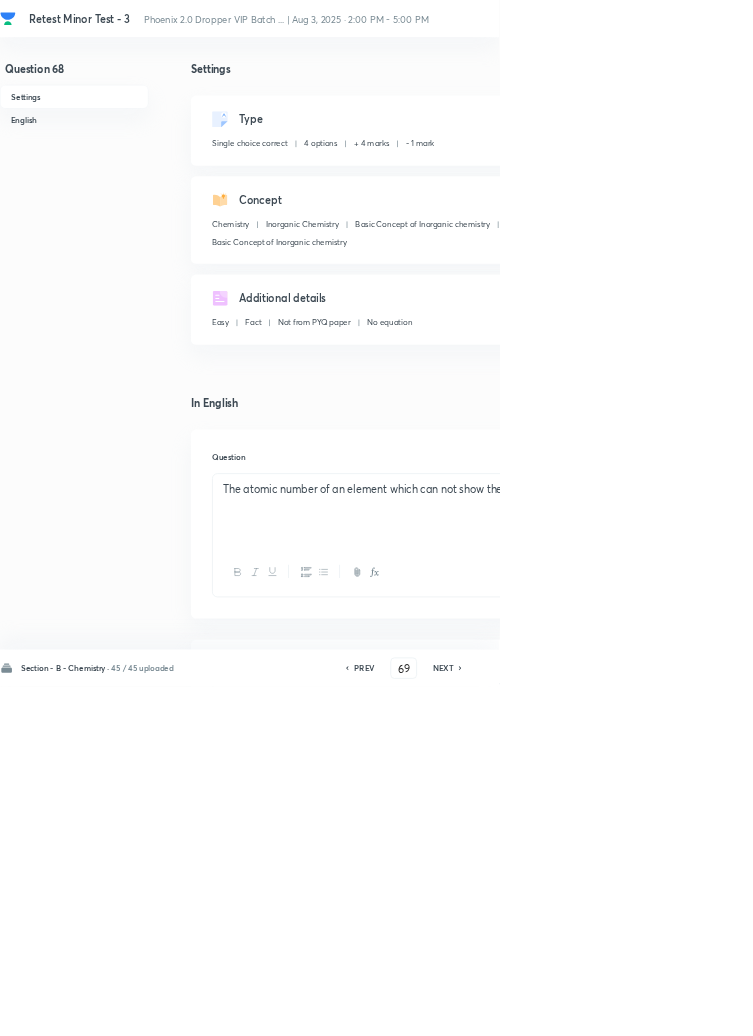 checkbox on "false" 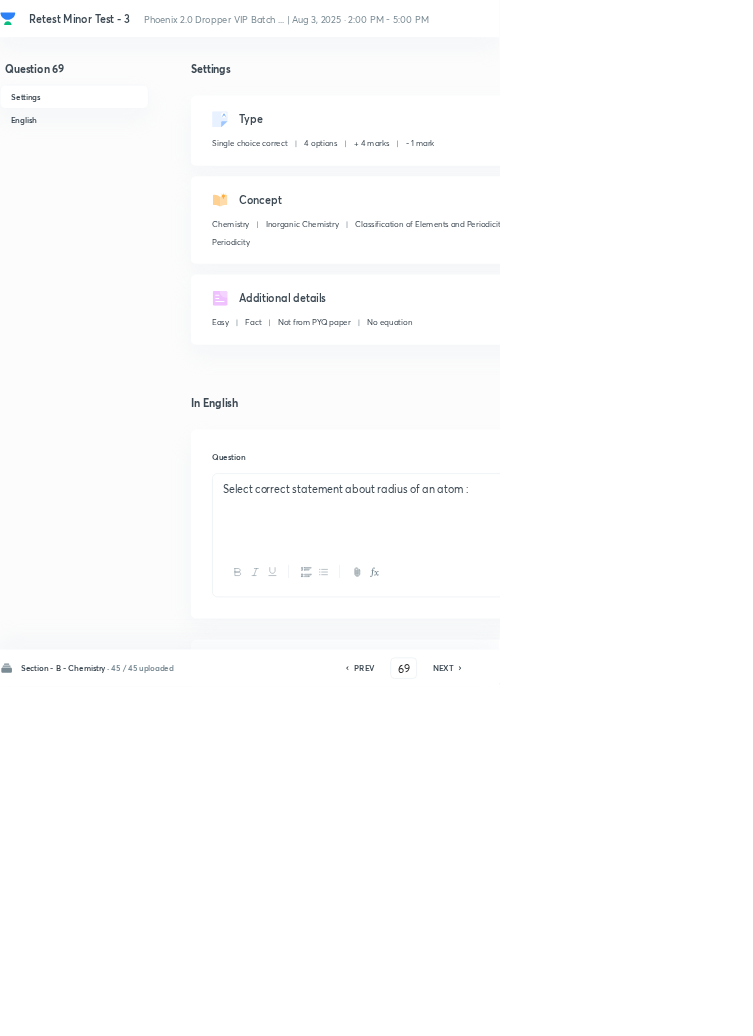 click on "NEXT" at bounding box center [668, 1008] 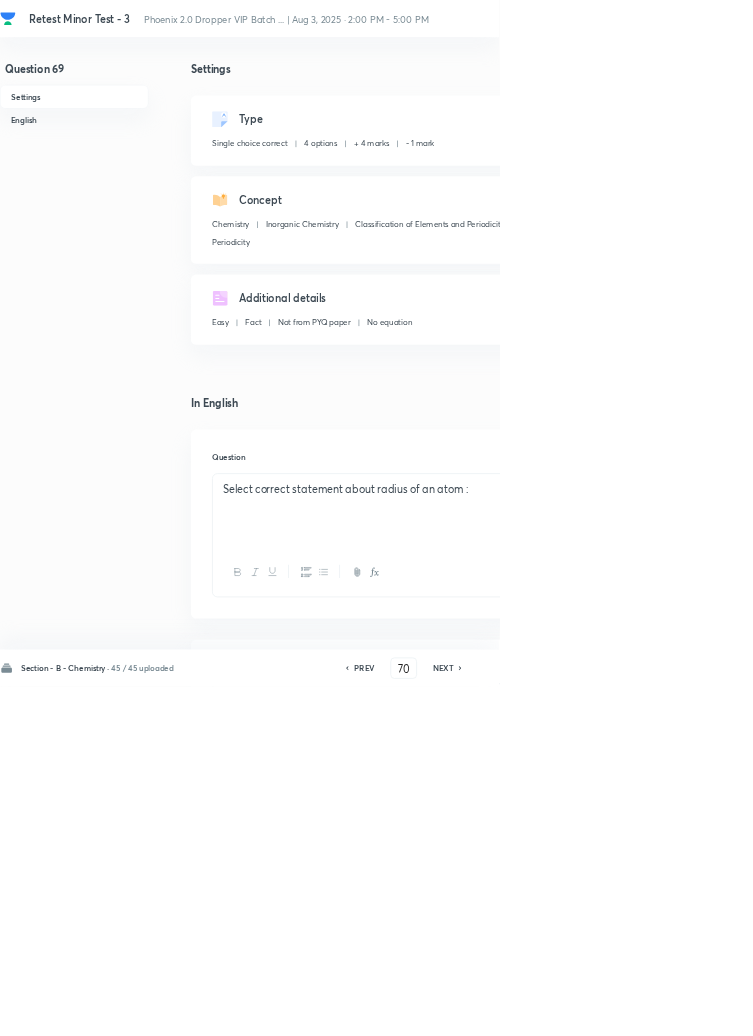 checkbox on "false" 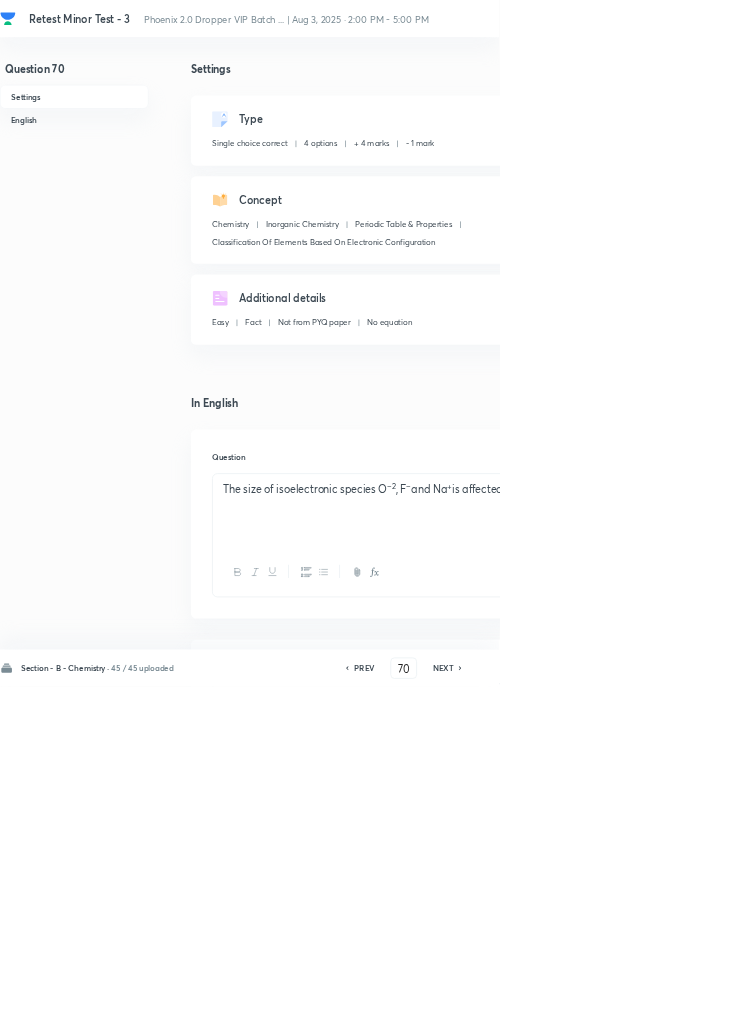 click on "NEXT" at bounding box center (668, 1008) 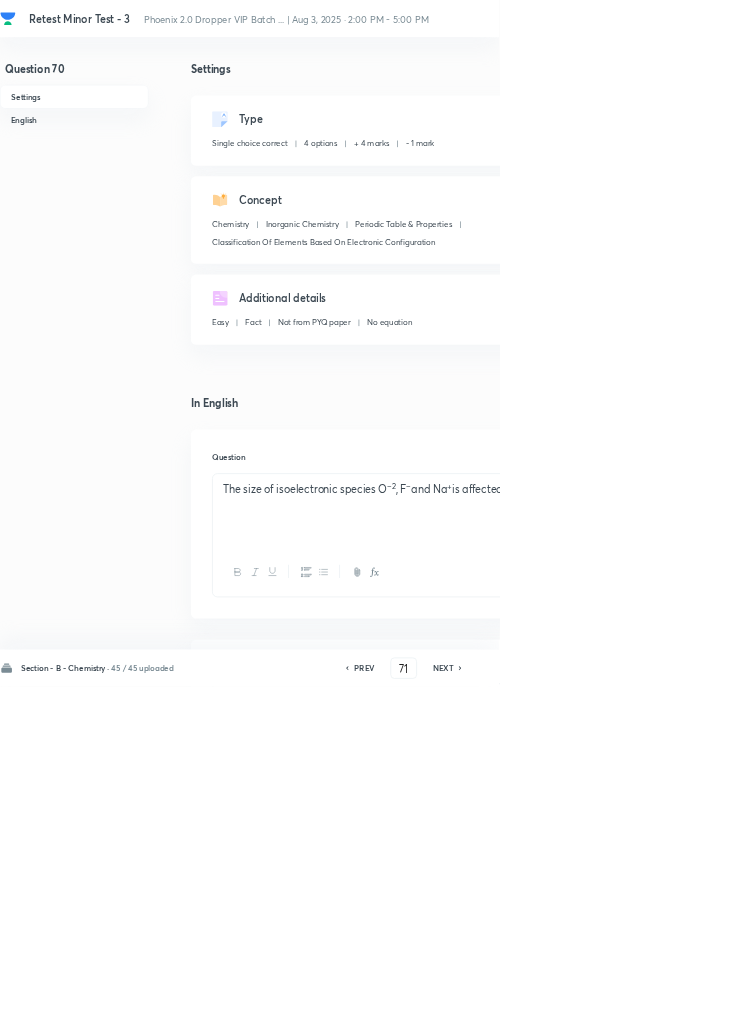 checkbox on "false" 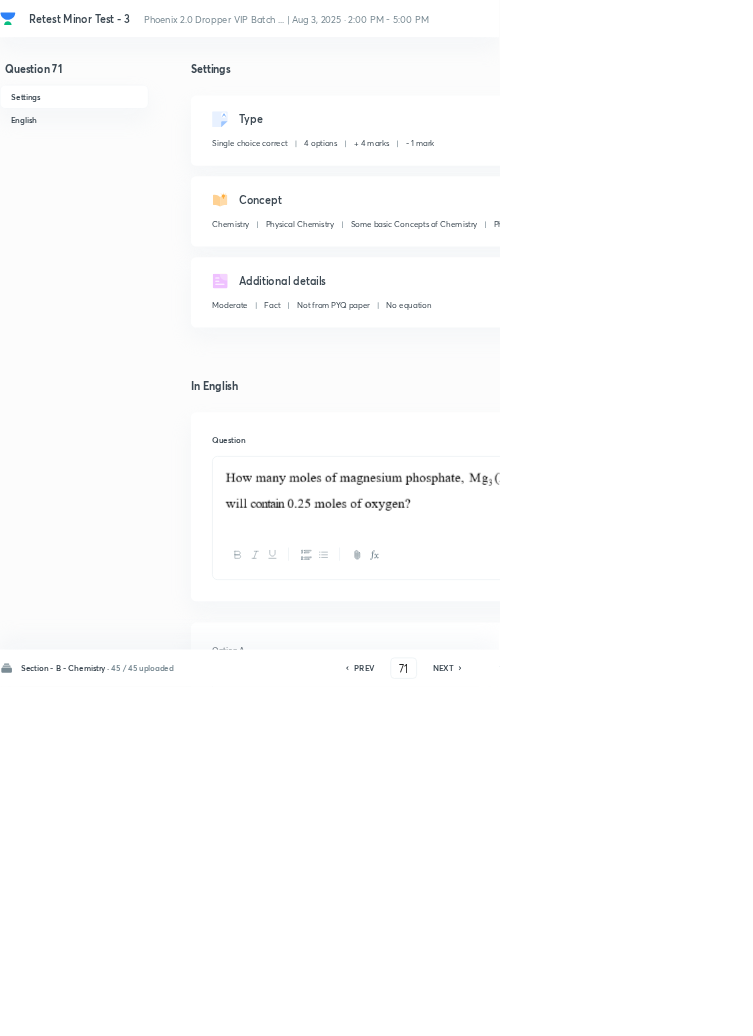 click on "NEXT" at bounding box center [668, 1008] 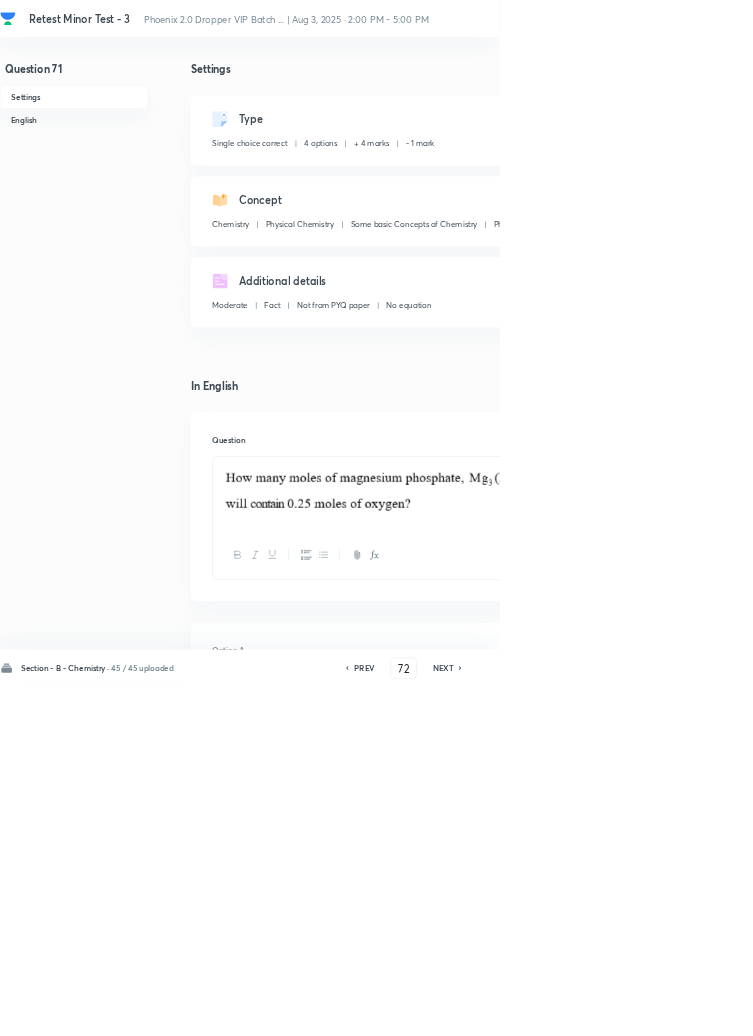 checkbox on "true" 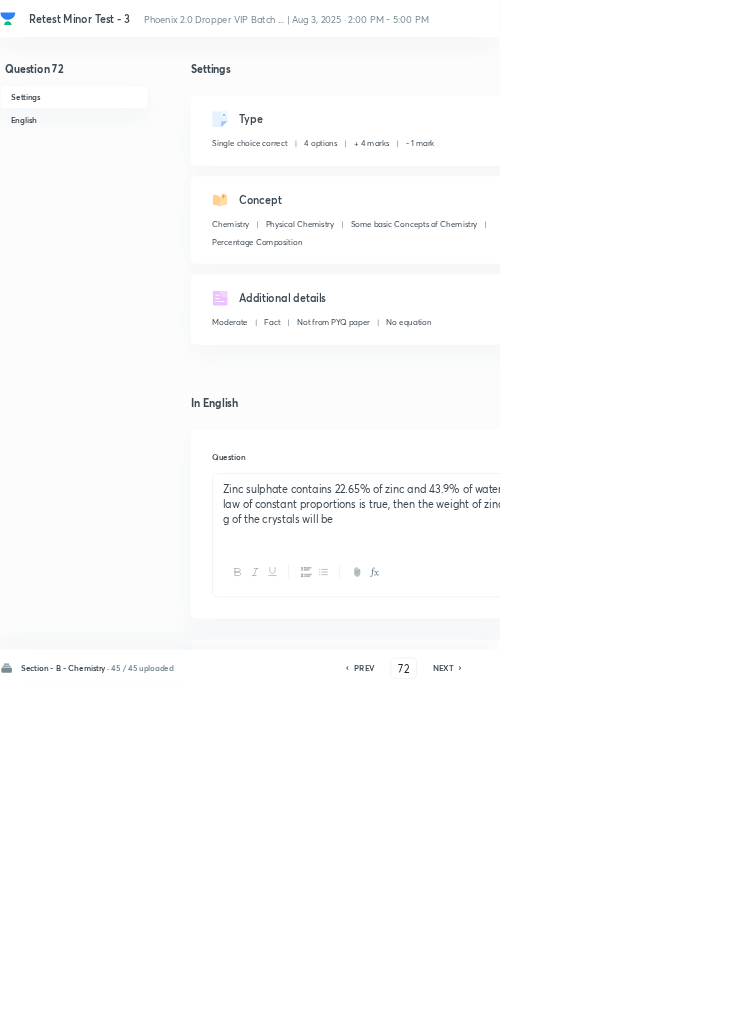 click on "NEXT" at bounding box center (668, 1008) 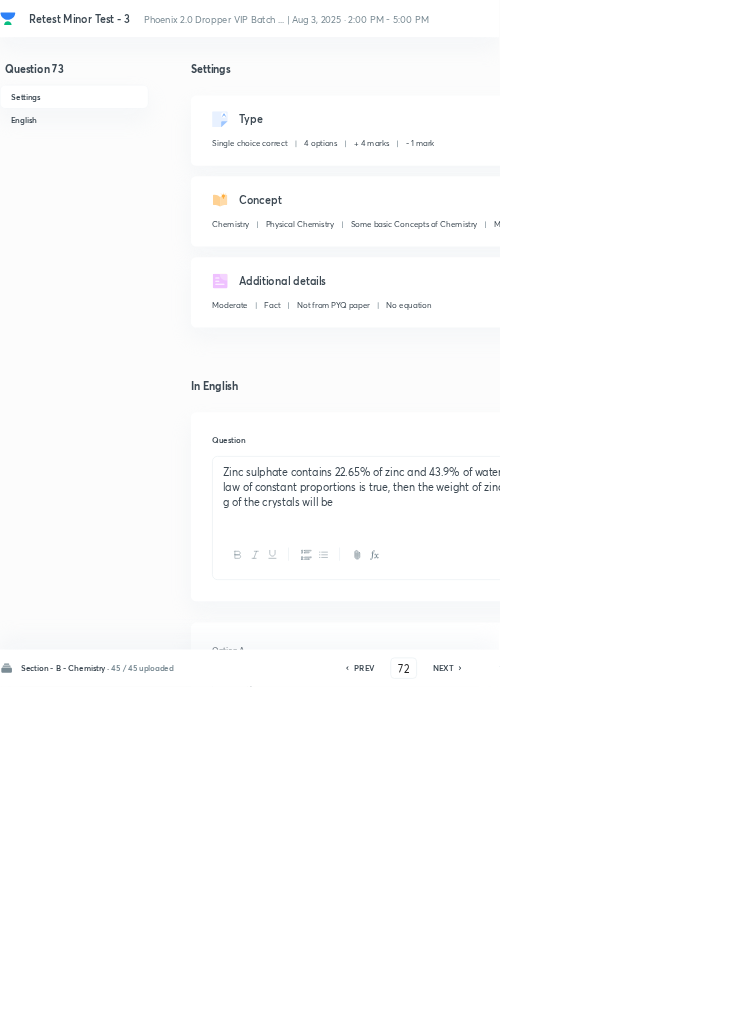 type on "73" 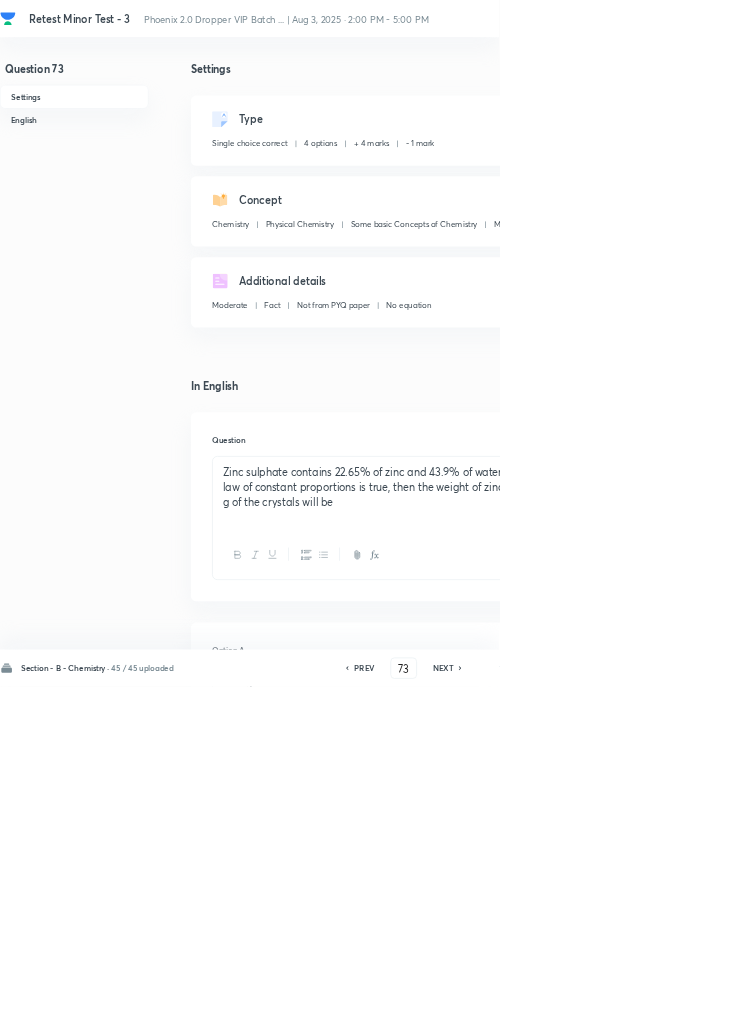 checkbox on "false" 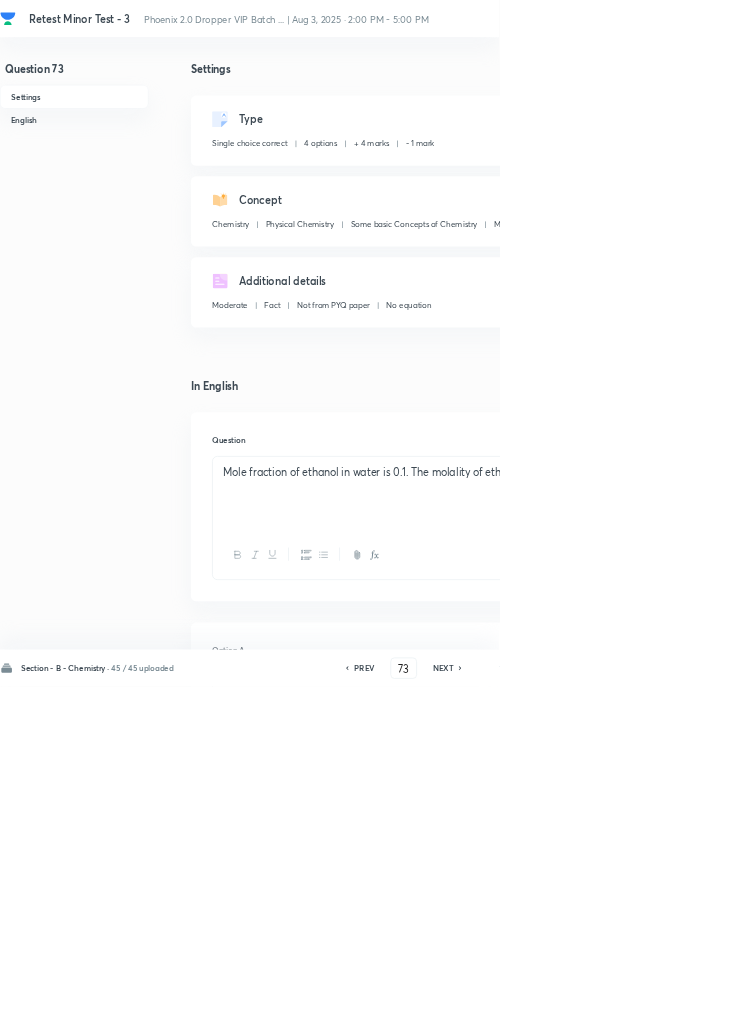 click on "NEXT" at bounding box center (668, 1008) 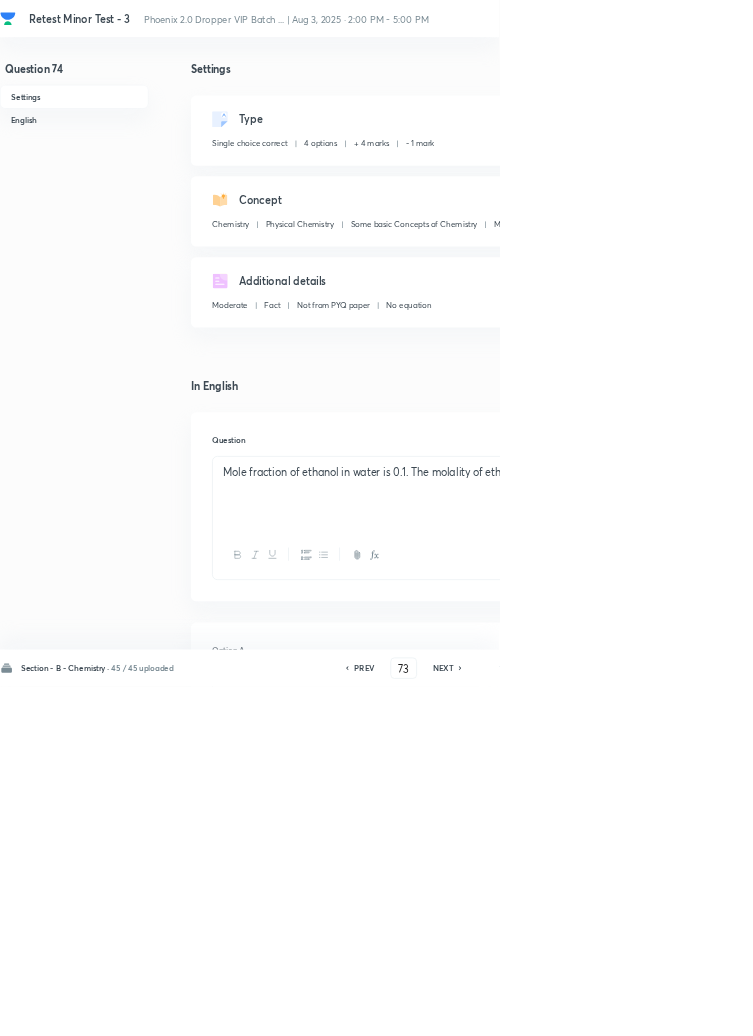 type on "74" 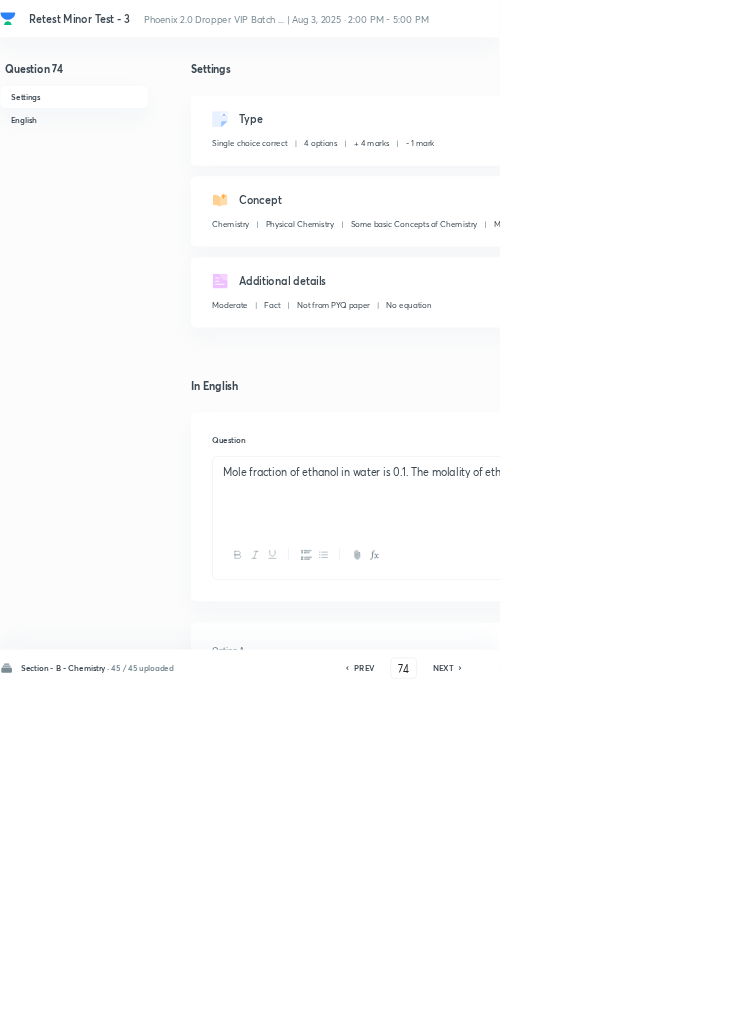 checkbox on "true" 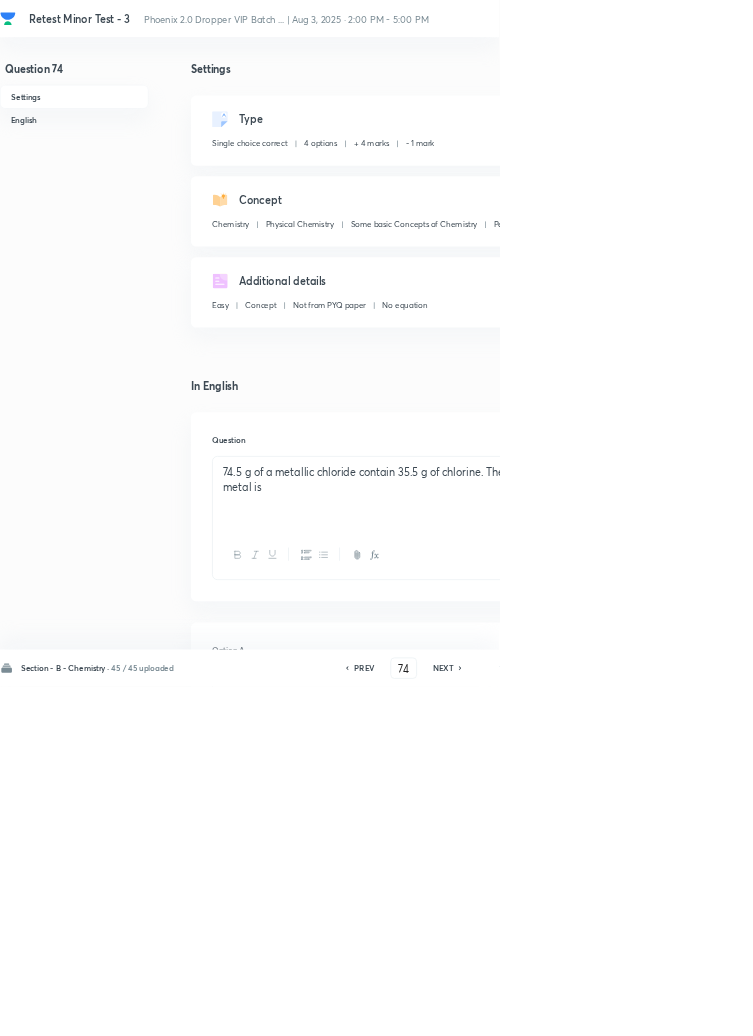 click on "NEXT" at bounding box center (668, 1008) 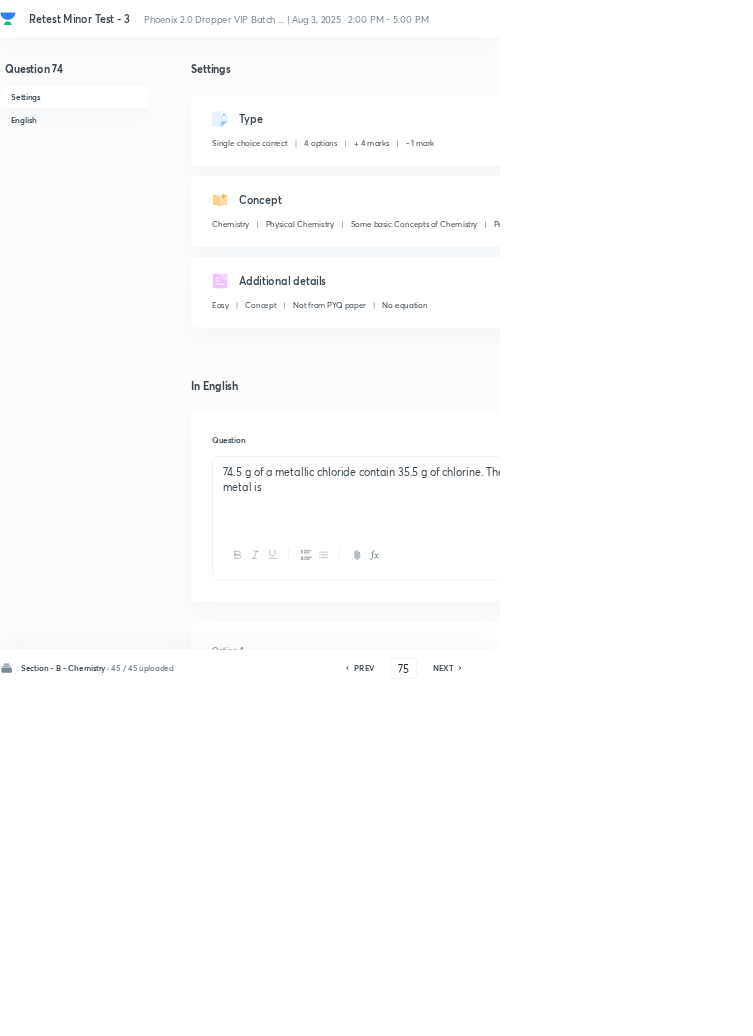 checkbox on "true" 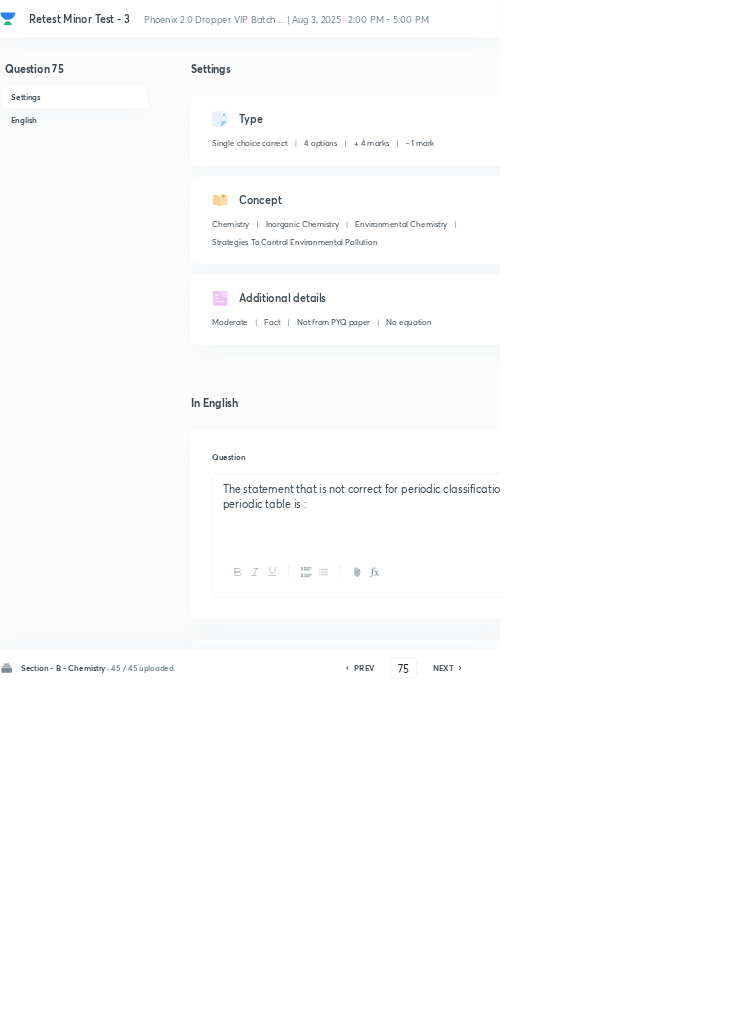 click on "NEXT" at bounding box center [668, 1008] 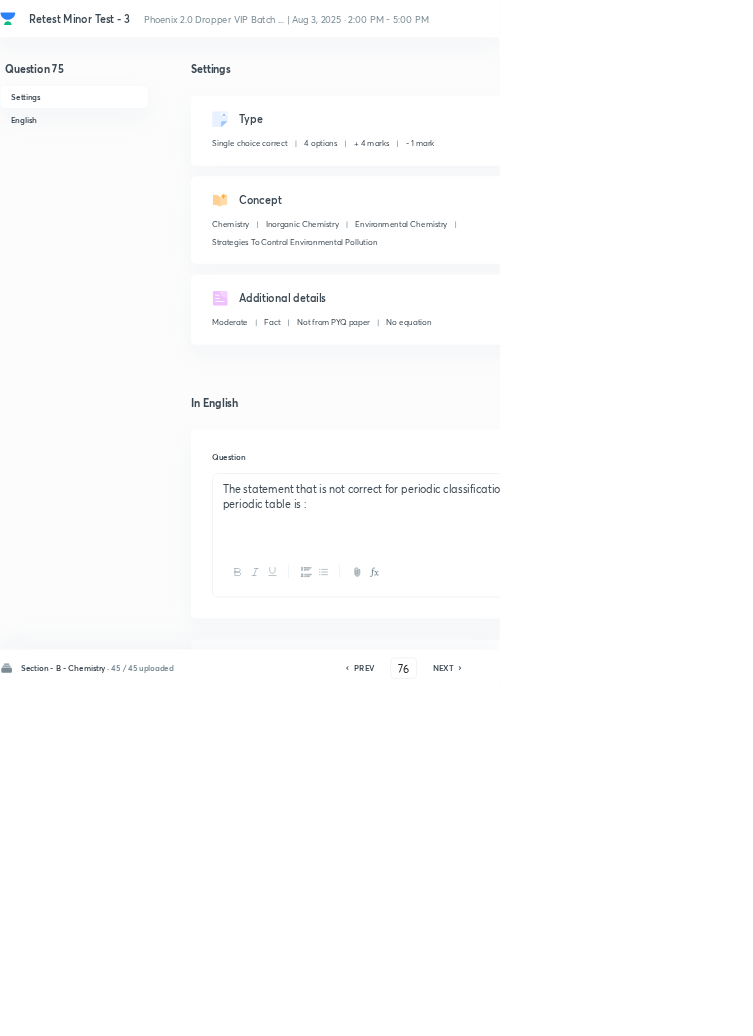 checkbox on "false" 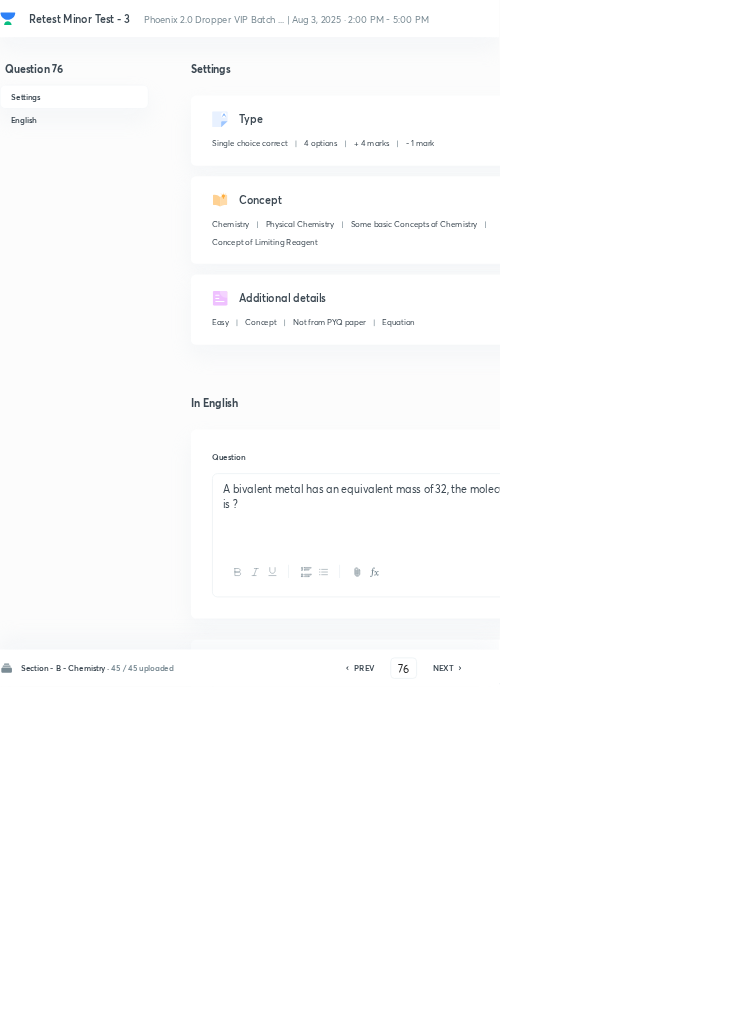 click on "NEXT" at bounding box center (668, 1008) 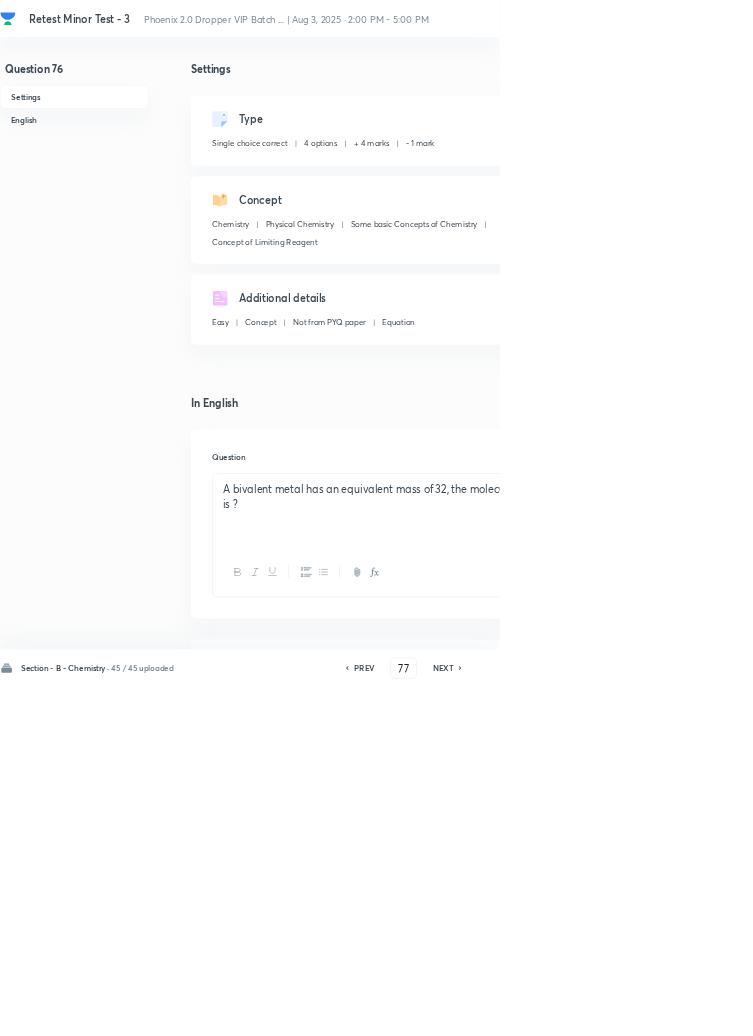 checkbox on "true" 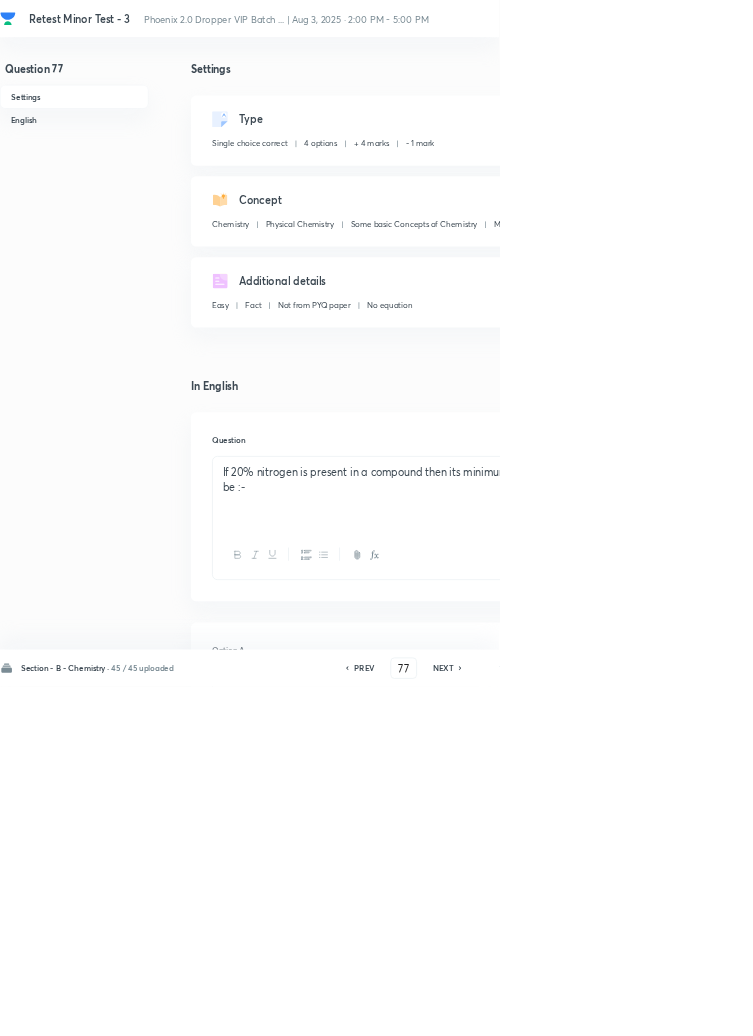 click 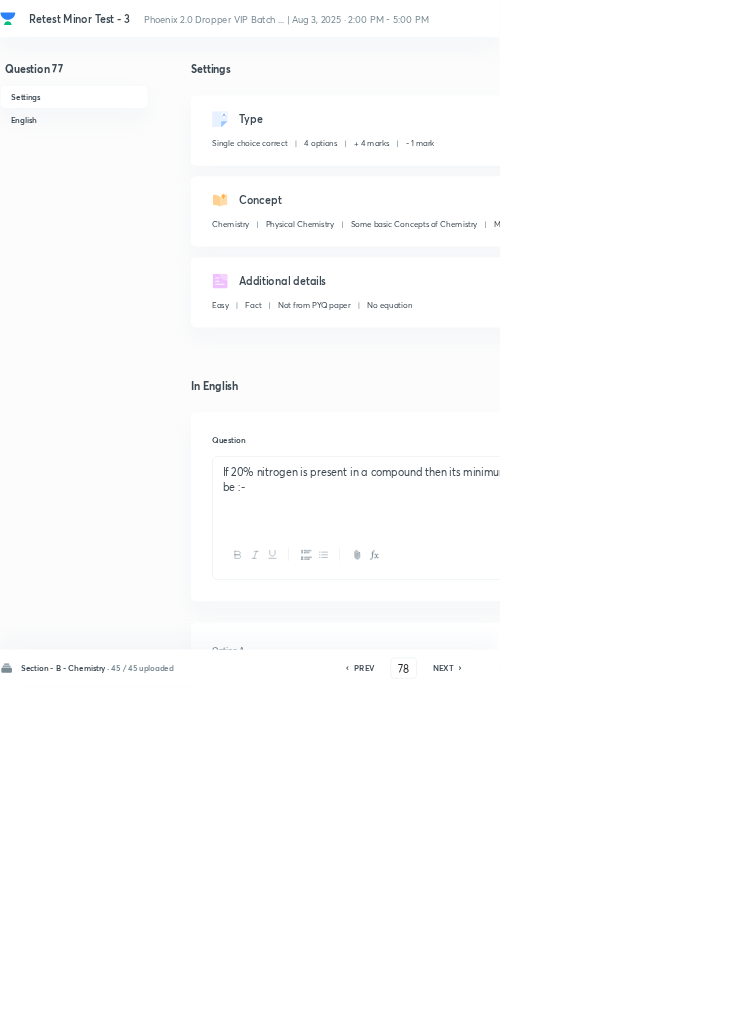 checkbox on "false" 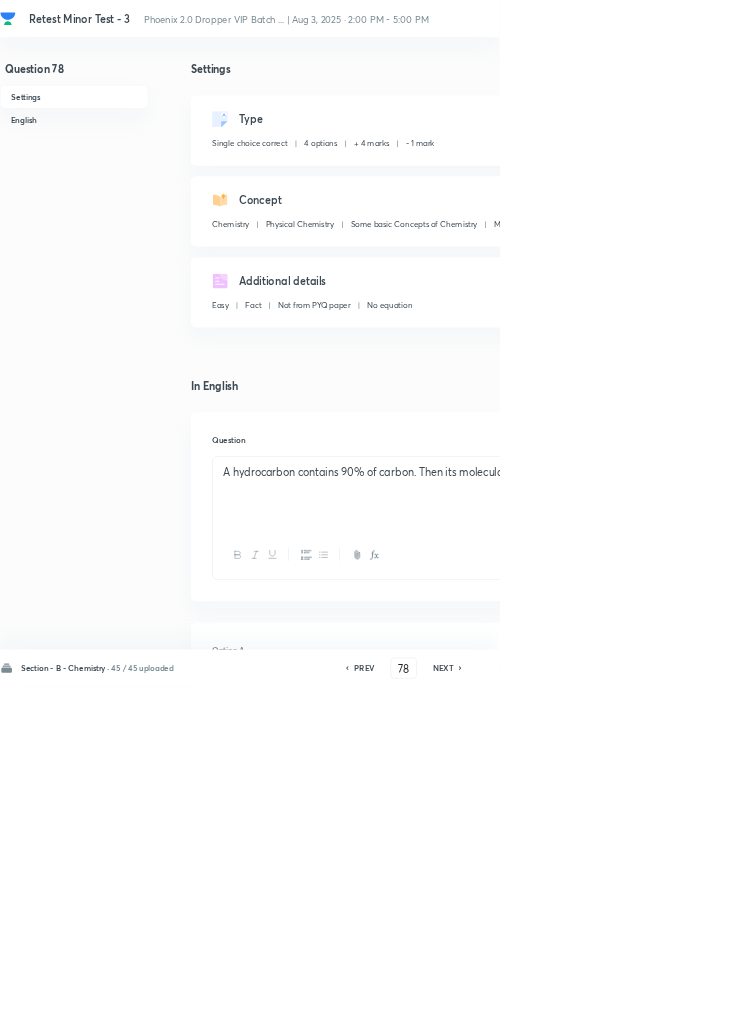 checkbox on "true" 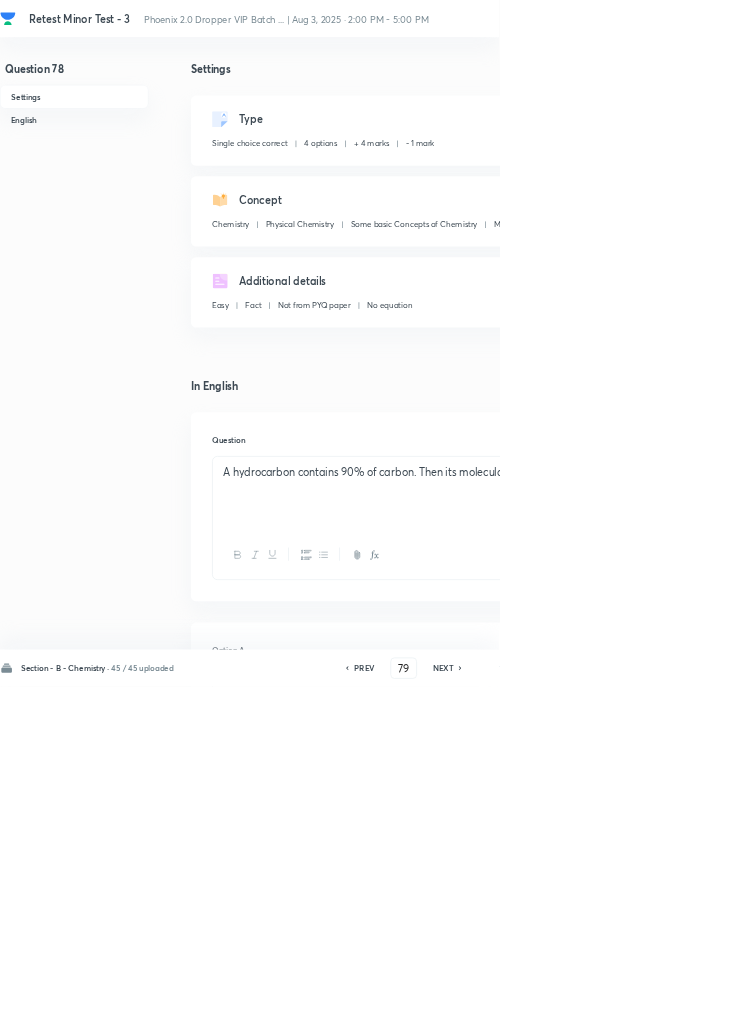 checkbox on "false" 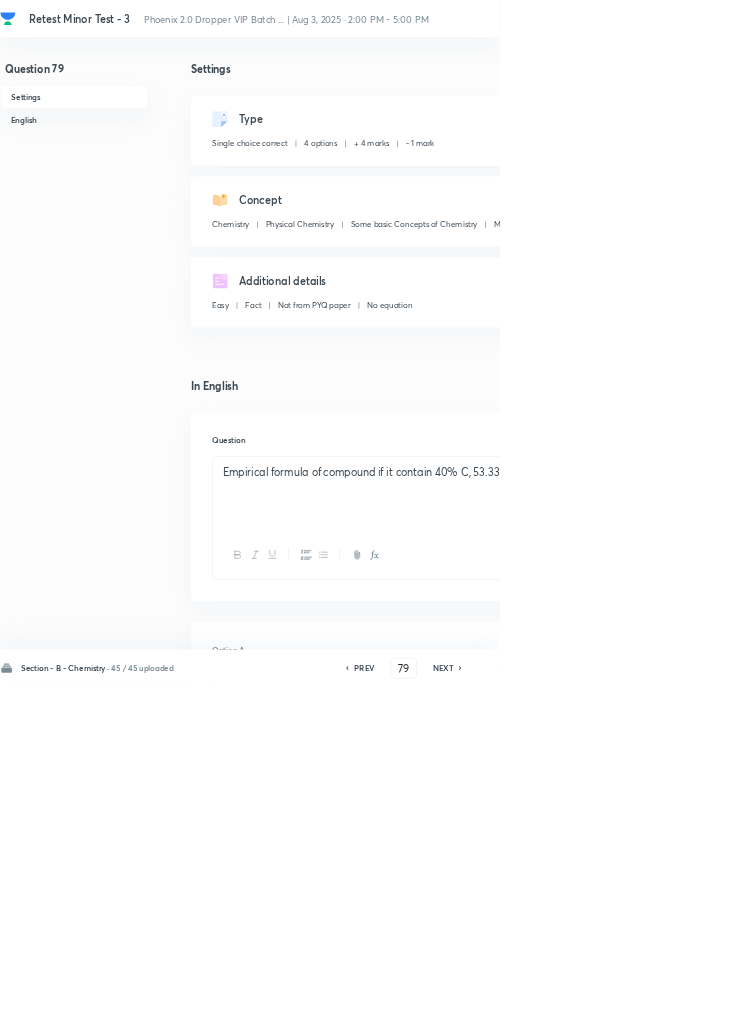 click 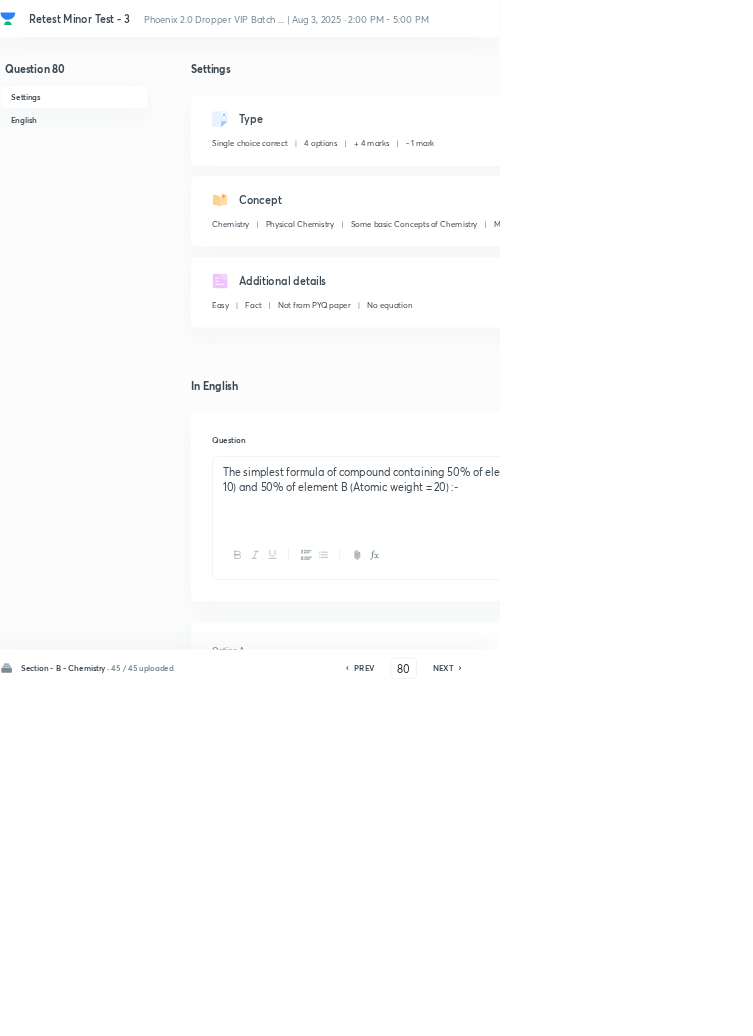 checkbox on "true" 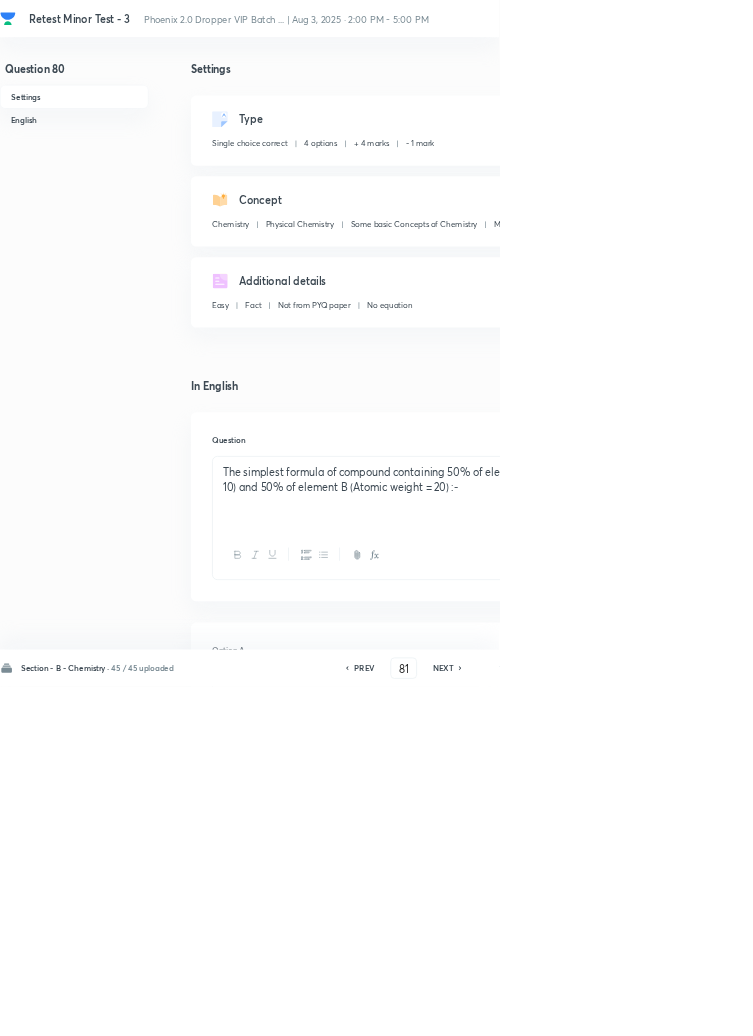 checkbox on "false" 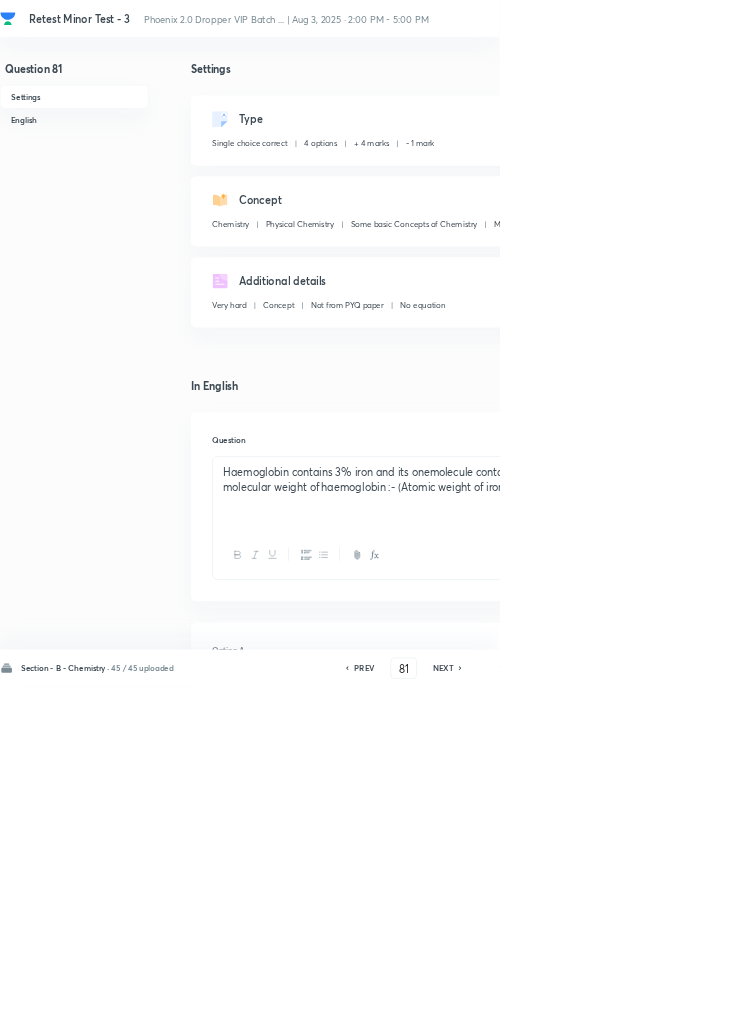 click 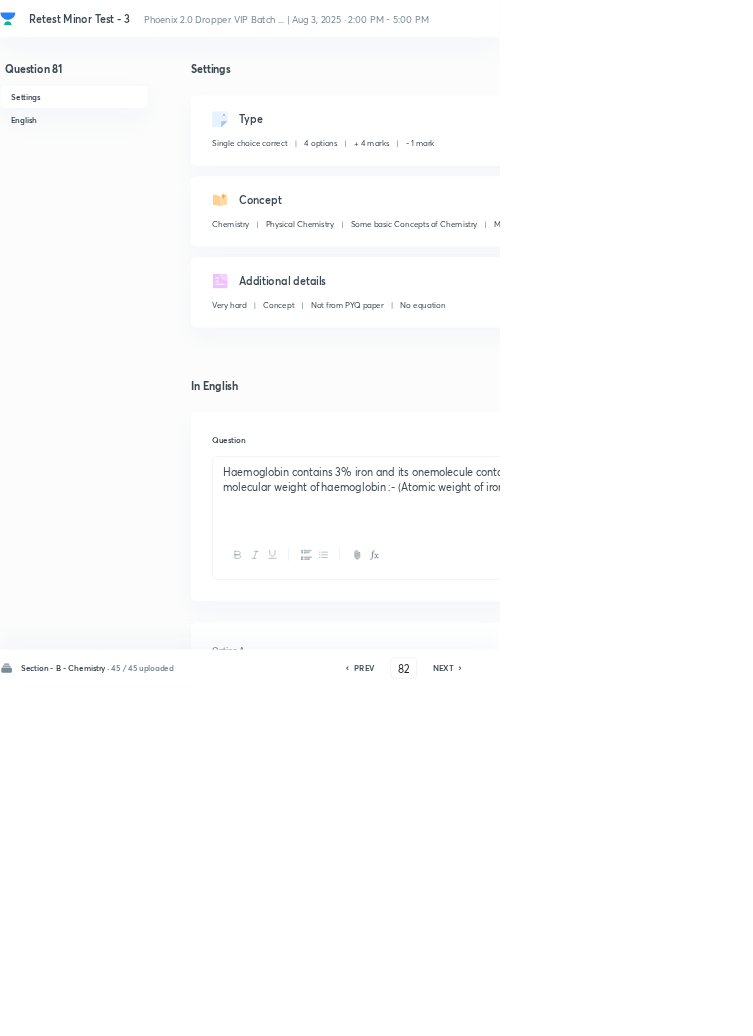 checkbox on "false" 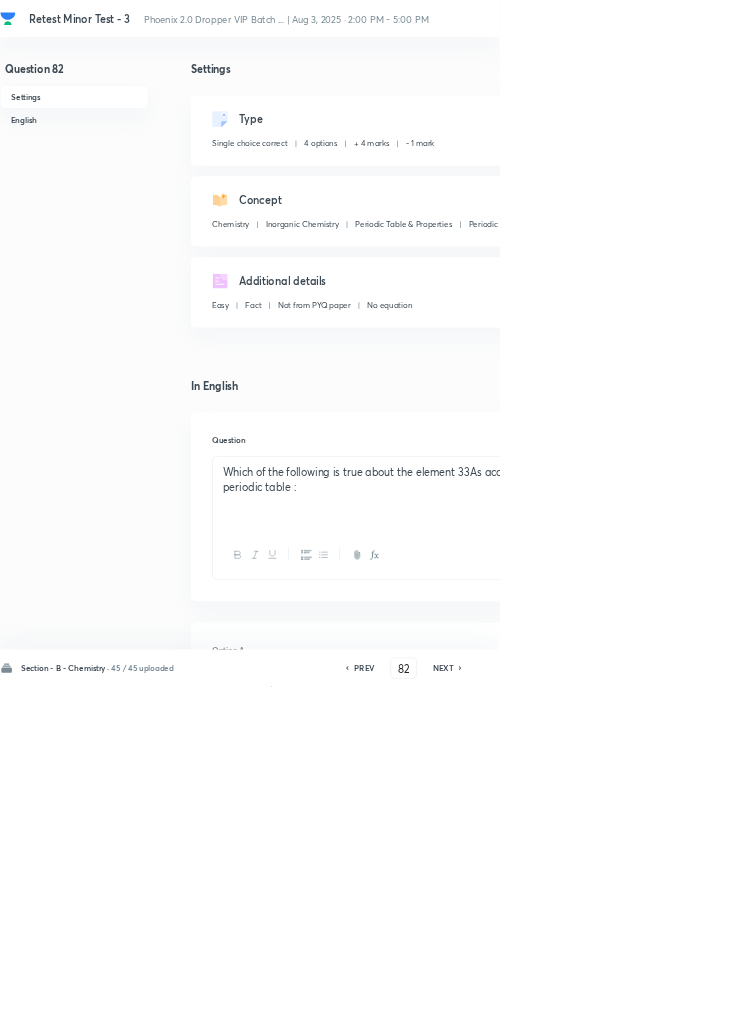 click 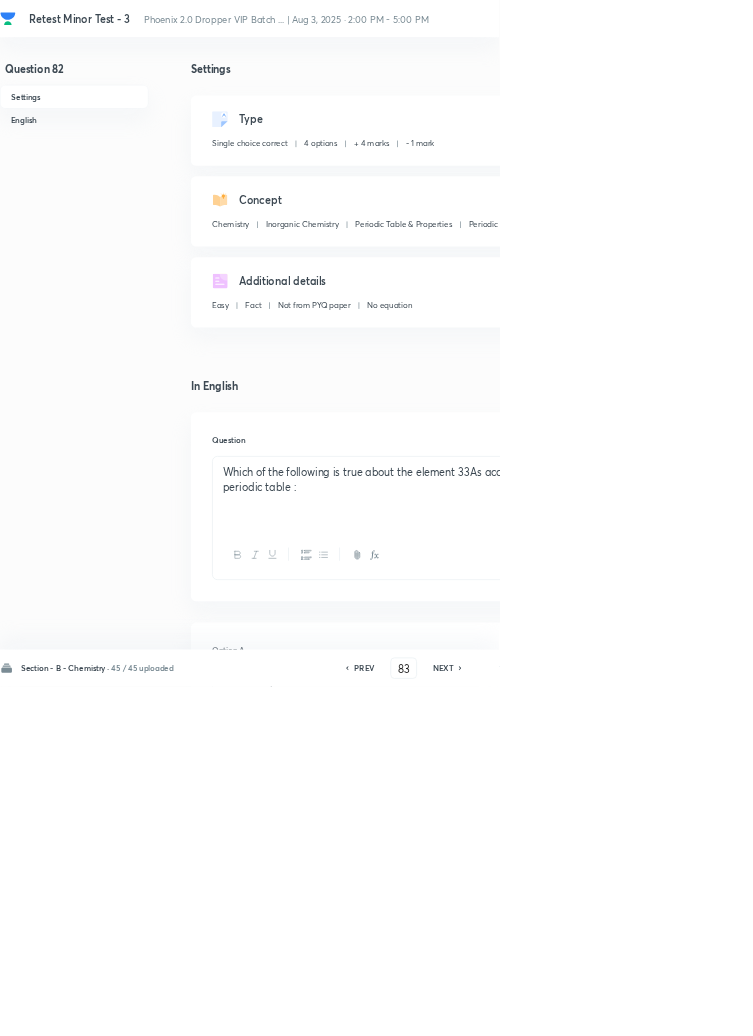 checkbox on "false" 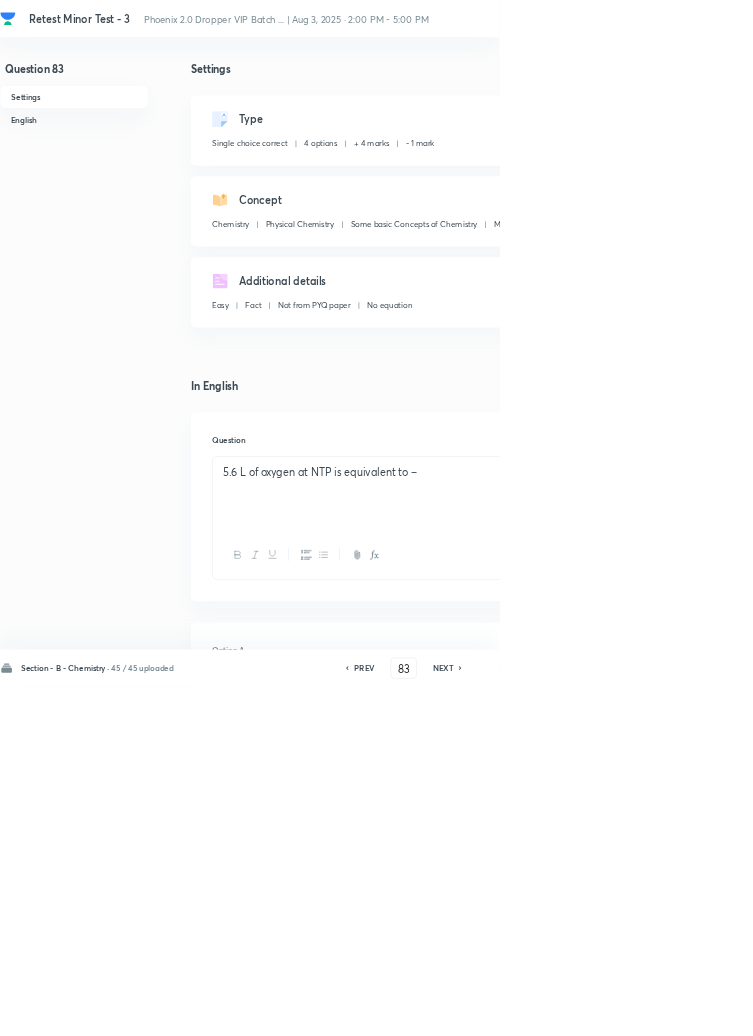click 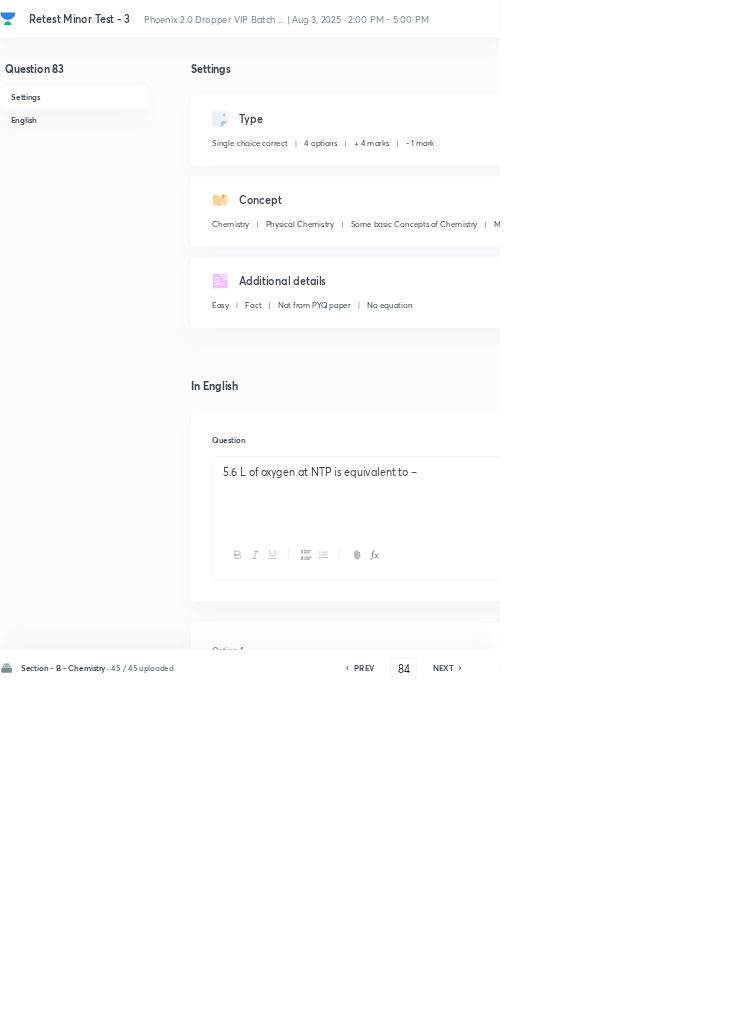 checkbox on "false" 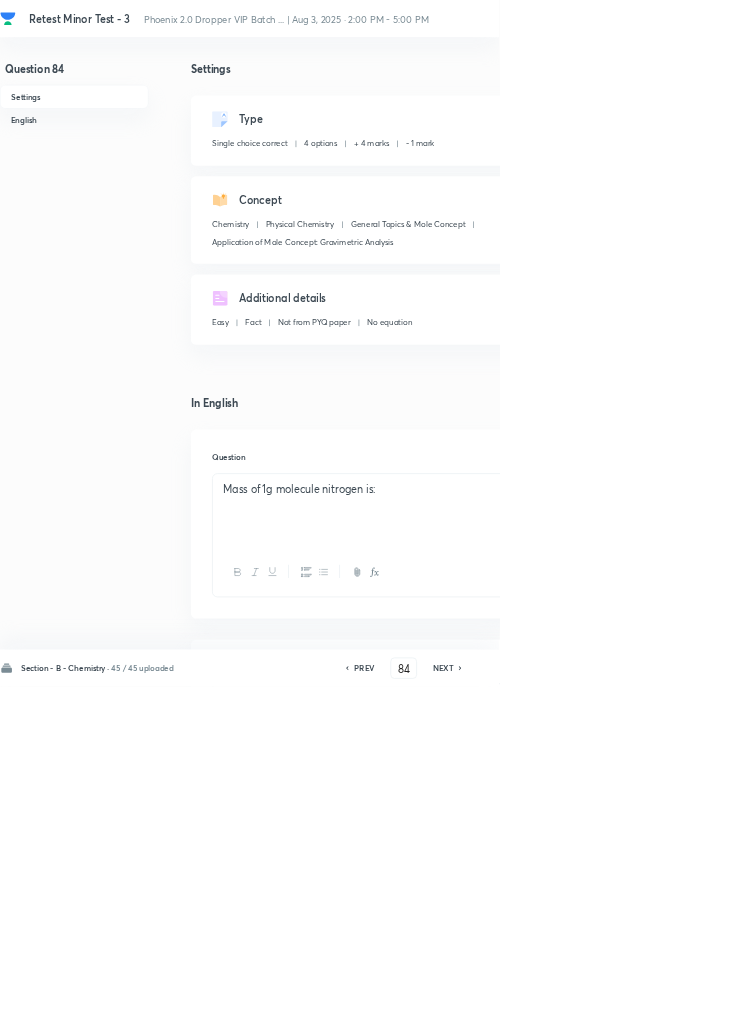 click 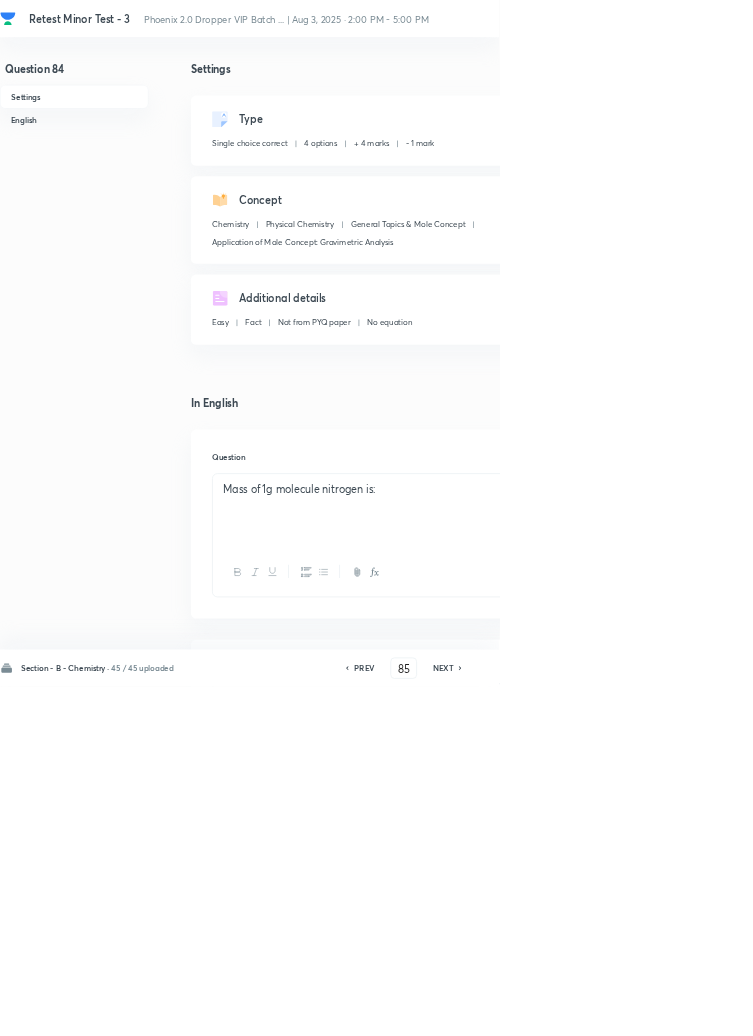 checkbox on "false" 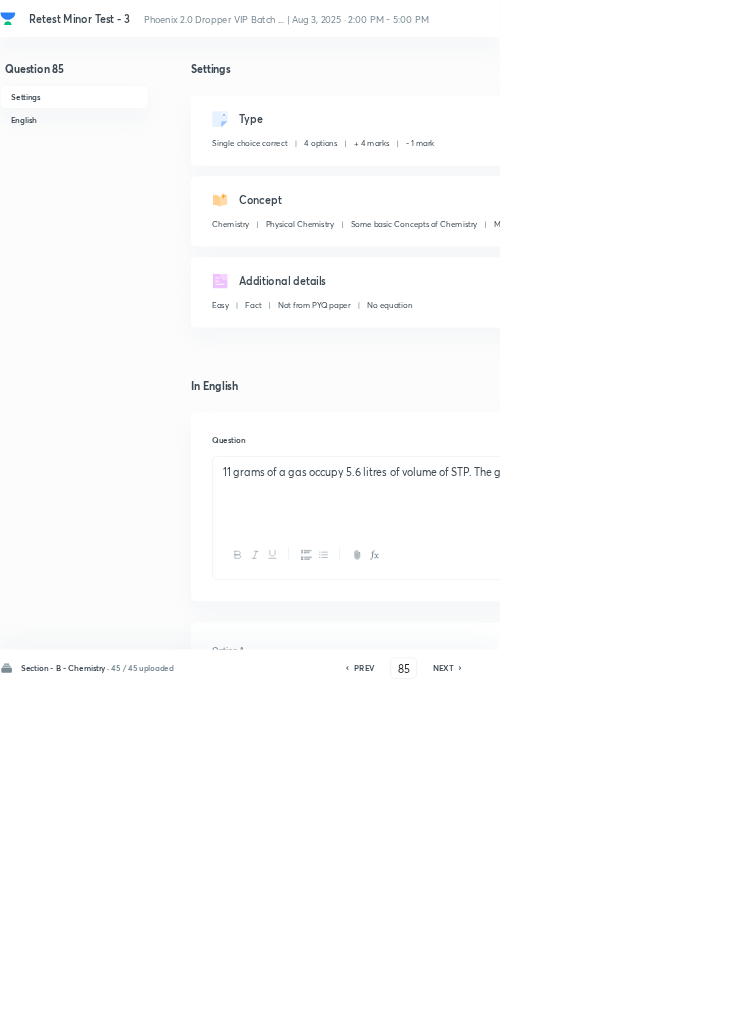click 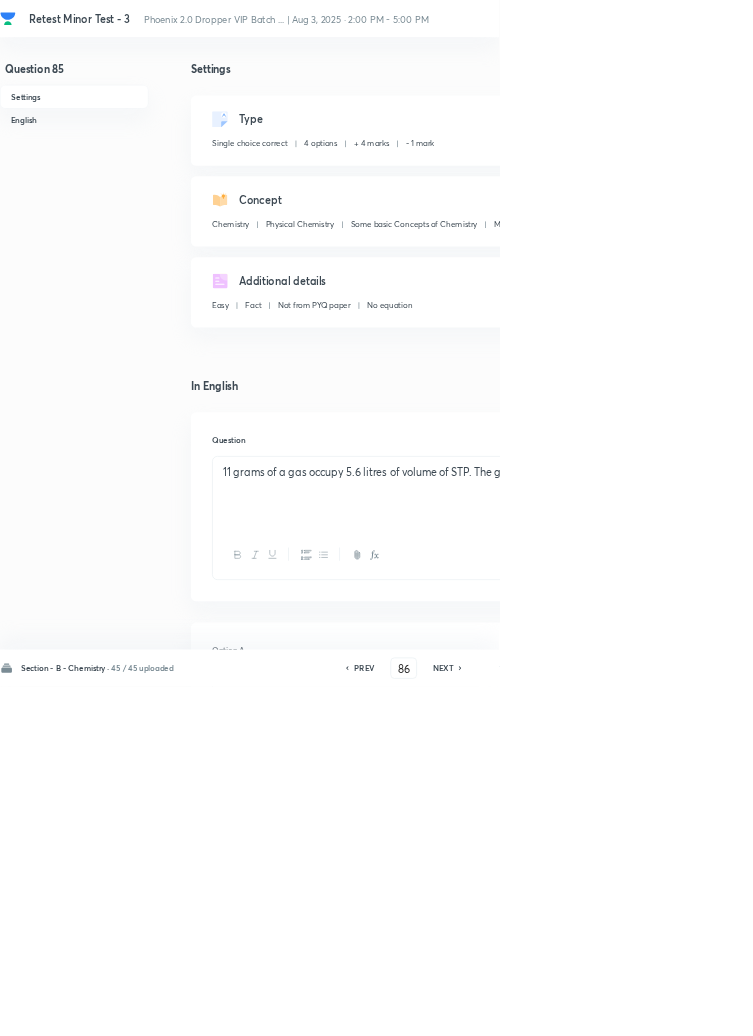 checkbox on "false" 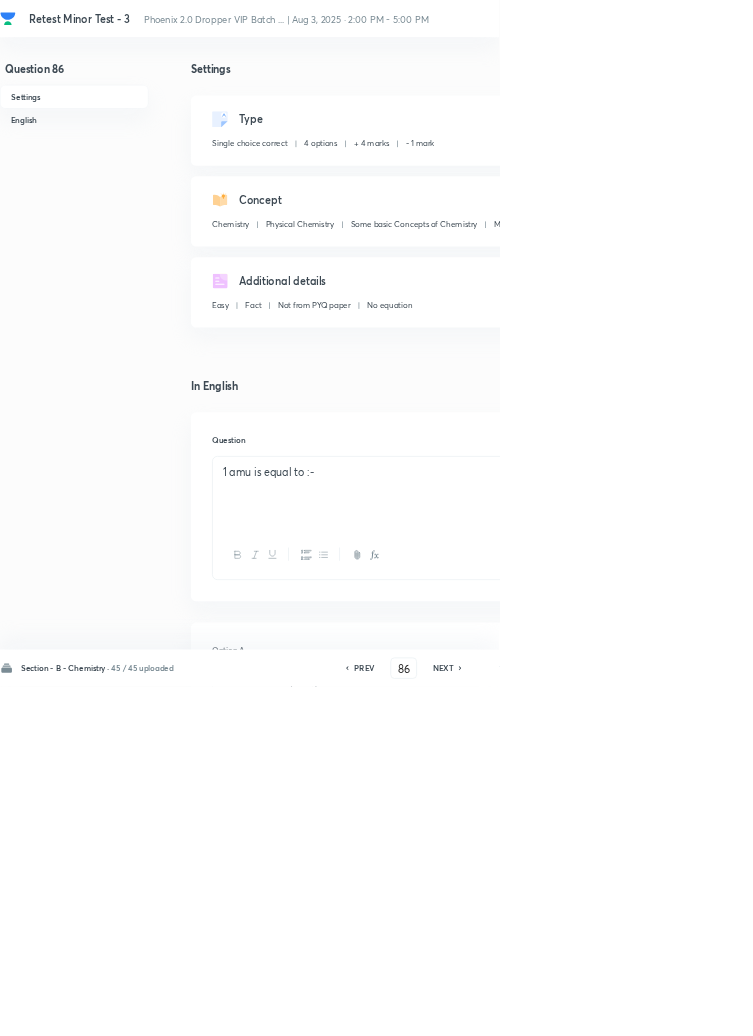 checkbox on "true" 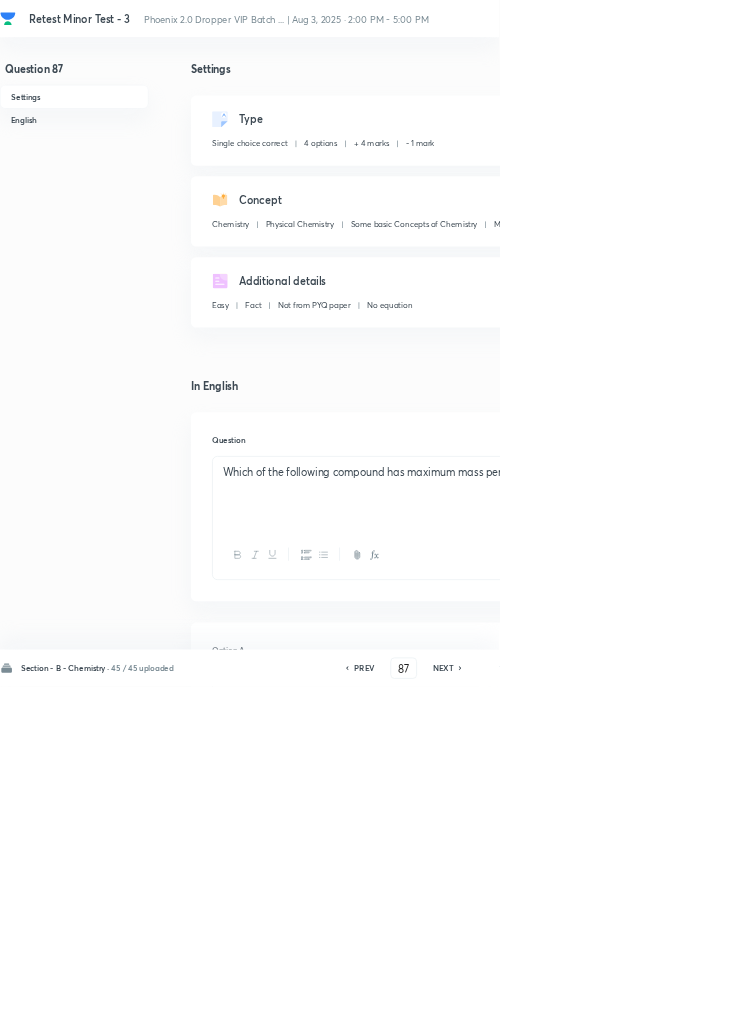 checkbox on "true" 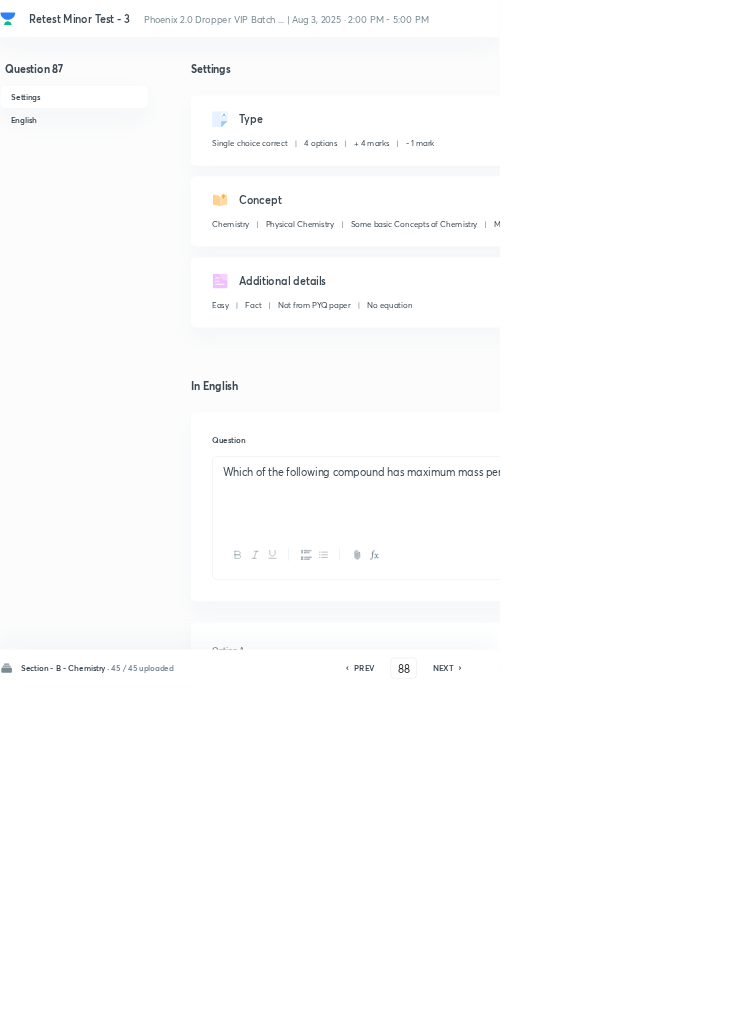 checkbox on "false" 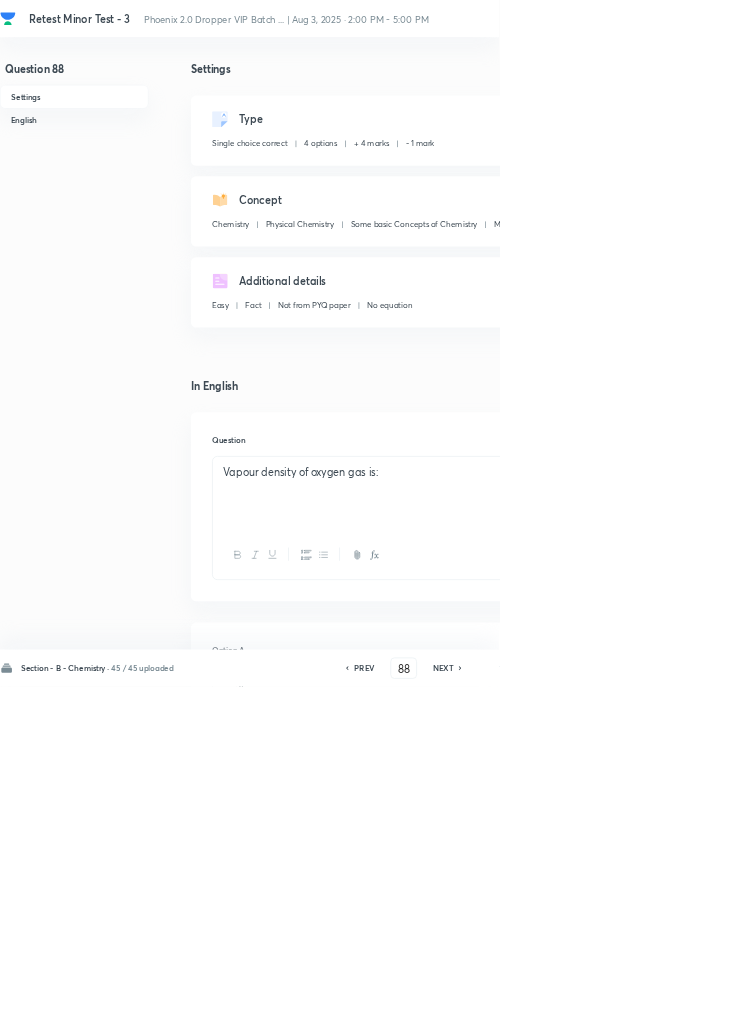 click on "NEXT" at bounding box center [668, 1008] 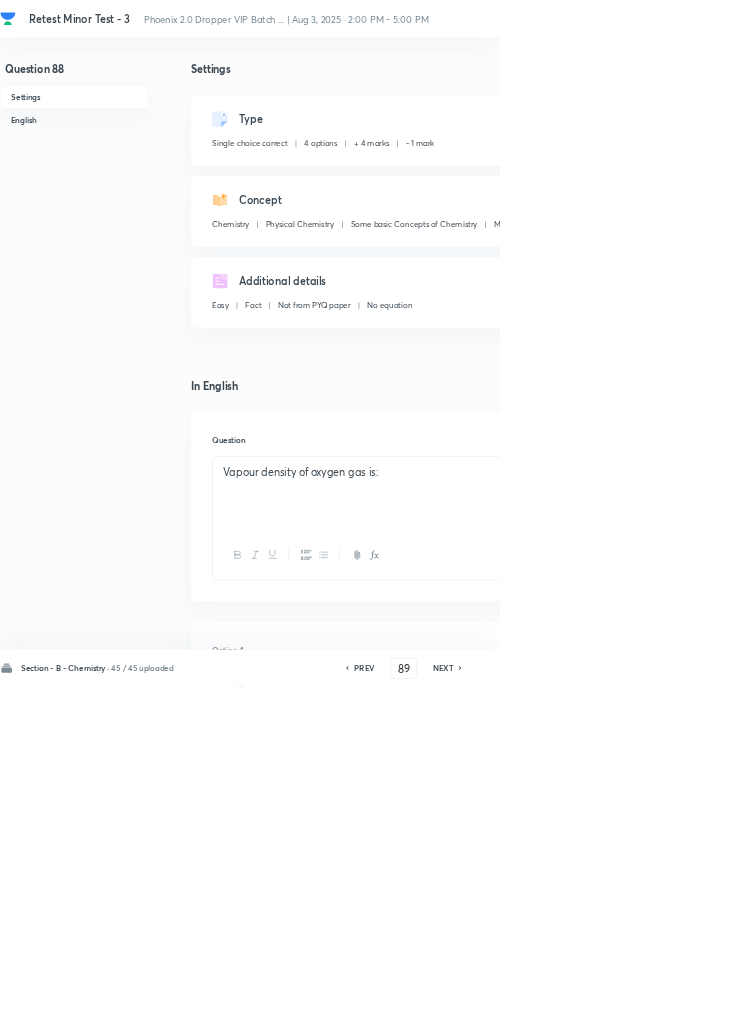 checkbox on "false" 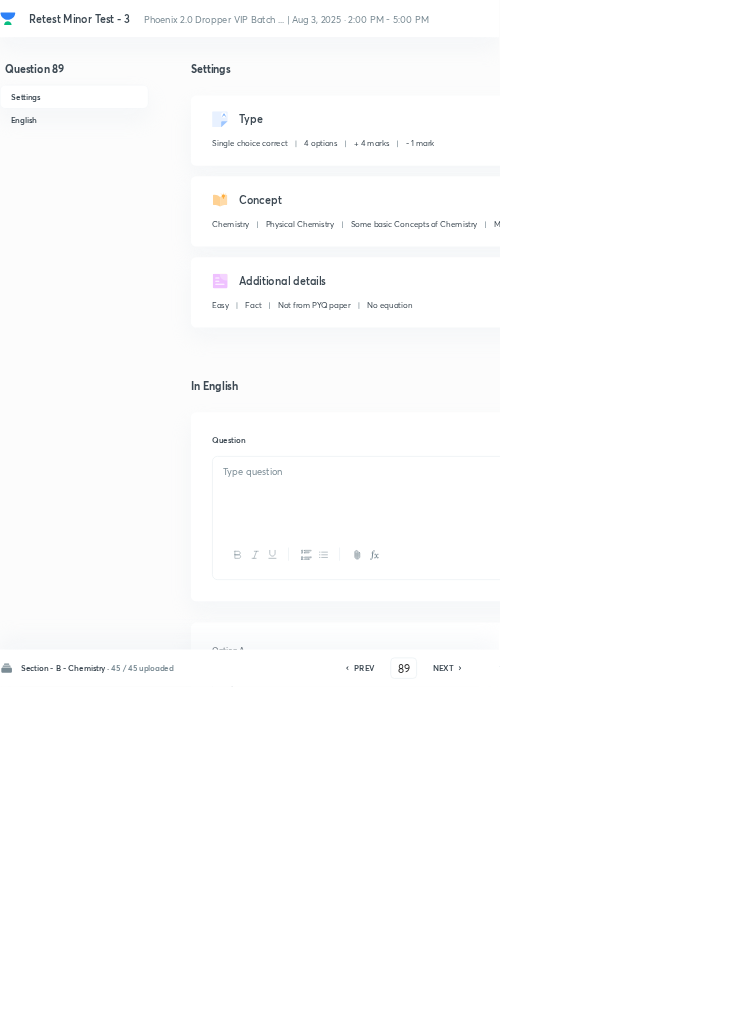 checkbox on "true" 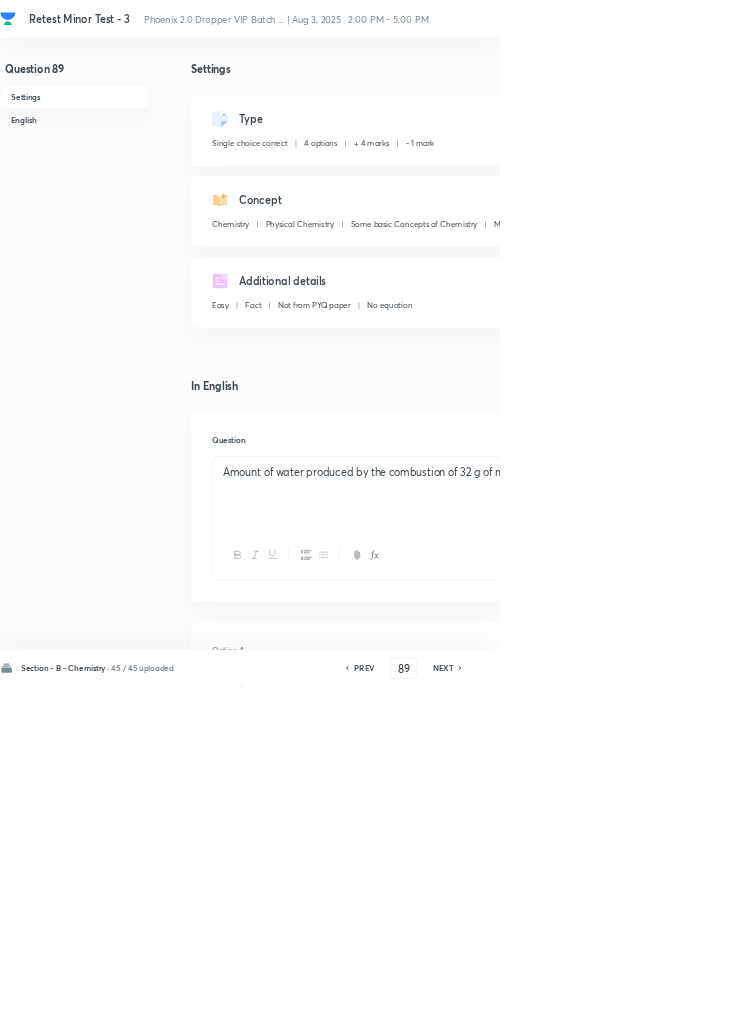 click 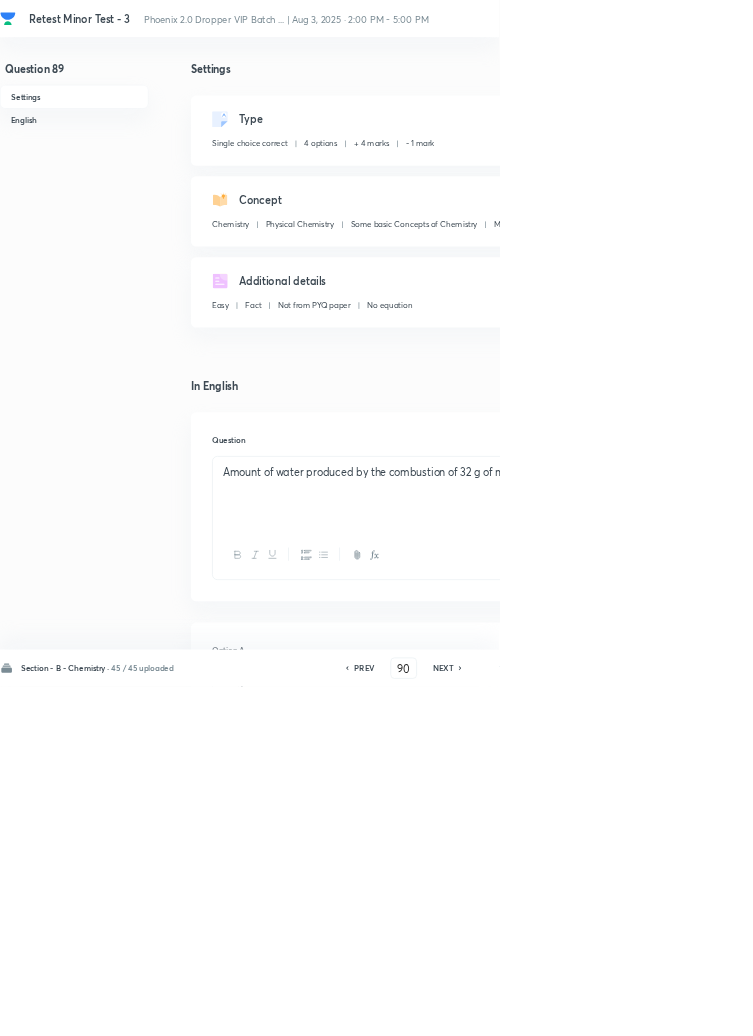 checkbox on "true" 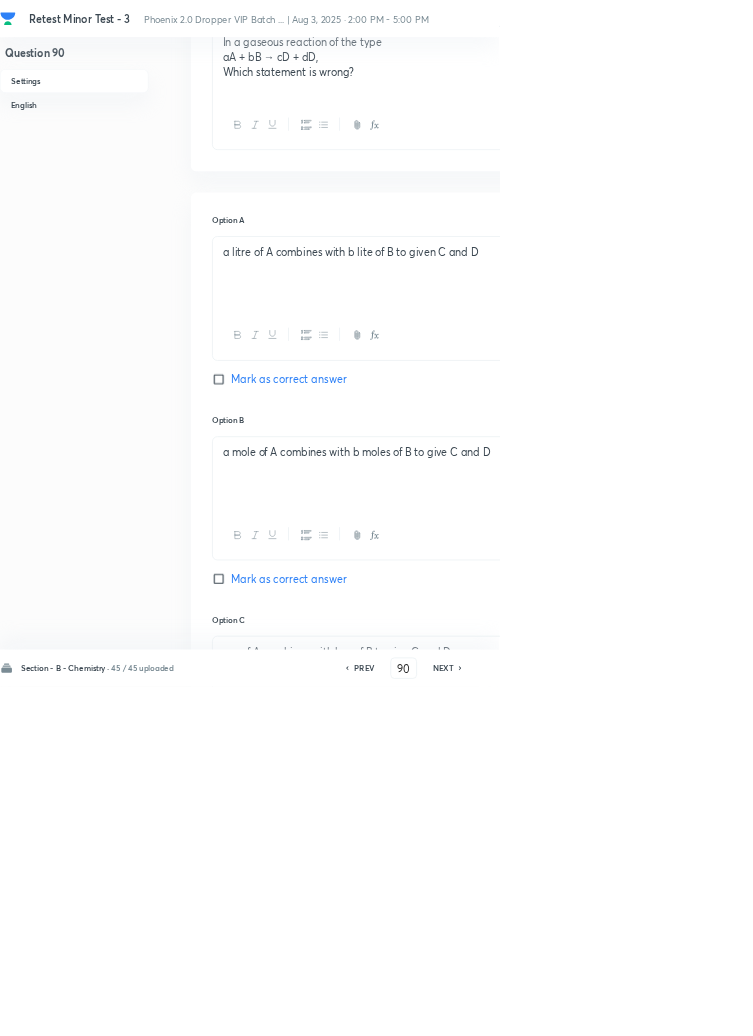 scroll, scrollTop: 0, scrollLeft: 0, axis: both 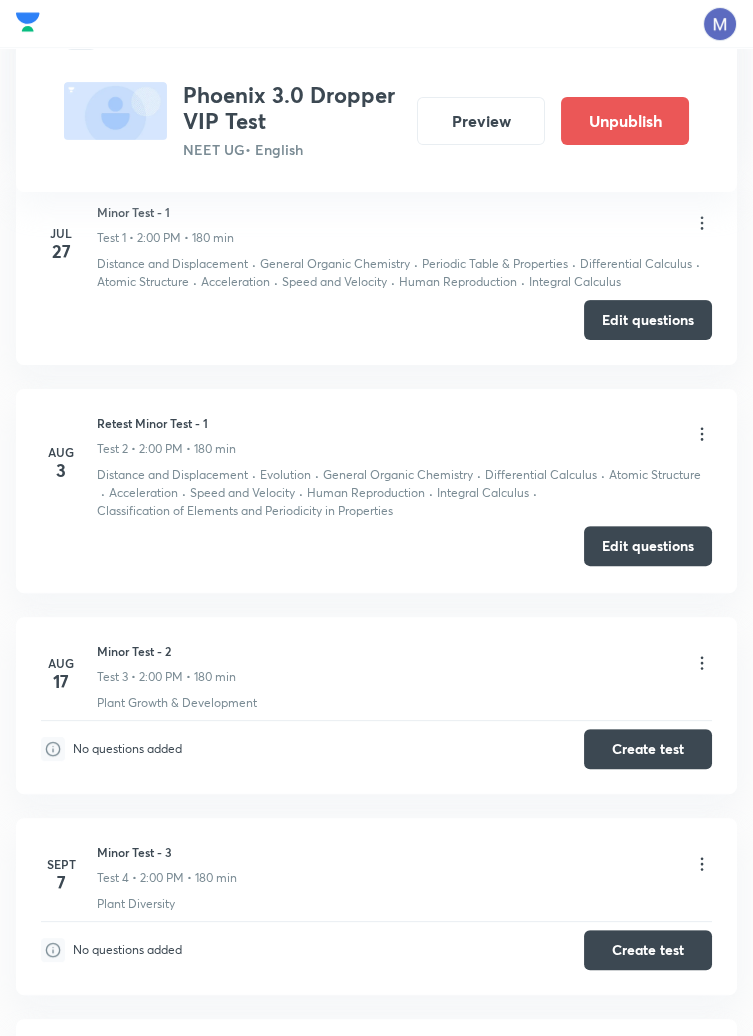 click on "Edit questions" at bounding box center [648, 546] 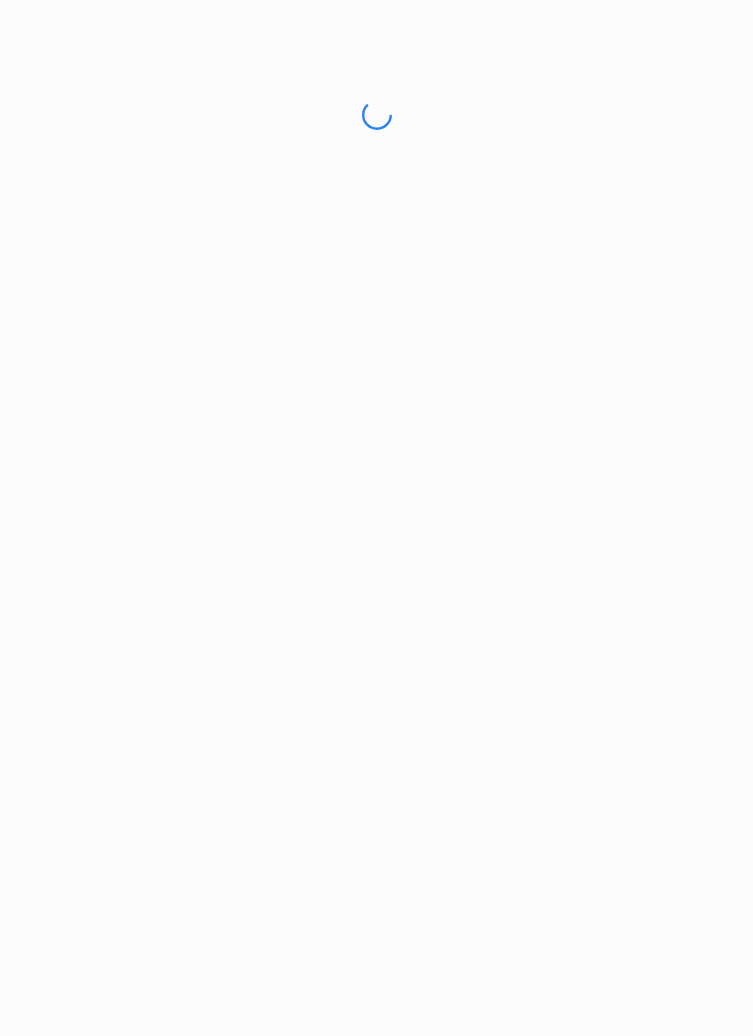 scroll, scrollTop: 0, scrollLeft: 0, axis: both 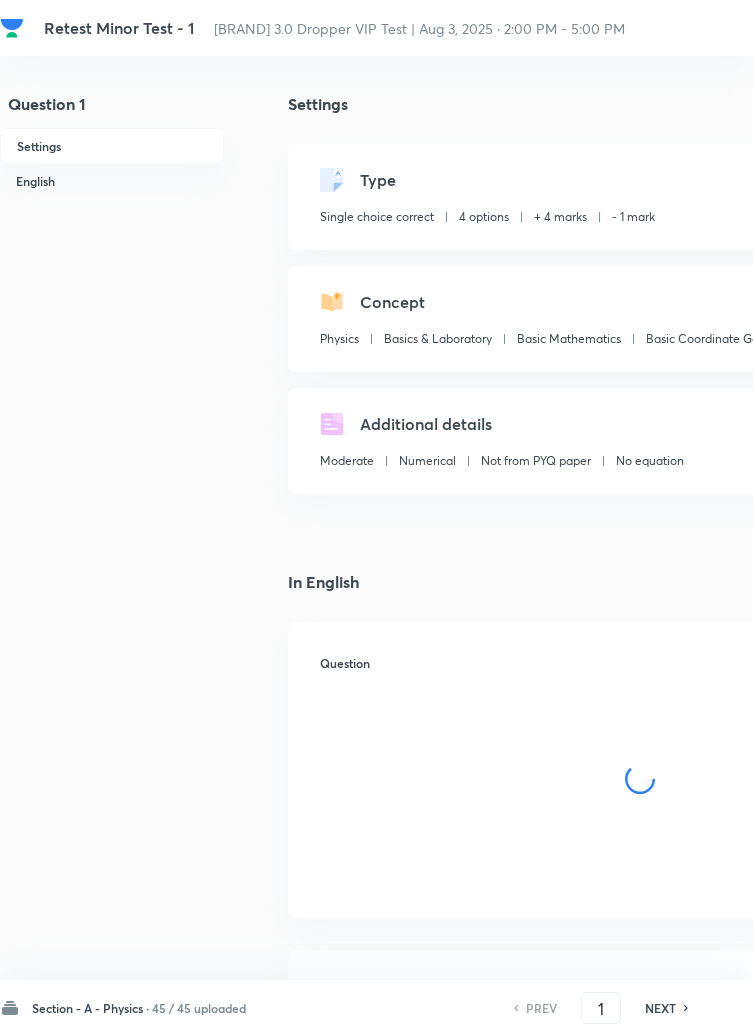 checkbox on "true" 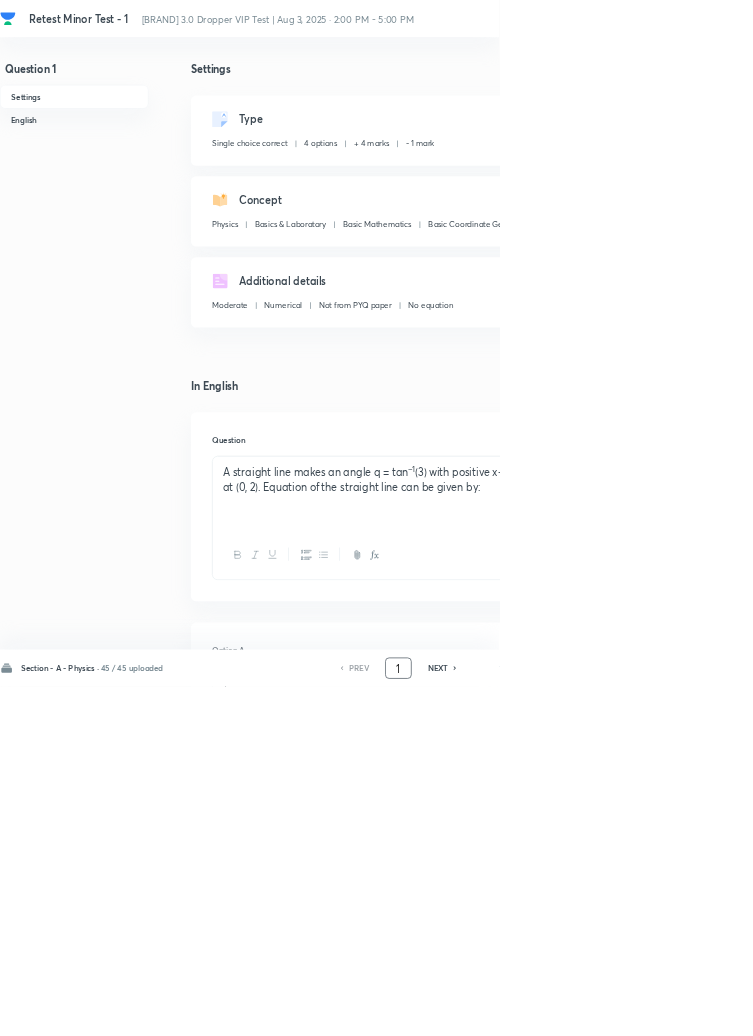 click on "1" at bounding box center [601, 1008] 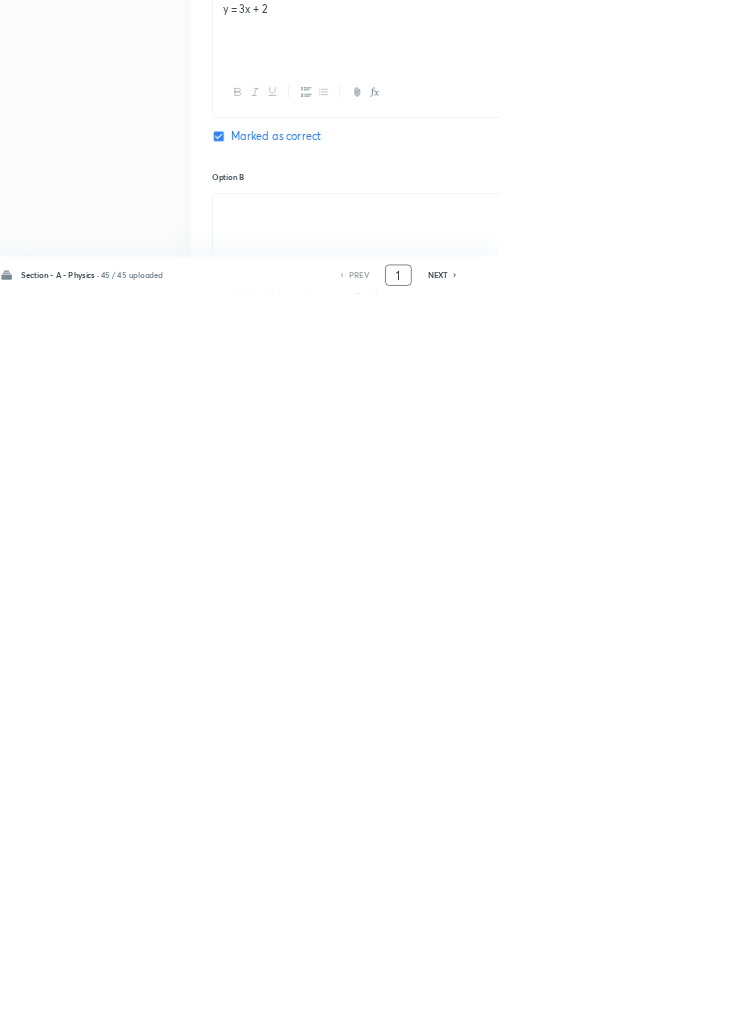 scroll, scrollTop: 434, scrollLeft: 0, axis: vertical 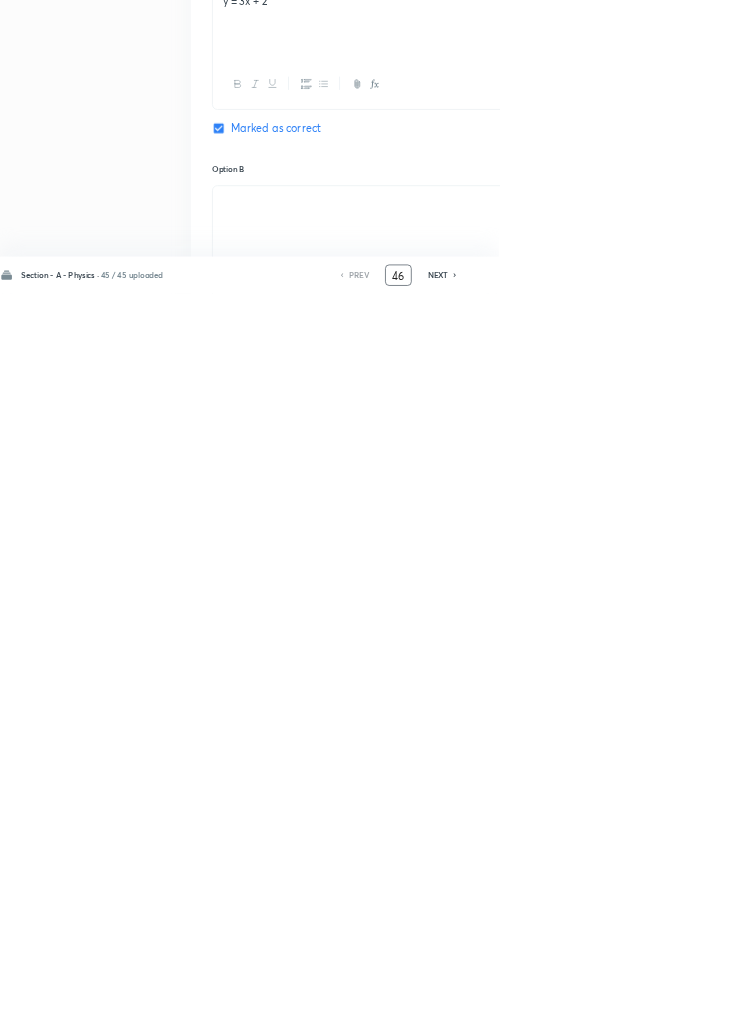 type on "46" 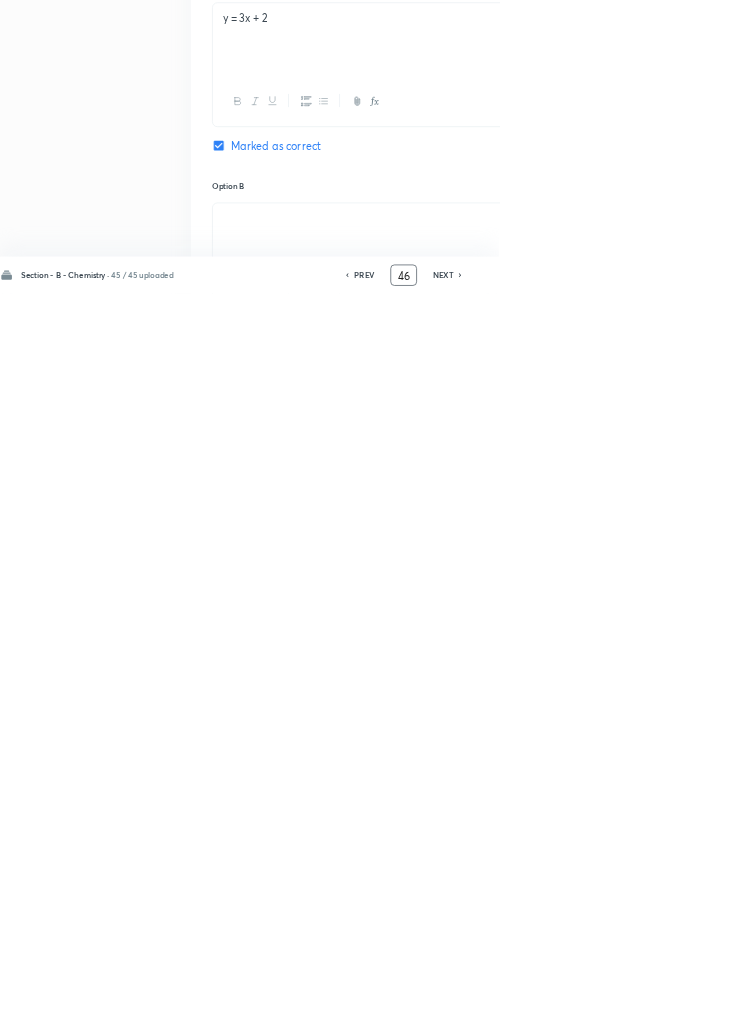 checkbox on "false" 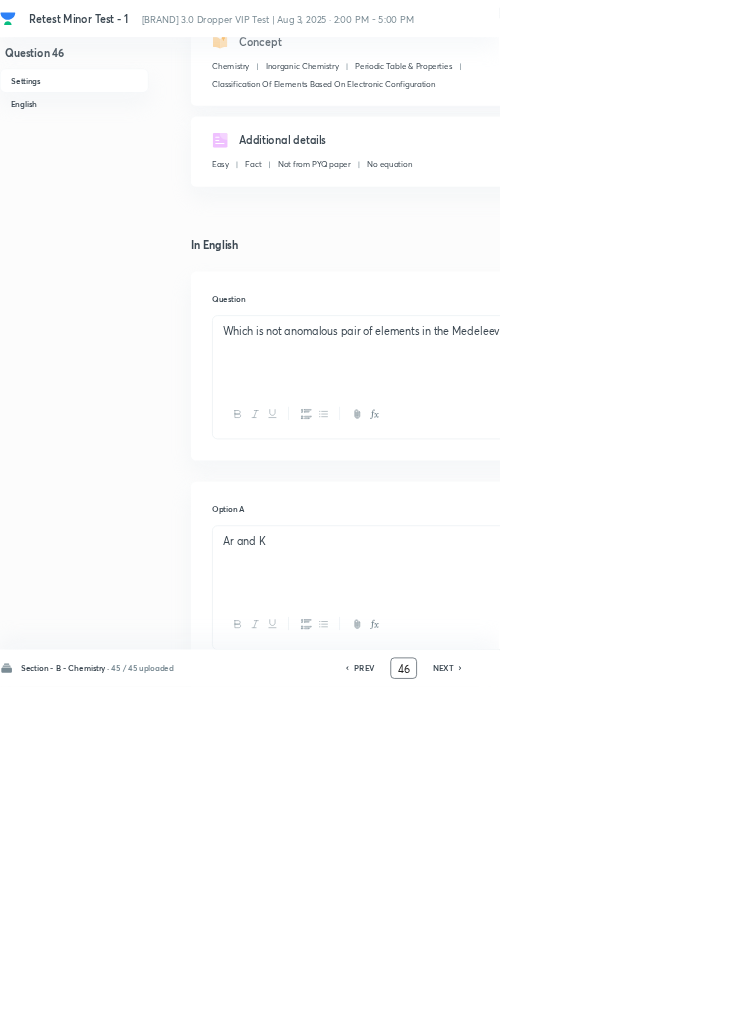 scroll, scrollTop: 0, scrollLeft: 0, axis: both 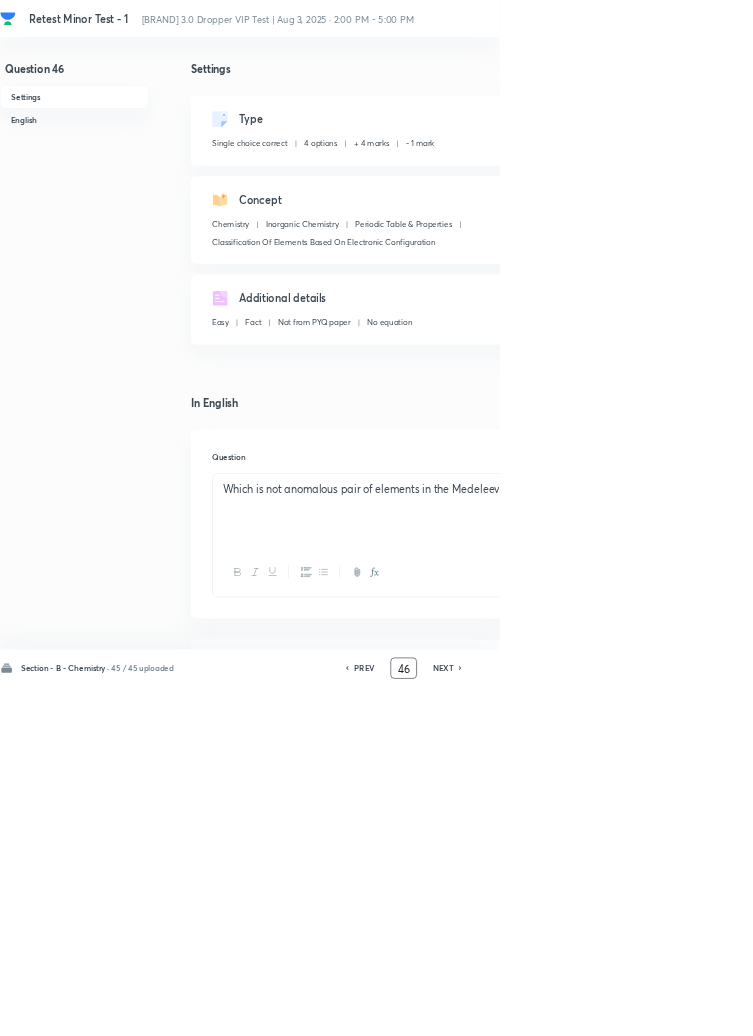 click on "NEXT" at bounding box center [668, 1008] 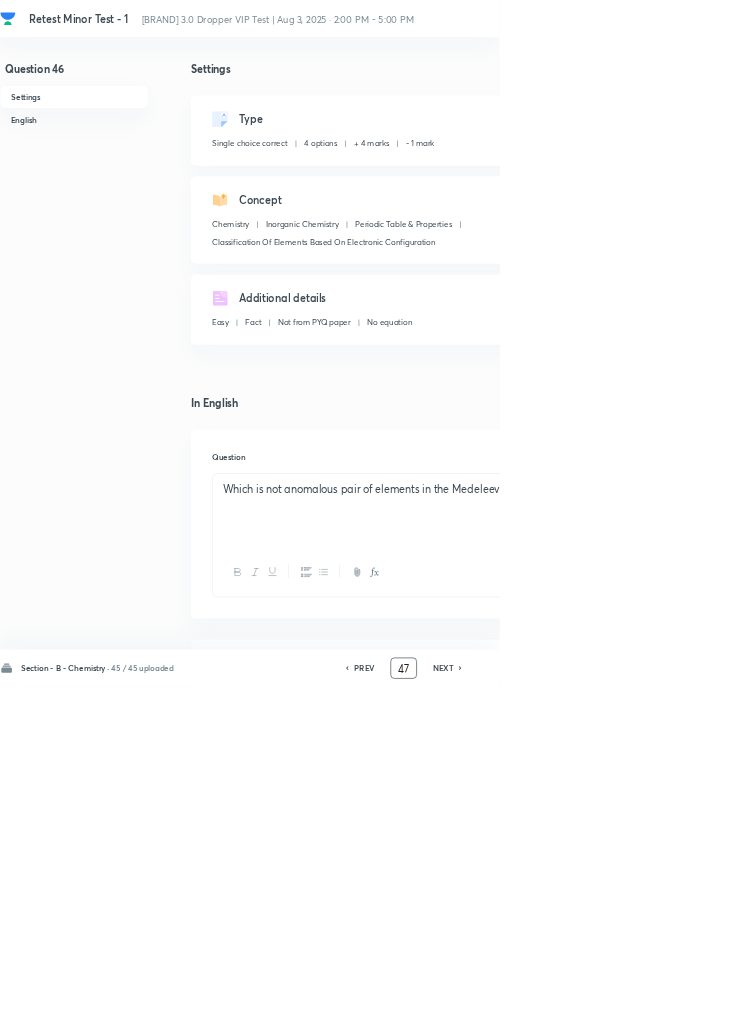 checkbox on "false" 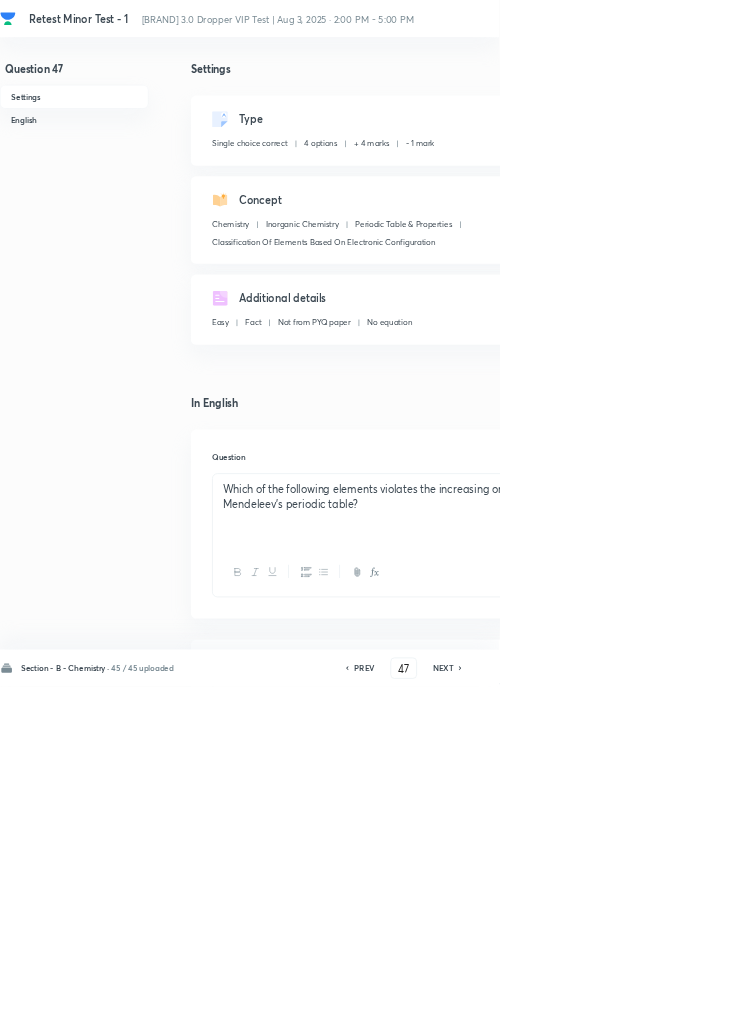 click on "NEXT" at bounding box center [668, 1008] 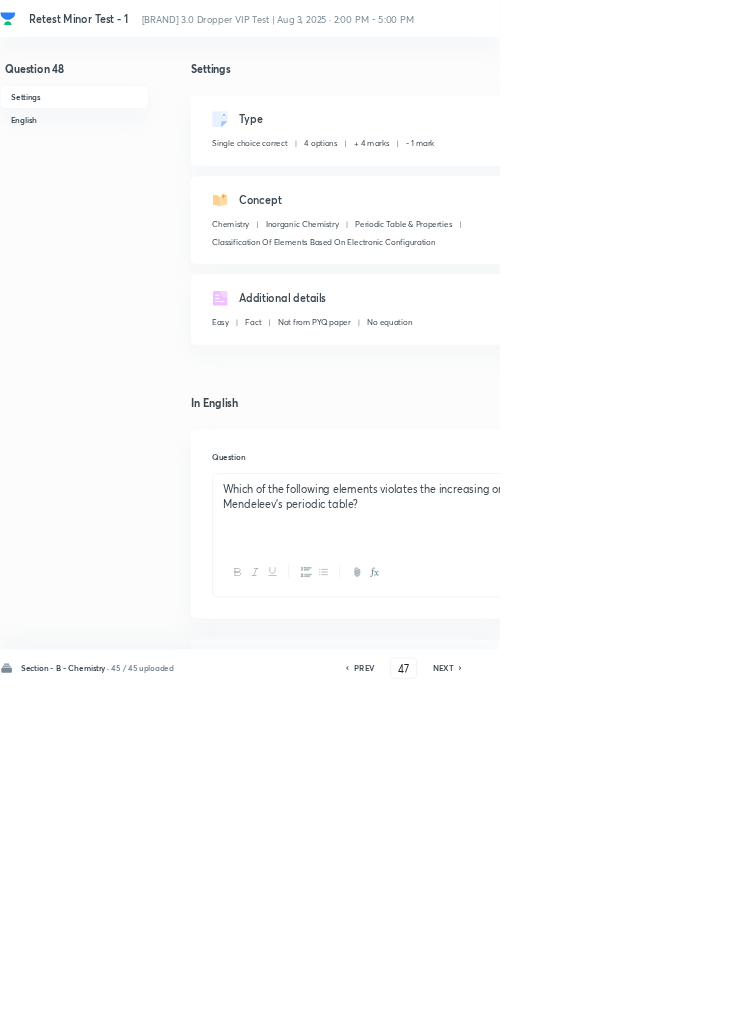 type on "48" 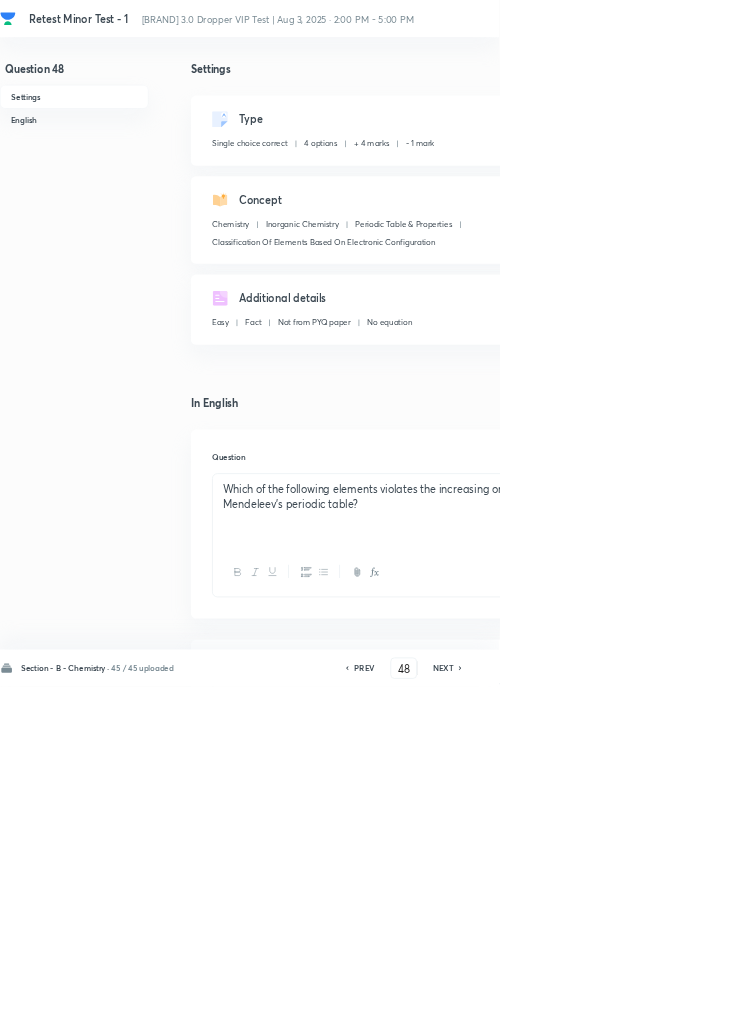 checkbox on "false" 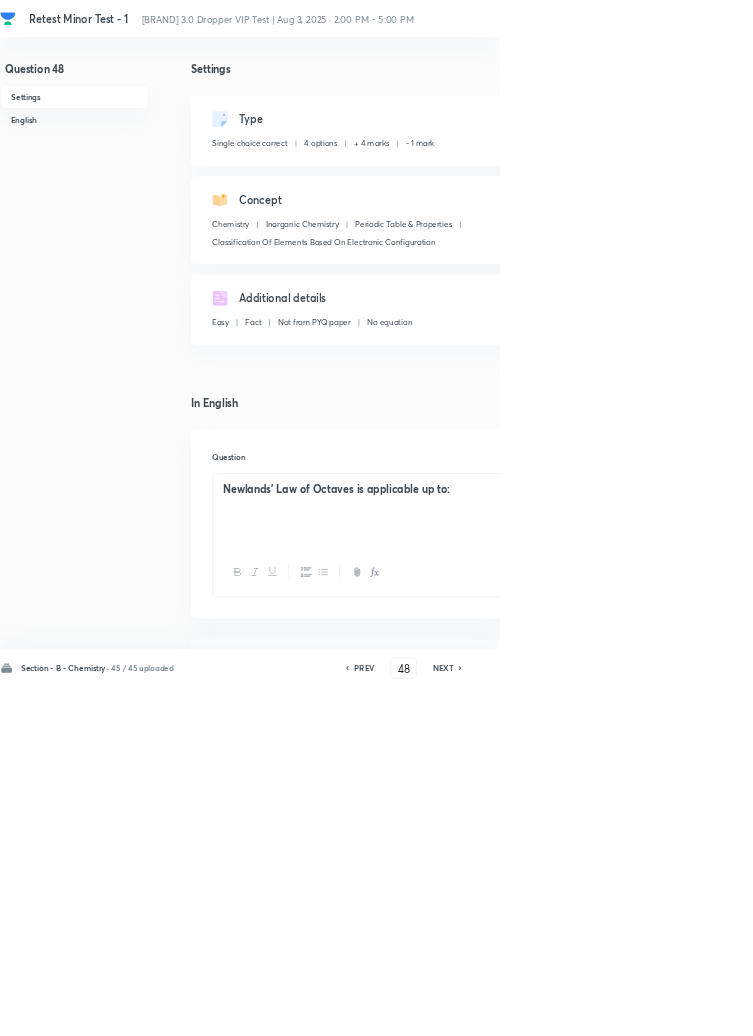 click on "NEXT" at bounding box center (668, 1008) 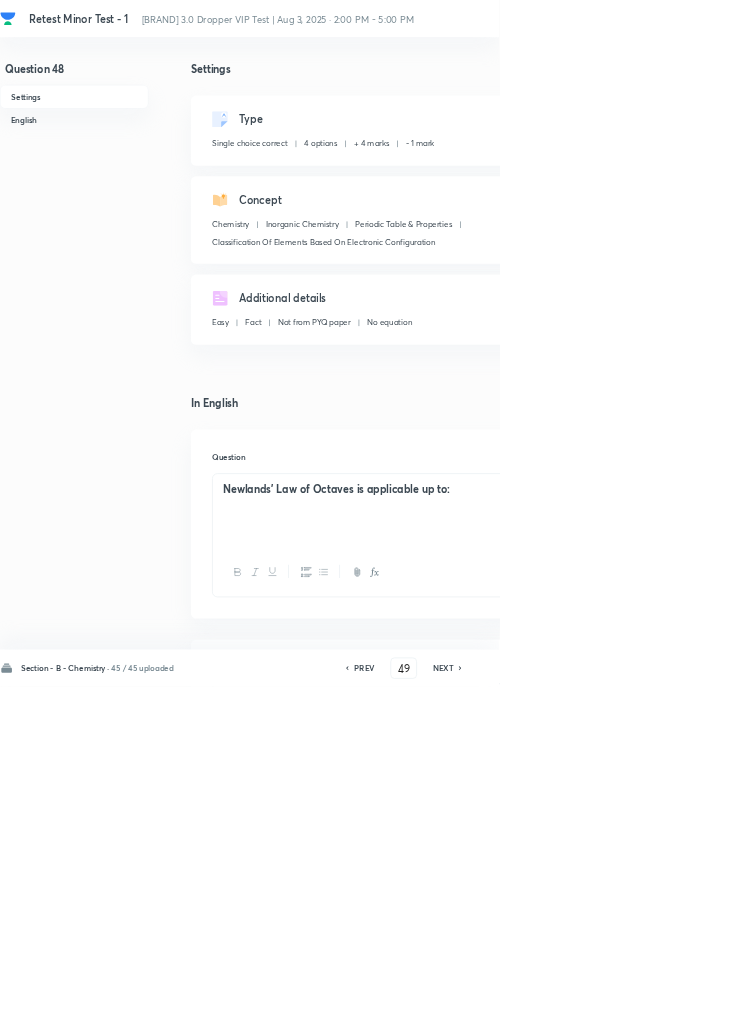 checkbox on "false" 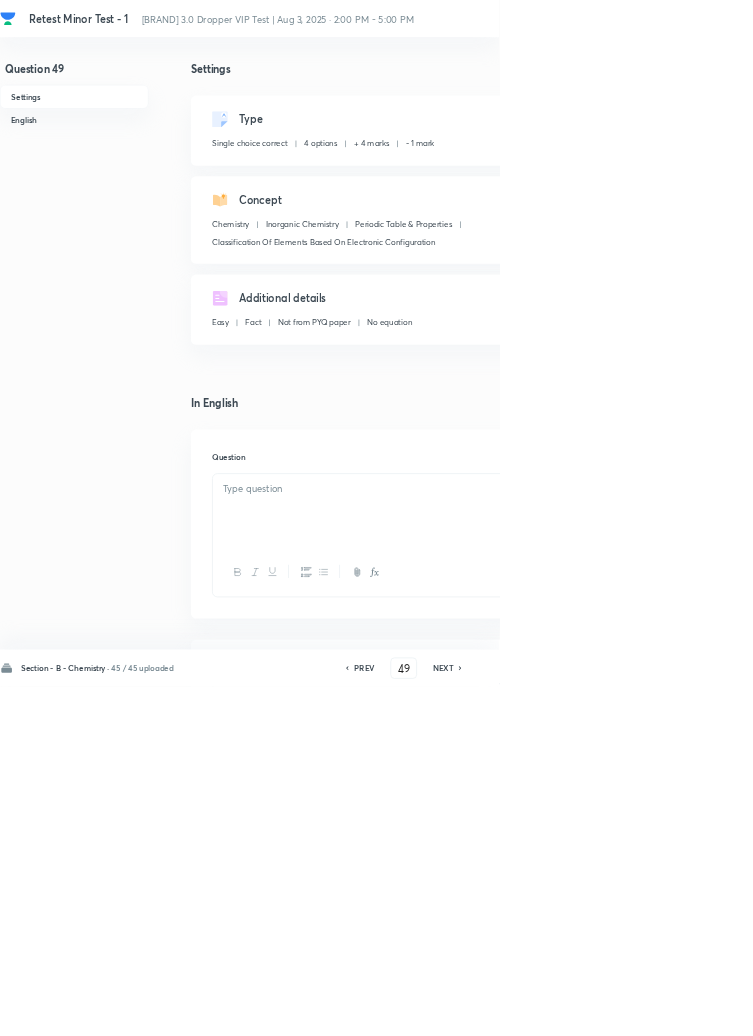 checkbox on "true" 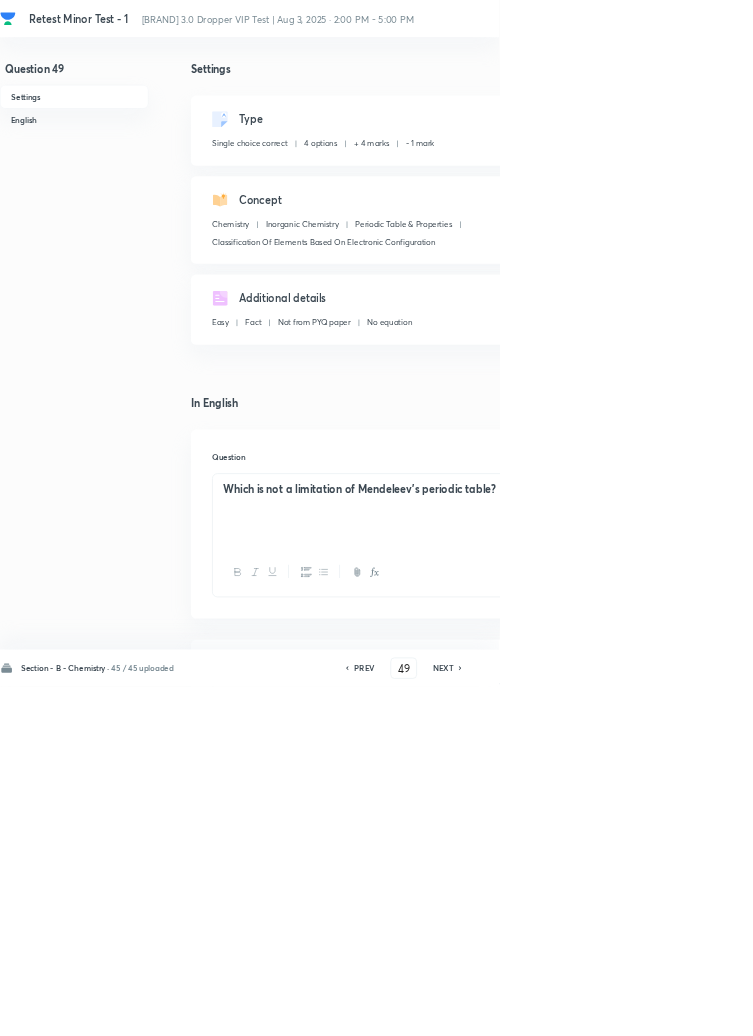 click on "NEXT" at bounding box center [668, 1008] 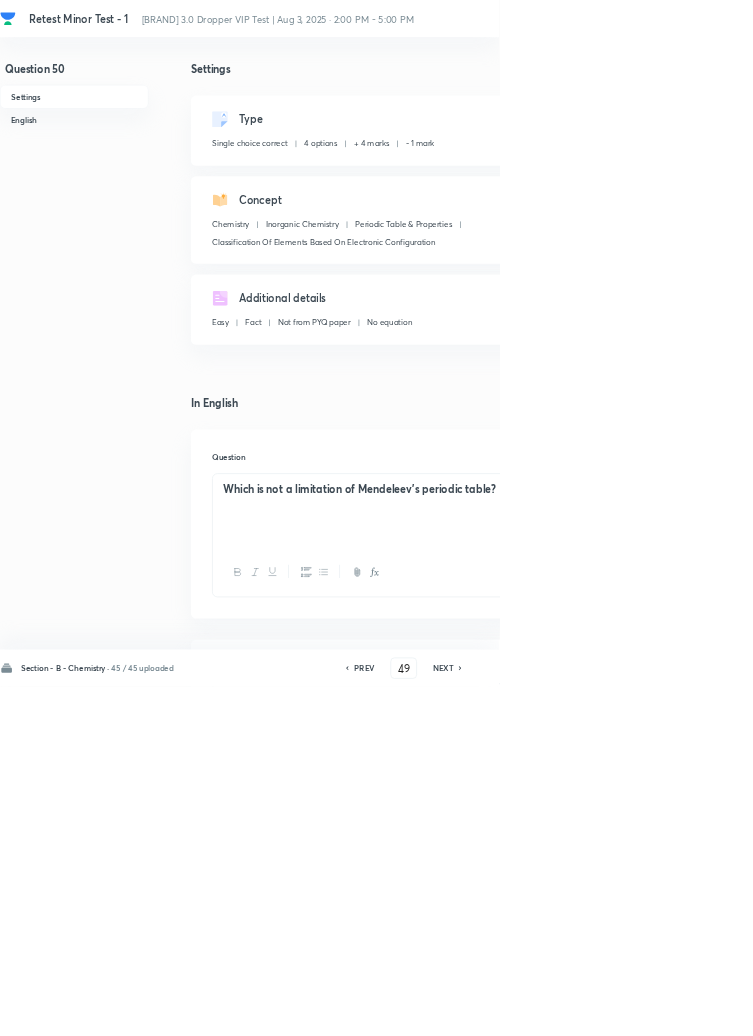 type on "50" 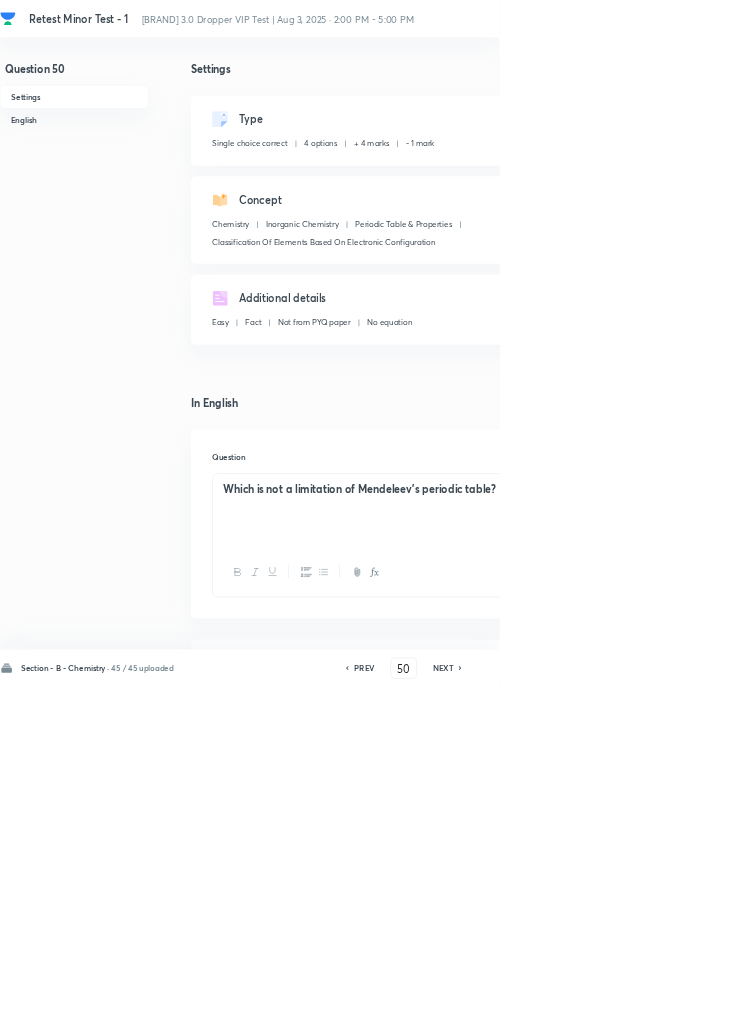 checkbox on "false" 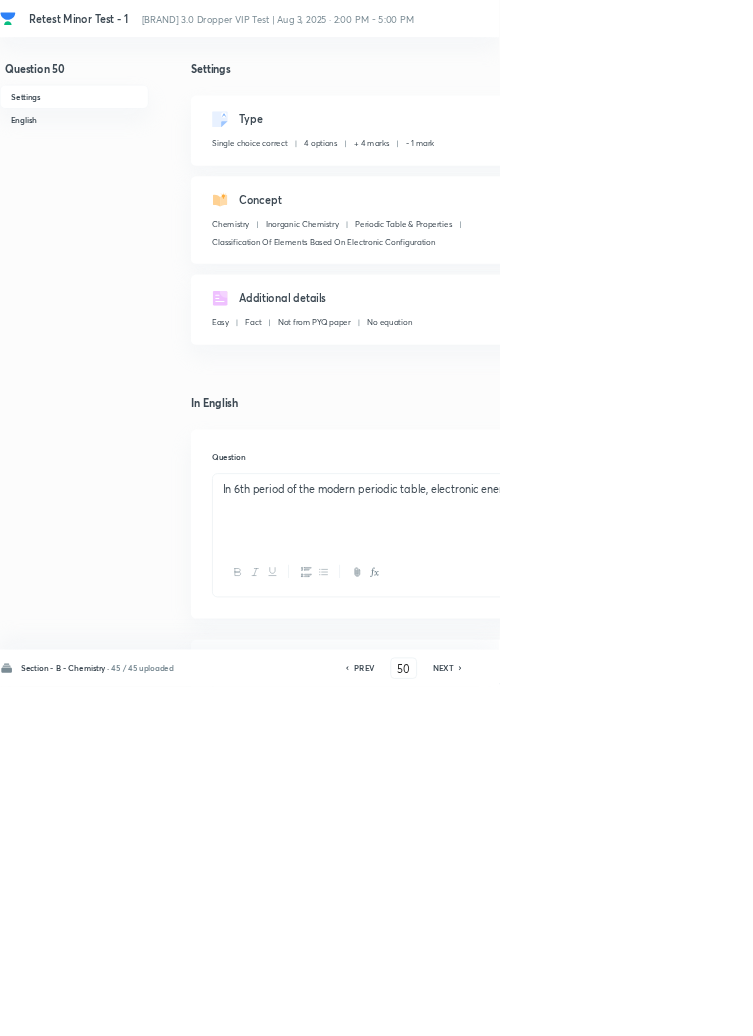click on "NEXT" at bounding box center [668, 1008] 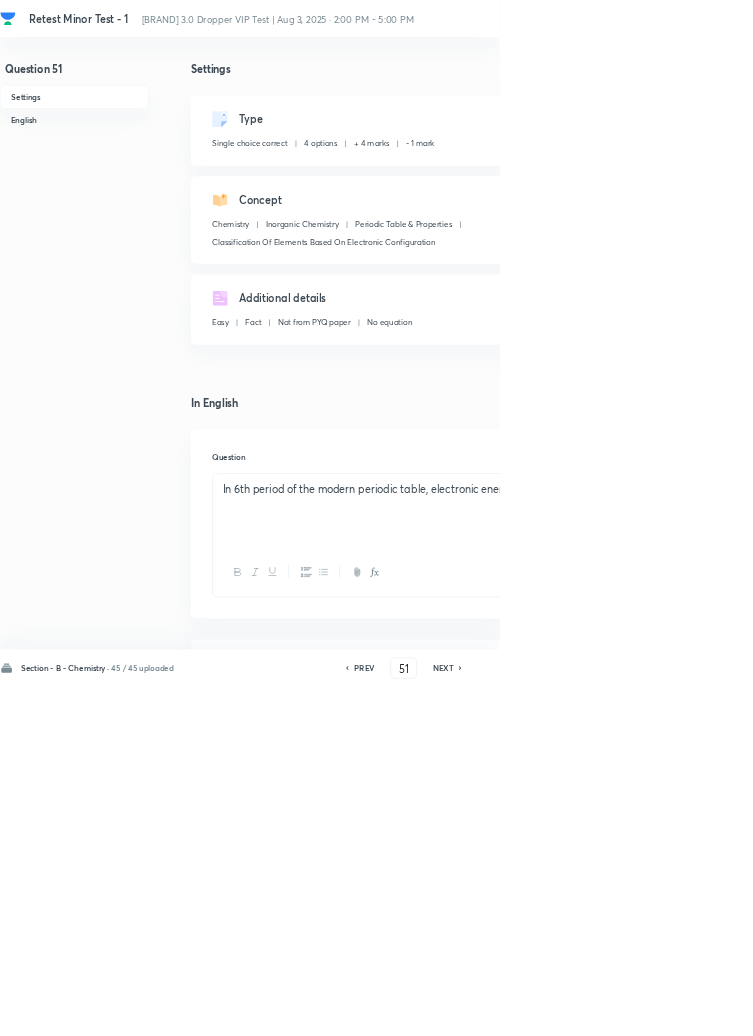 checkbox on "false" 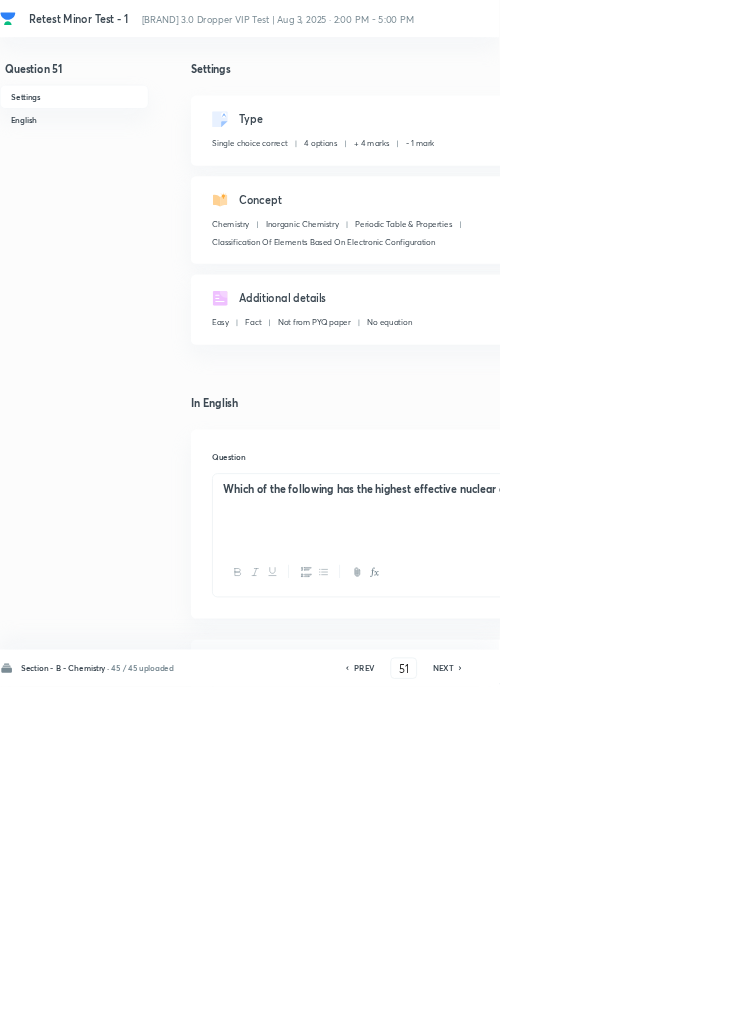 click on "NEXT" at bounding box center (668, 1008) 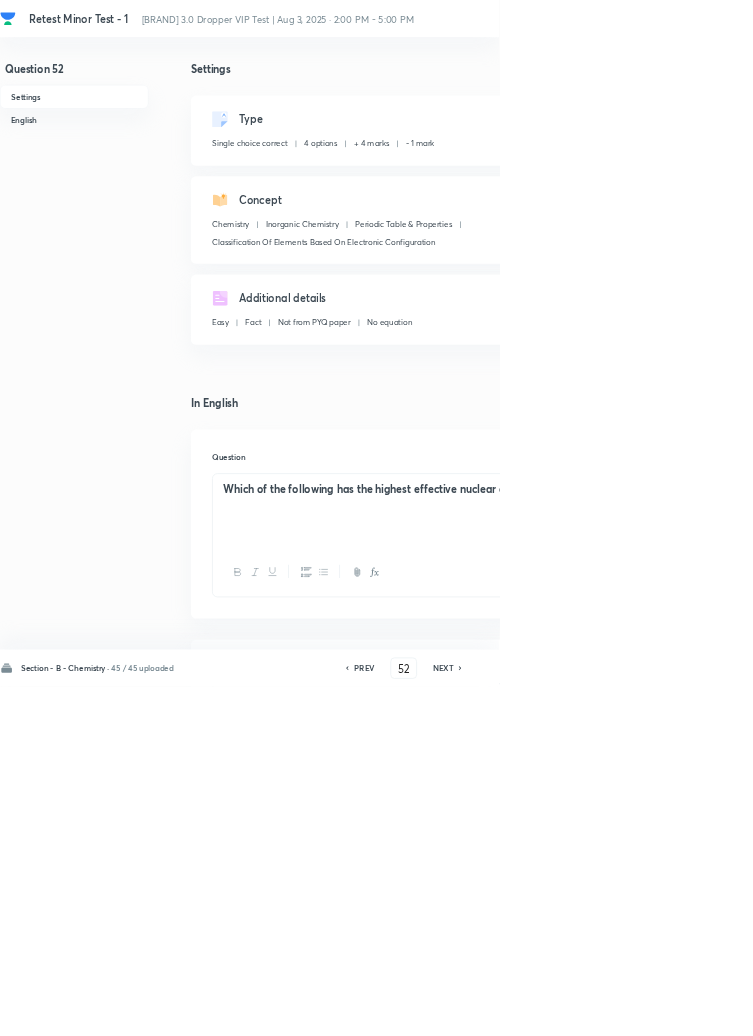 checkbox on "false" 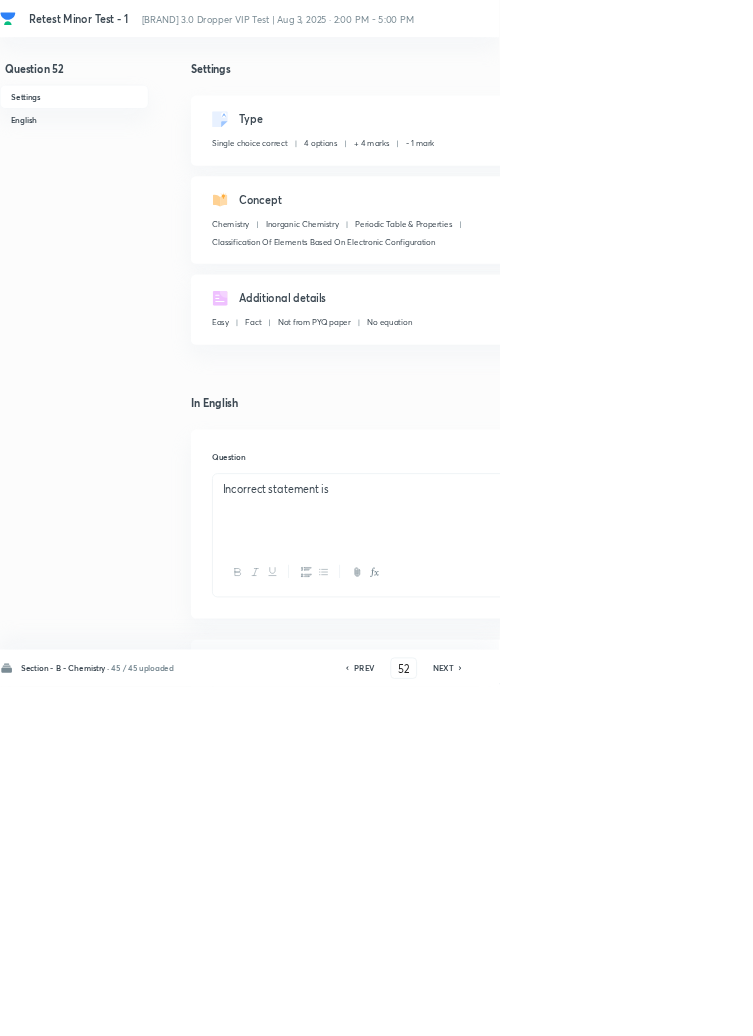 click on "NEXT" at bounding box center (668, 1008) 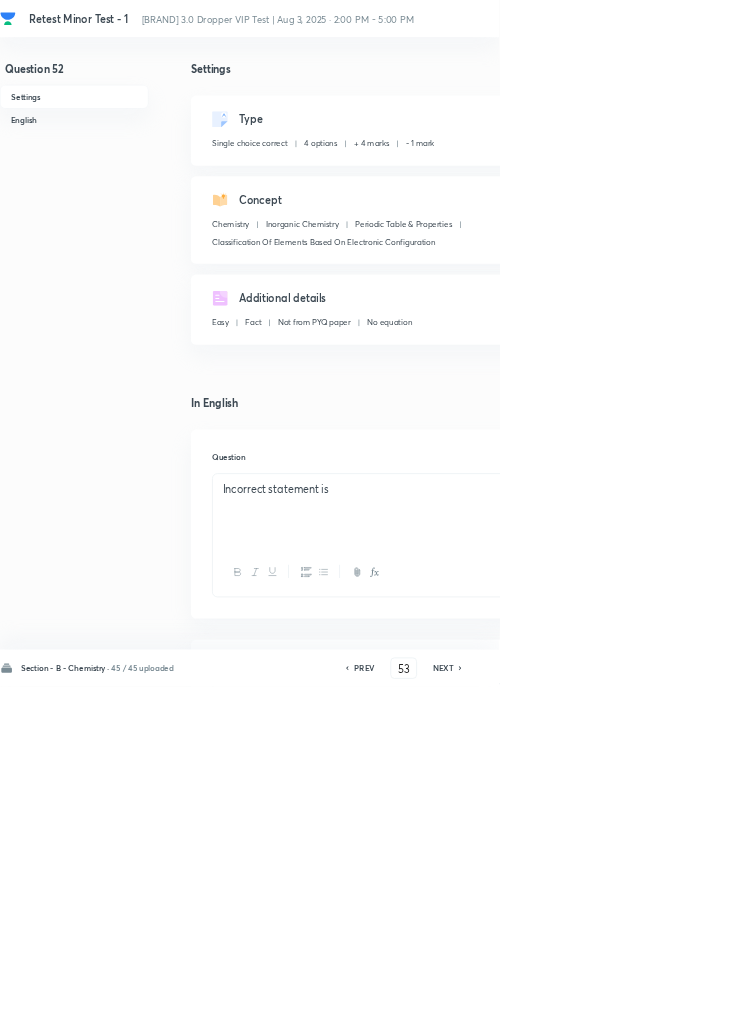 checkbox on "false" 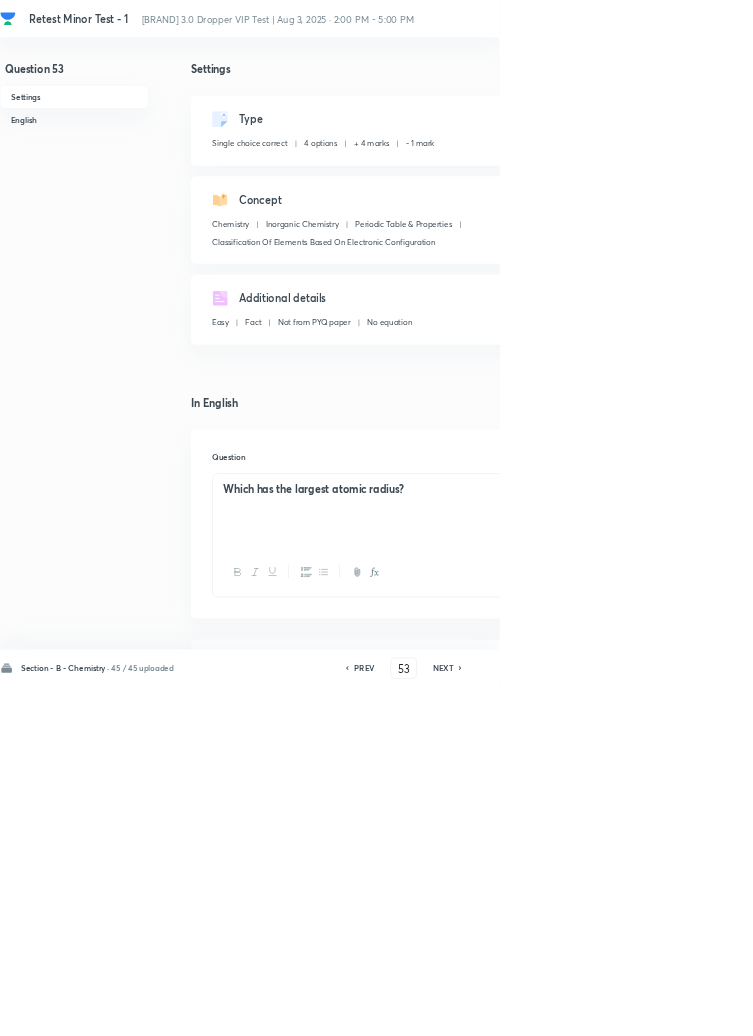 click on "Section - B - Chemistry ·
45 / 45 uploaded
PREV 53 ​ NEXT Remove Save" at bounding box center [568, 1008] 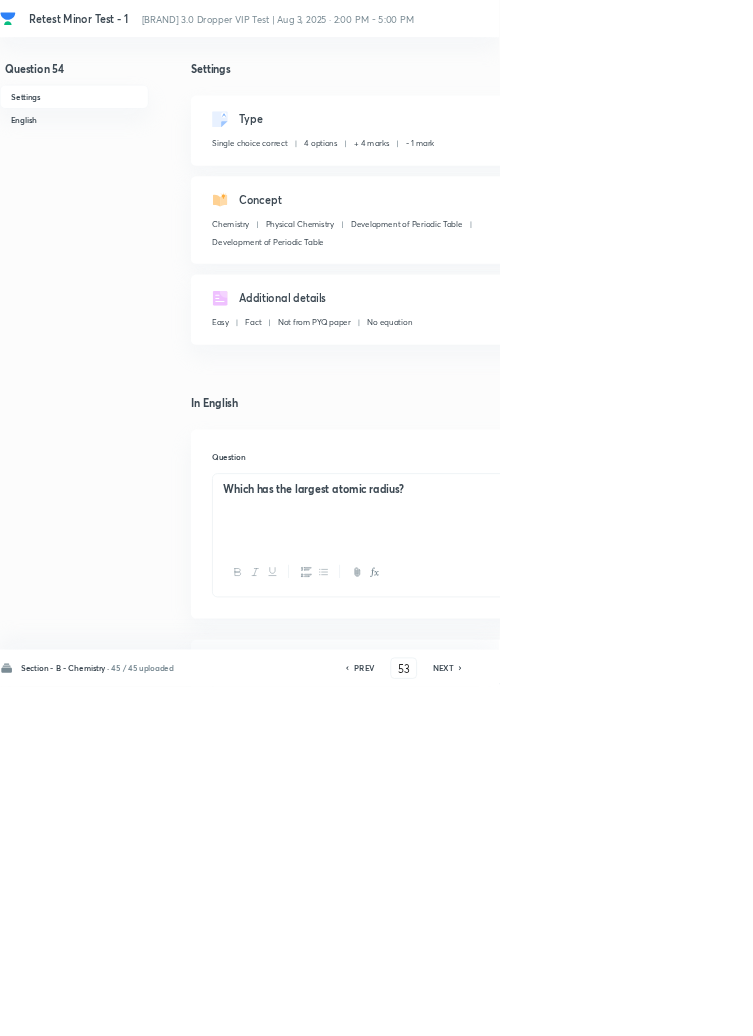 type on "54" 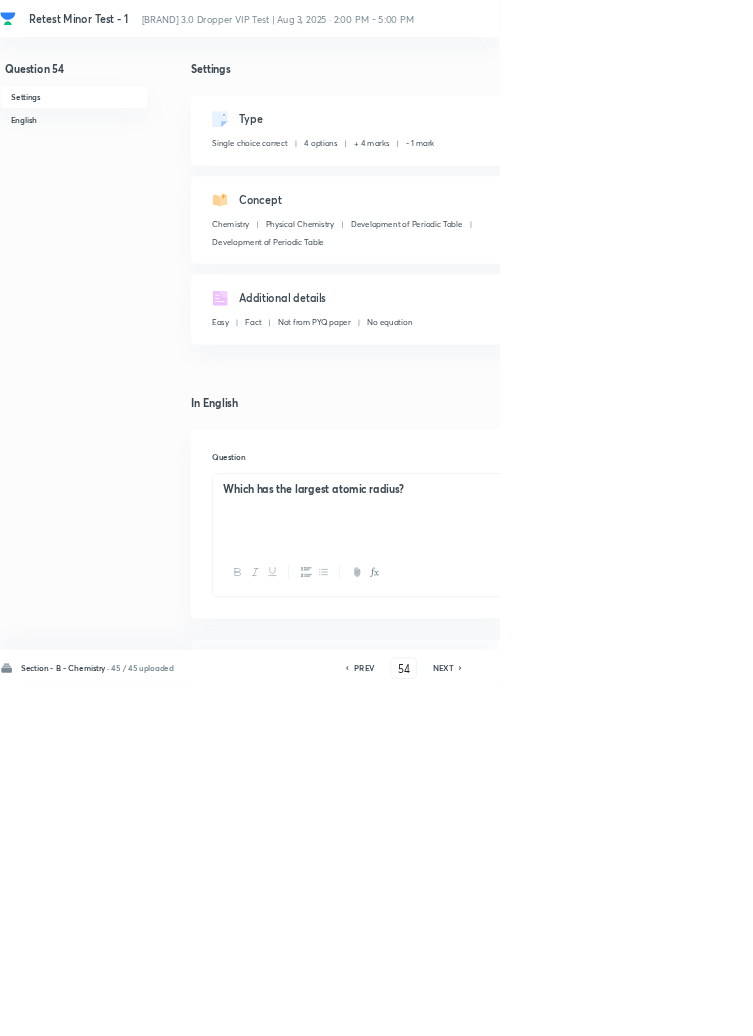 checkbox on "true" 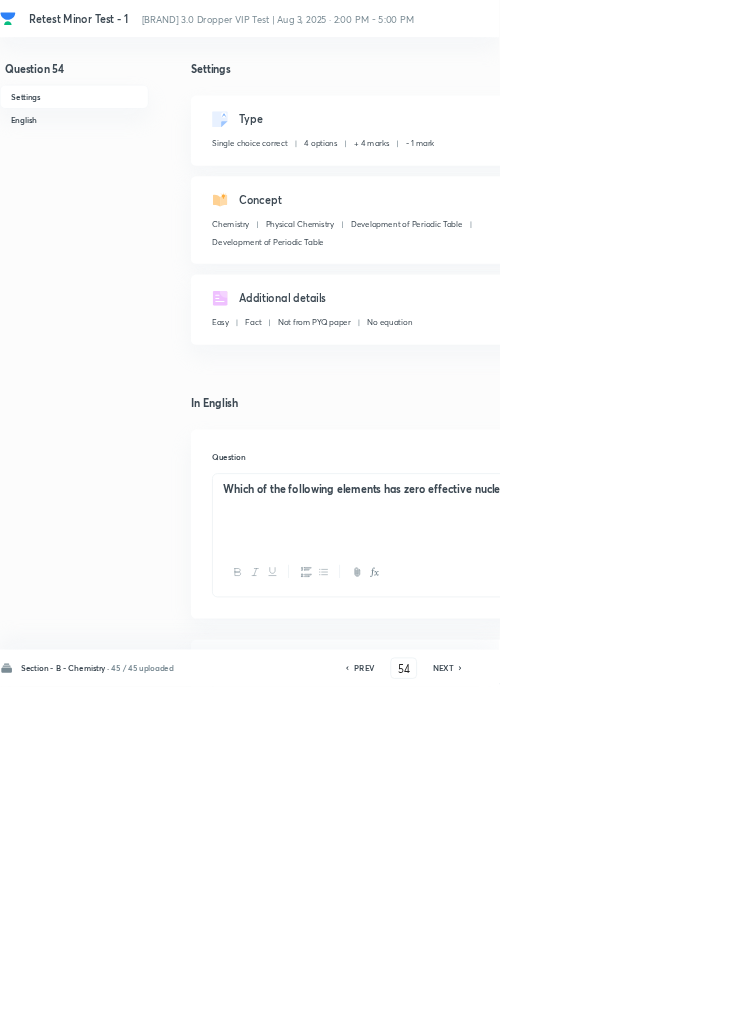 click 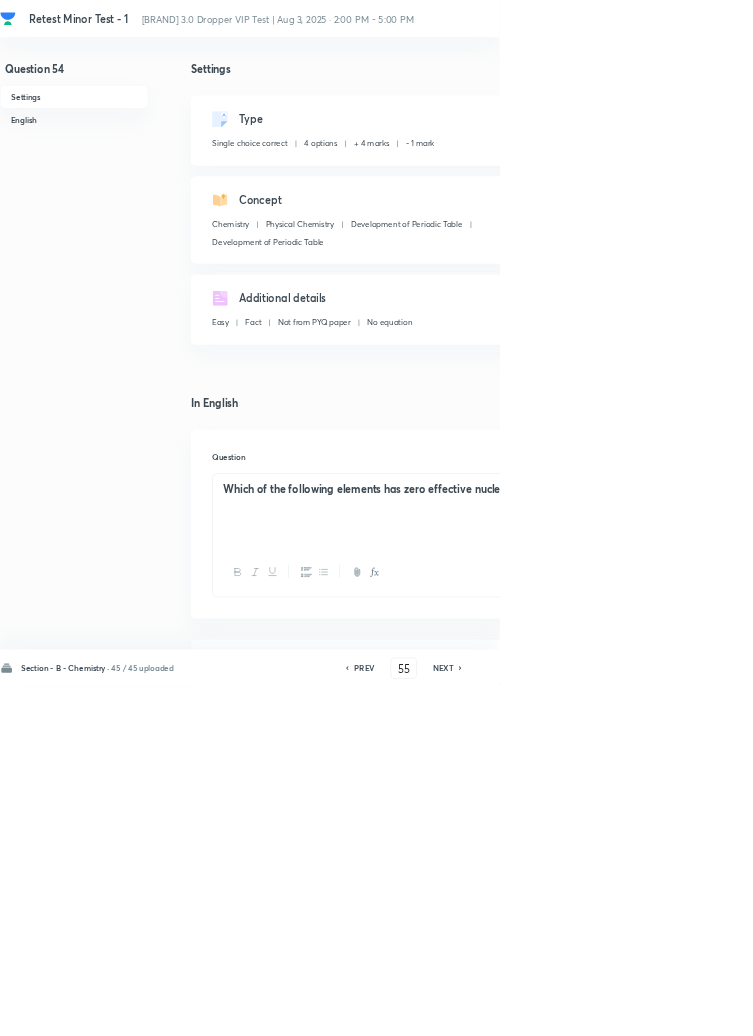 checkbox on "true" 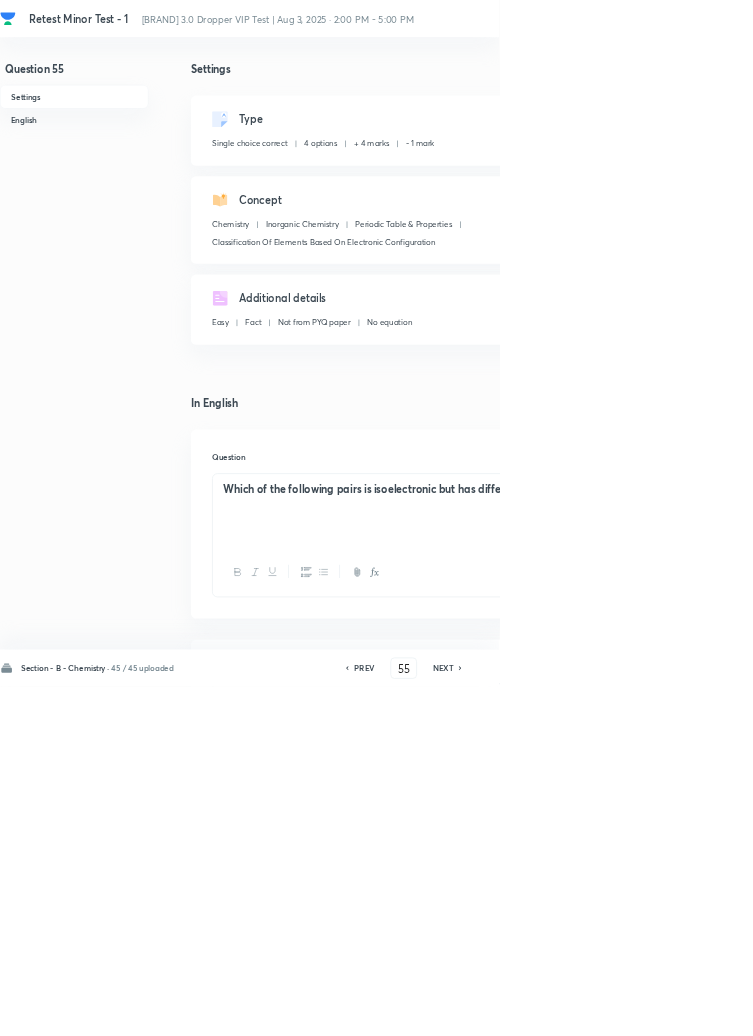 click on "NEXT" at bounding box center [668, 1008] 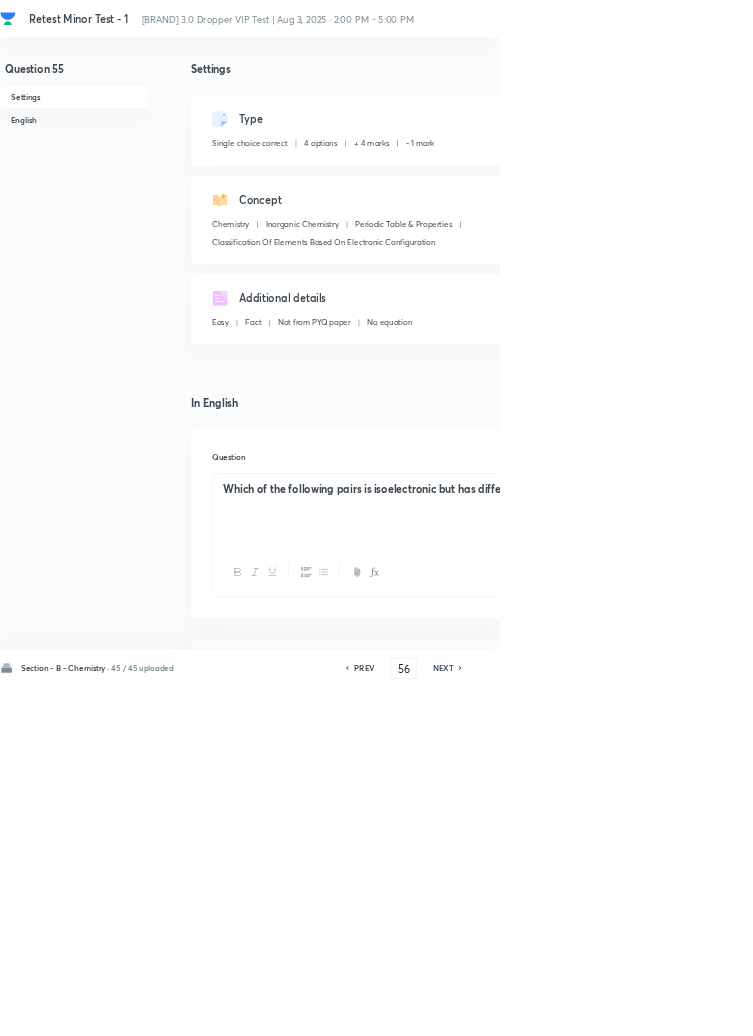 checkbox on "false" 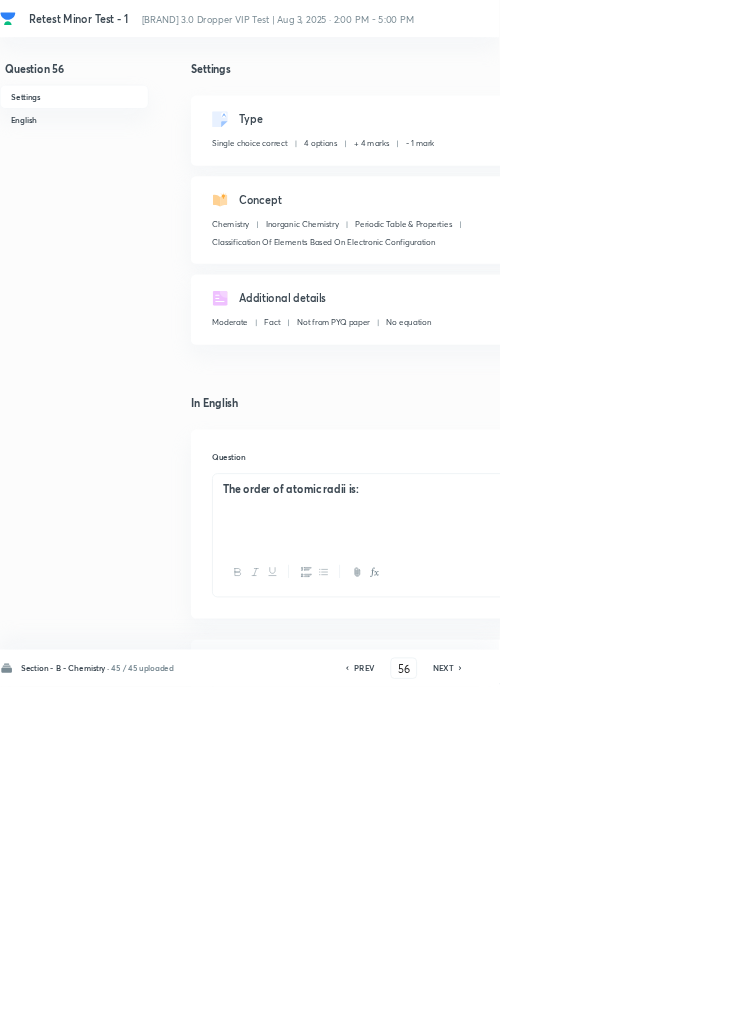click on "NEXT" at bounding box center (668, 1008) 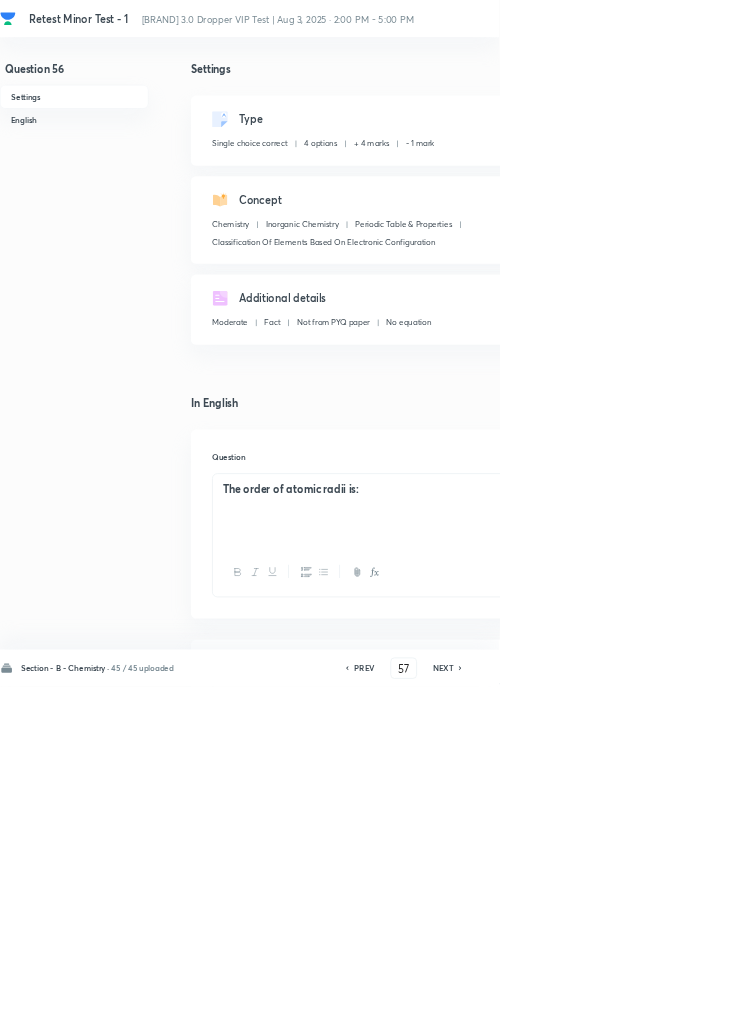 checkbox on "false" 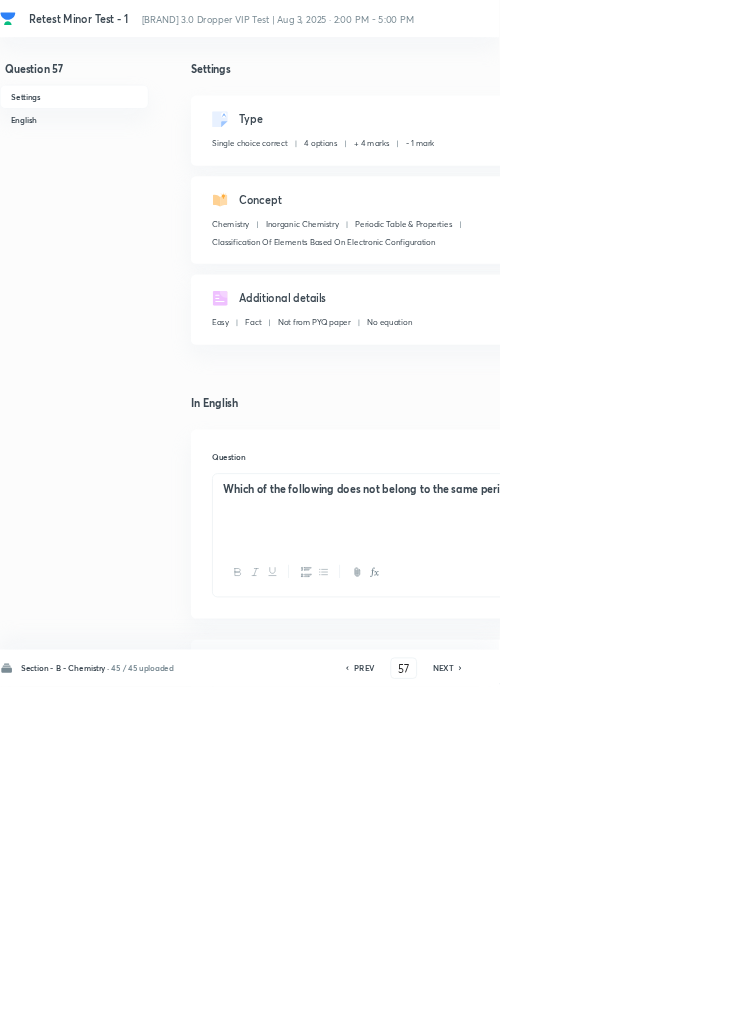 click on "NEXT" at bounding box center (668, 1008) 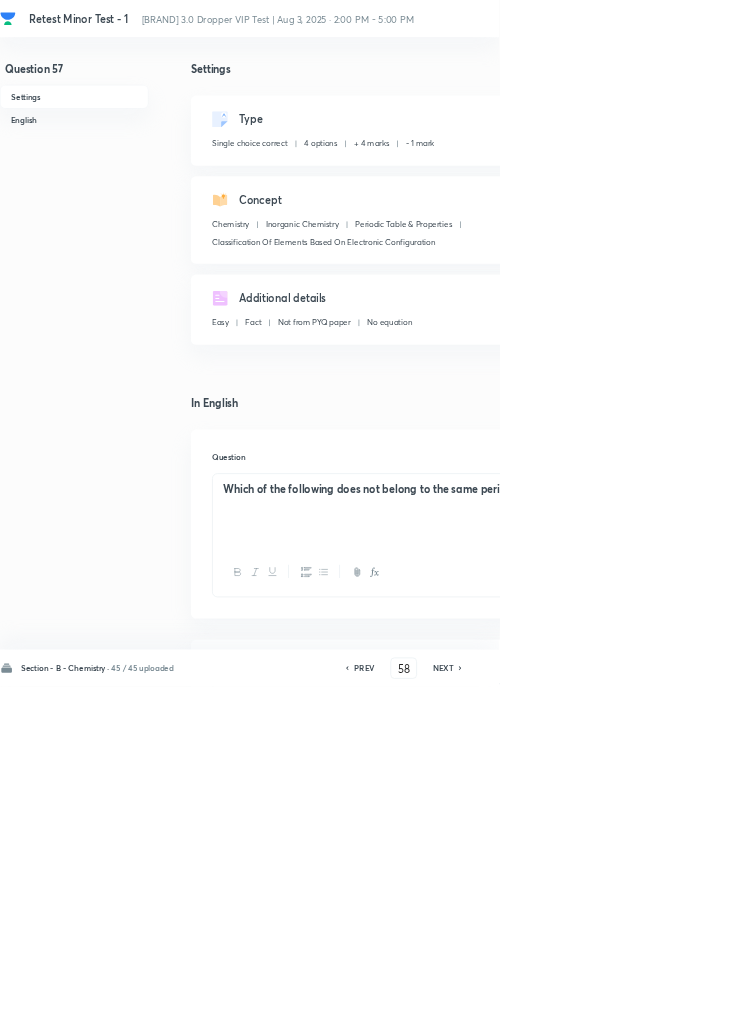 checkbox on "true" 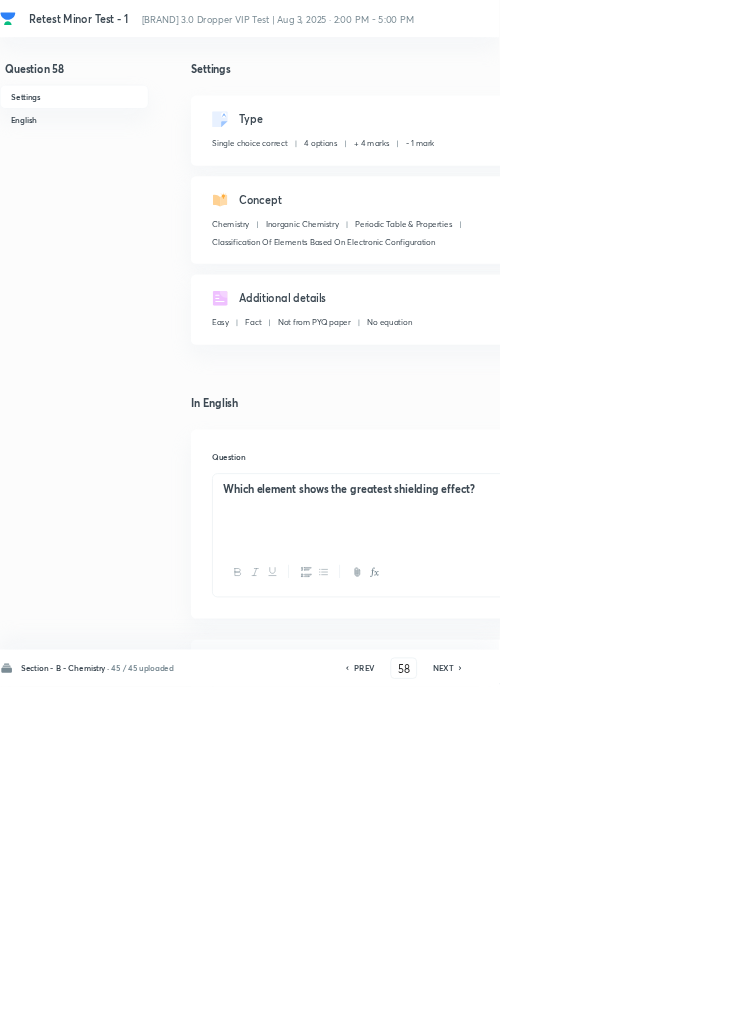 click on "NEXT" at bounding box center (668, 1008) 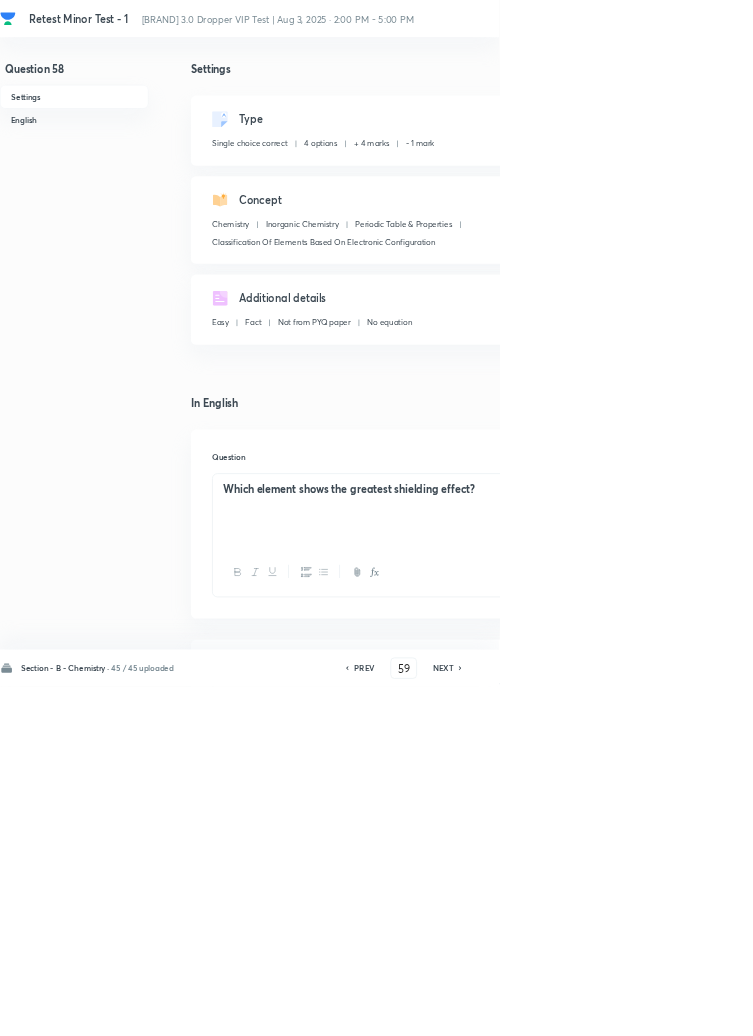checkbox on "false" 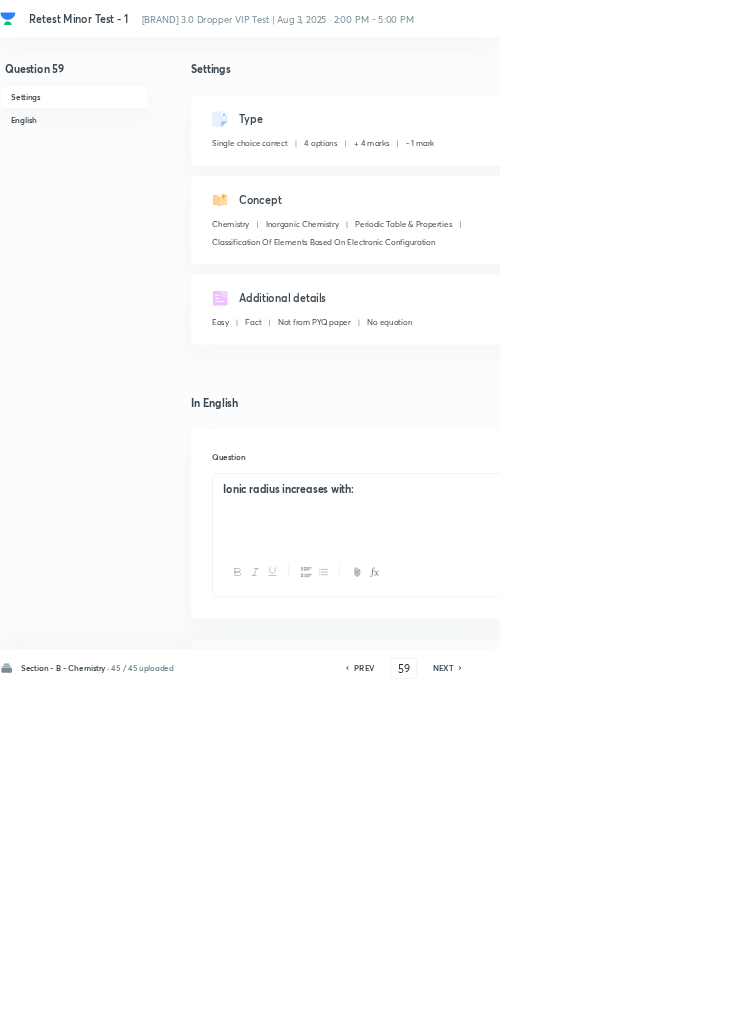 click on "NEXT" at bounding box center (668, 1008) 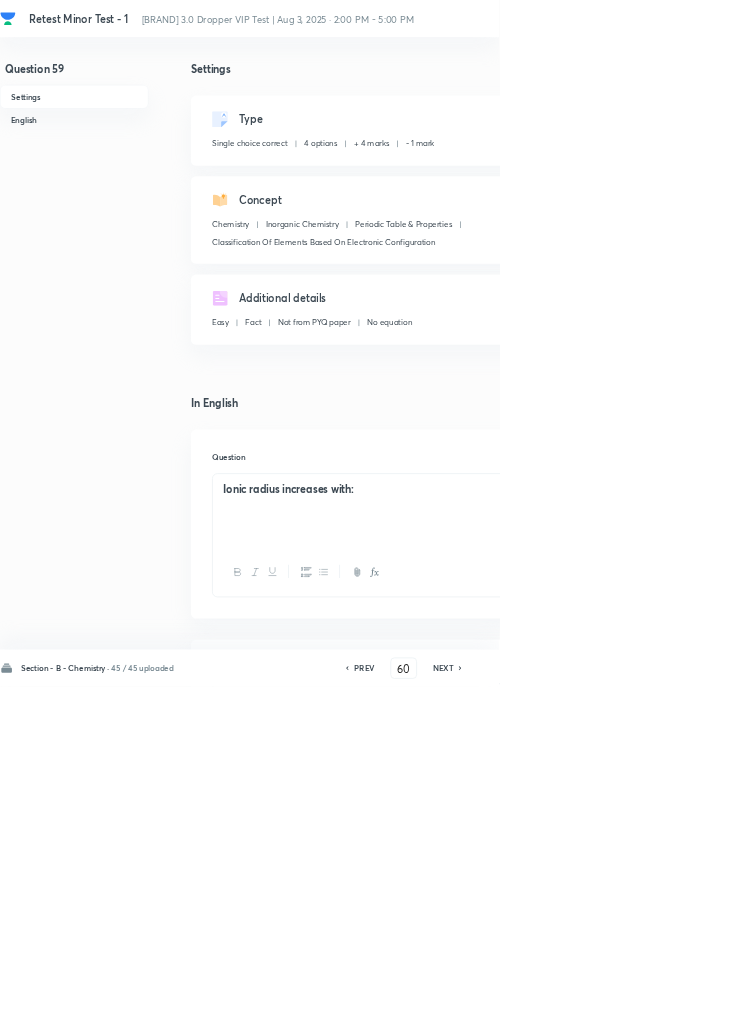 checkbox on "false" 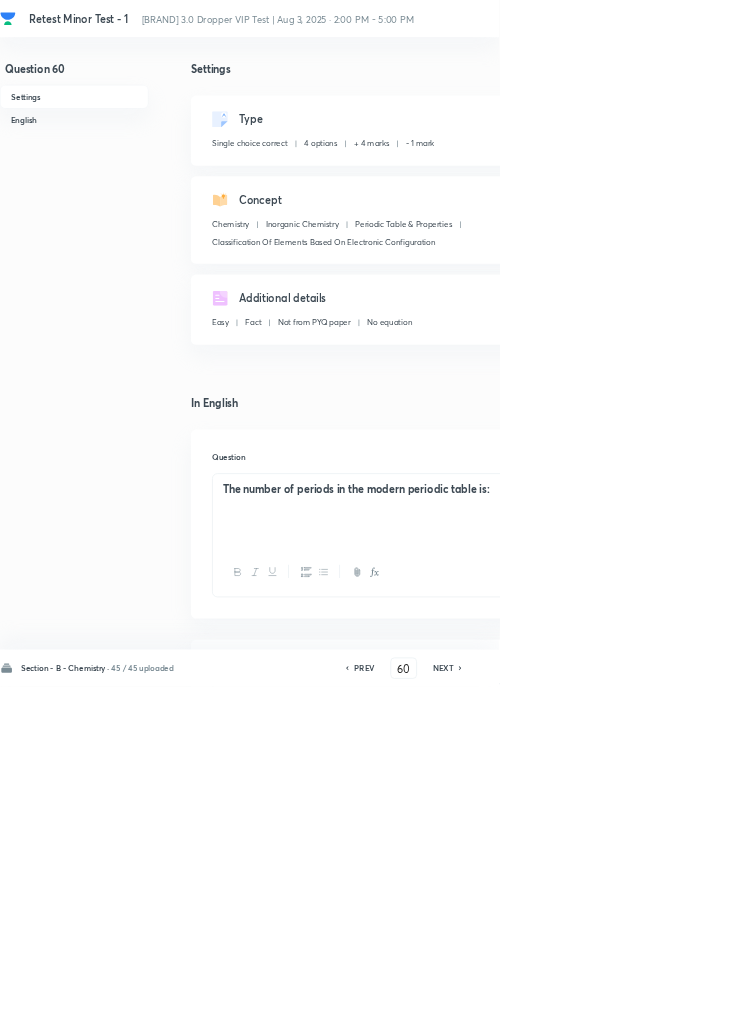 click on "NEXT" at bounding box center [668, 1008] 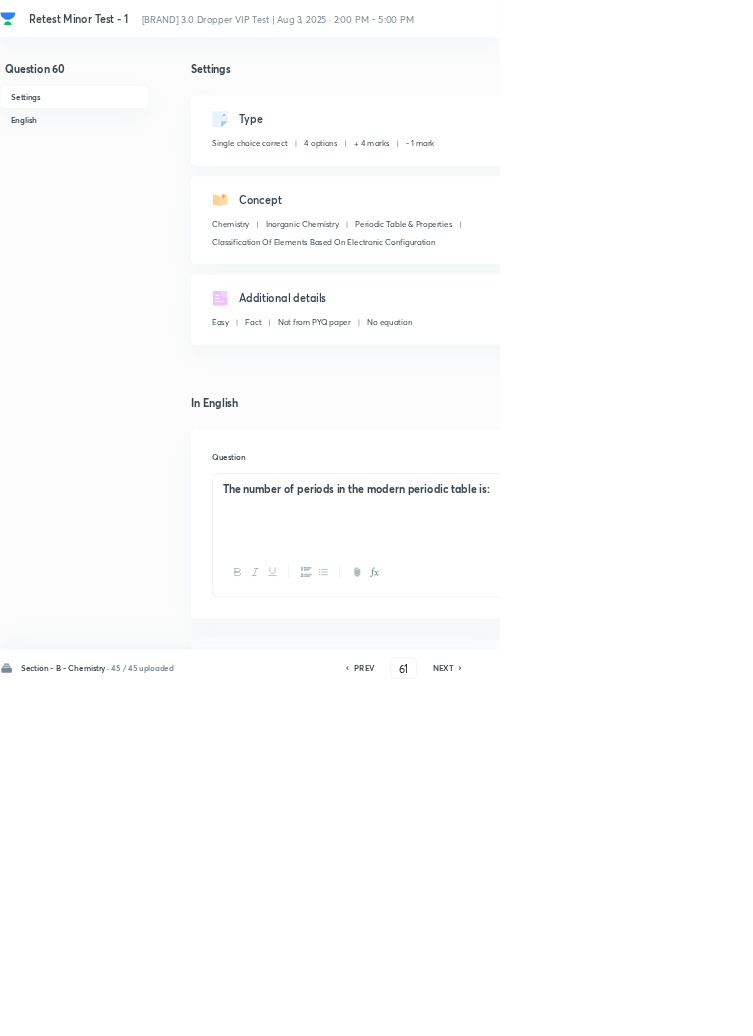 checkbox on "false" 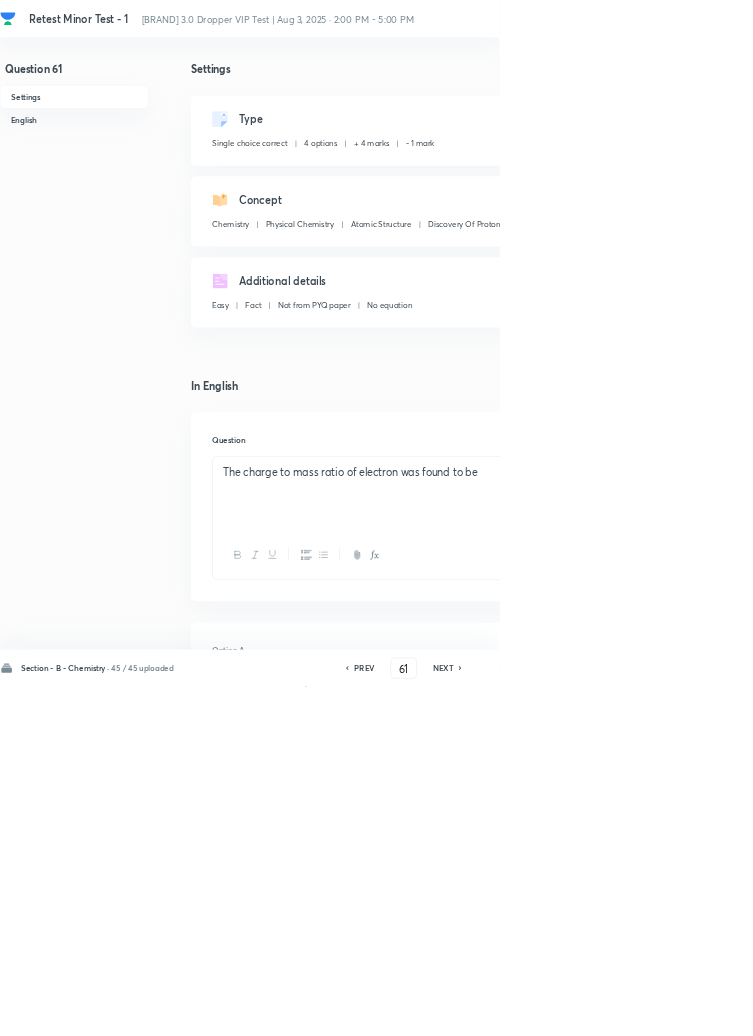 click on "NEXT" at bounding box center [668, 1008] 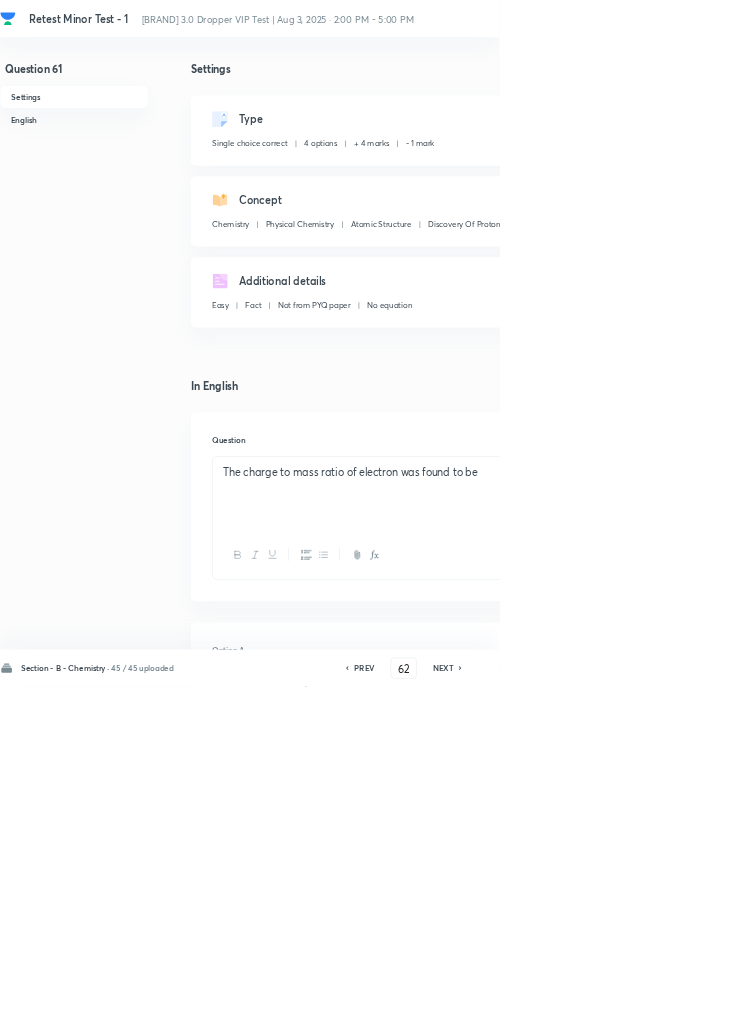 checkbox on "false" 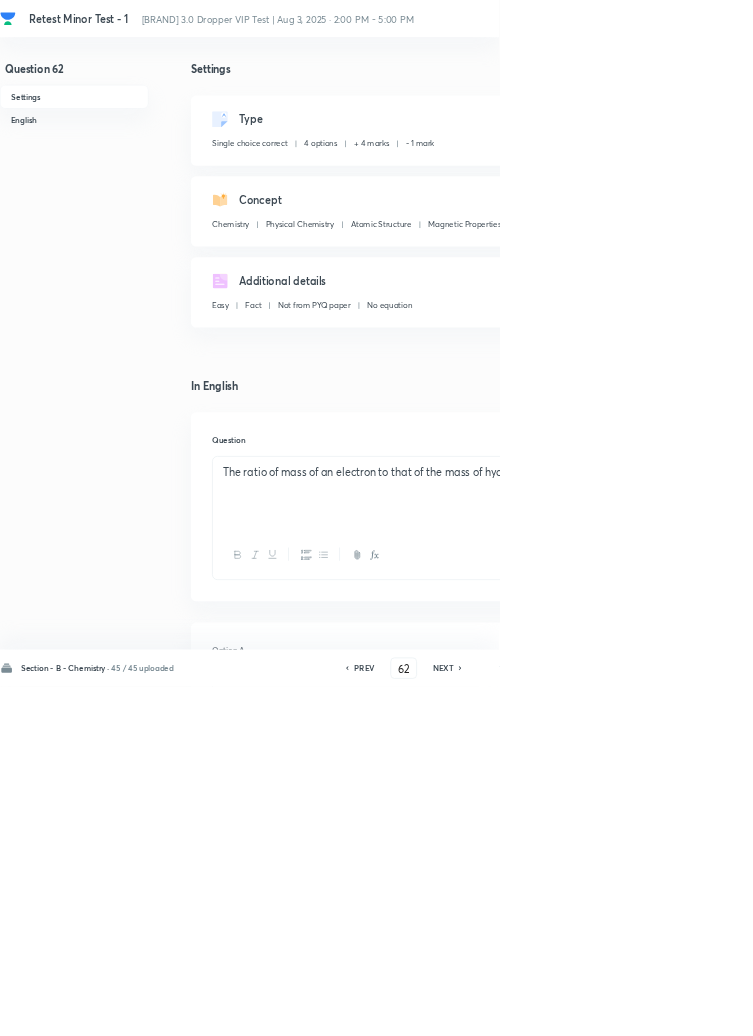 click on "NEXT" at bounding box center [668, 1008] 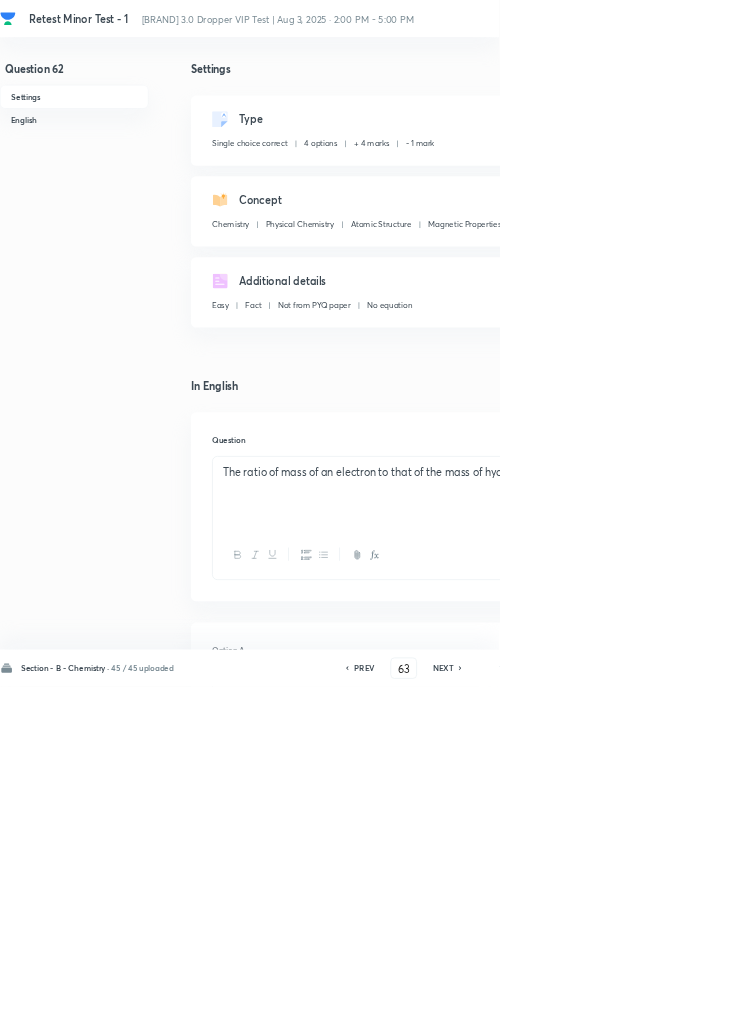 checkbox on "false" 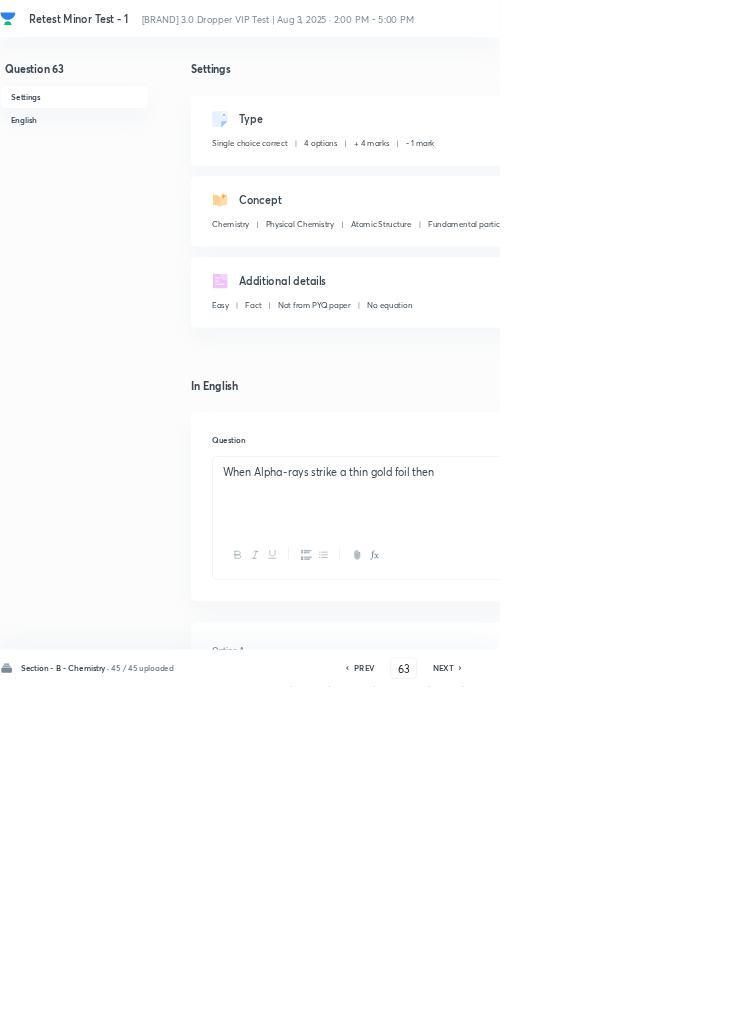 checkbox on "true" 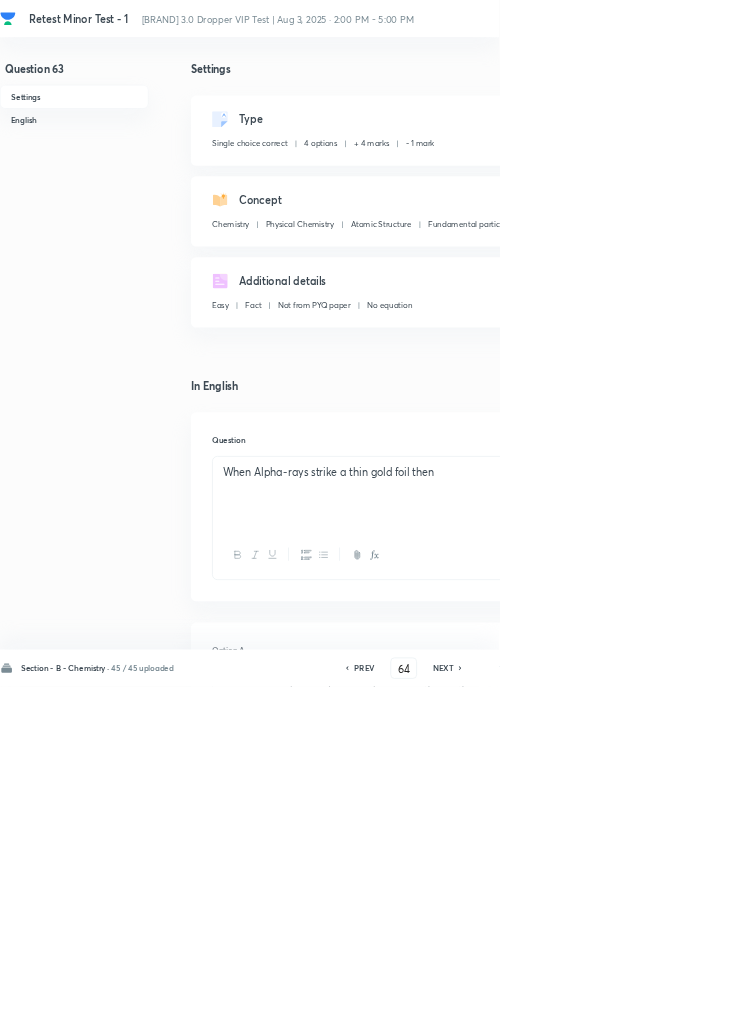 checkbox on "false" 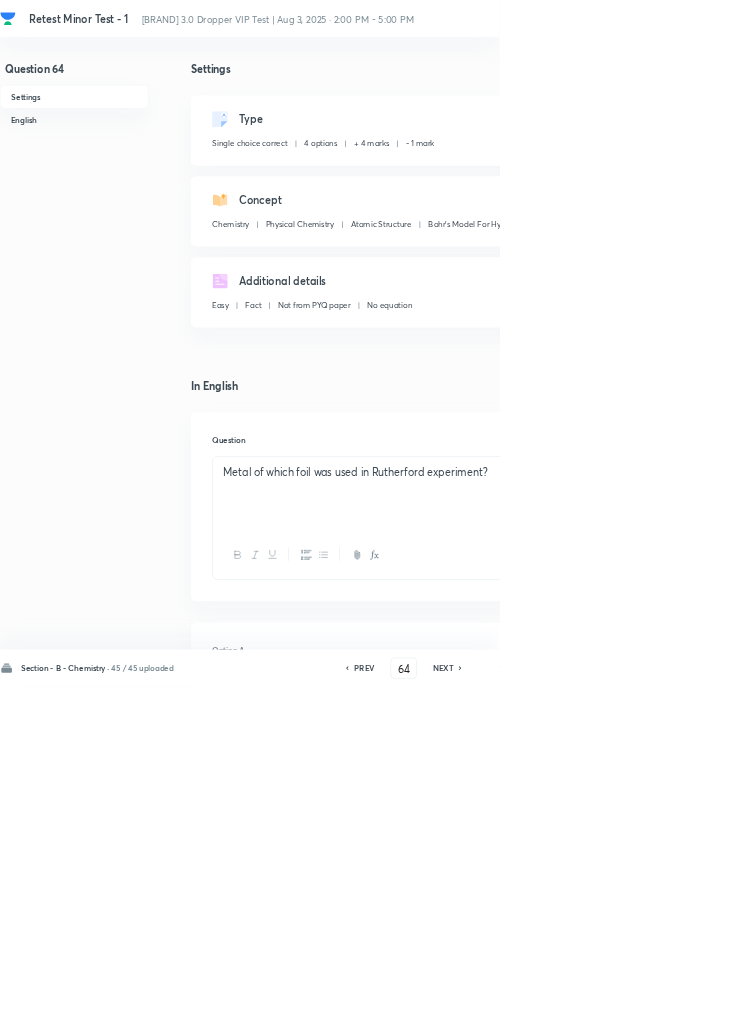 click on "NEXT" at bounding box center (668, 1008) 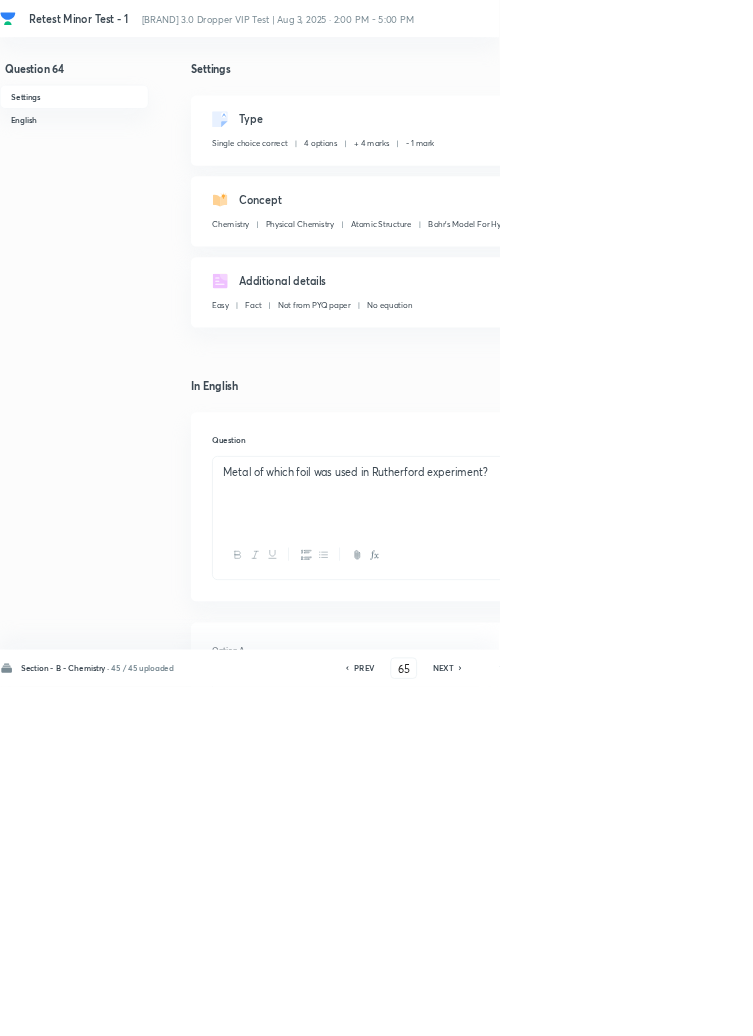 checkbox on "true" 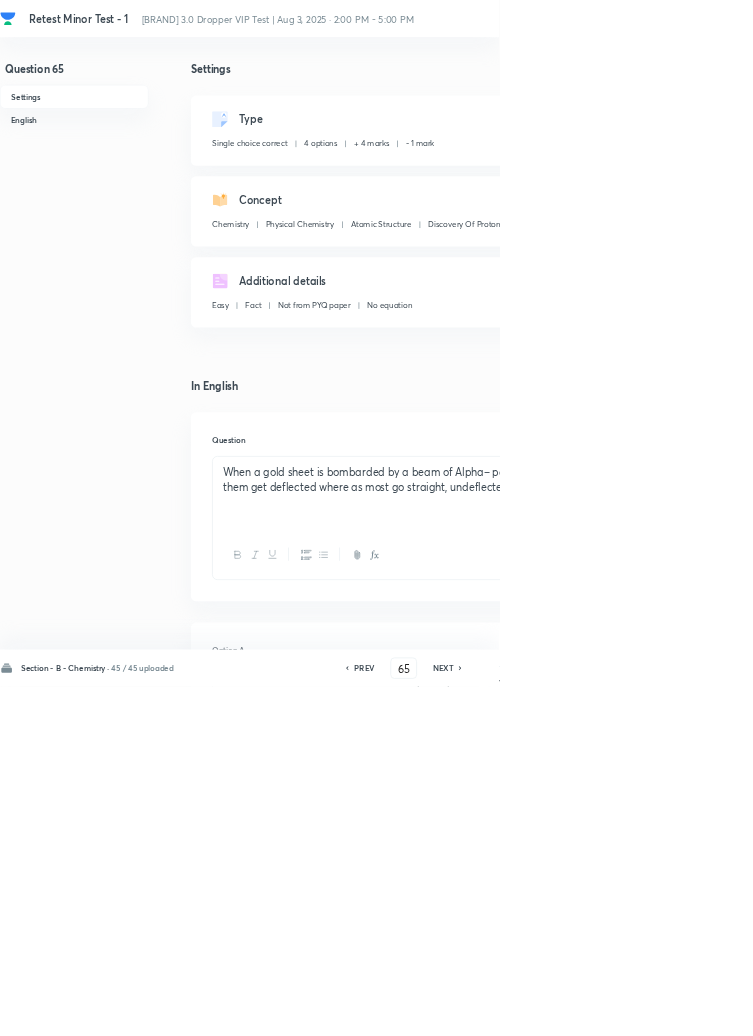 click on "NEXT" at bounding box center (668, 1008) 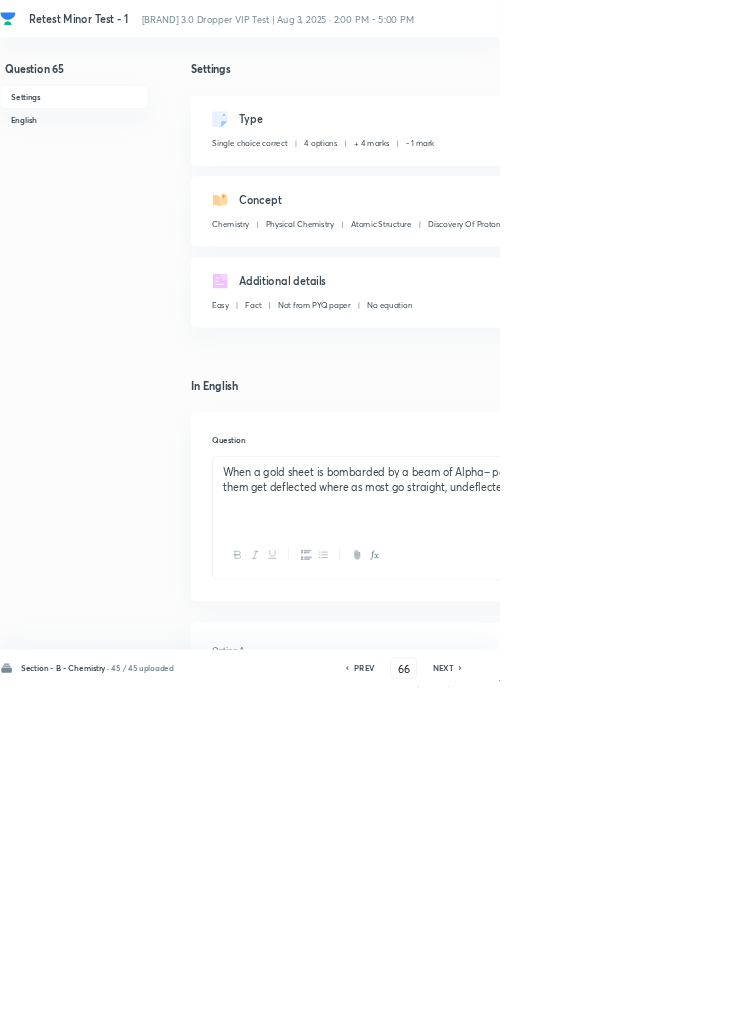 checkbox on "false" 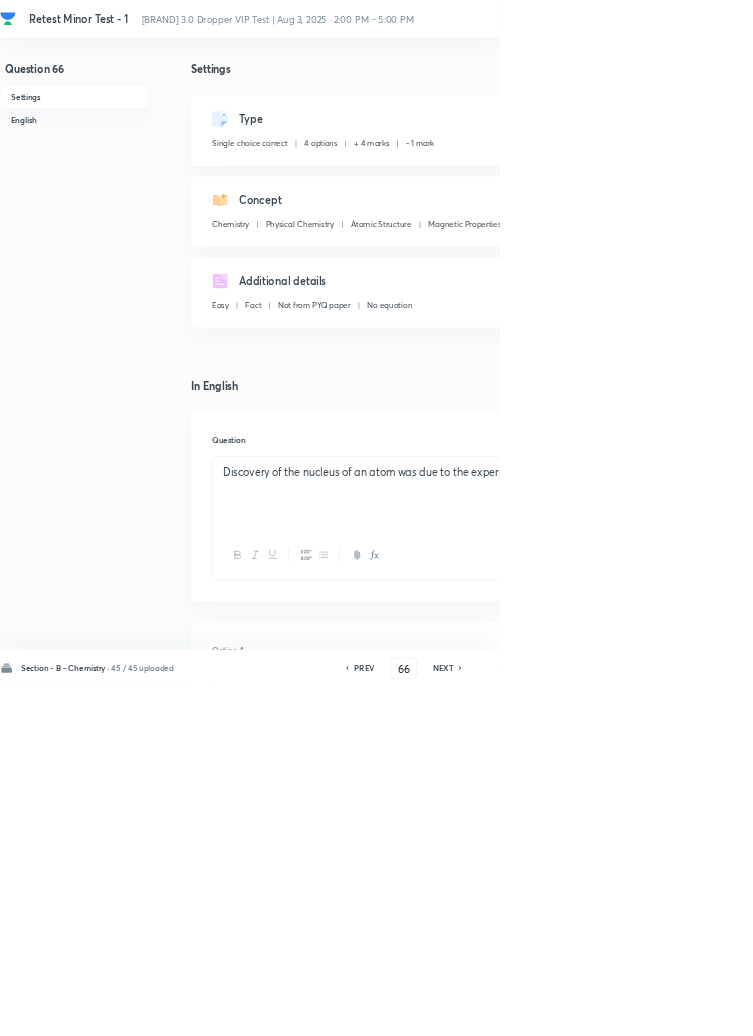 click on "NEXT" at bounding box center [668, 1008] 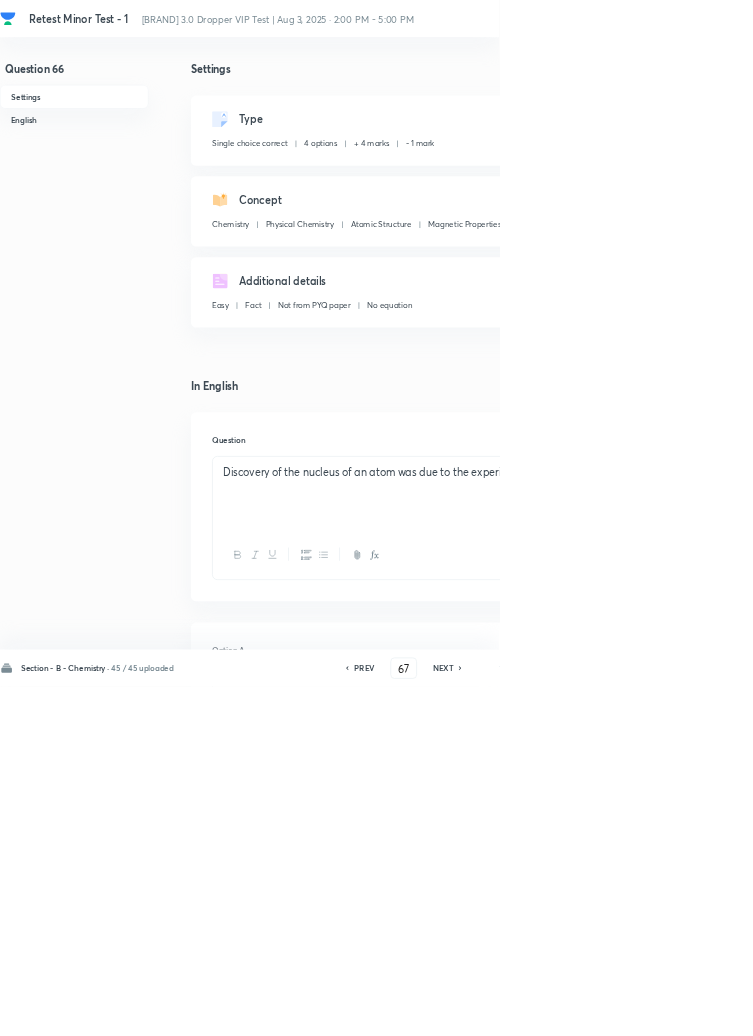 checkbox on "false" 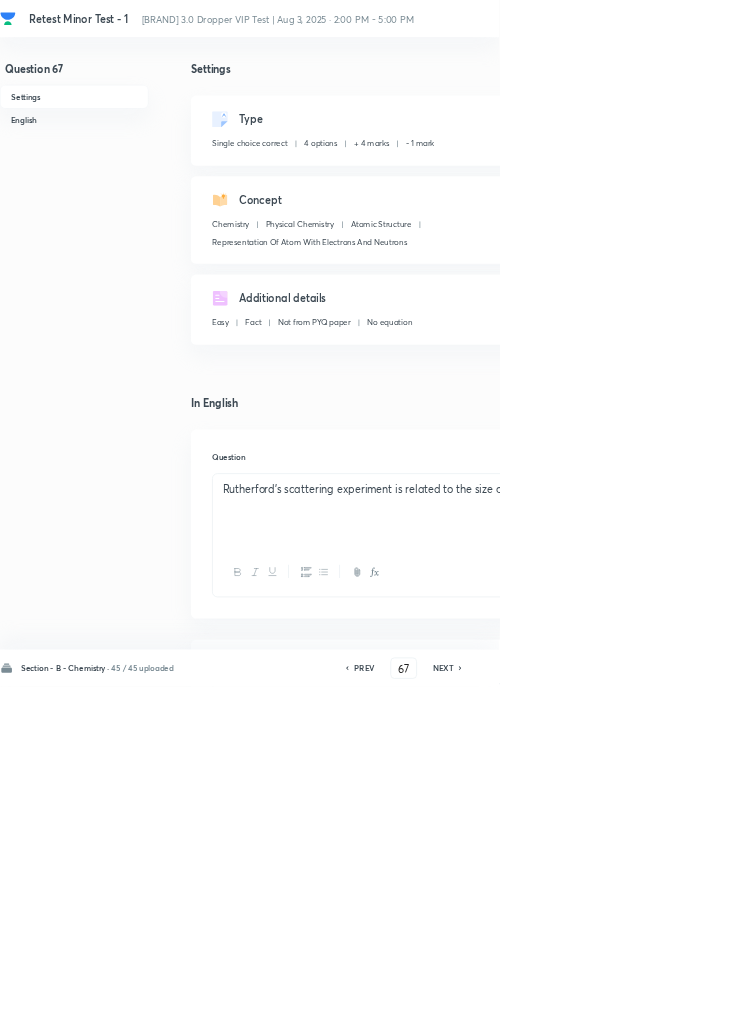 click on "NEXT" at bounding box center [668, 1008] 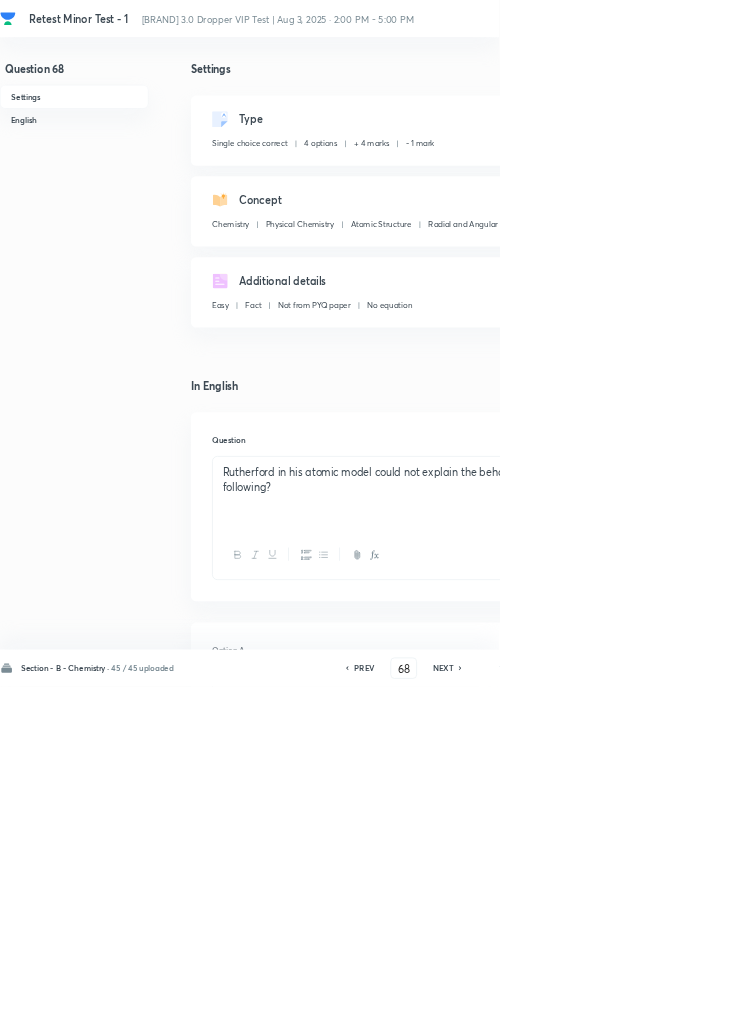 checkbox on "true" 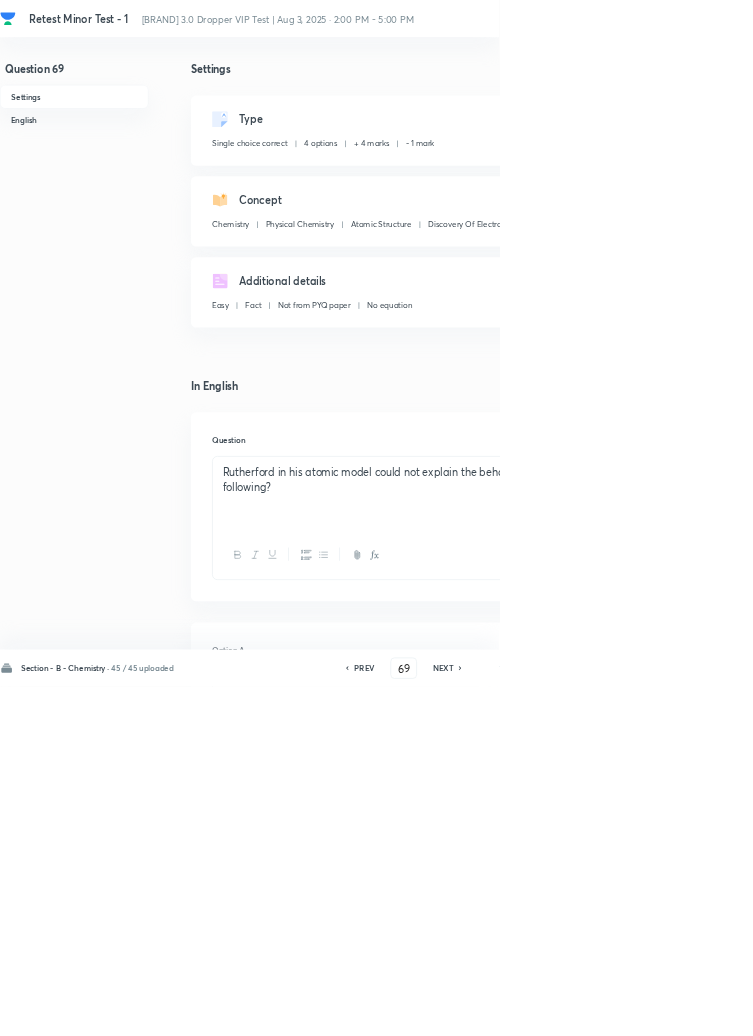 checkbox on "false" 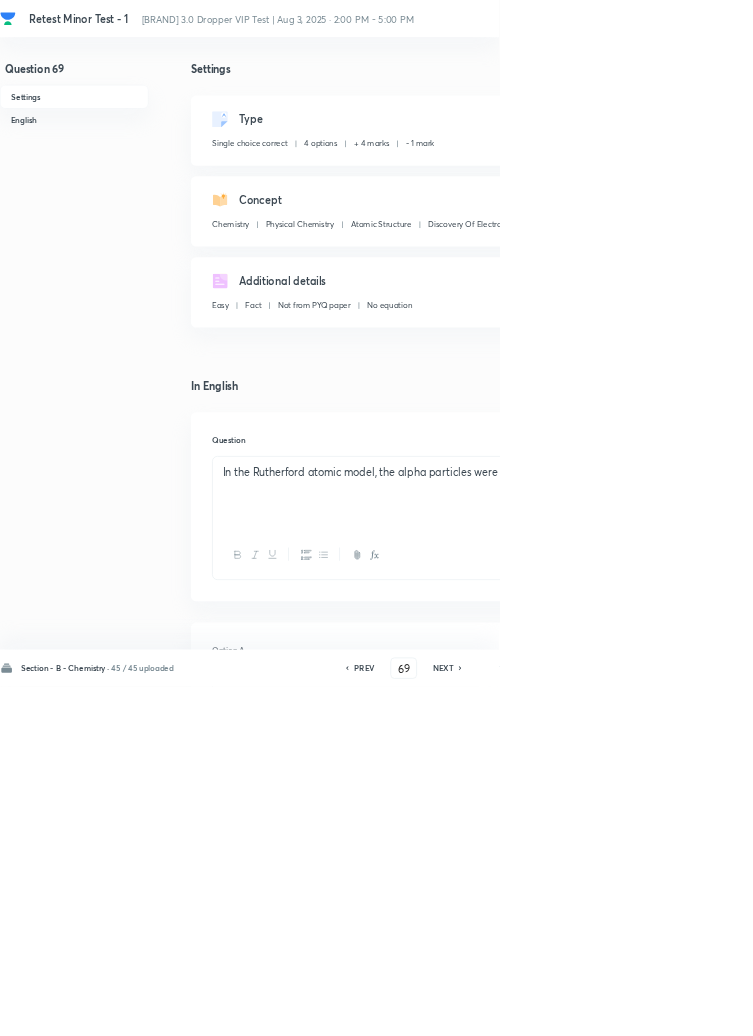 click on "NEXT" at bounding box center [668, 1008] 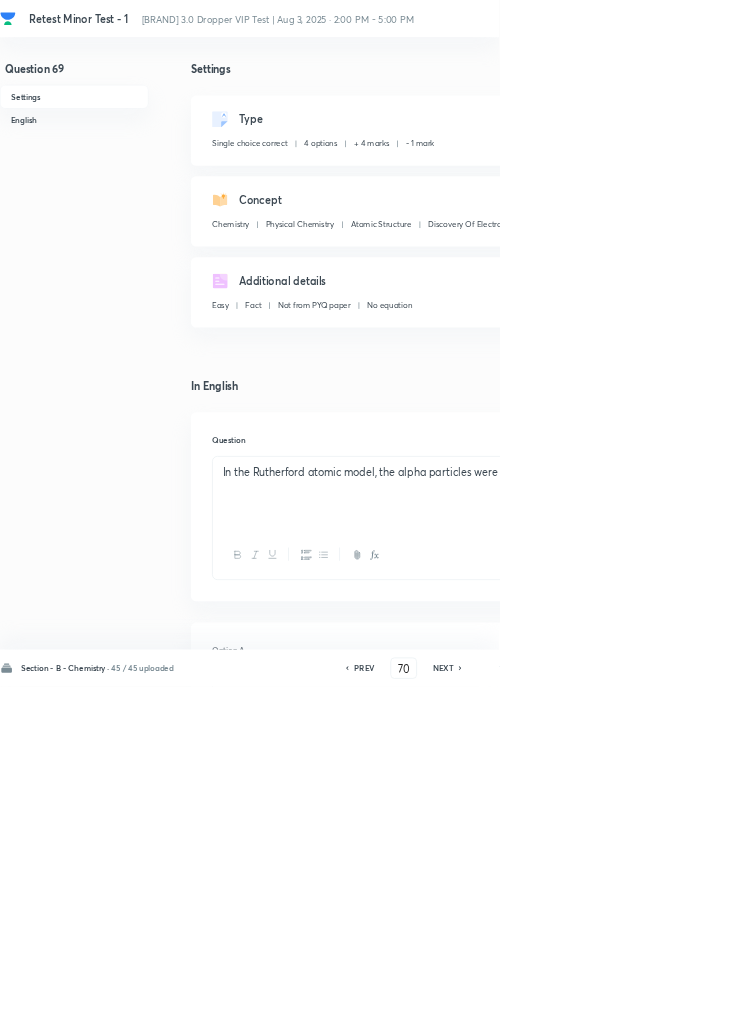 checkbox on "false" 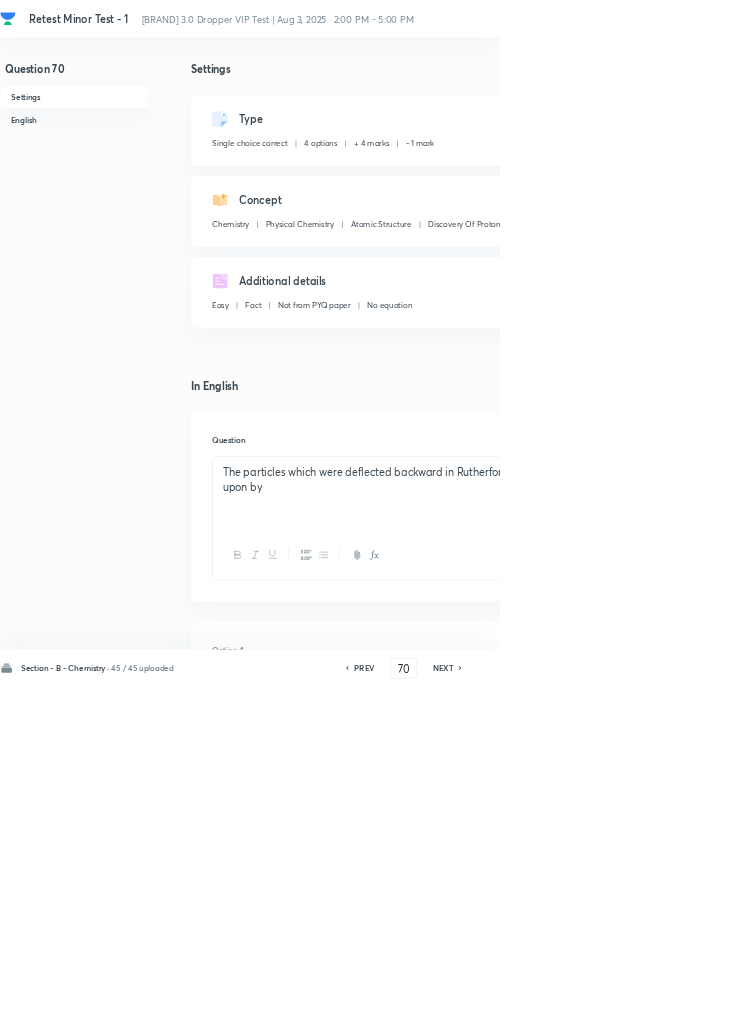 click on "Section - B - Chemistry ·
45 / 45 uploaded
PREV 70 ​ NEXT Remove Save" at bounding box center [568, 1008] 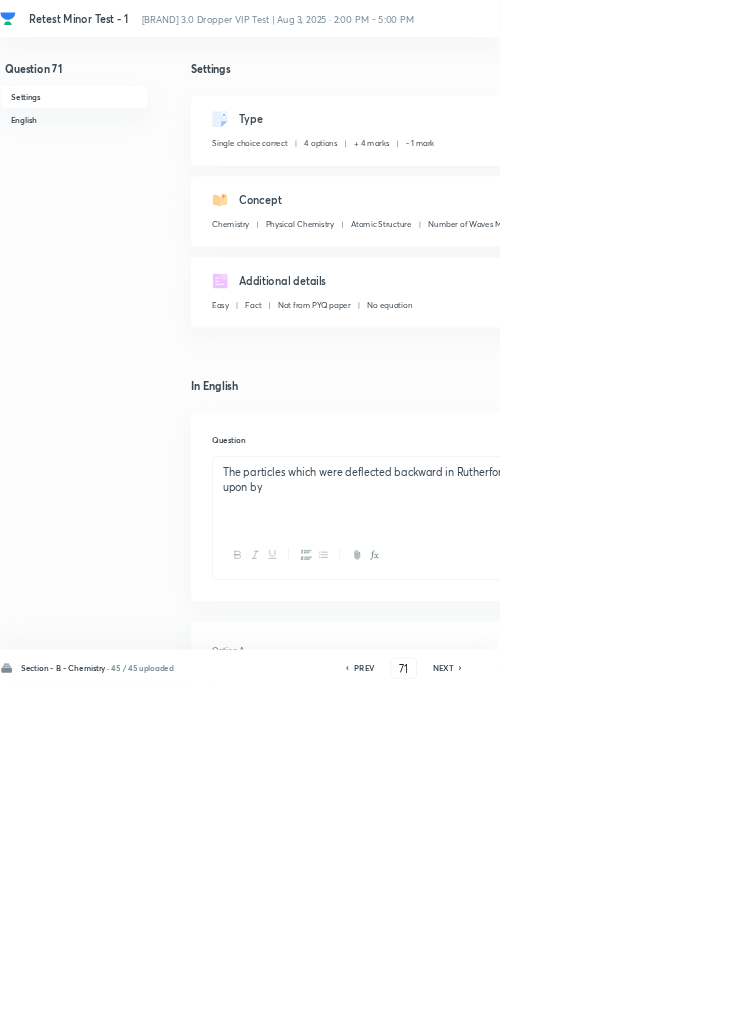 checkbox on "false" 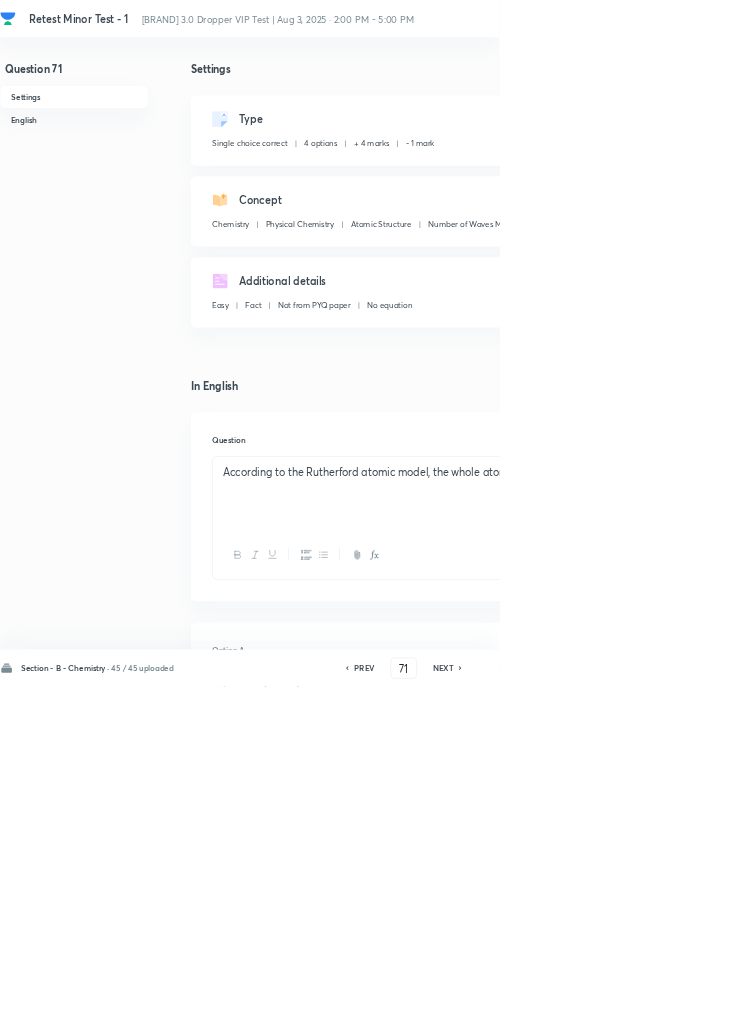 click on "NEXT" at bounding box center [668, 1008] 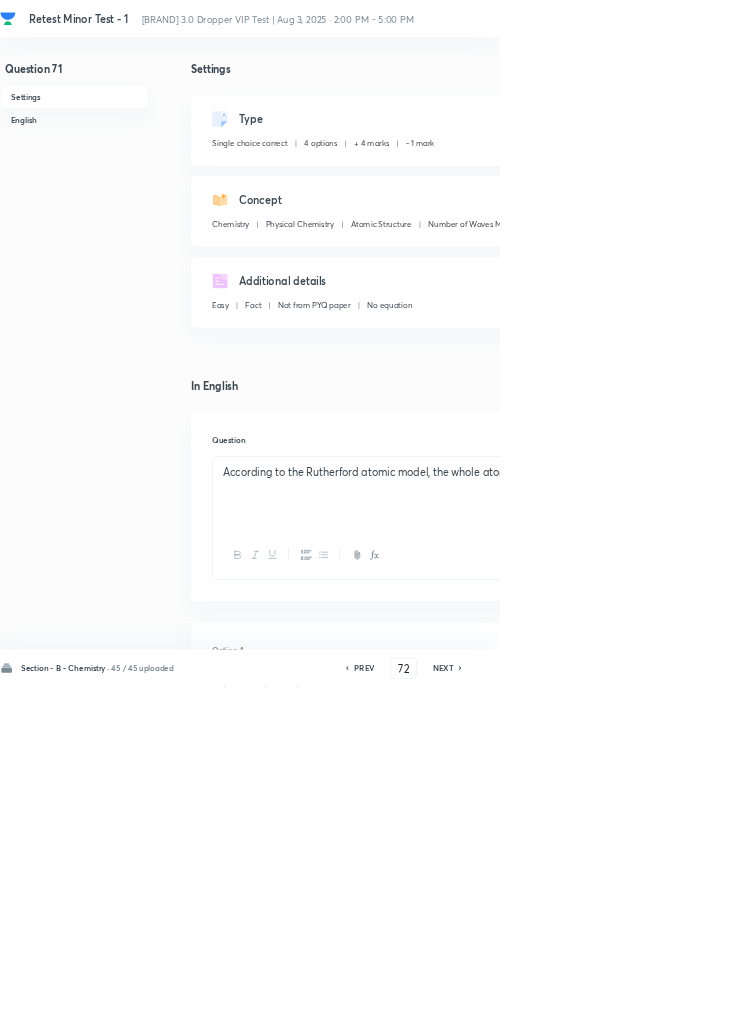 checkbox on "true" 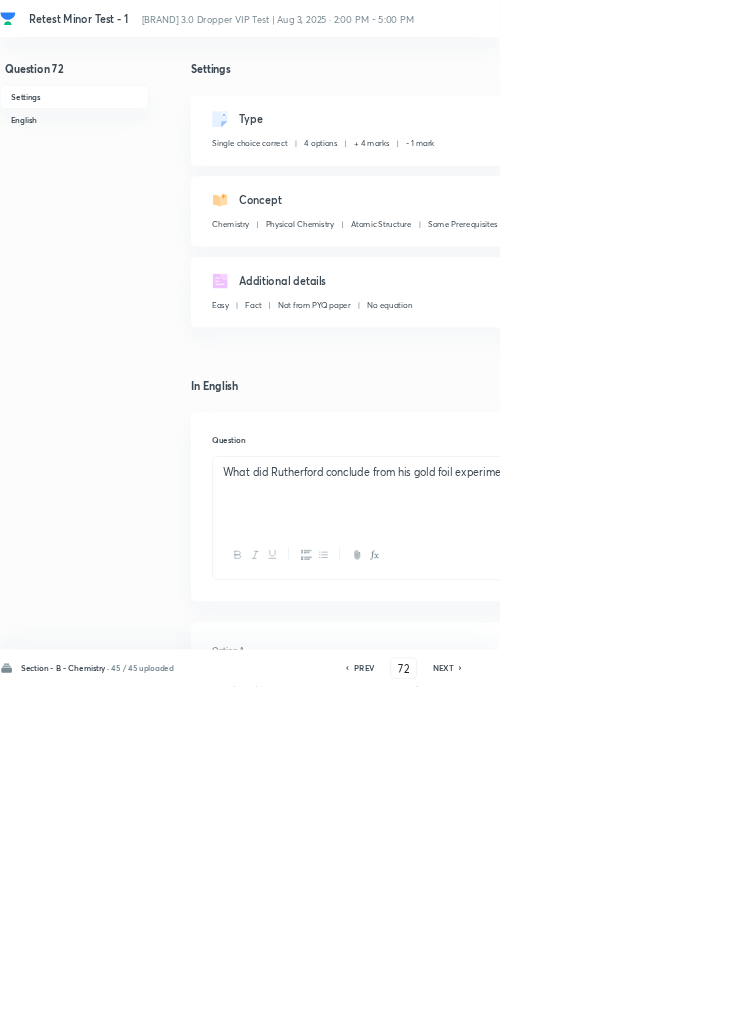 click on "NEXT" at bounding box center (668, 1008) 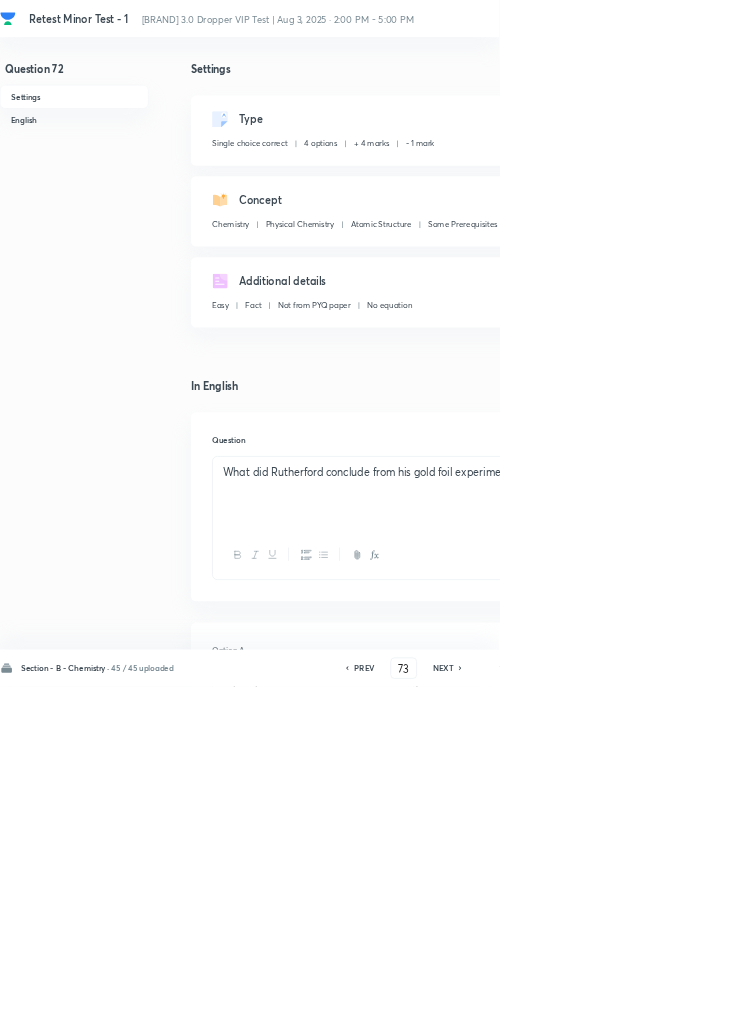 checkbox on "false" 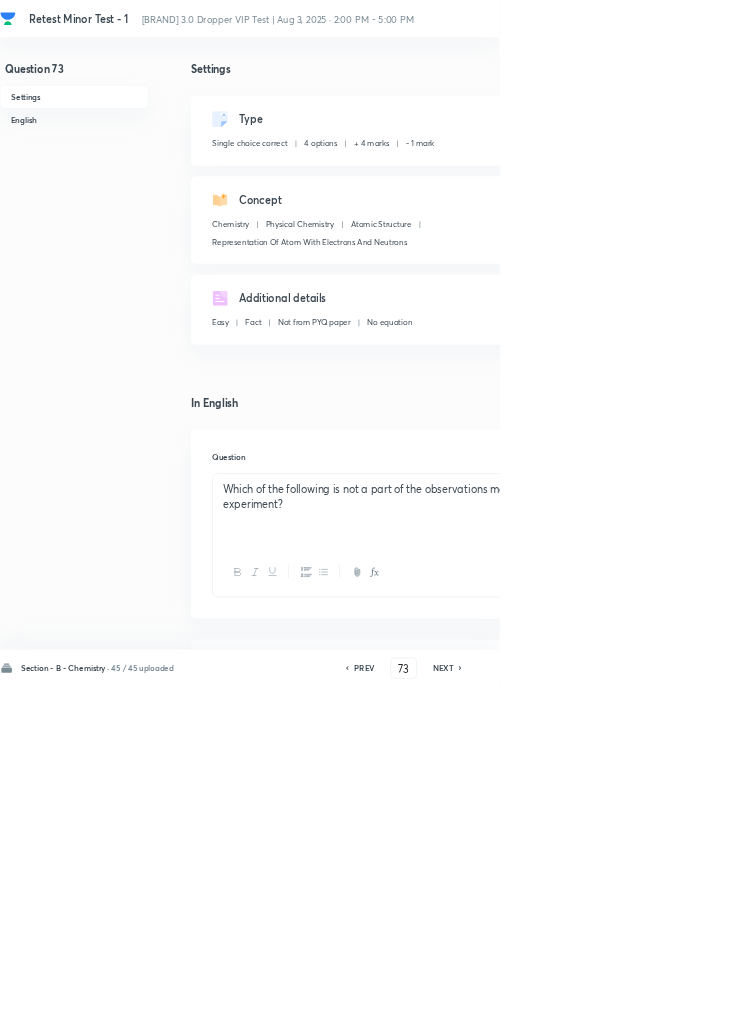click on "NEXT" at bounding box center (668, 1008) 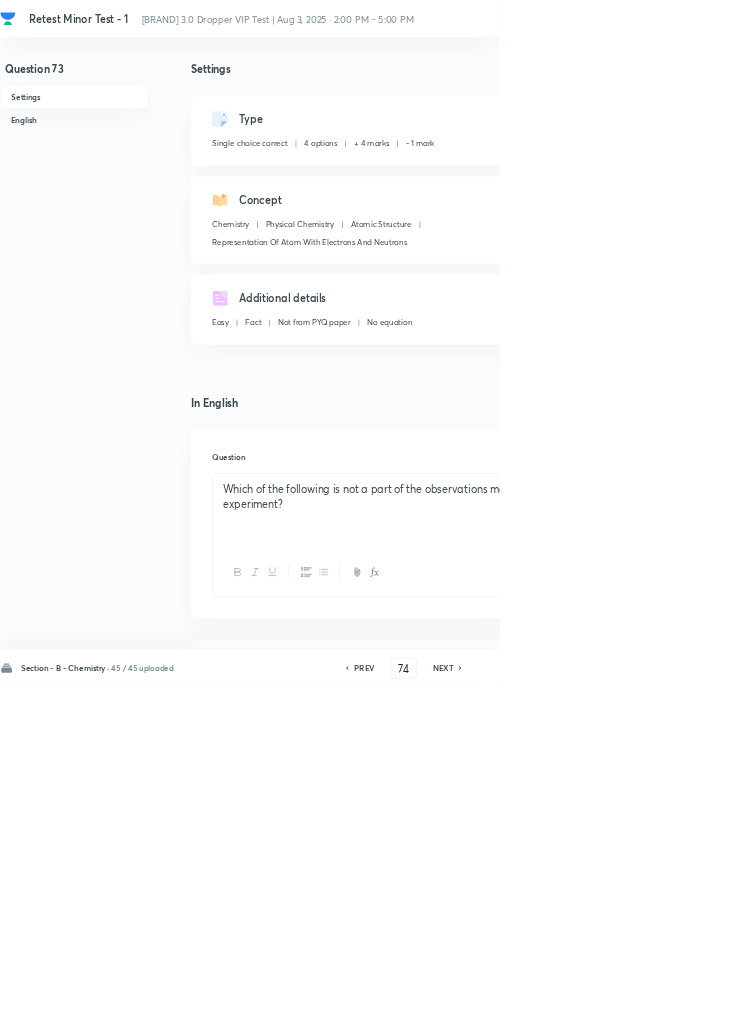 checkbox on "true" 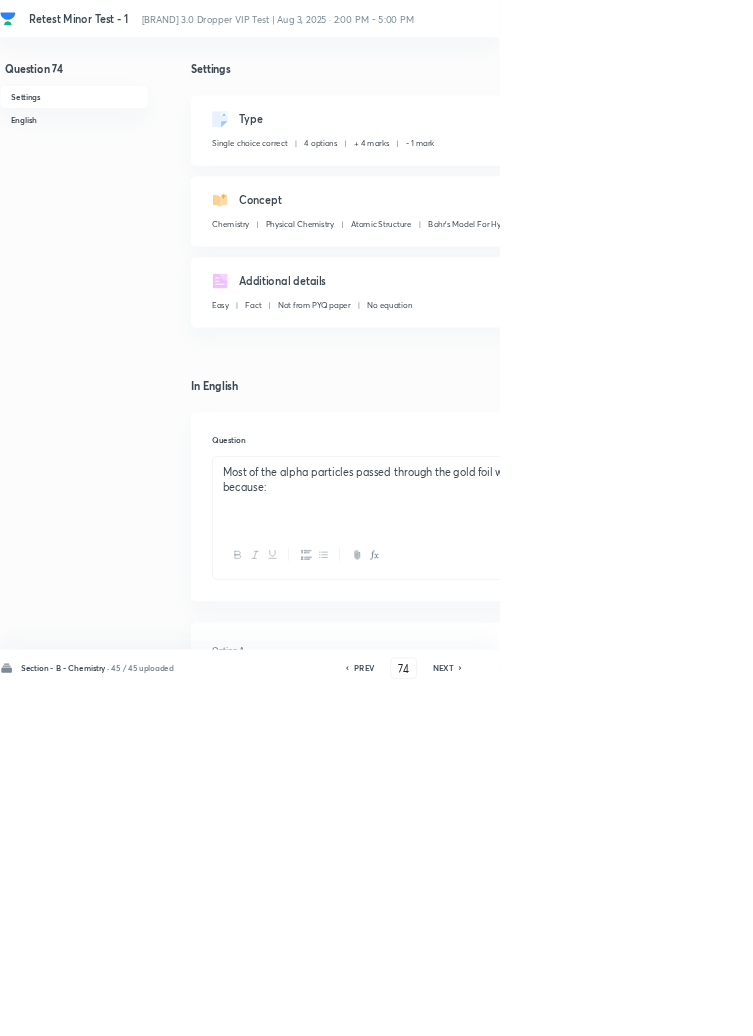 click on "NEXT" at bounding box center (668, 1008) 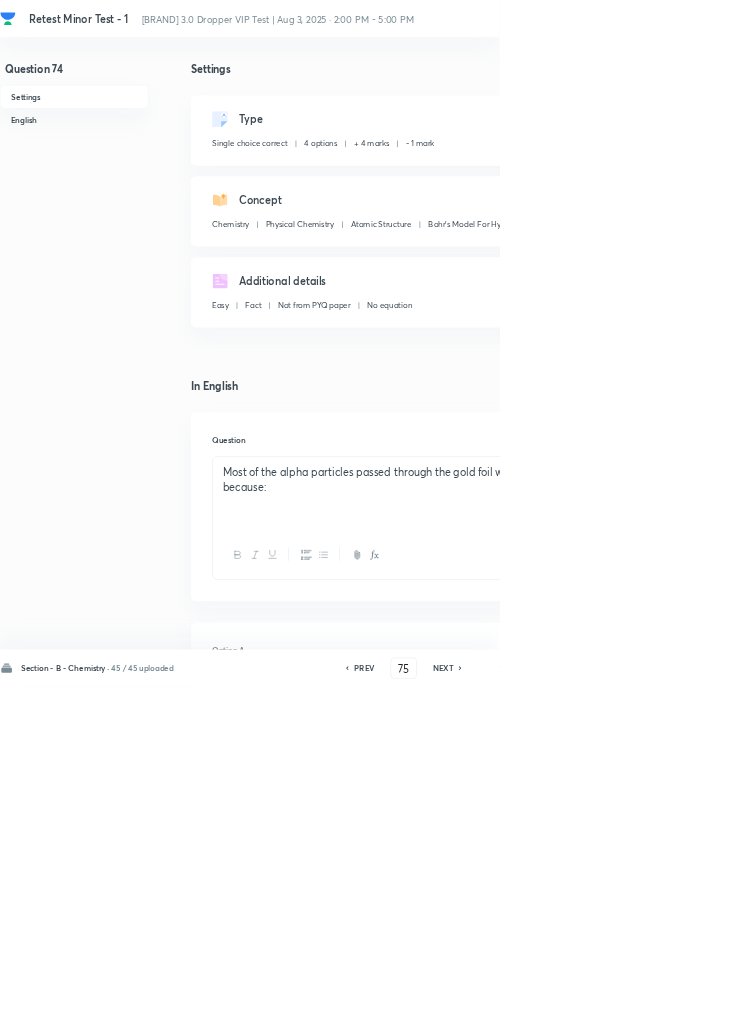 checkbox on "false" 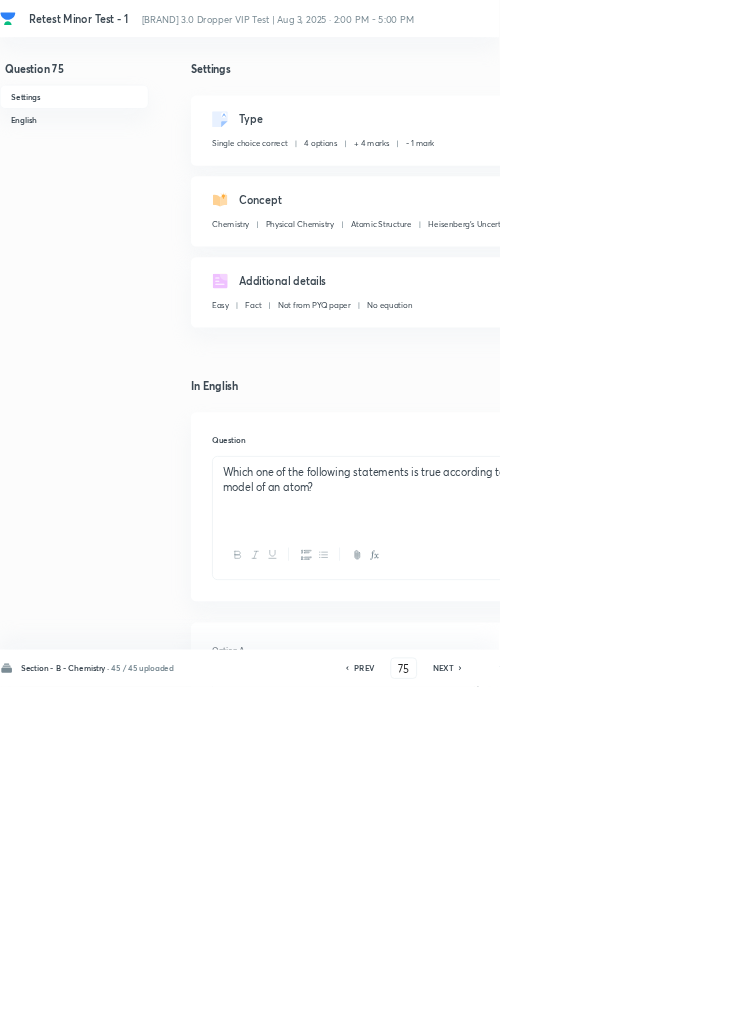 click on "NEXT" at bounding box center [668, 1008] 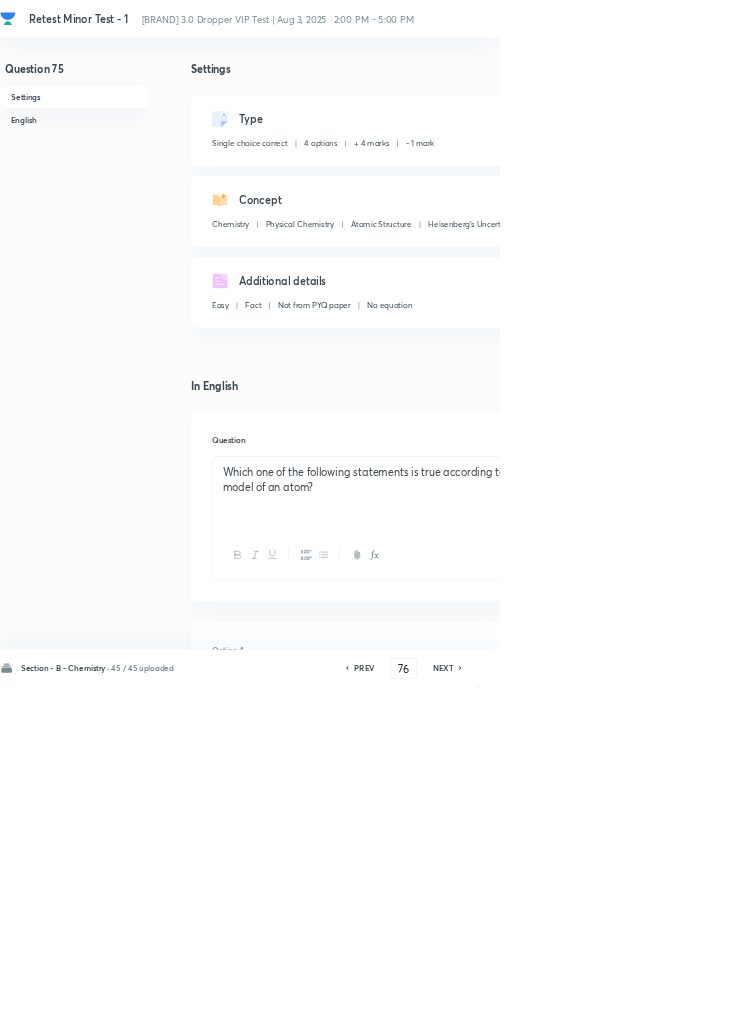 checkbox on "false" 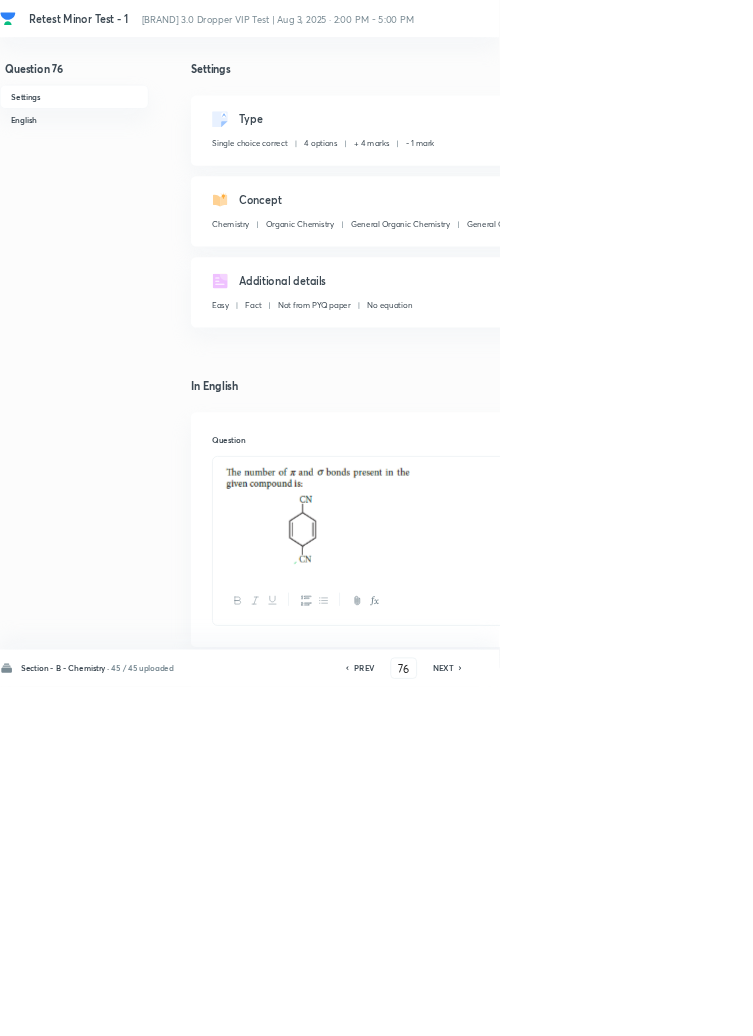 click on "NEXT" at bounding box center (668, 1008) 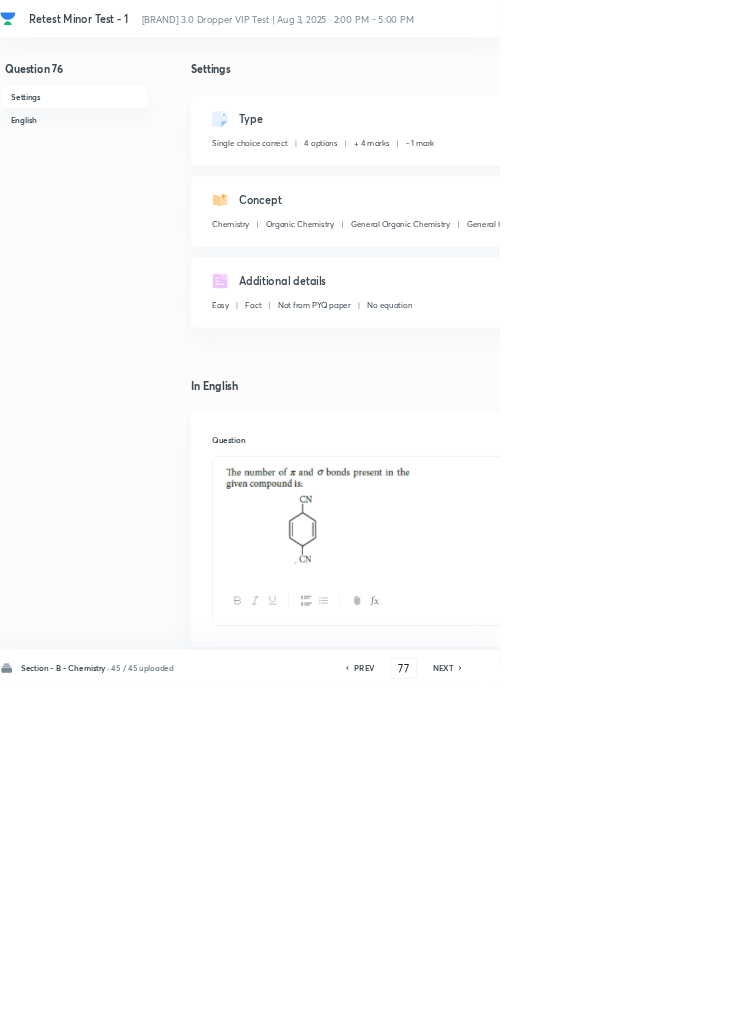 checkbox on "false" 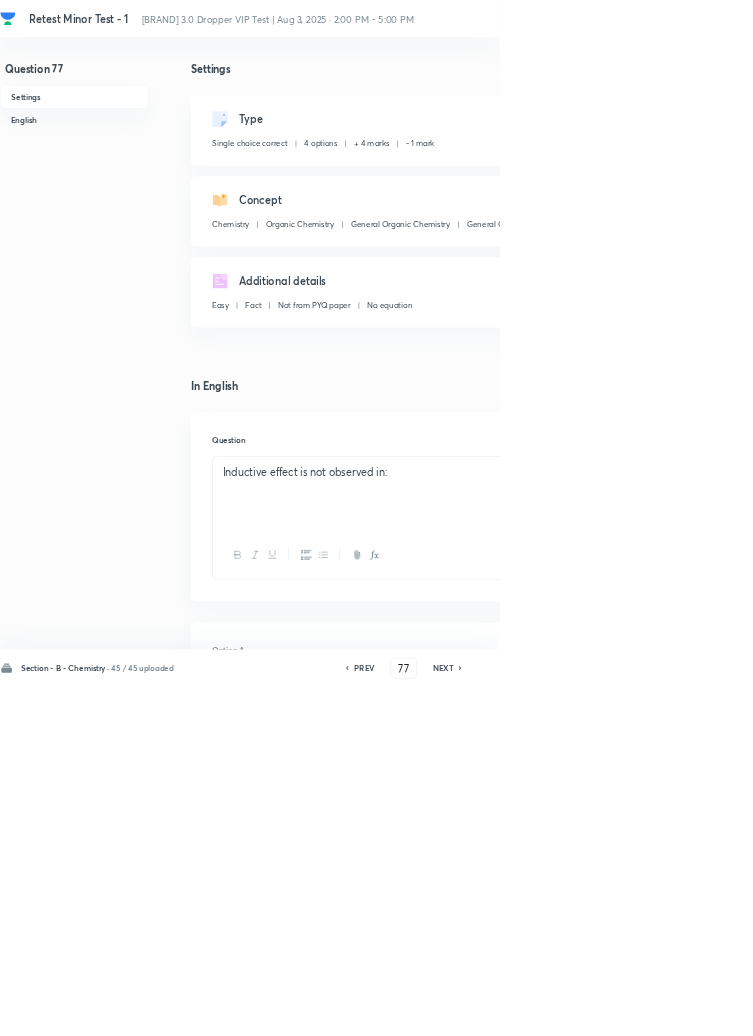 click on "NEXT" at bounding box center [668, 1008] 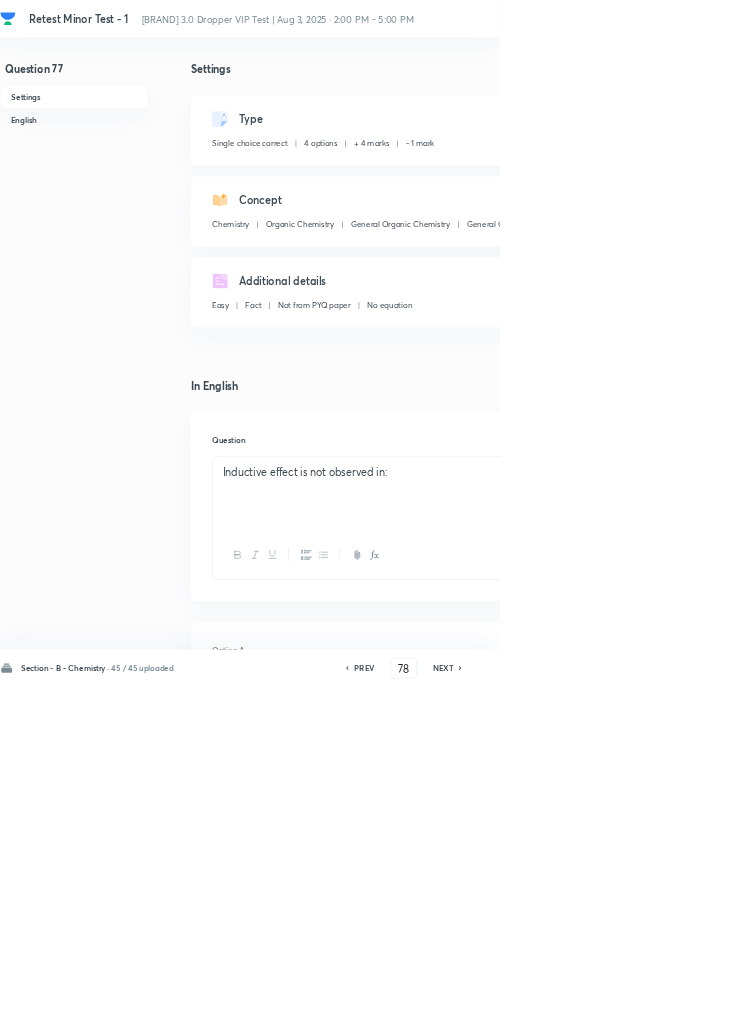 checkbox on "true" 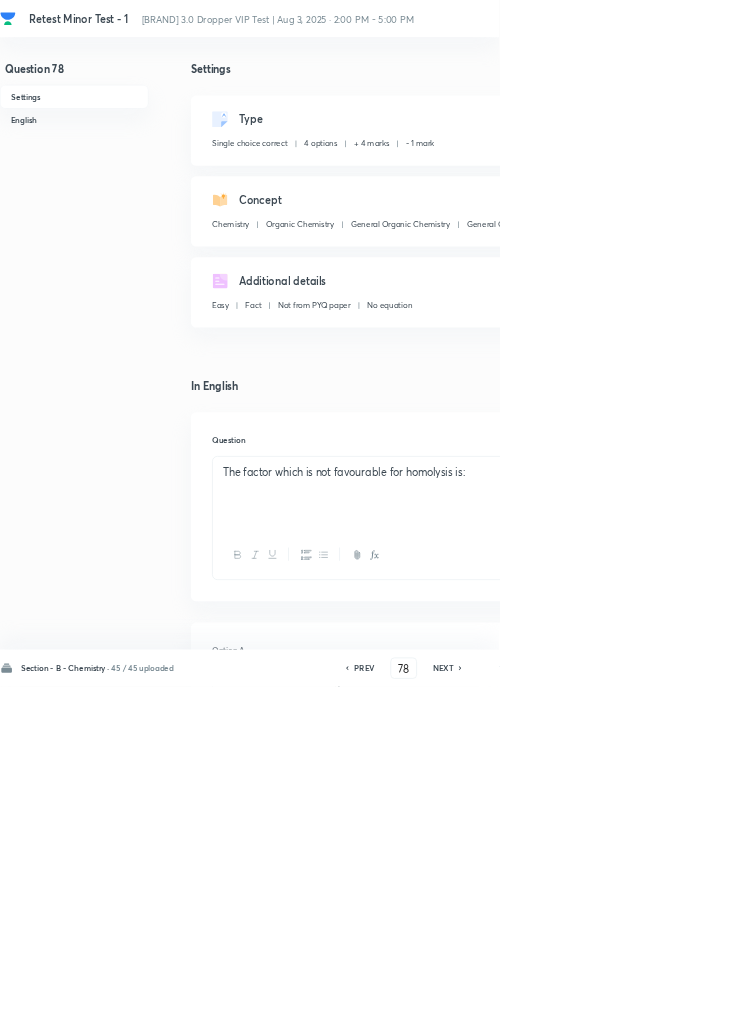 click on "NEXT" at bounding box center (668, 1008) 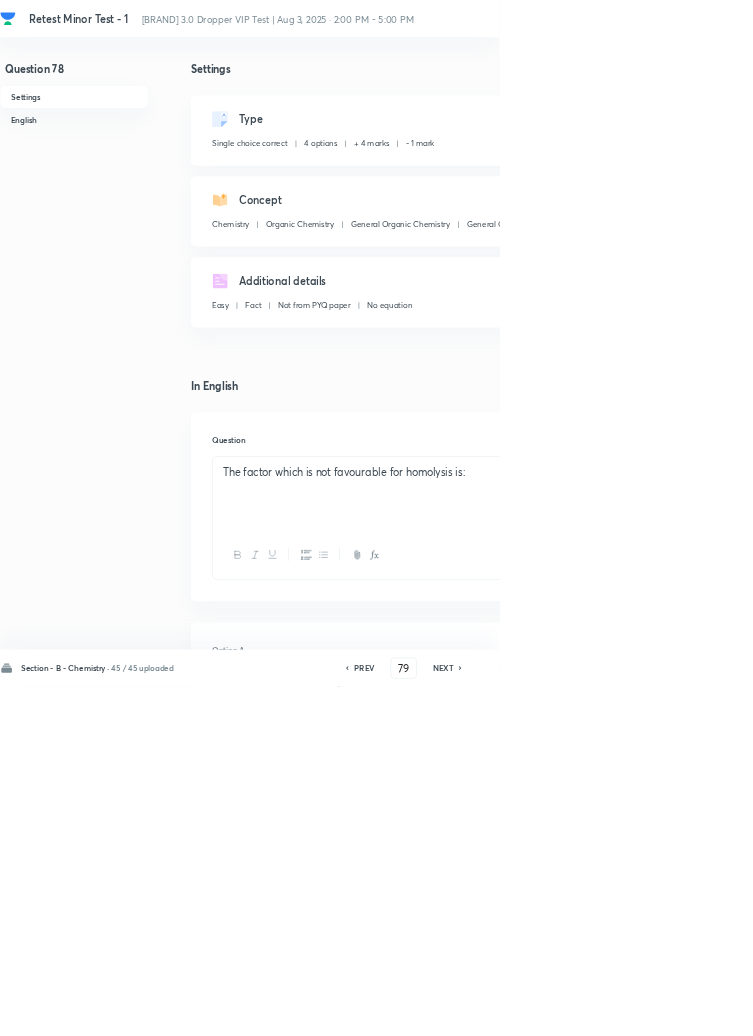 checkbox on "false" 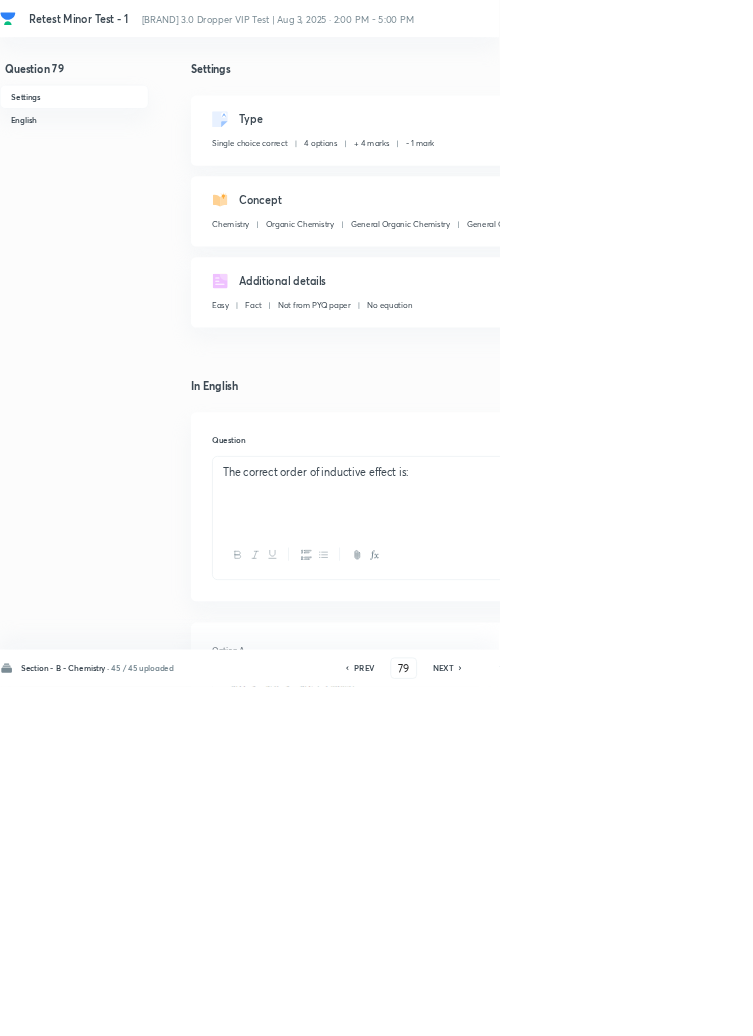 click on "NEXT" at bounding box center (668, 1008) 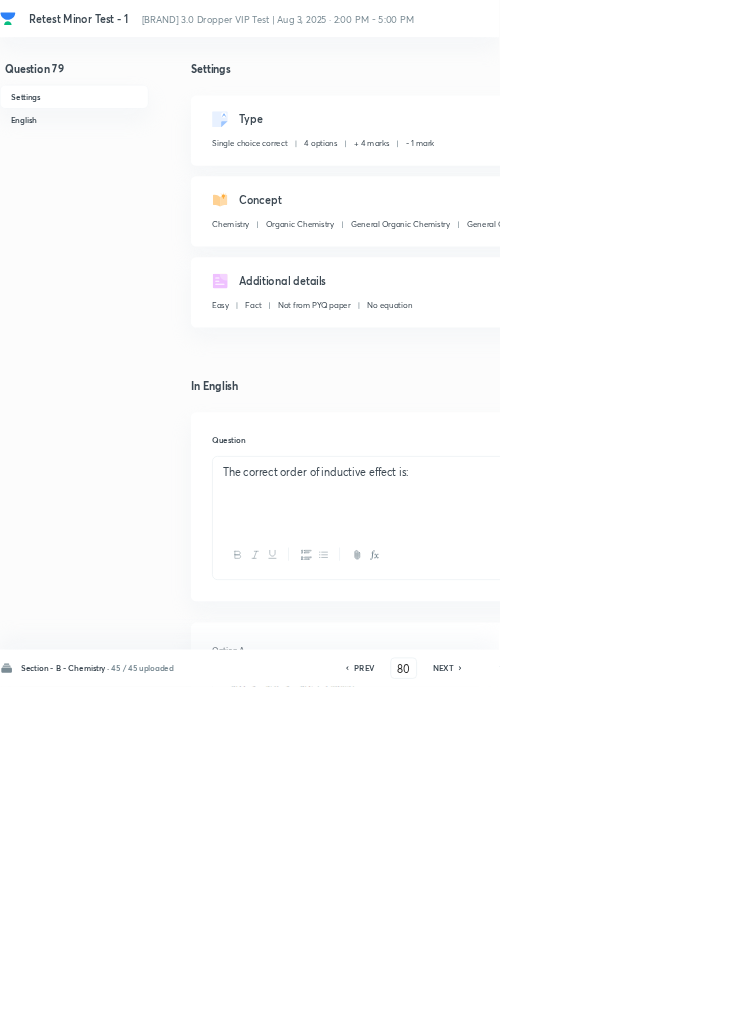 checkbox on "false" 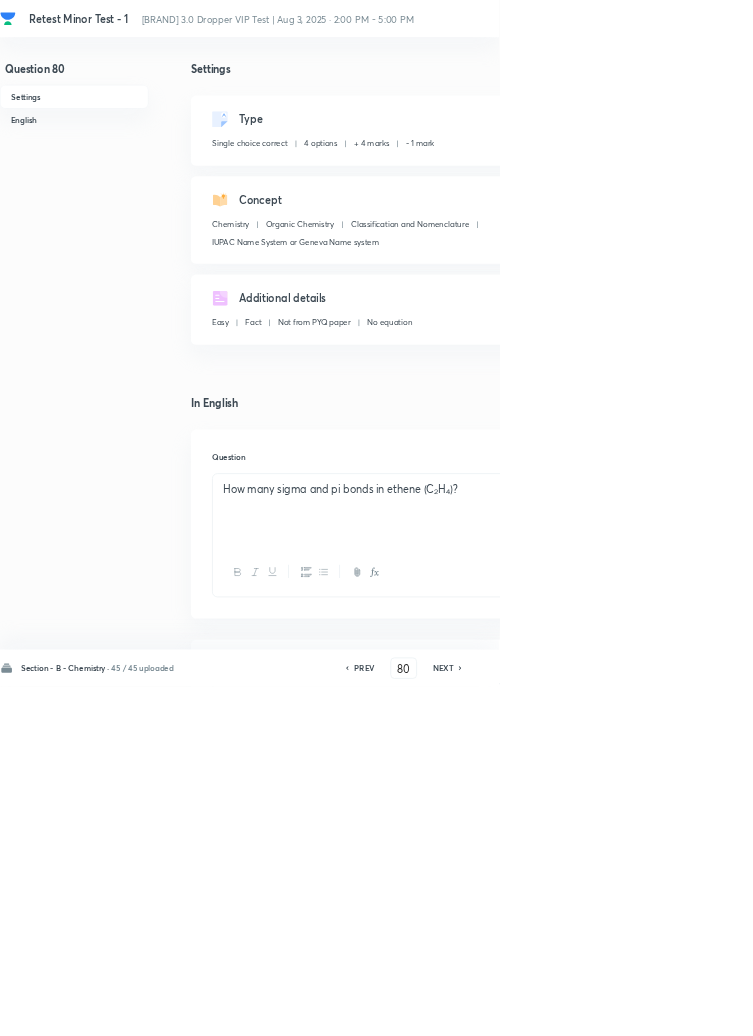 click on "NEXT" at bounding box center [668, 1008] 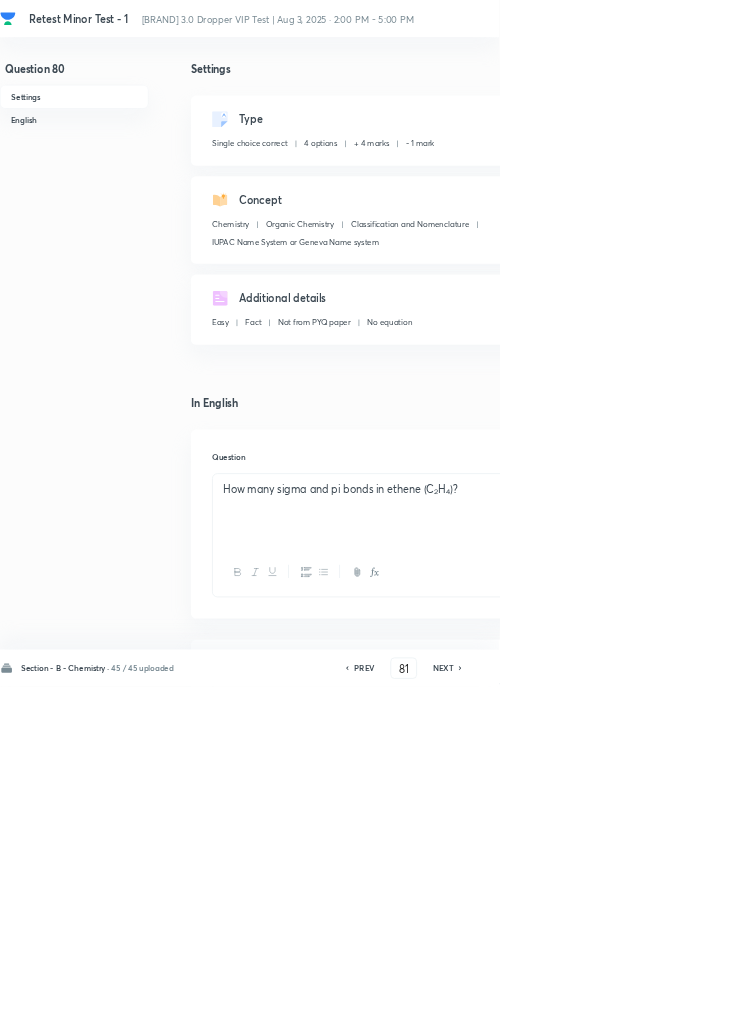 checkbox on "false" 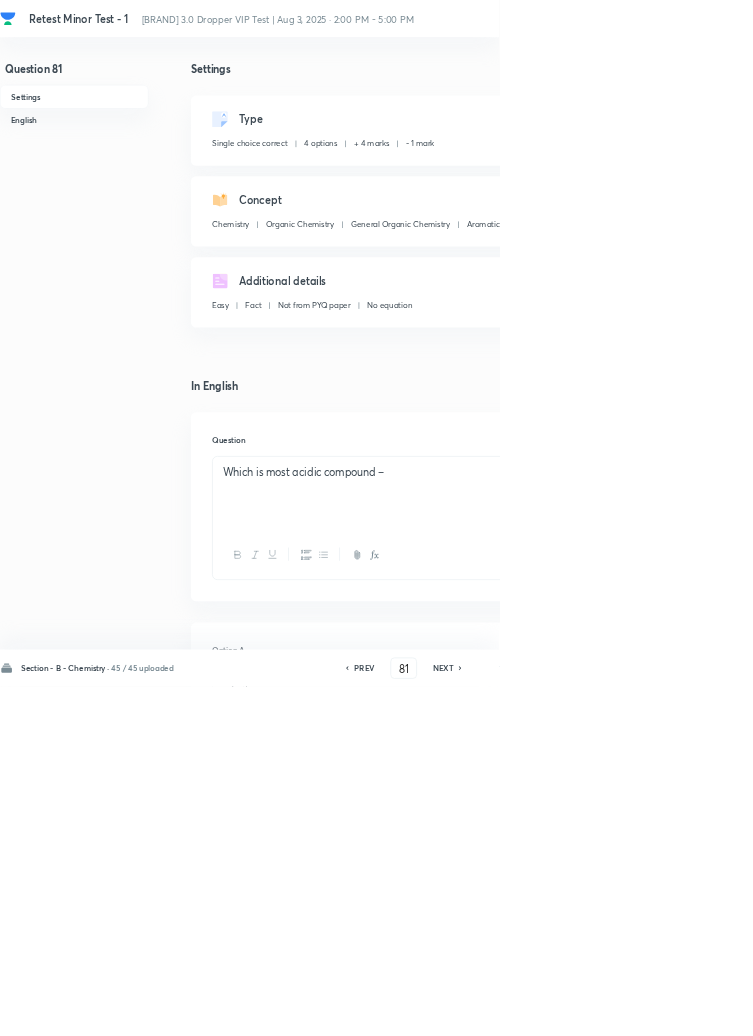 click on "NEXT" at bounding box center [668, 1008] 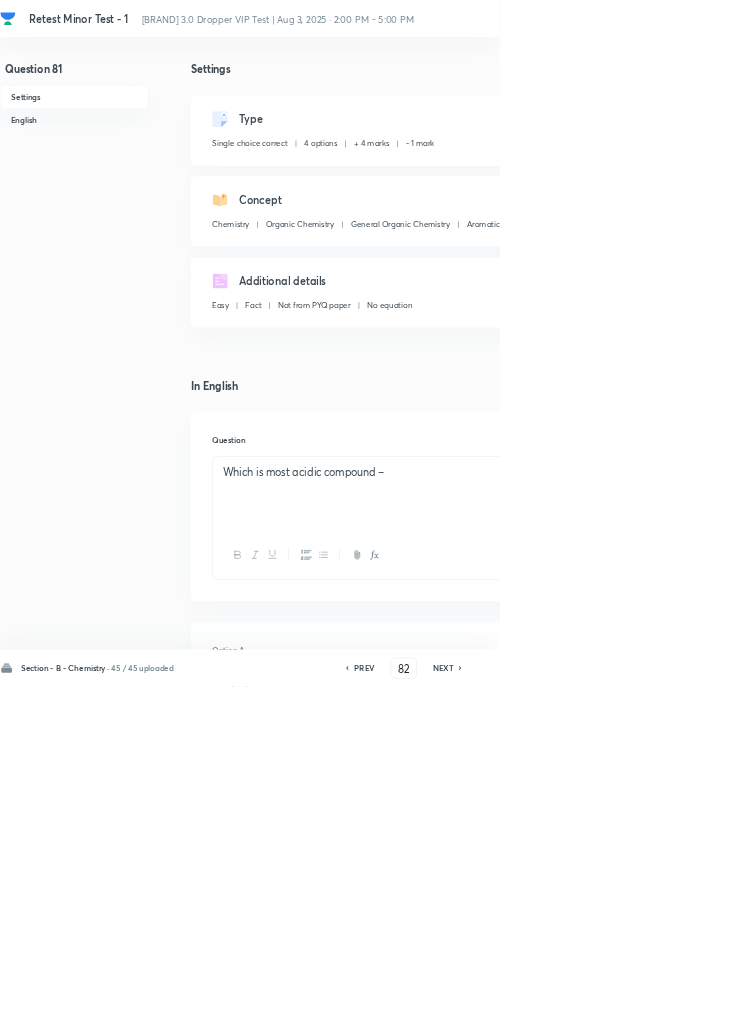 checkbox on "true" 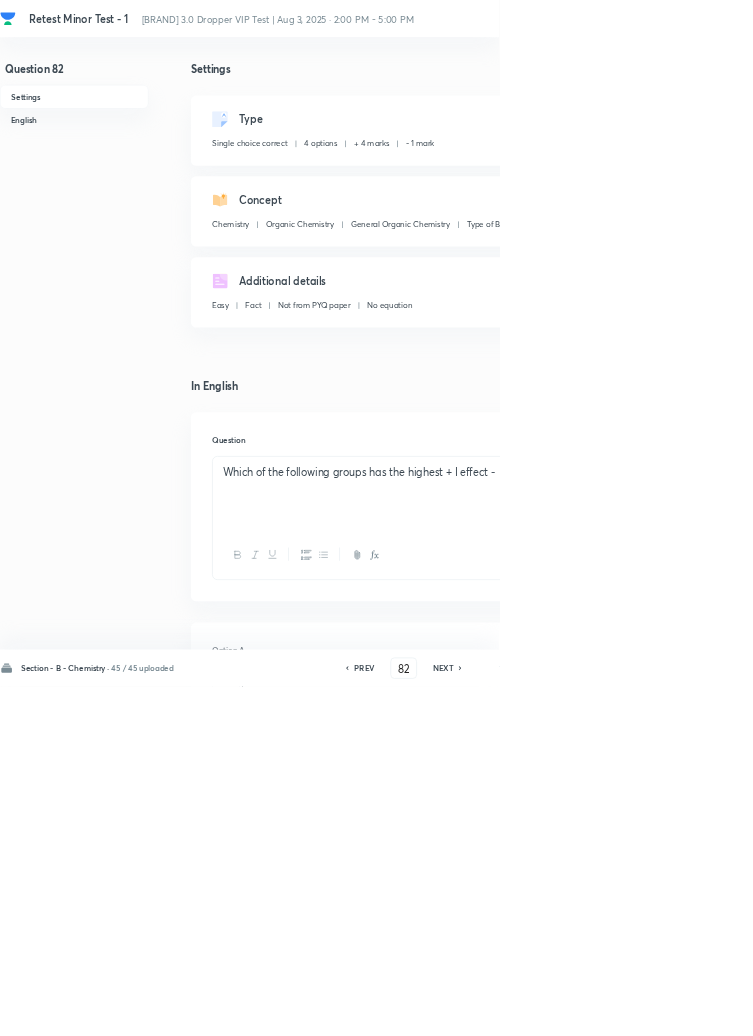 click 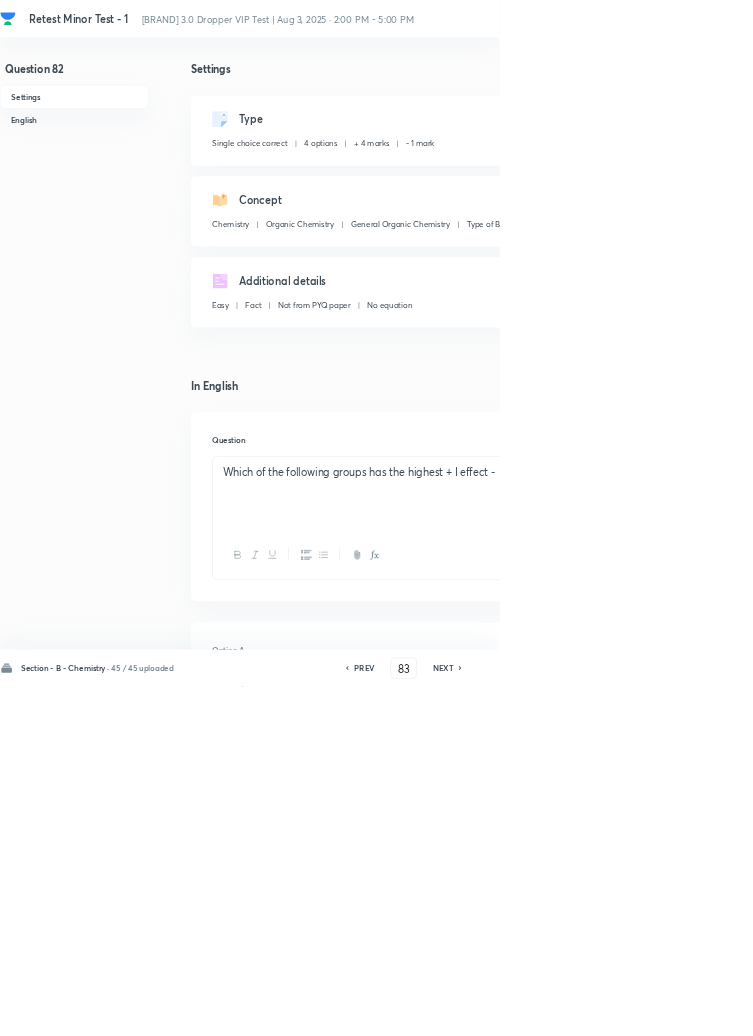 checkbox on "true" 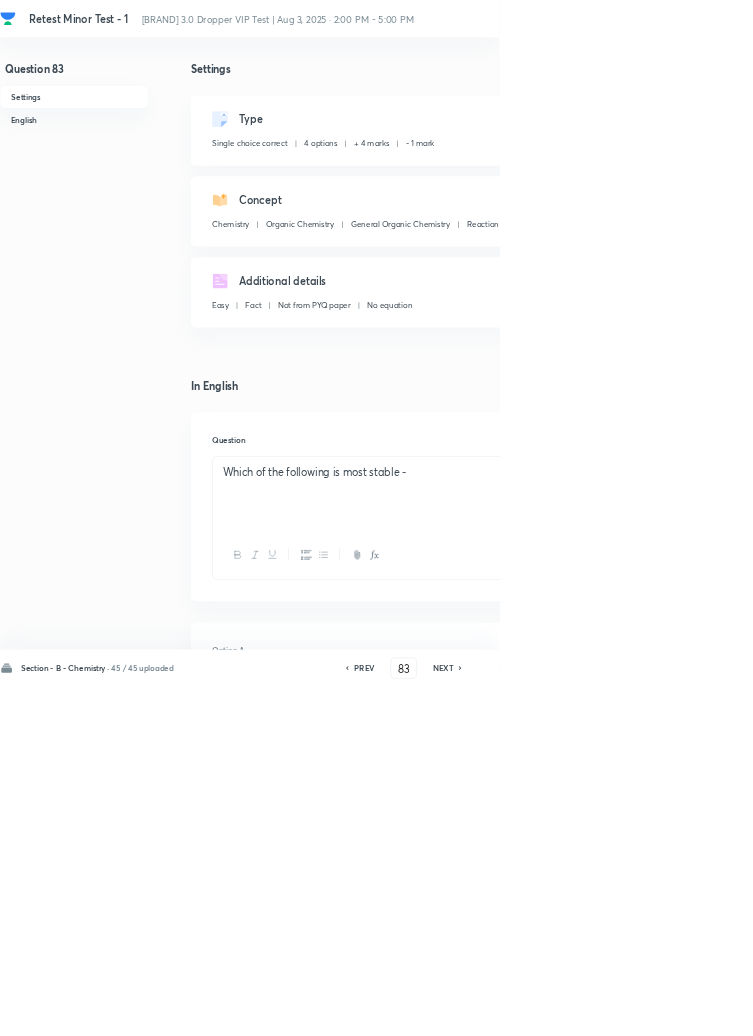 click 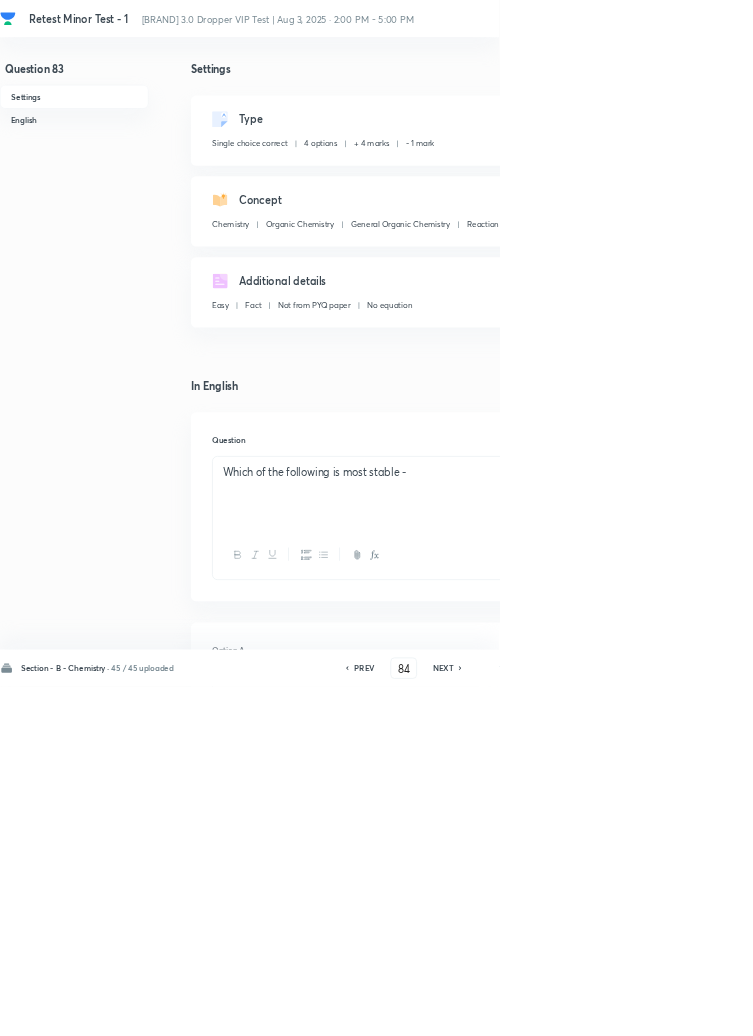 checkbox on "false" 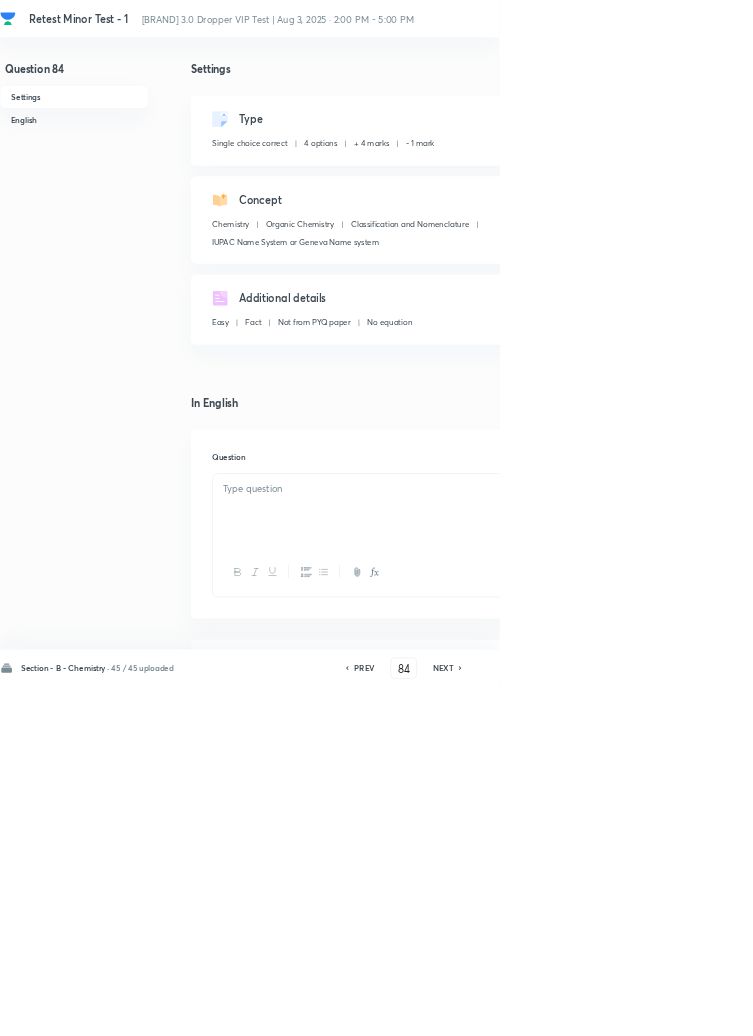 checkbox on "true" 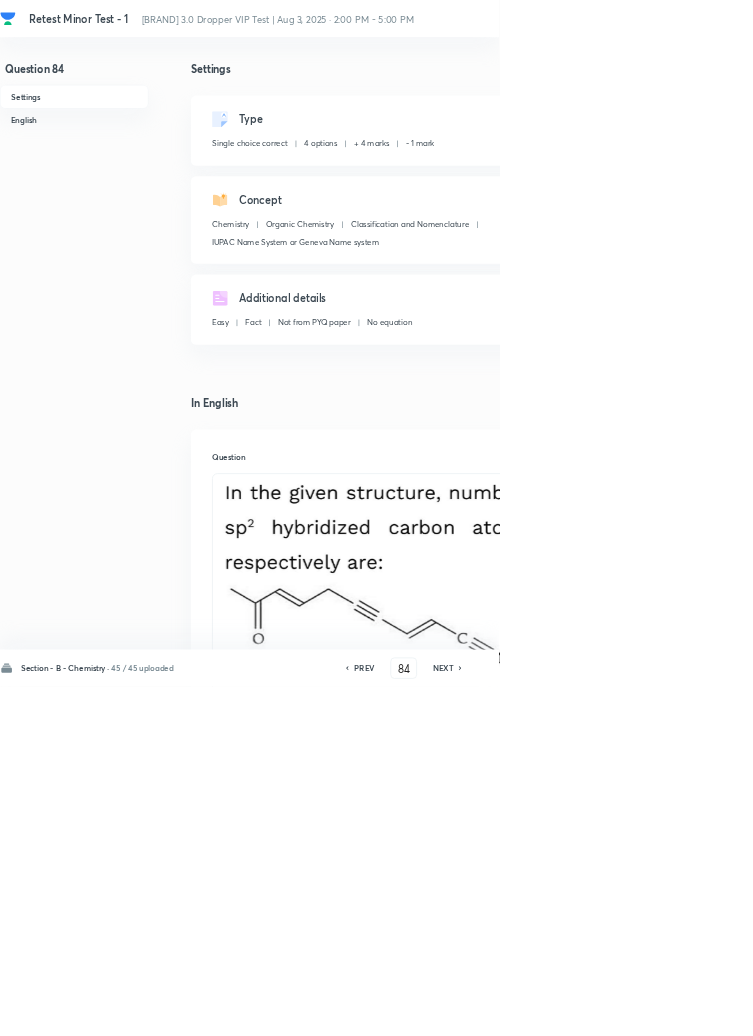 click on "NEXT" at bounding box center [668, 1008] 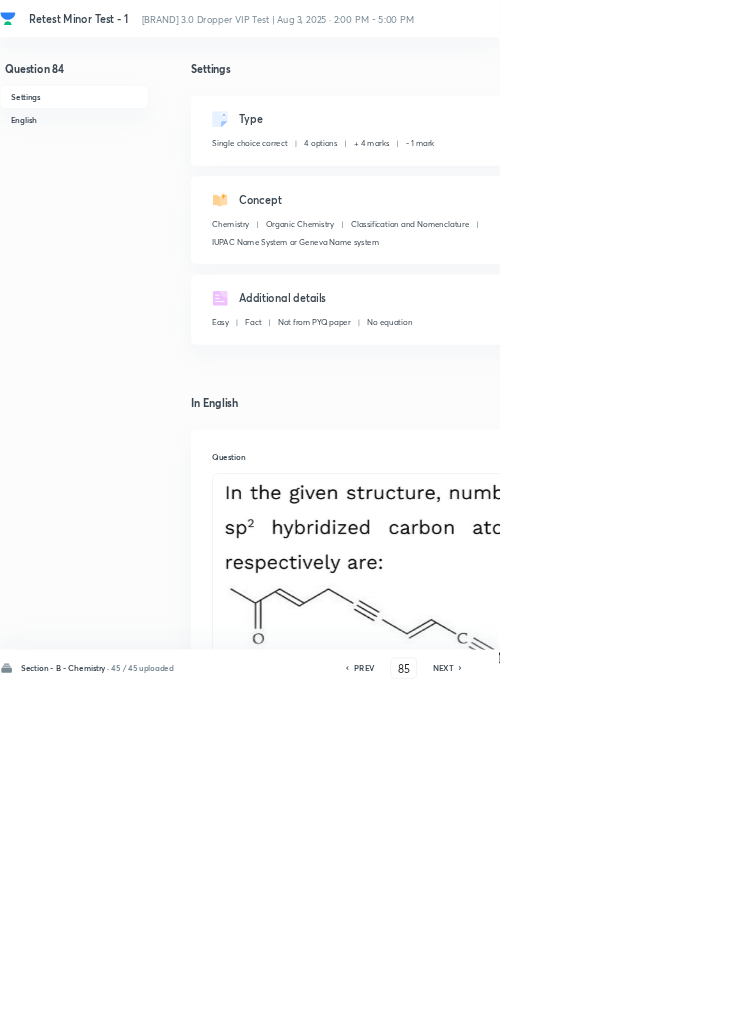 checkbox on "false" 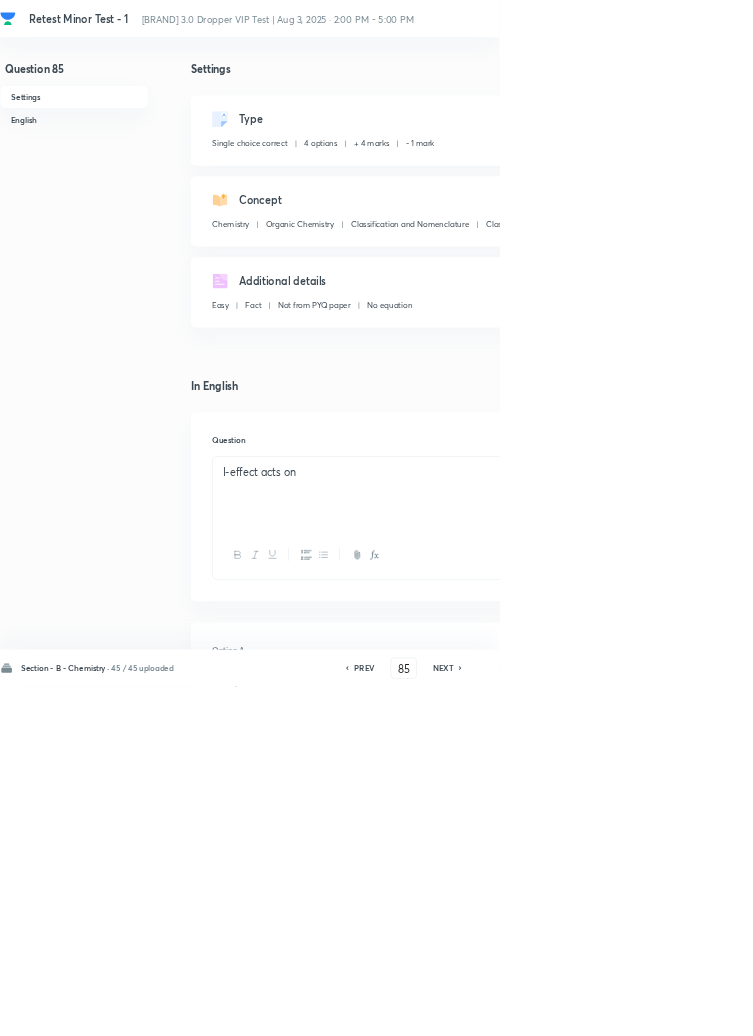 click on "I-effect acts on" at bounding box center (640, 712) 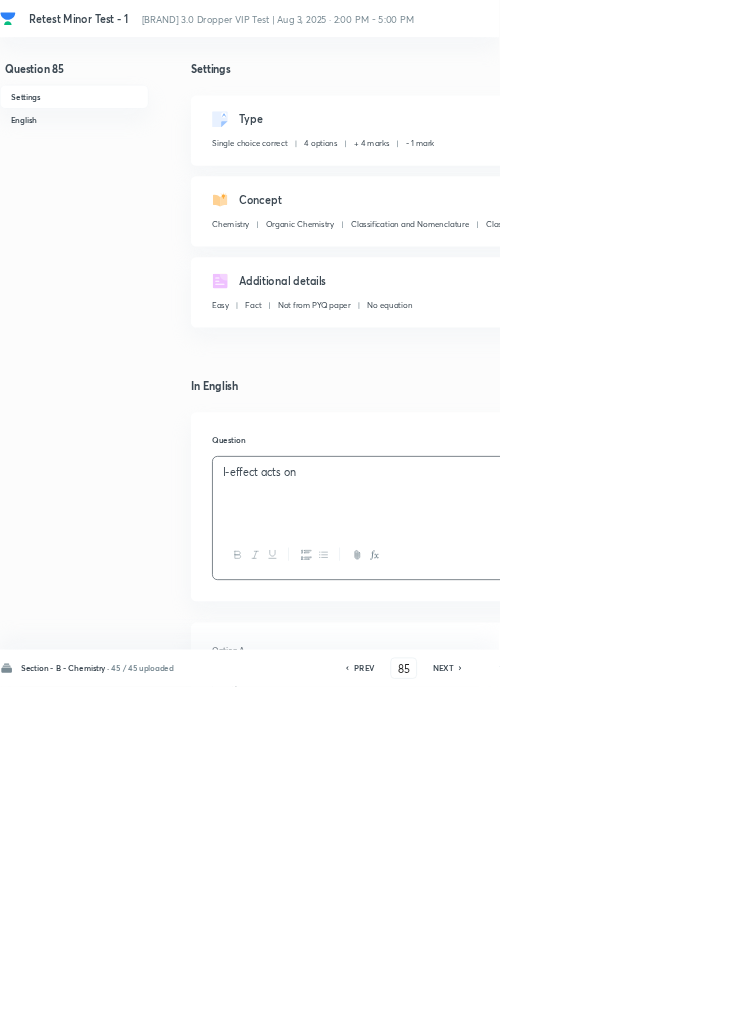 type 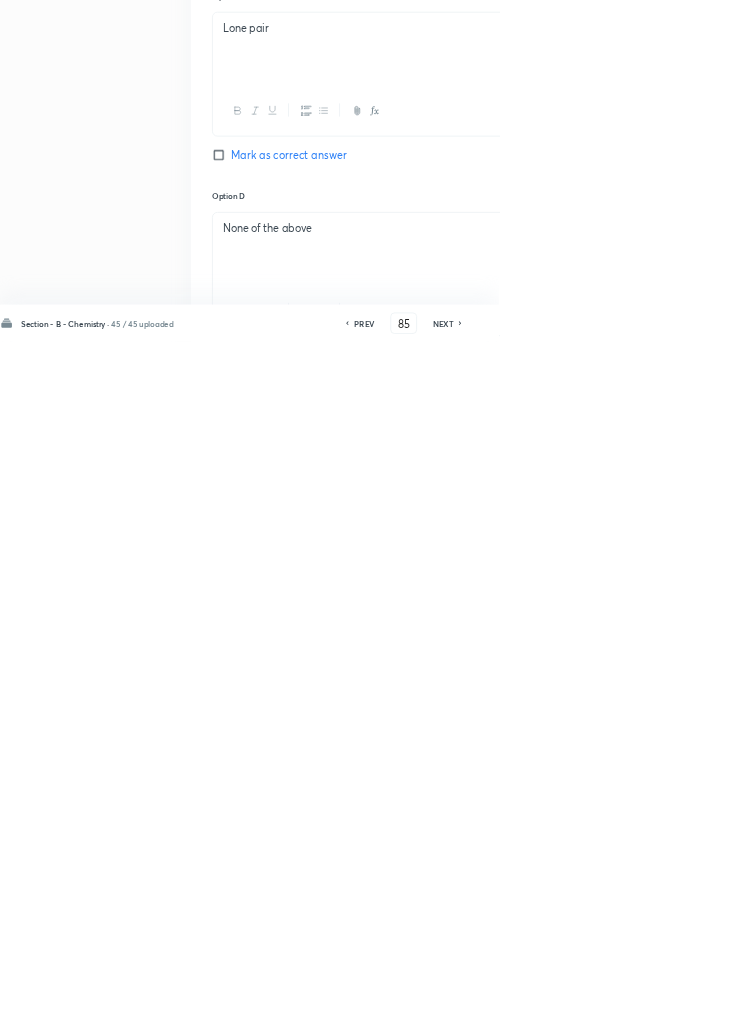 scroll, scrollTop: 1099, scrollLeft: 0, axis: vertical 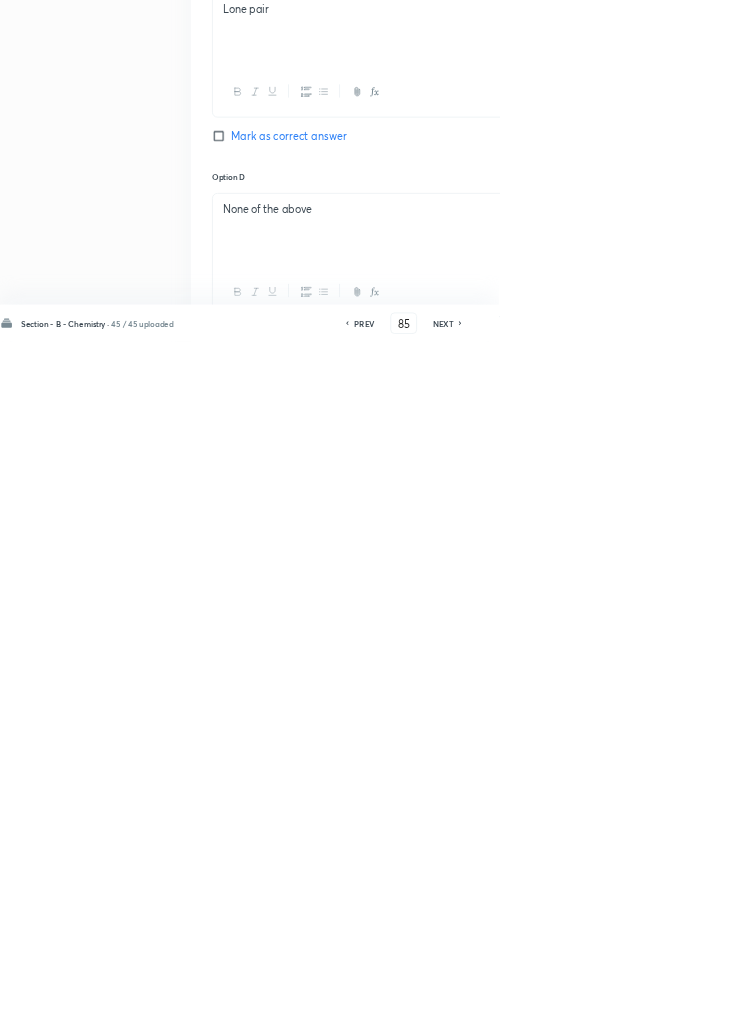 click on "PREV" at bounding box center [549, 1008] 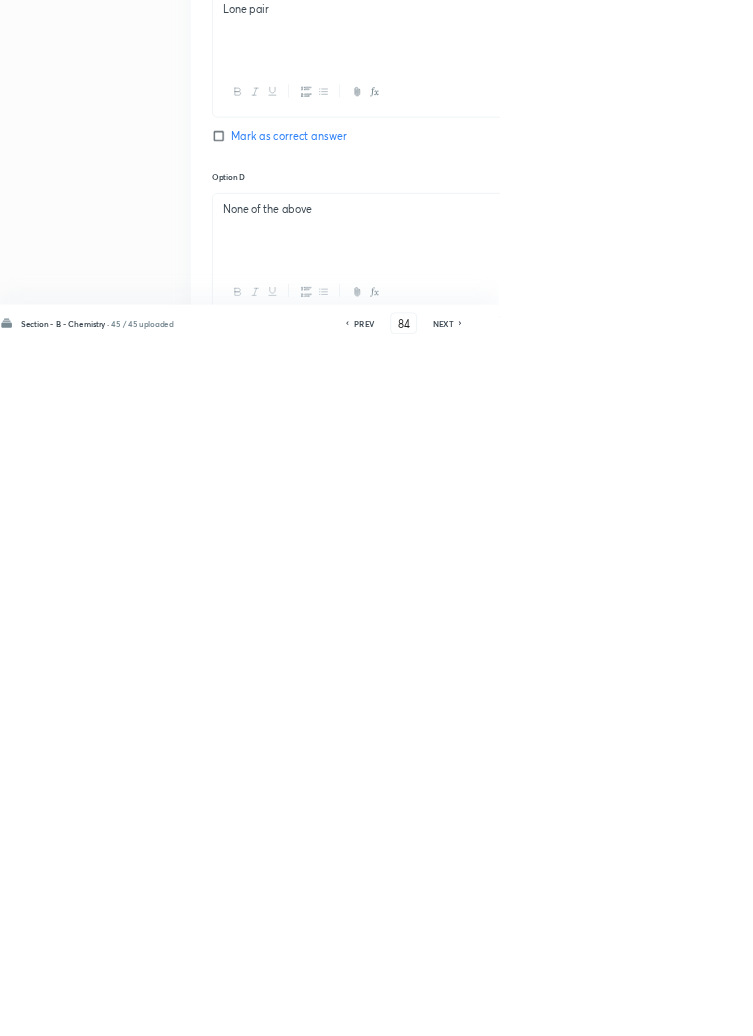 checkbox on "false" 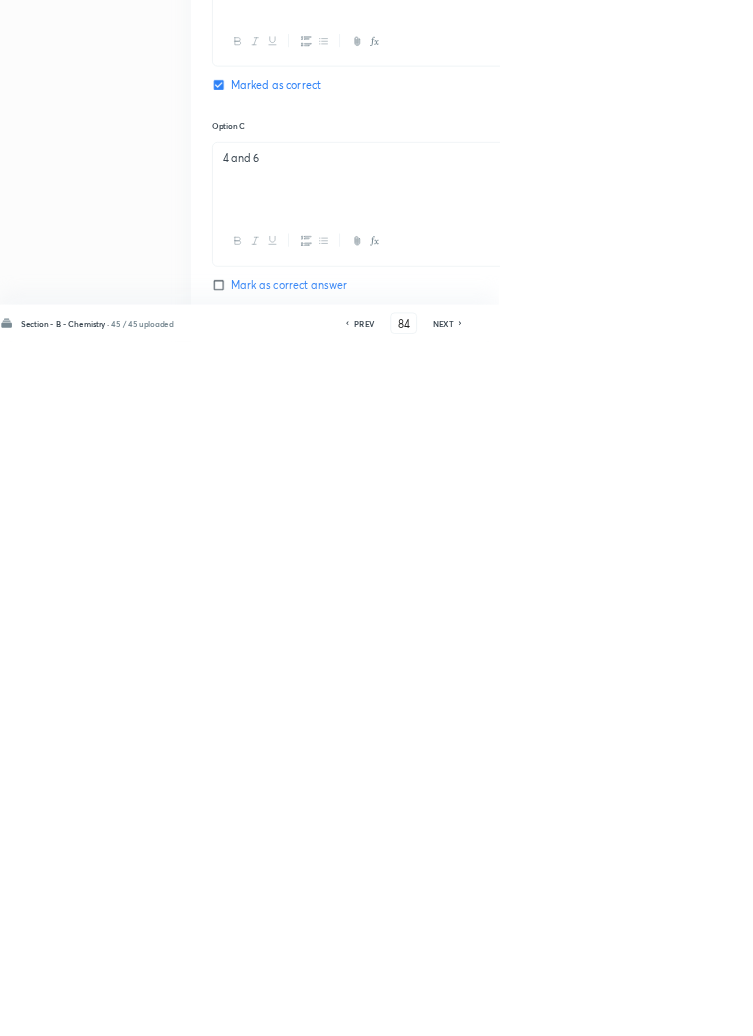 checkbox on "true" 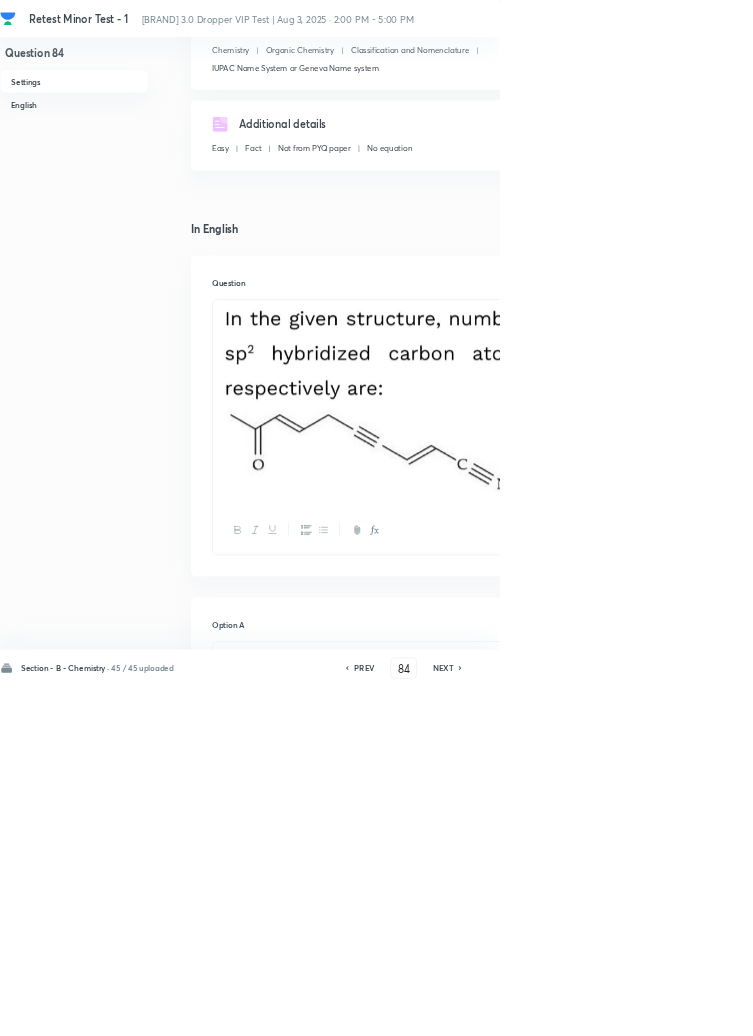 scroll, scrollTop: 0, scrollLeft: 0, axis: both 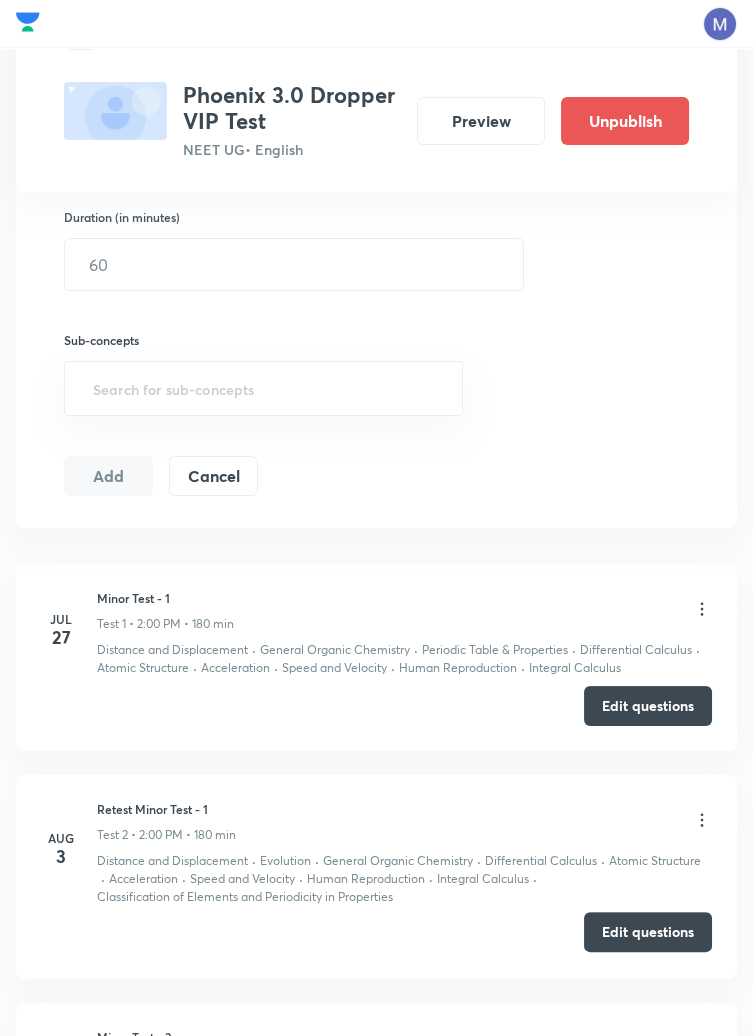 click on "Edit questions" at bounding box center [648, 932] 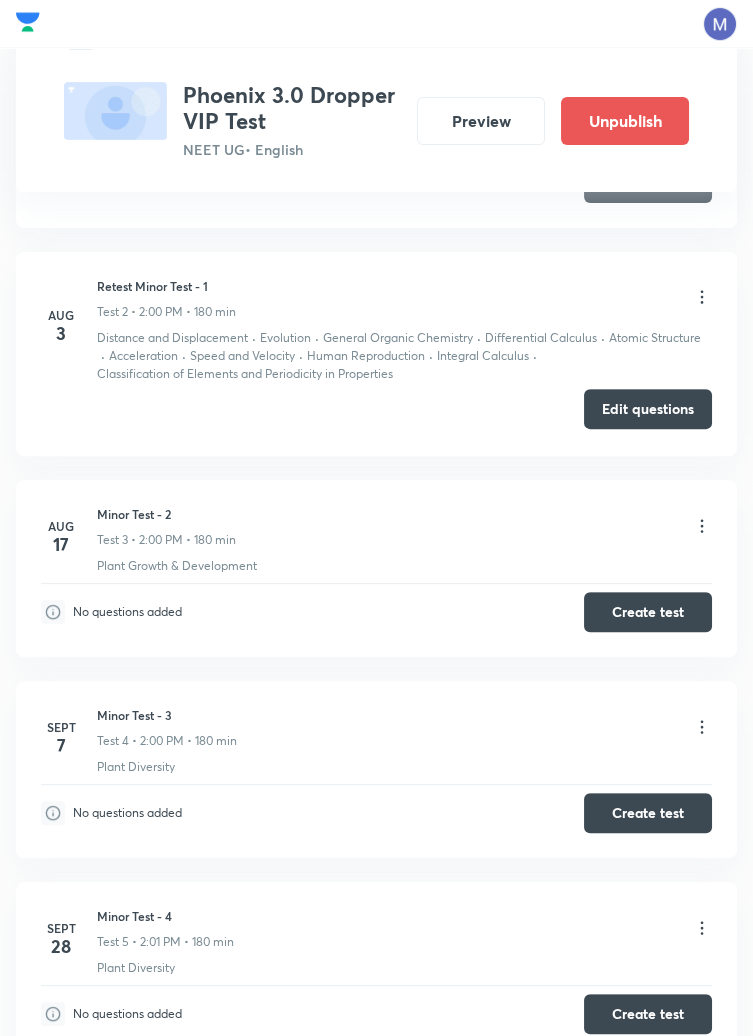 scroll, scrollTop: 1224, scrollLeft: 0, axis: vertical 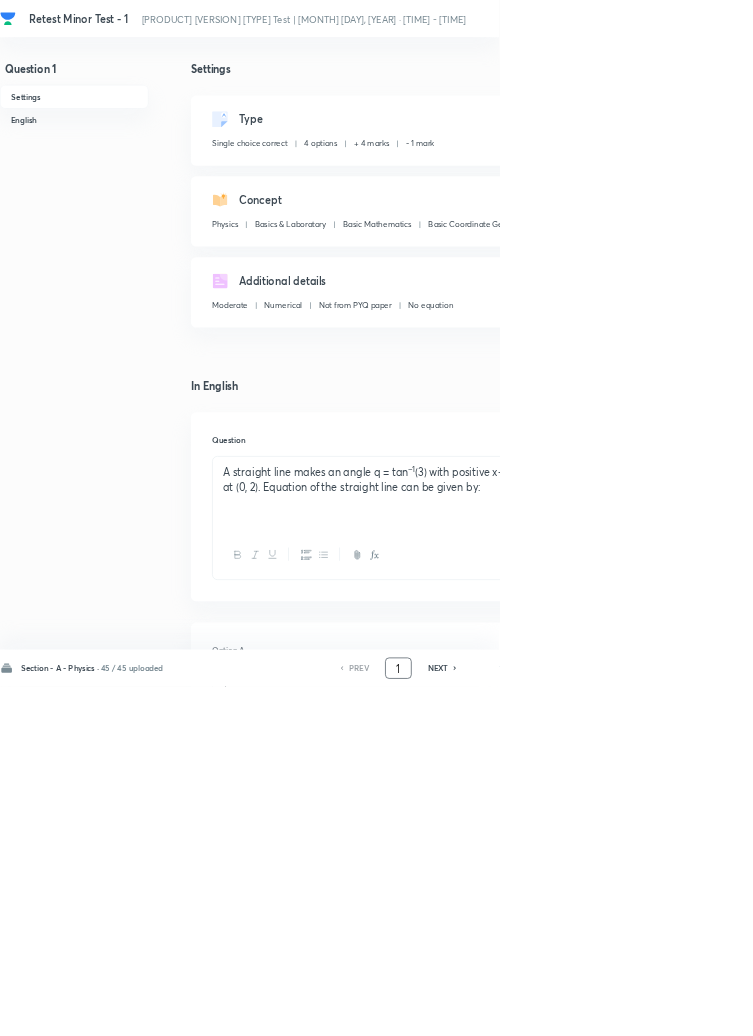 click on "1" at bounding box center (601, 1008) 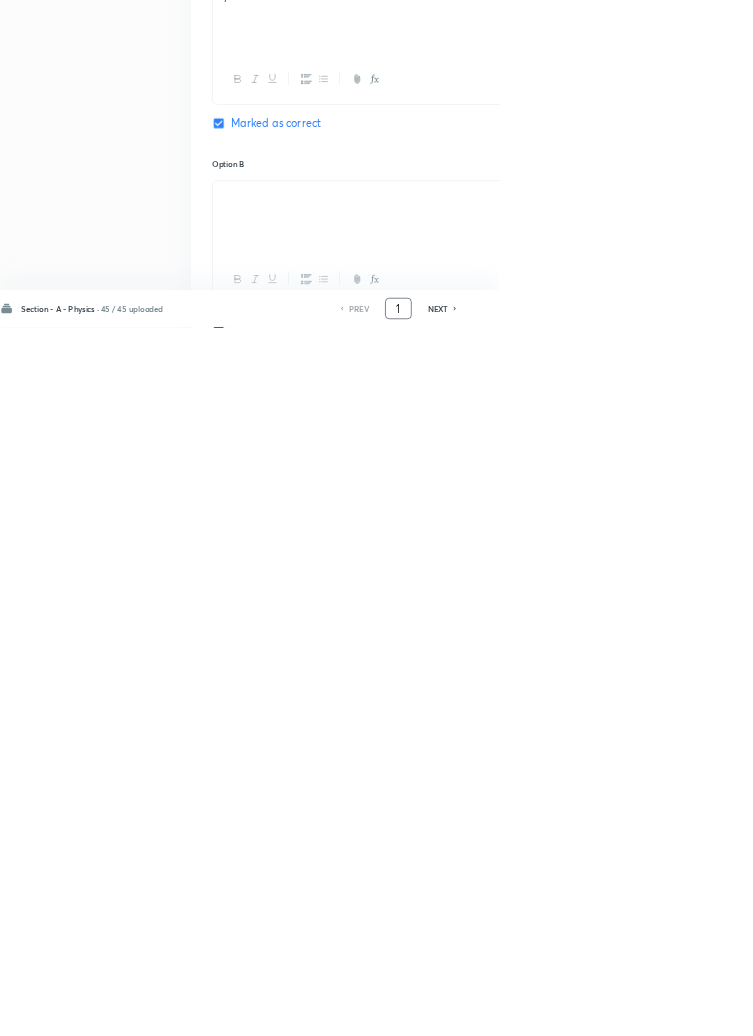 scroll, scrollTop: 950, scrollLeft: 0, axis: vertical 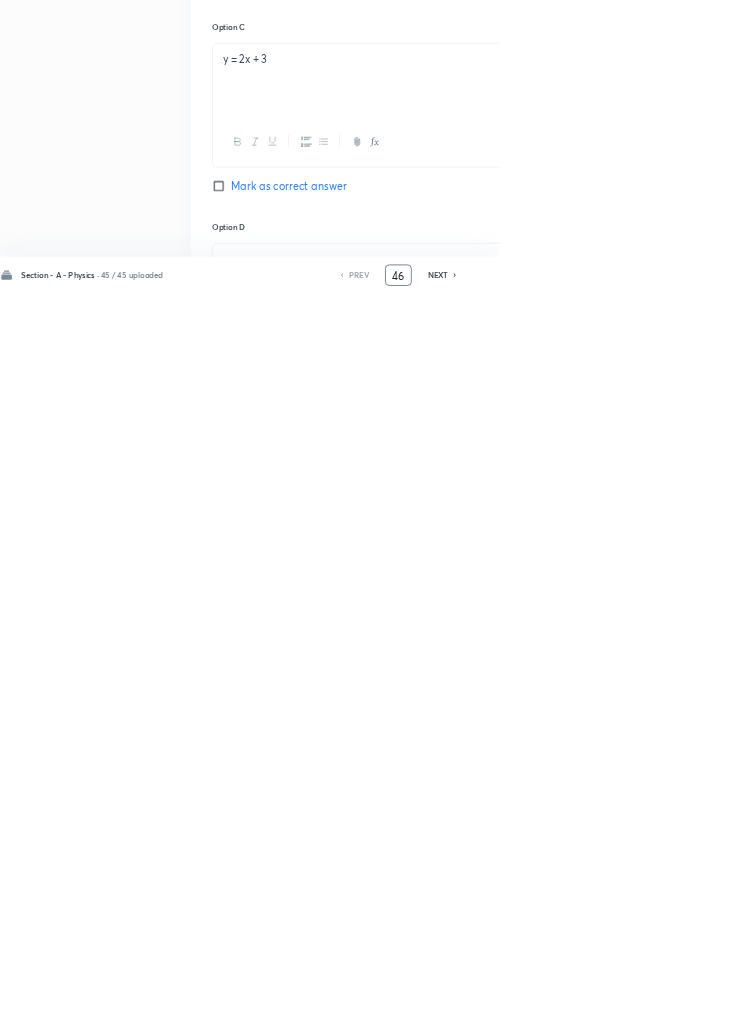 type on "46" 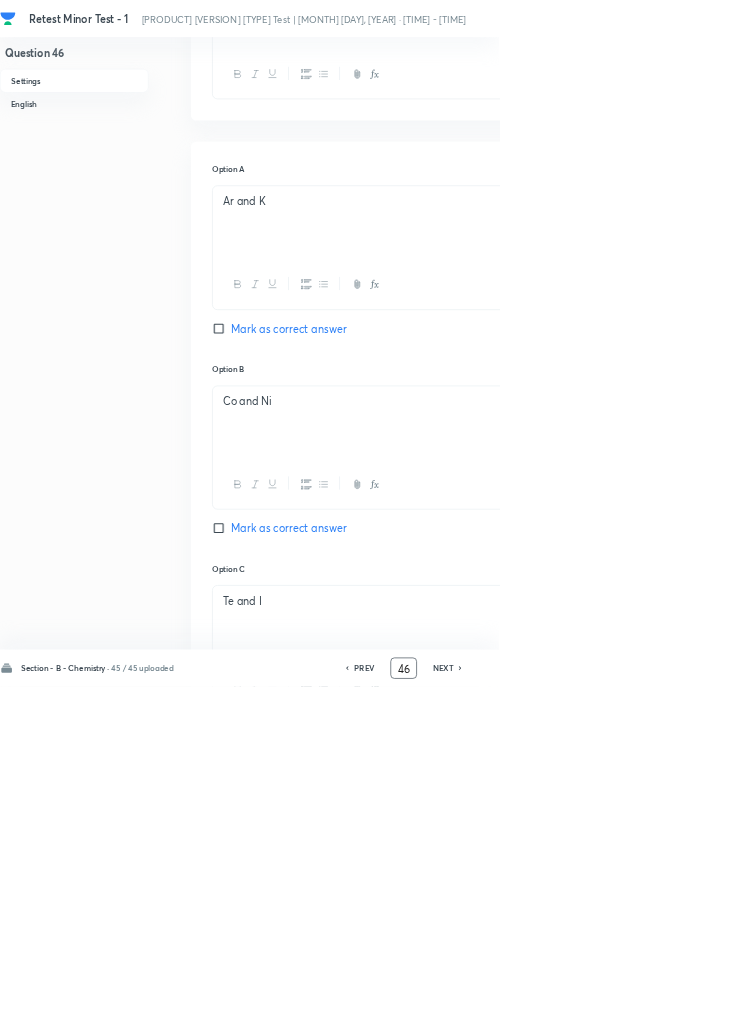 scroll, scrollTop: 0, scrollLeft: 0, axis: both 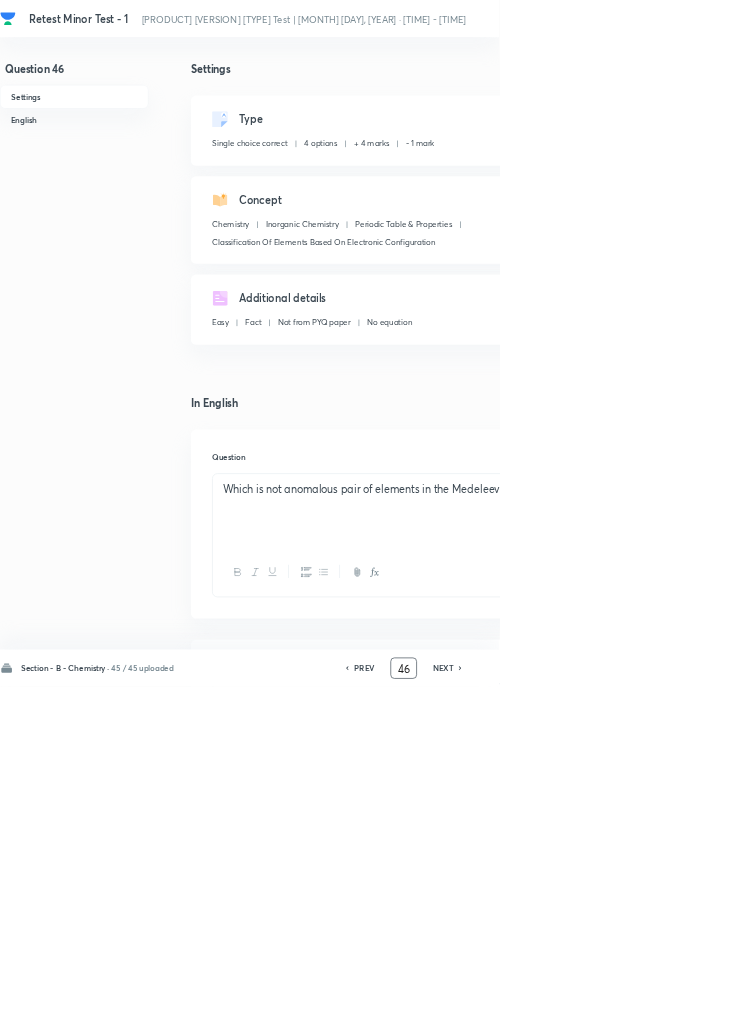 click 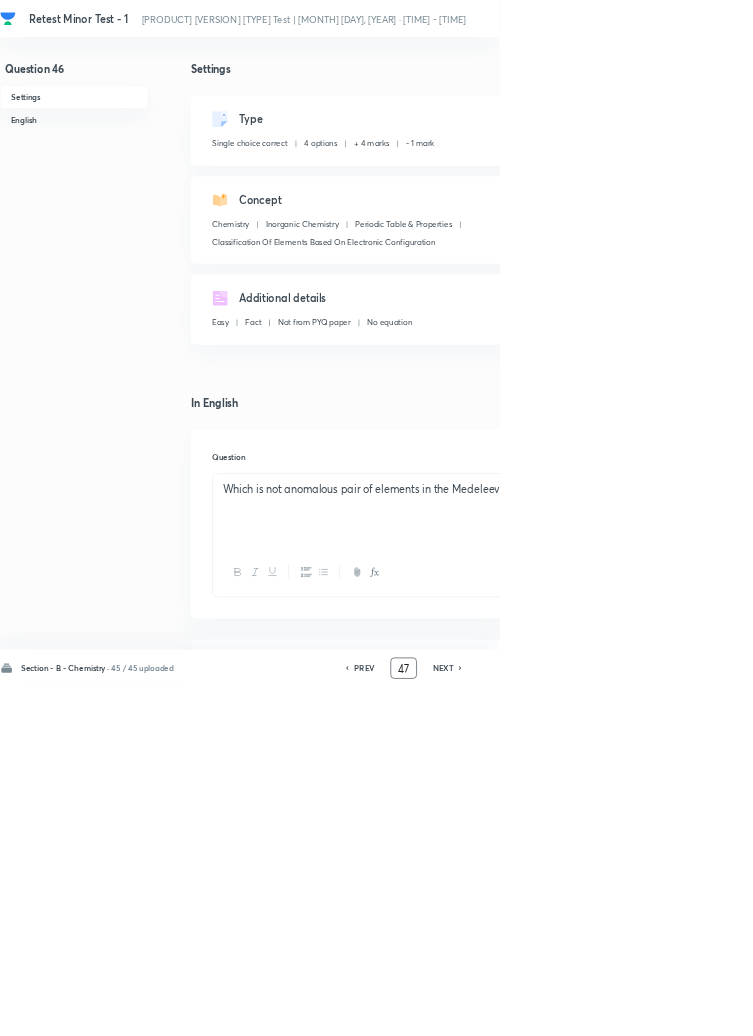 checkbox on "false" 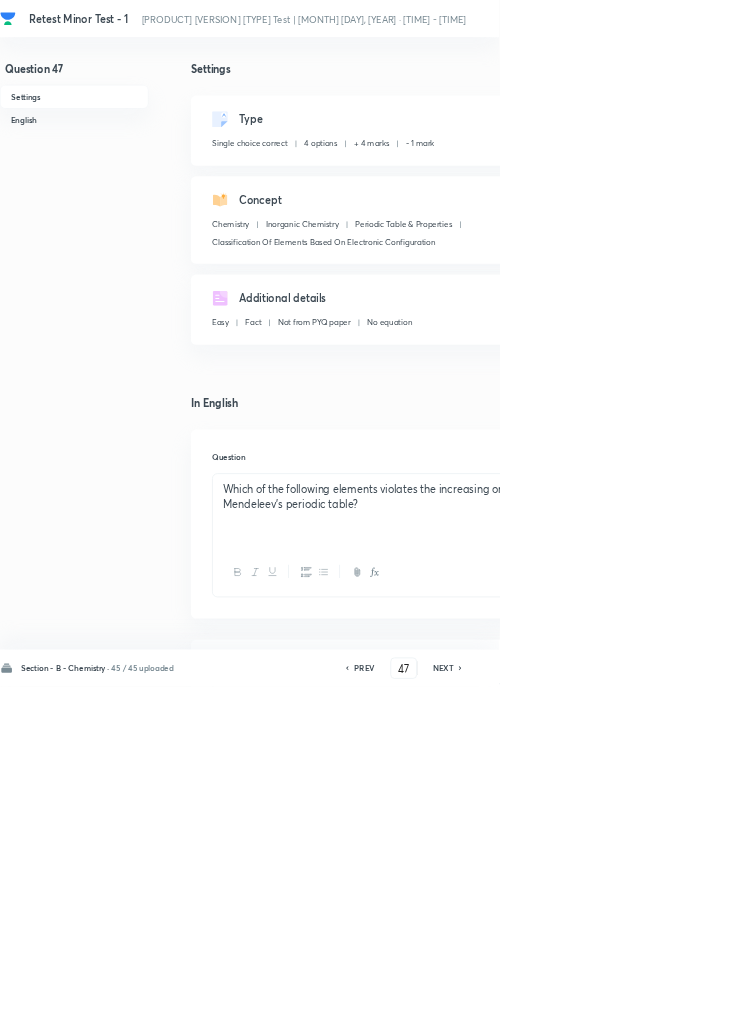 click 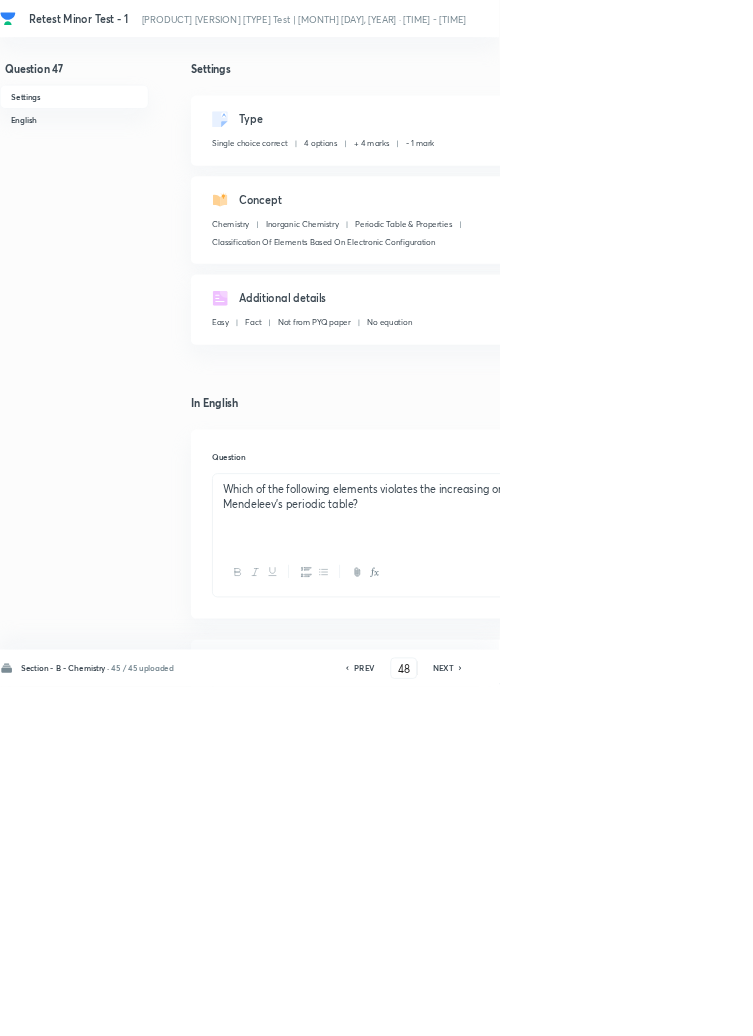 checkbox on "false" 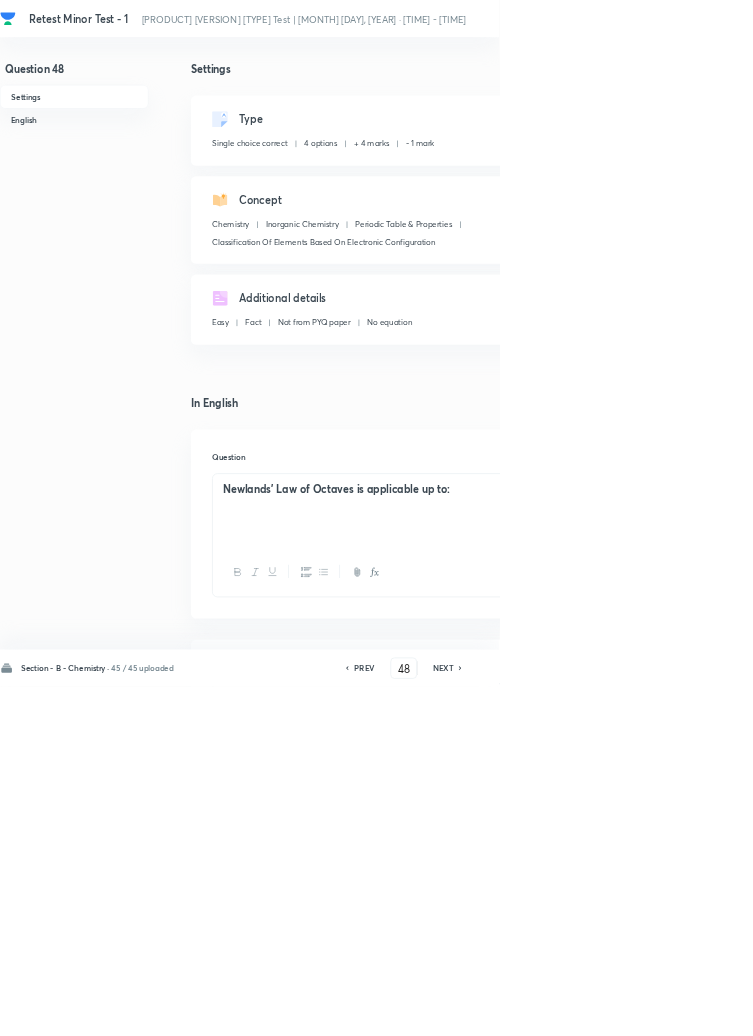 click 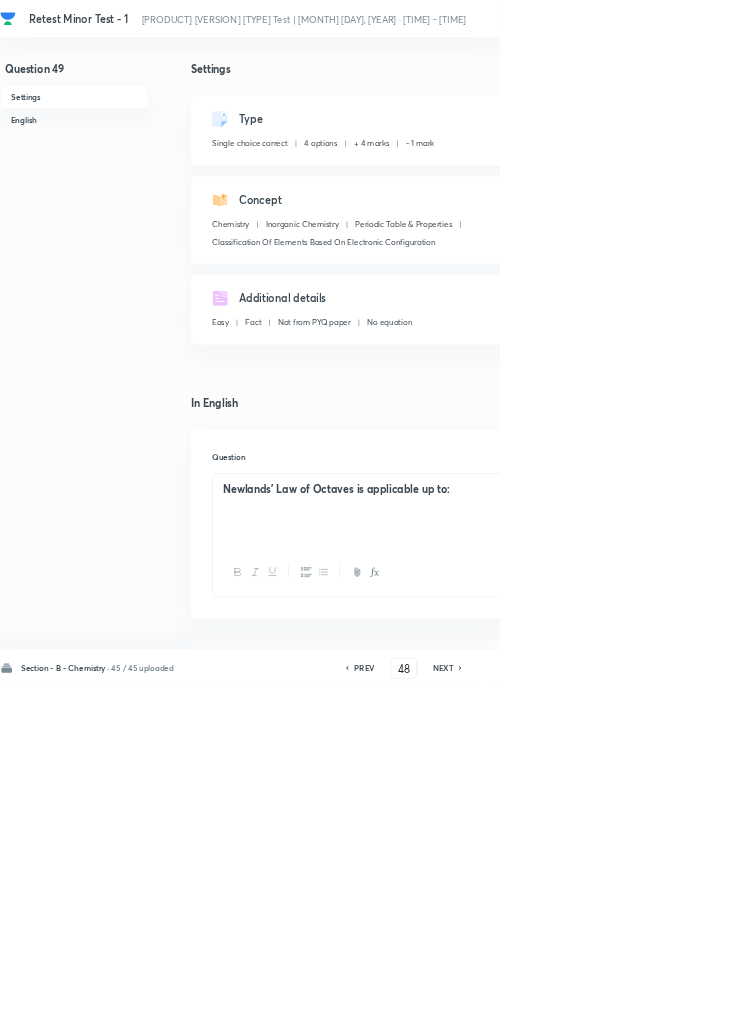 type on "49" 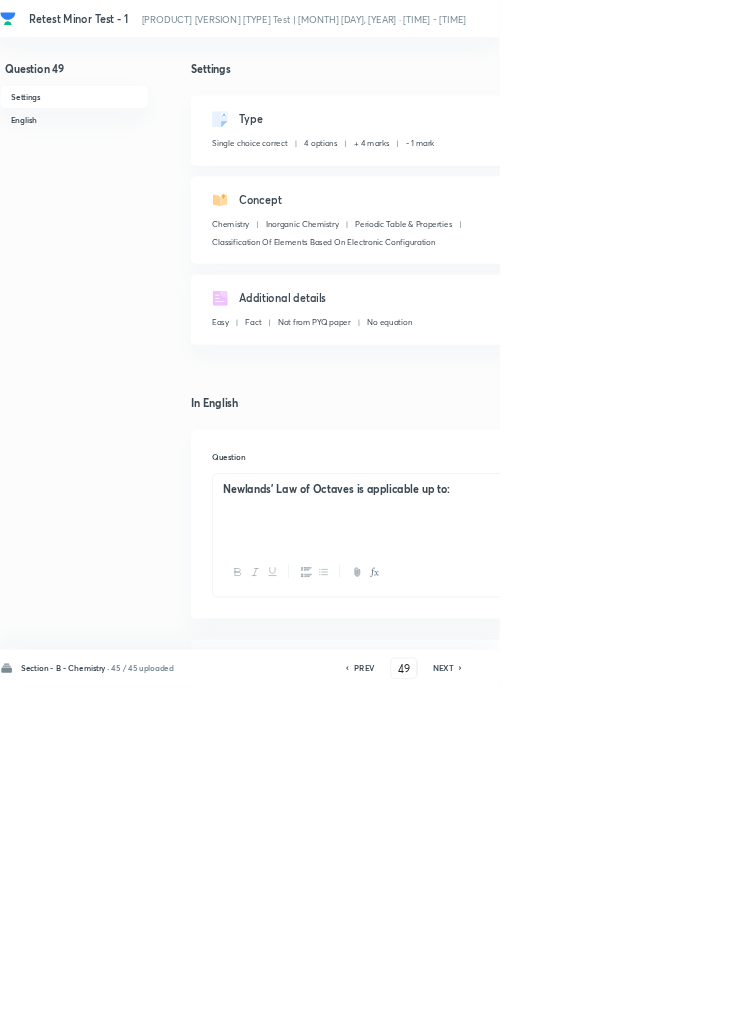 checkbox on "false" 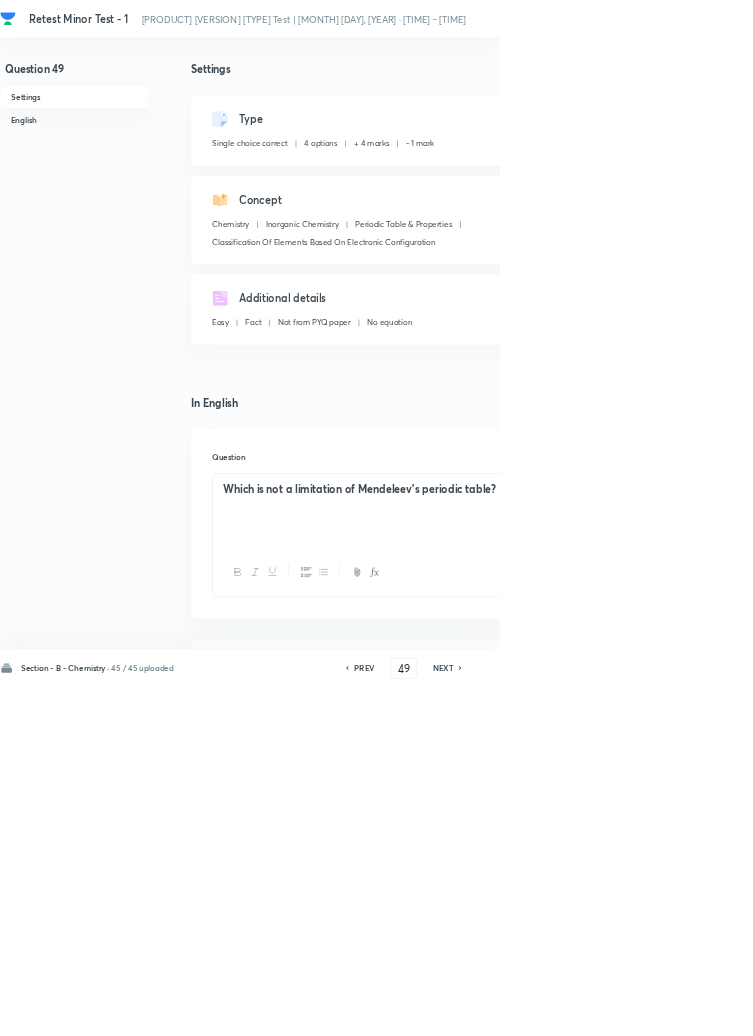click 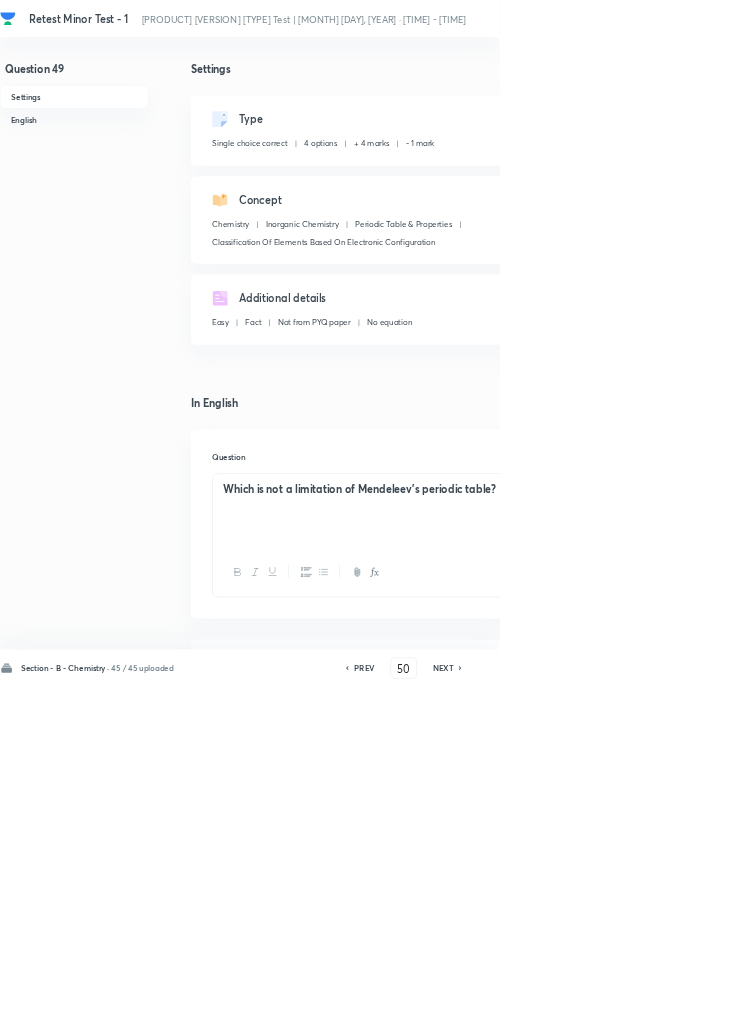 checkbox on "false" 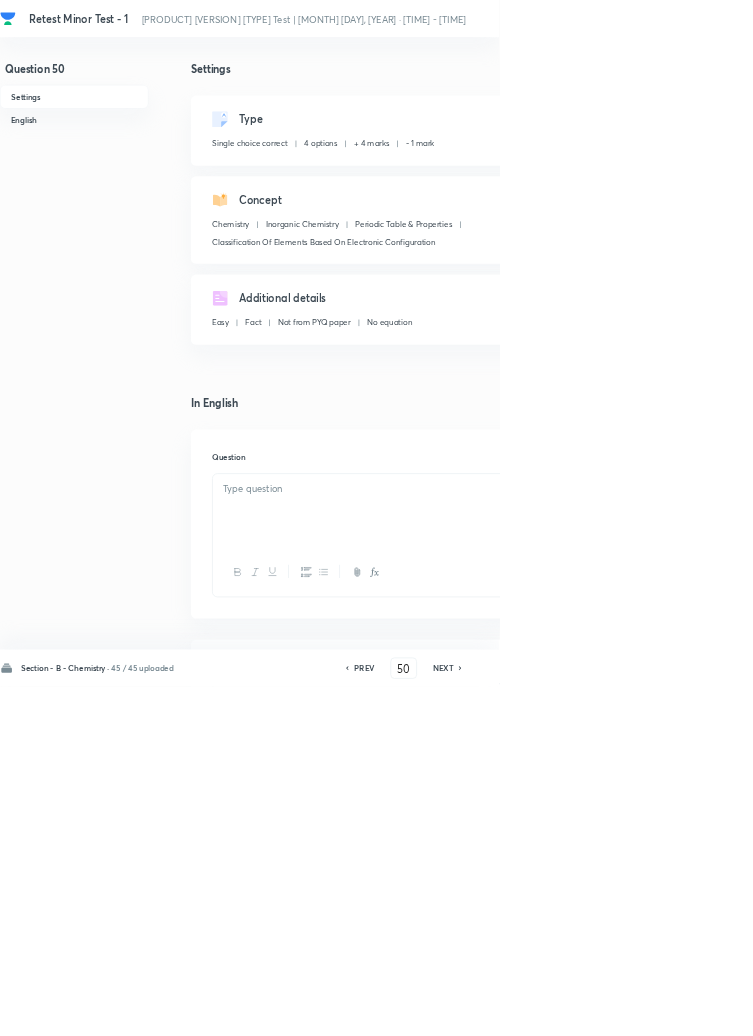 checkbox on "true" 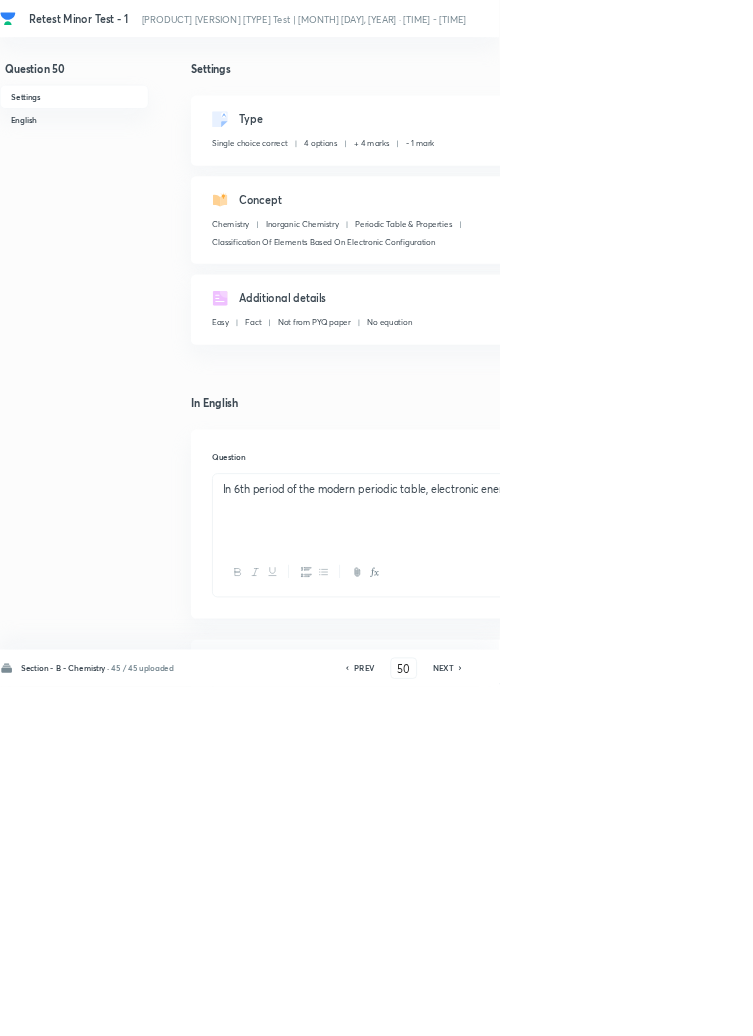 click 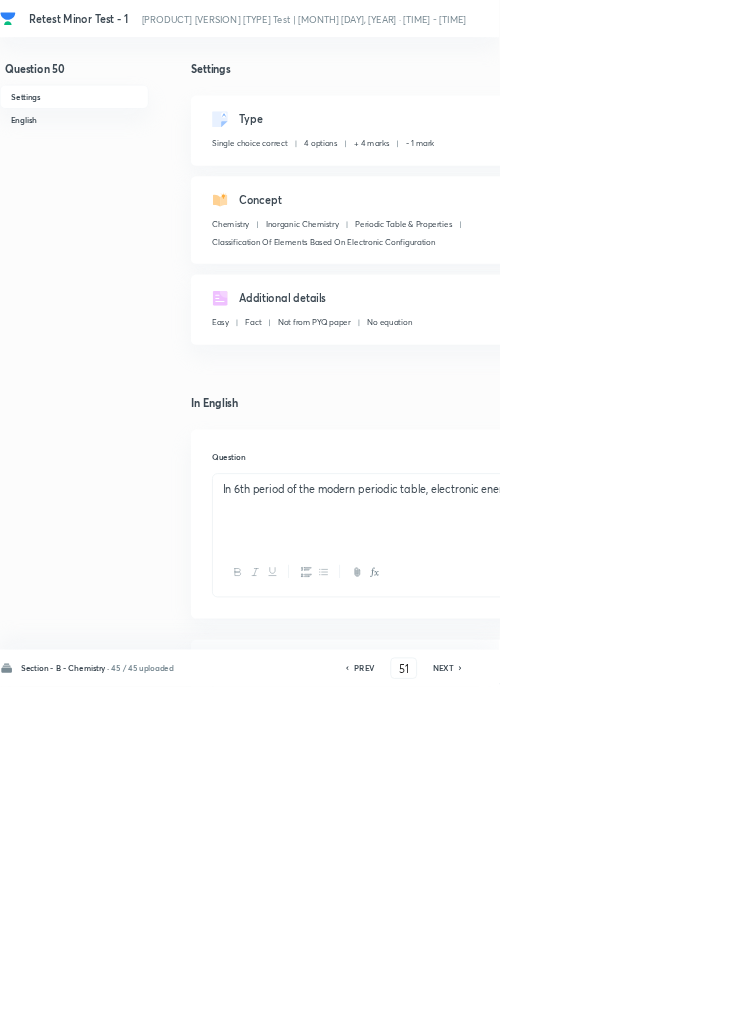 checkbox on "false" 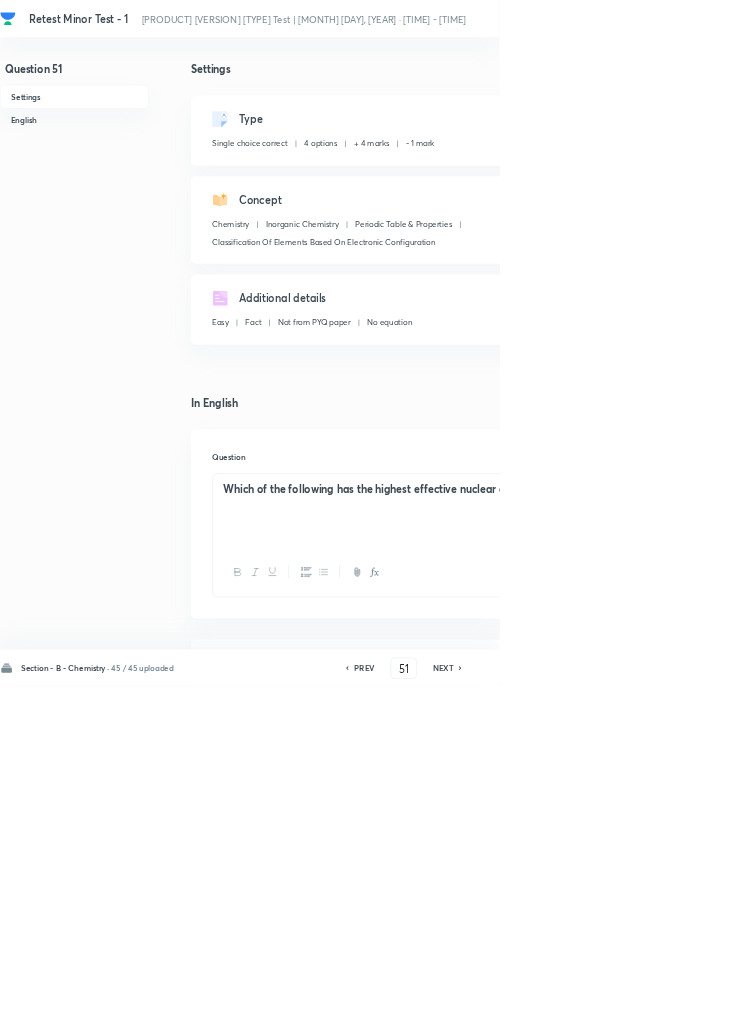 click 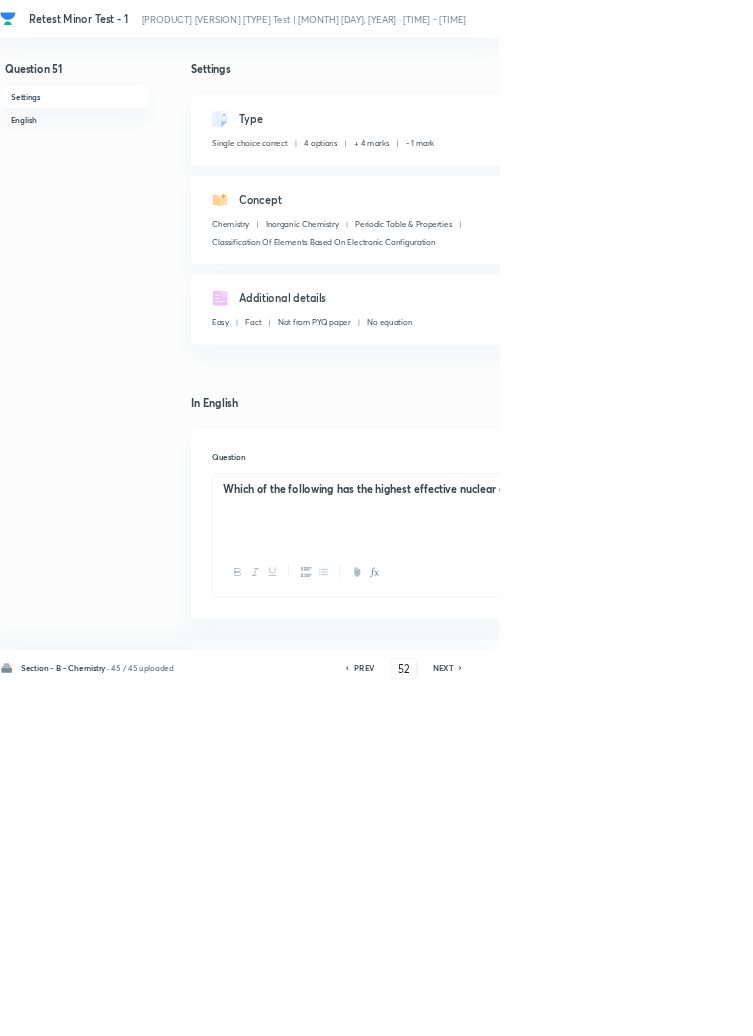checkbox on "false" 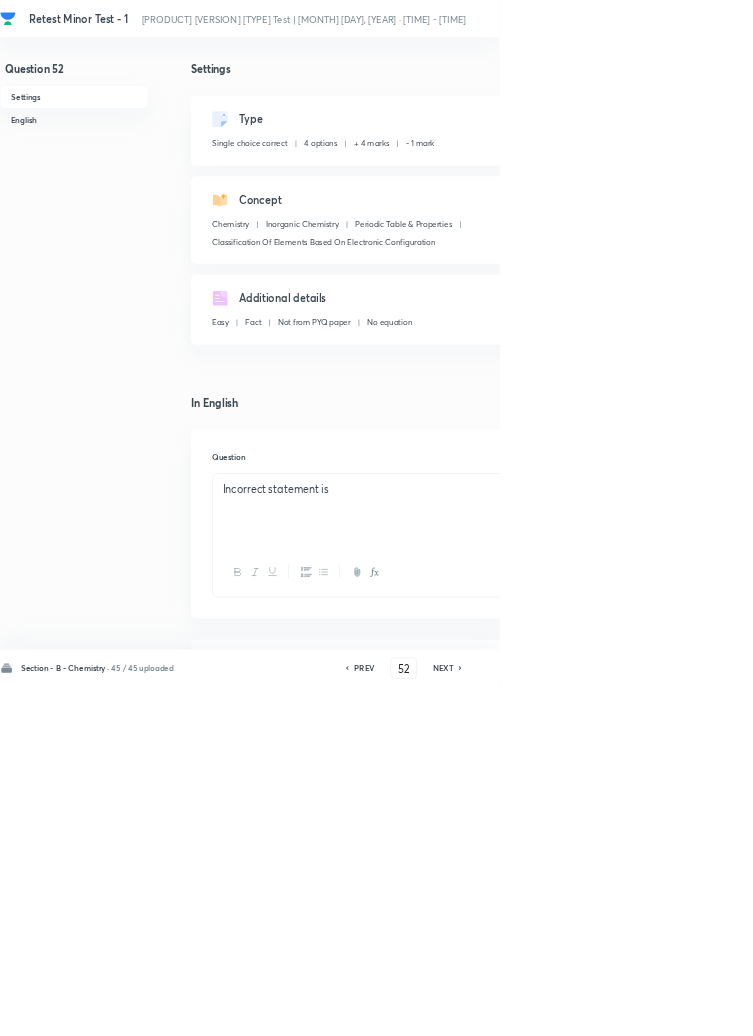click 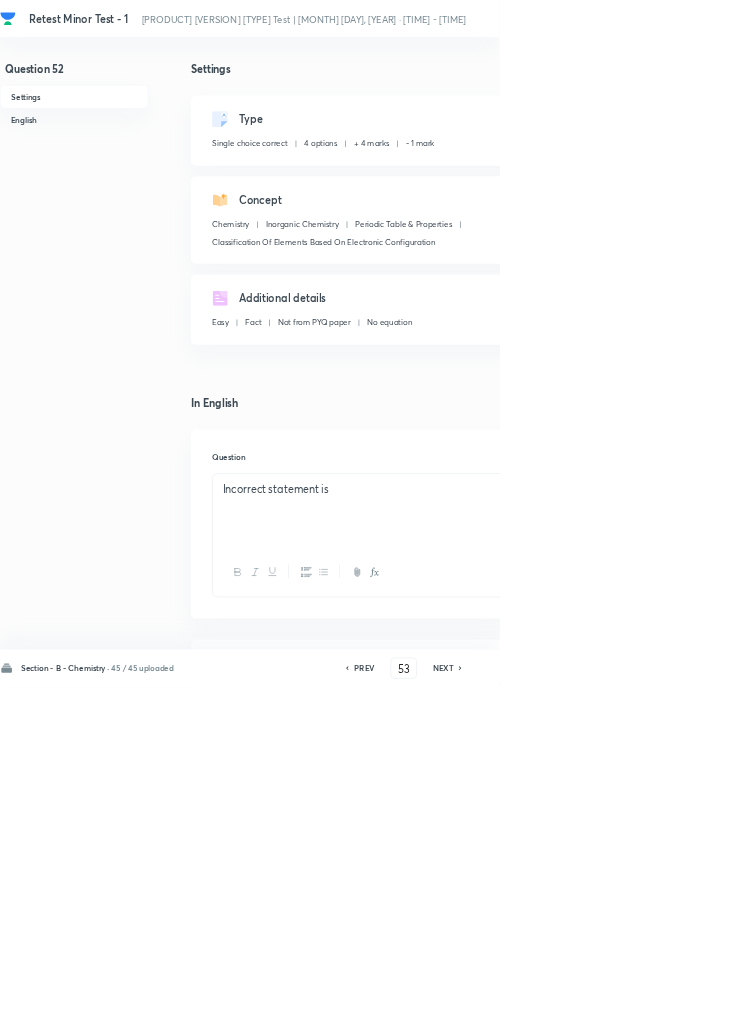 checkbox on "false" 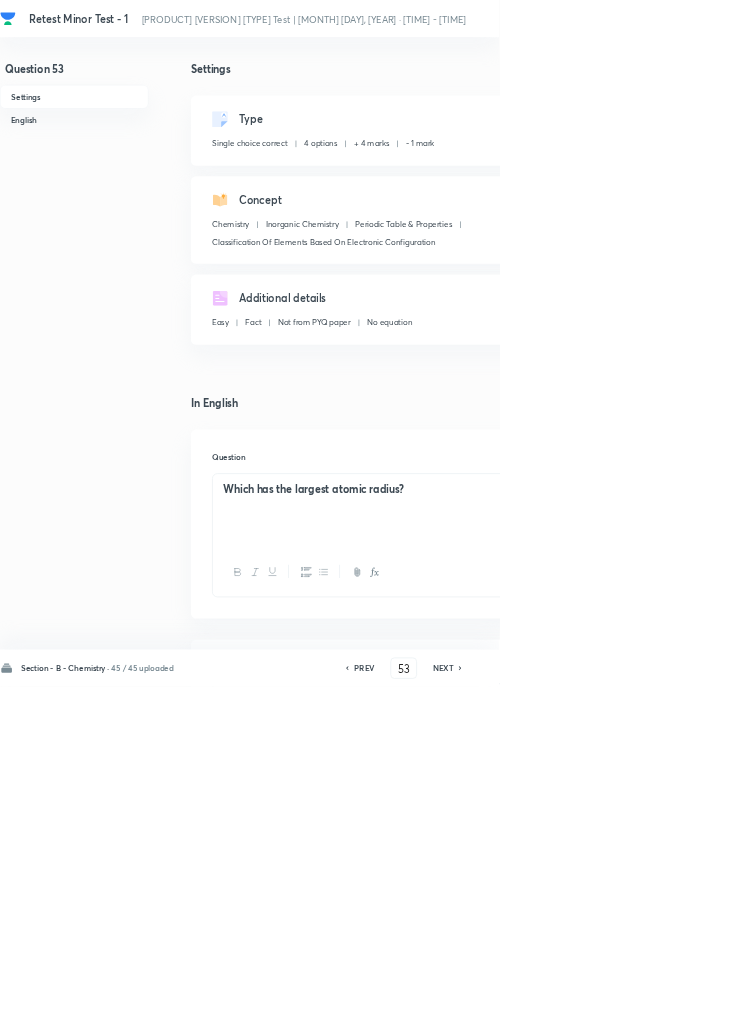 click 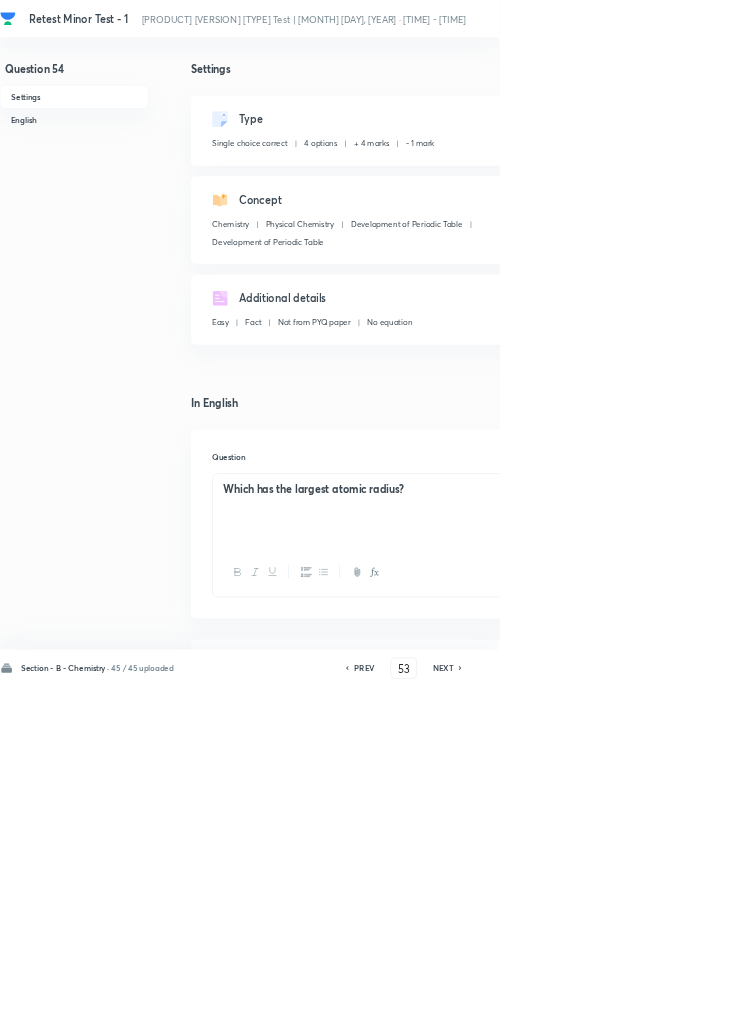 type on "54" 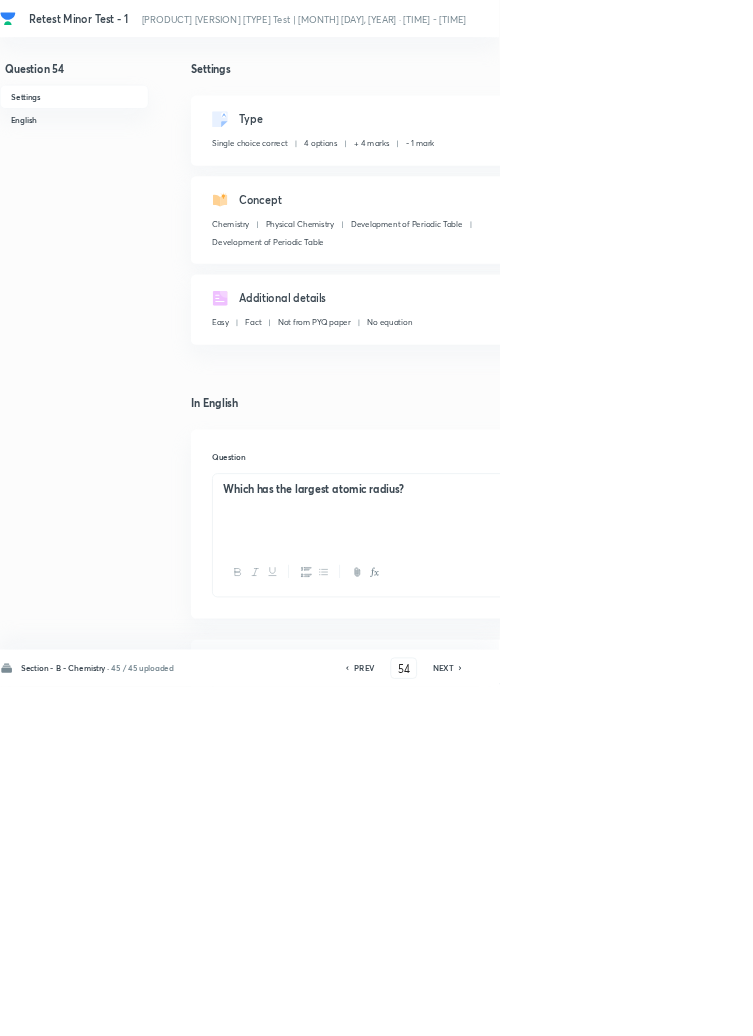 checkbox on "true" 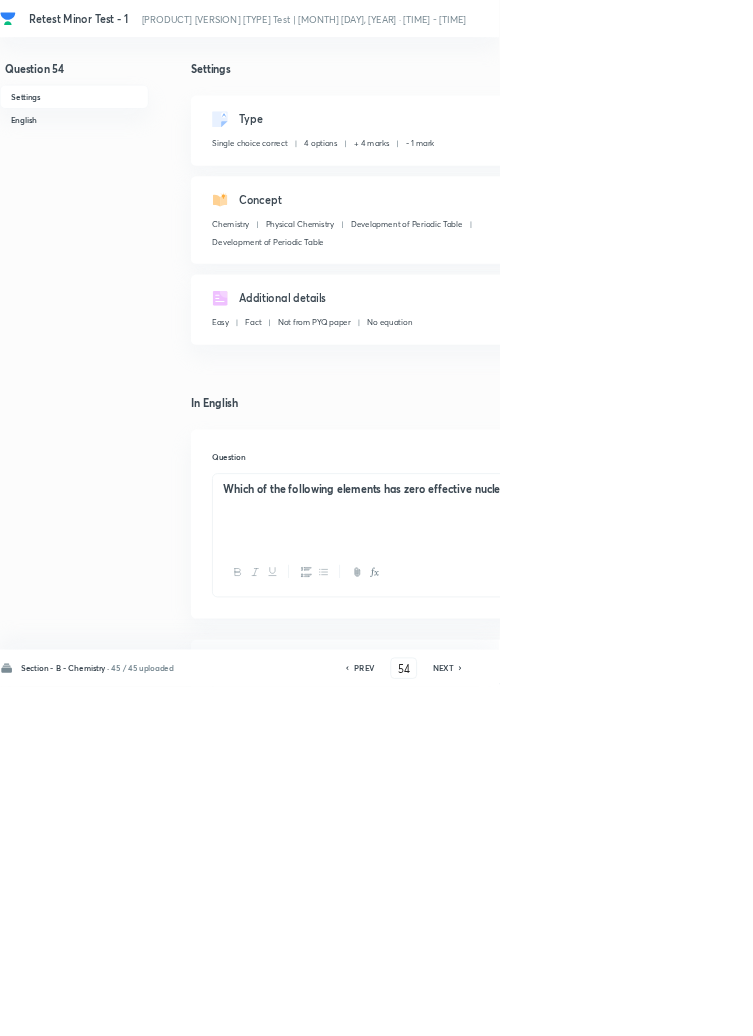 click 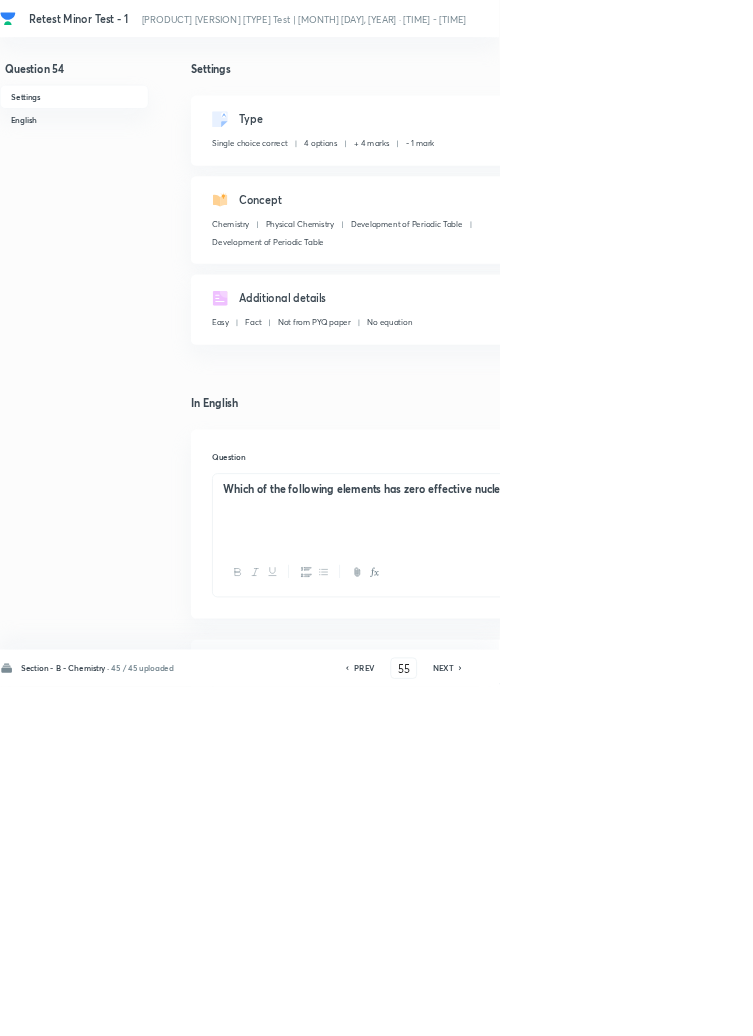 checkbox on "true" 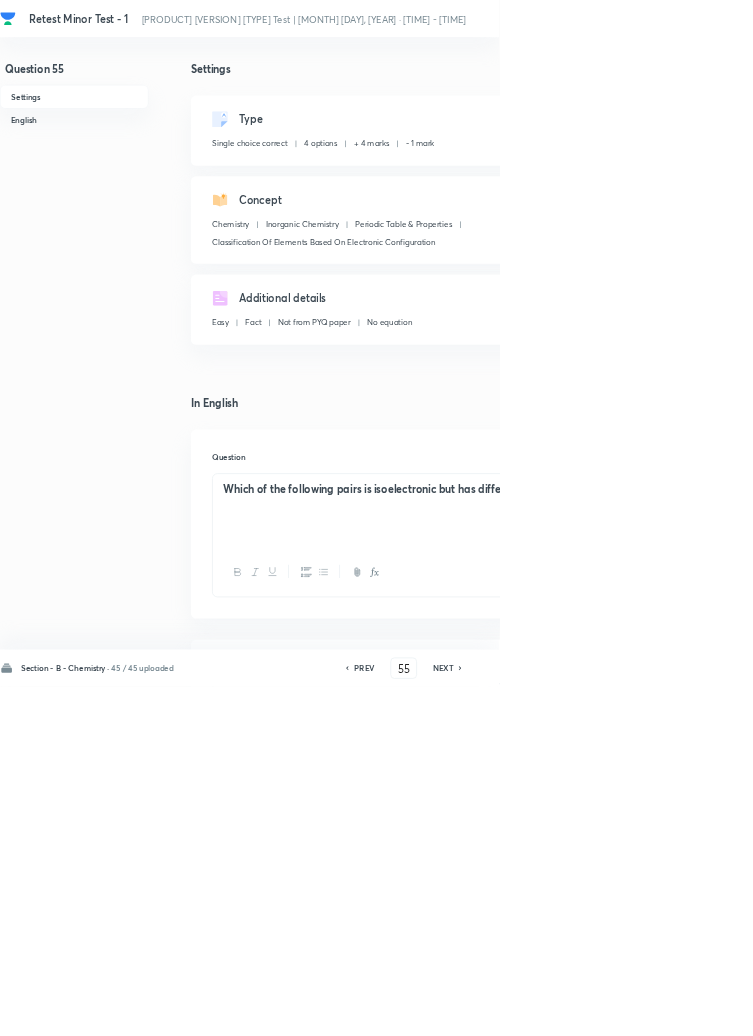 click 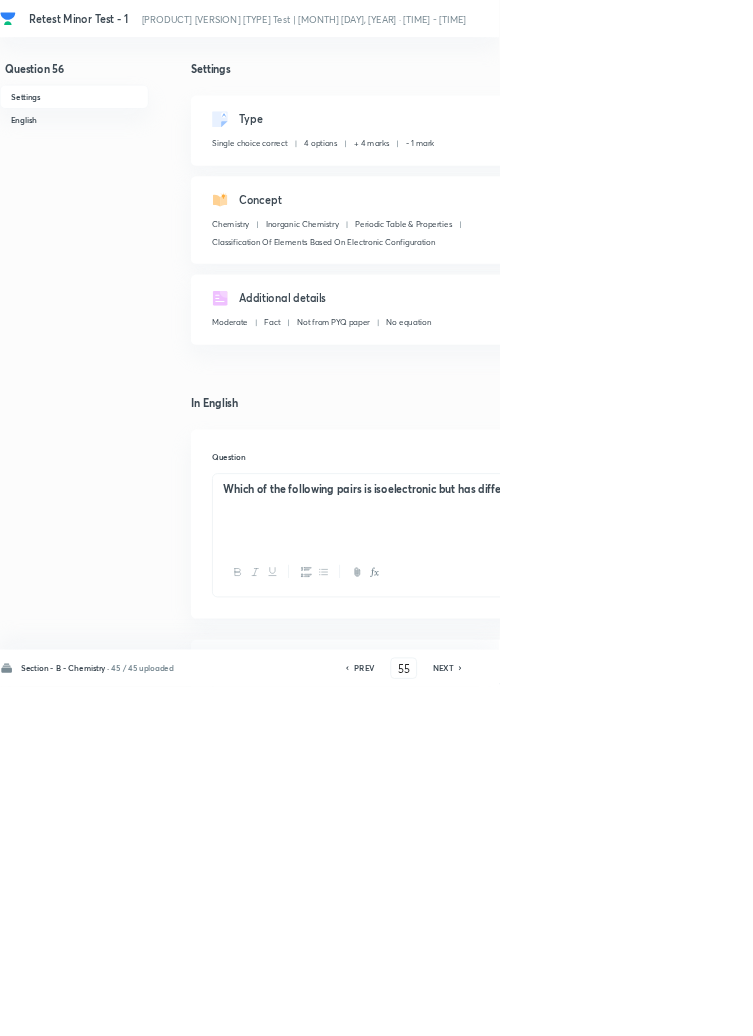 type on "56" 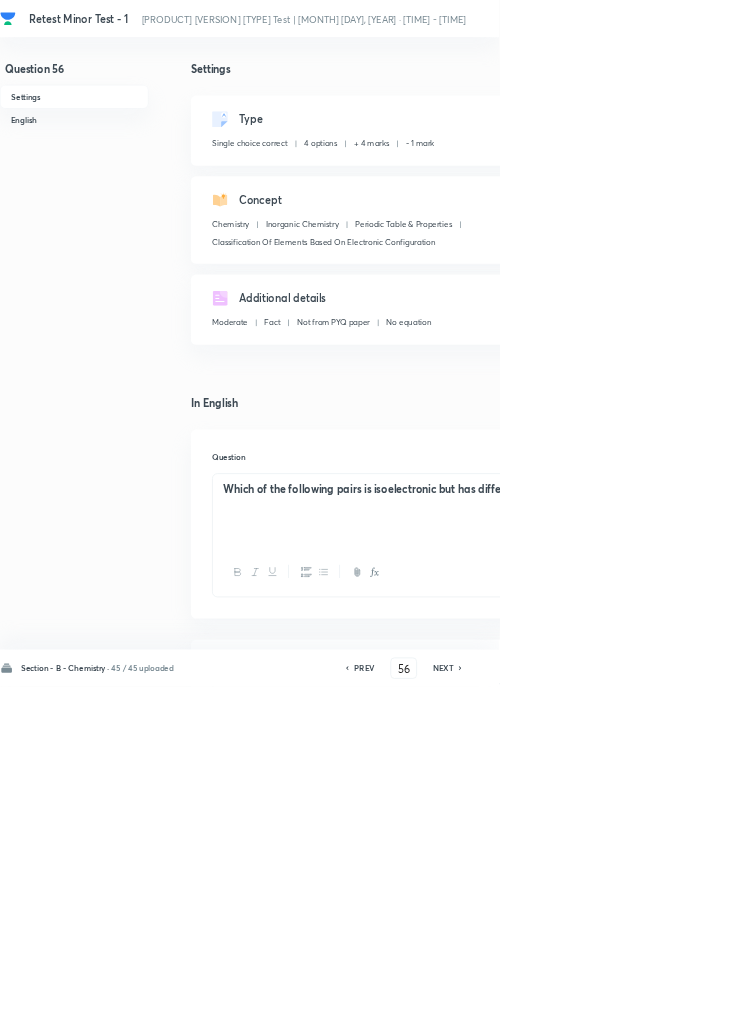 checkbox on "false" 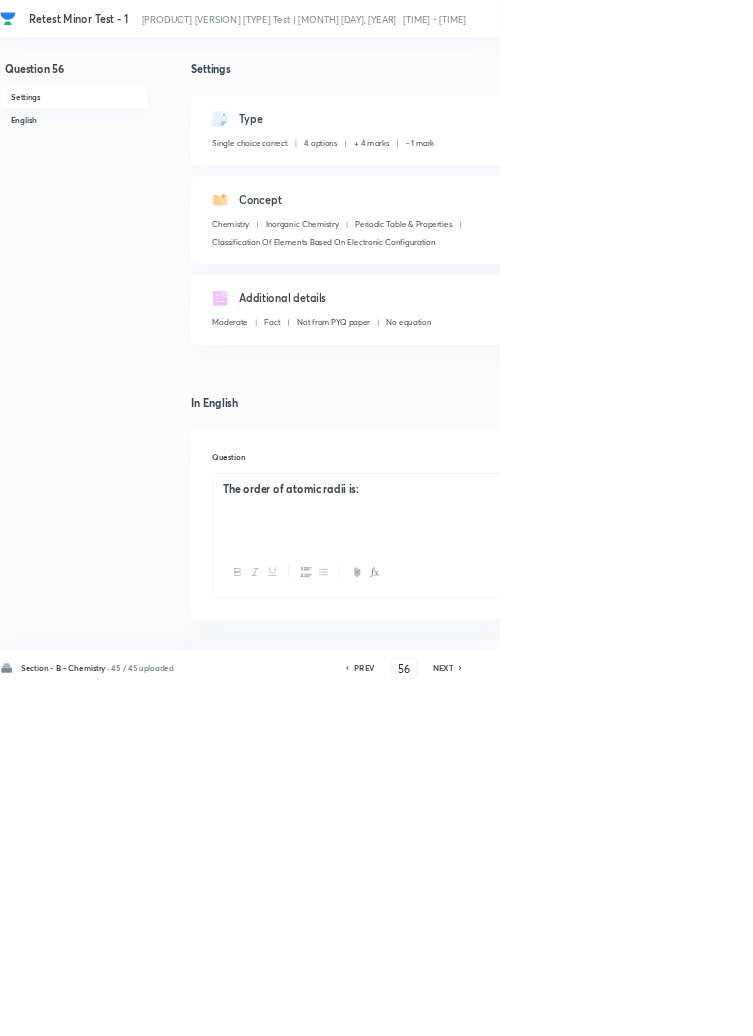 click 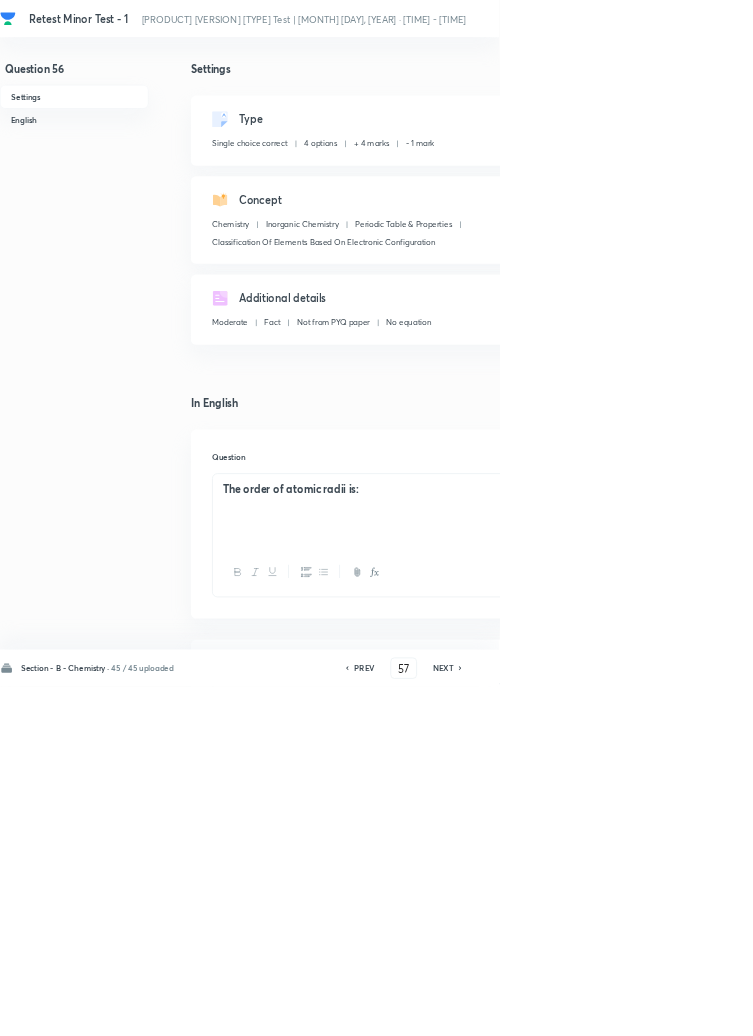 checkbox on "false" 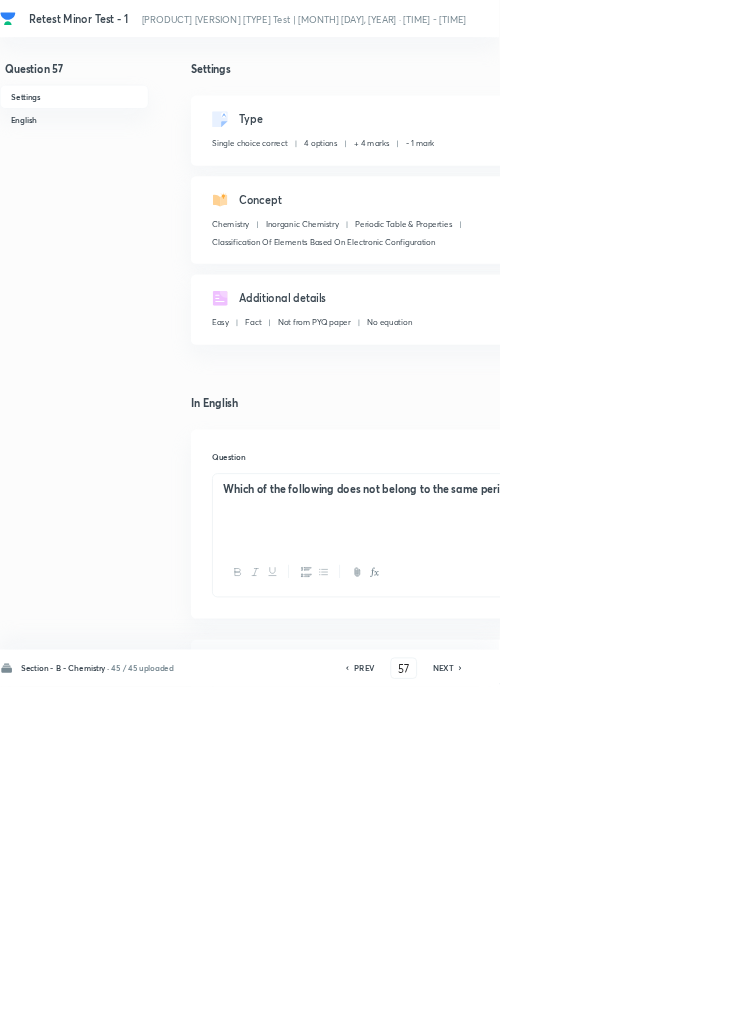click 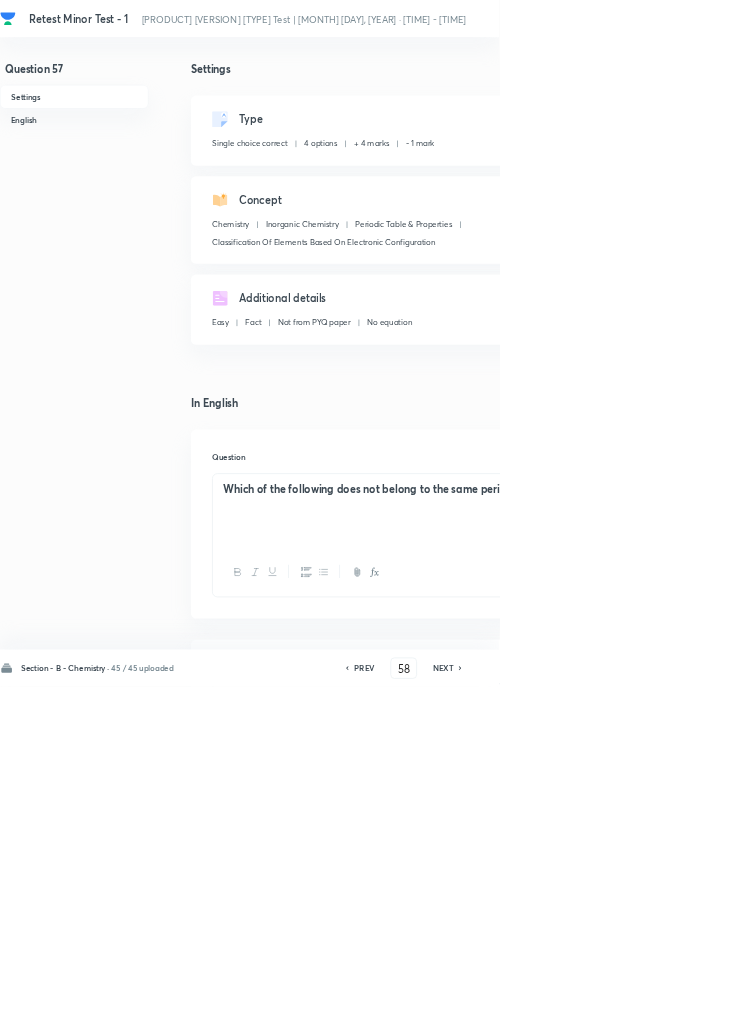 checkbox on "true" 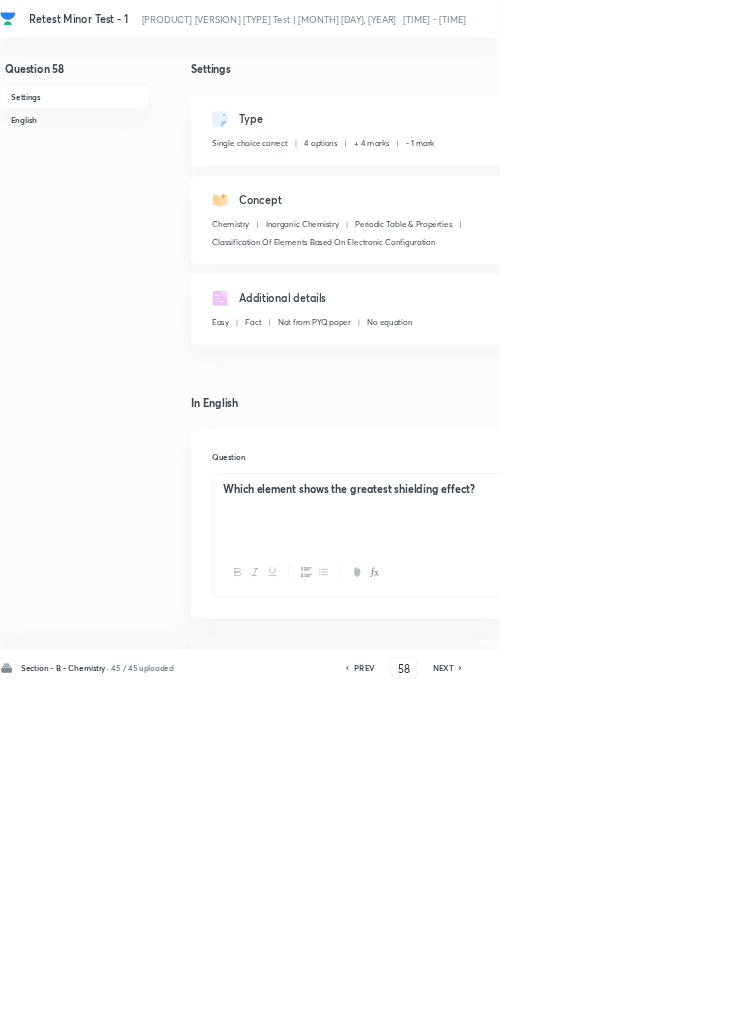 click 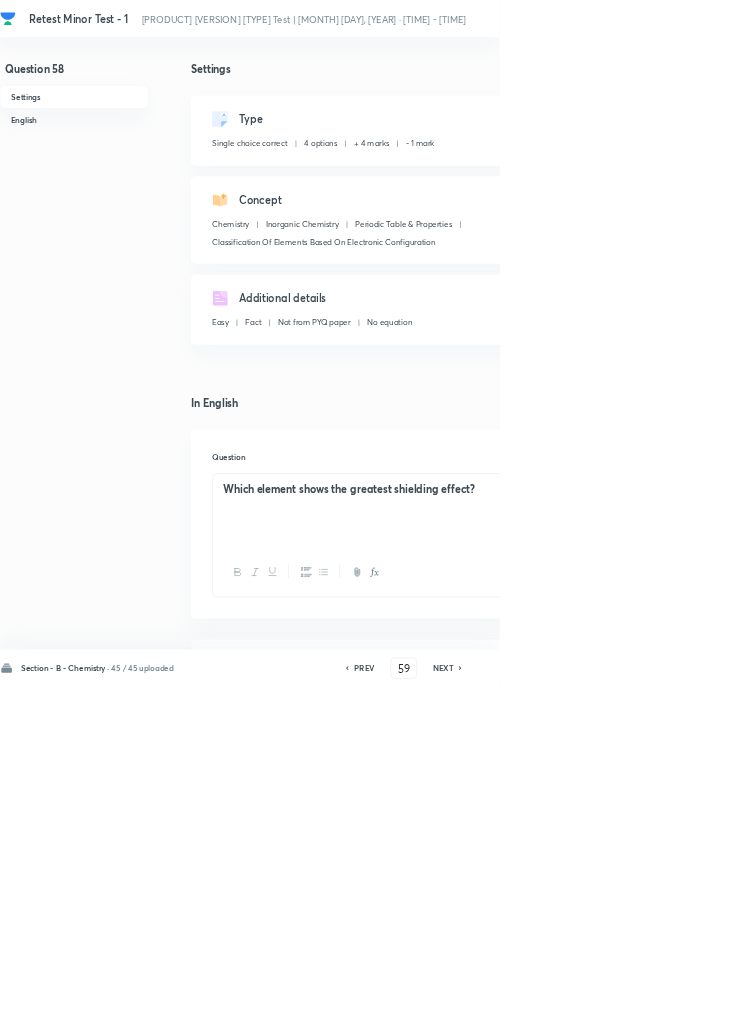 checkbox on "false" 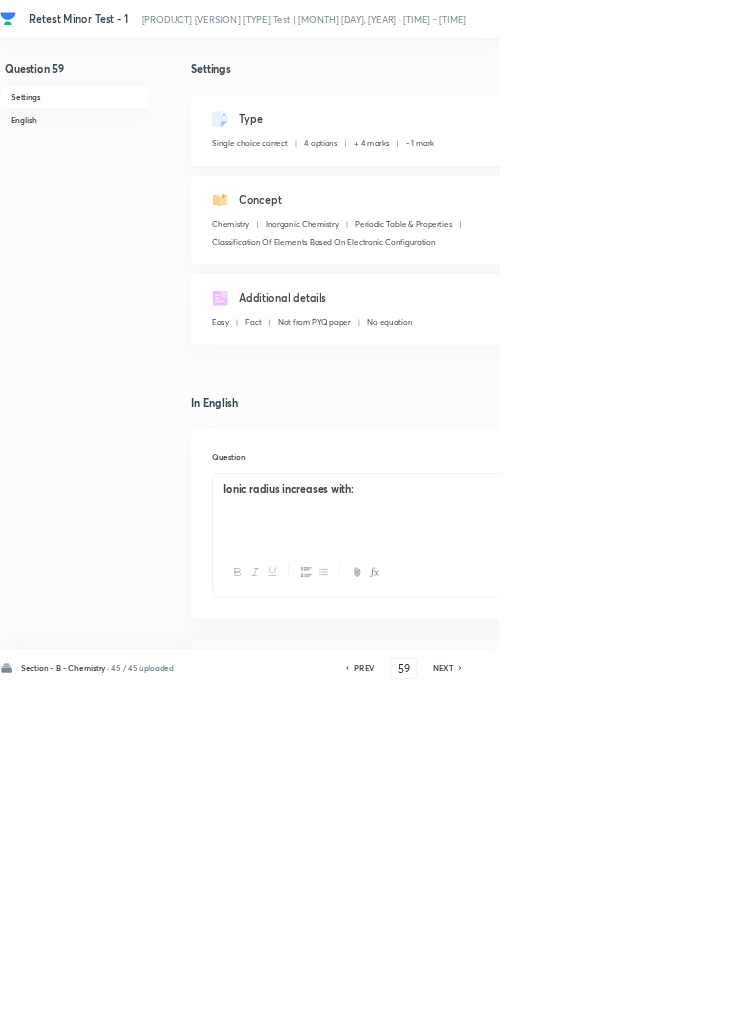 click 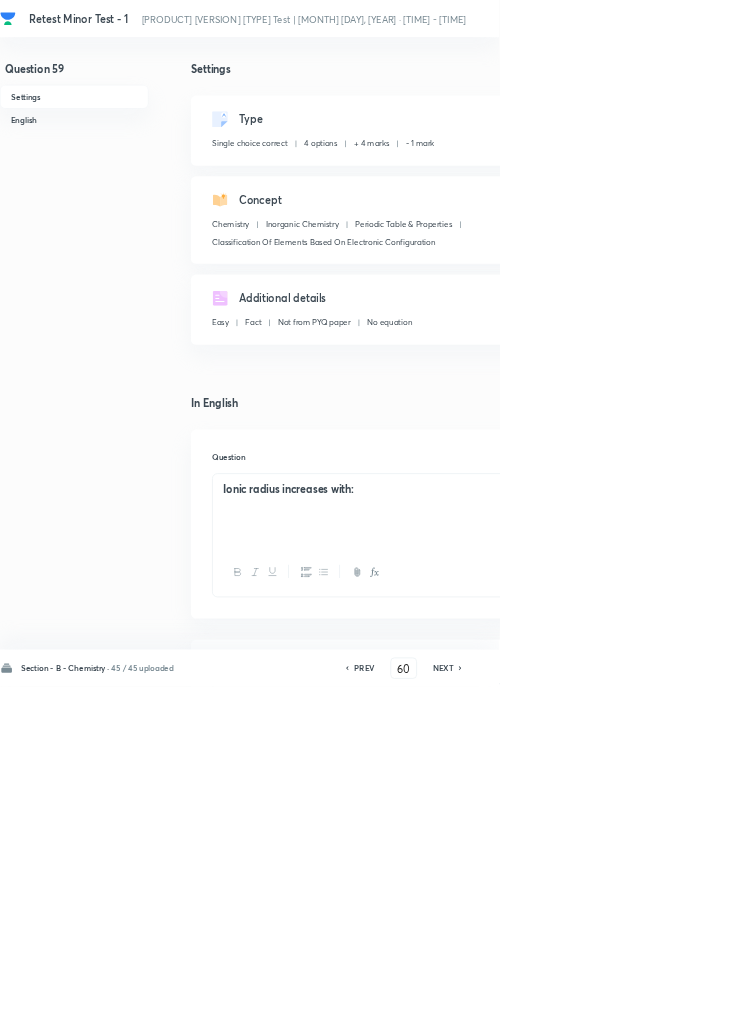 checkbox on "false" 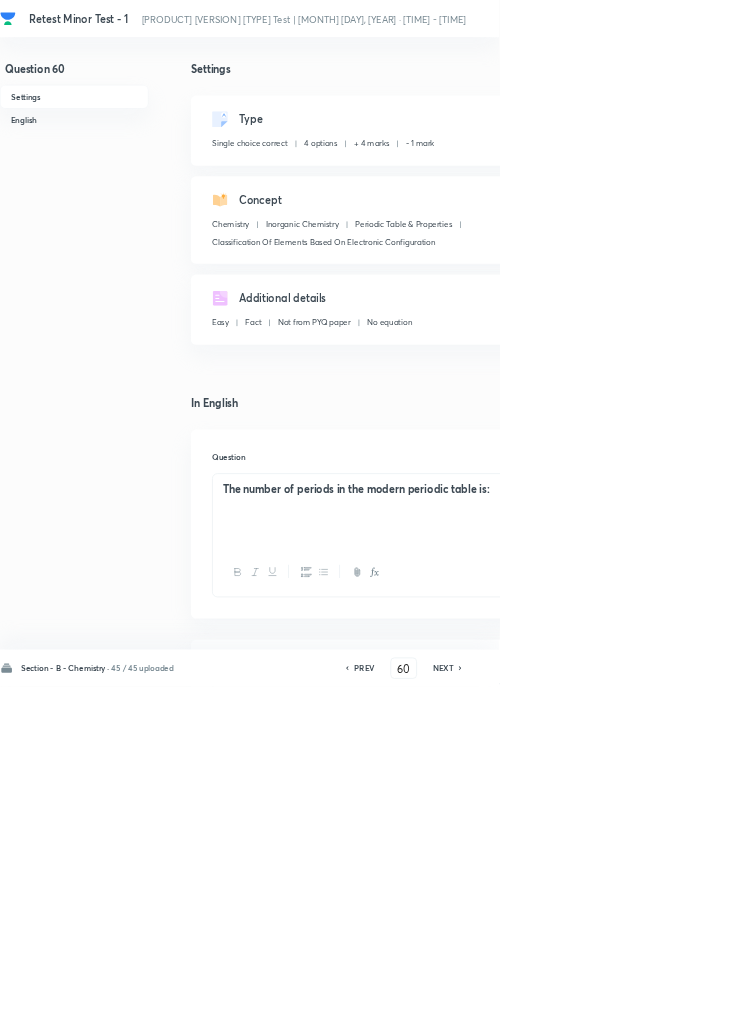click 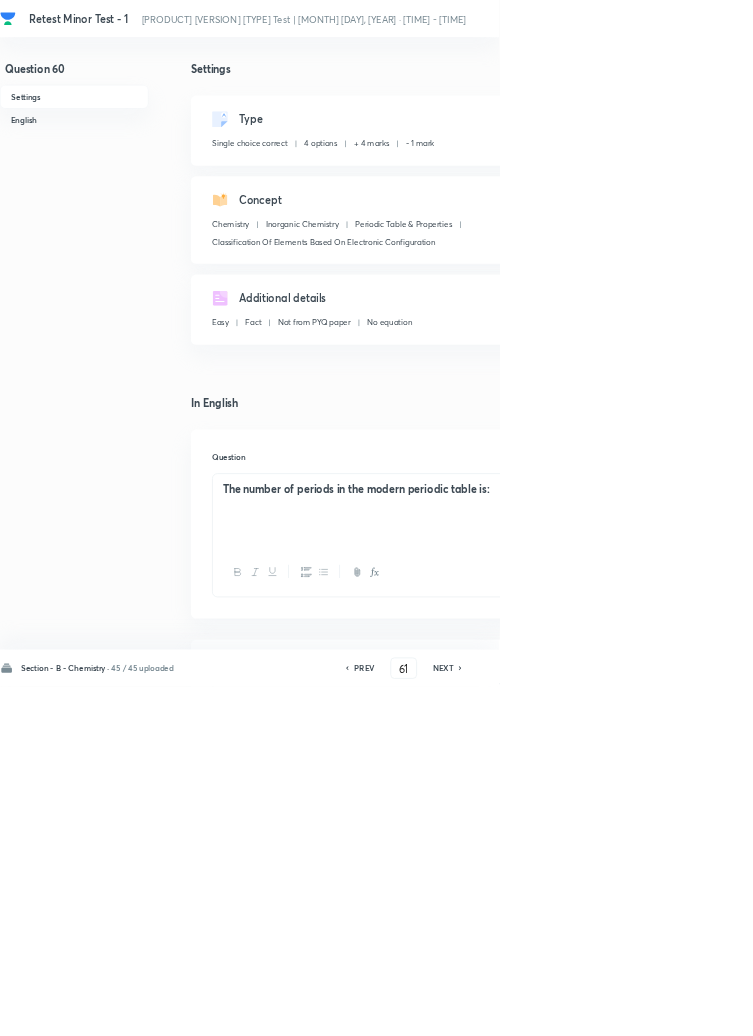 checkbox on "false" 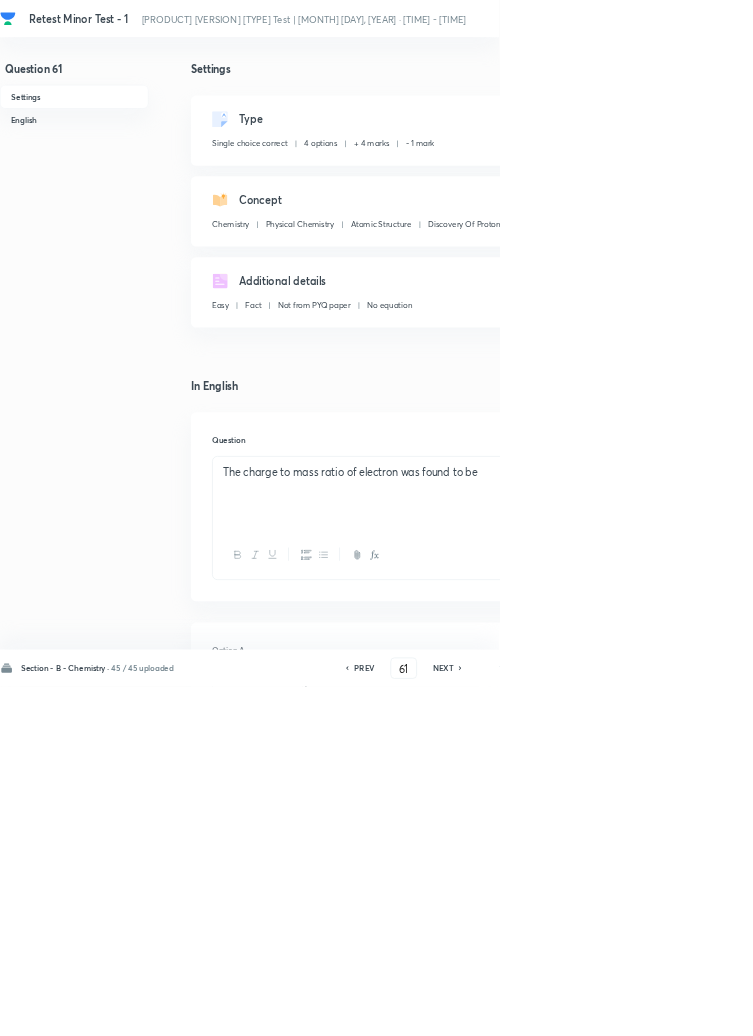 click 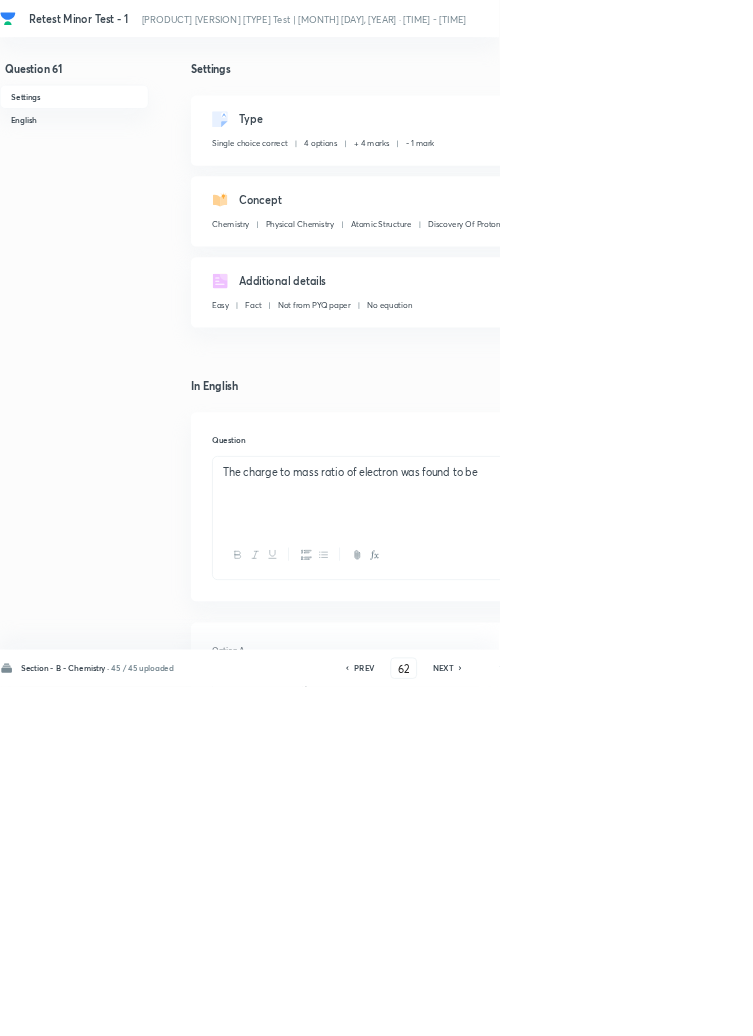 checkbox on "false" 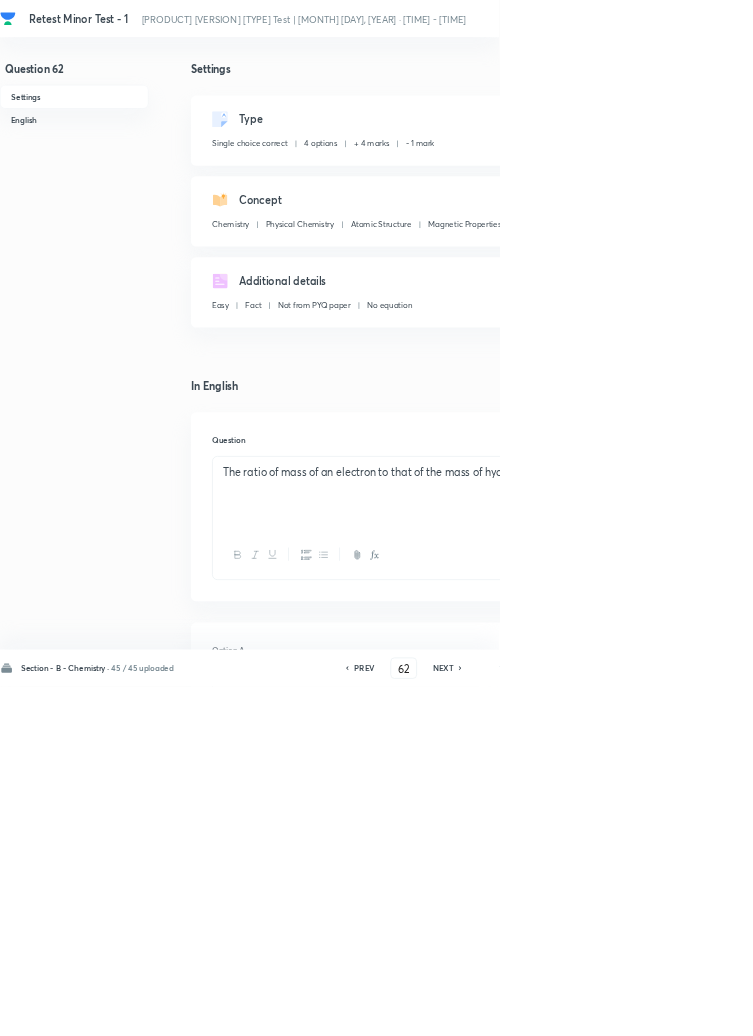 click 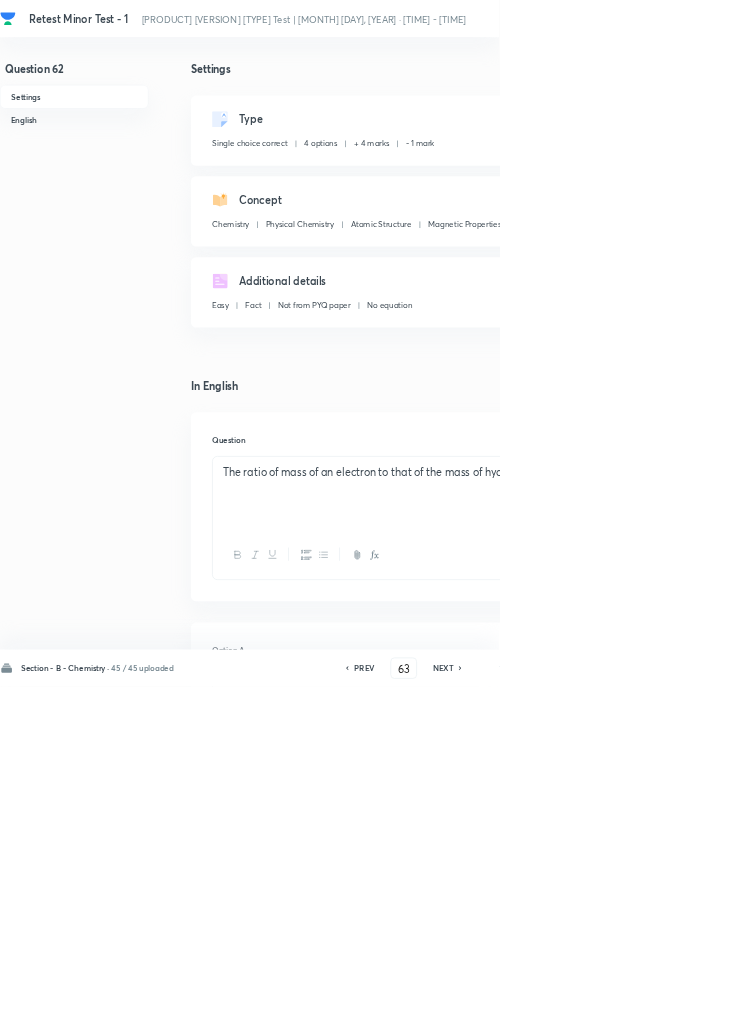 checkbox on "false" 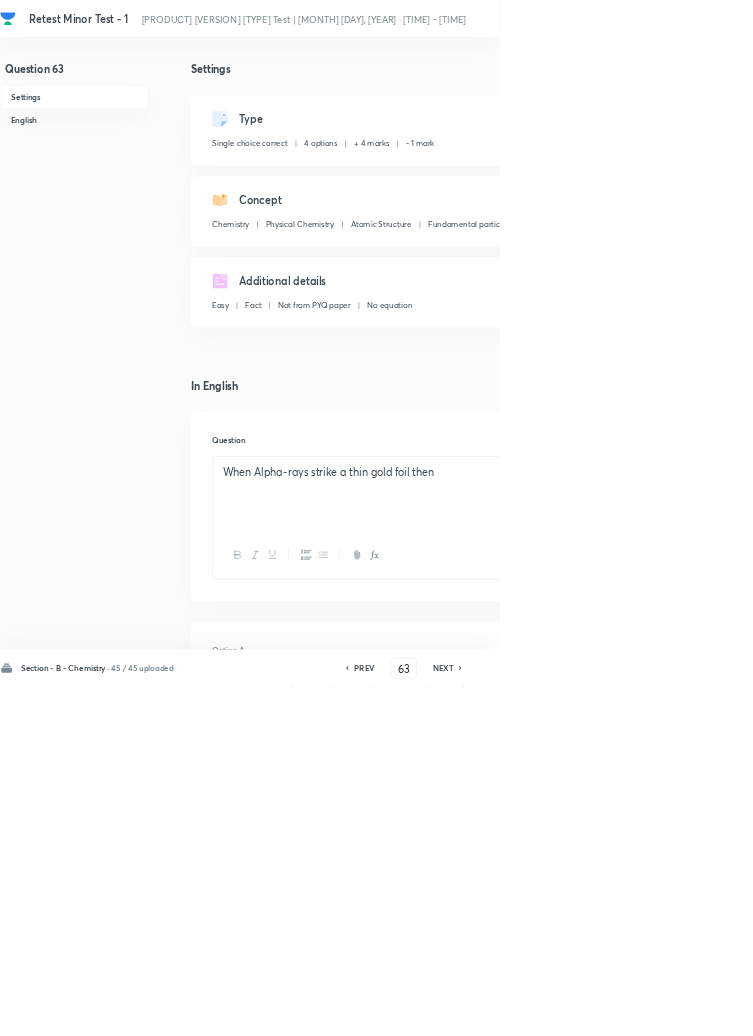 click 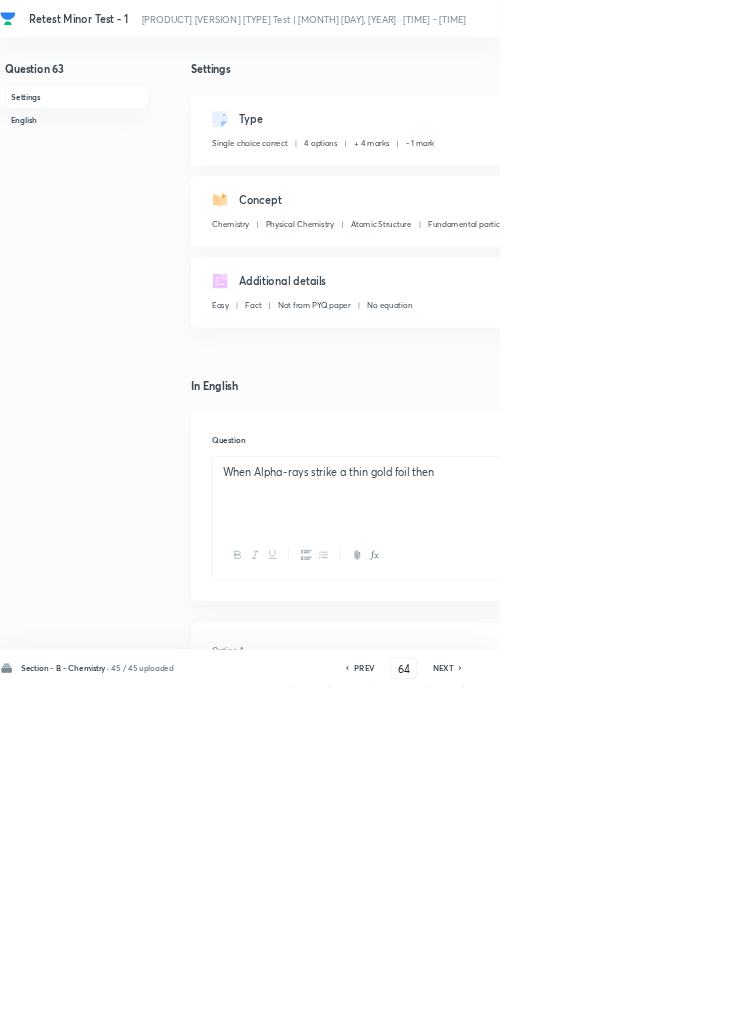 checkbox on "false" 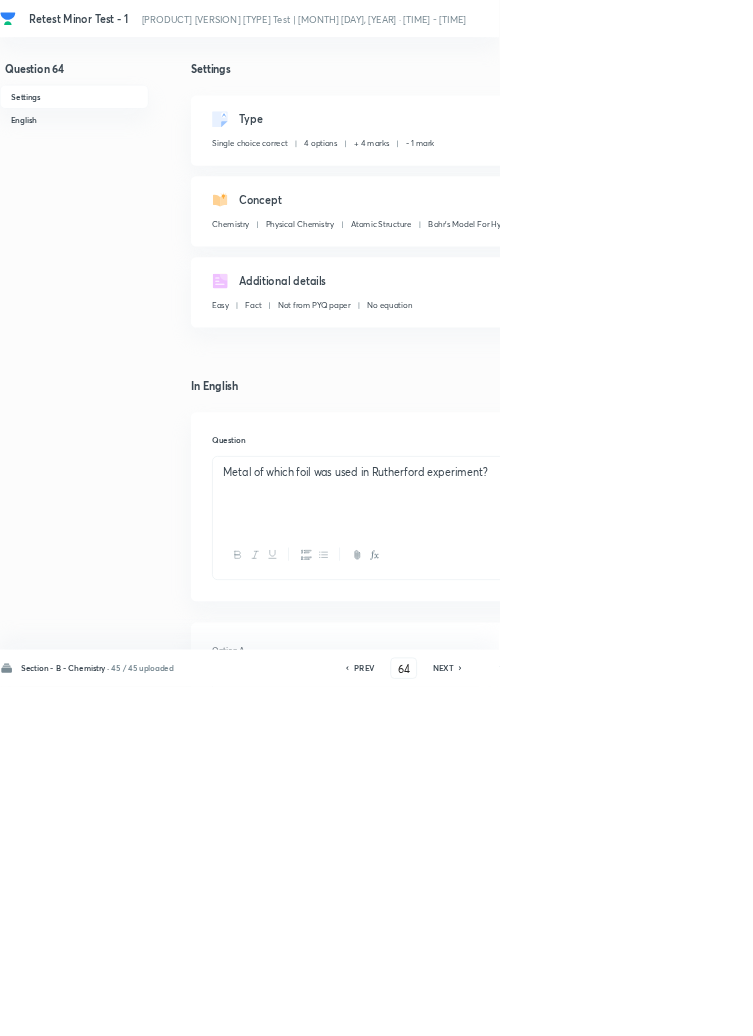 click 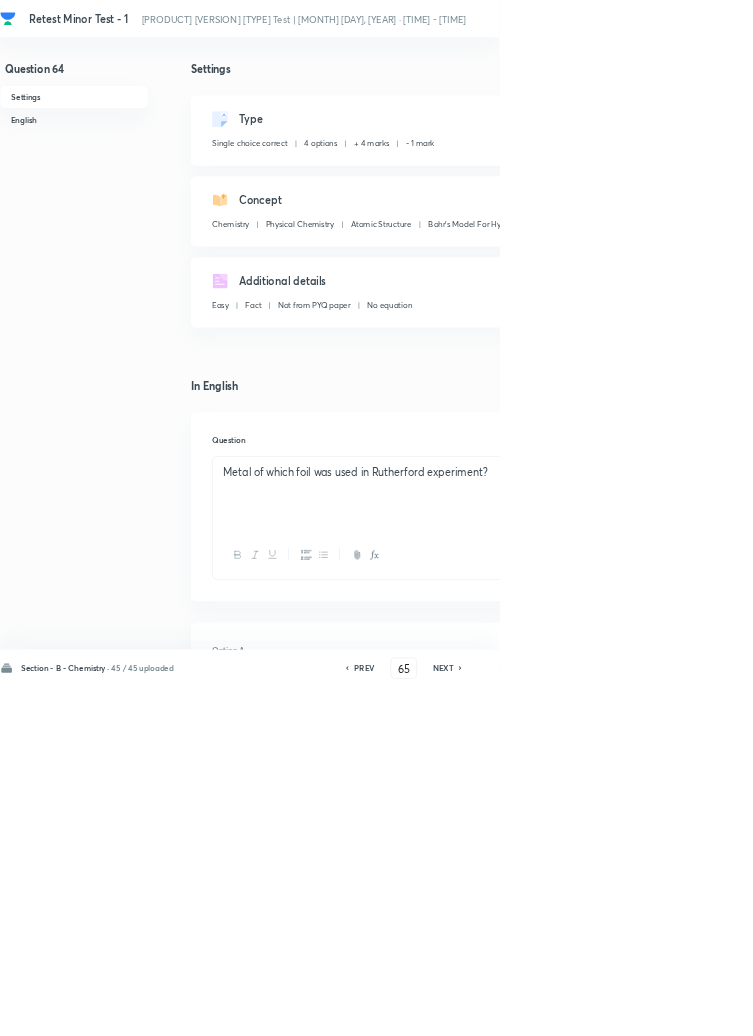 checkbox on "true" 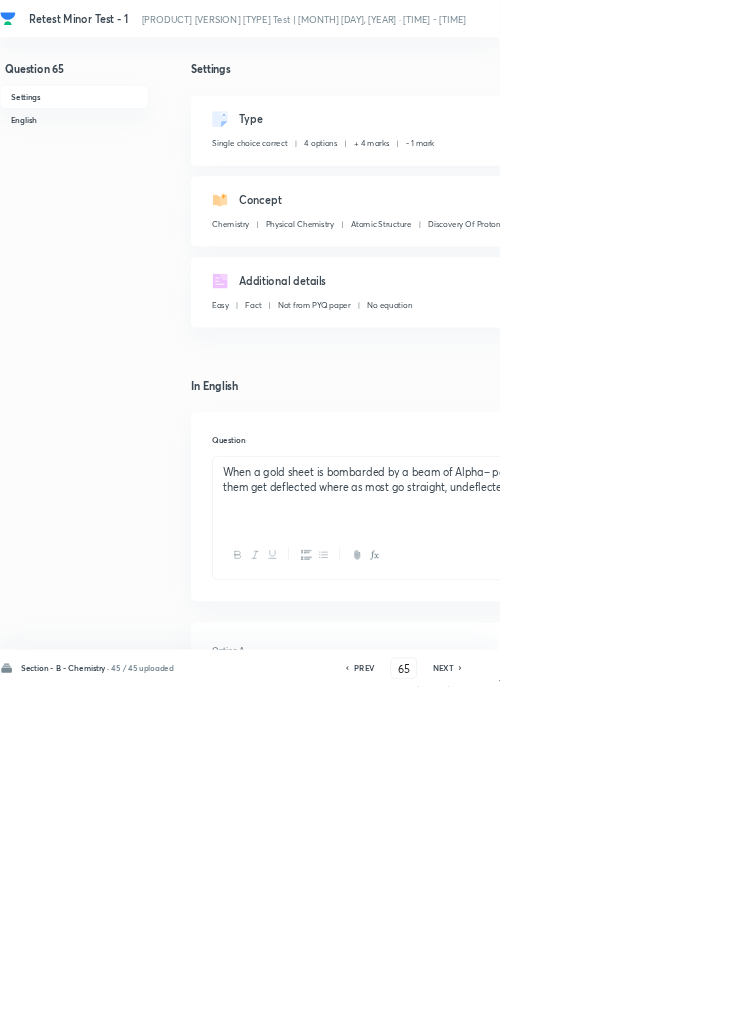 click on "NEXT" at bounding box center [668, 1008] 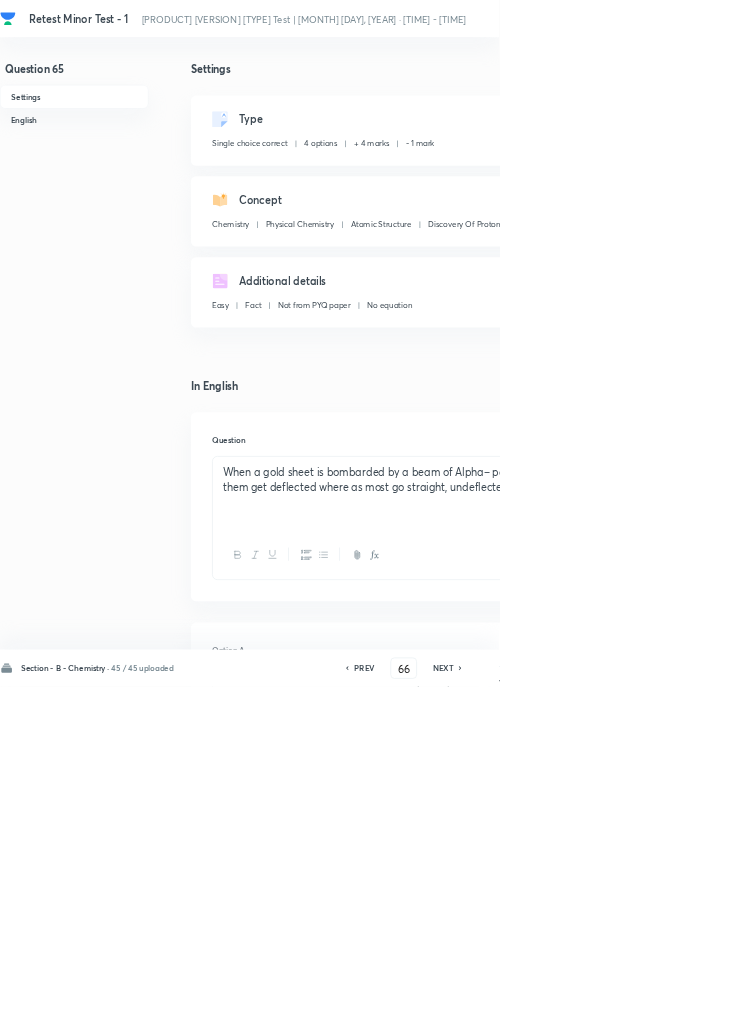 checkbox on "false" 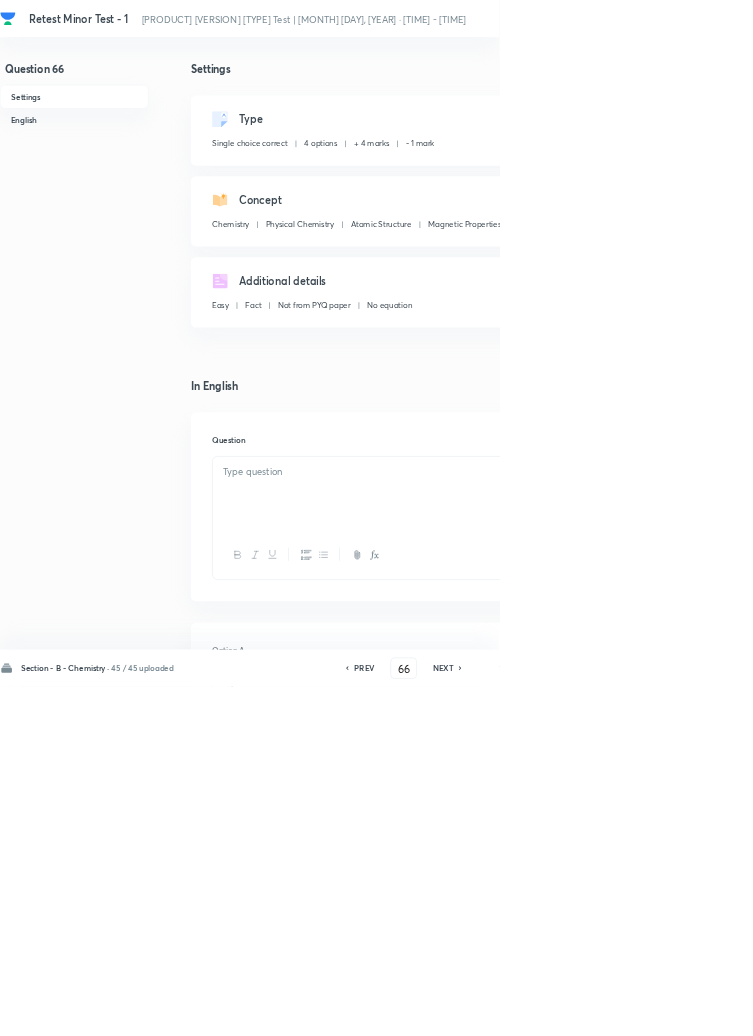 checkbox on "true" 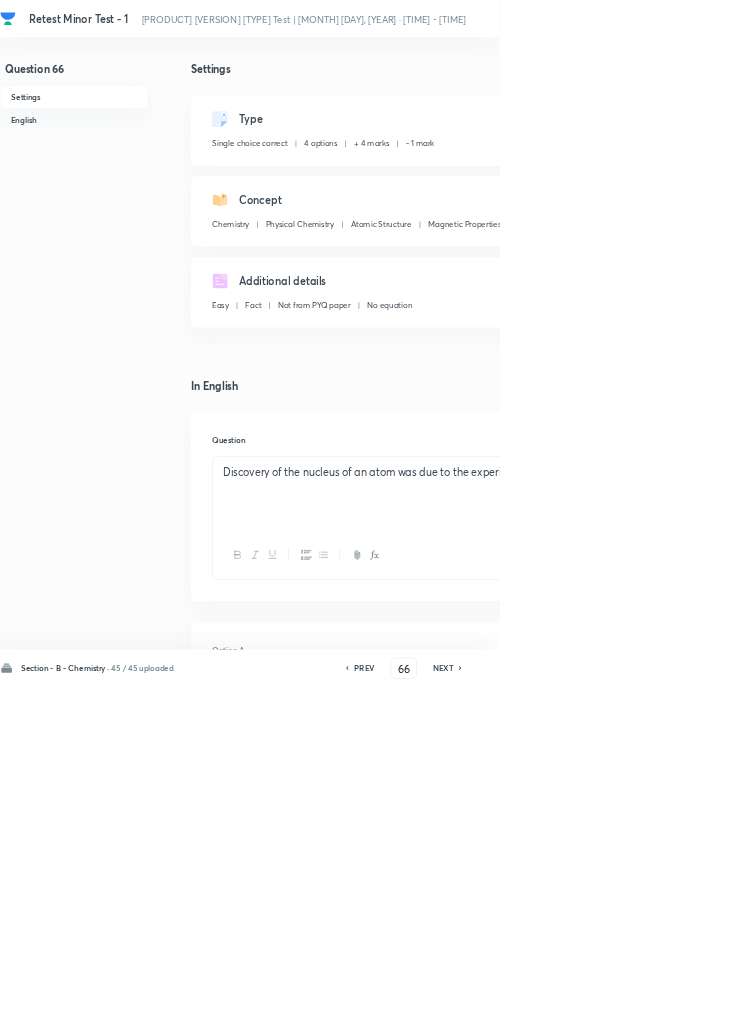 click on "NEXT" at bounding box center [668, 1008] 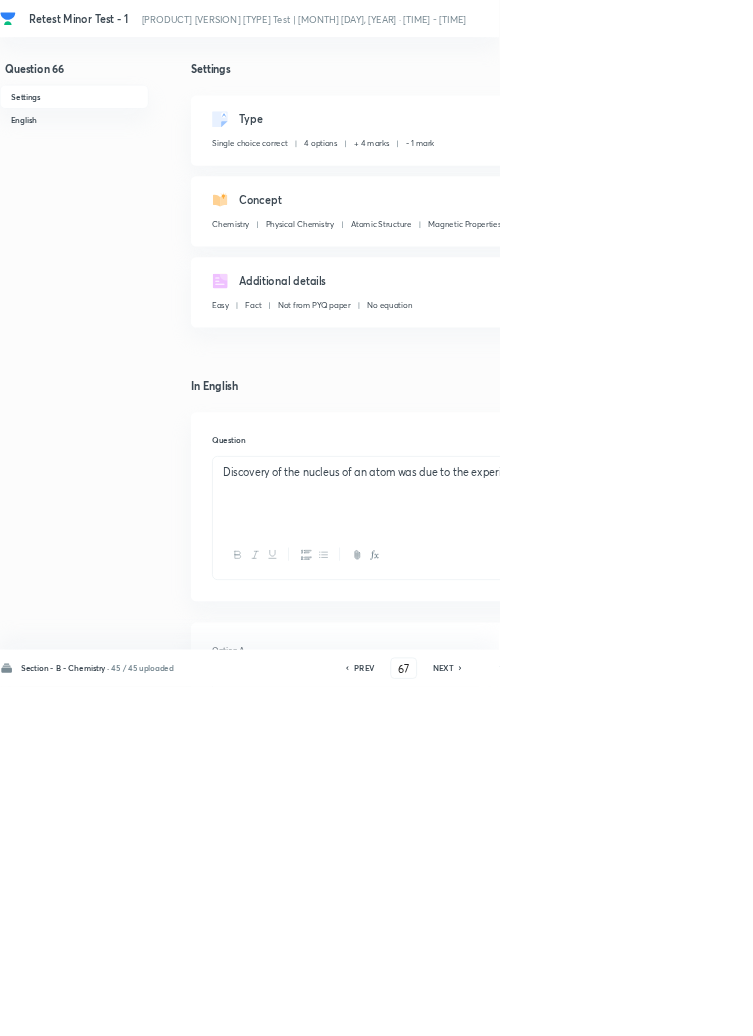 checkbox on "false" 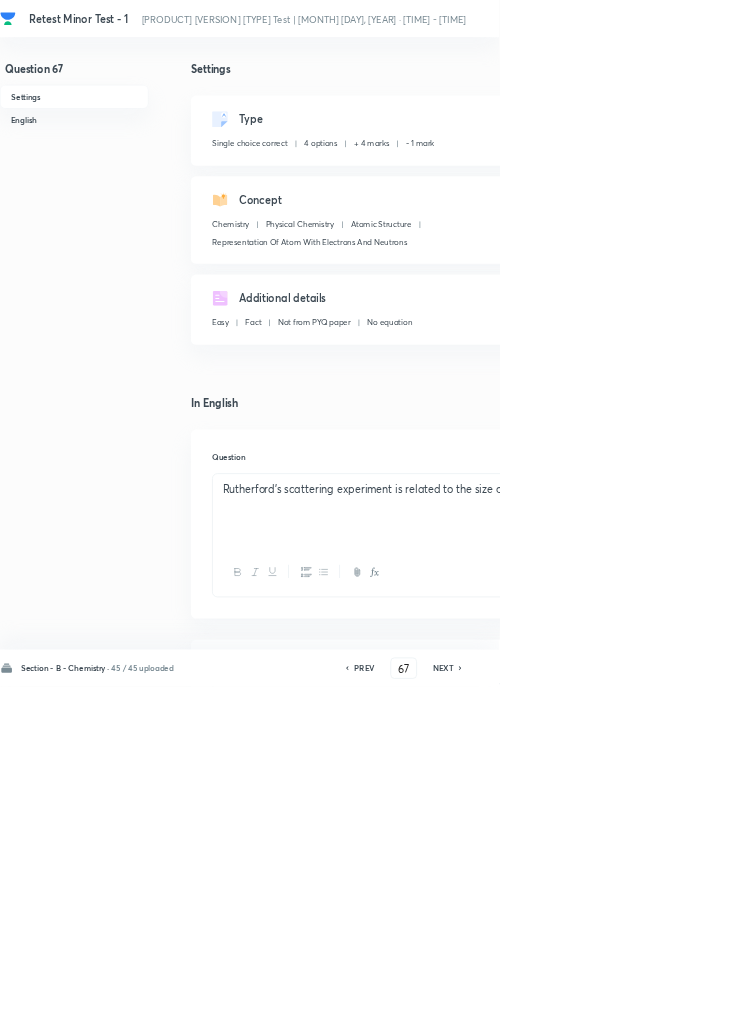 click on "NEXT" at bounding box center (668, 1008) 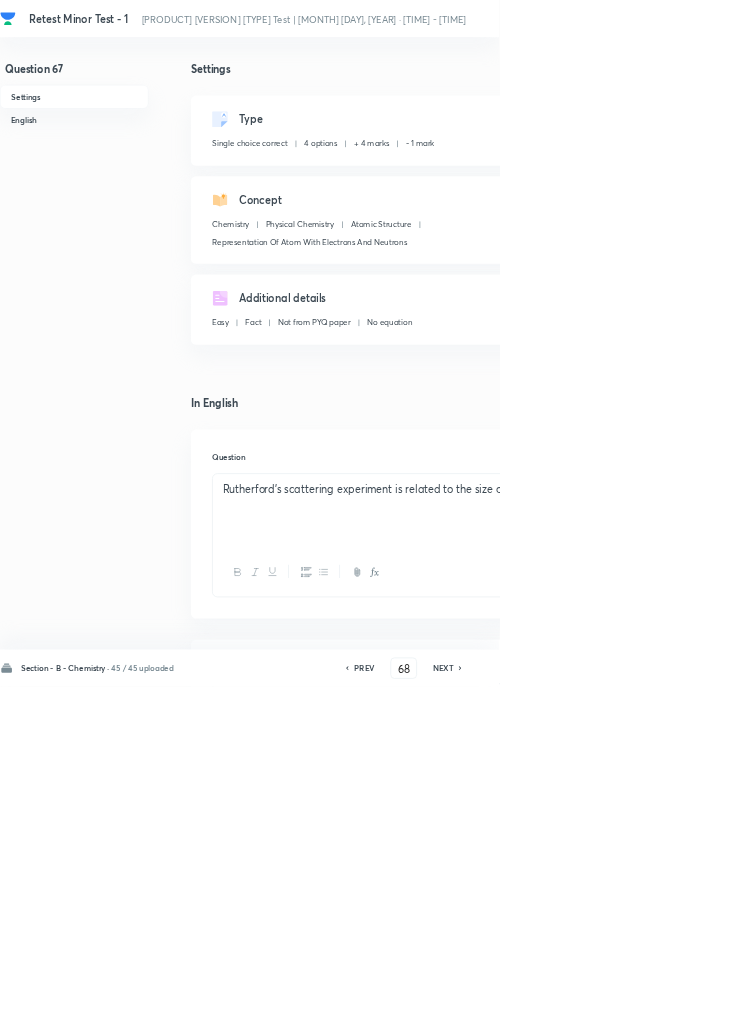 checkbox on "true" 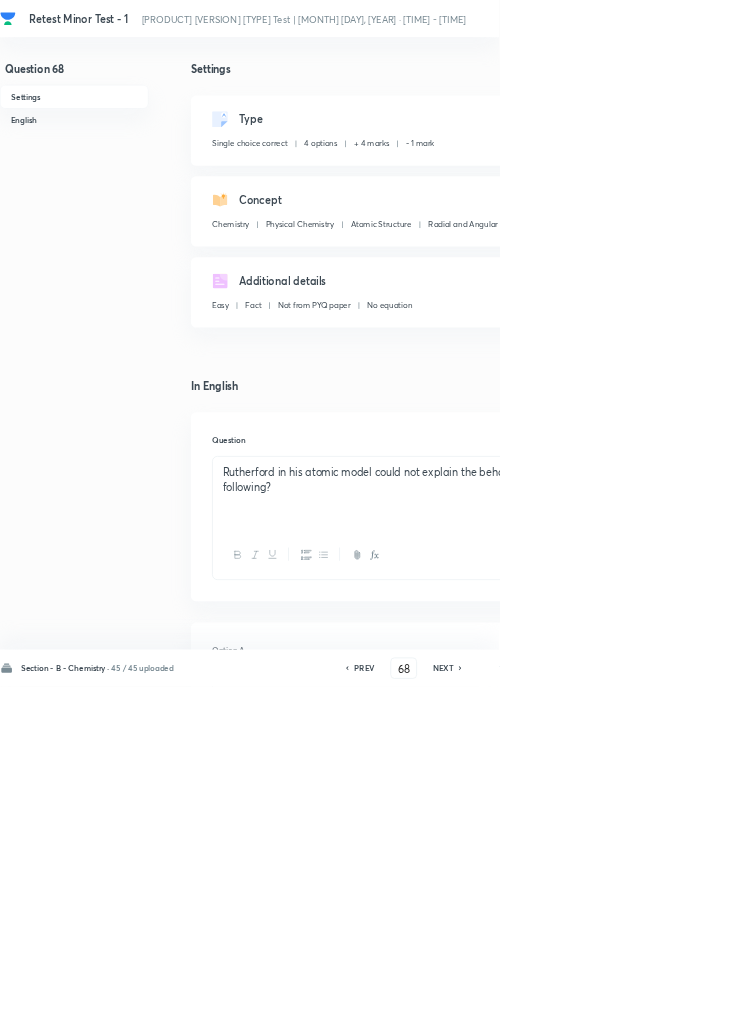 click 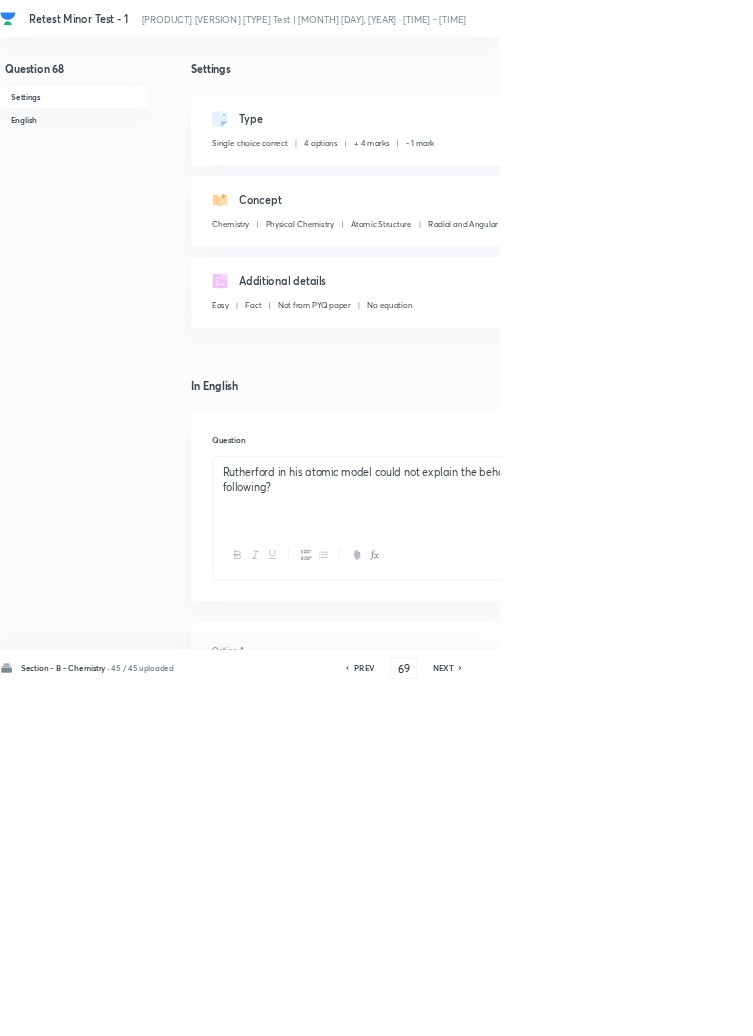 checkbox on "false" 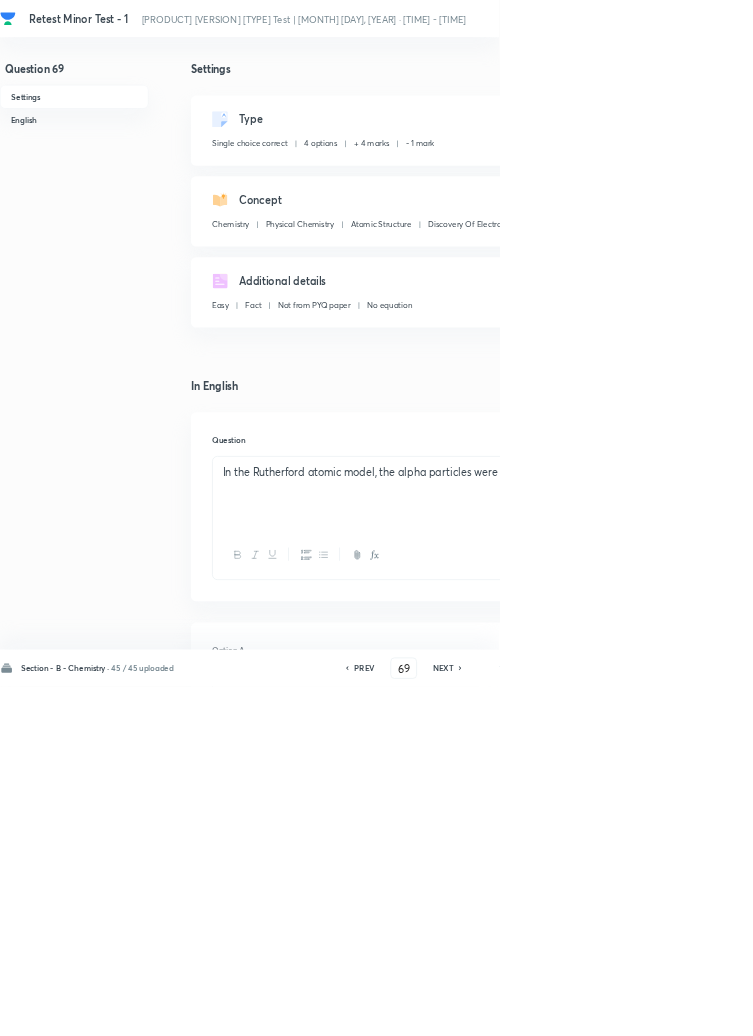 click 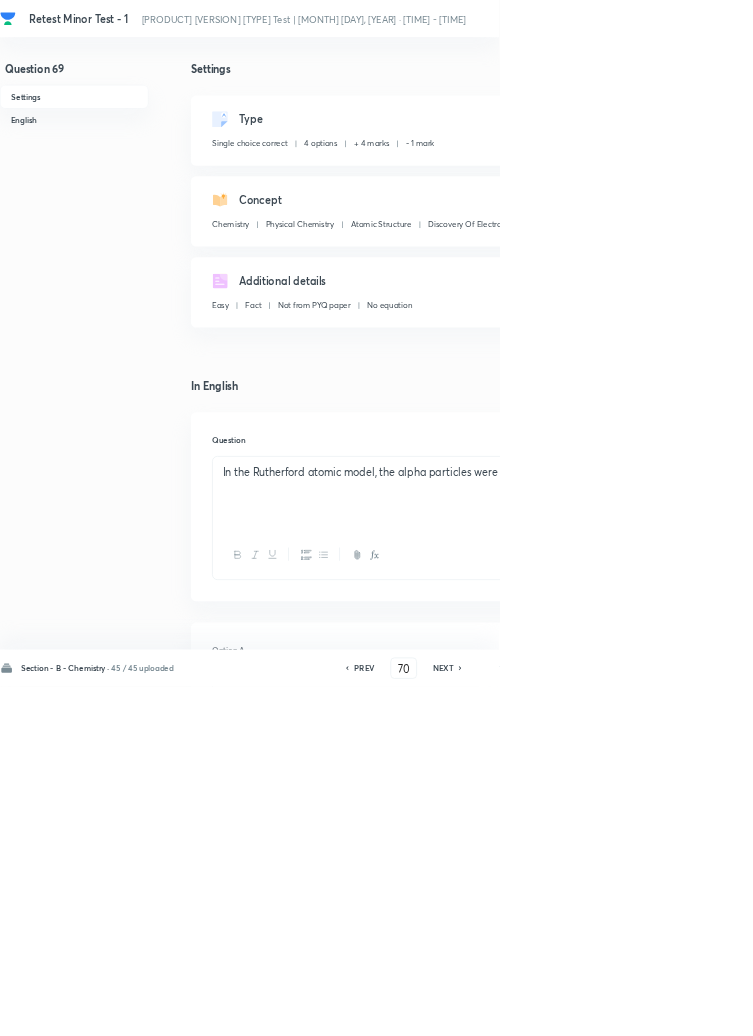 checkbox on "false" 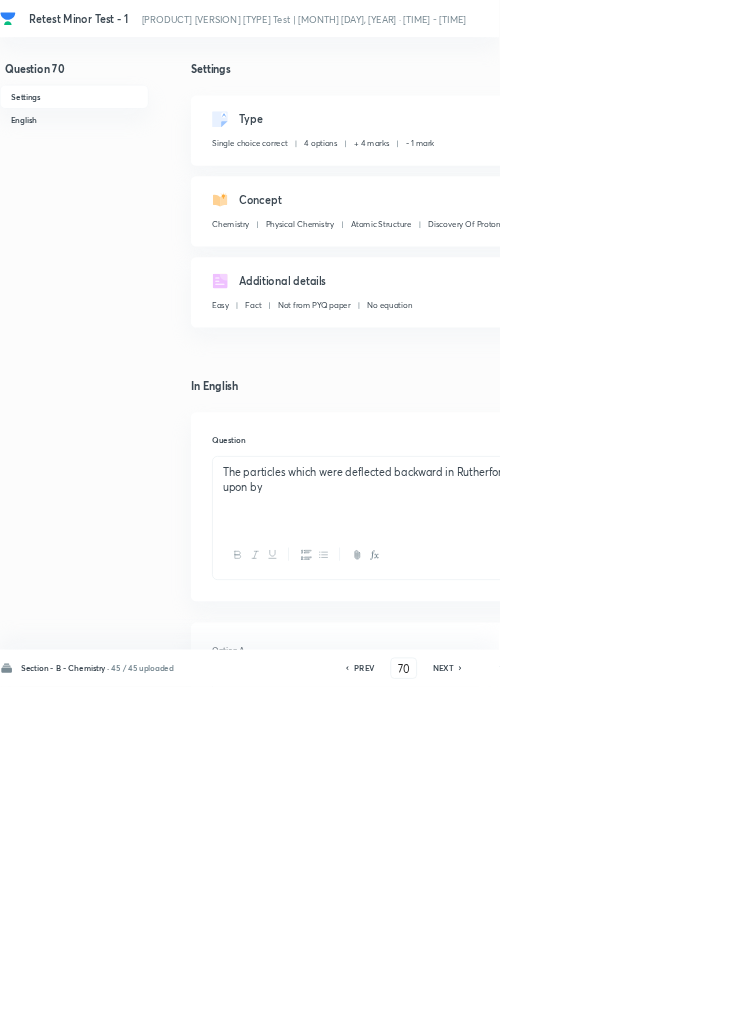 click 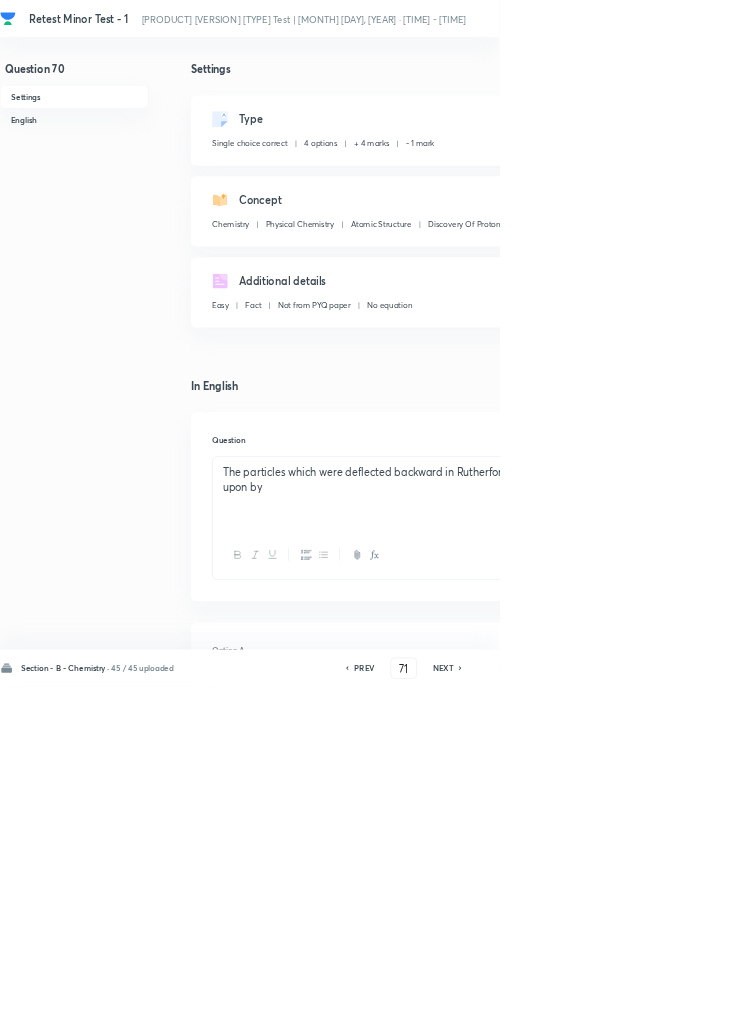checkbox on "false" 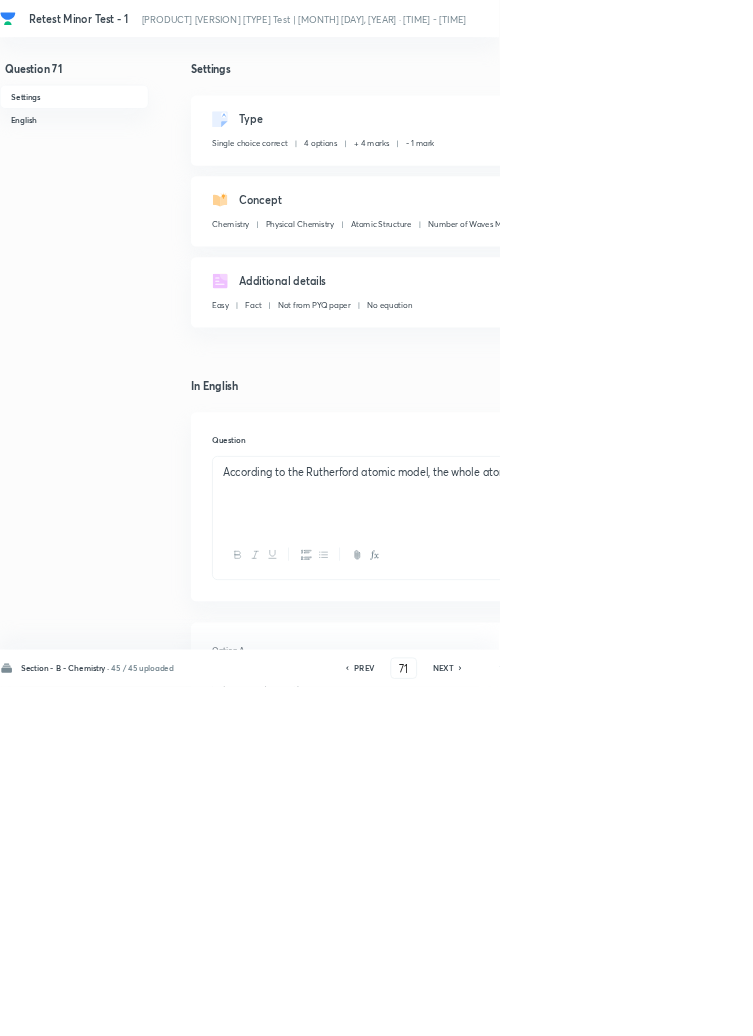 click 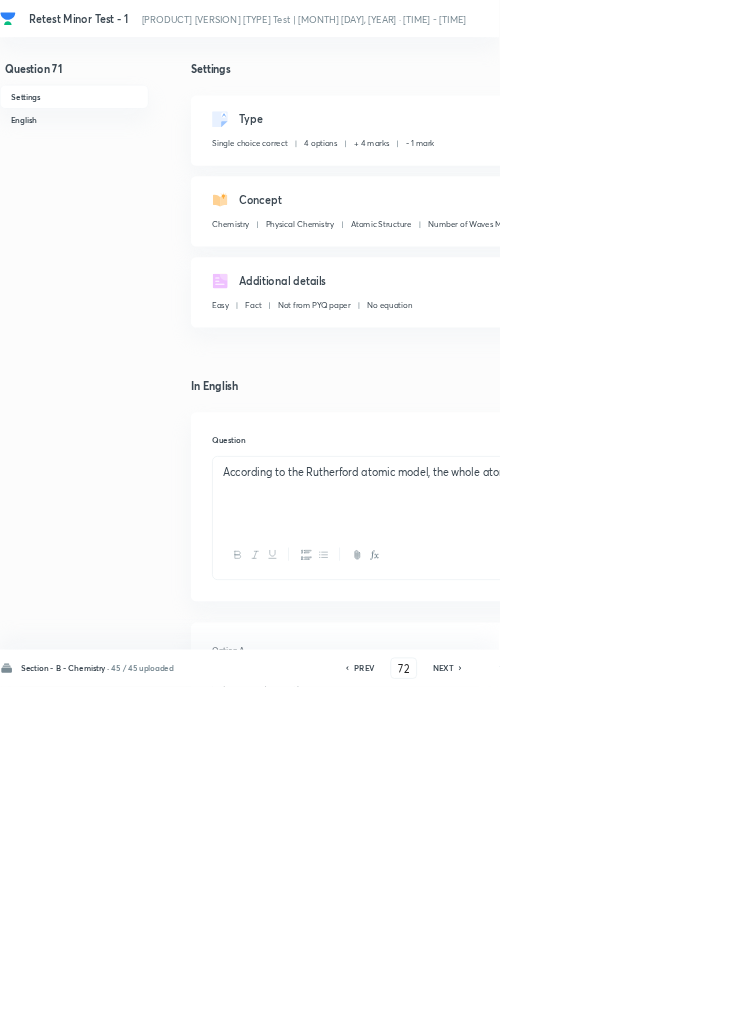 checkbox on "true" 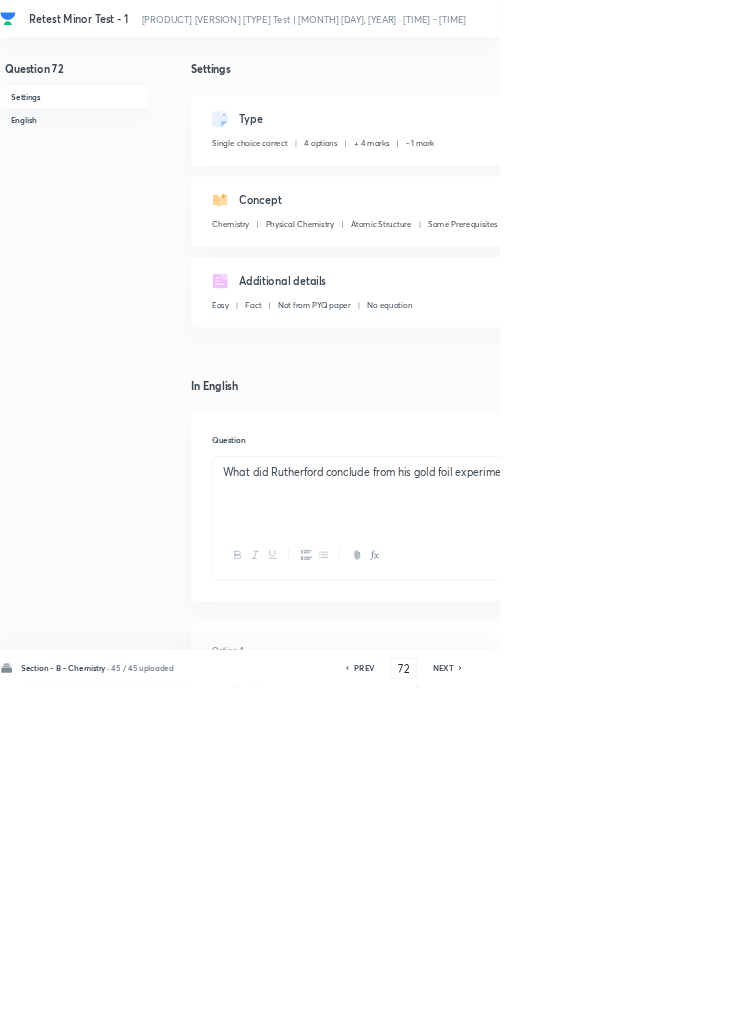click 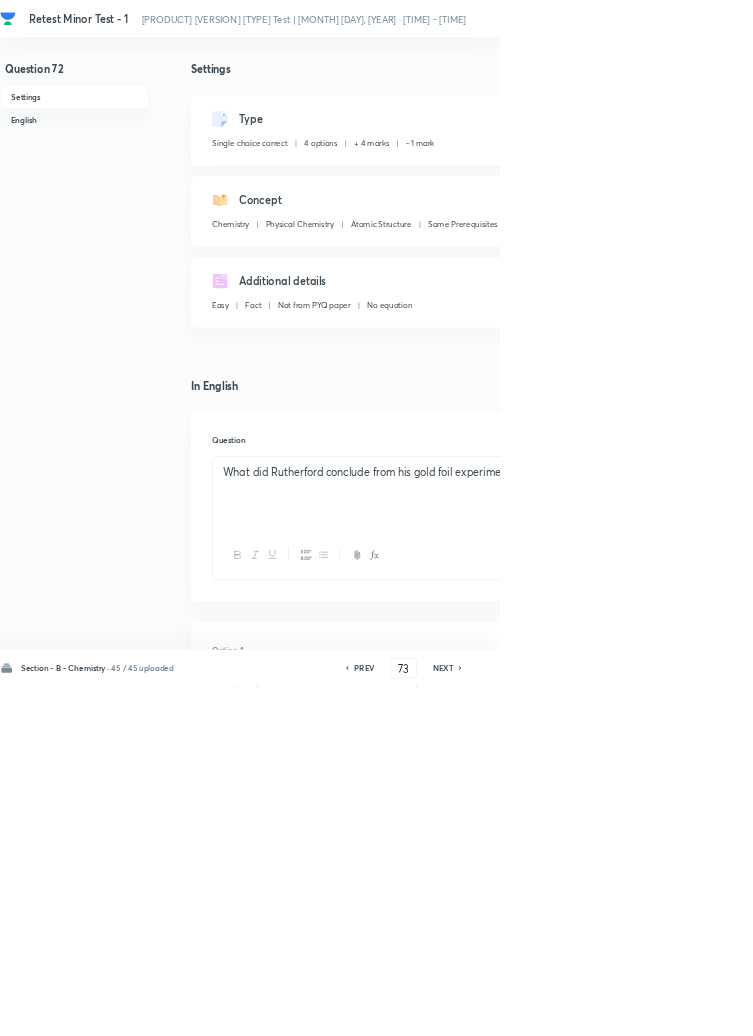 checkbox on "false" 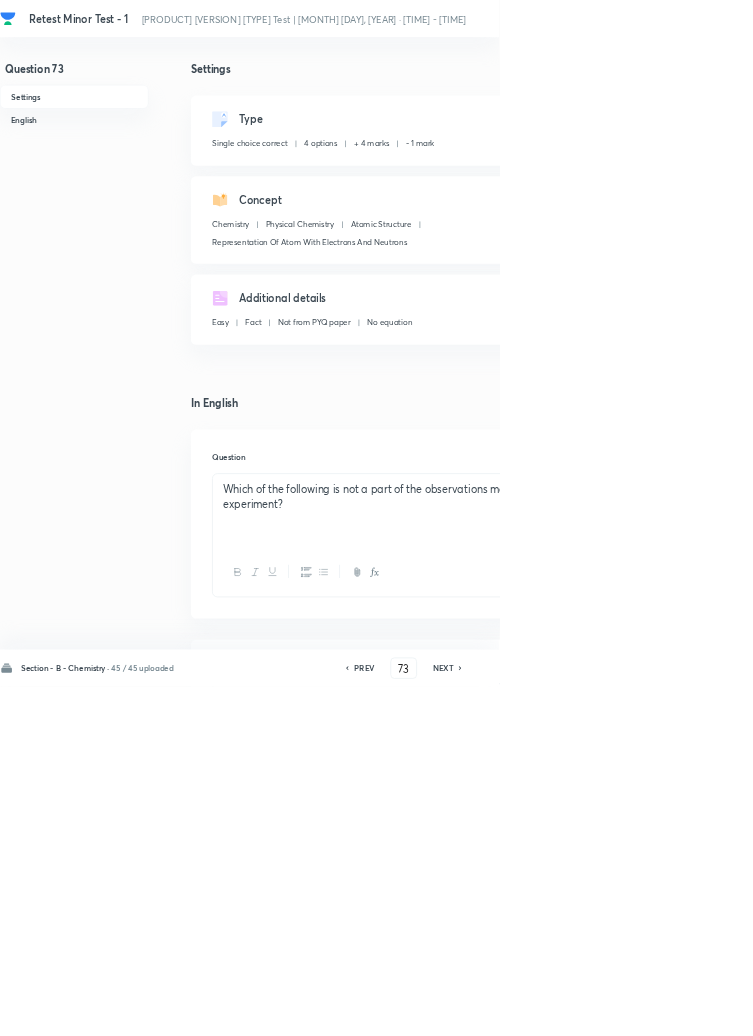click 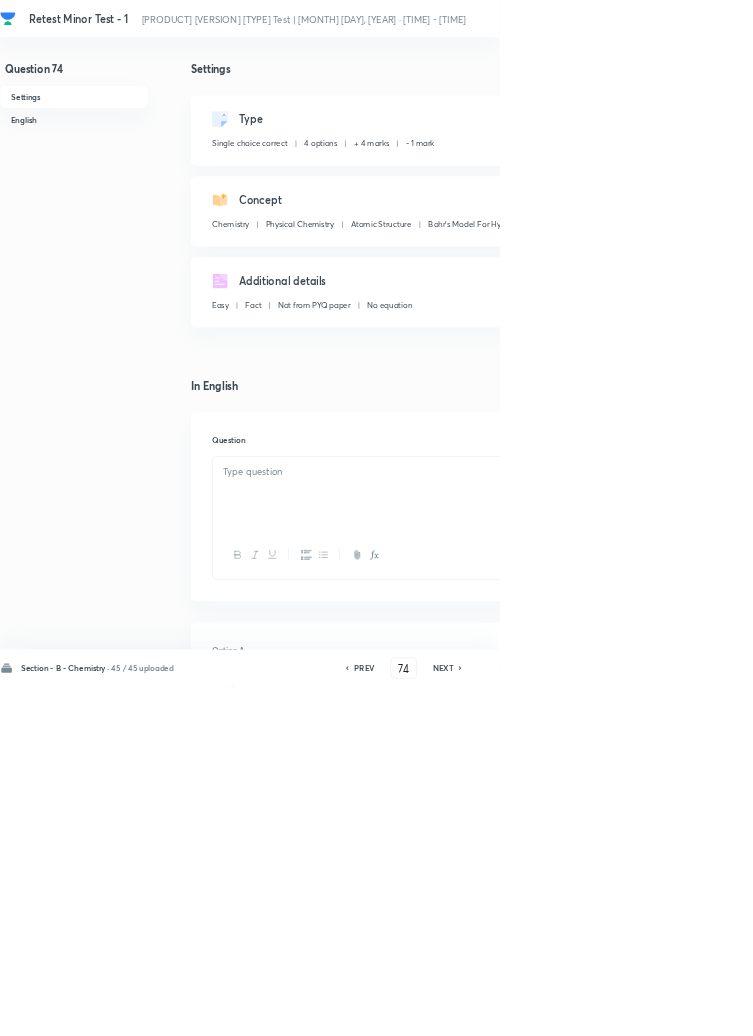 checkbox on "true" 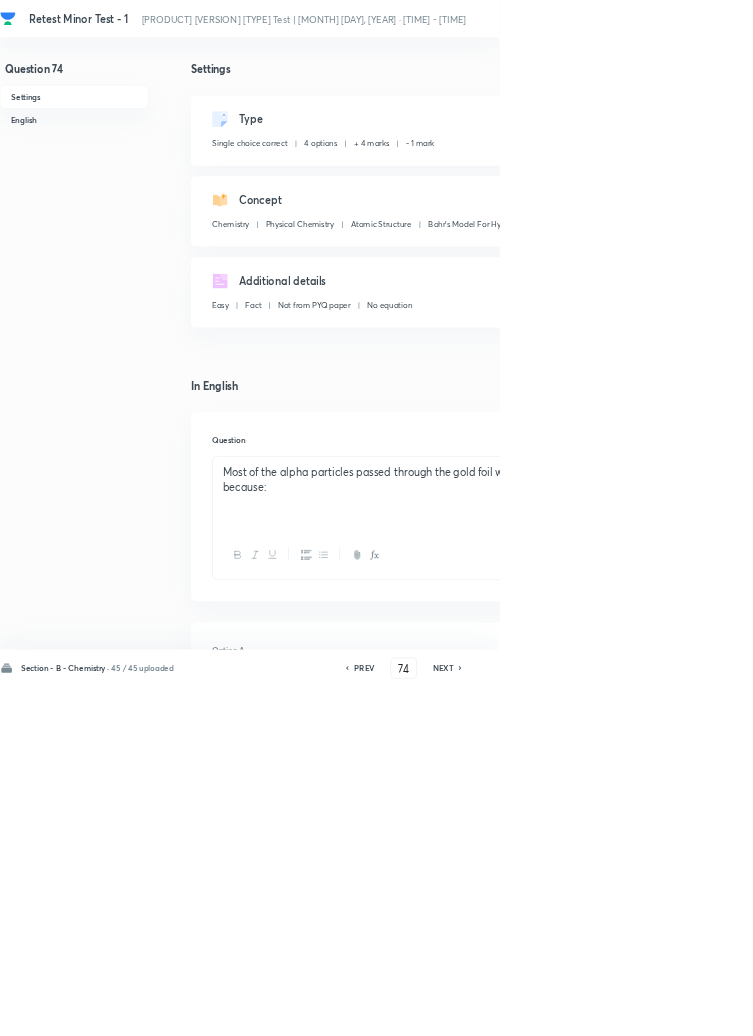 click 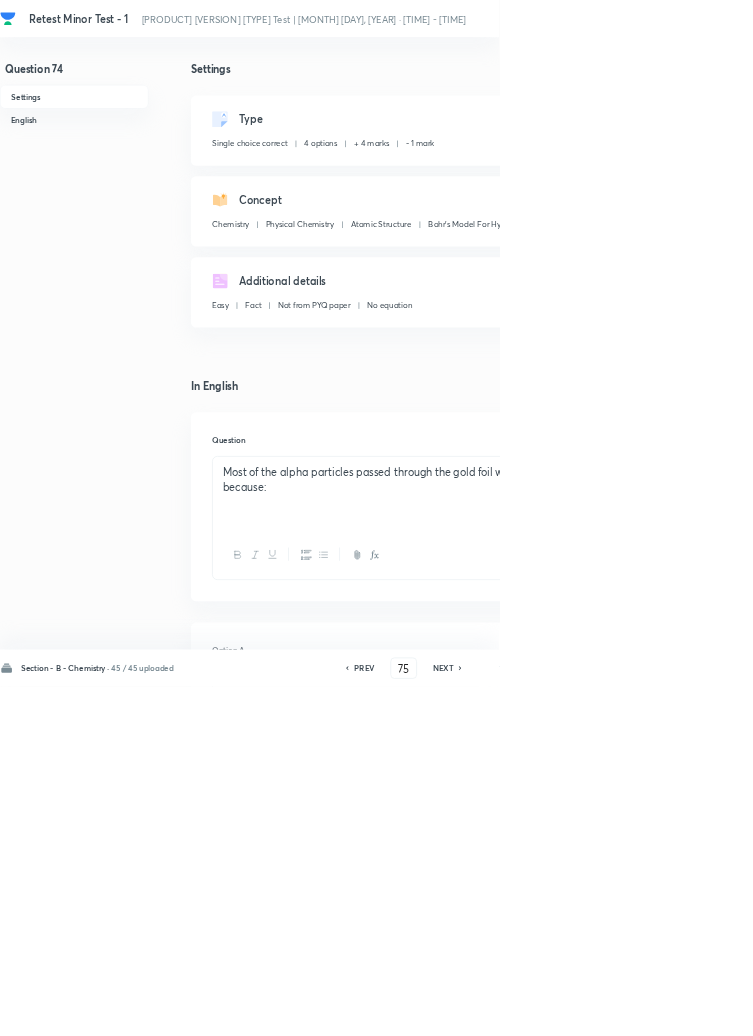 checkbox on "false" 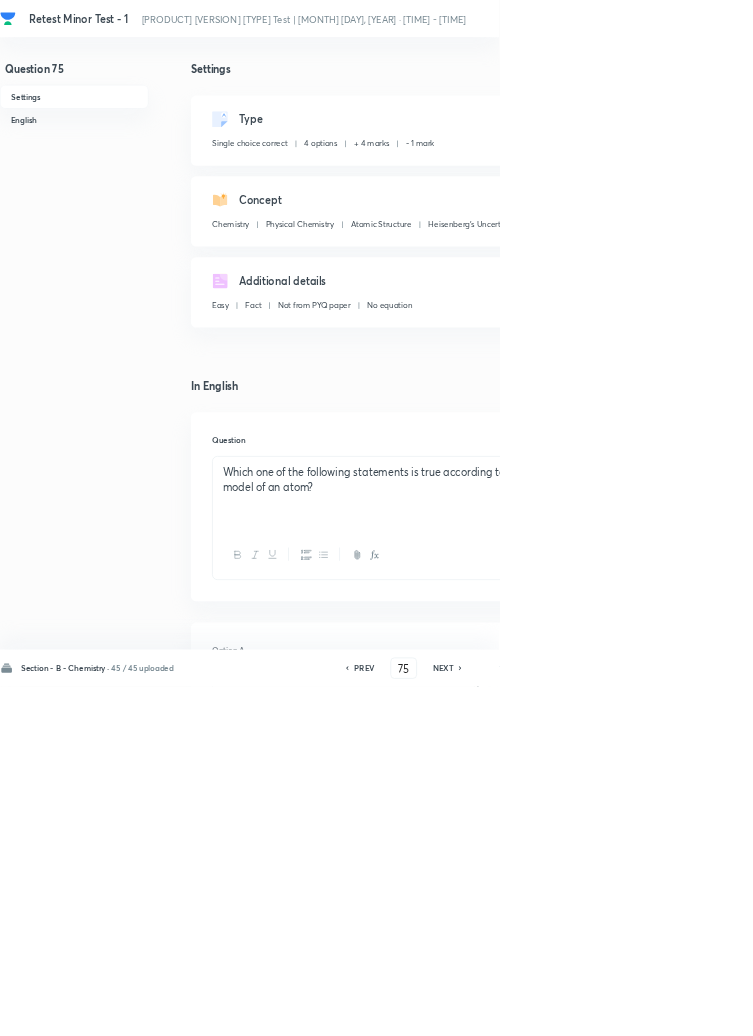 click 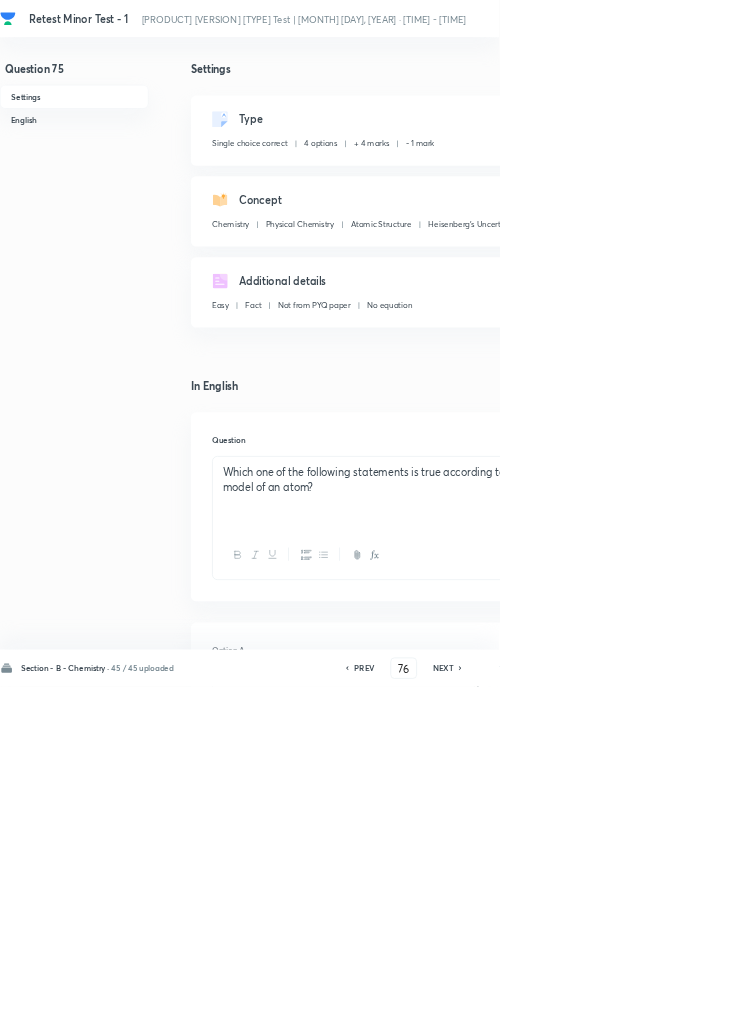 checkbox on "false" 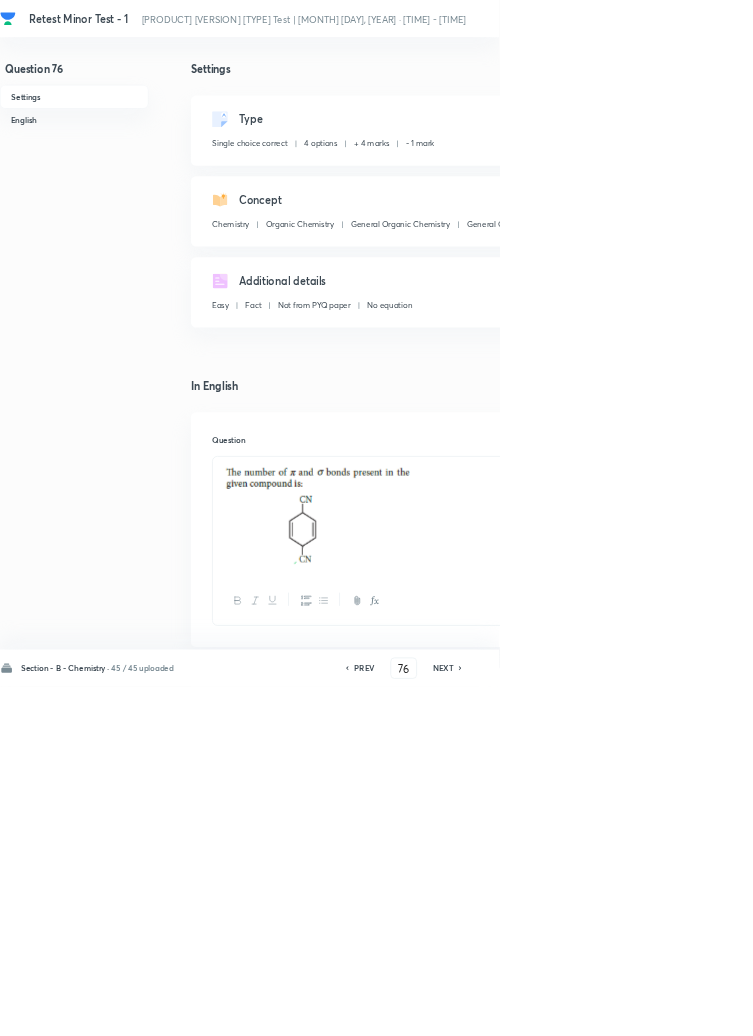 click 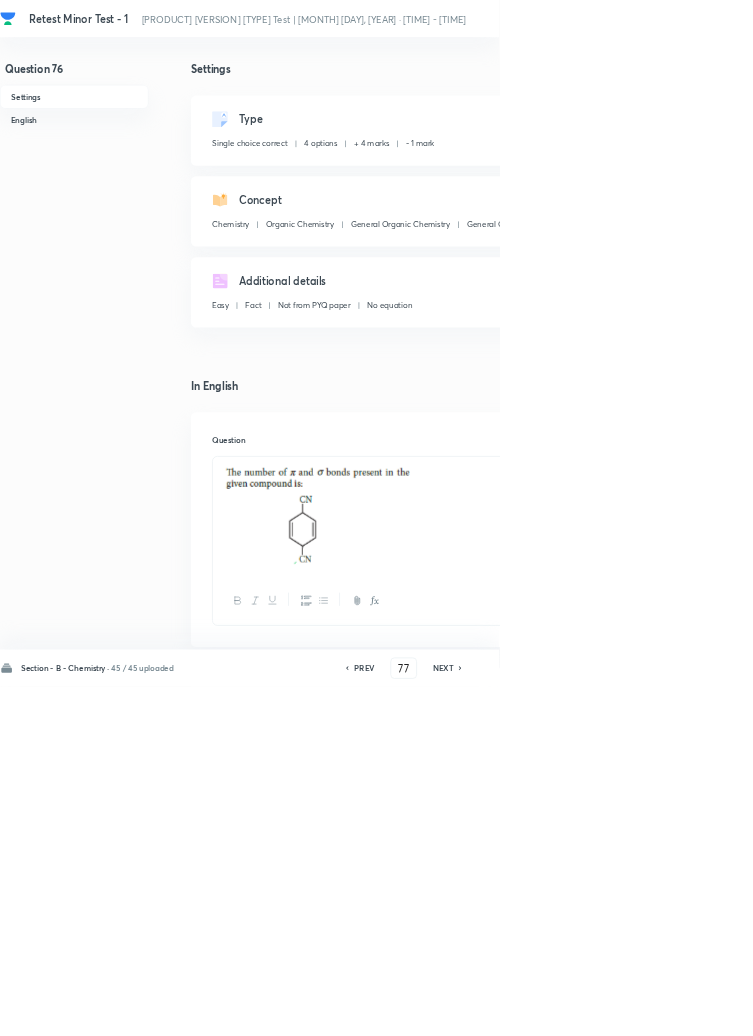 checkbox on "false" 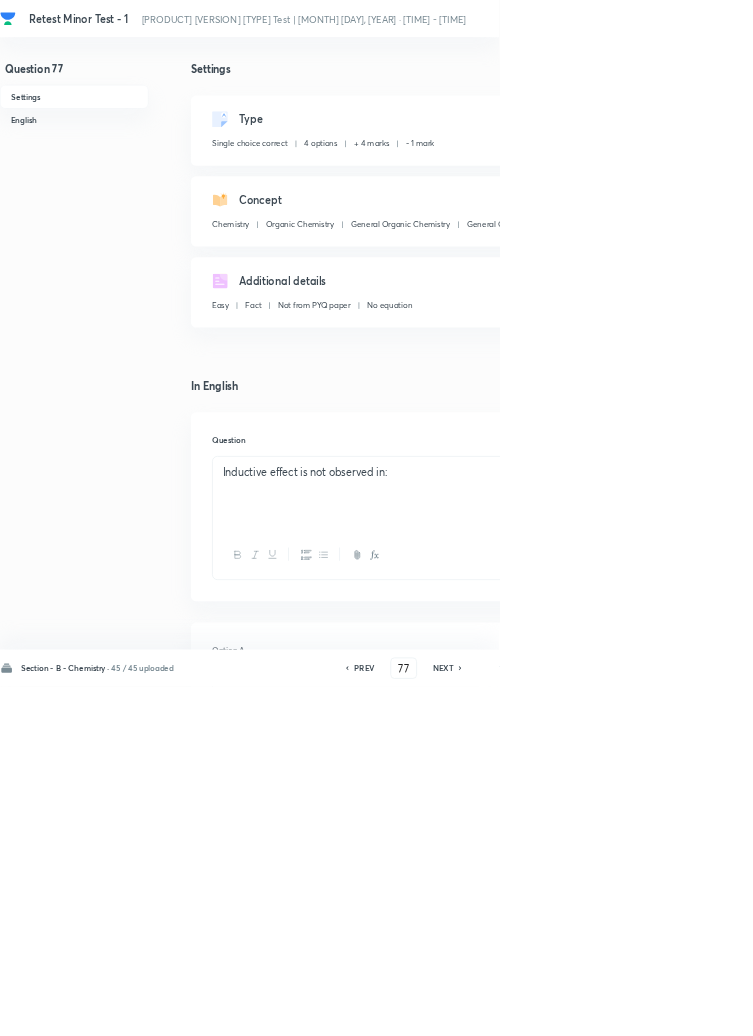 checkbox on "true" 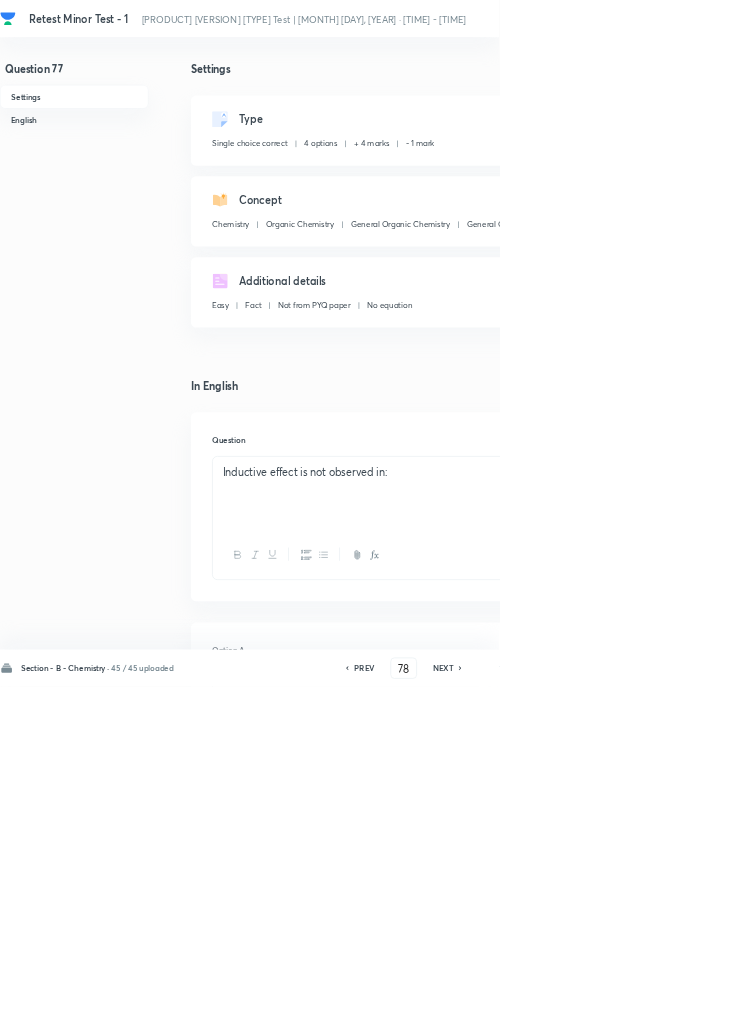 checkbox on "true" 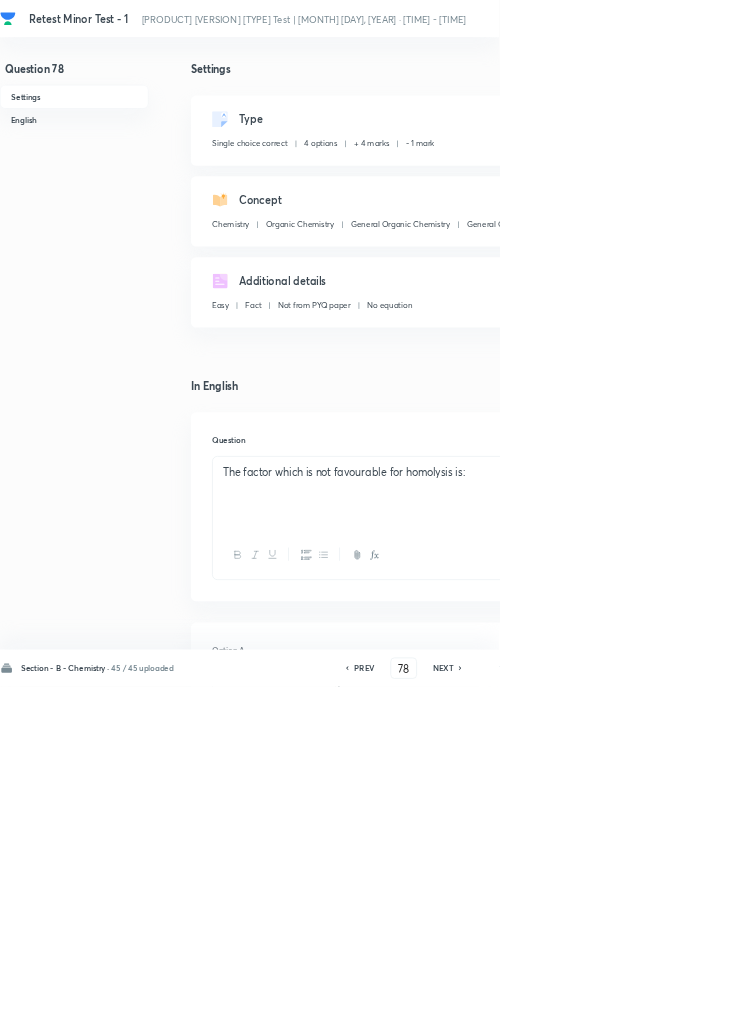 click 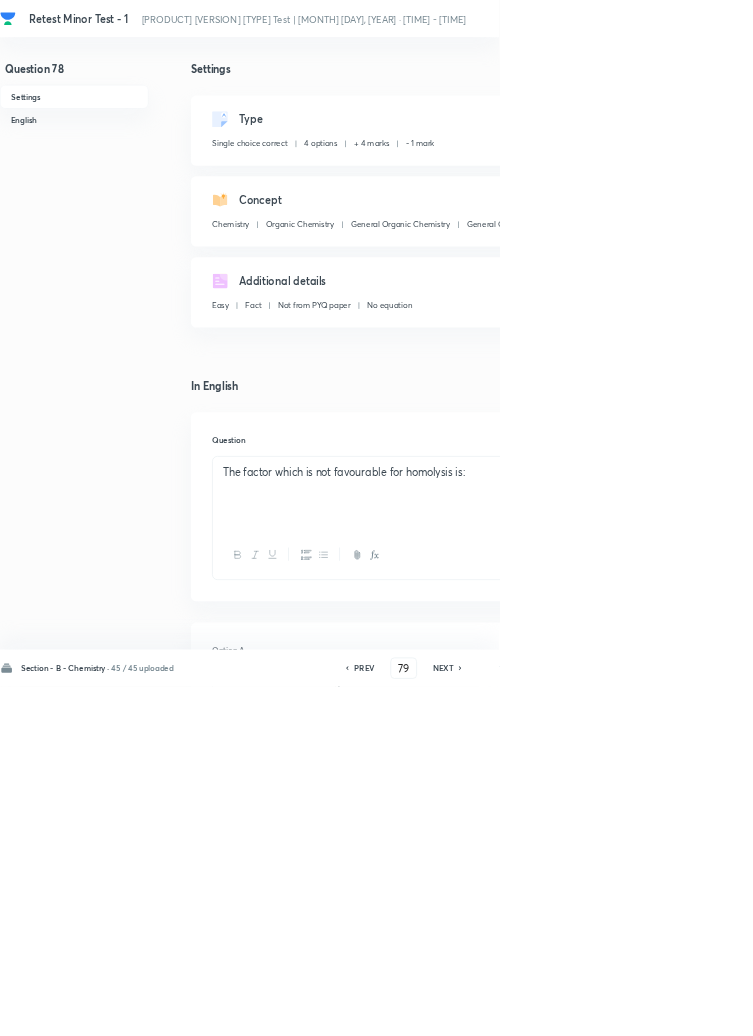 checkbox on "false" 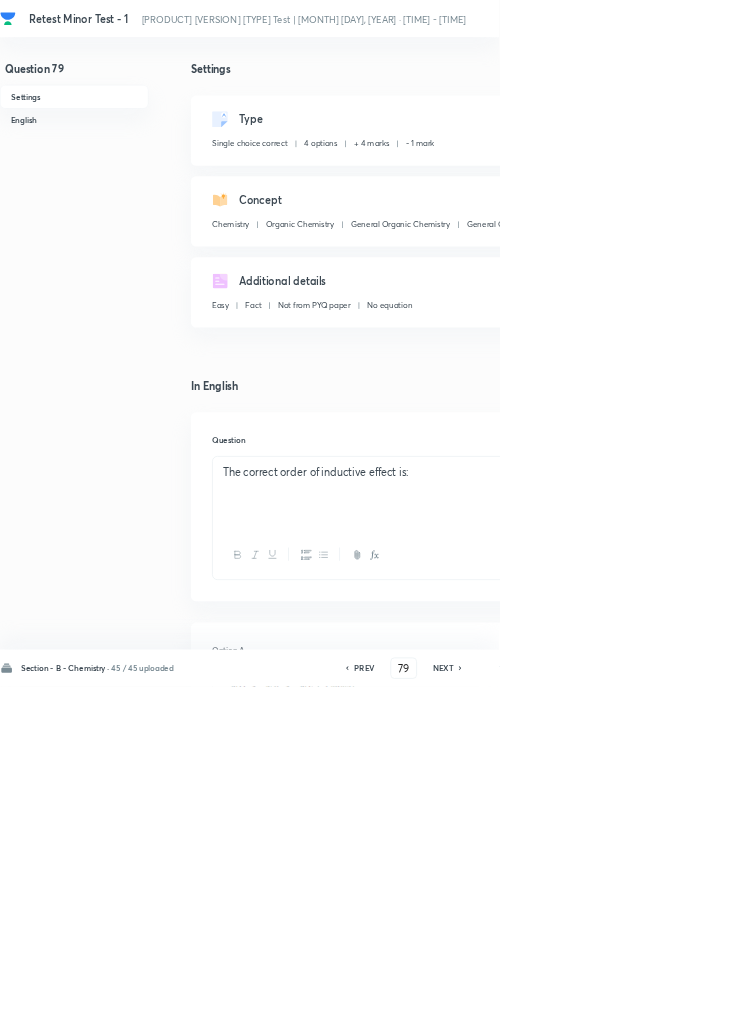 click 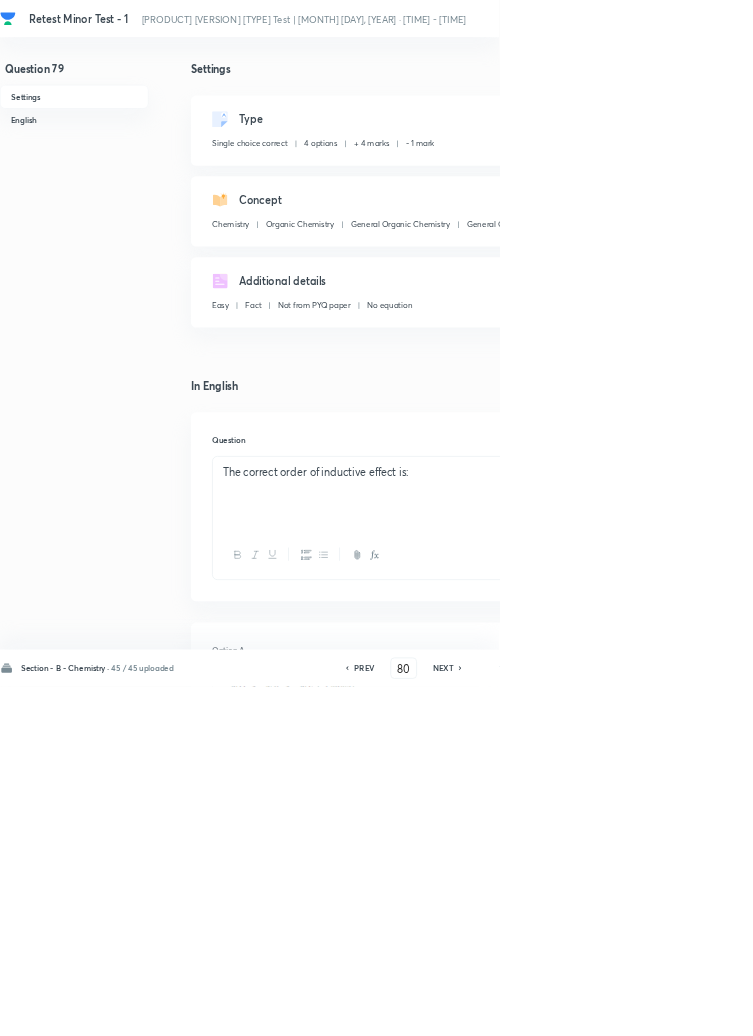 checkbox on "false" 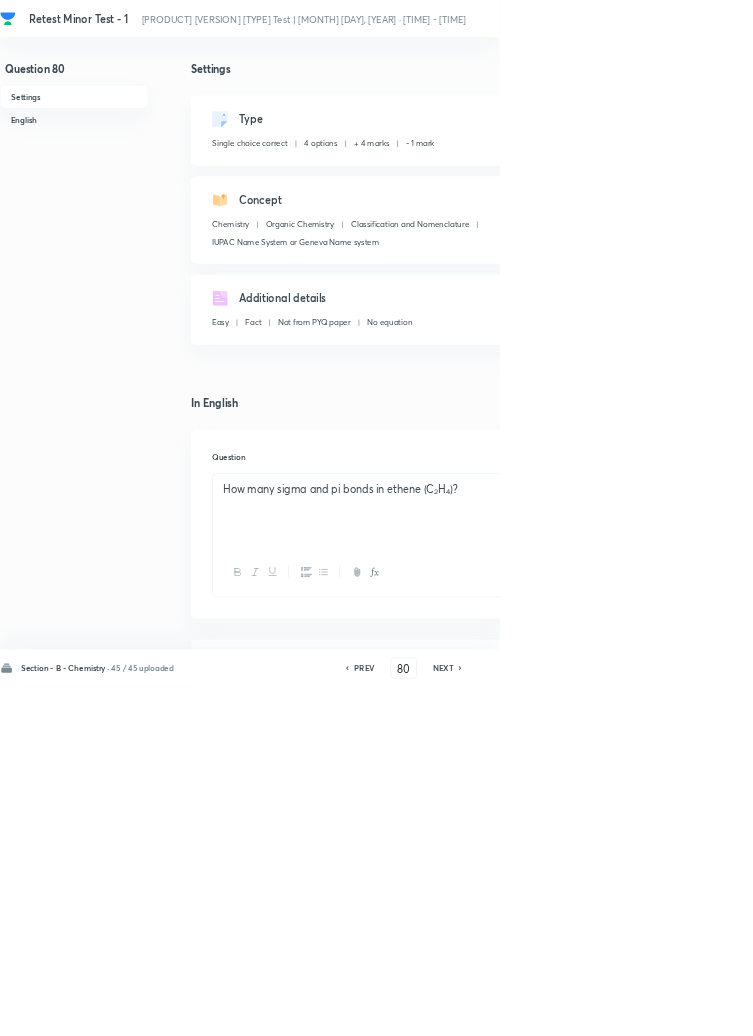 click 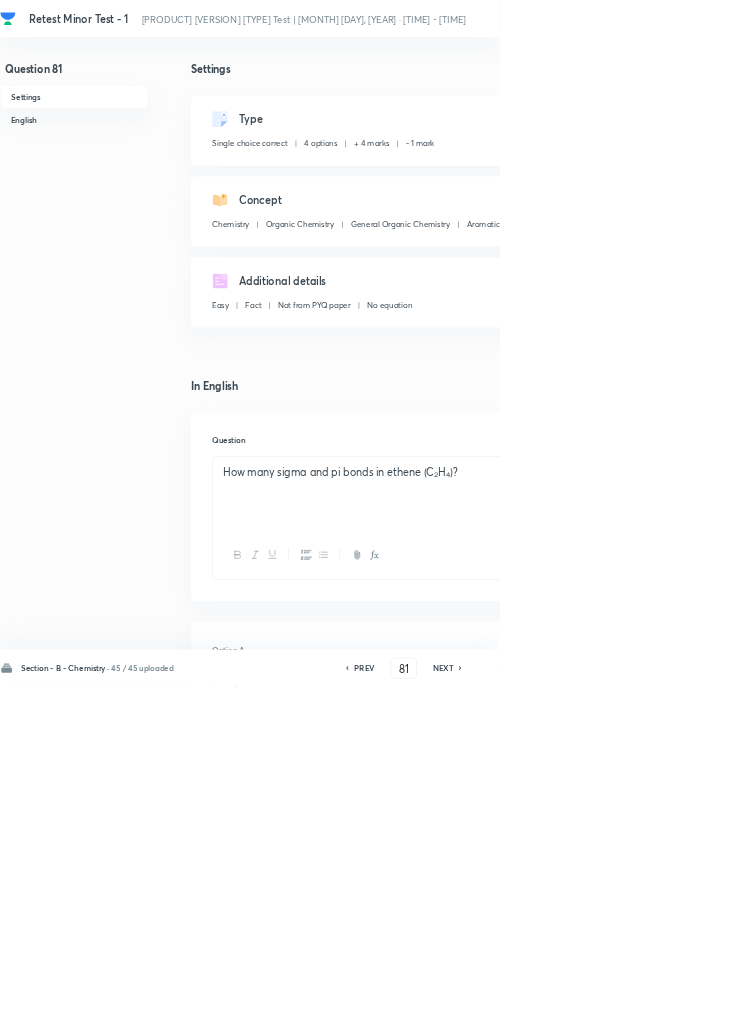 checkbox on "false" 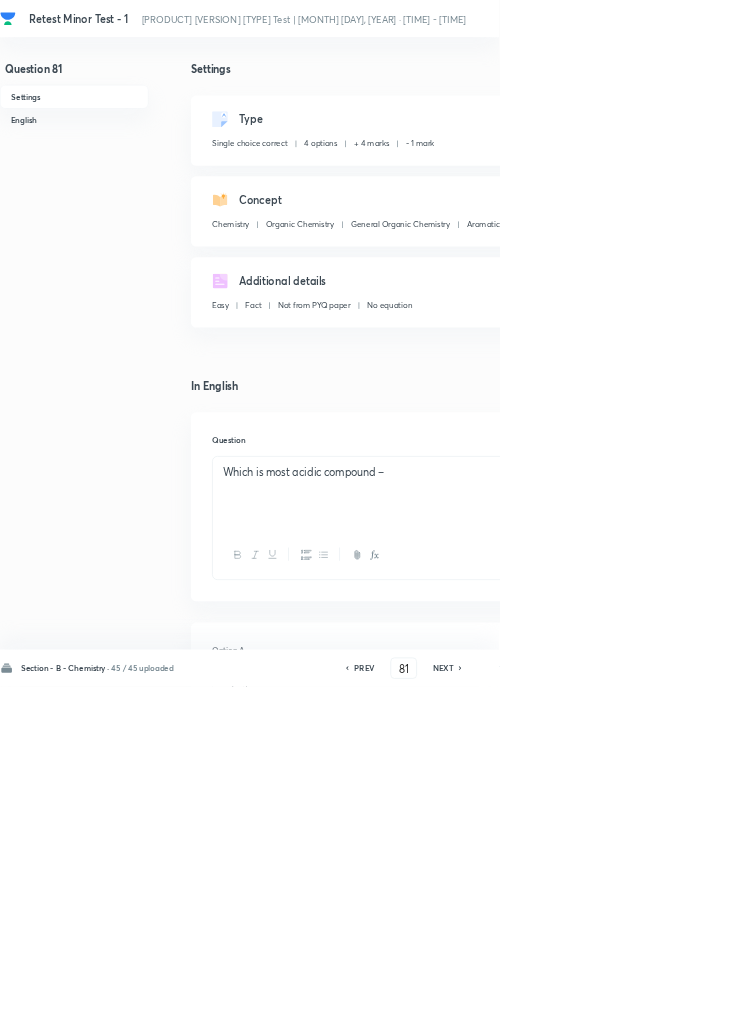 click 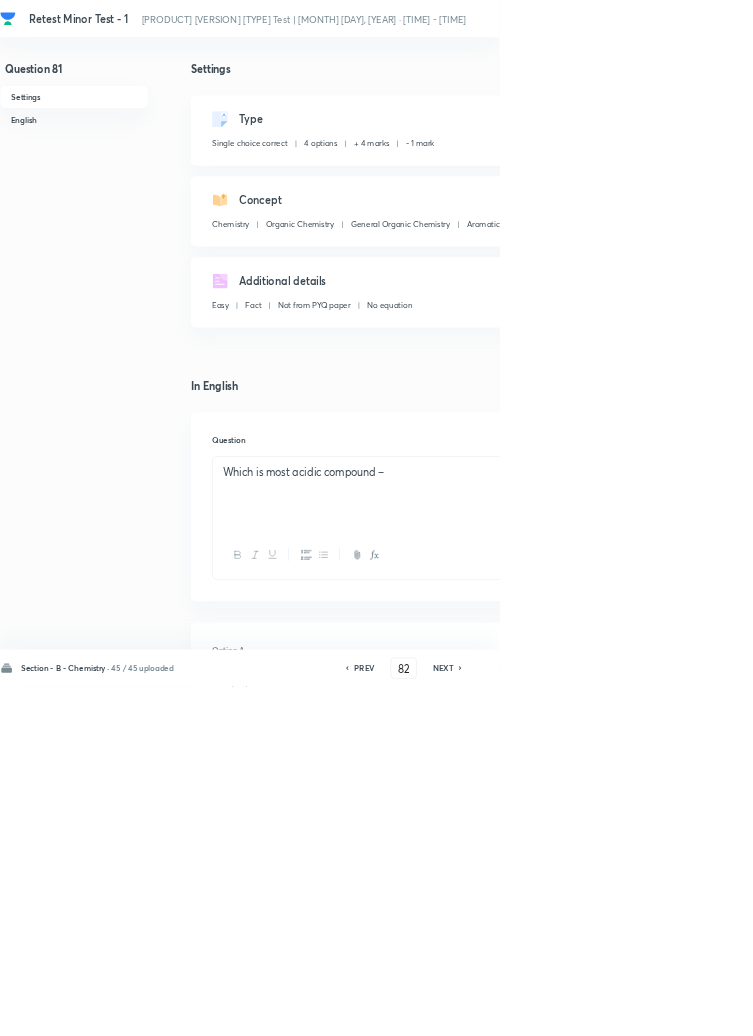 checkbox on "true" 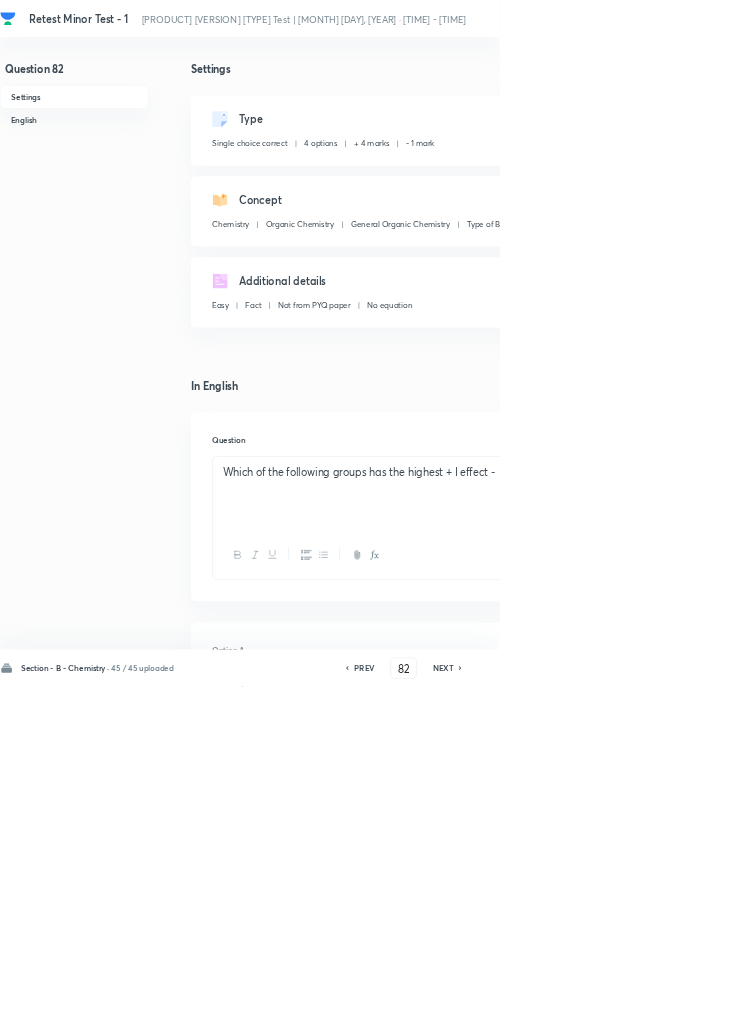 click 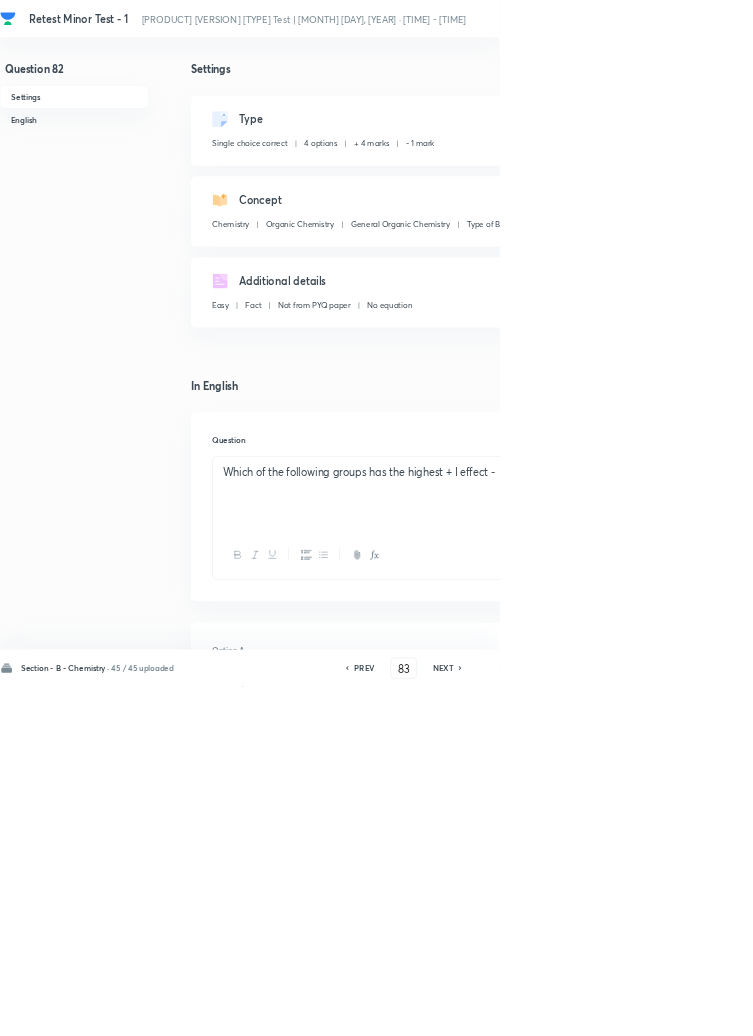 checkbox on "true" 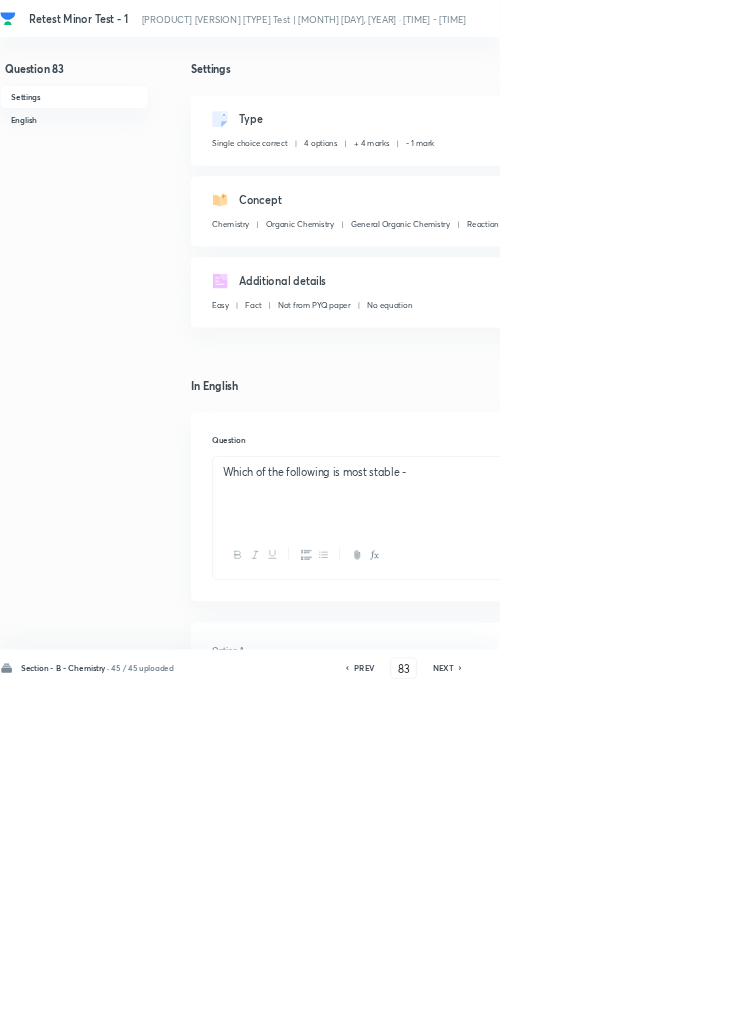 click 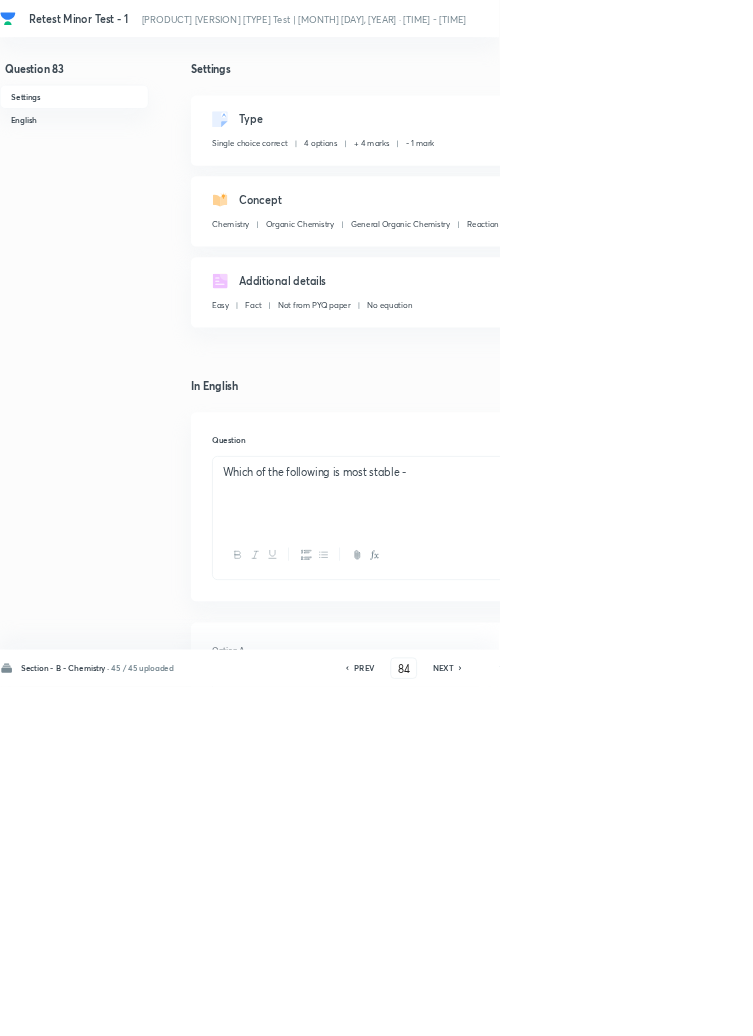 checkbox on "false" 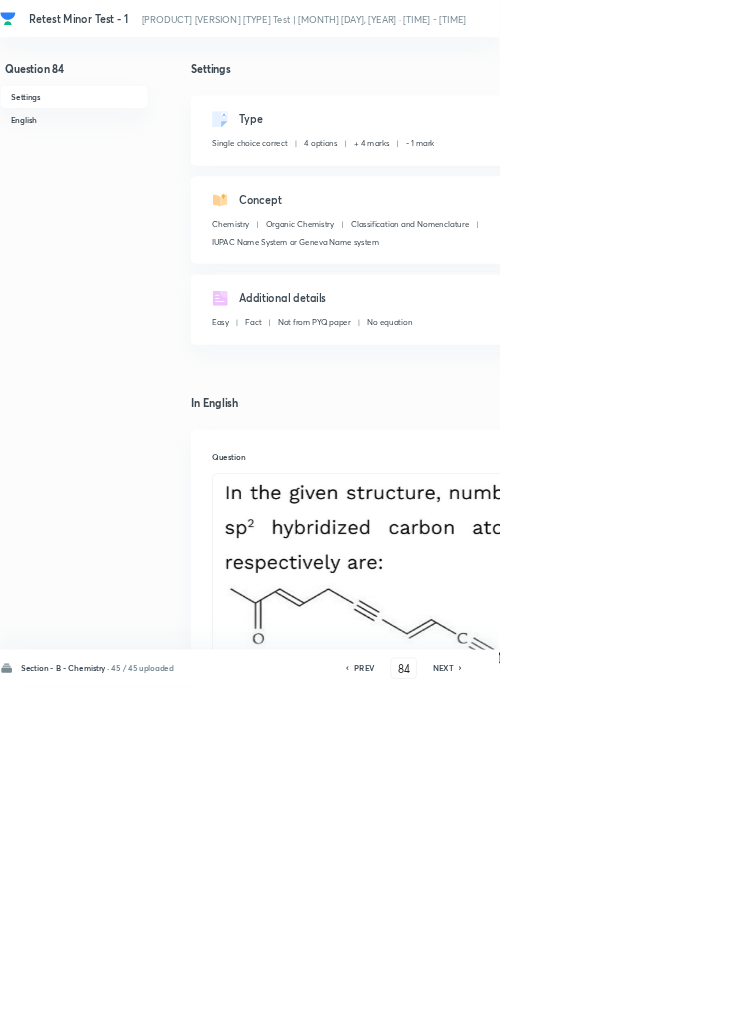 click on "NEXT" at bounding box center [668, 1008] 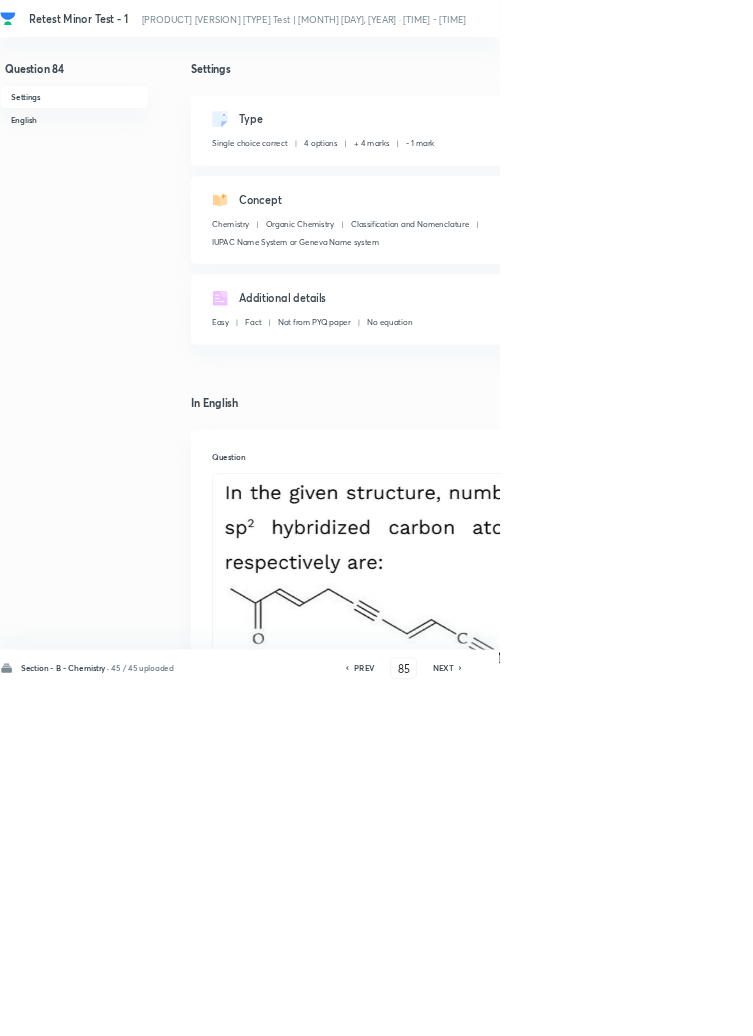 checkbox on "false" 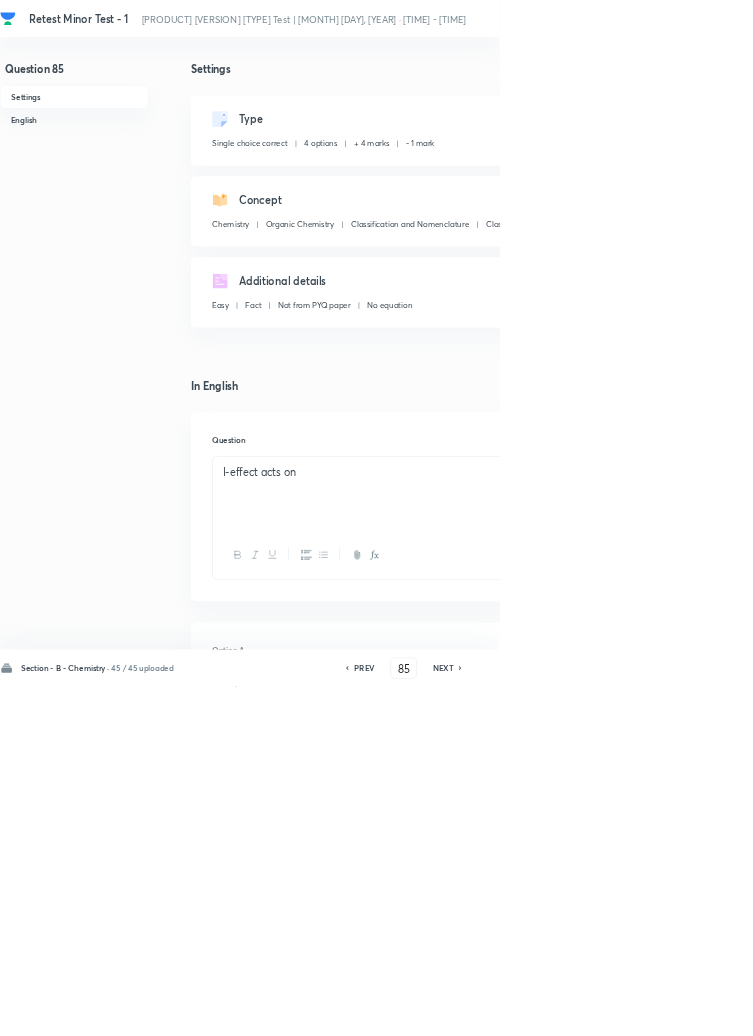 click 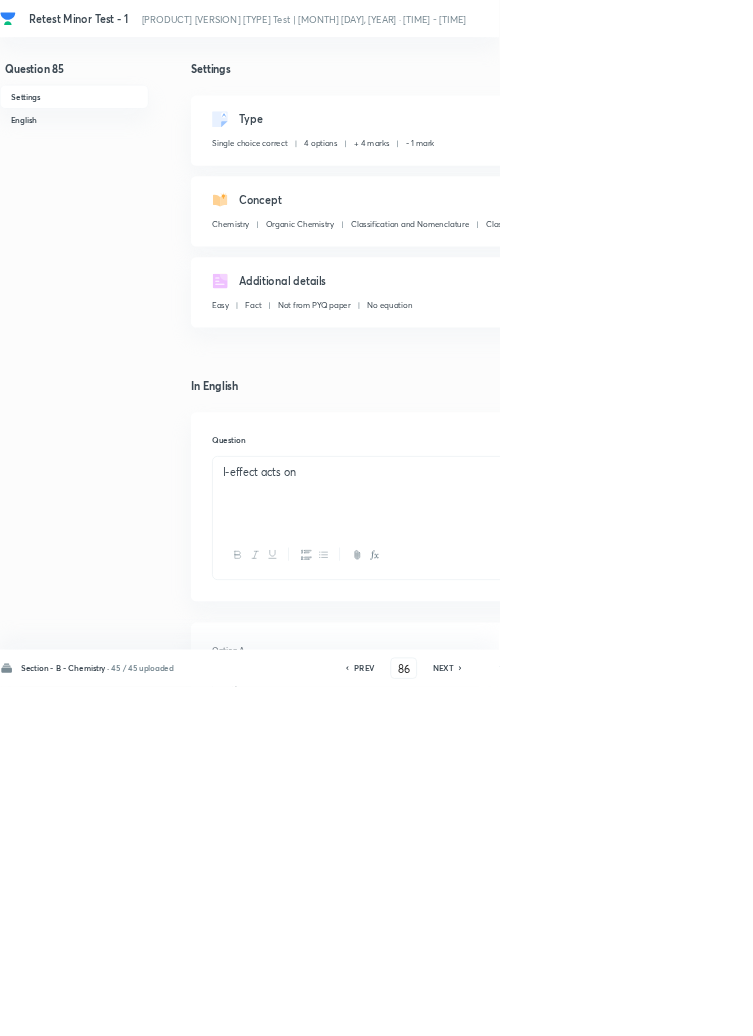 checkbox on "true" 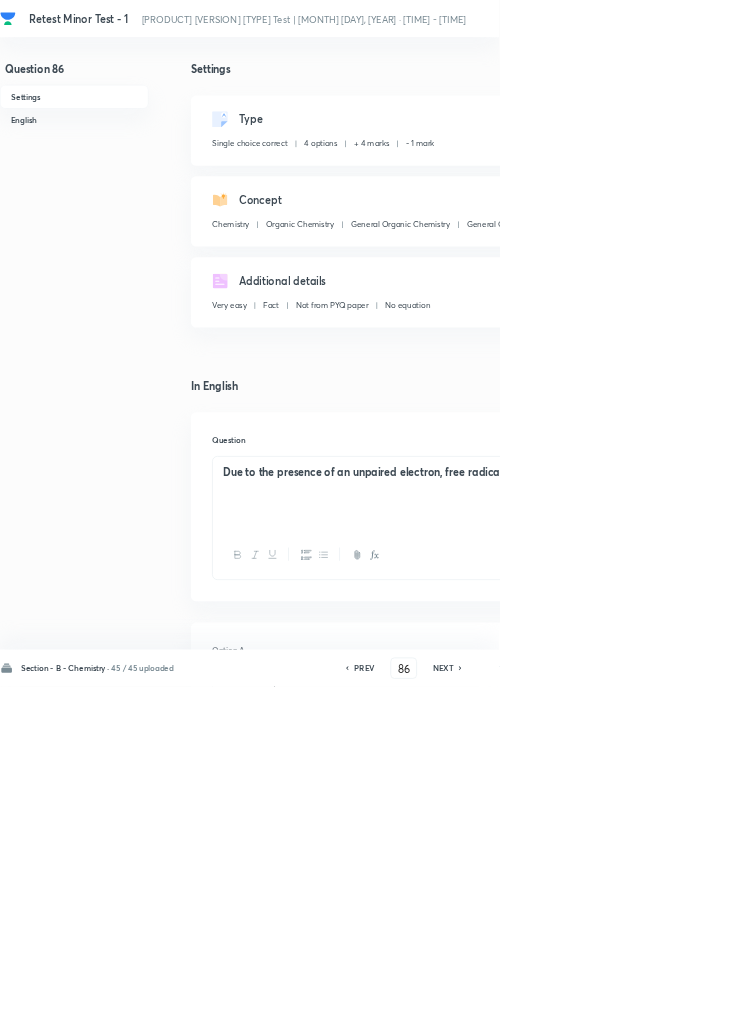 click 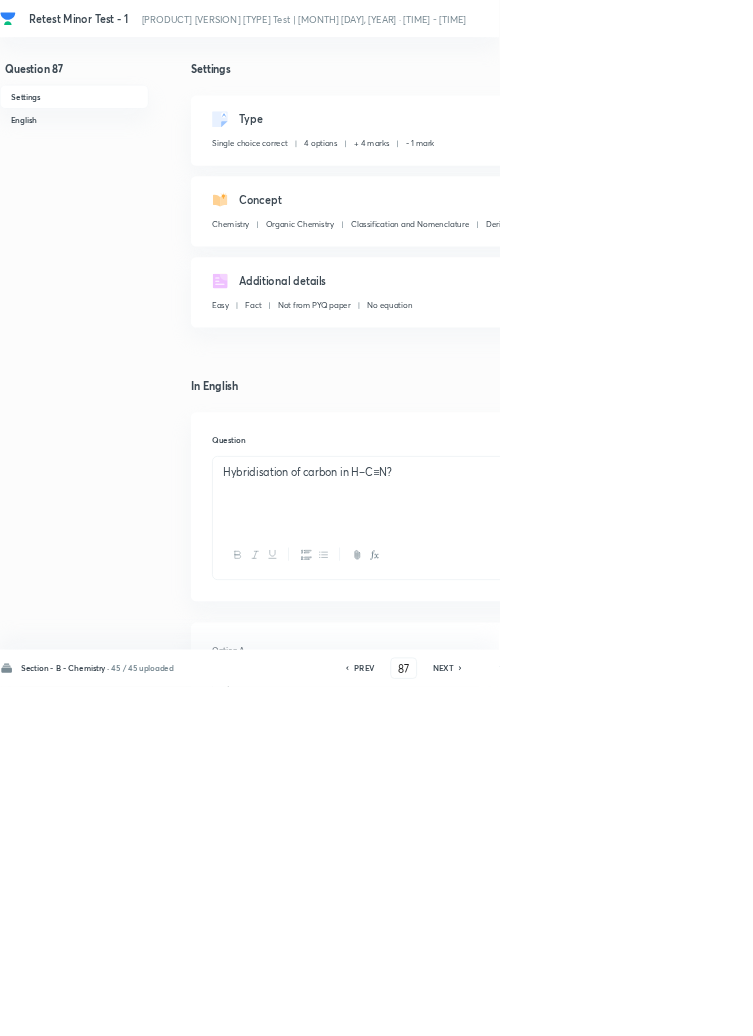 checkbox on "true" 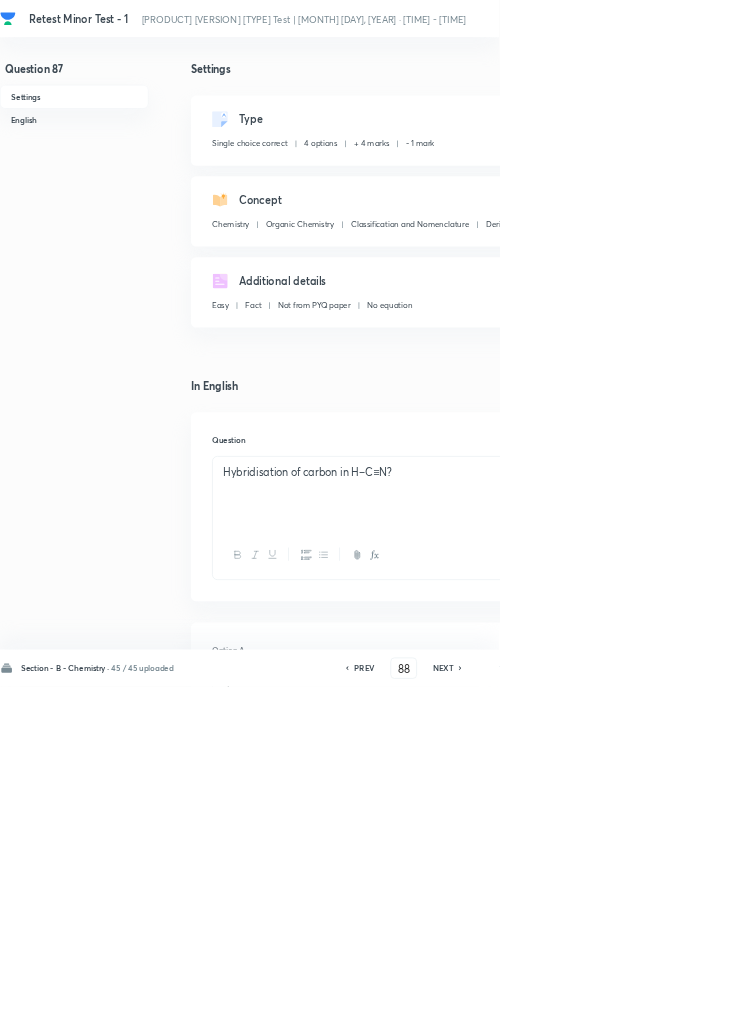 checkbox on "true" 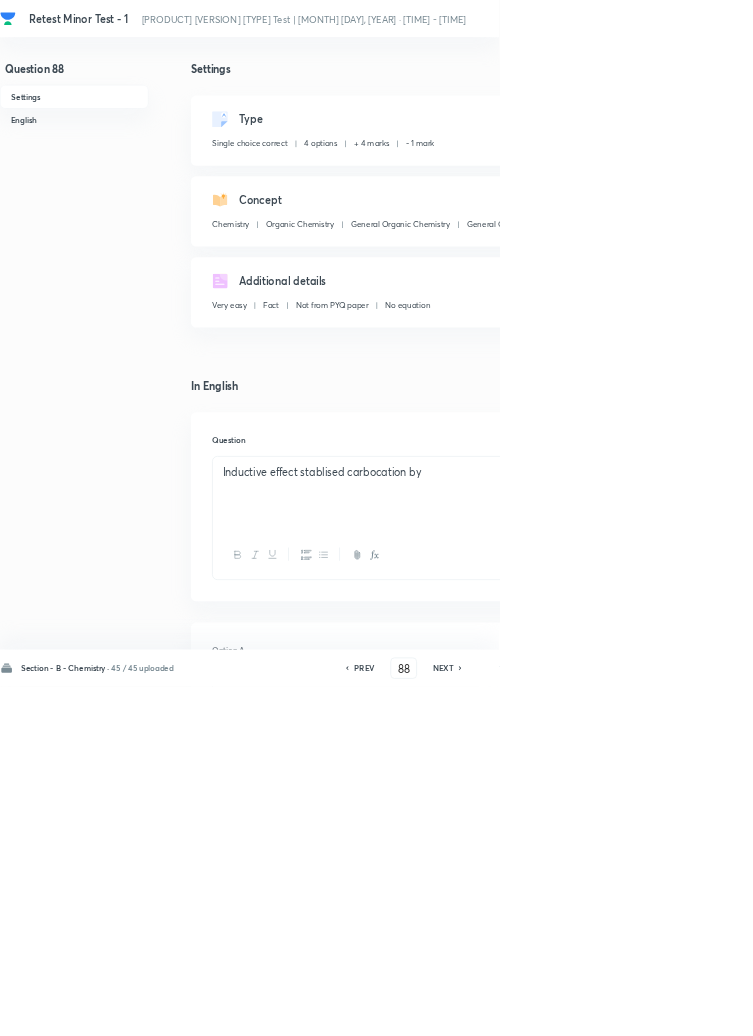 click 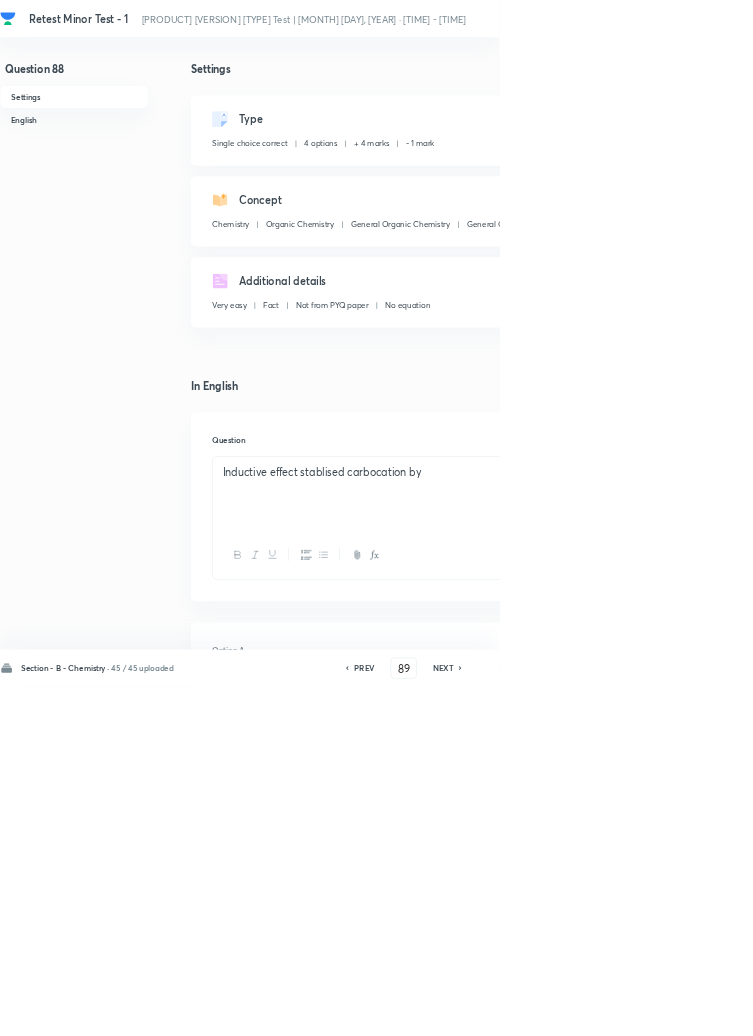 checkbox on "false" 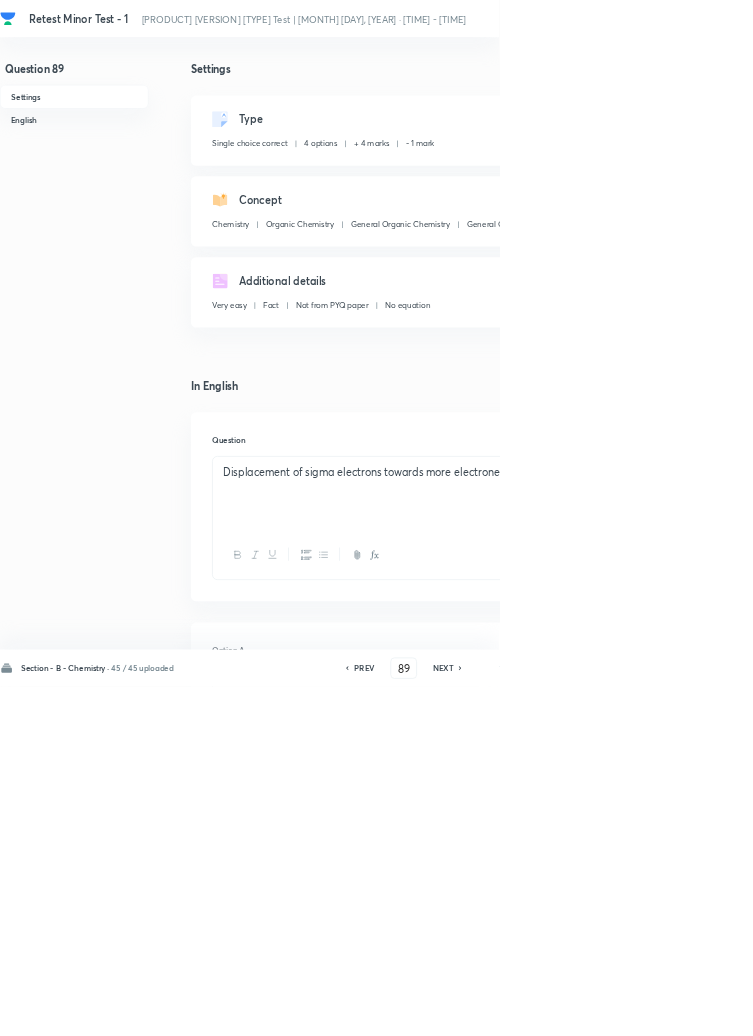 checkbox on "true" 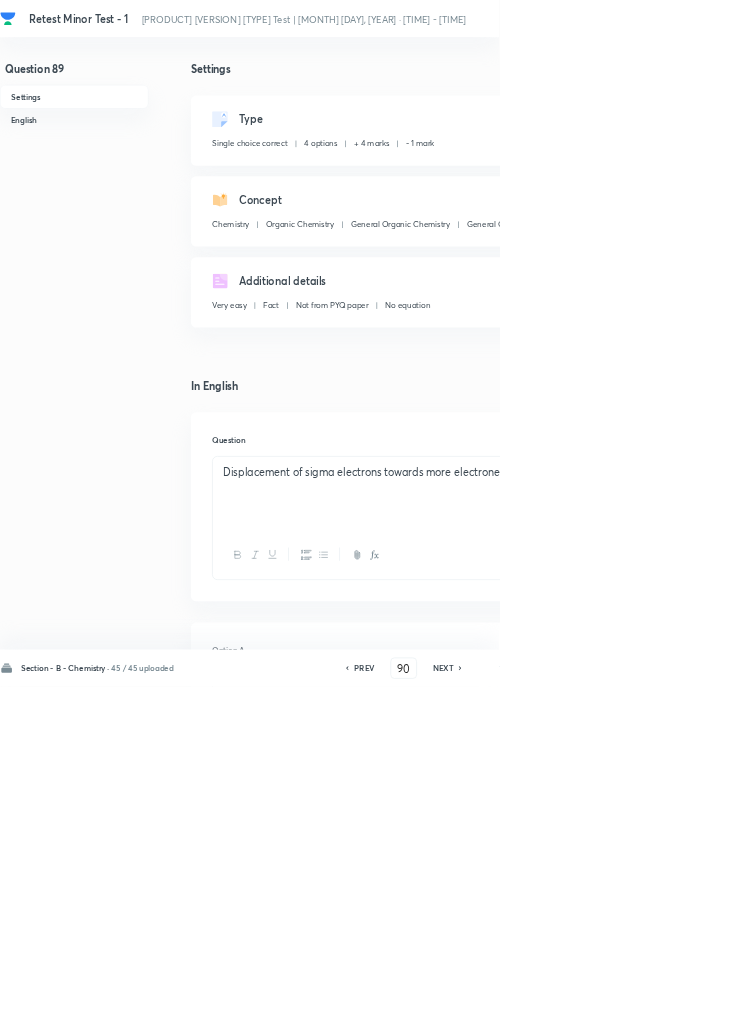 checkbox on "false" 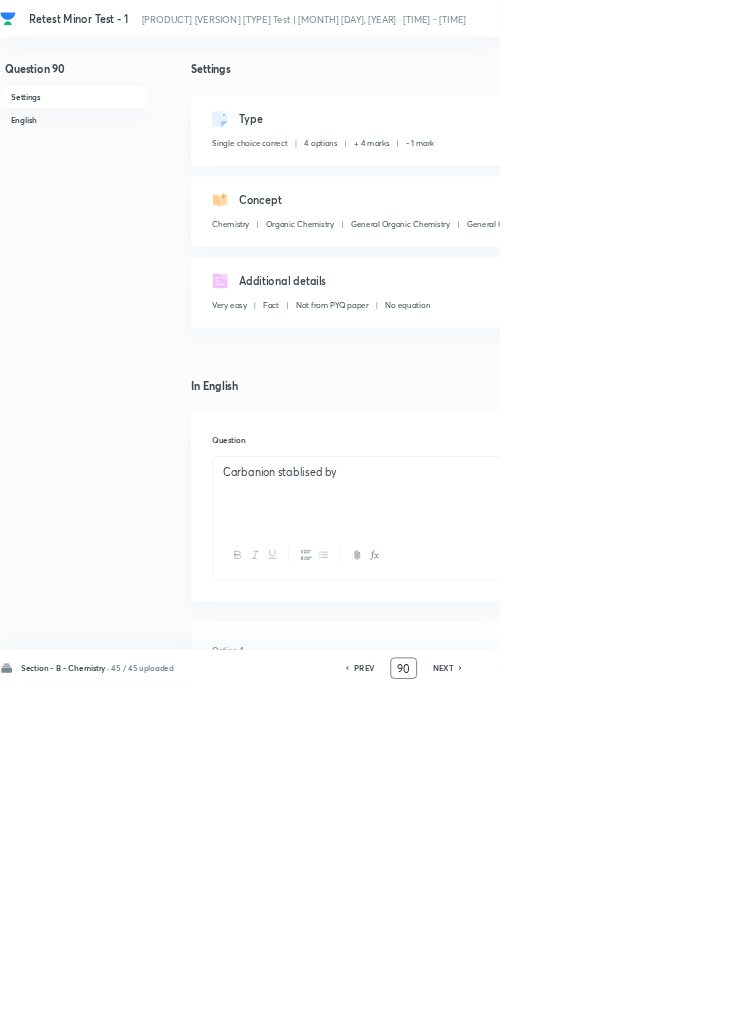 click on "90" at bounding box center [609, 1008] 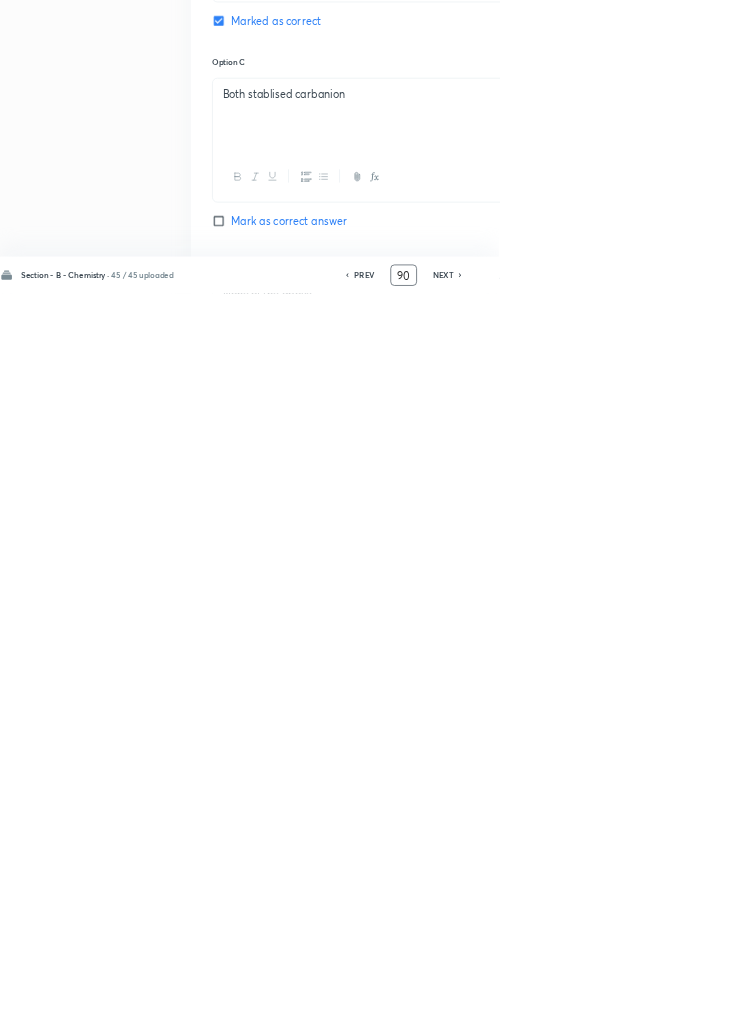 scroll, scrollTop: 950, scrollLeft: 0, axis: vertical 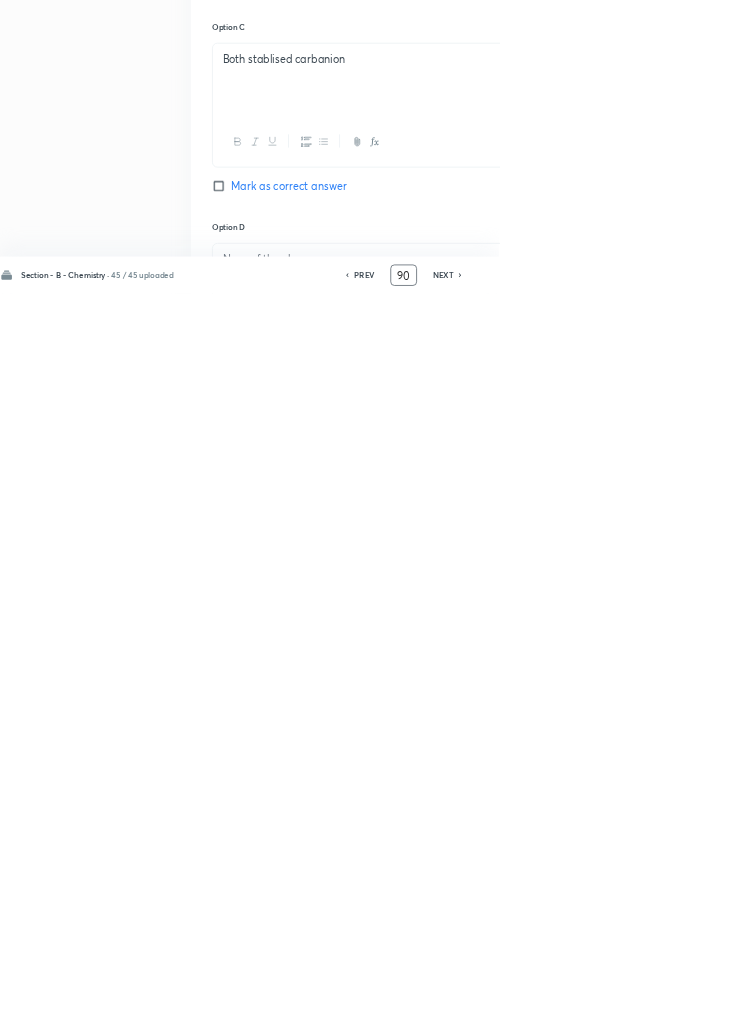 type on "9" 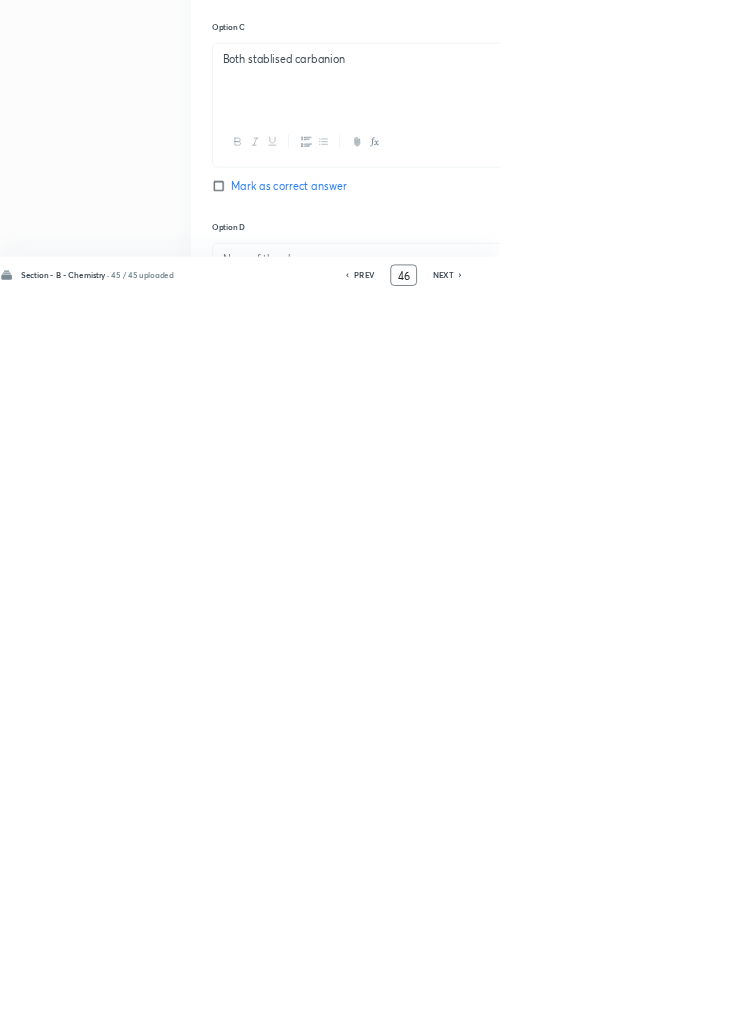 type on "46" 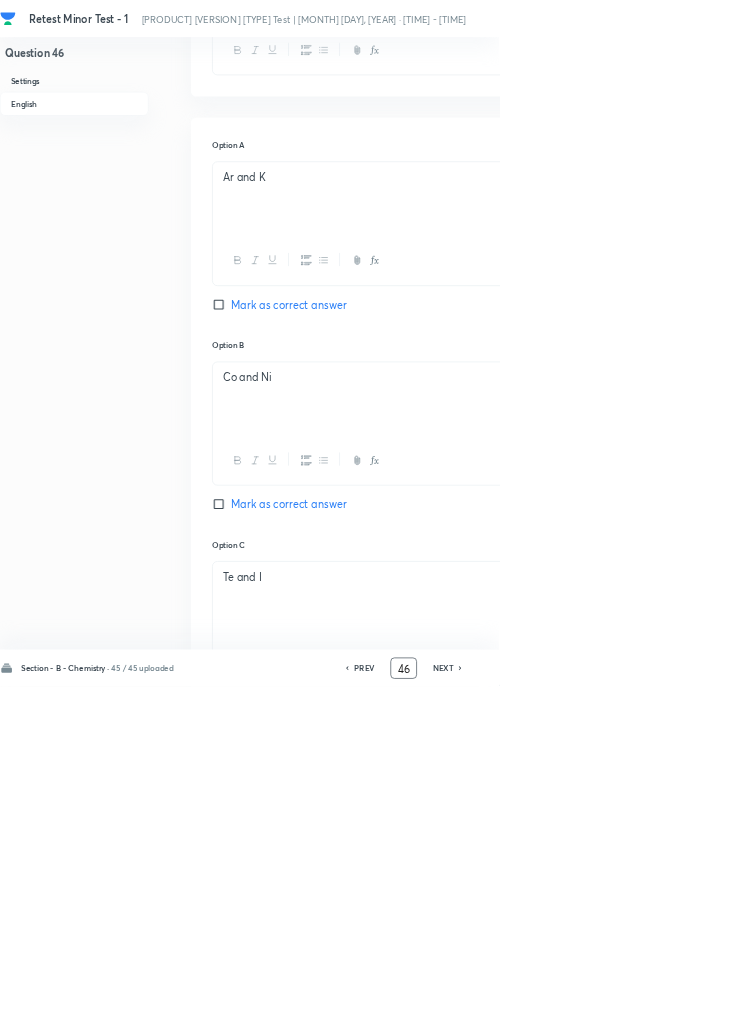 scroll, scrollTop: 0, scrollLeft: 0, axis: both 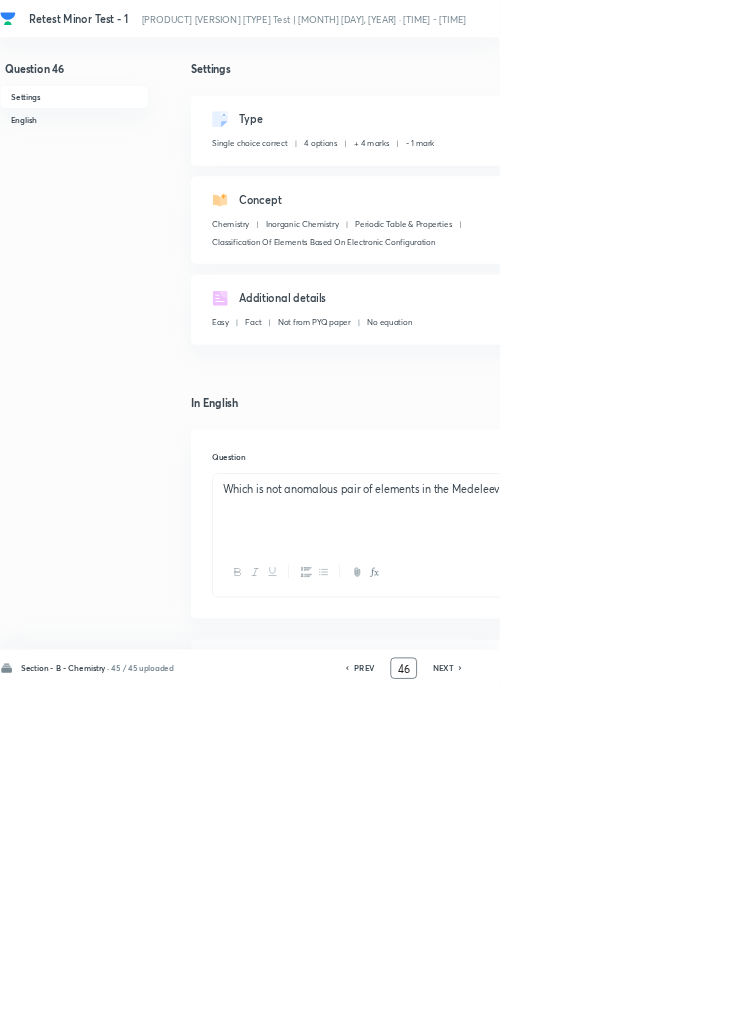 click on "NEXT" at bounding box center [668, 1008] 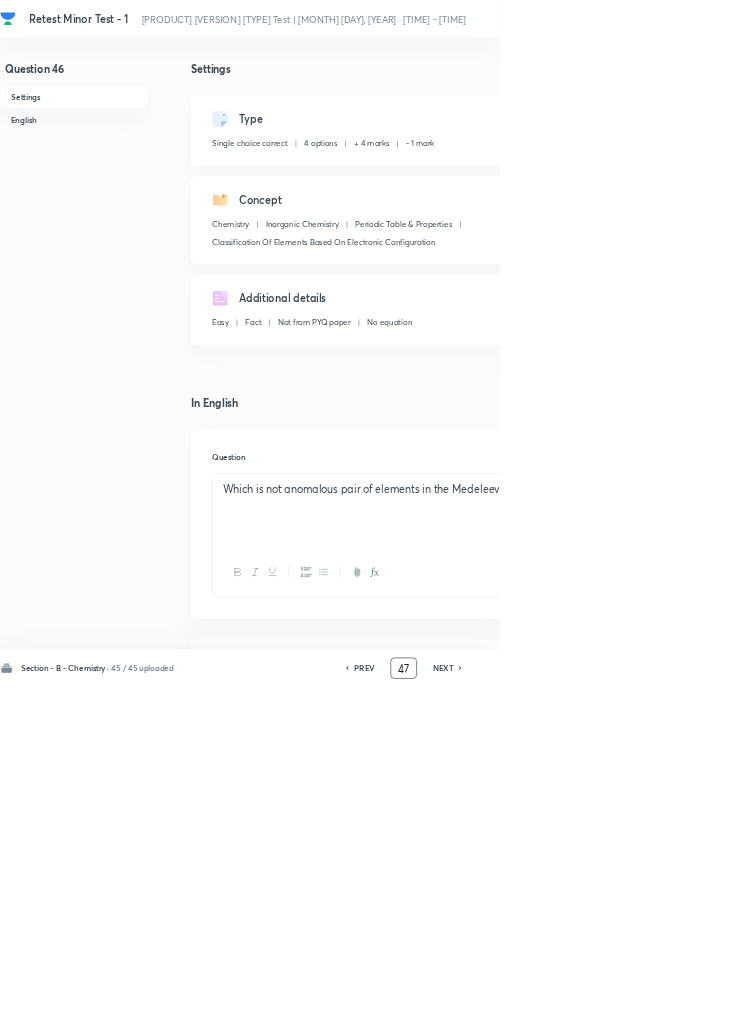 checkbox on "false" 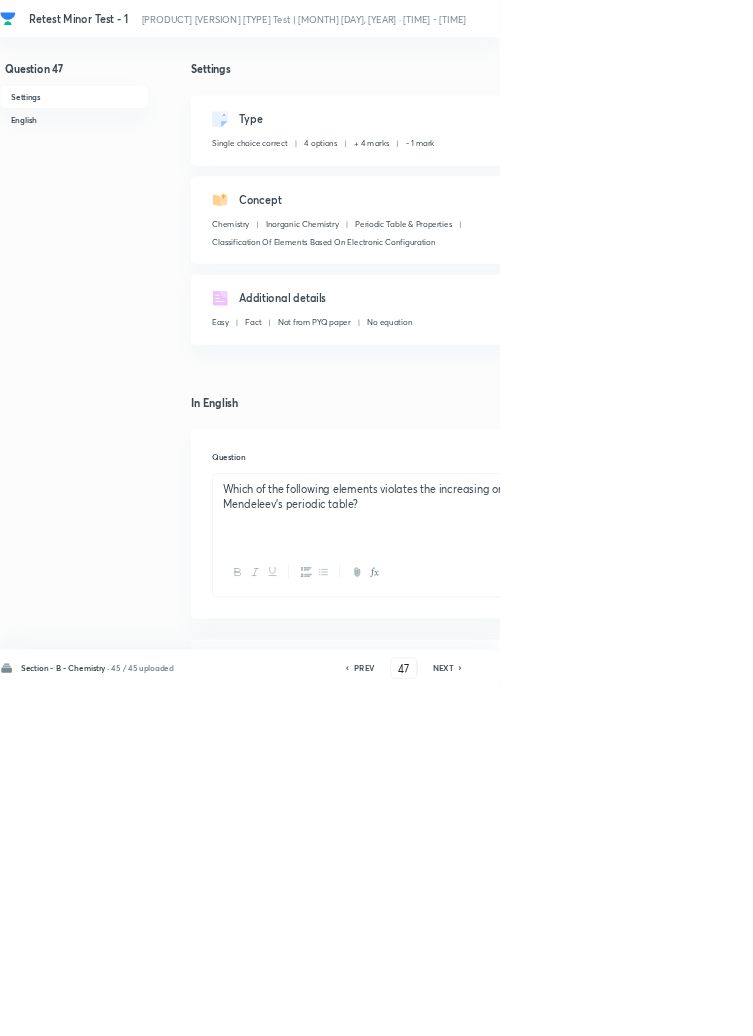 click on "NEXT" at bounding box center [668, 1008] 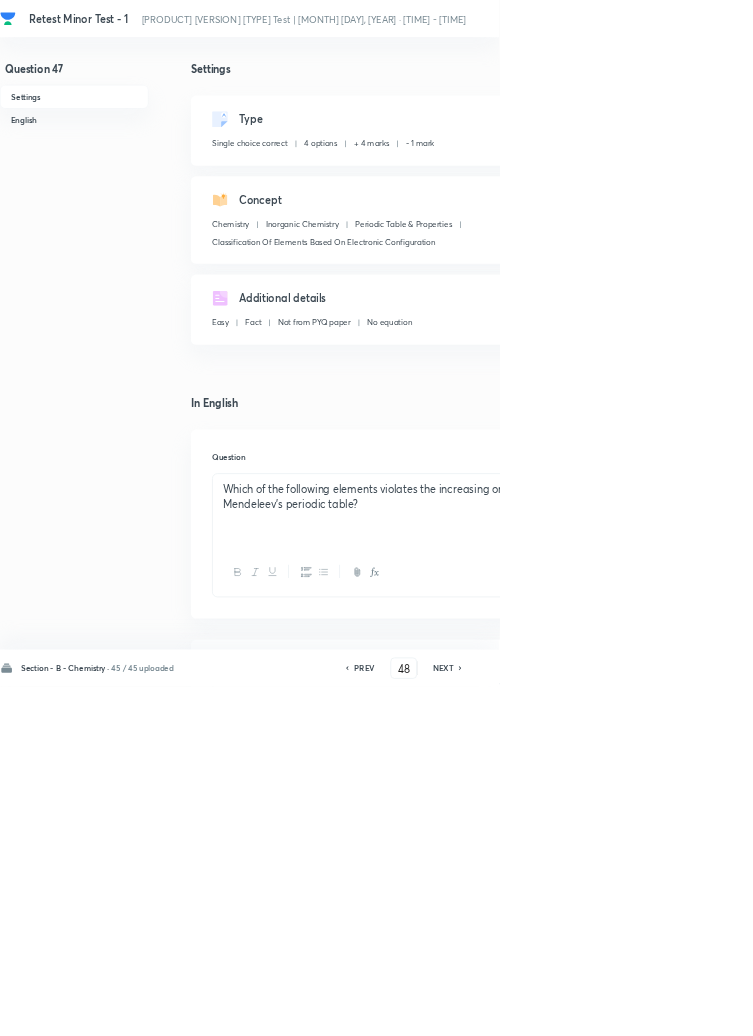 checkbox on "false" 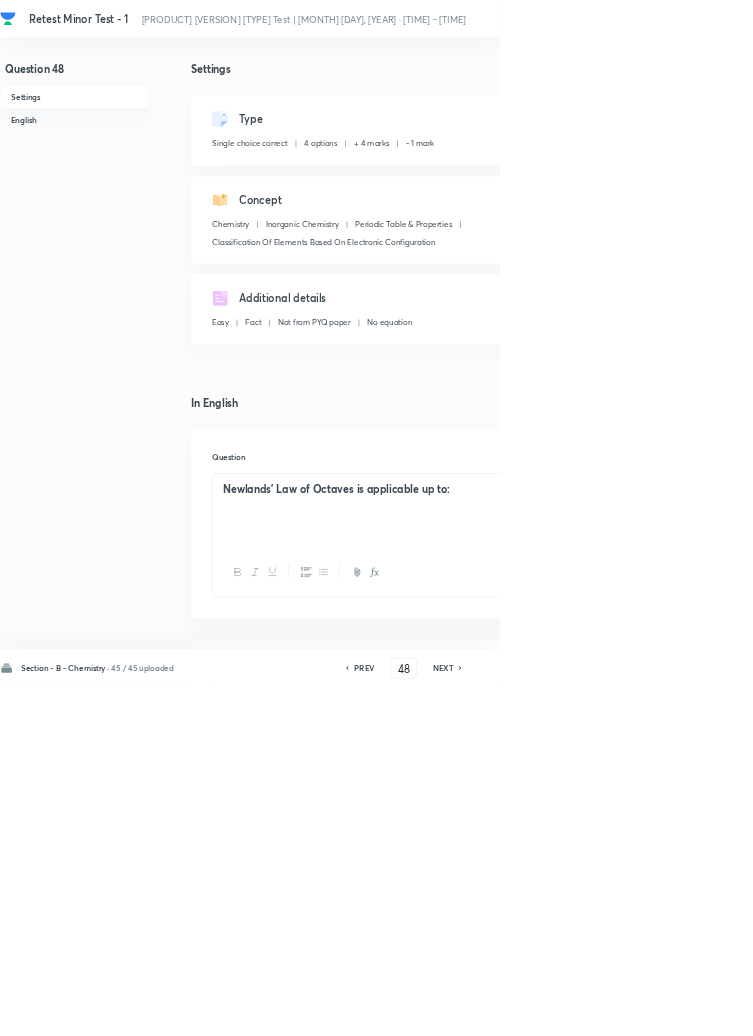 click 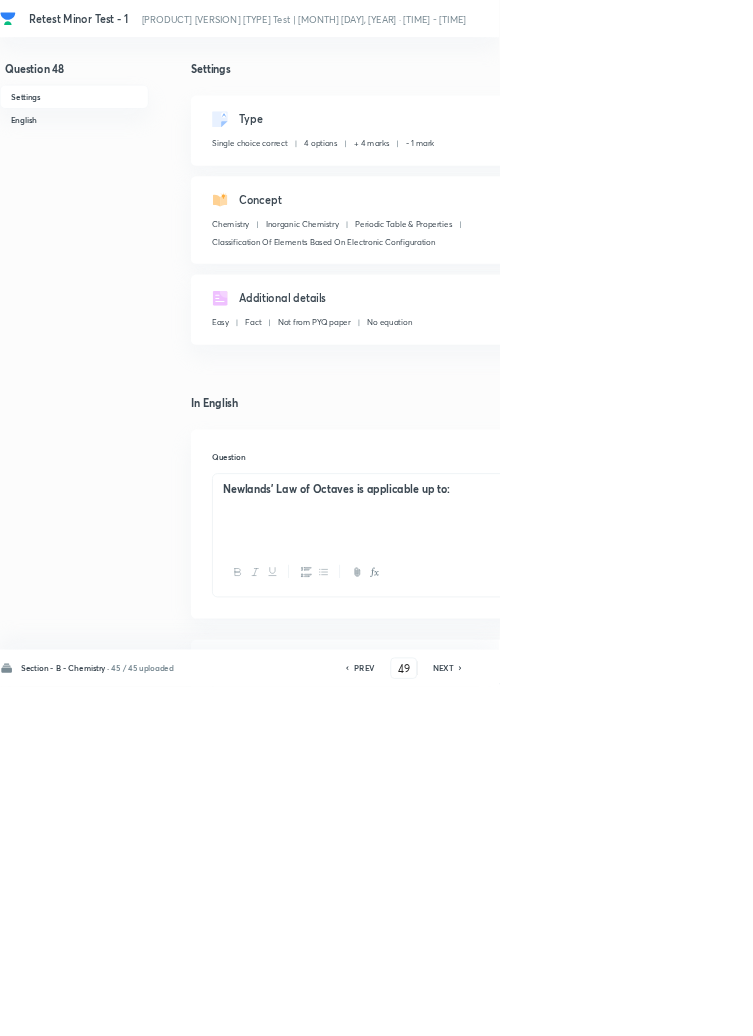 checkbox on "false" 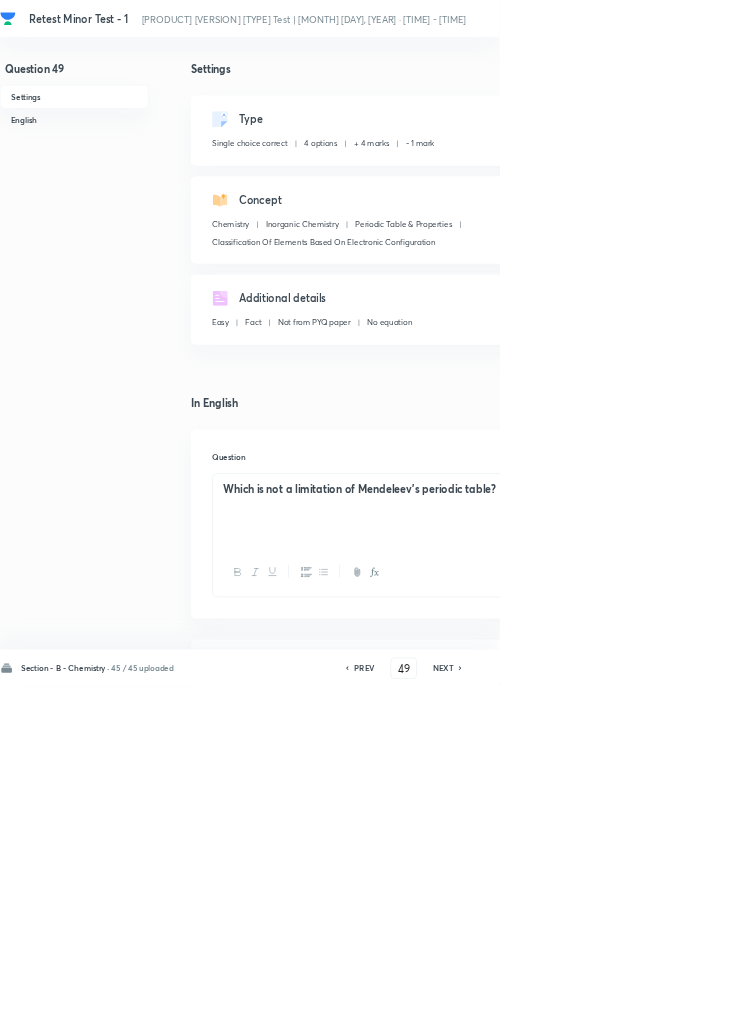 click 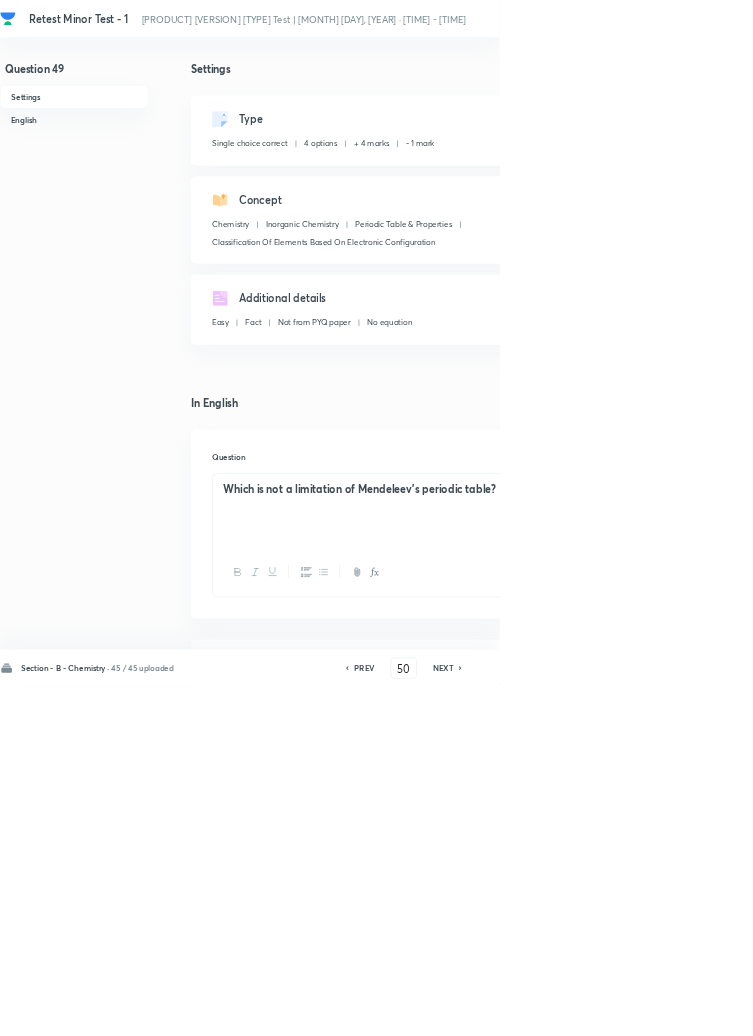 checkbox on "false" 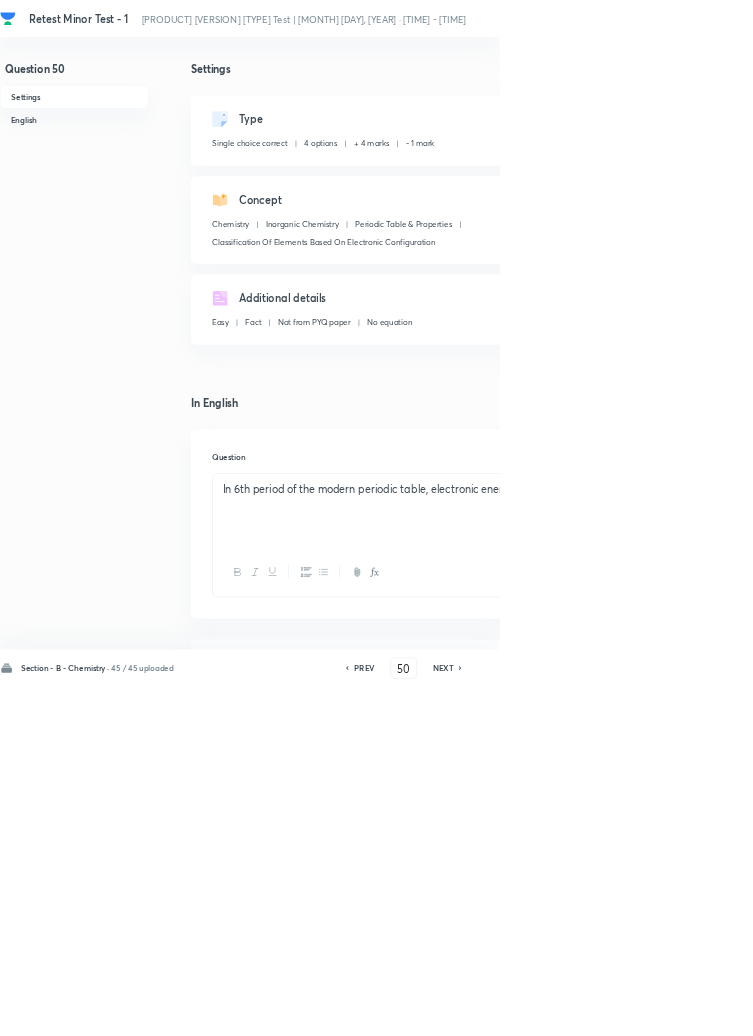 click 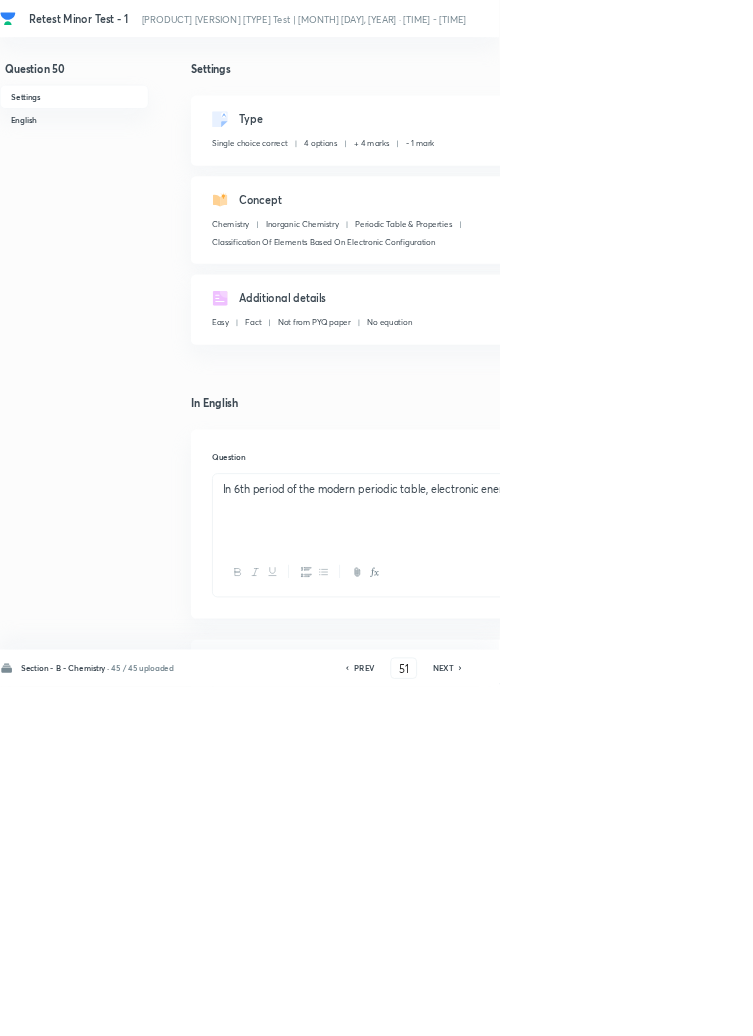 checkbox on "false" 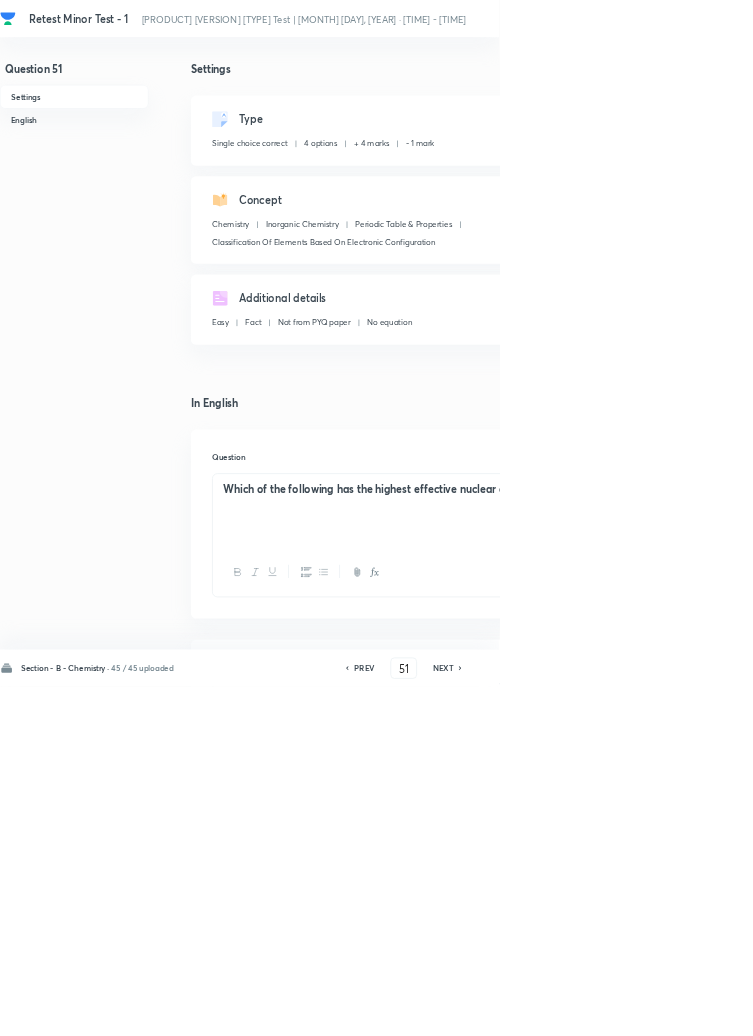 checkbox on "true" 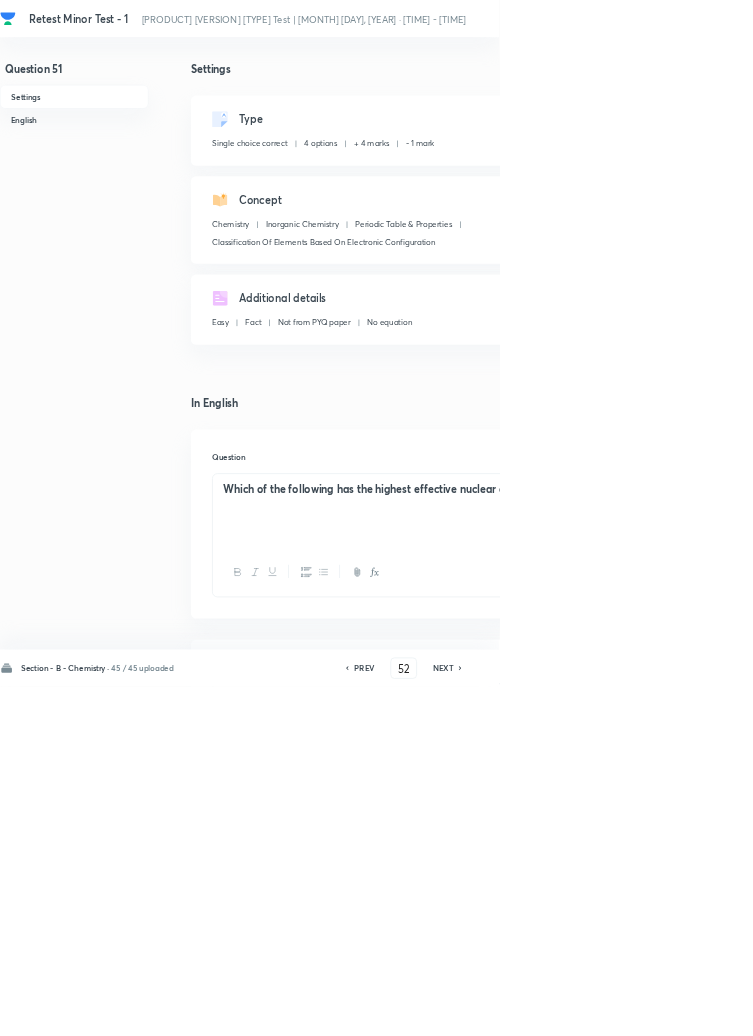 checkbox on "false" 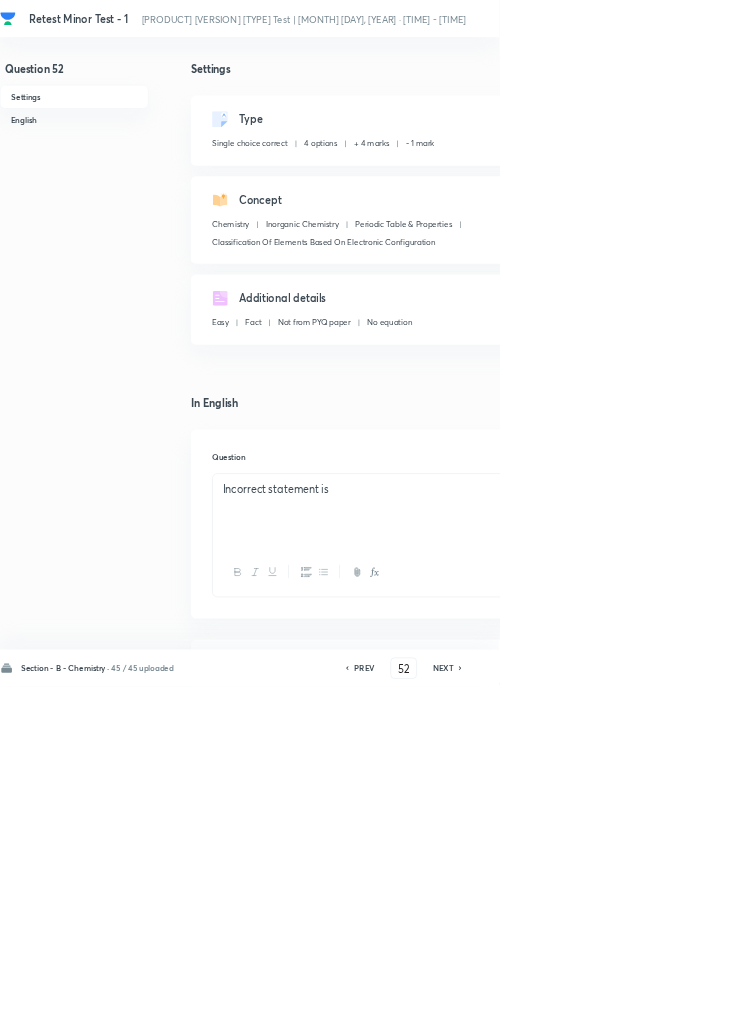 click on "NEXT" at bounding box center [668, 1008] 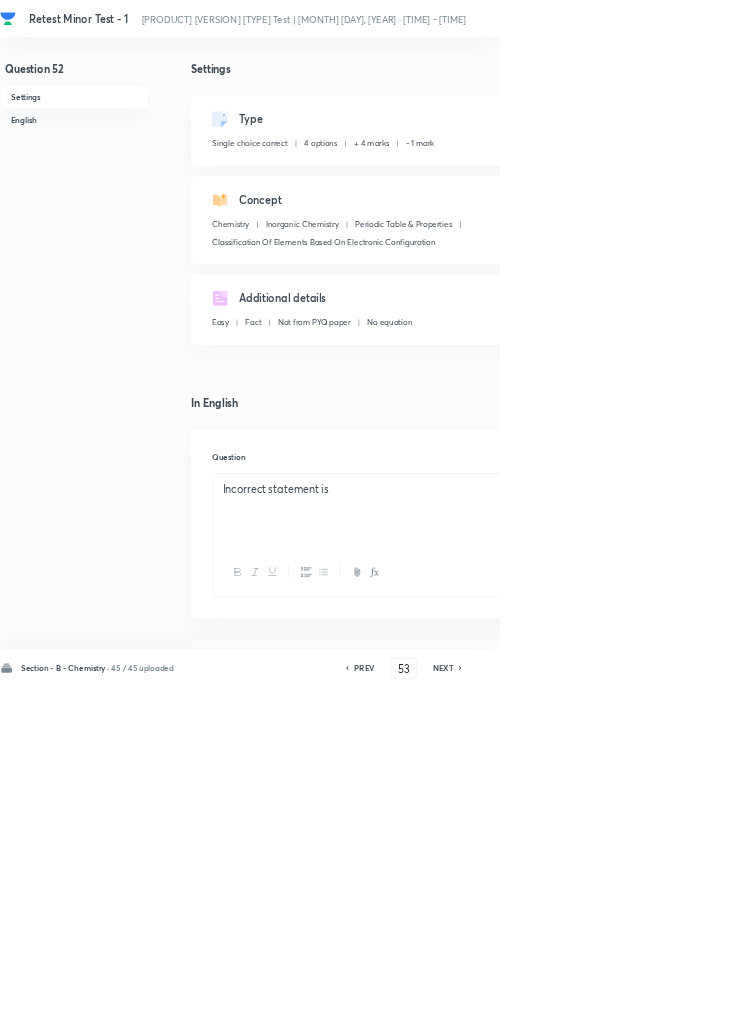 checkbox on "false" 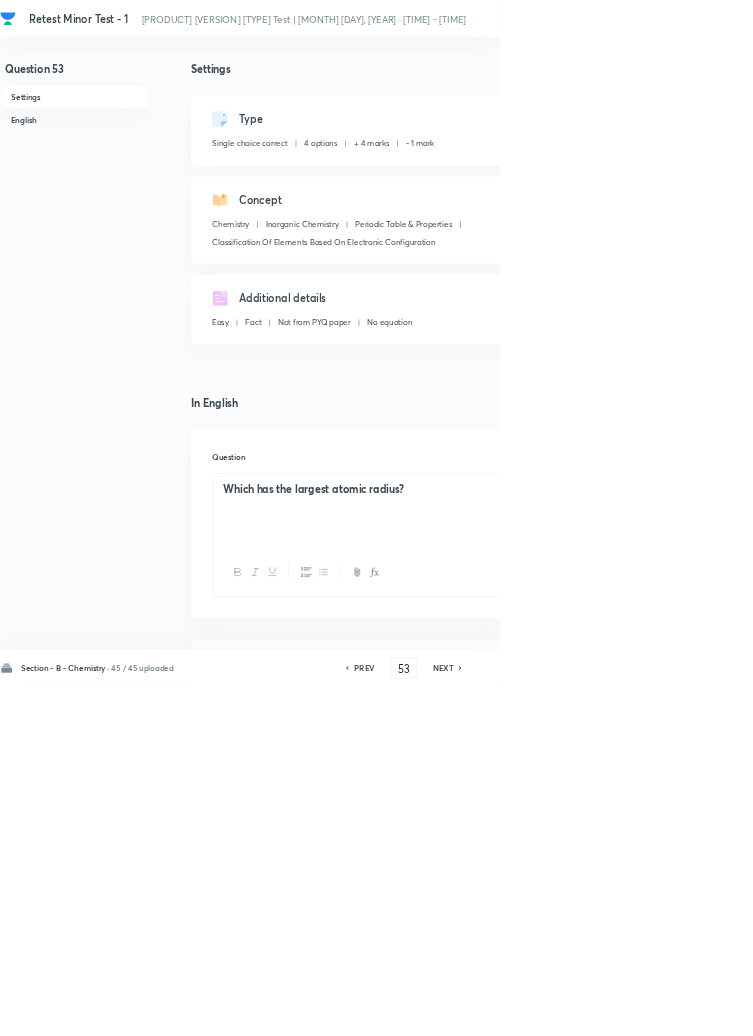 click on "NEXT" at bounding box center (668, 1008) 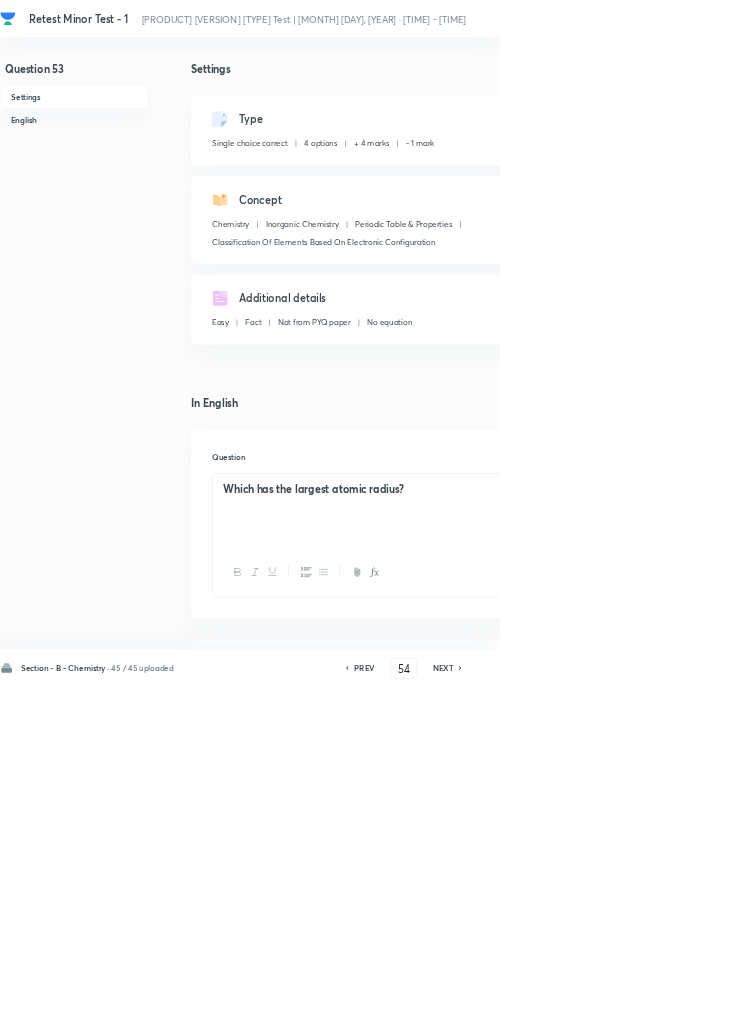 checkbox on "true" 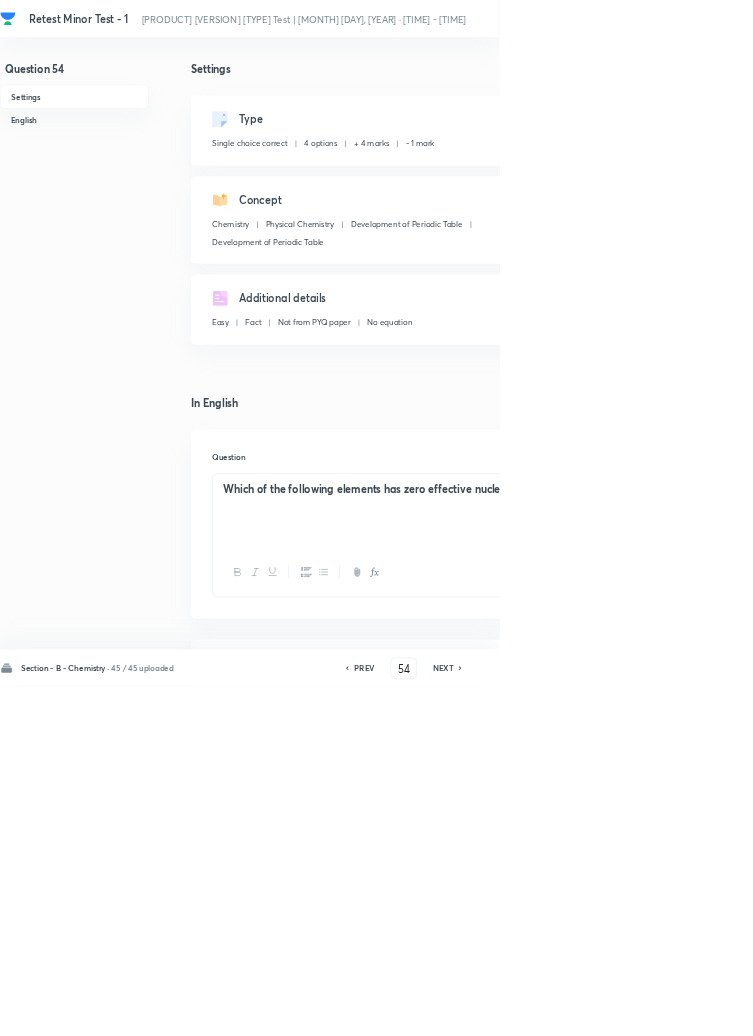 click on "Section - B - Chemistry ·
45 / 45 uploaded
PREV 54 ​ NEXT Remove Save" at bounding box center [568, 1008] 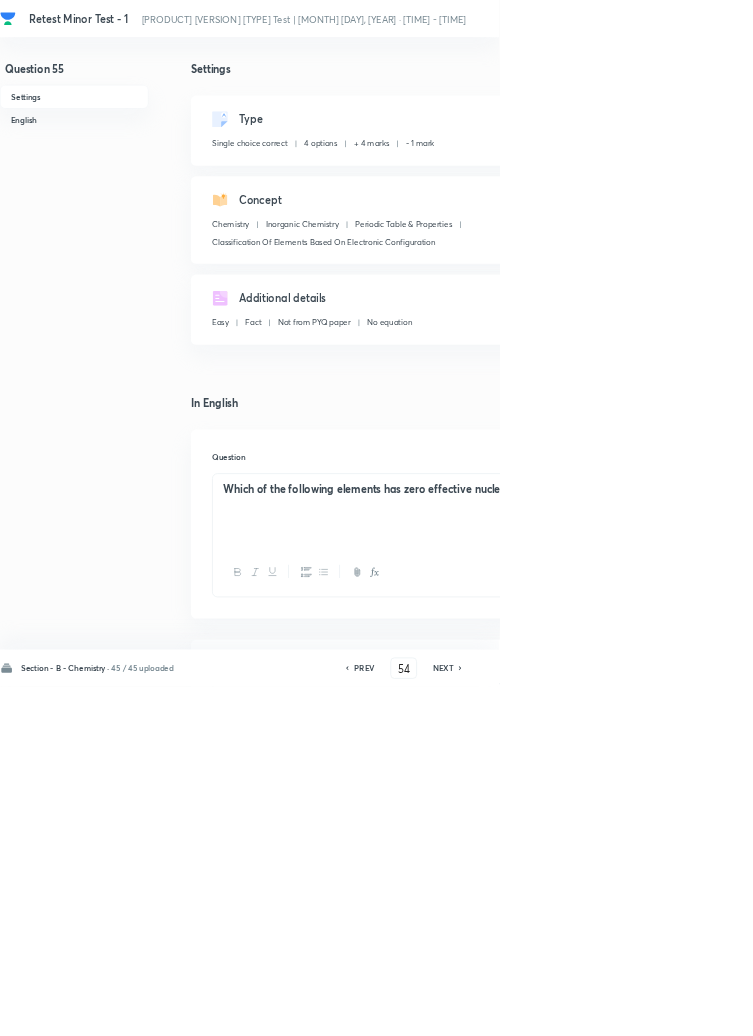 type on "55" 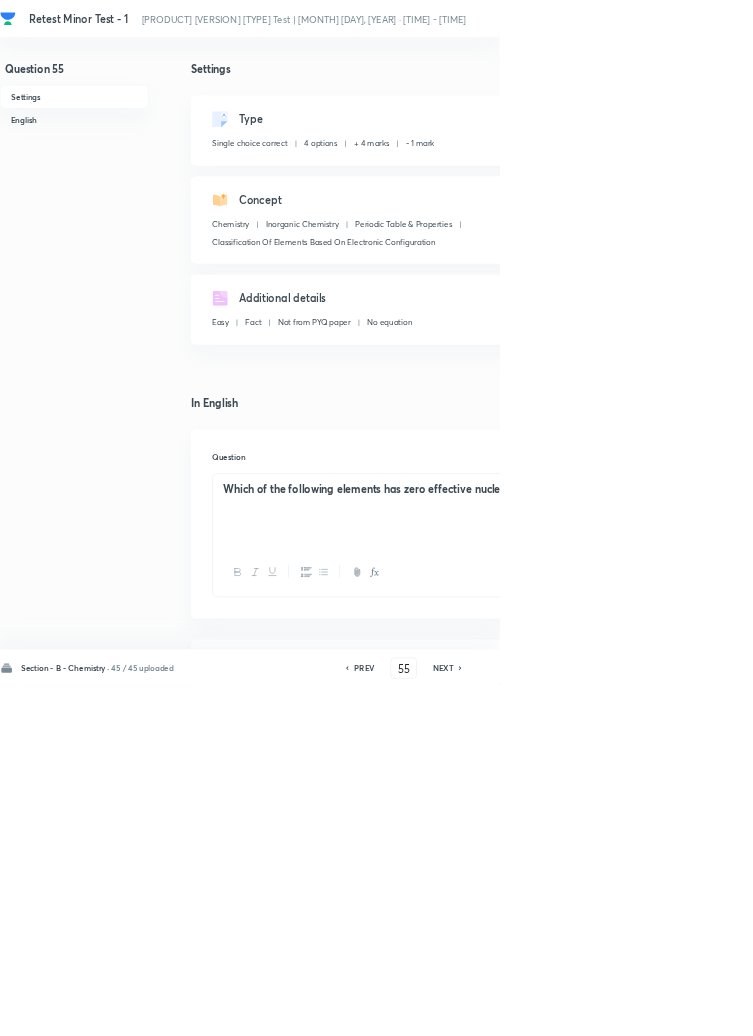 checkbox on "true" 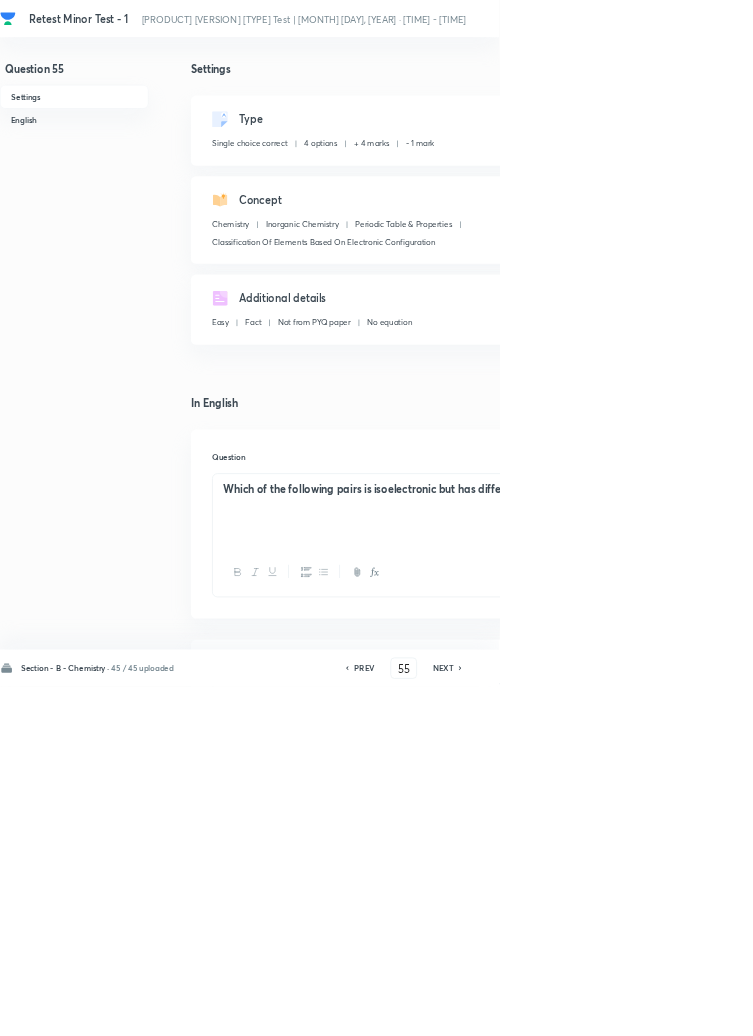 click 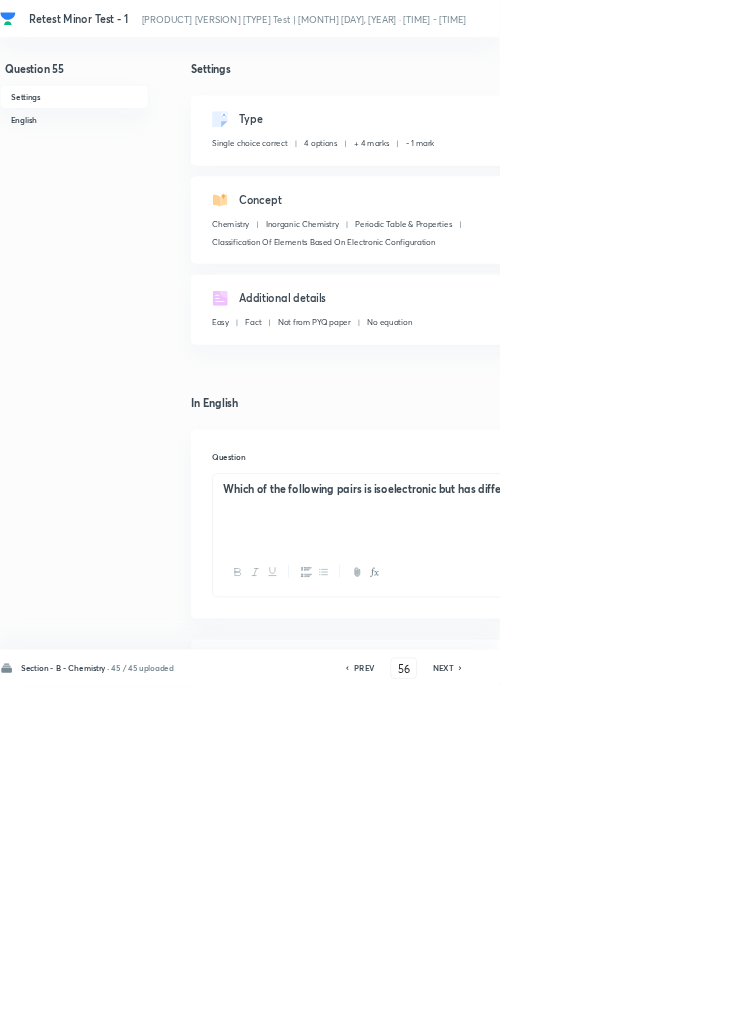 checkbox on "false" 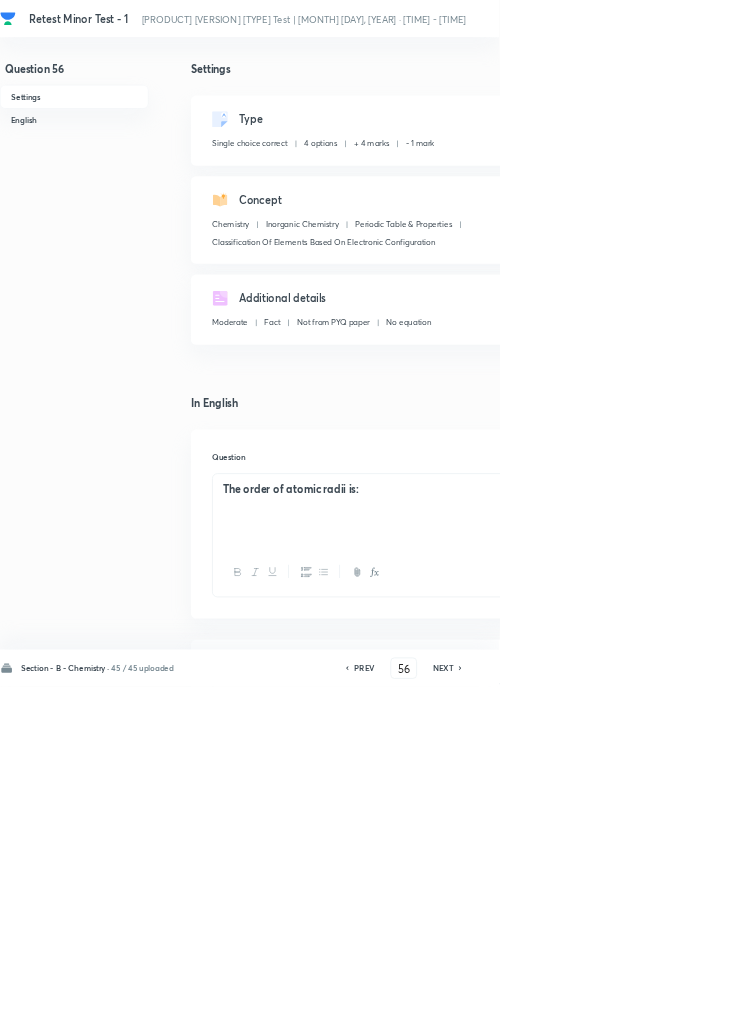 click 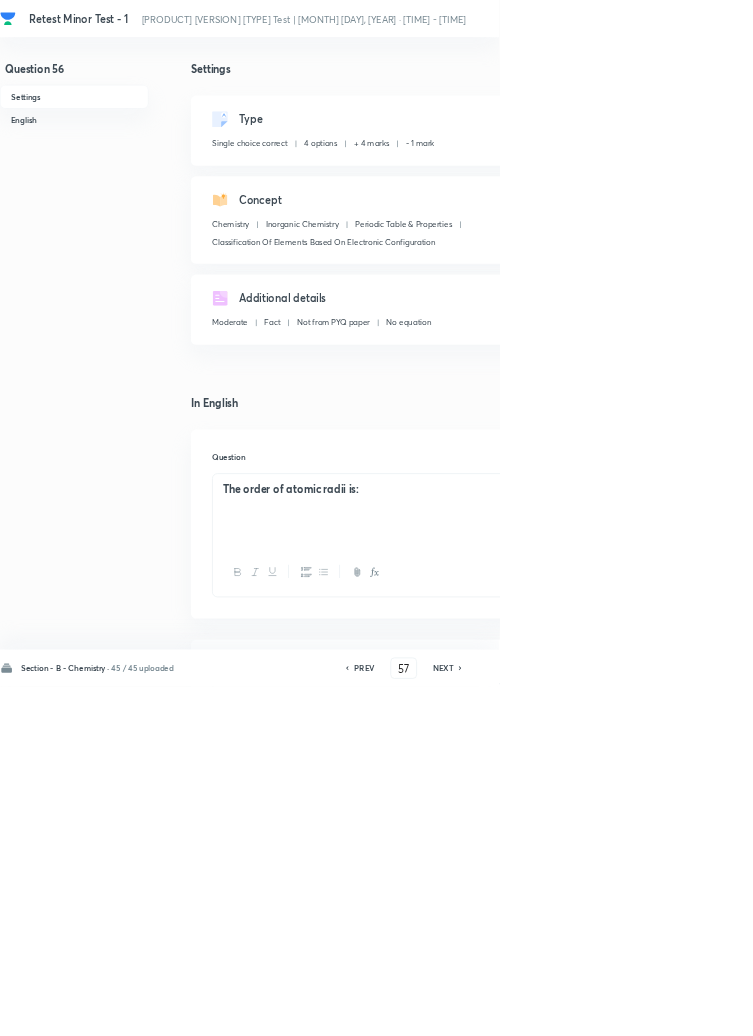 checkbox on "false" 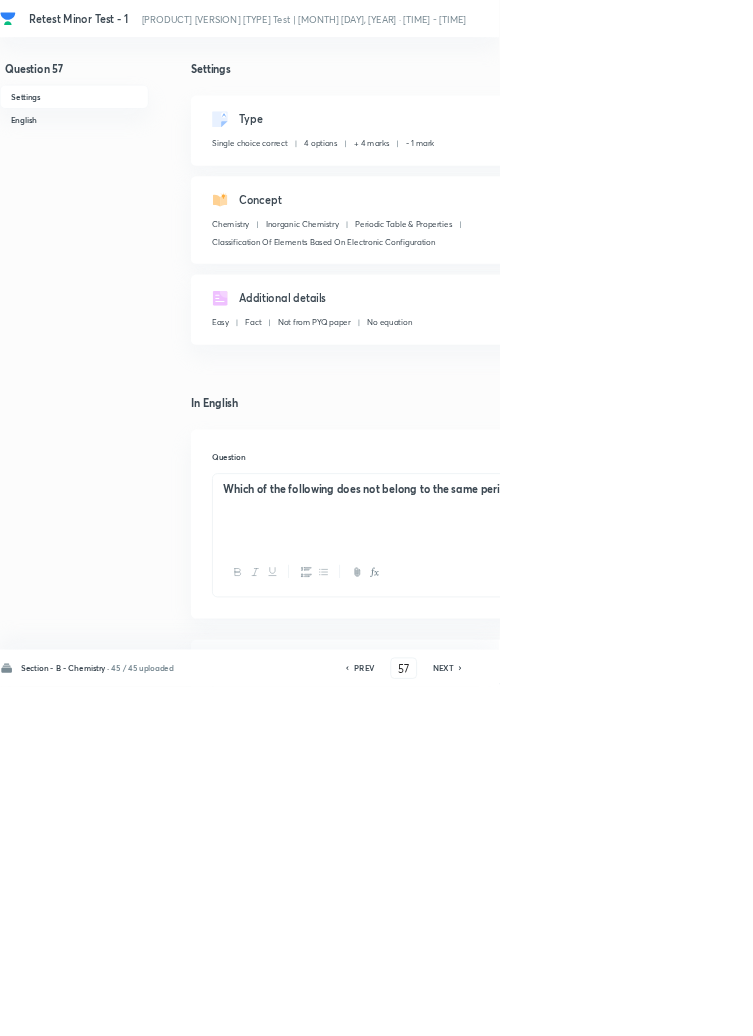 click 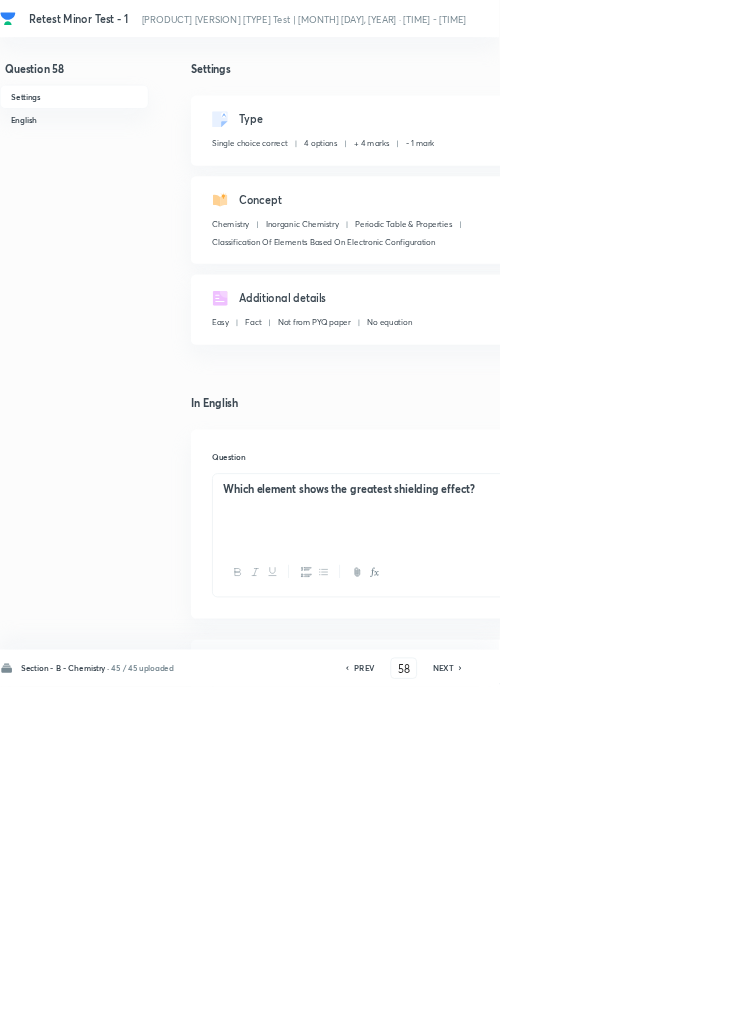 checkbox on "true" 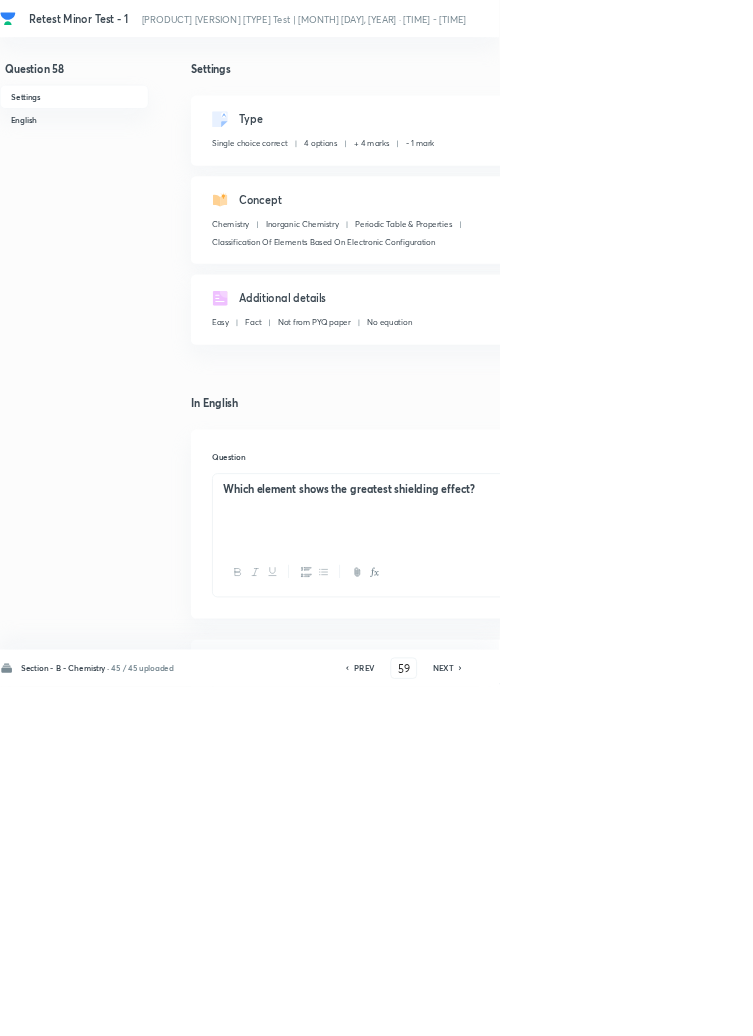 checkbox on "false" 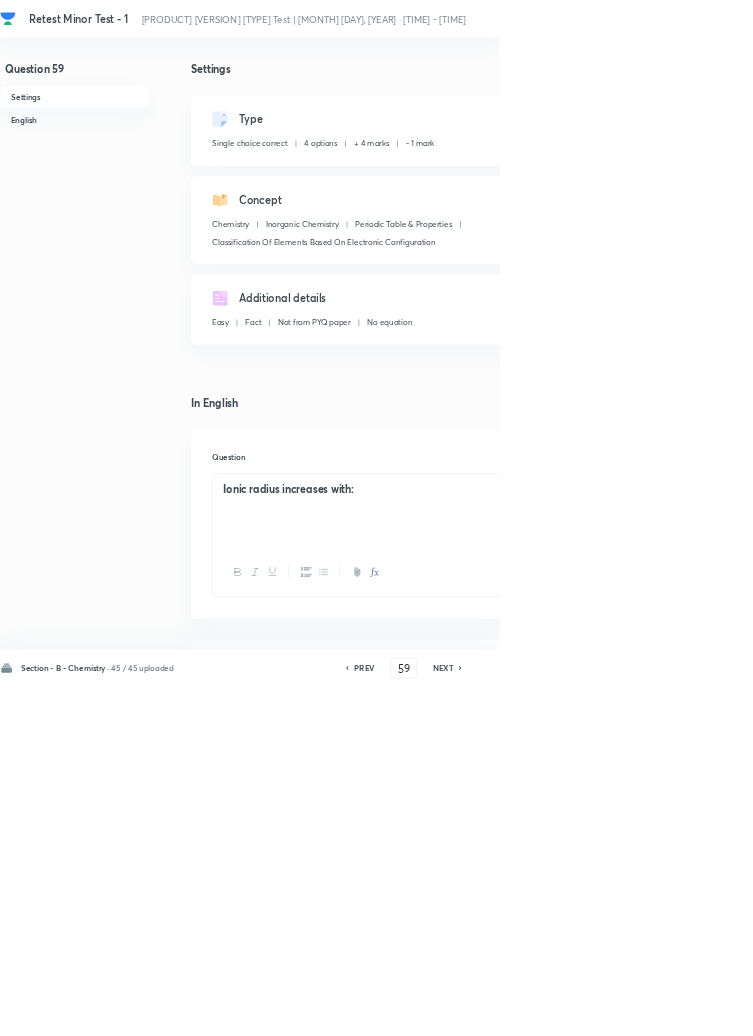 click 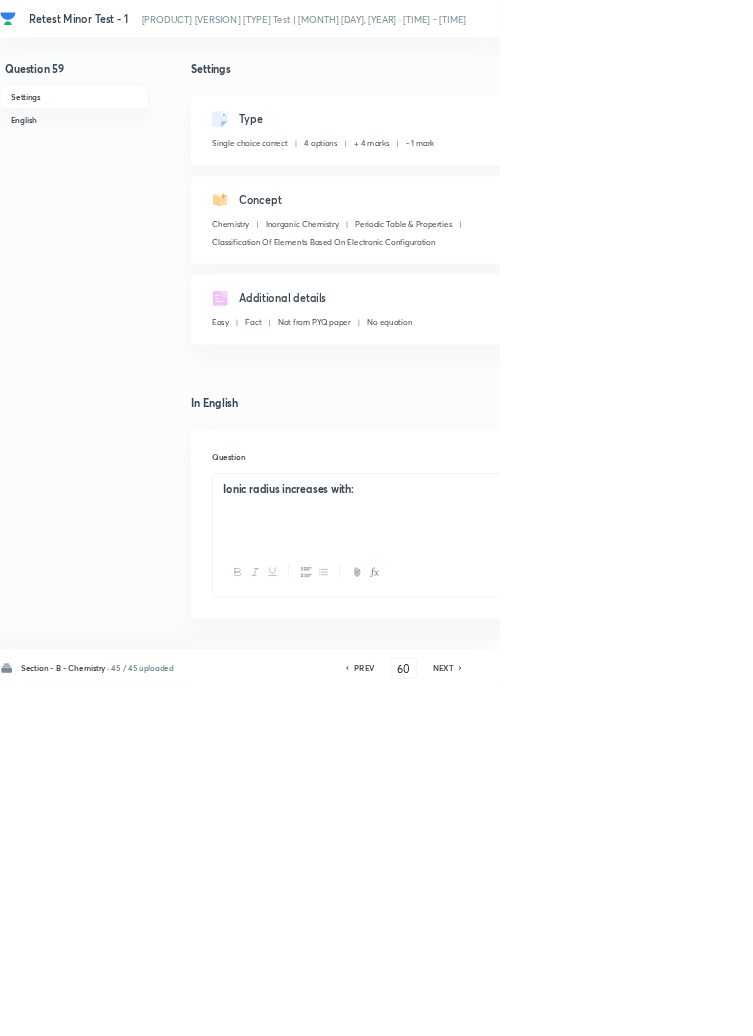 checkbox on "false" 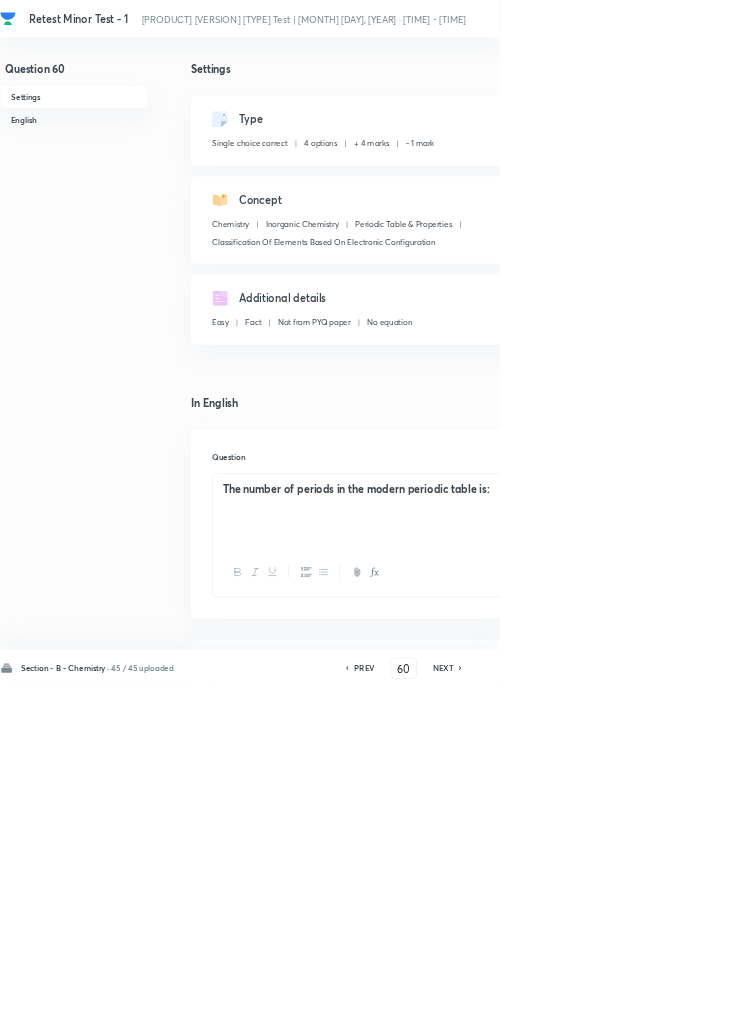 click 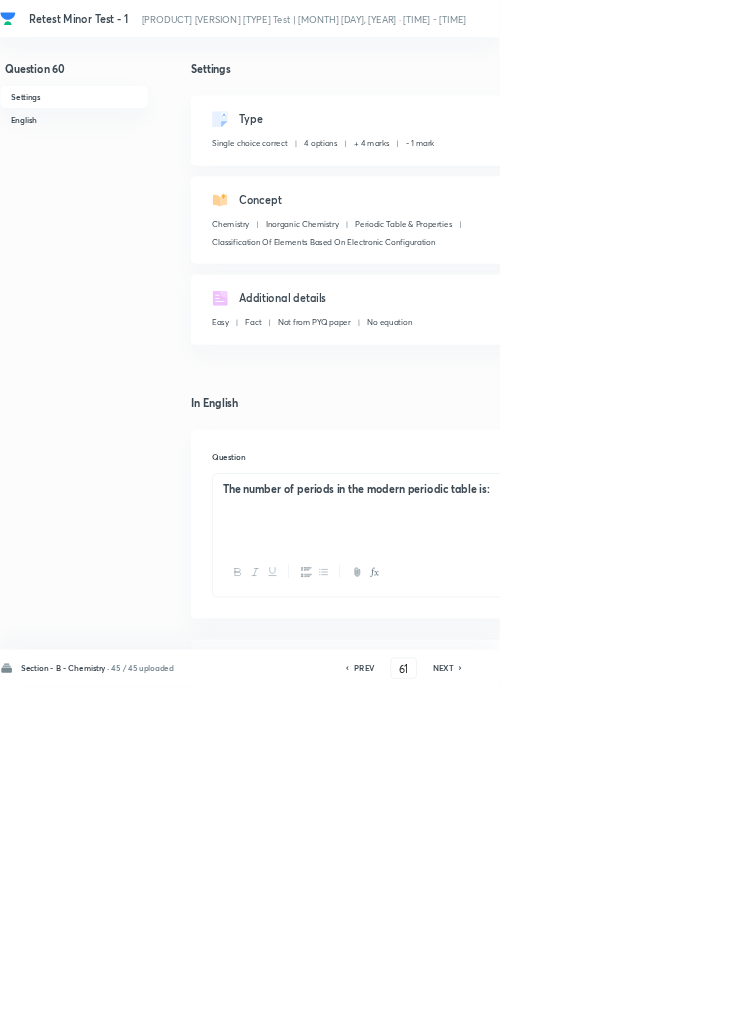 checkbox on "false" 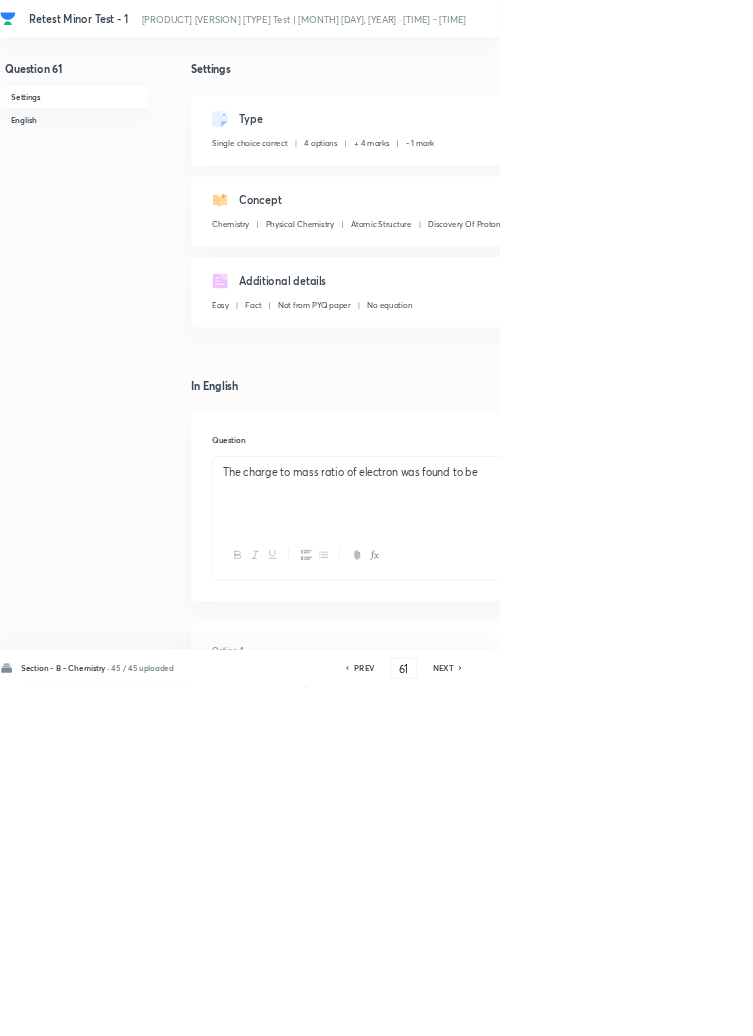click on "NEXT" at bounding box center (668, 1008) 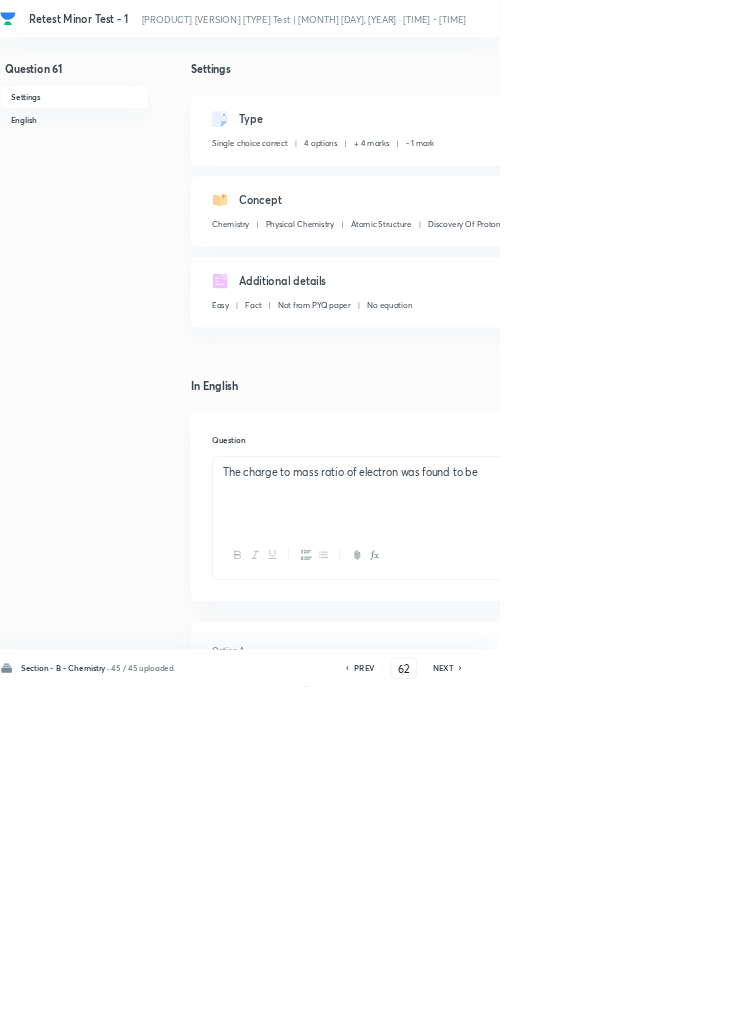 checkbox on "false" 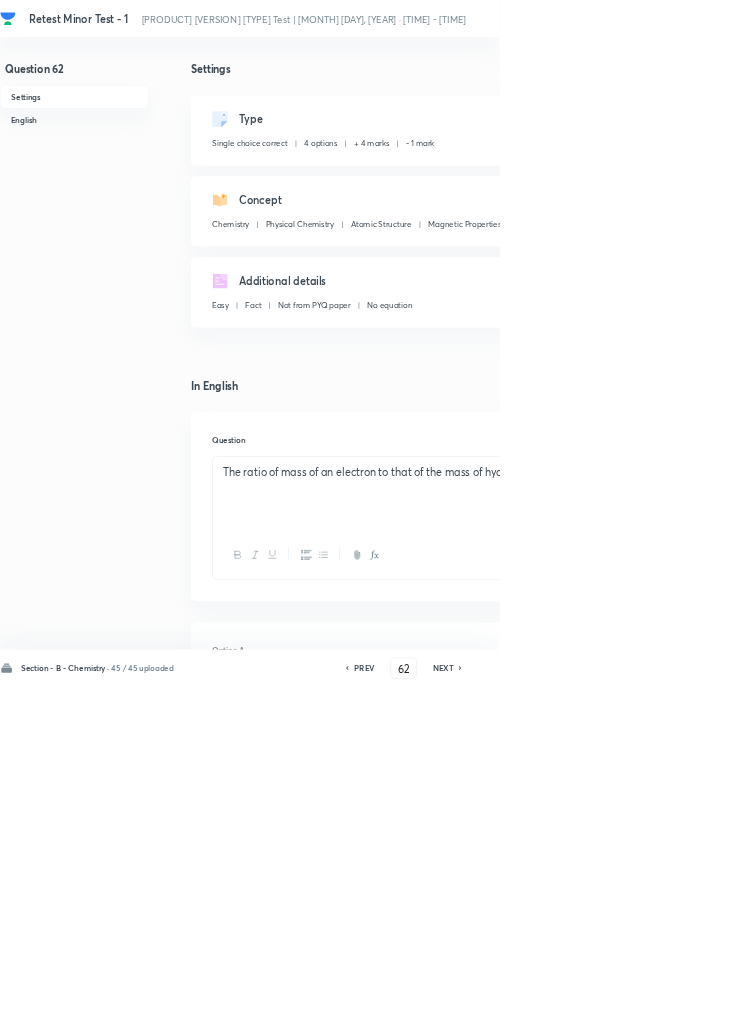 click 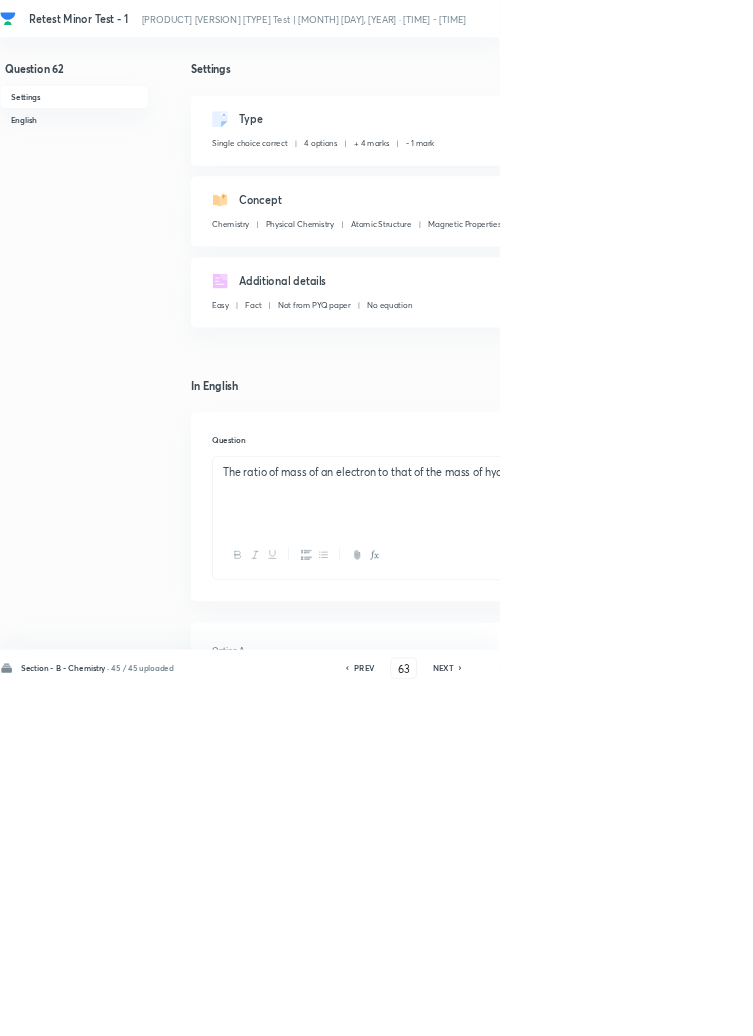 checkbox on "false" 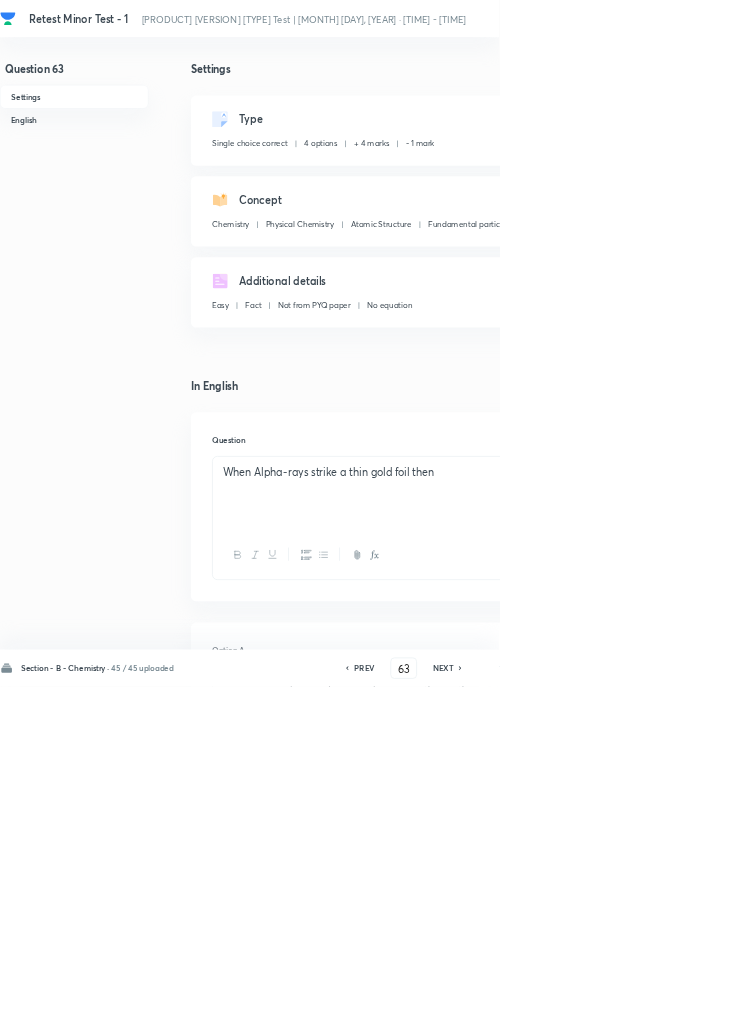 click 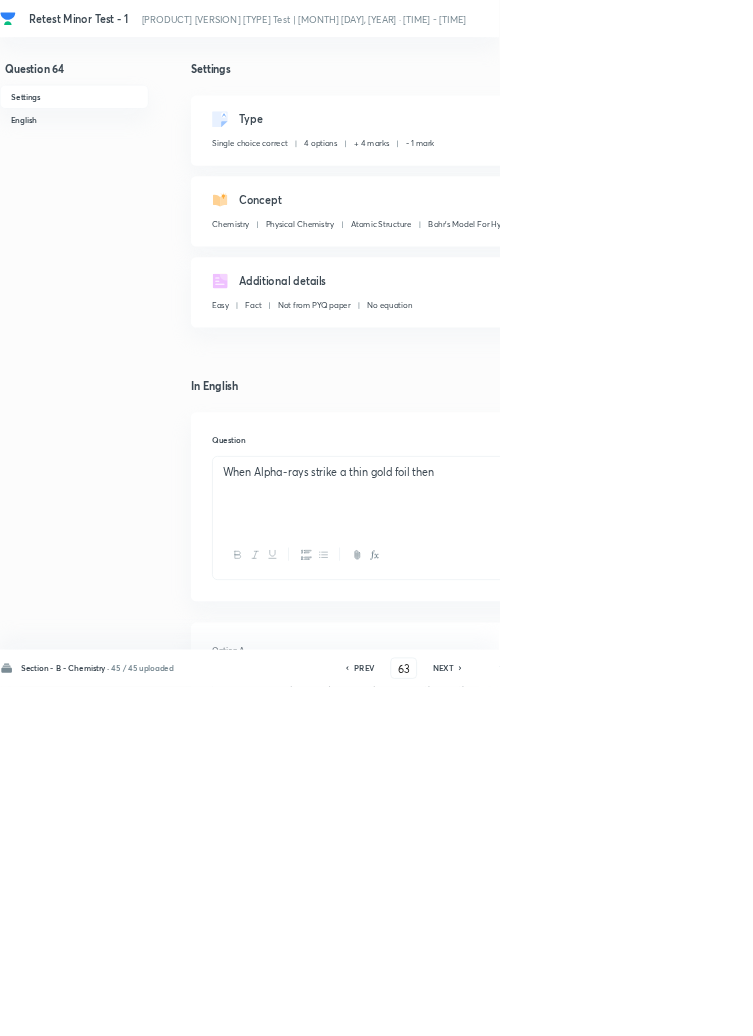 type on "64" 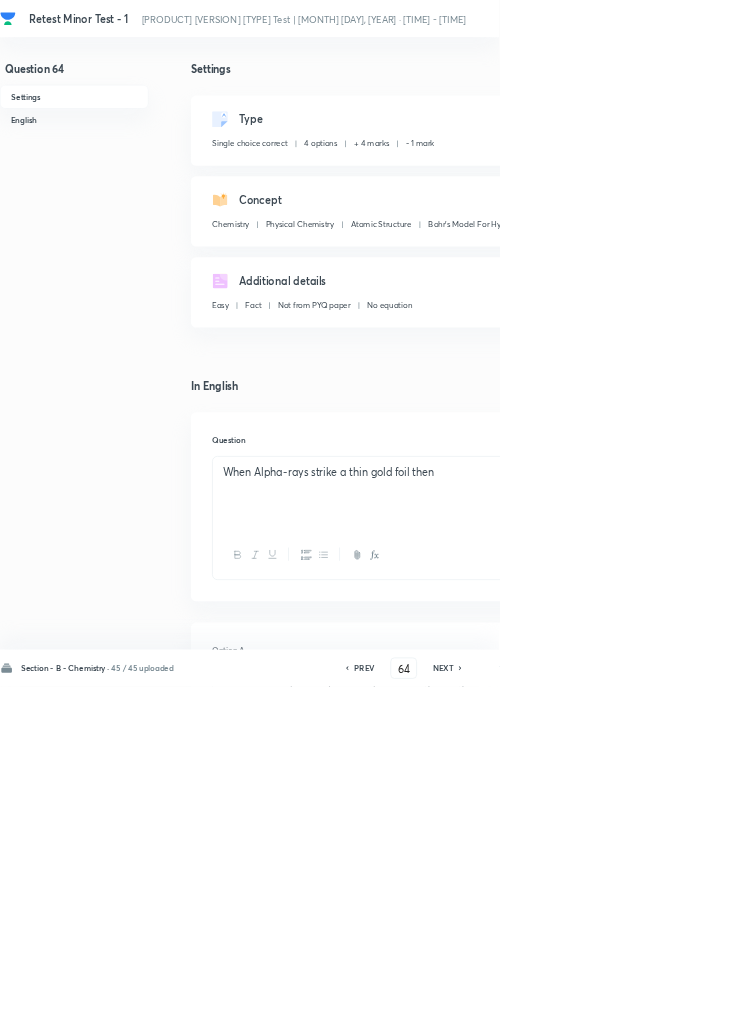 checkbox on "false" 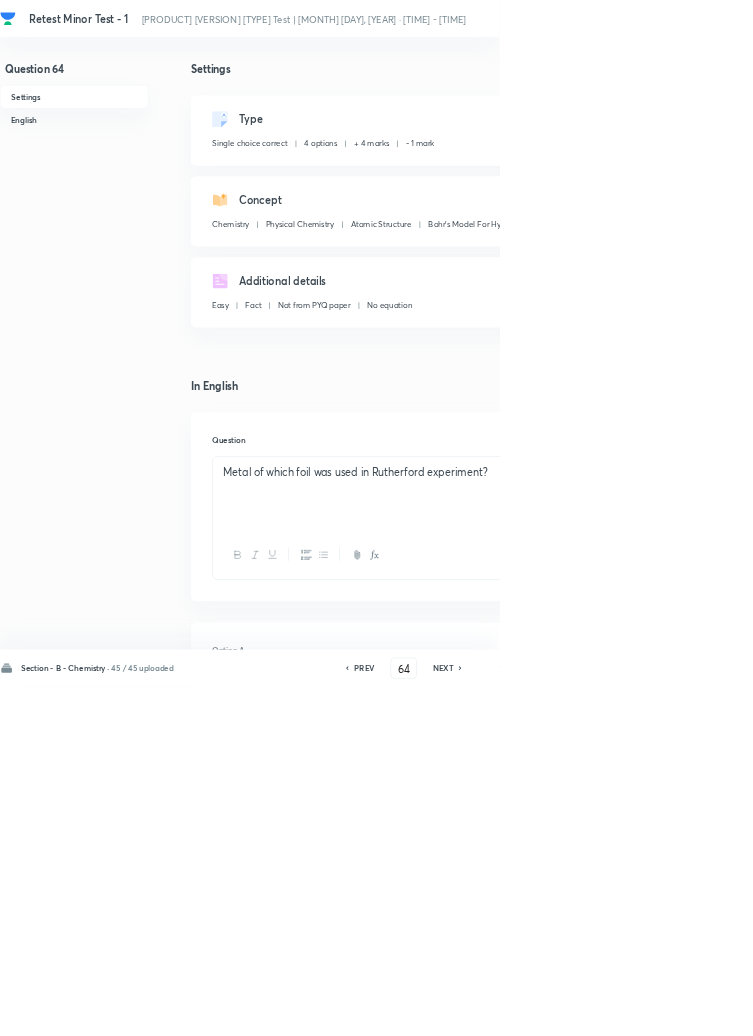 click 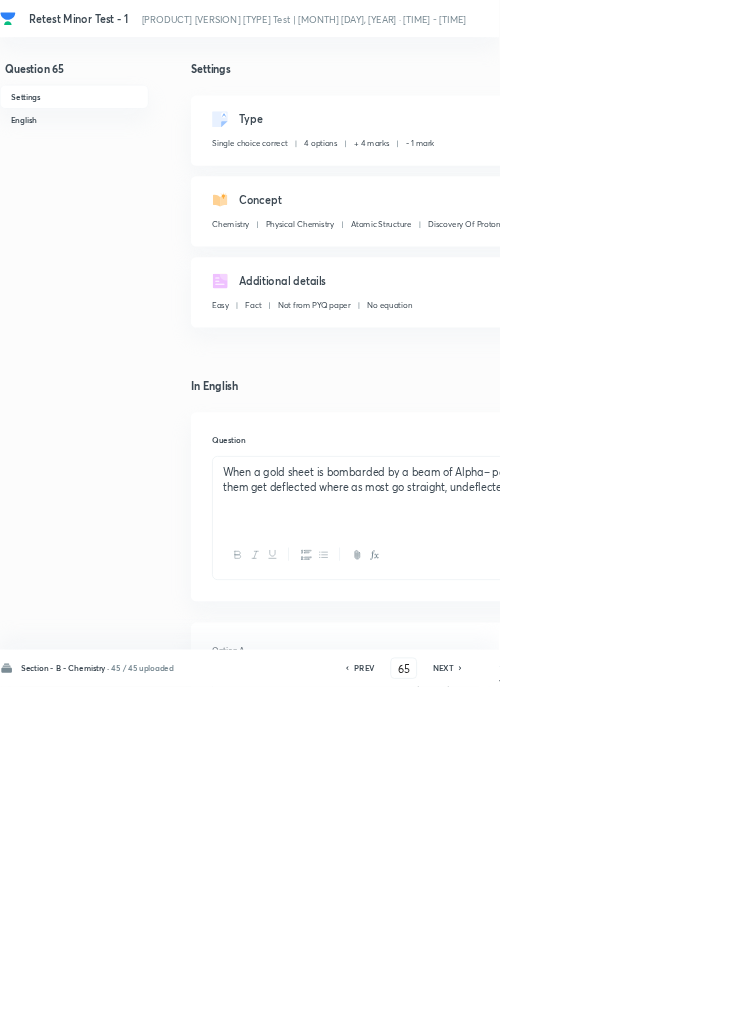 checkbox on "true" 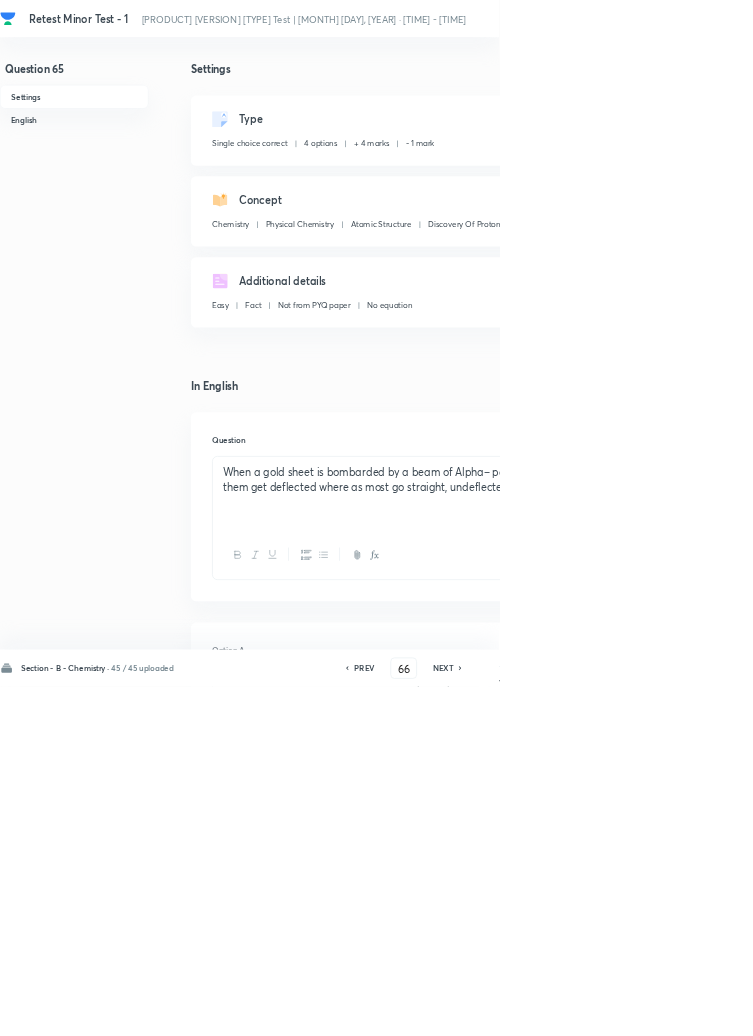checkbox on "false" 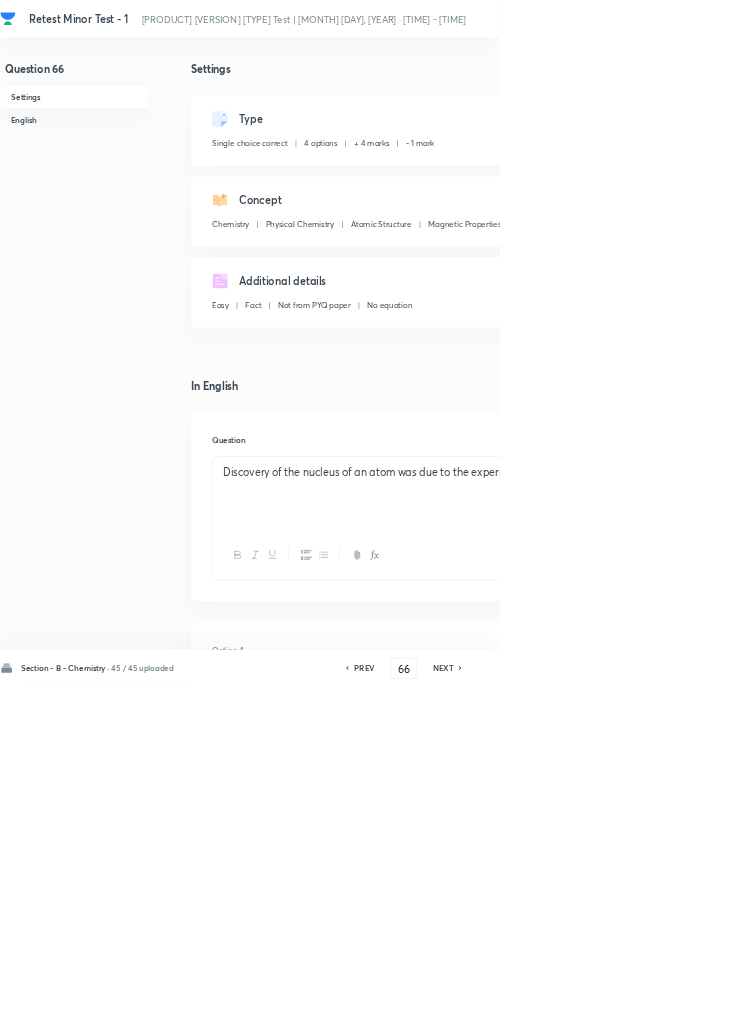 click 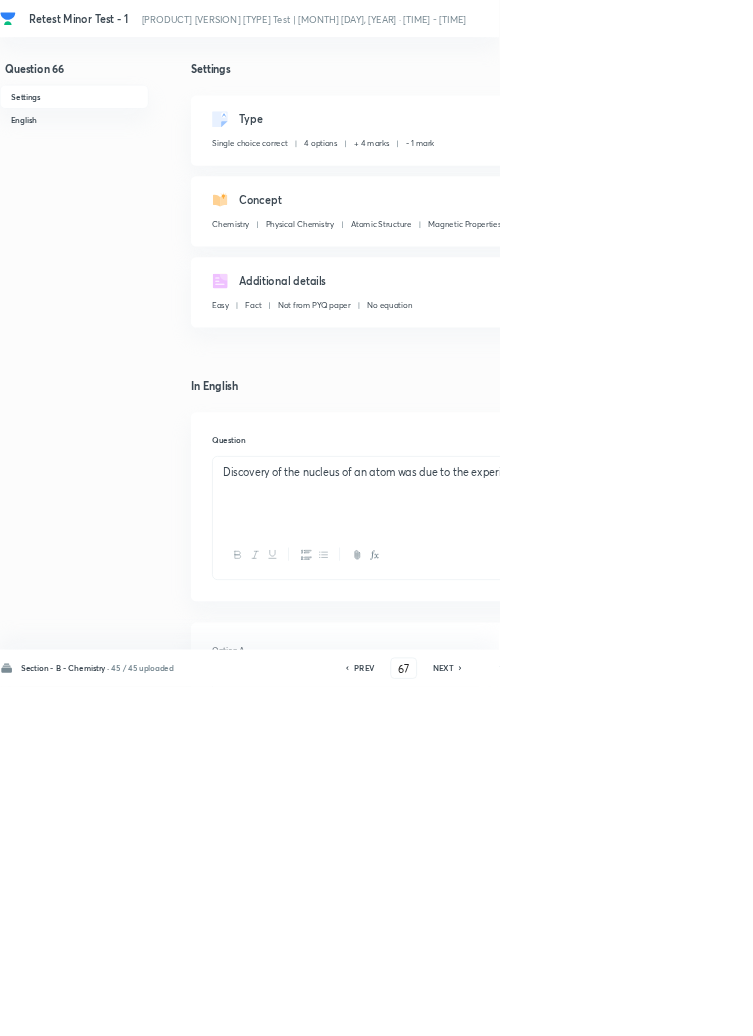 checkbox on "false" 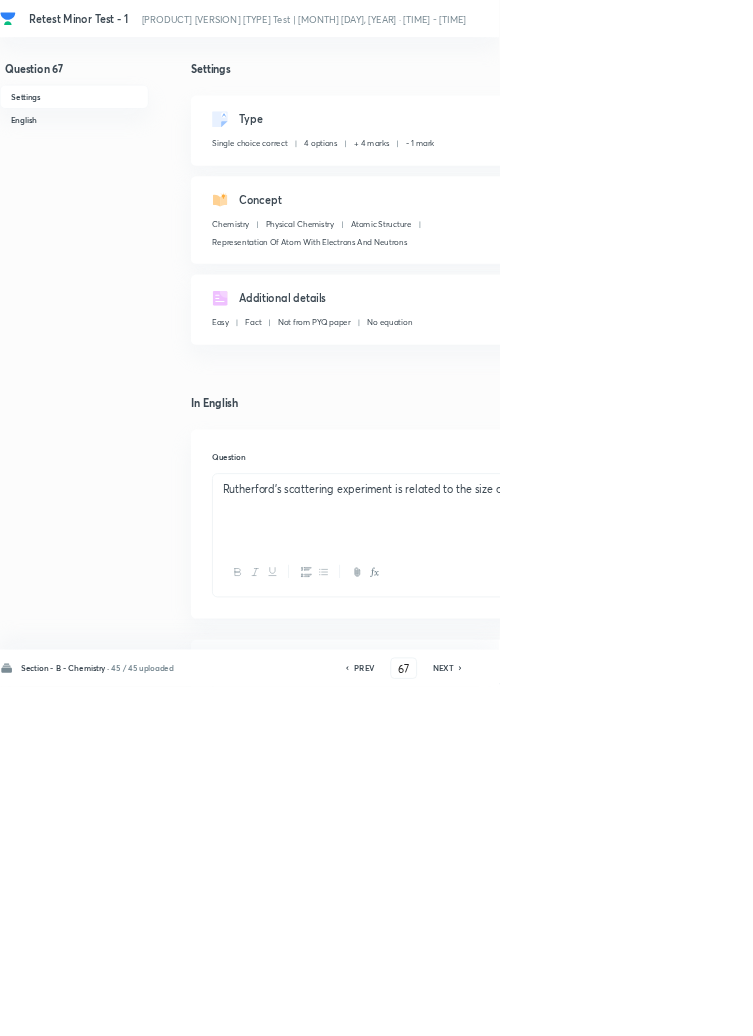 click on "NEXT" at bounding box center [668, 1008] 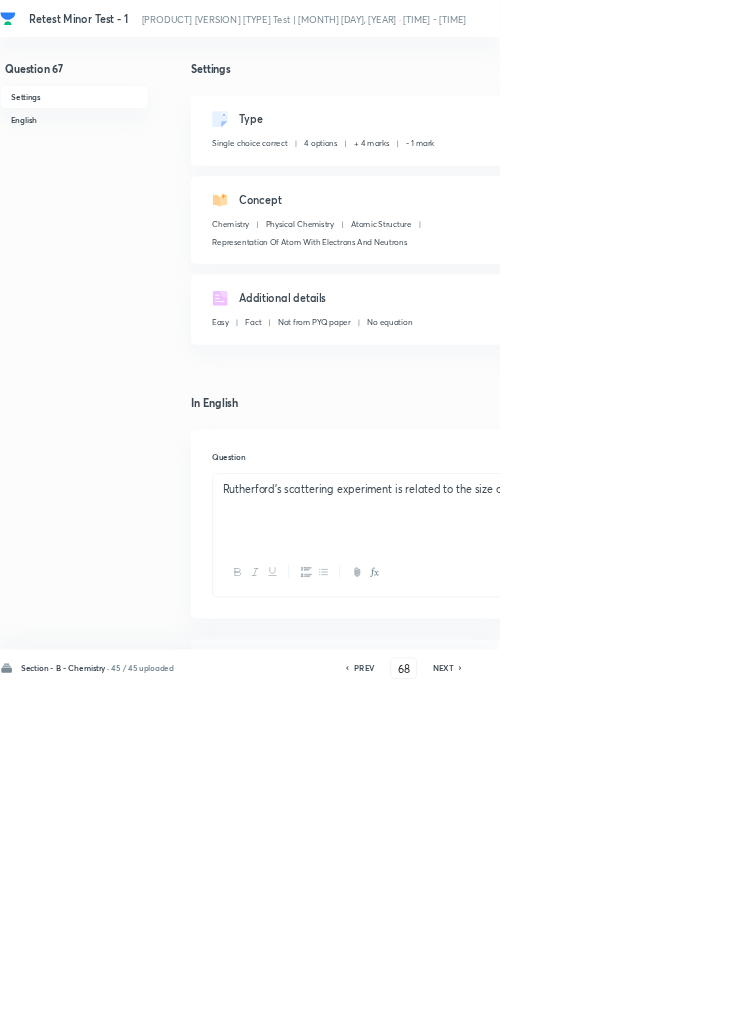 checkbox on "true" 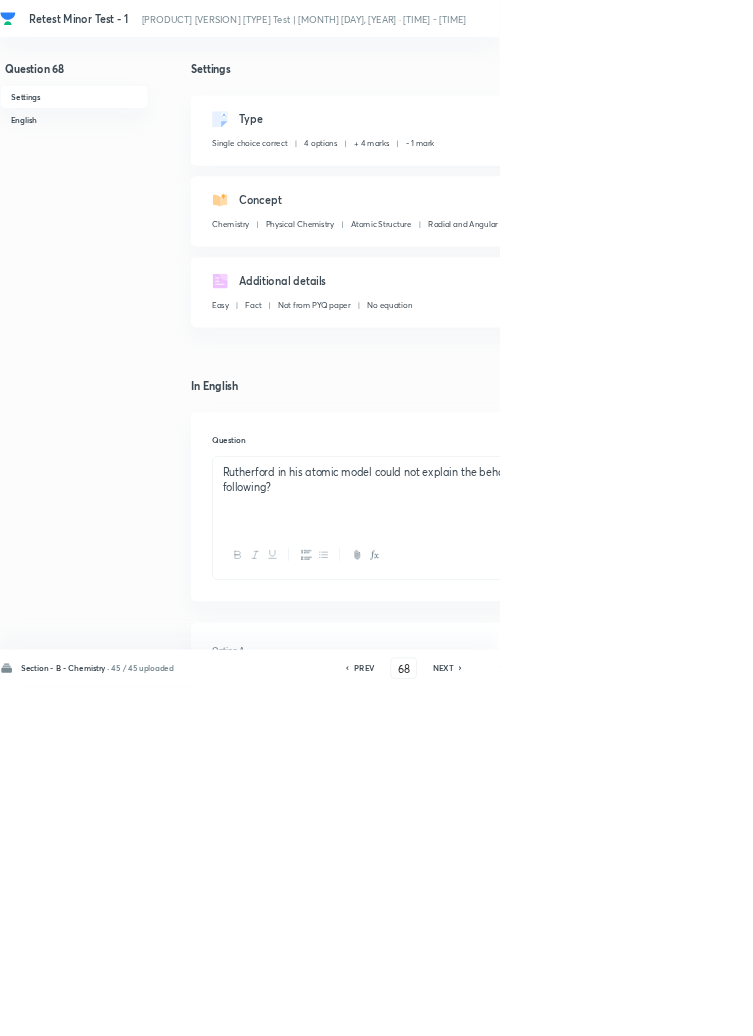 click on "NEXT" at bounding box center [668, 1008] 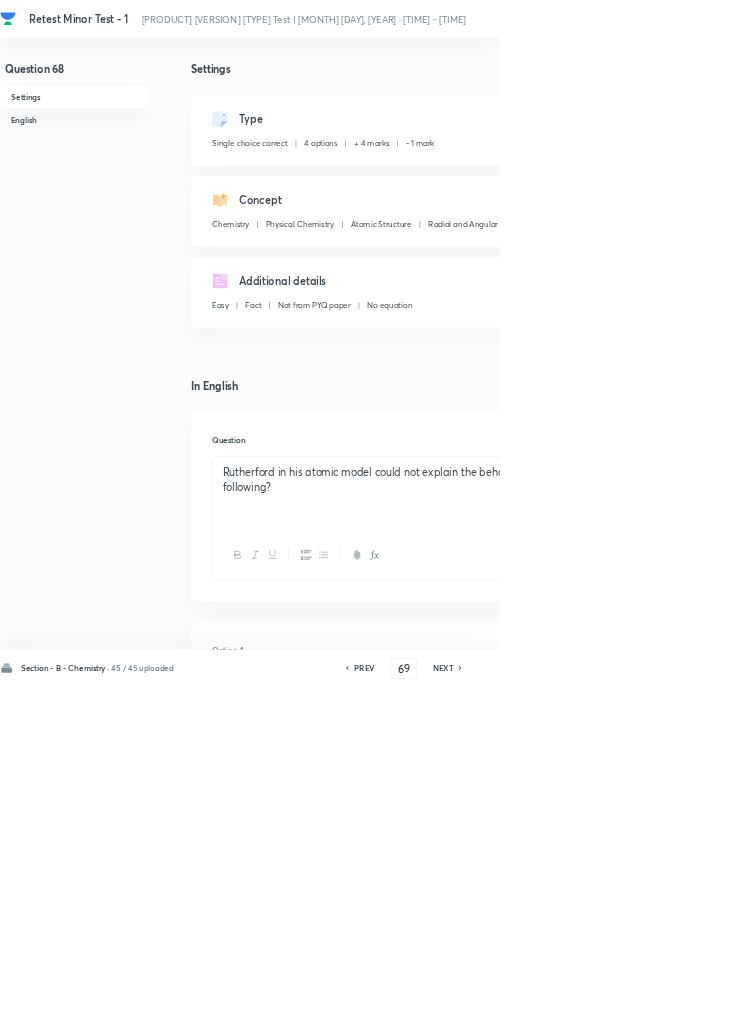 checkbox on "false" 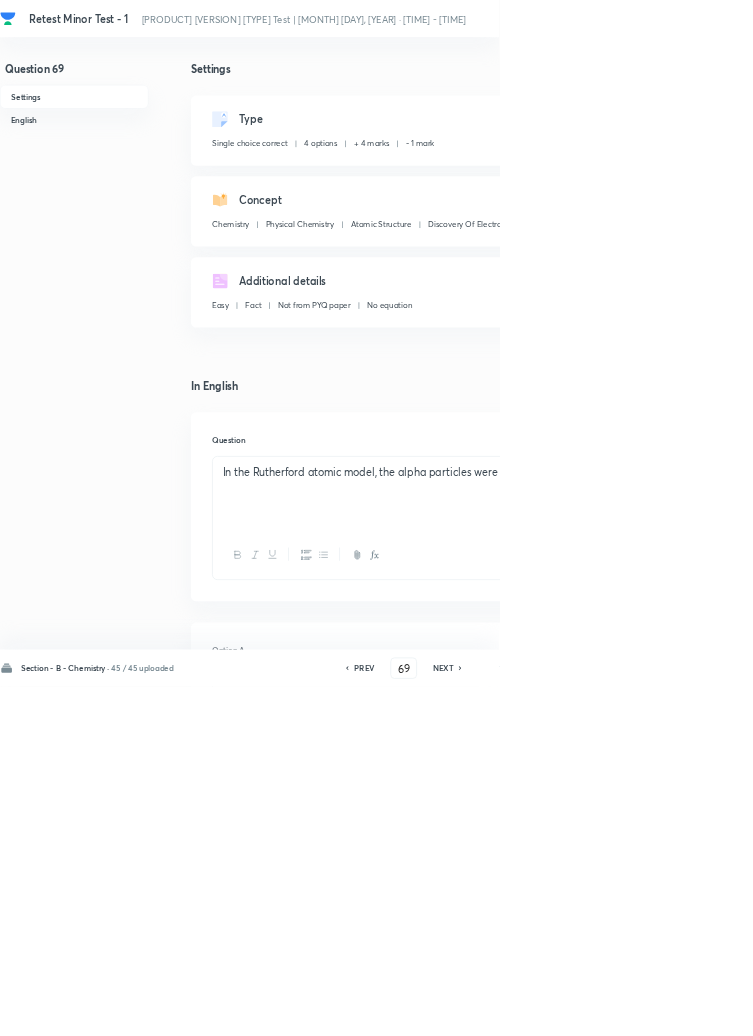 click on "NEXT" at bounding box center [668, 1008] 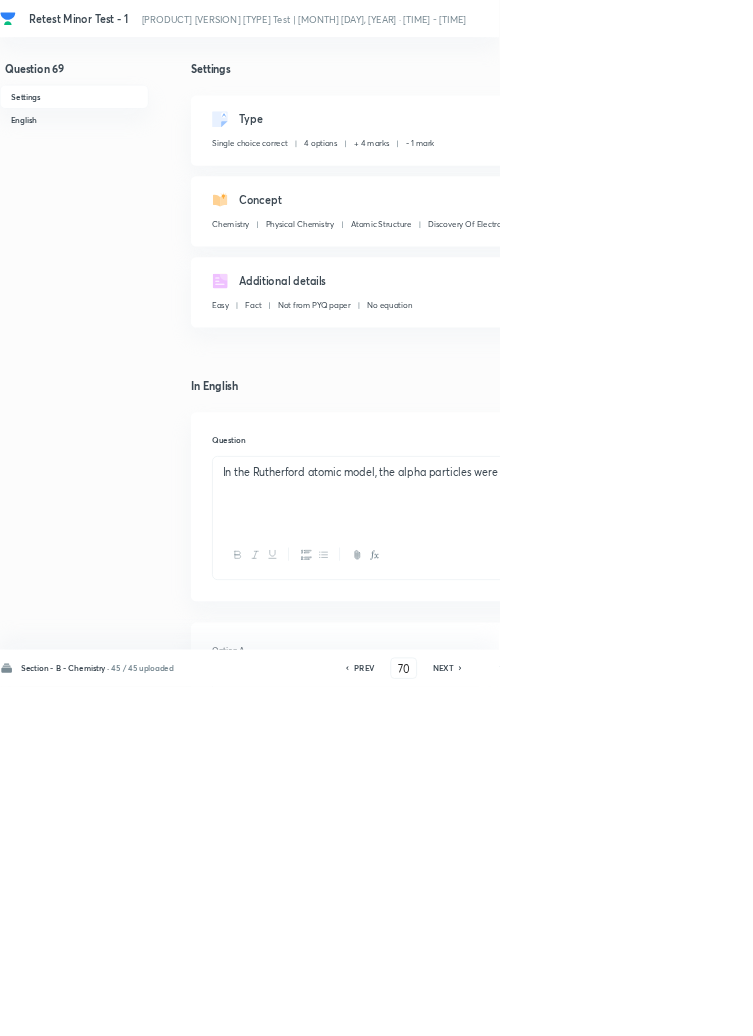 checkbox on "false" 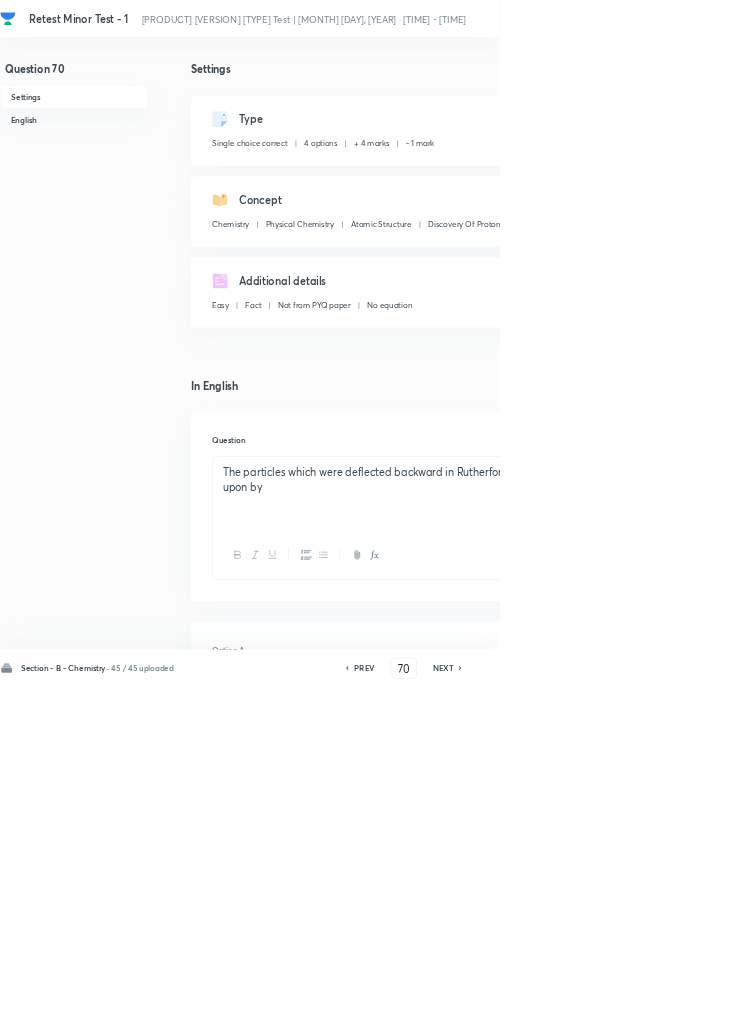 checkbox on "true" 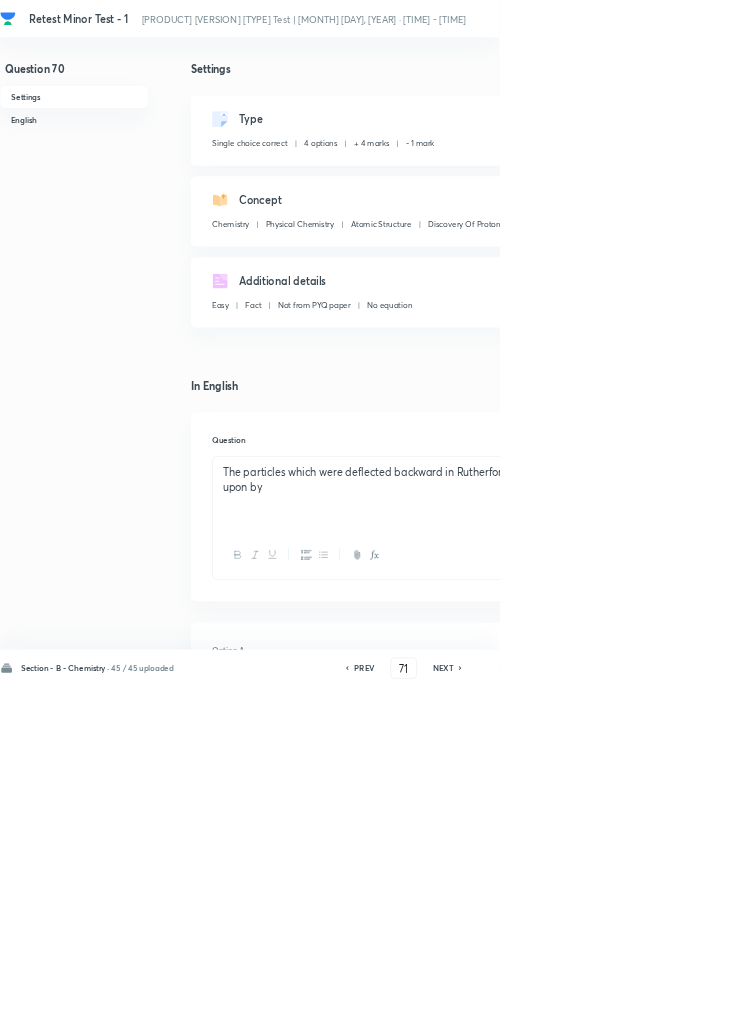 checkbox on "false" 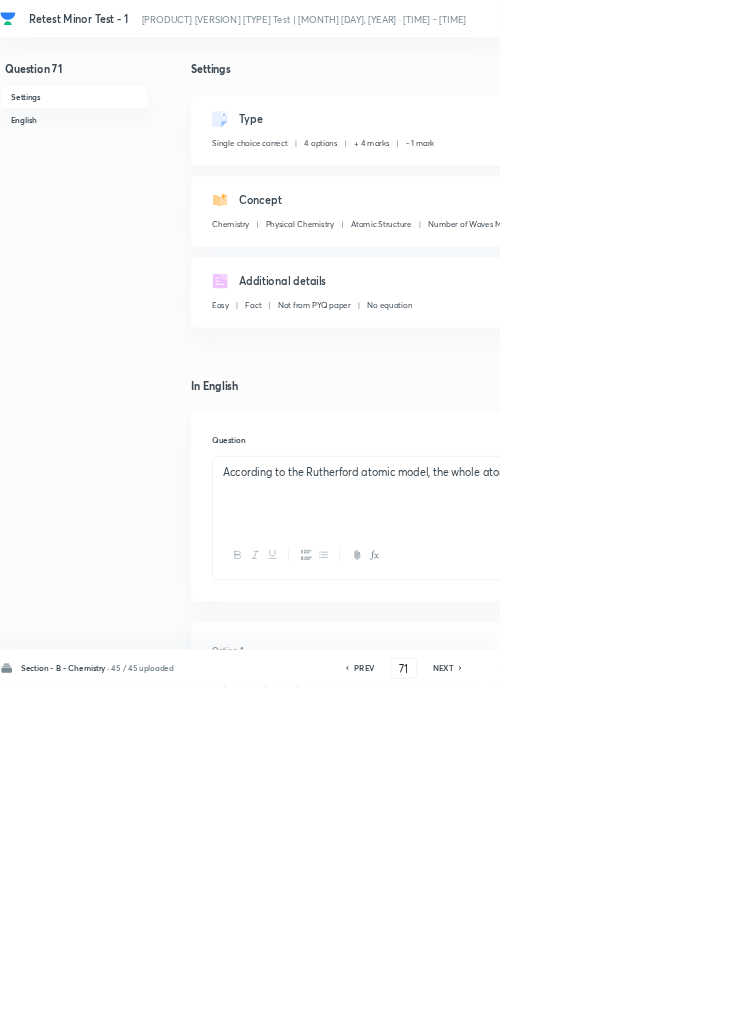 click 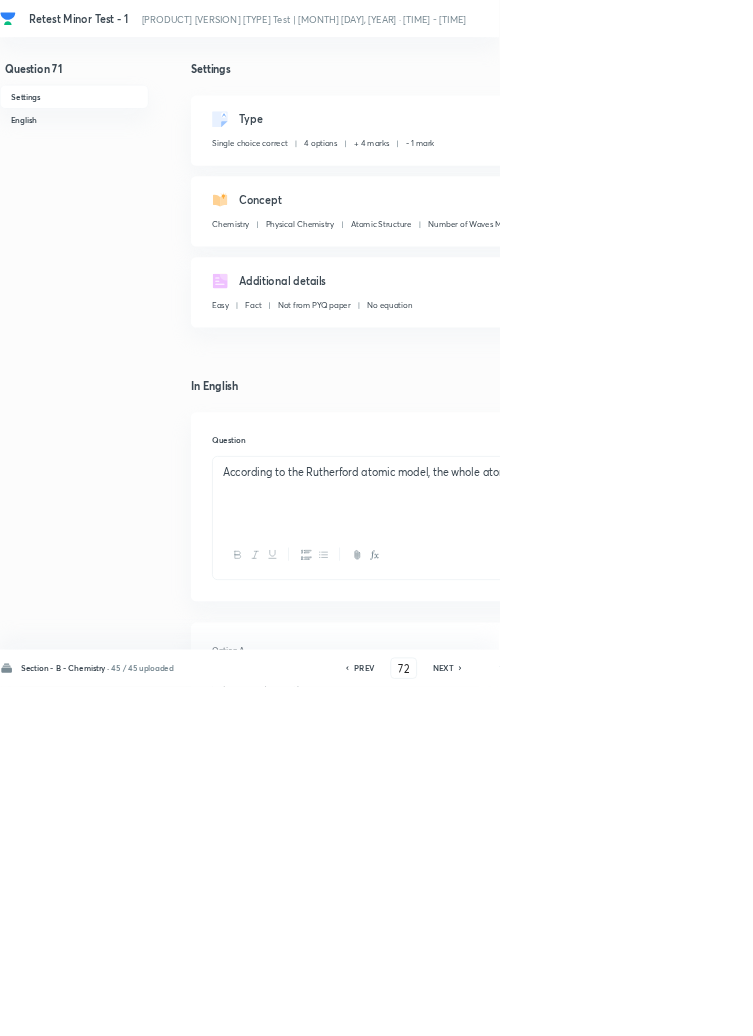 checkbox on "true" 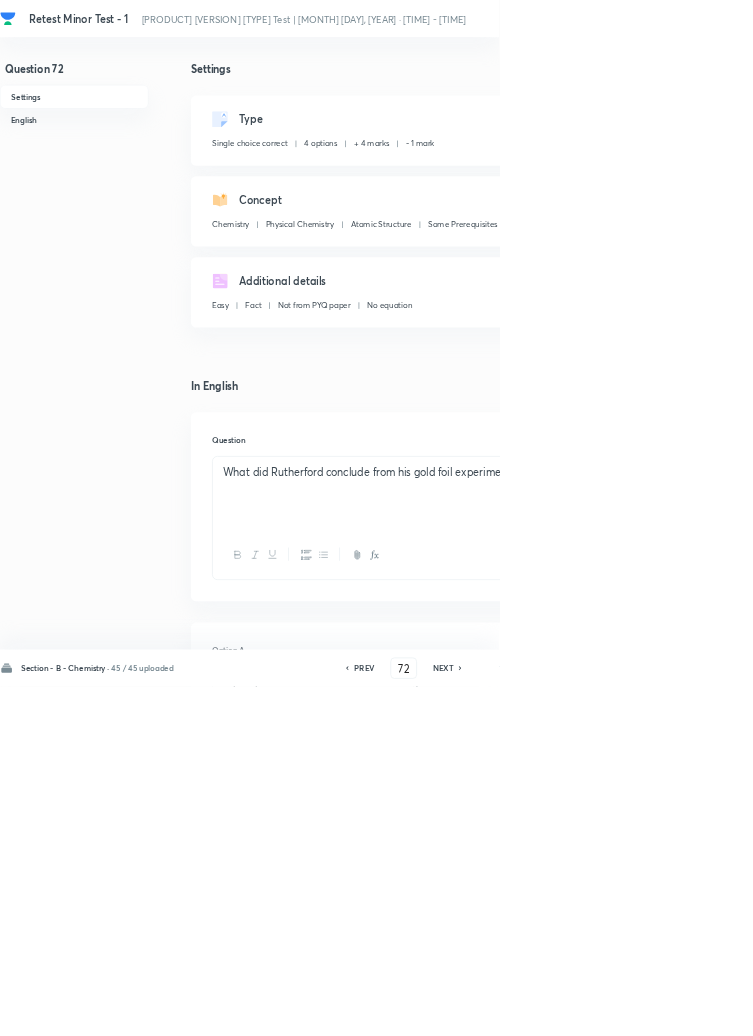 click 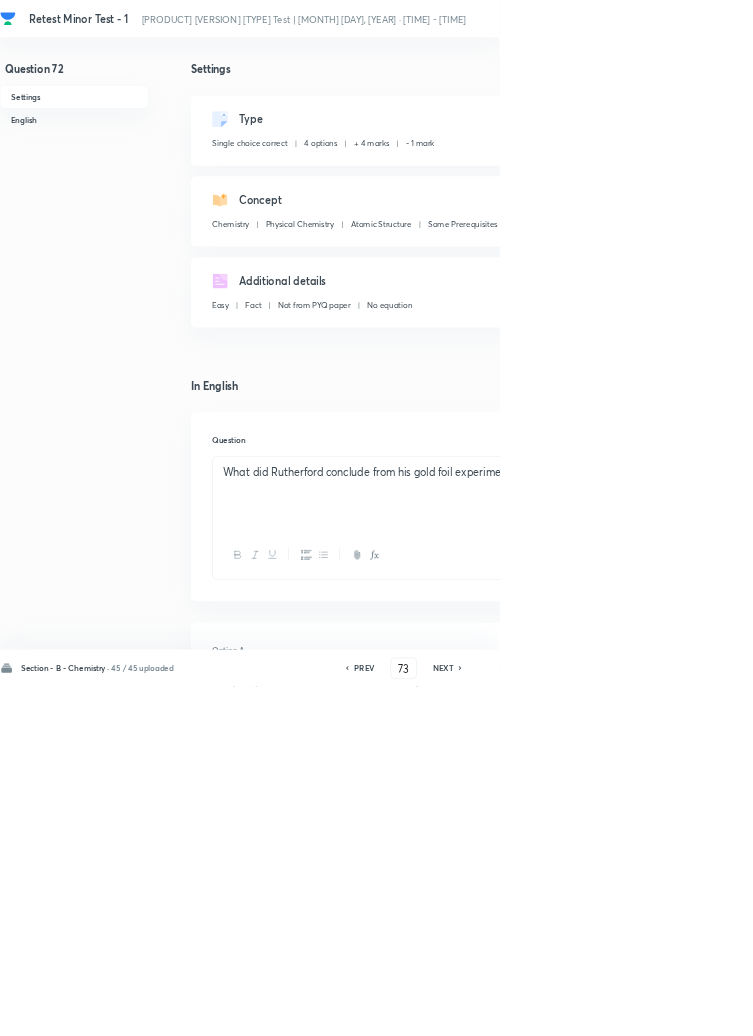 checkbox on "false" 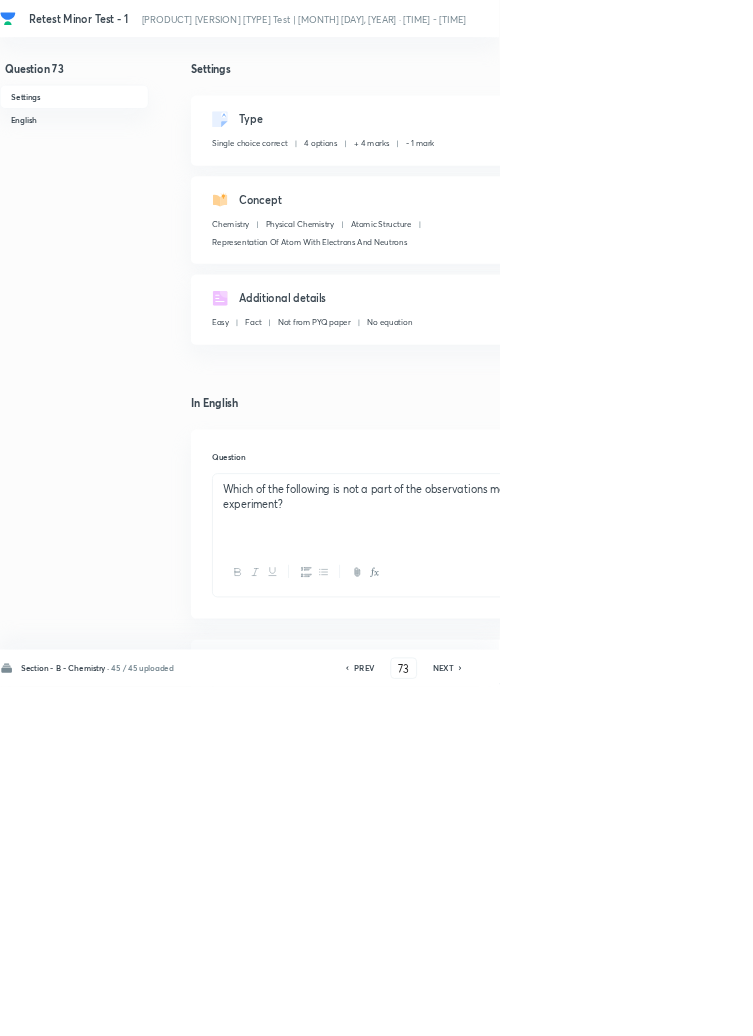 click 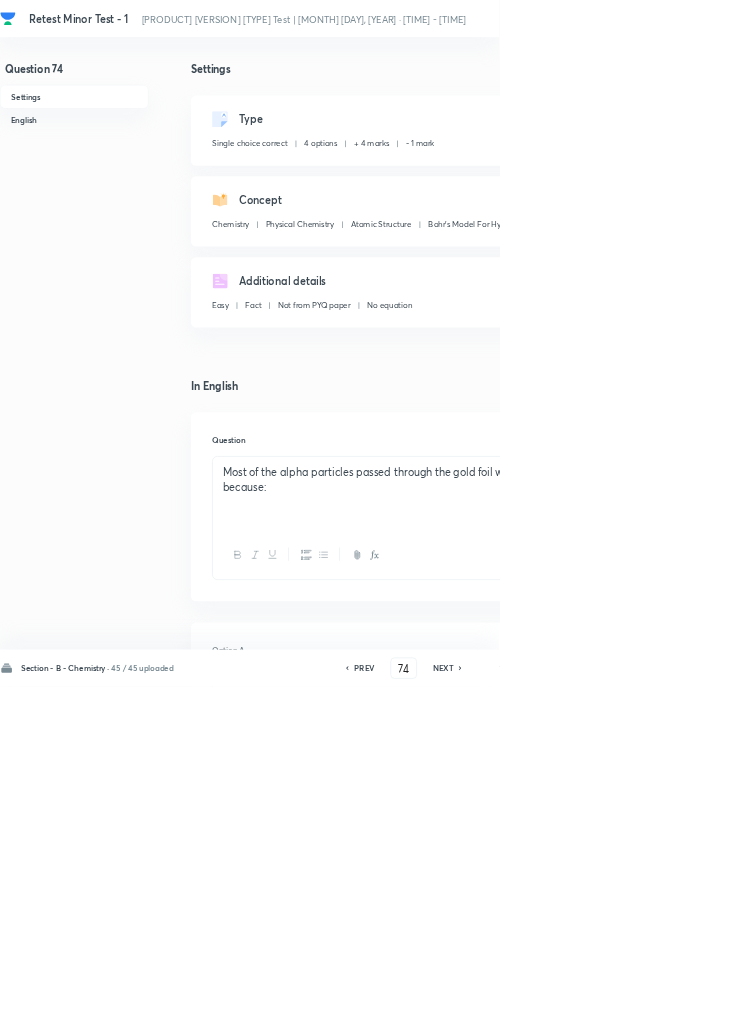 click 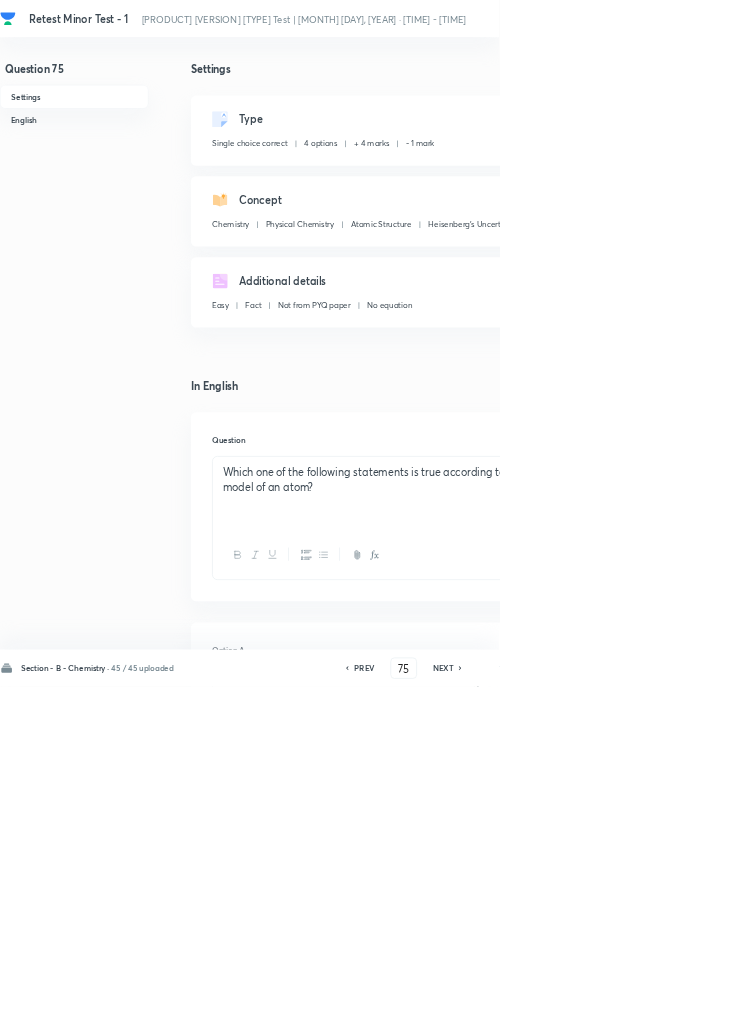 click 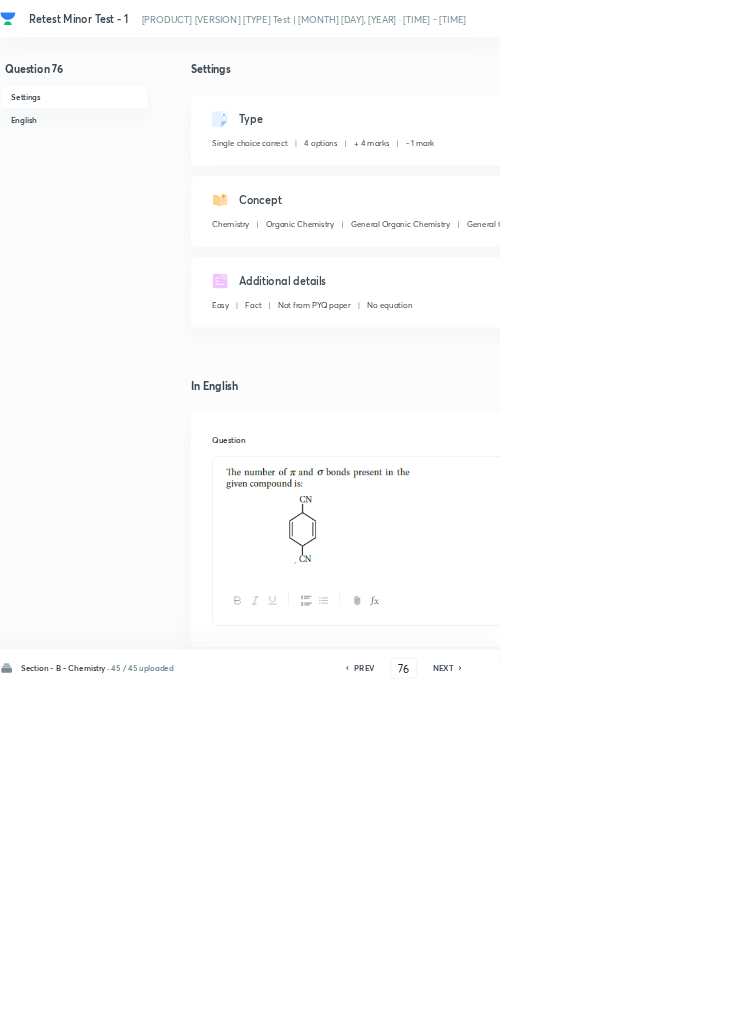 click on "NEXT" at bounding box center (668, 1008) 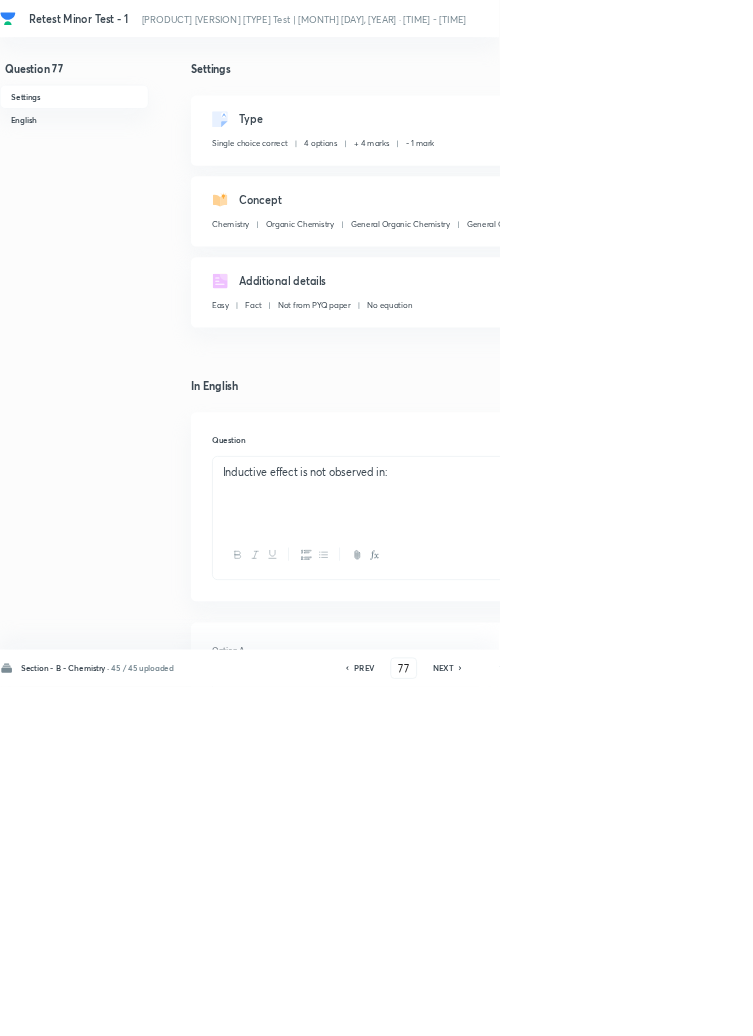 click 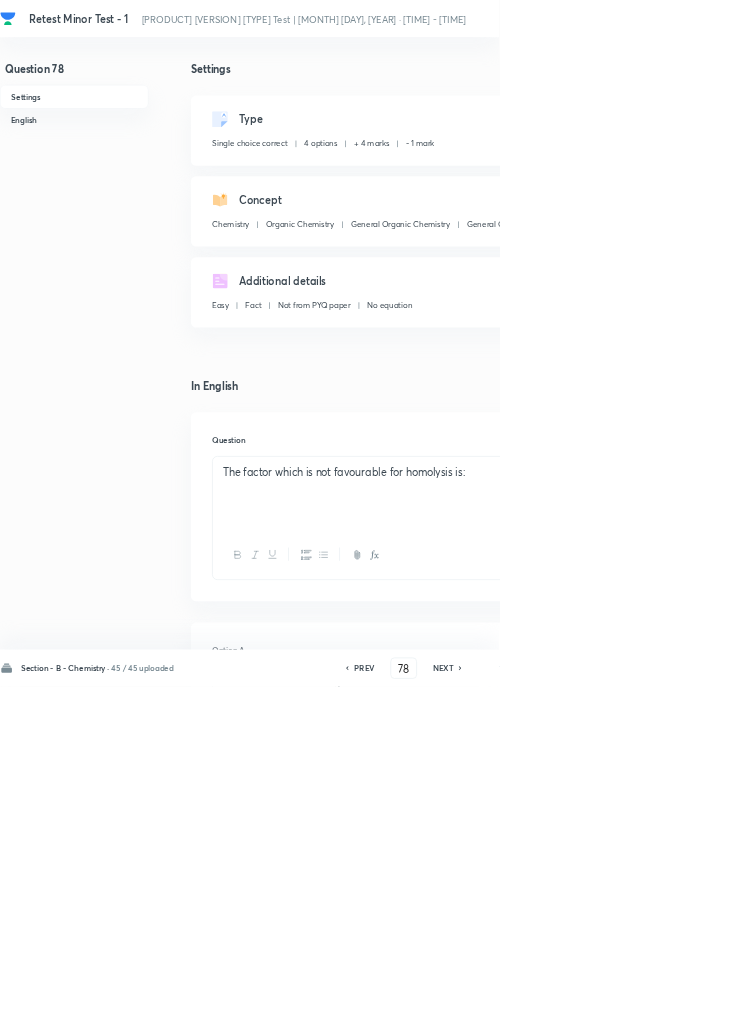 click on "PREV" at bounding box center (549, 1008) 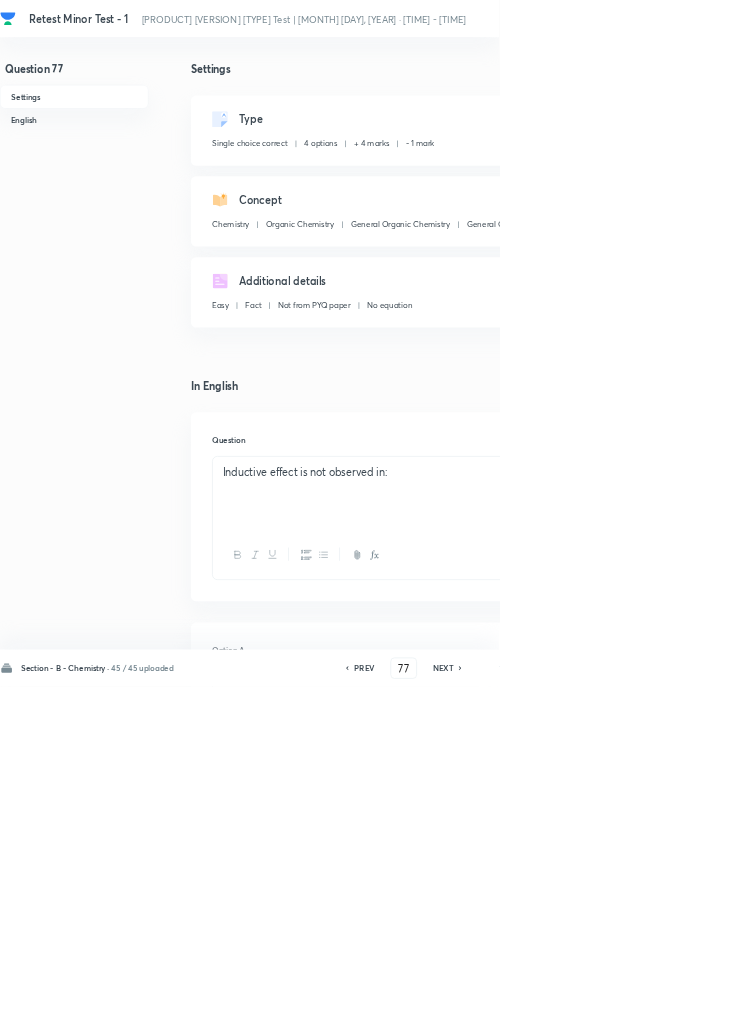click 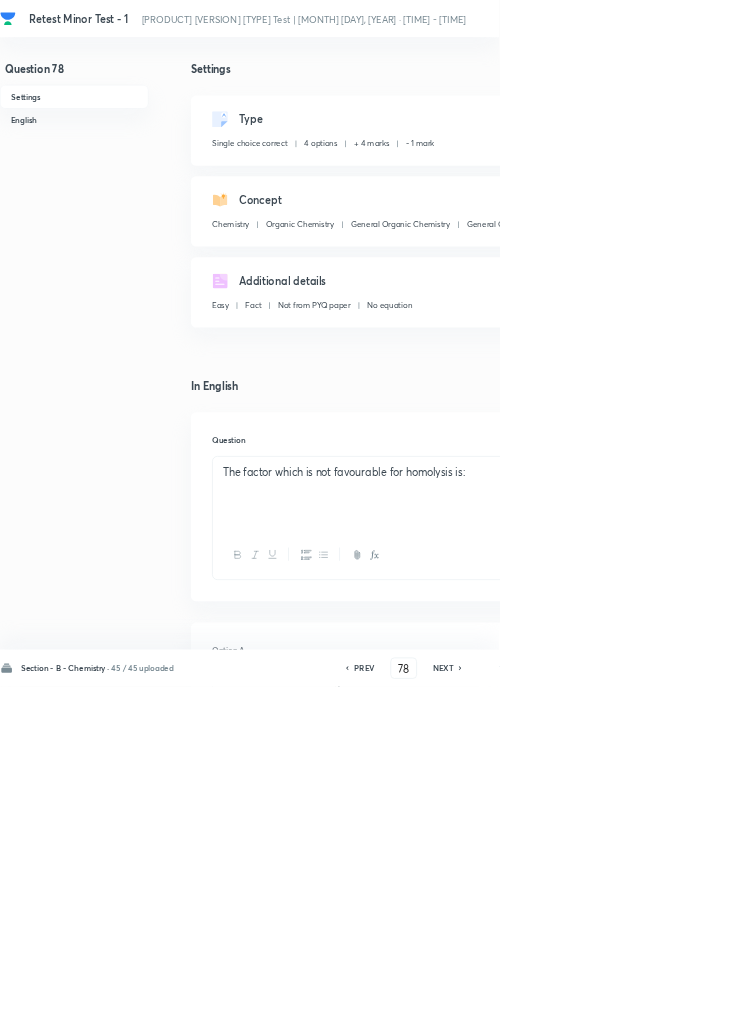 click 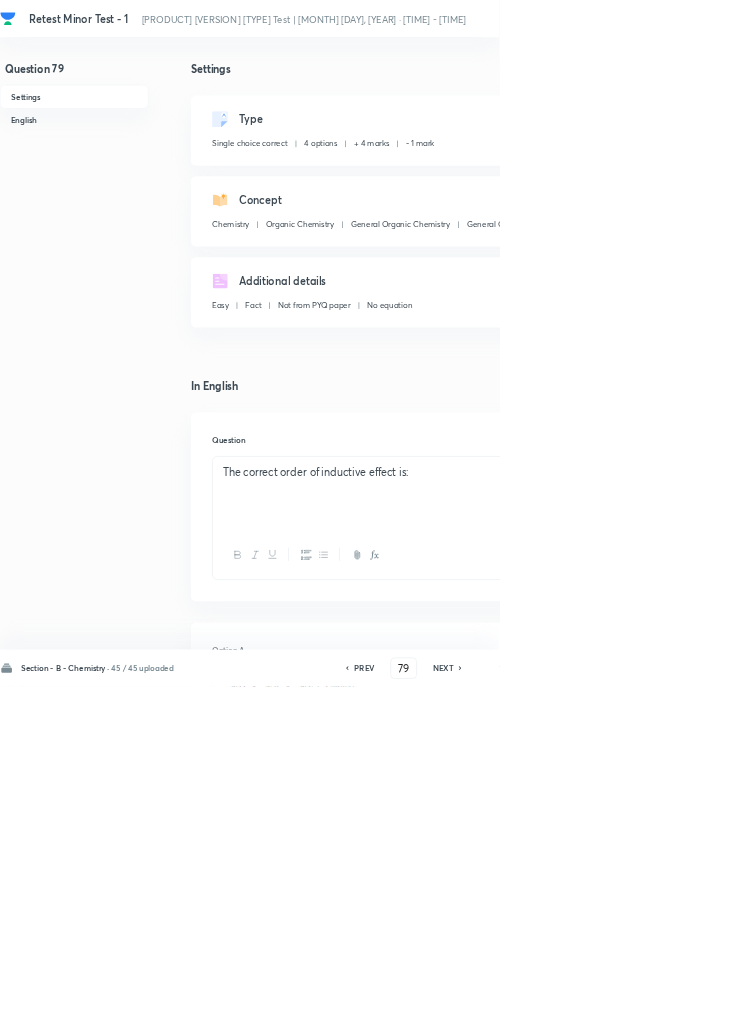 click 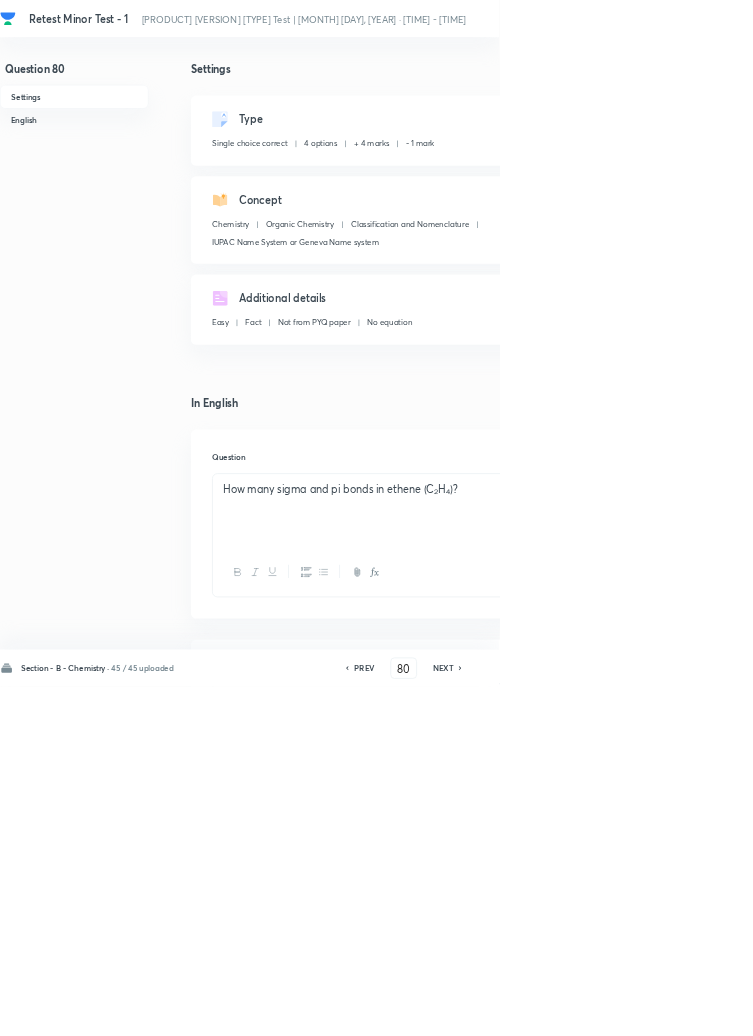 click 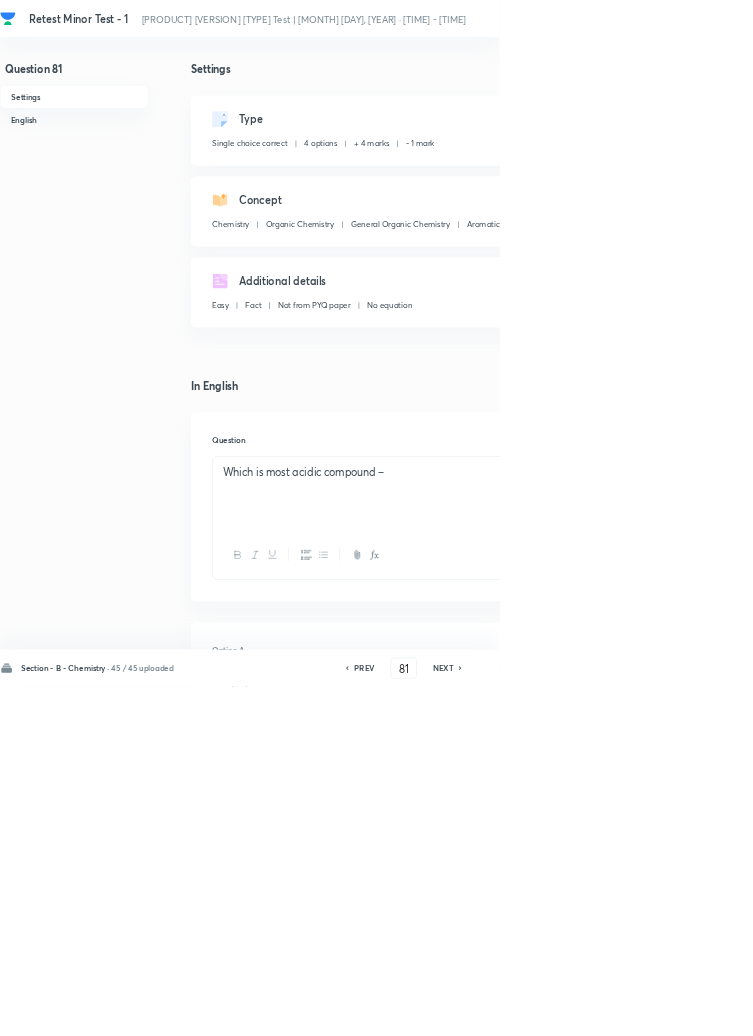 click 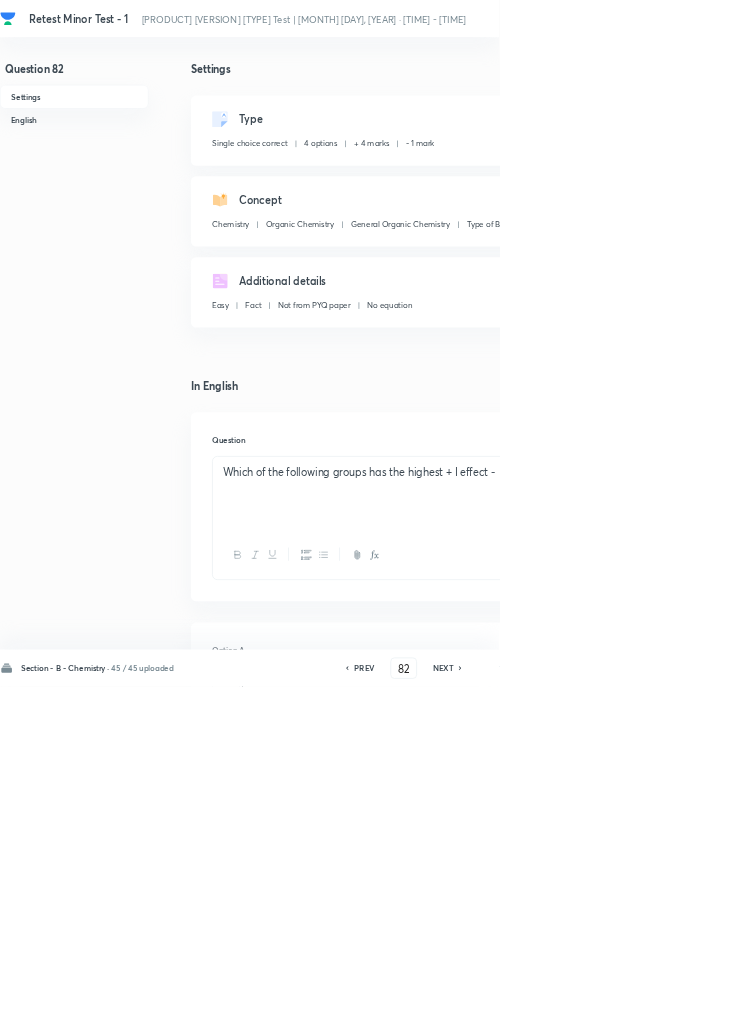 click 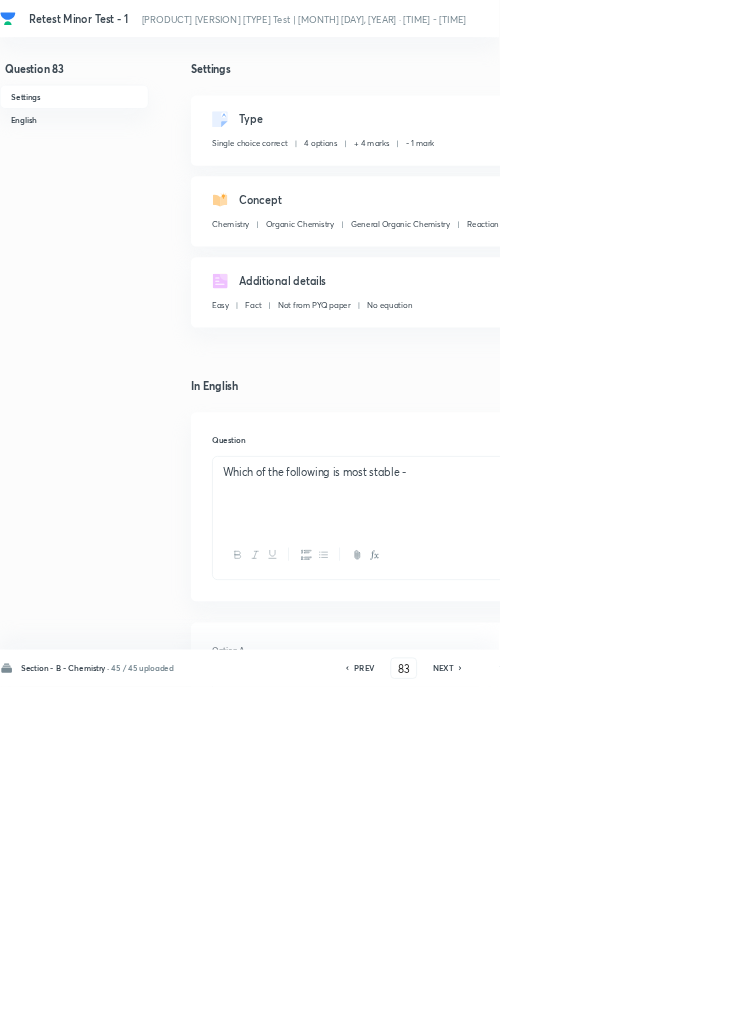 click on "NEXT" at bounding box center (668, 1008) 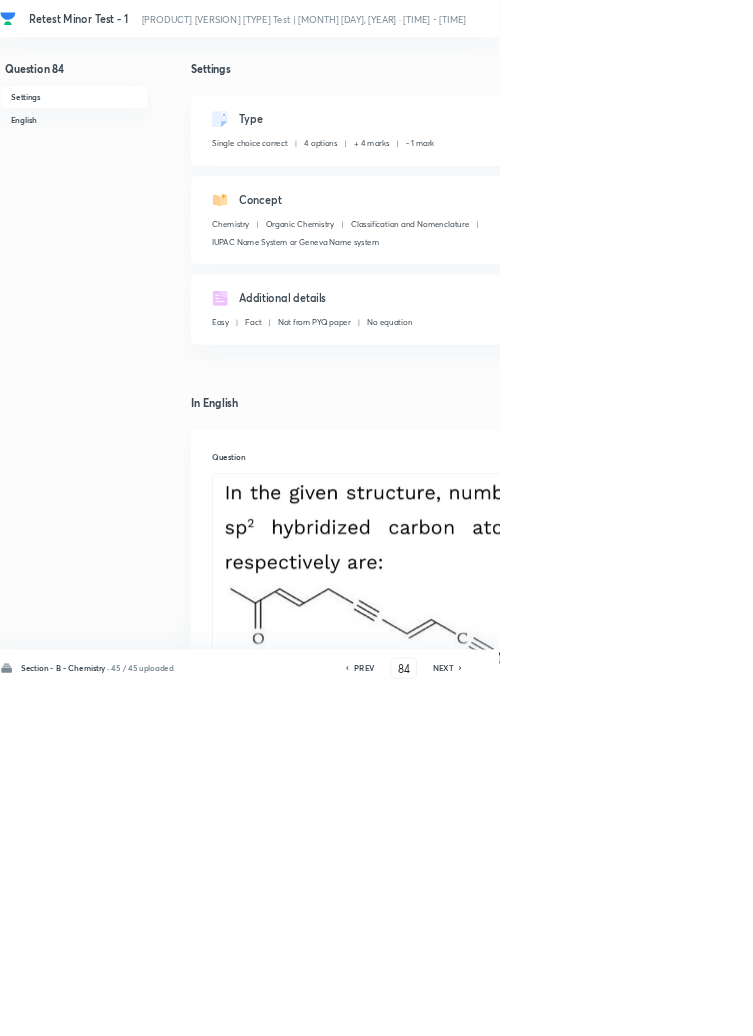 click on "NEXT" at bounding box center (668, 1008) 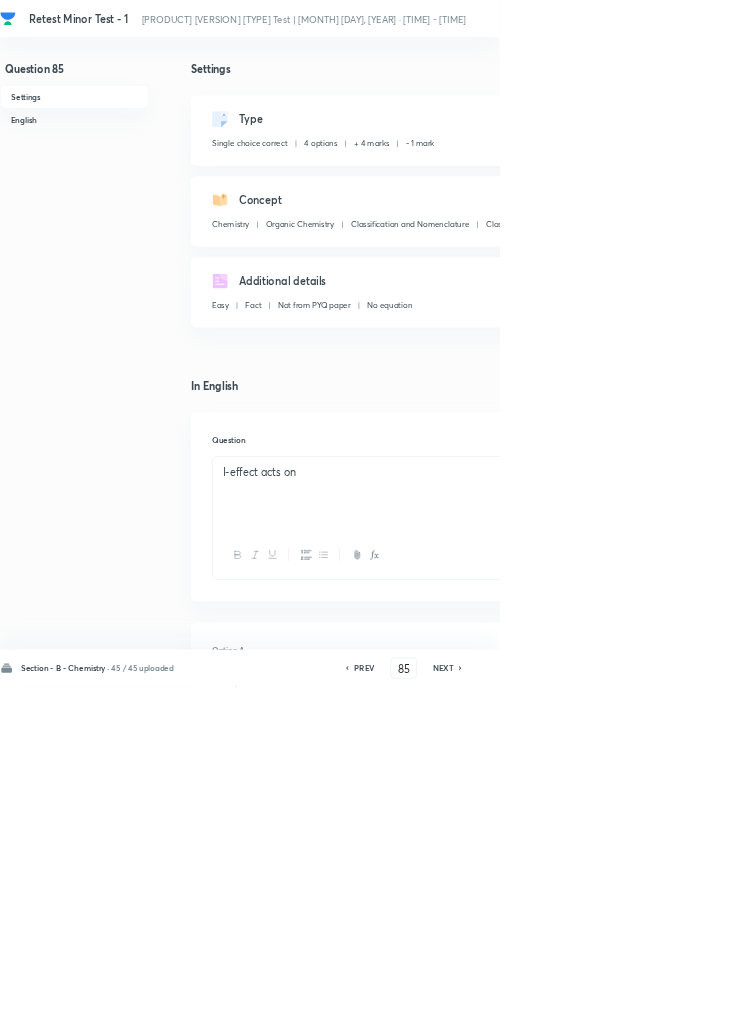 click on "NEXT" at bounding box center [668, 1008] 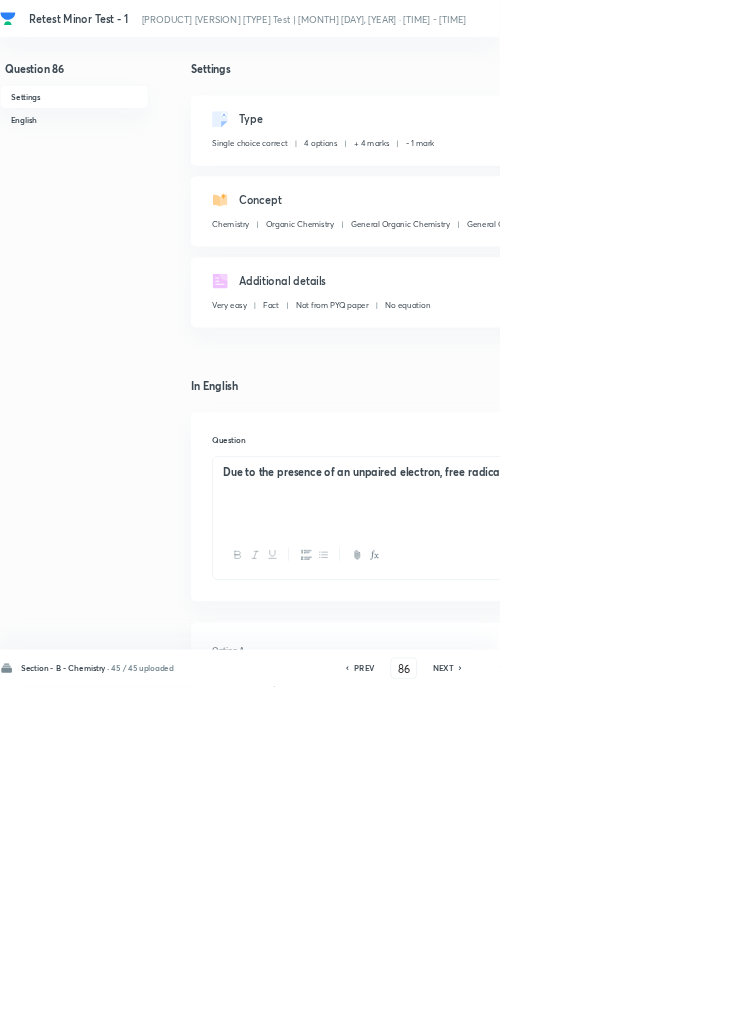 click on "NEXT" at bounding box center [668, 1008] 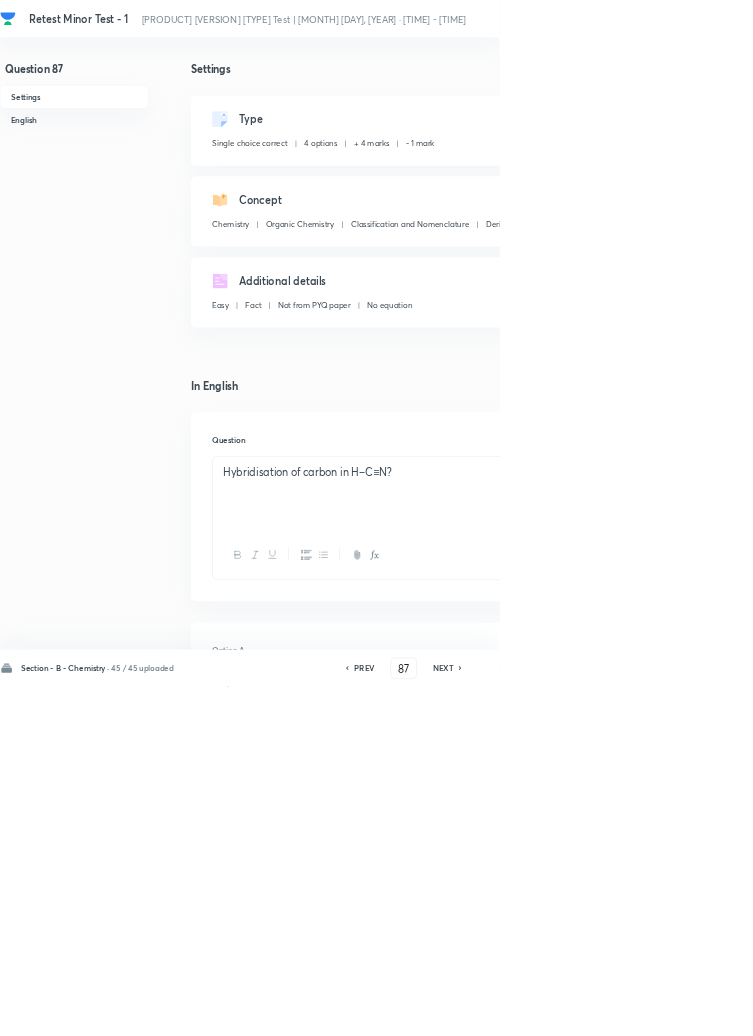 click 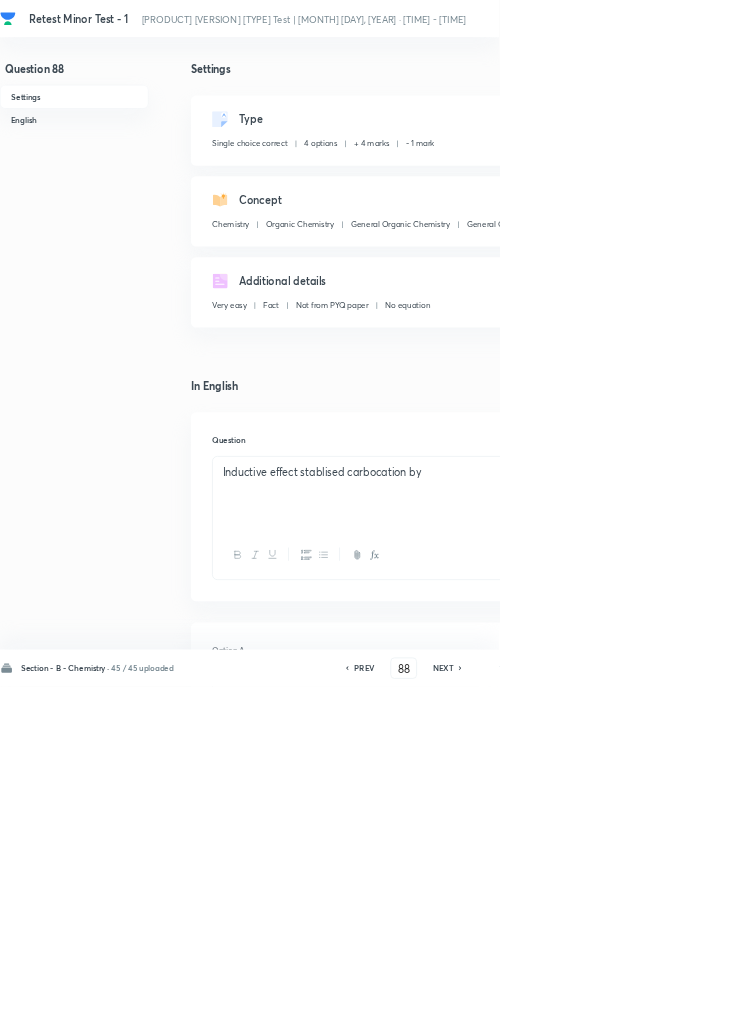 click 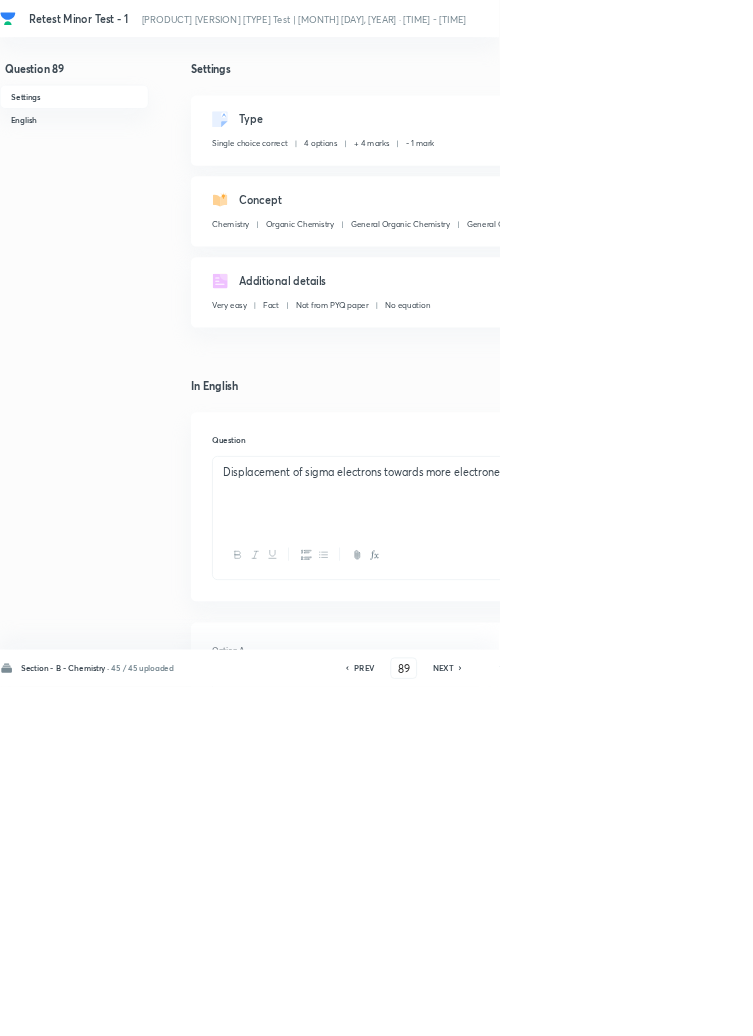 click 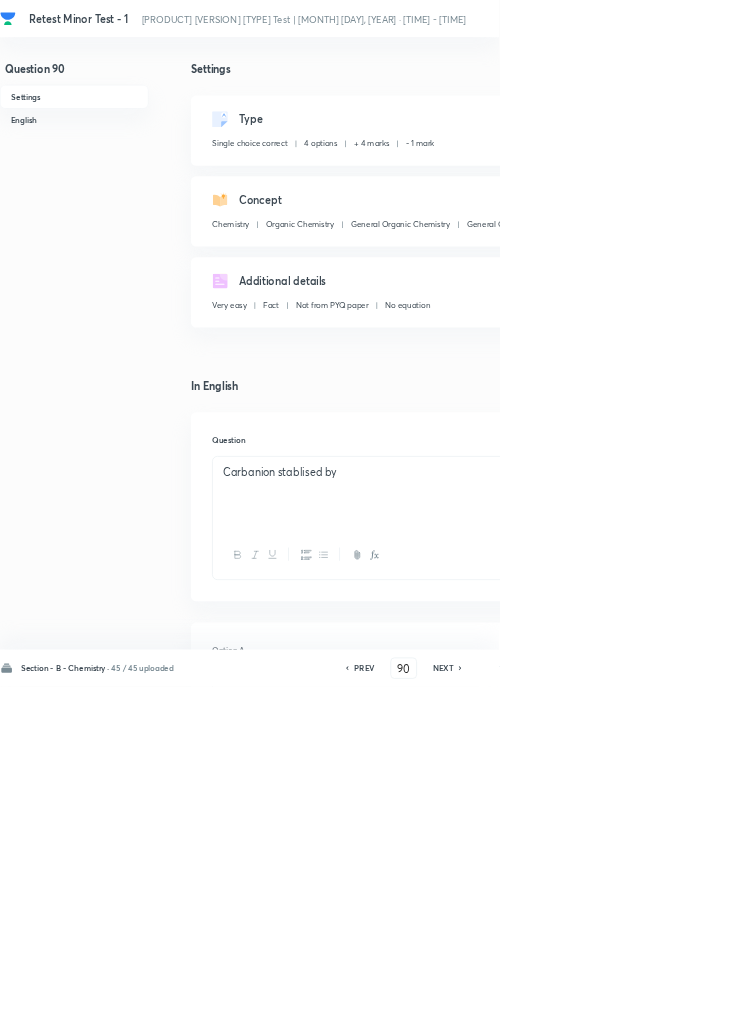 click 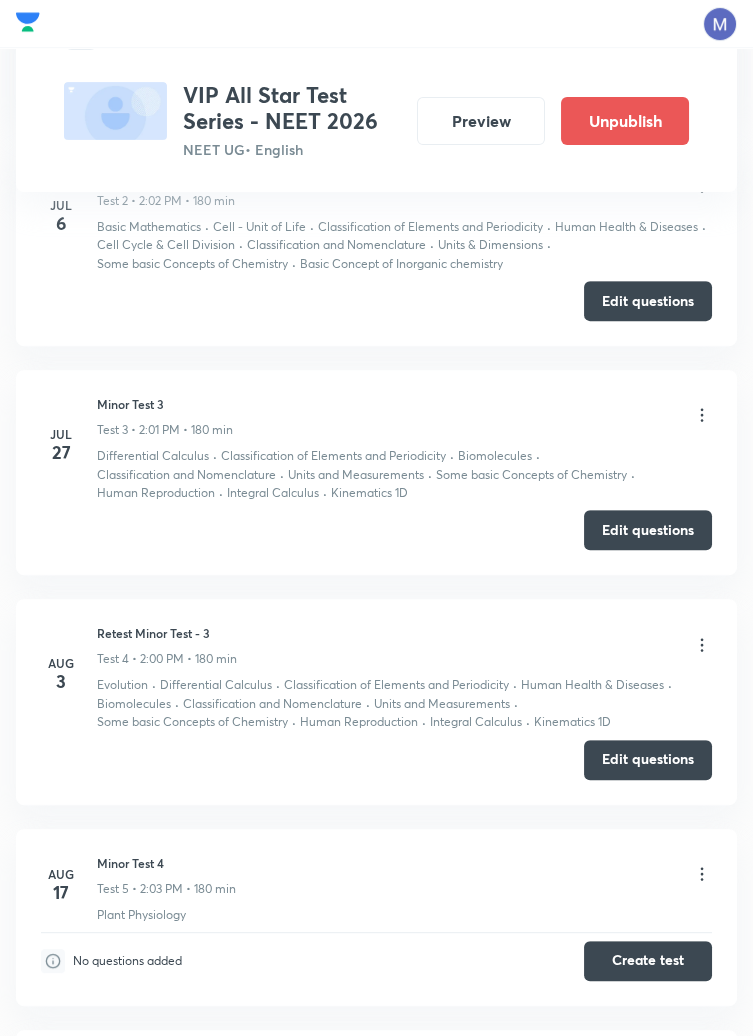 scroll, scrollTop: 1352, scrollLeft: 0, axis: vertical 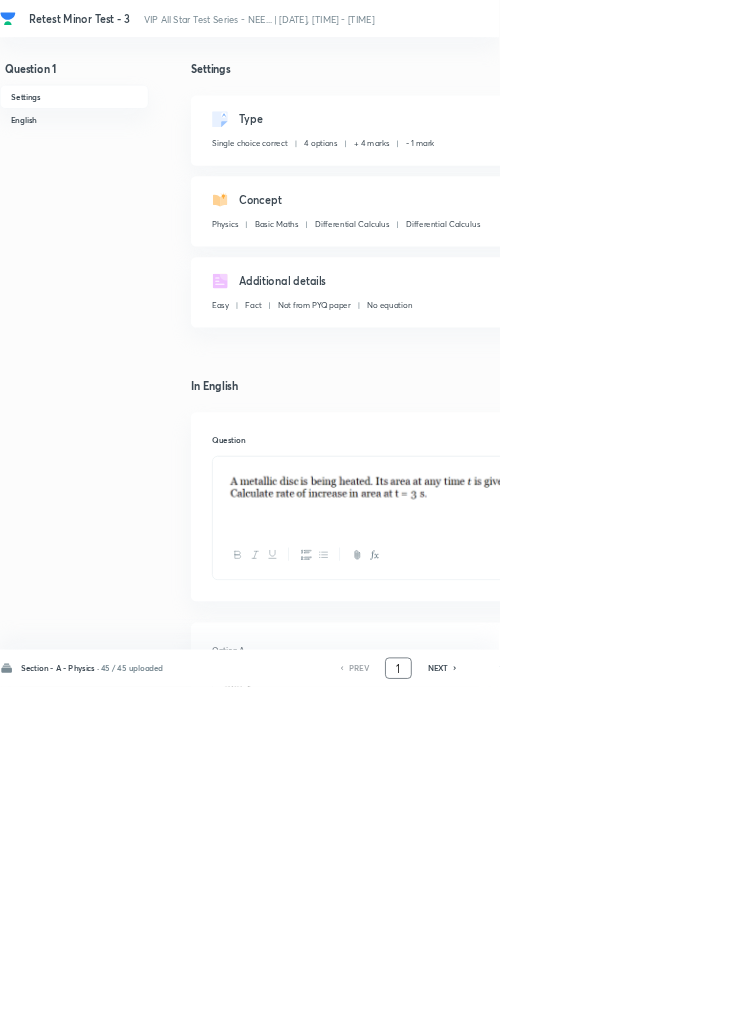 click on "1" at bounding box center (601, 1008) 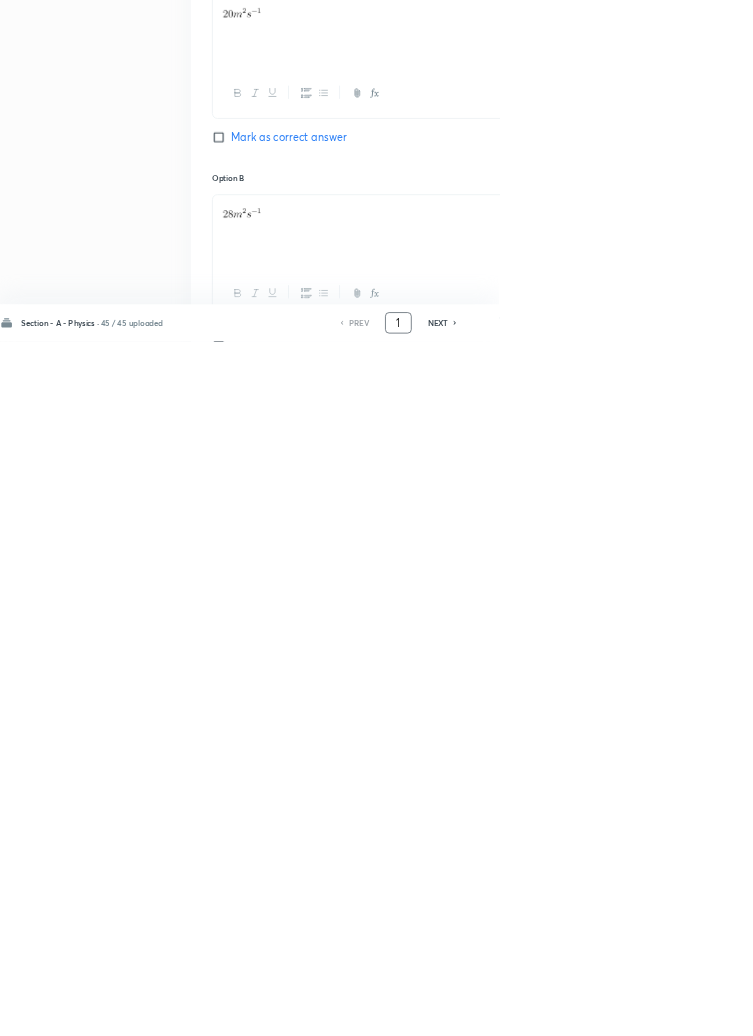 scroll, scrollTop: 950, scrollLeft: 0, axis: vertical 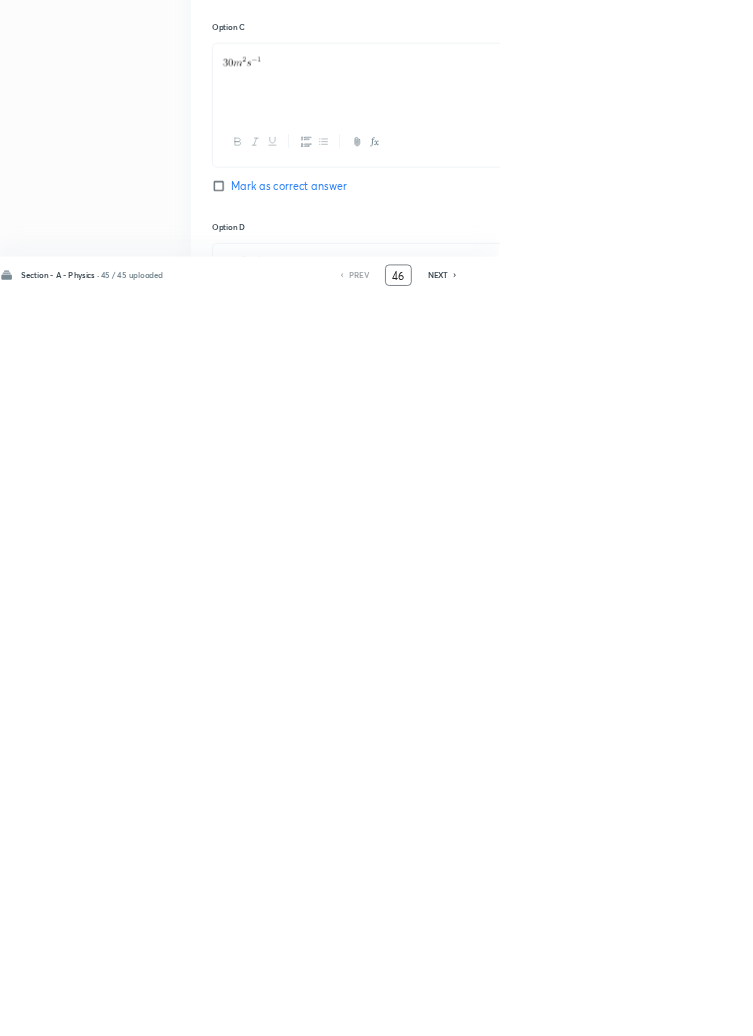 type on "46" 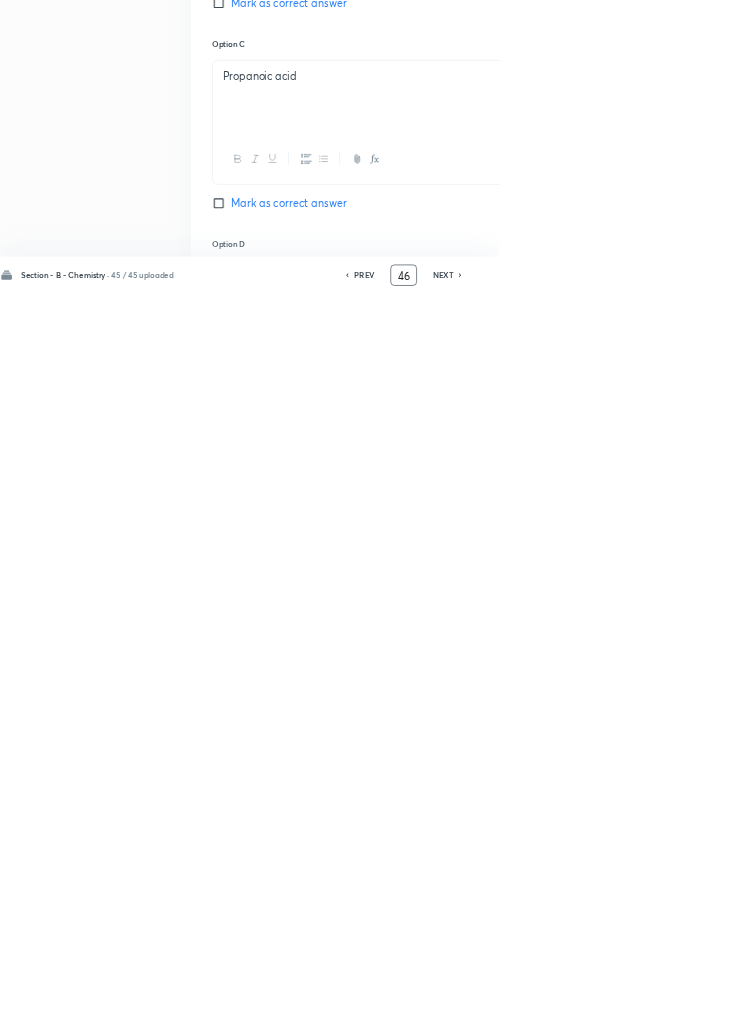 checkbox on "true" 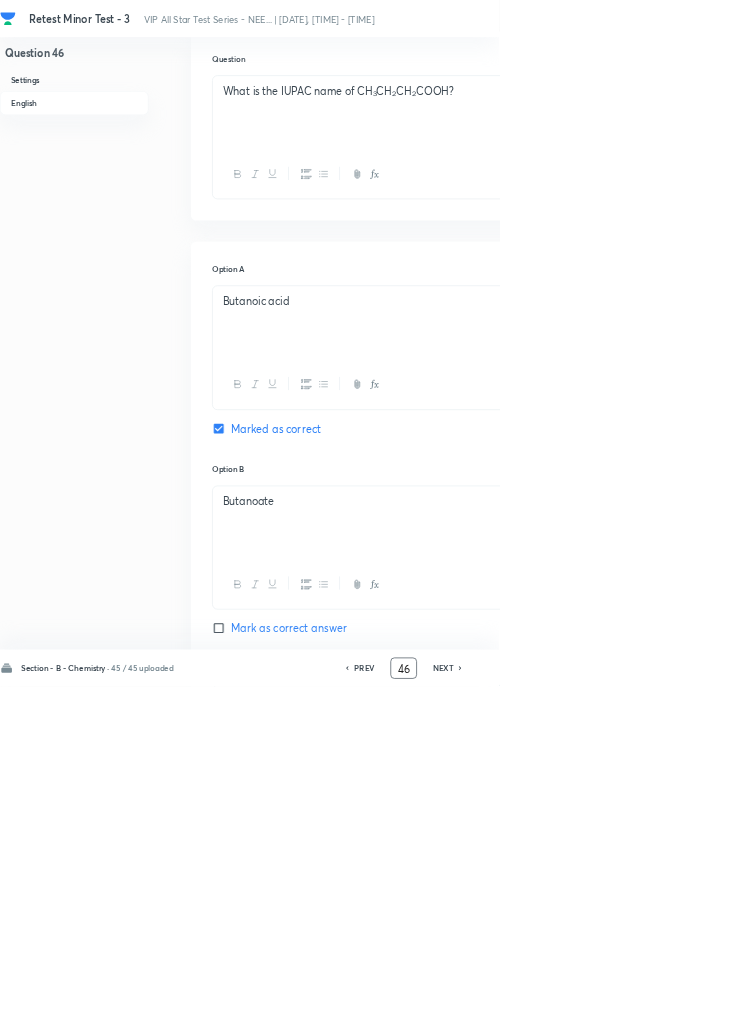 scroll, scrollTop: 0, scrollLeft: 0, axis: both 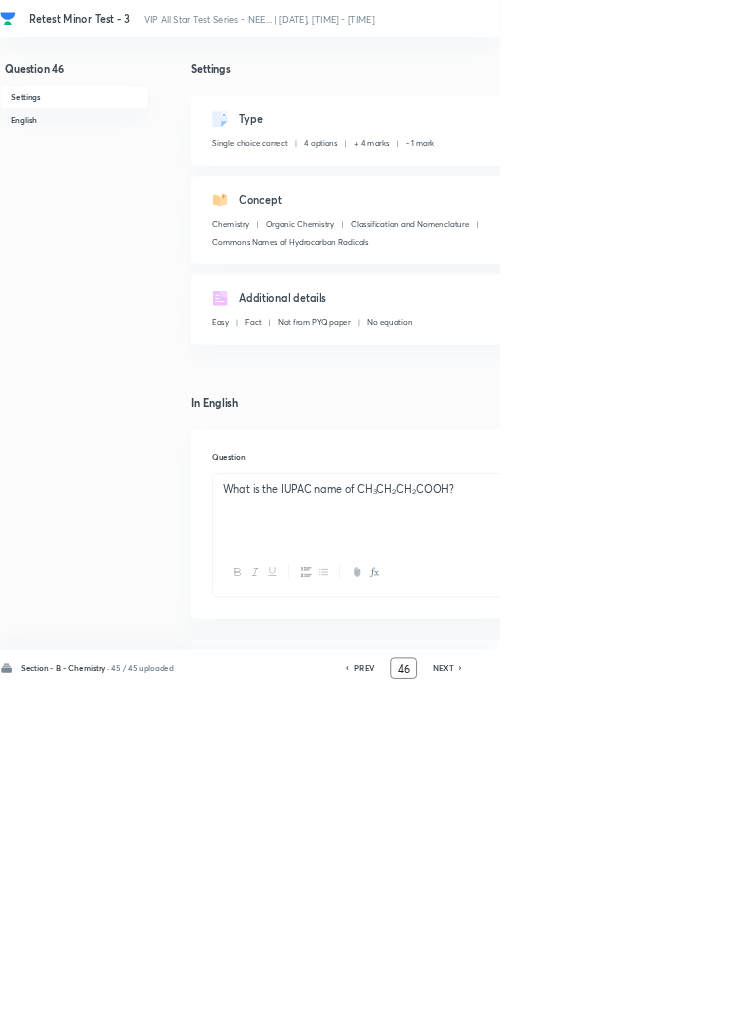 click 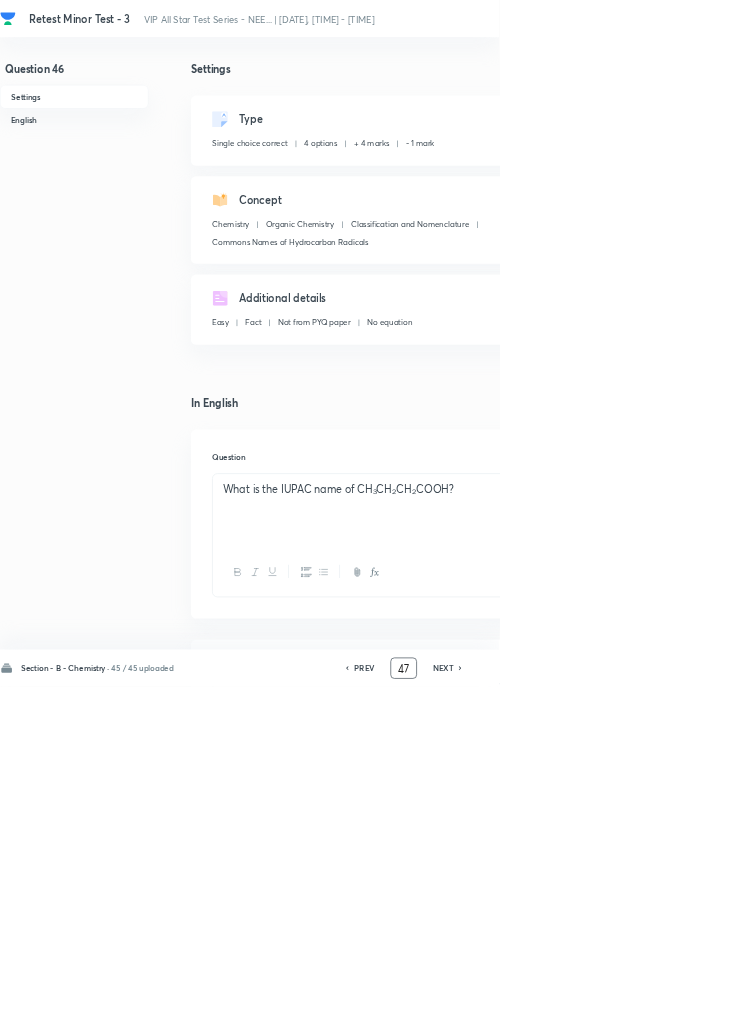 checkbox on "false" 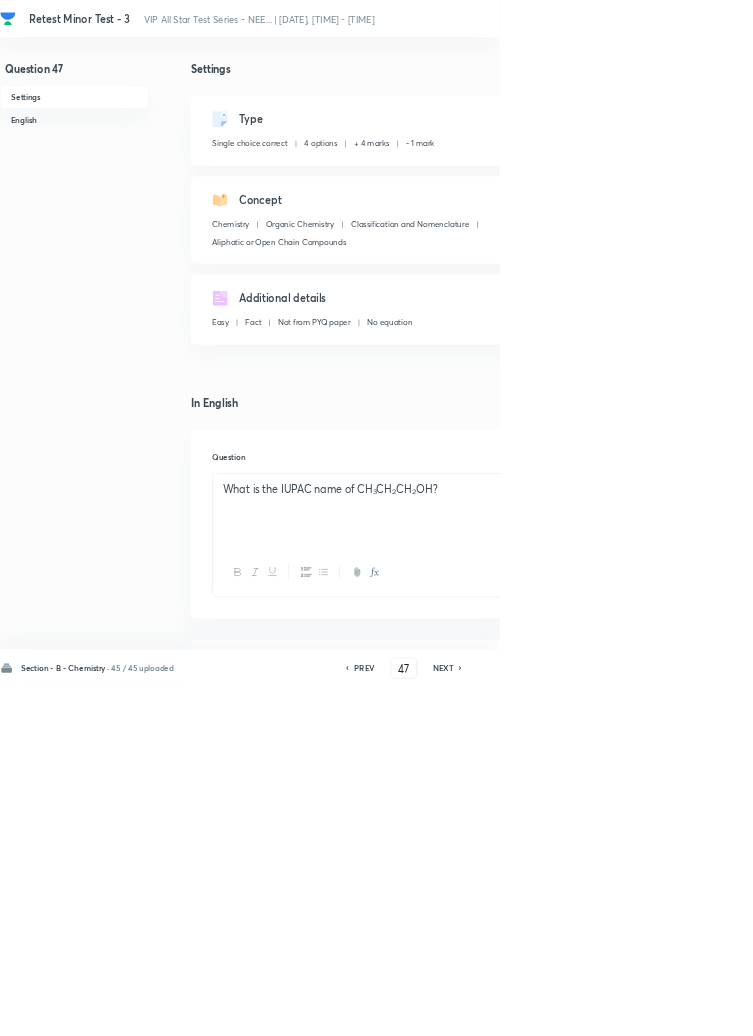 checkbox on "true" 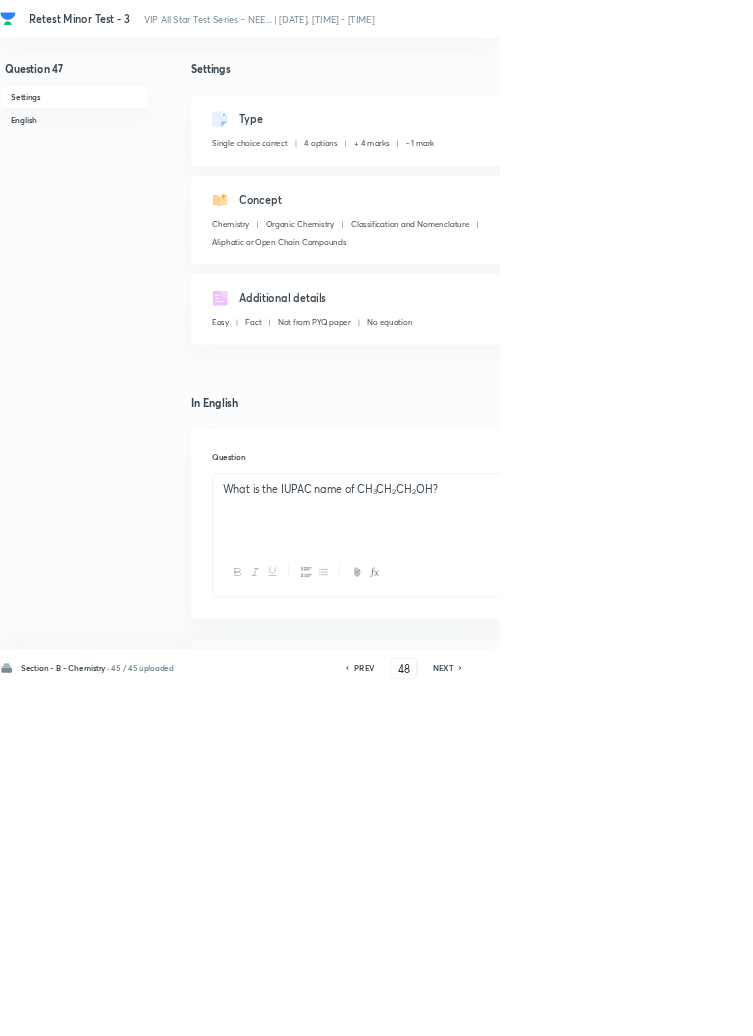 checkbox on "false" 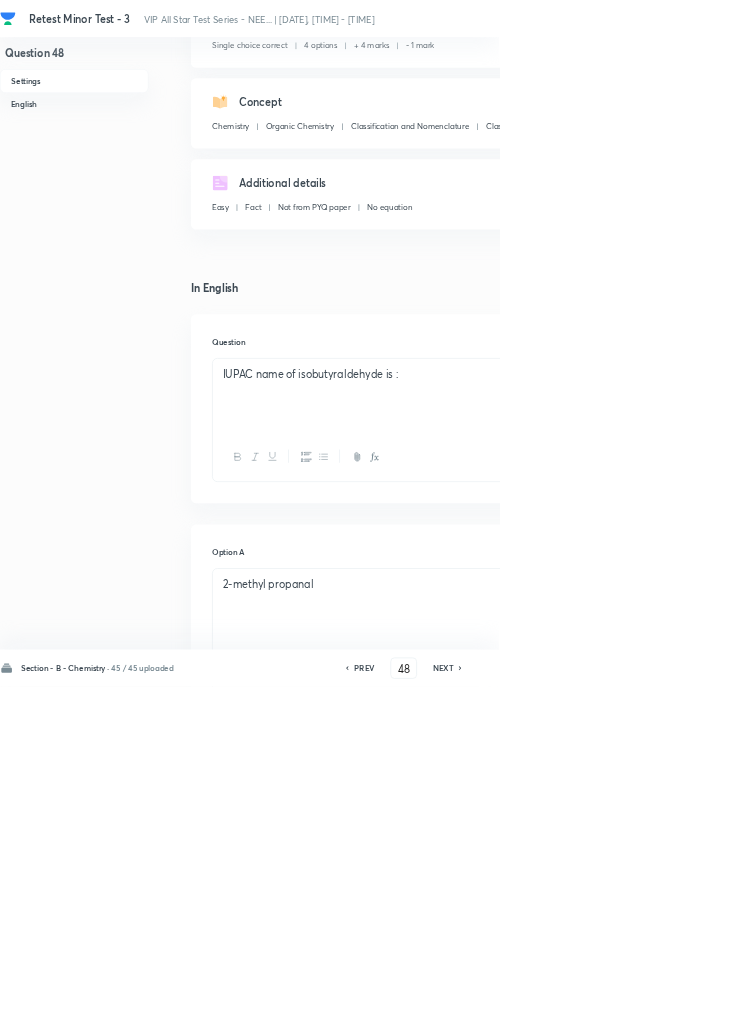scroll, scrollTop: 0, scrollLeft: 0, axis: both 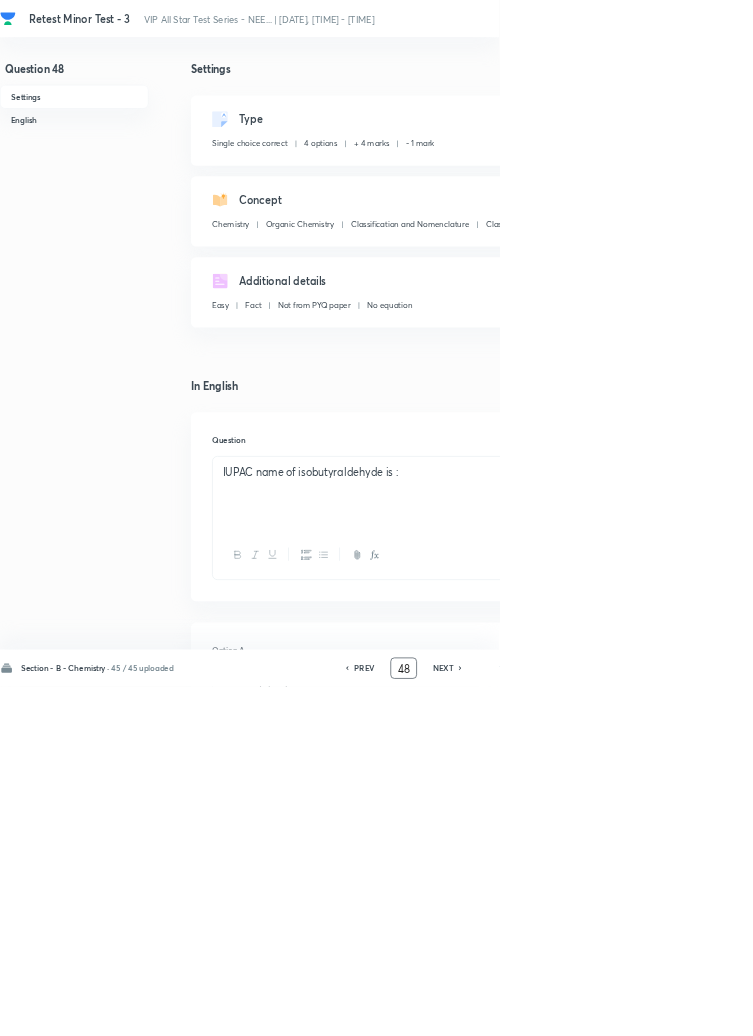 click on "48" at bounding box center [609, 1008] 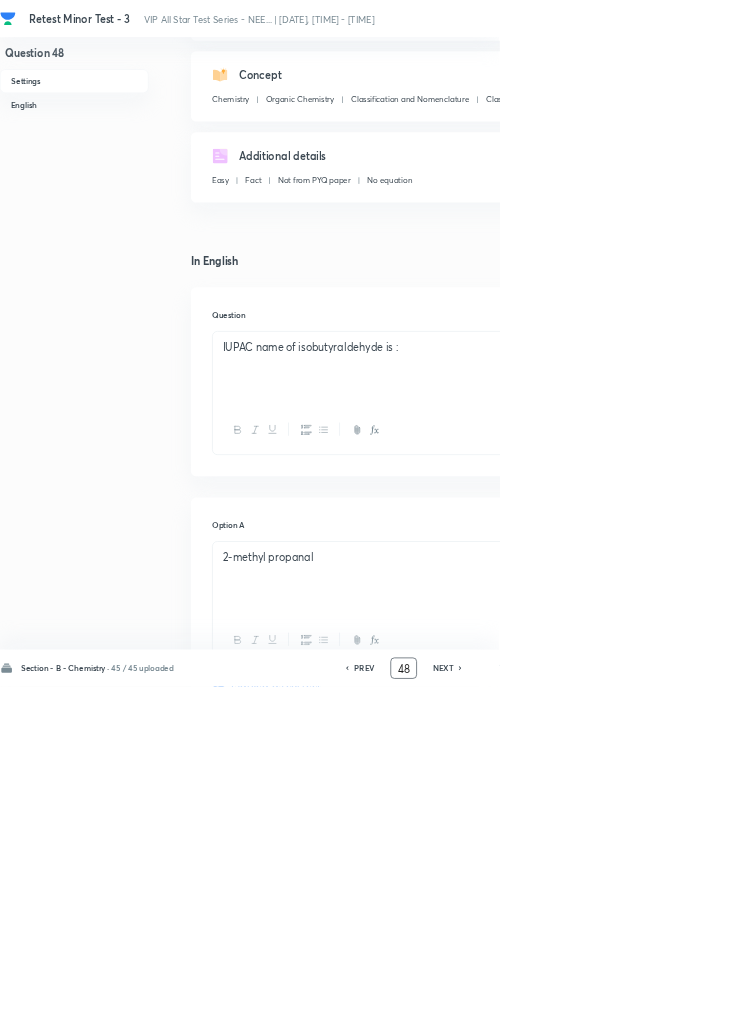 scroll, scrollTop: 0, scrollLeft: 0, axis: both 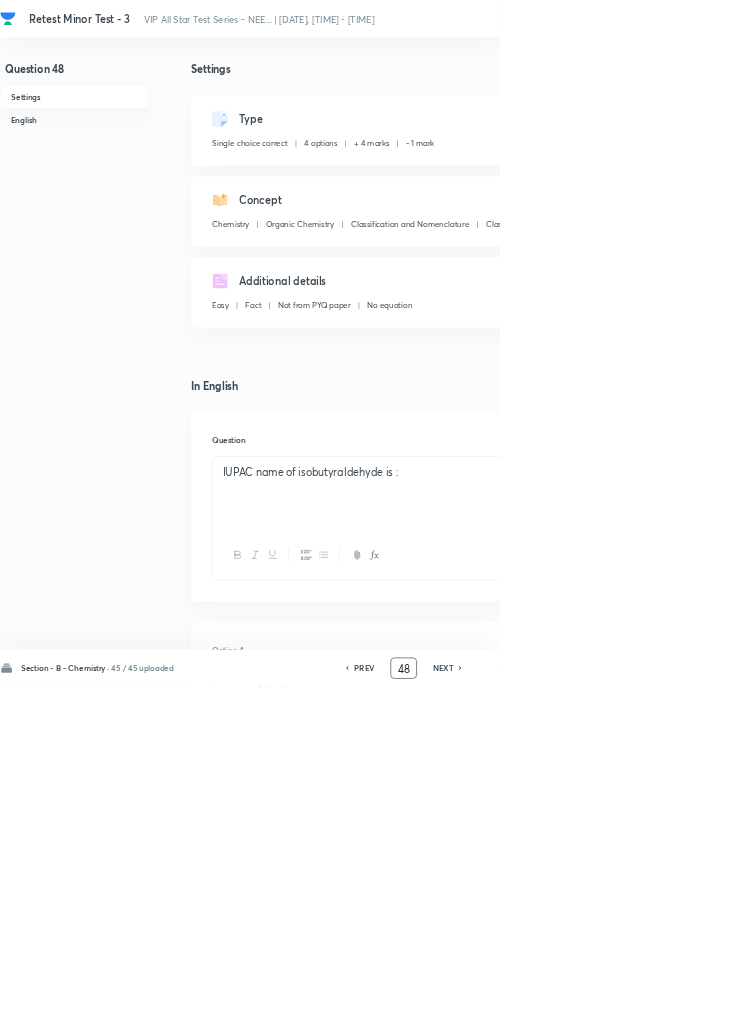 click on "48" at bounding box center (609, 1008) 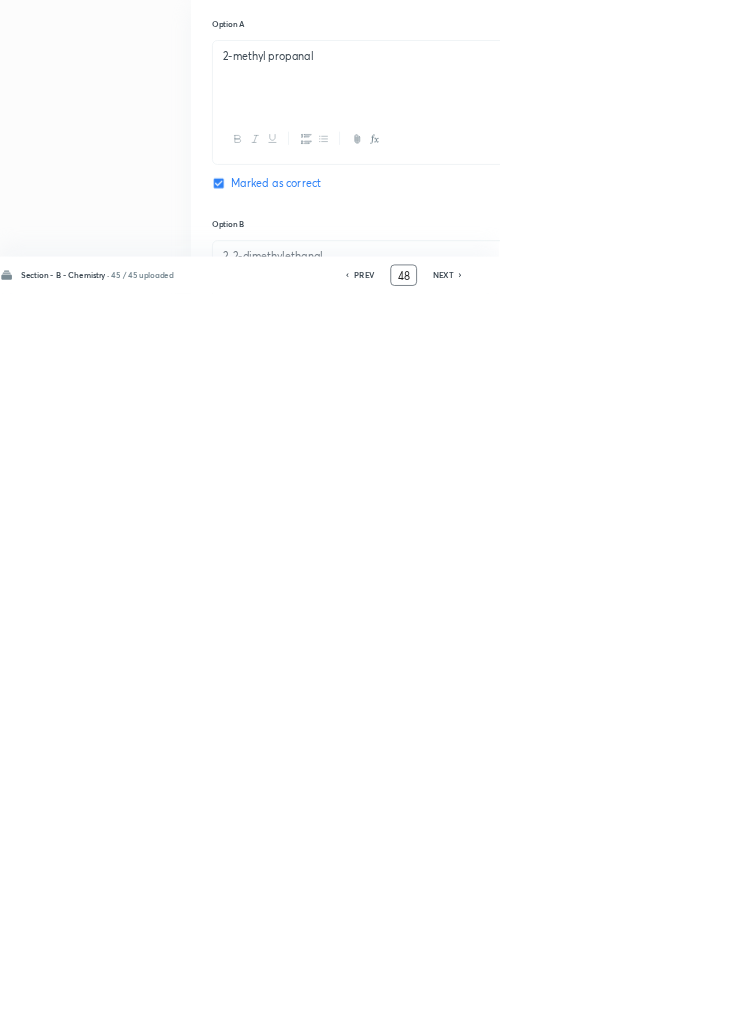 scroll, scrollTop: 457, scrollLeft: 0, axis: vertical 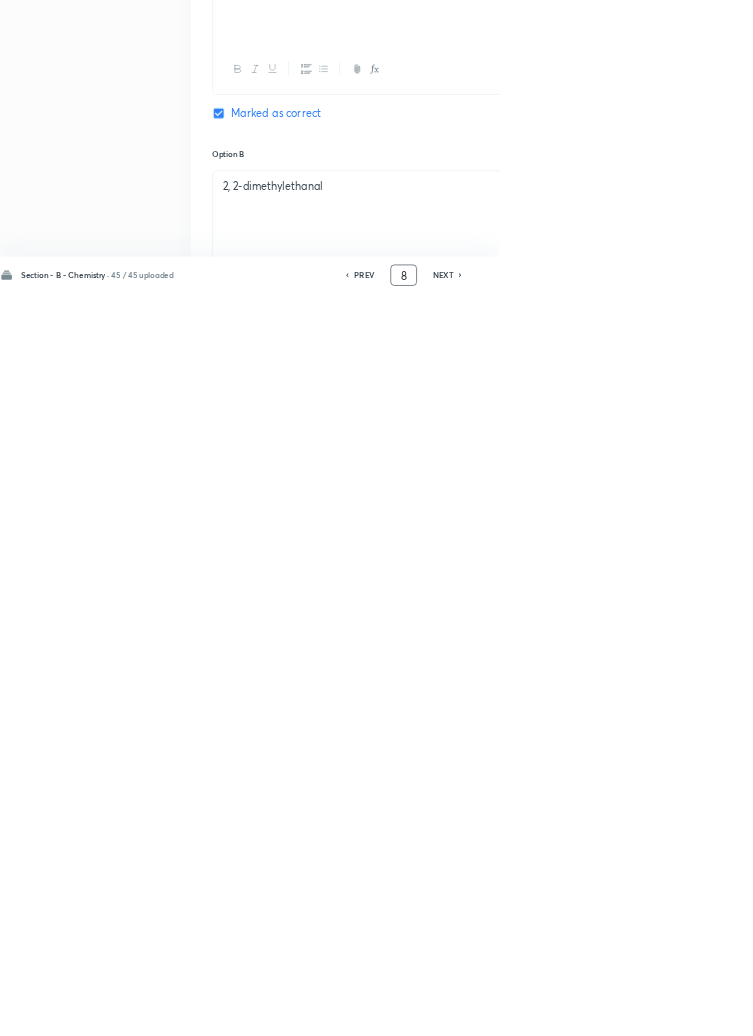 click on "PREV" at bounding box center (549, 1008) 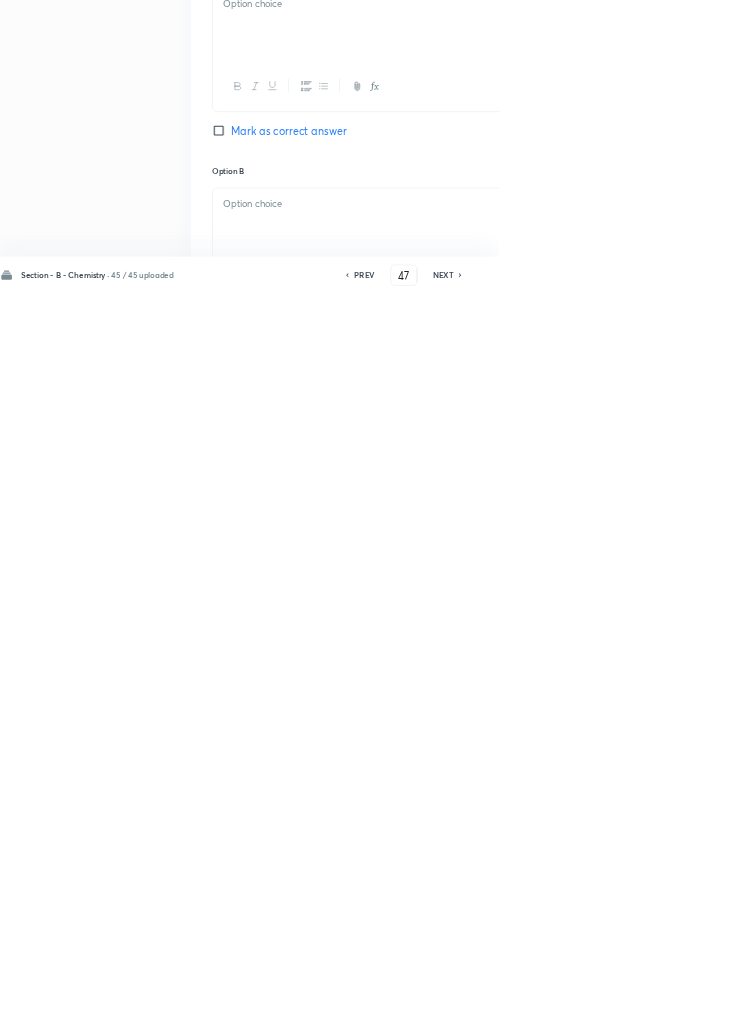 checkbox on "false" 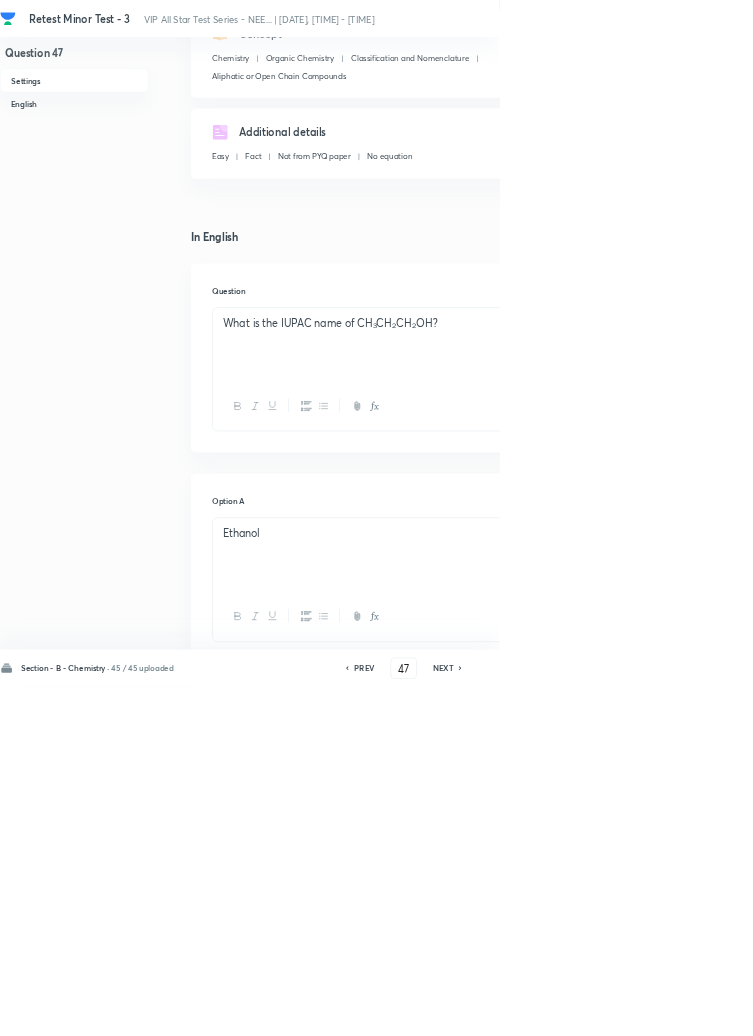 scroll, scrollTop: 0, scrollLeft: 0, axis: both 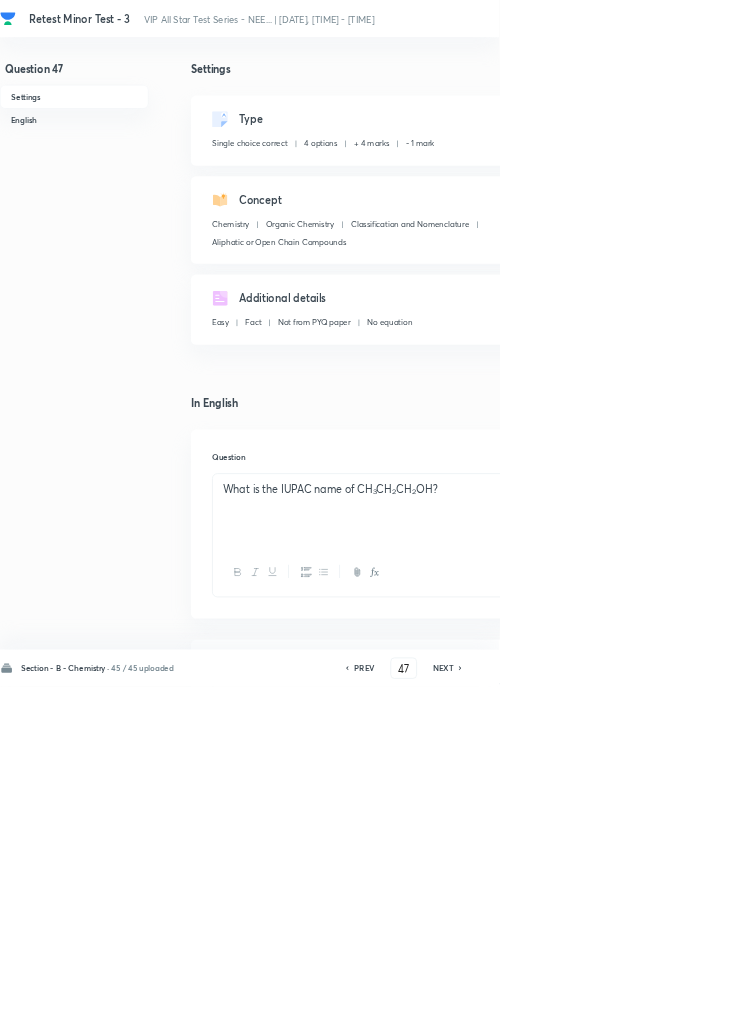 click on "PREV" at bounding box center [549, 1008] 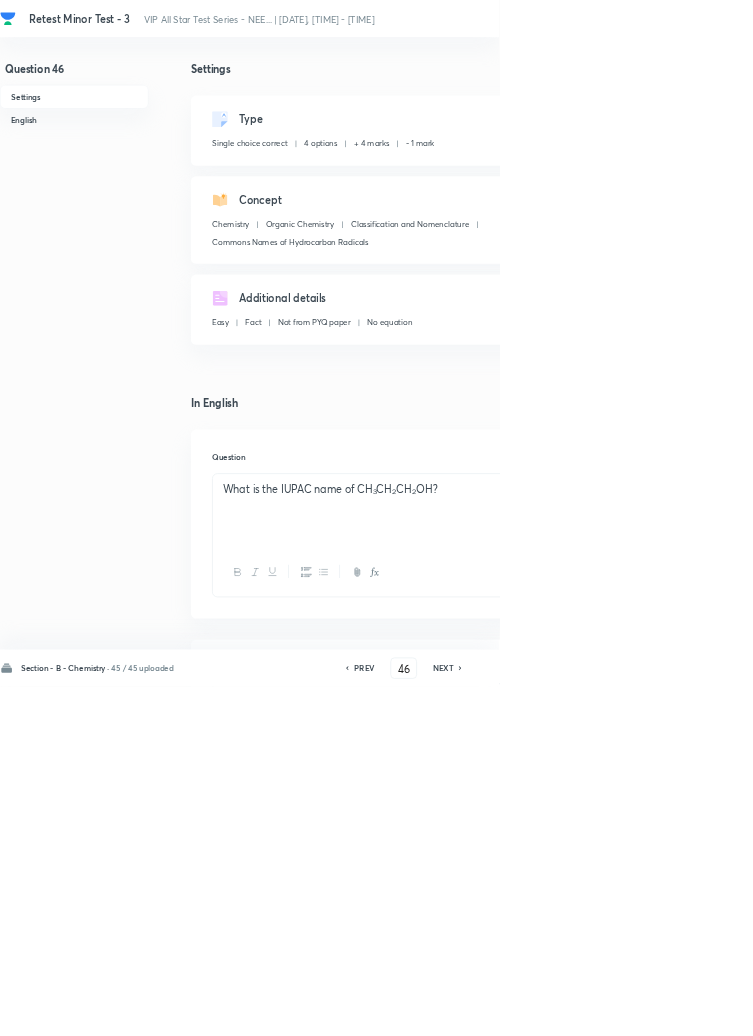 checkbox on "false" 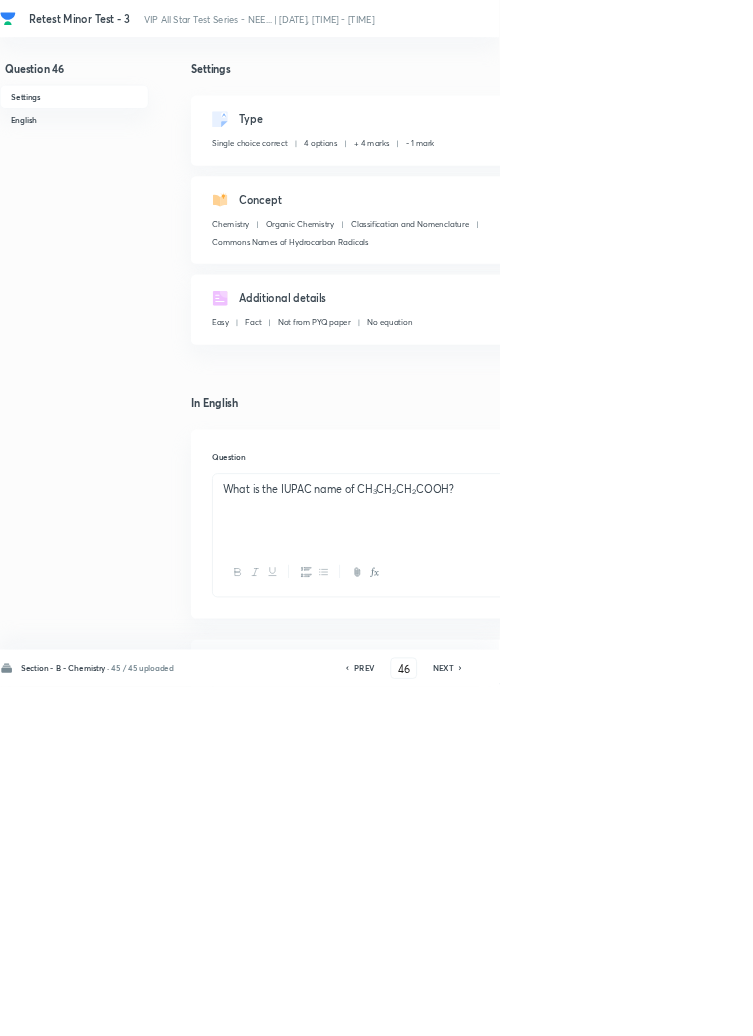 click 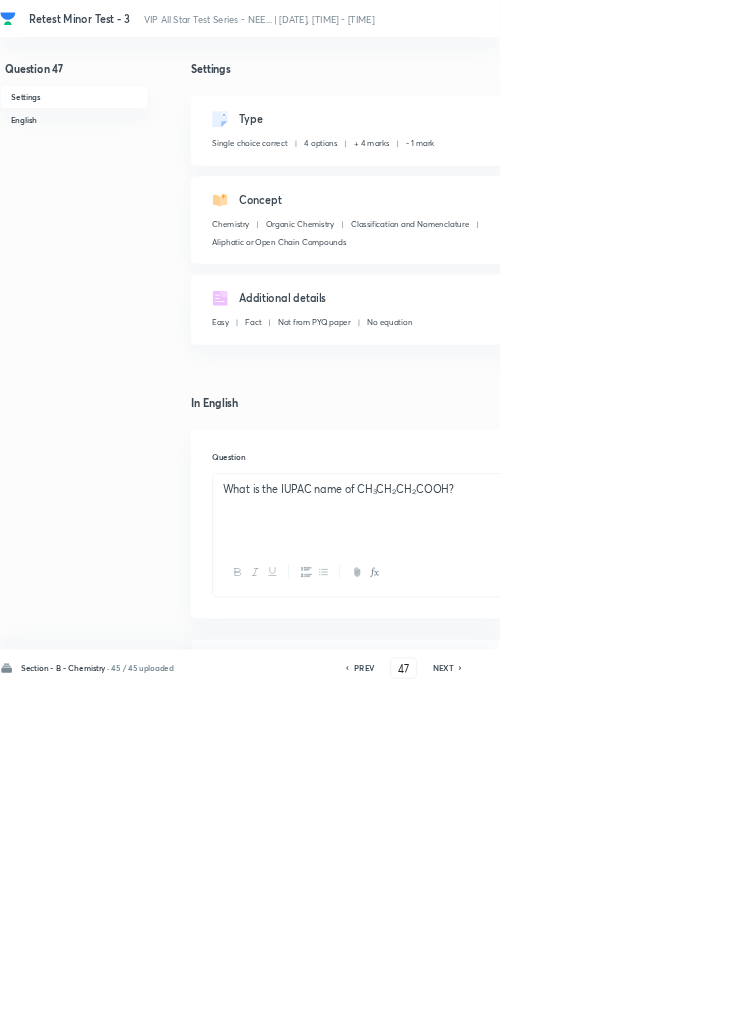 checkbox on "false" 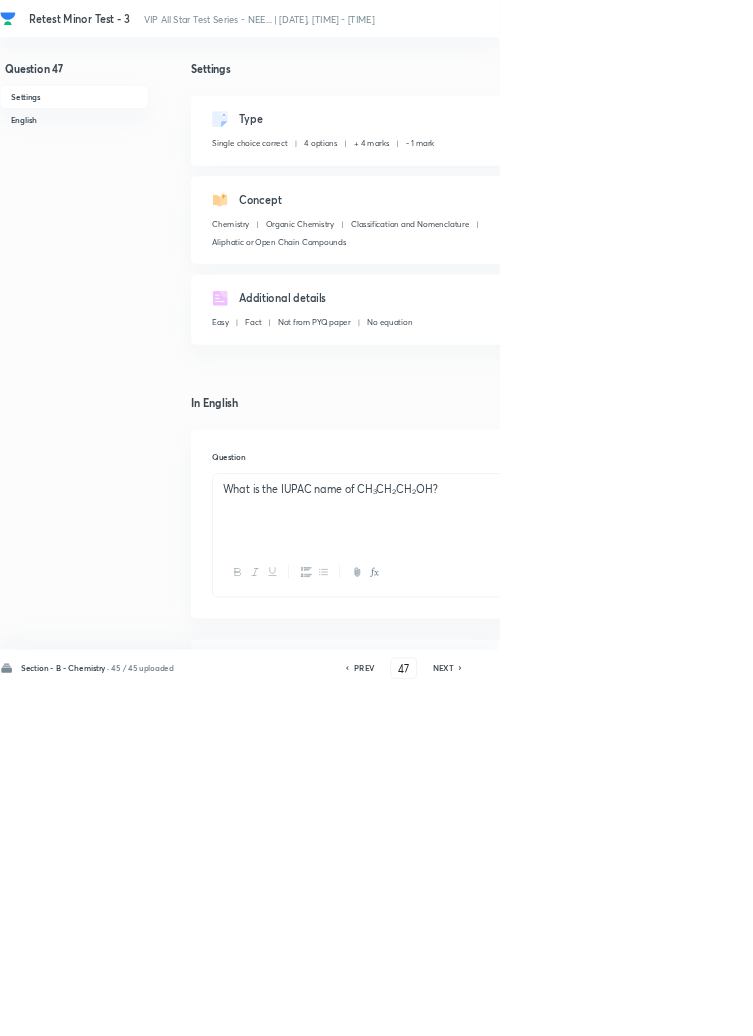 click 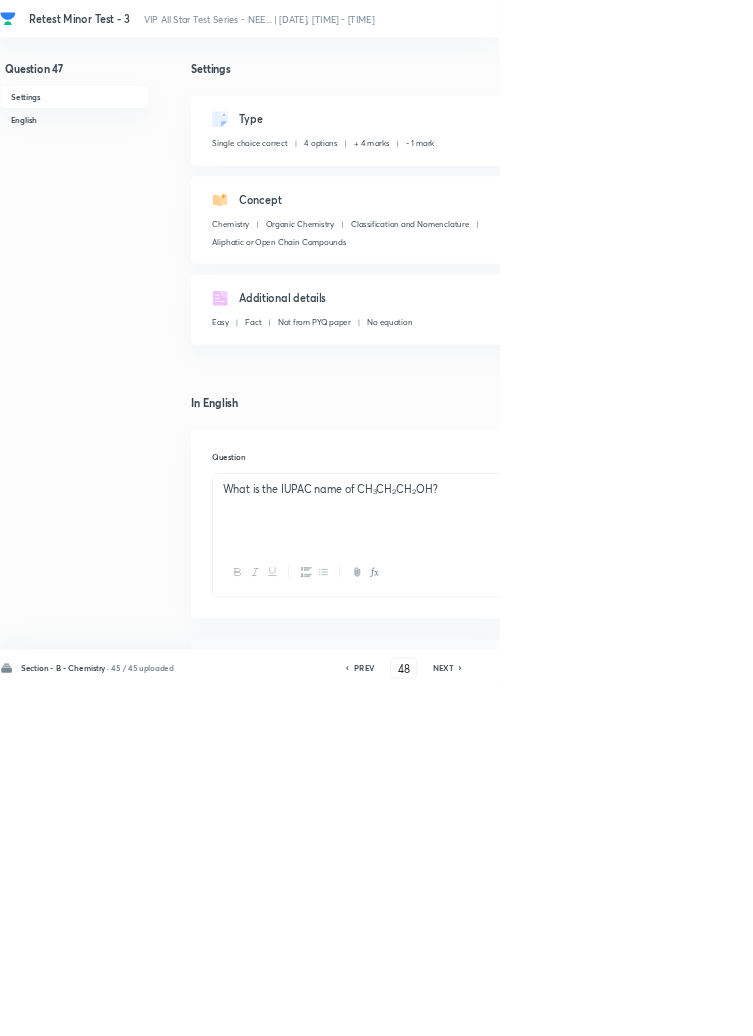 checkbox on "false" 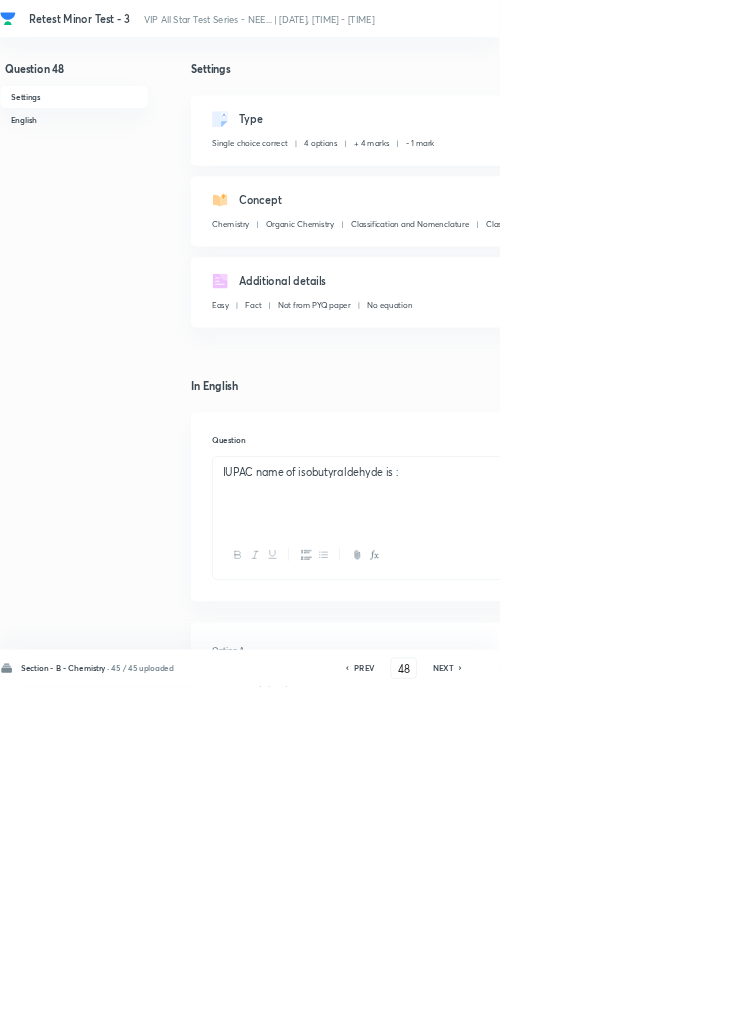 click 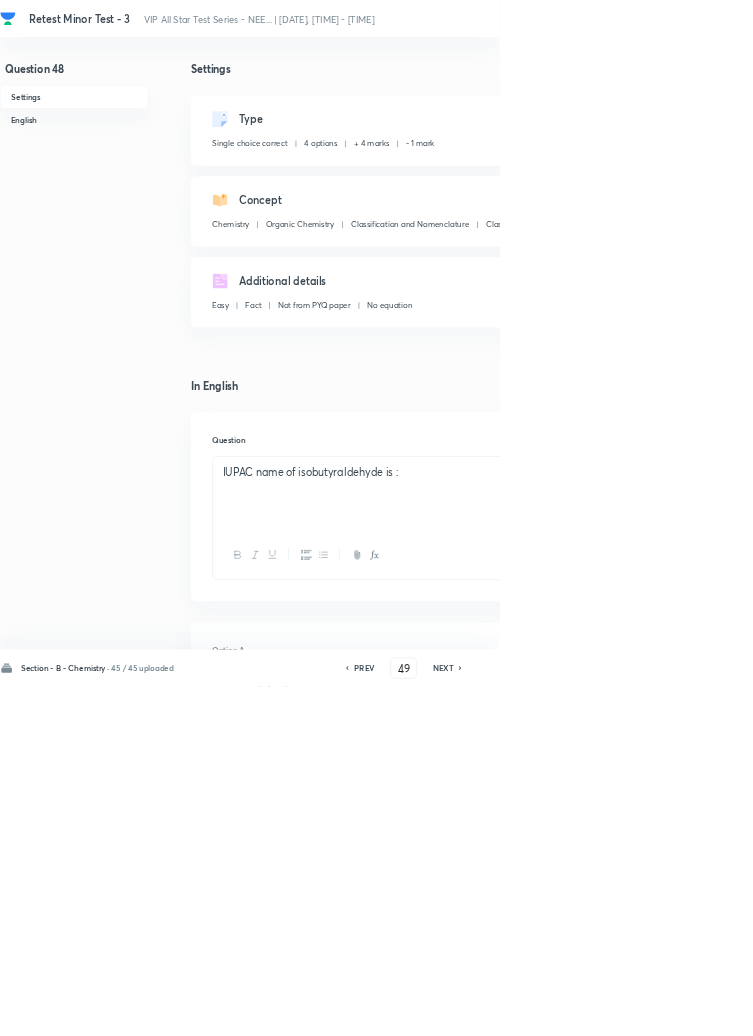 checkbox on "true" 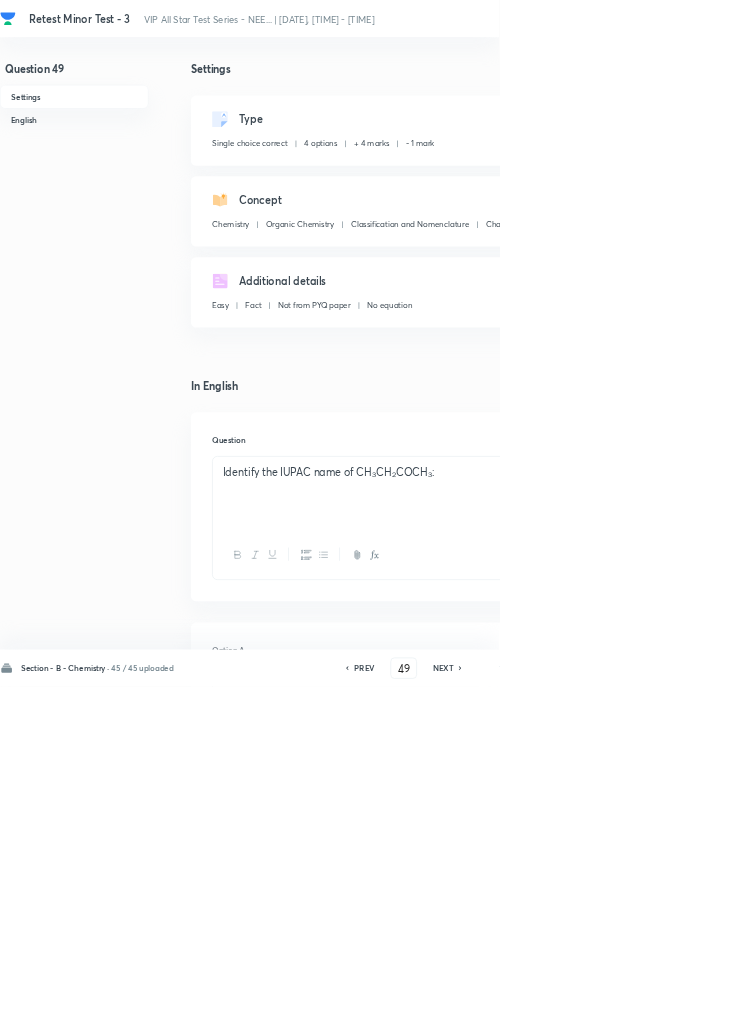 click 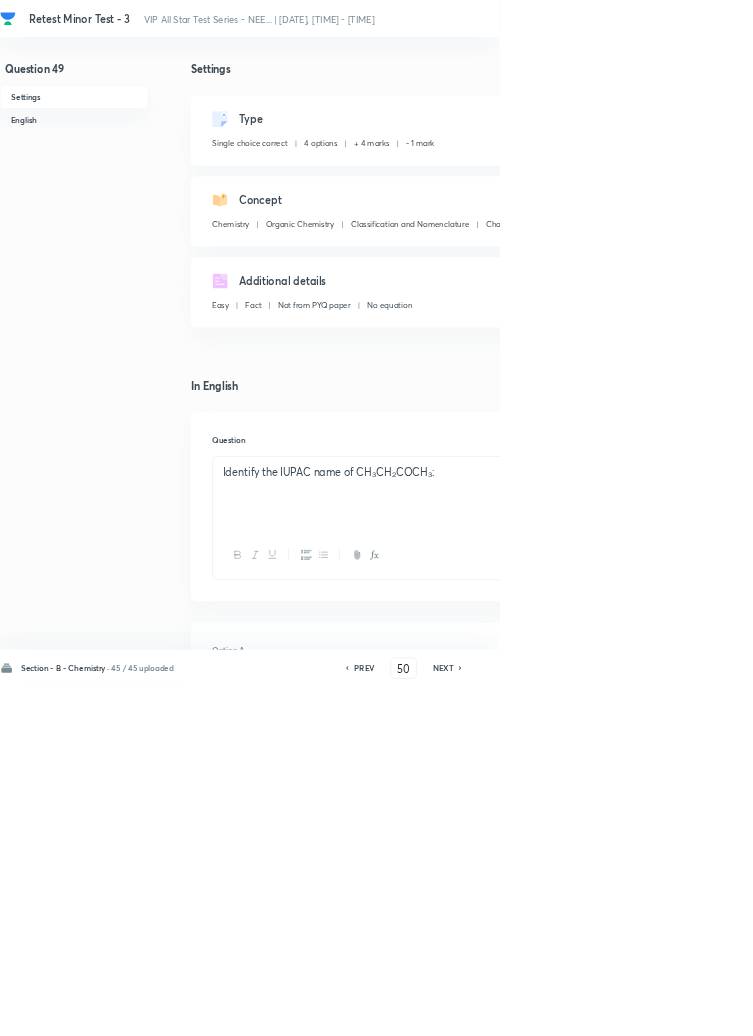 checkbox on "false" 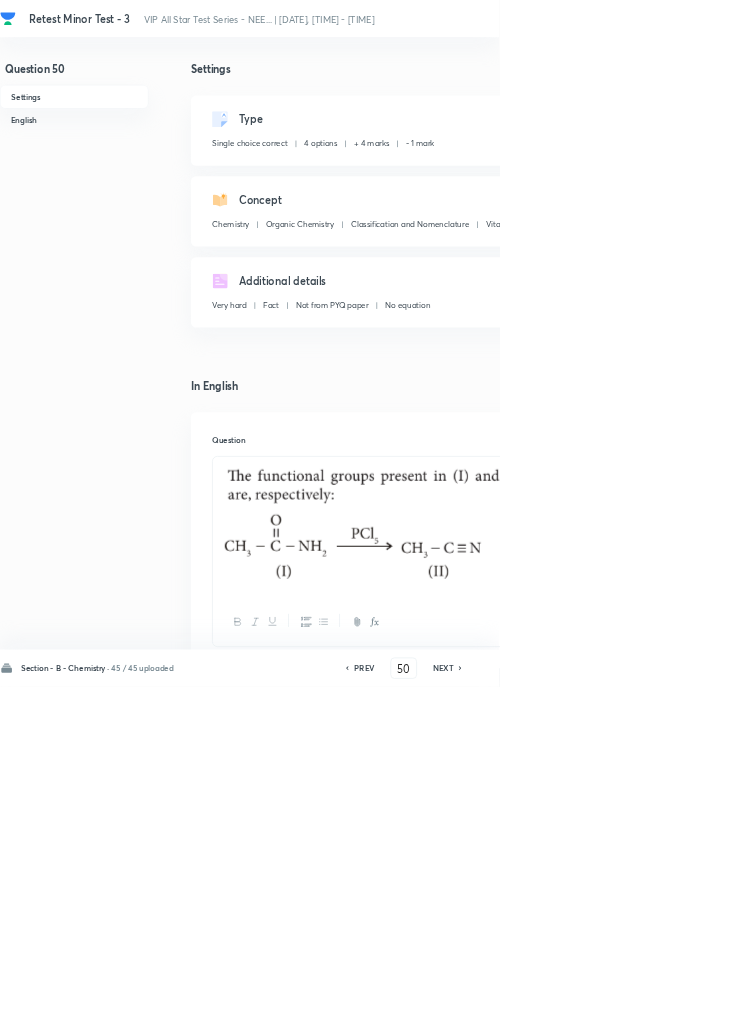 click 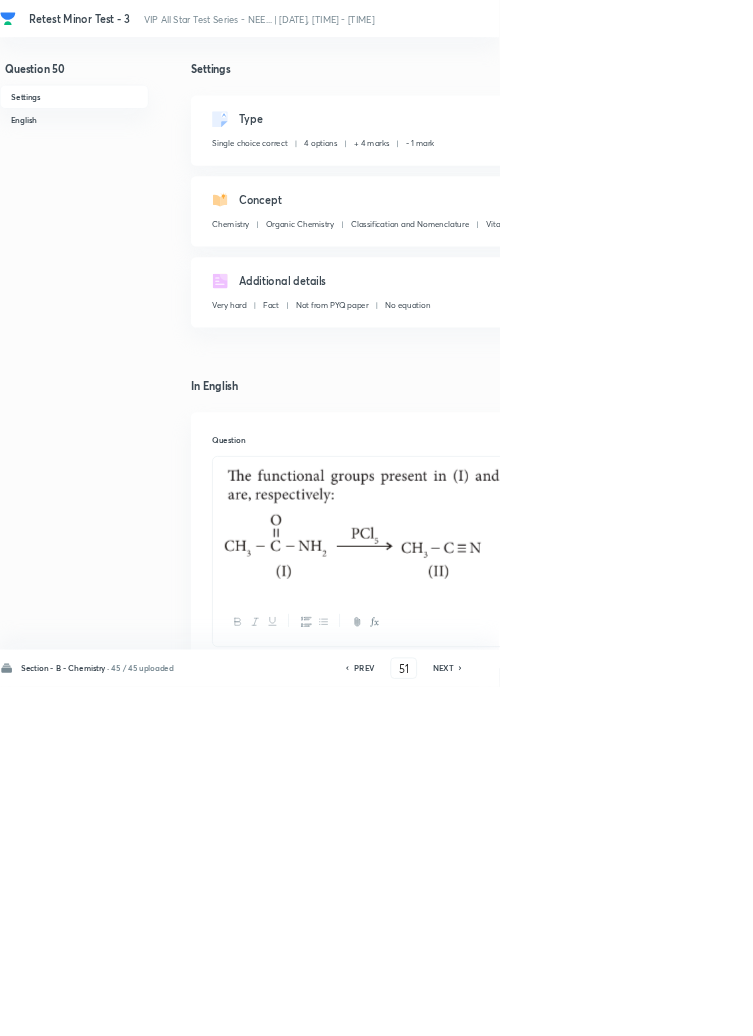 checkbox on "false" 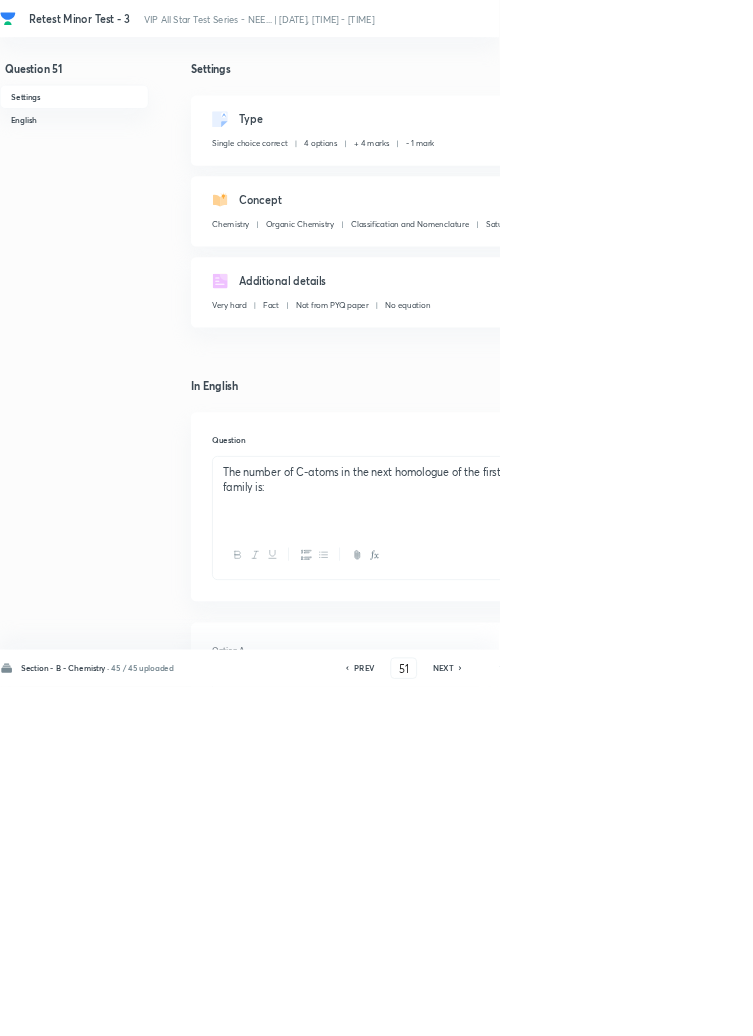 click 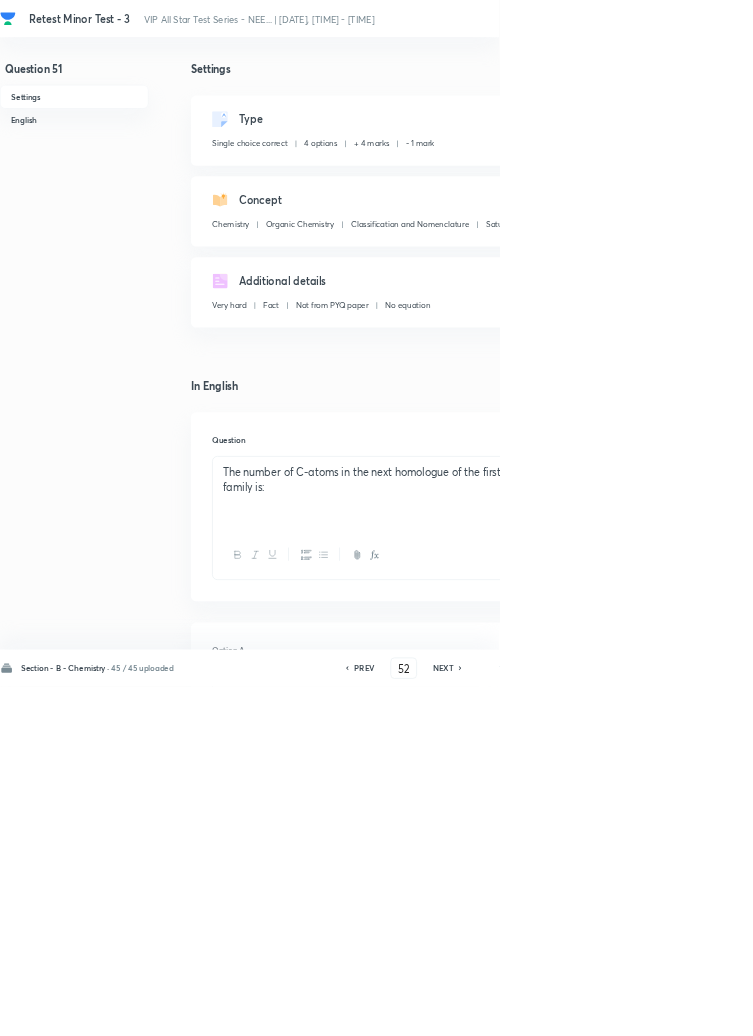 checkbox on "false" 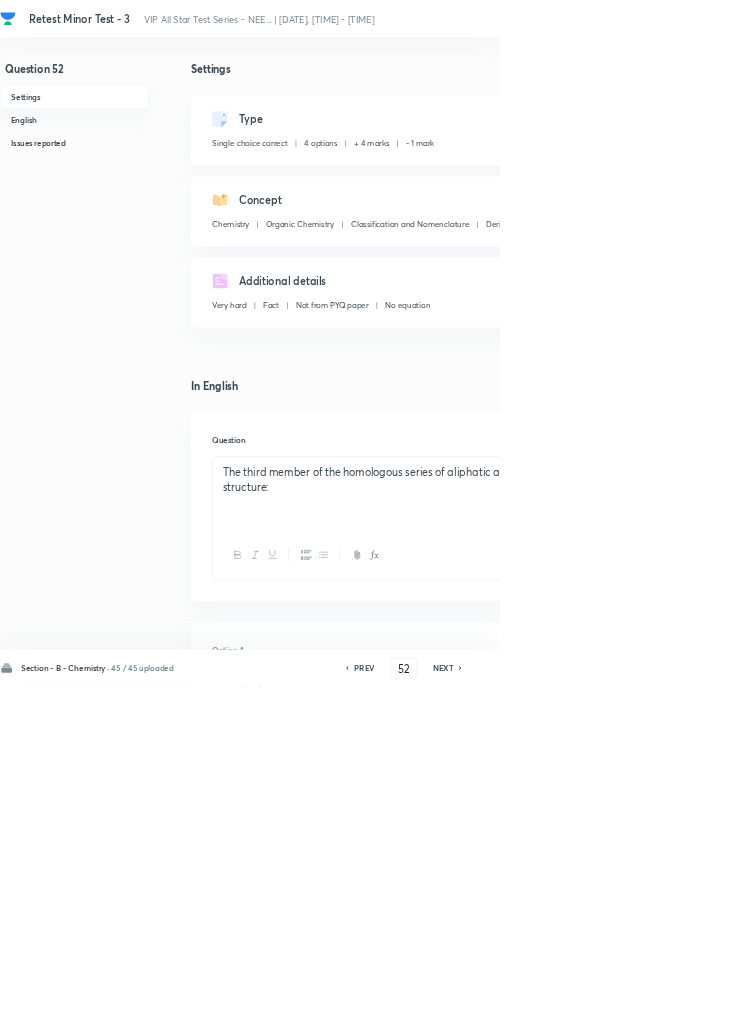 click on "NEXT" at bounding box center (668, 1008) 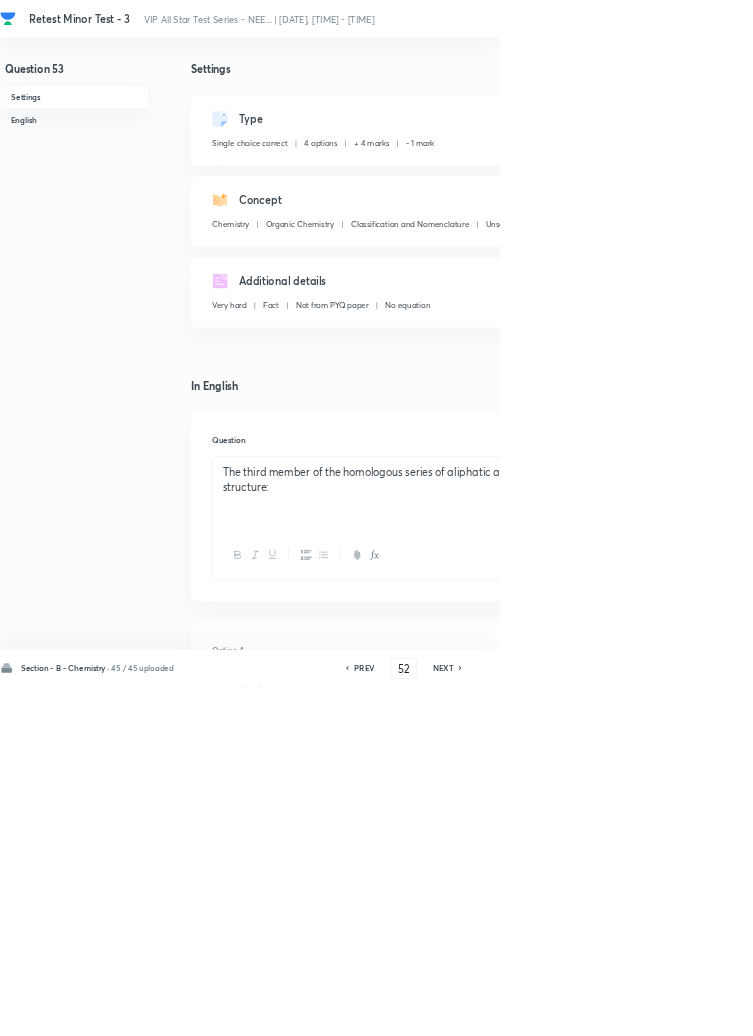 type on "53" 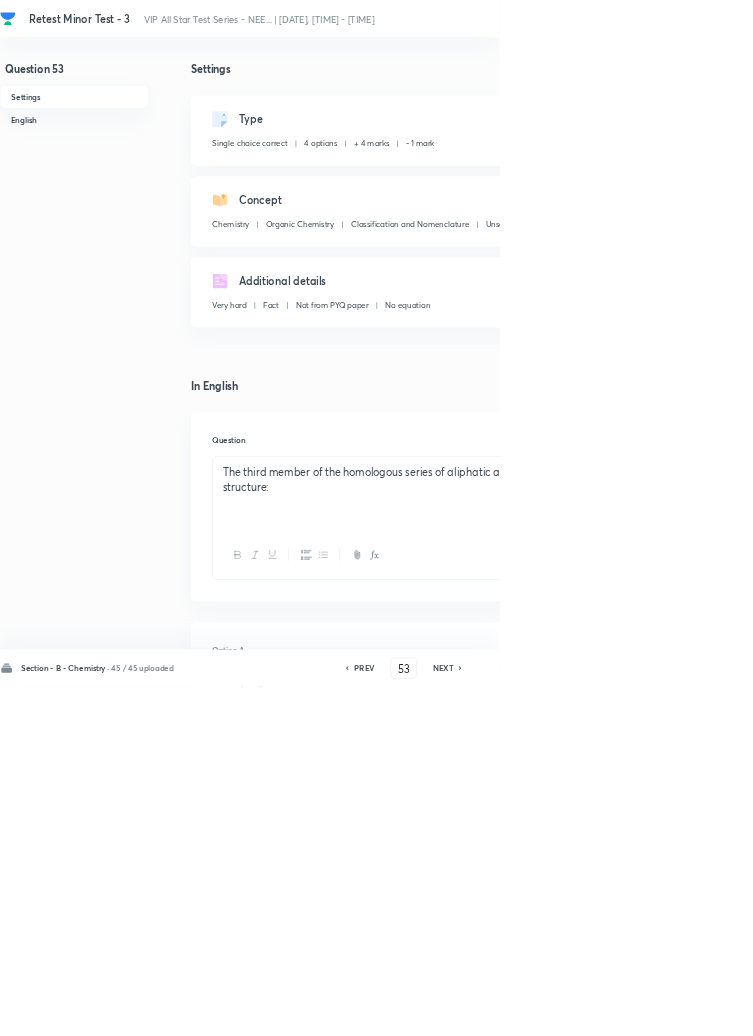 checkbox on "false" 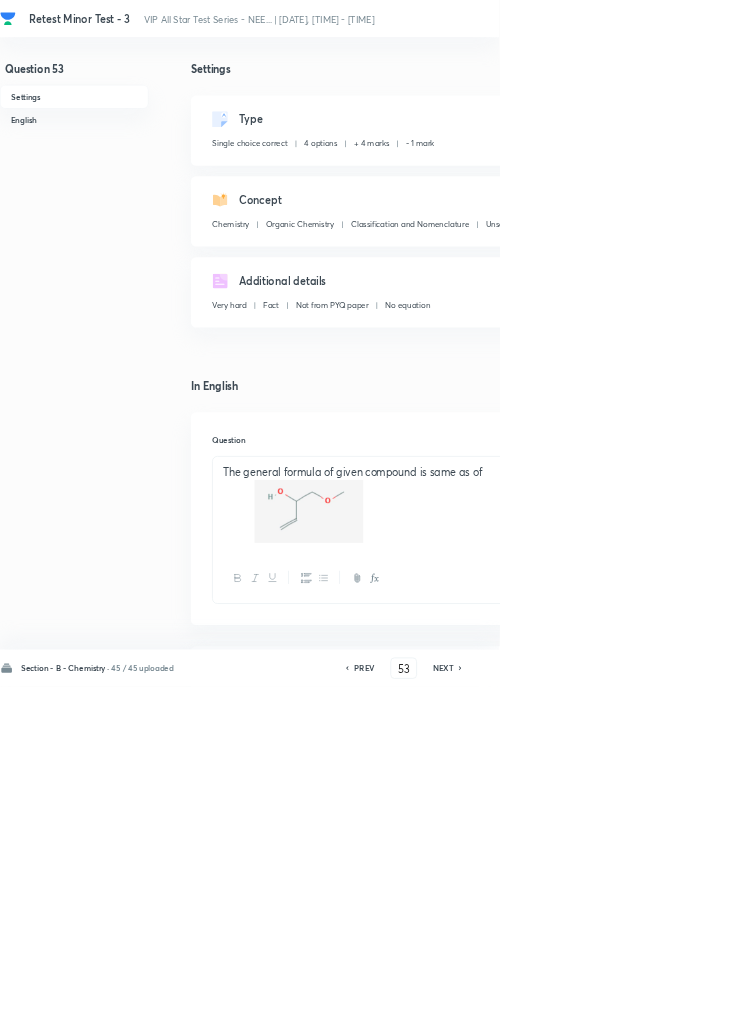 click 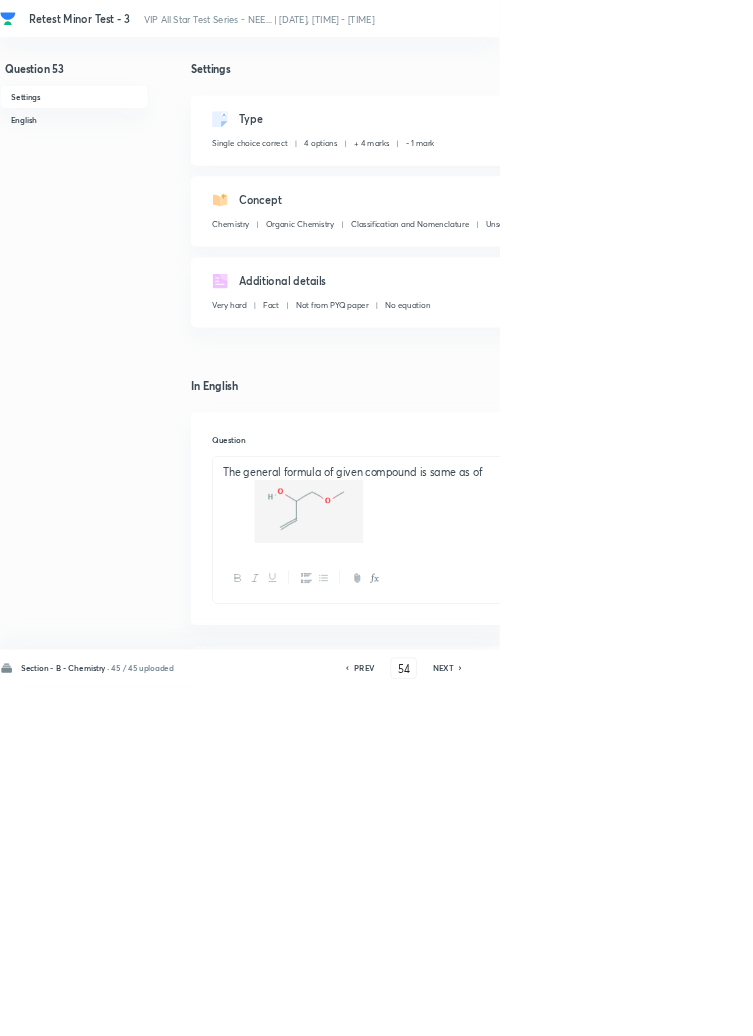 checkbox on "false" 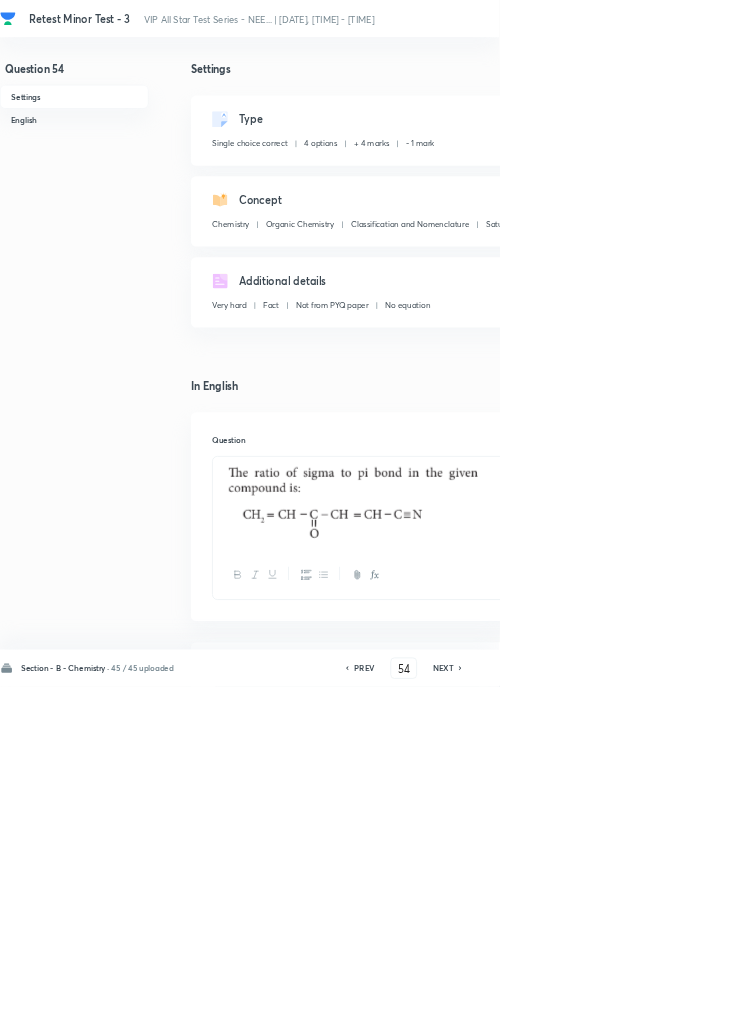 checkbox on "true" 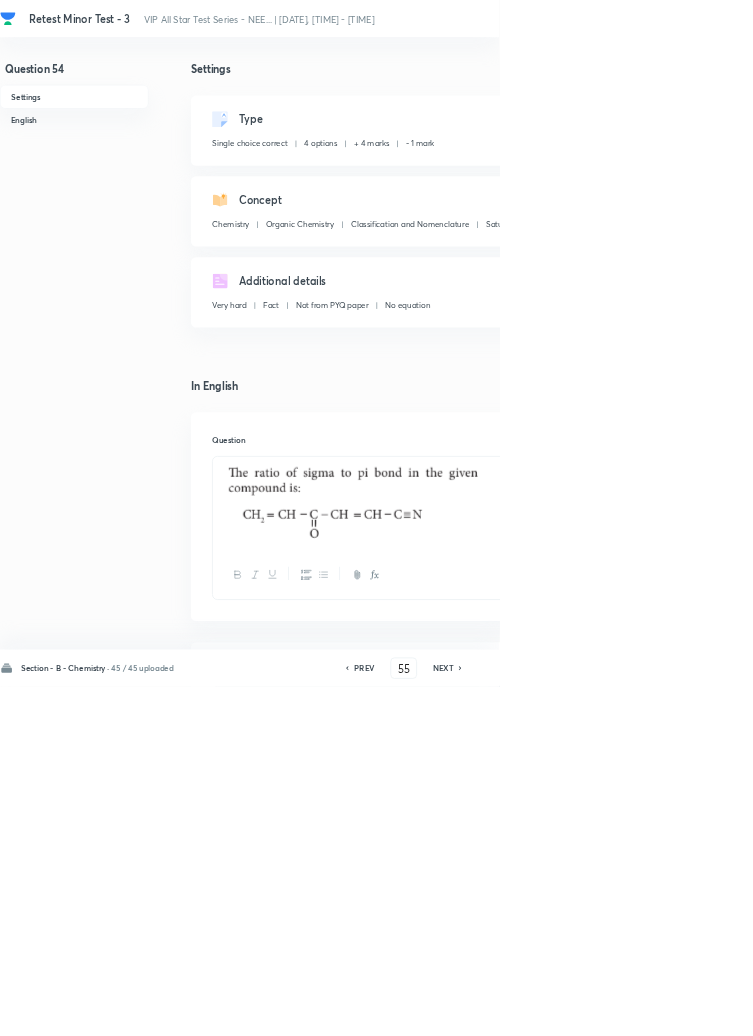 checkbox on "true" 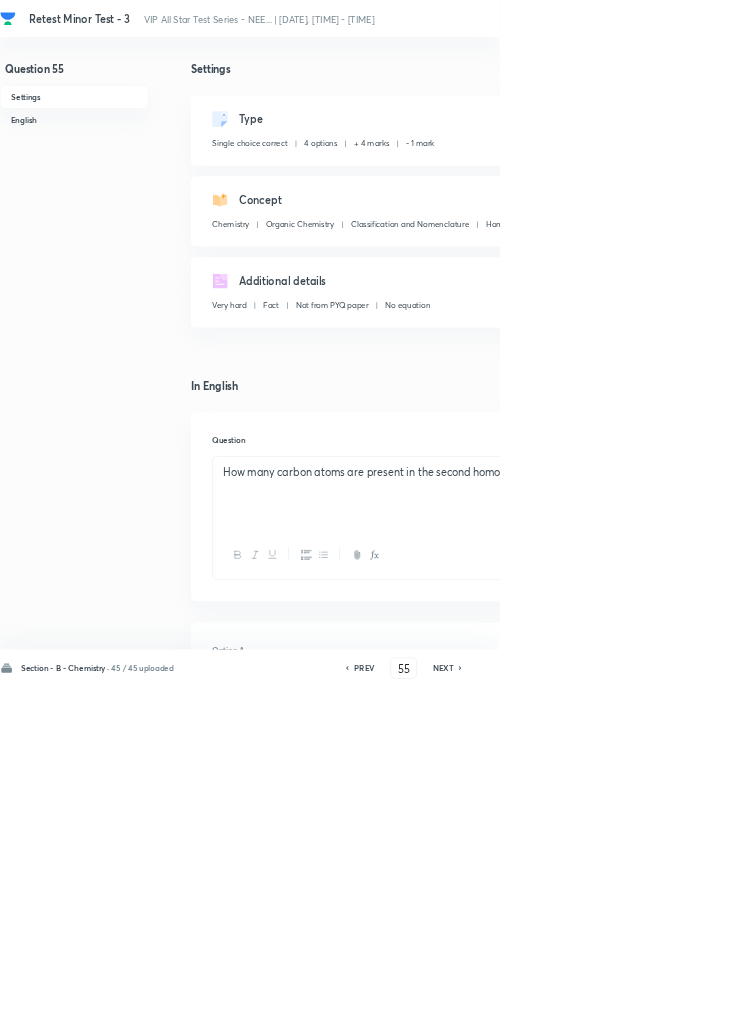 click 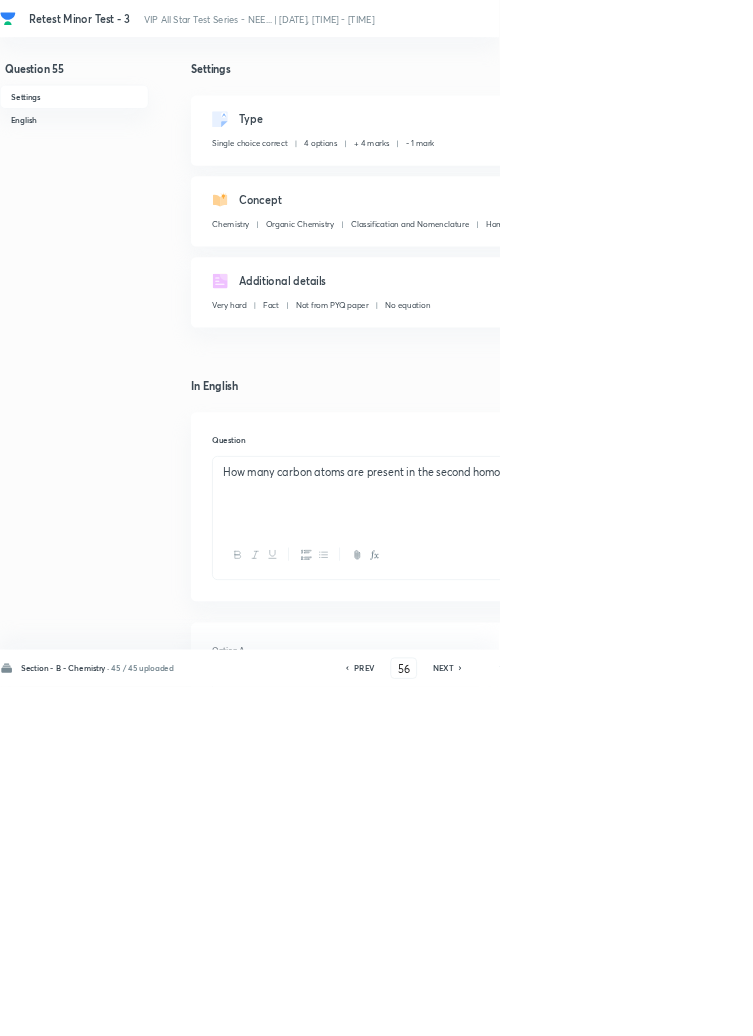 checkbox on "false" 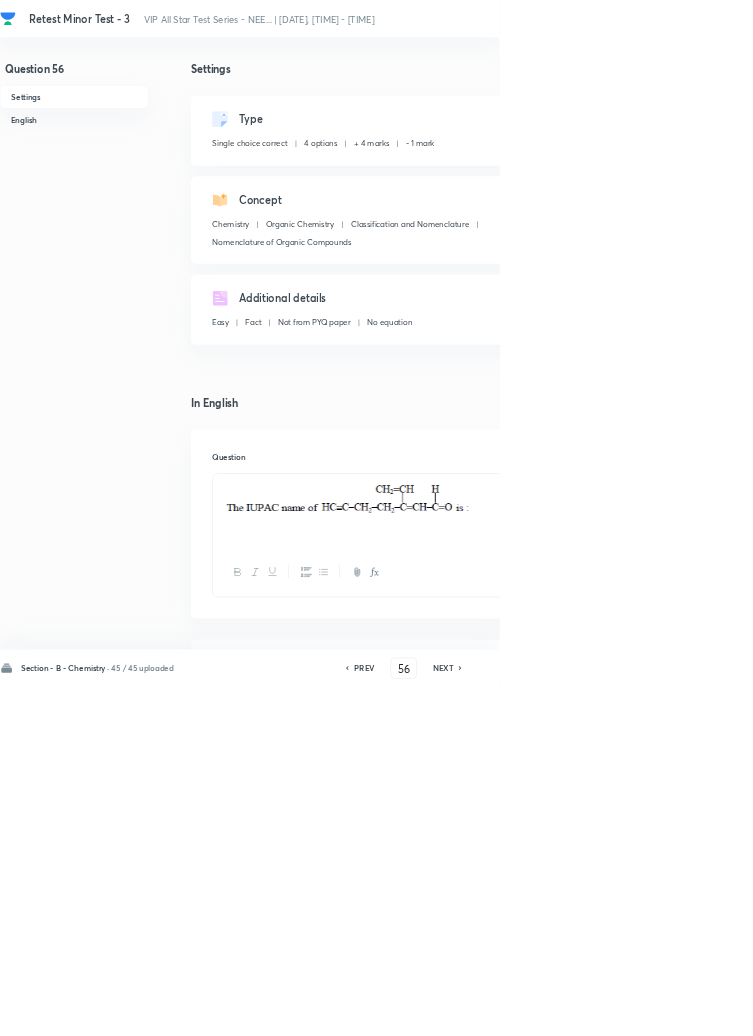 click 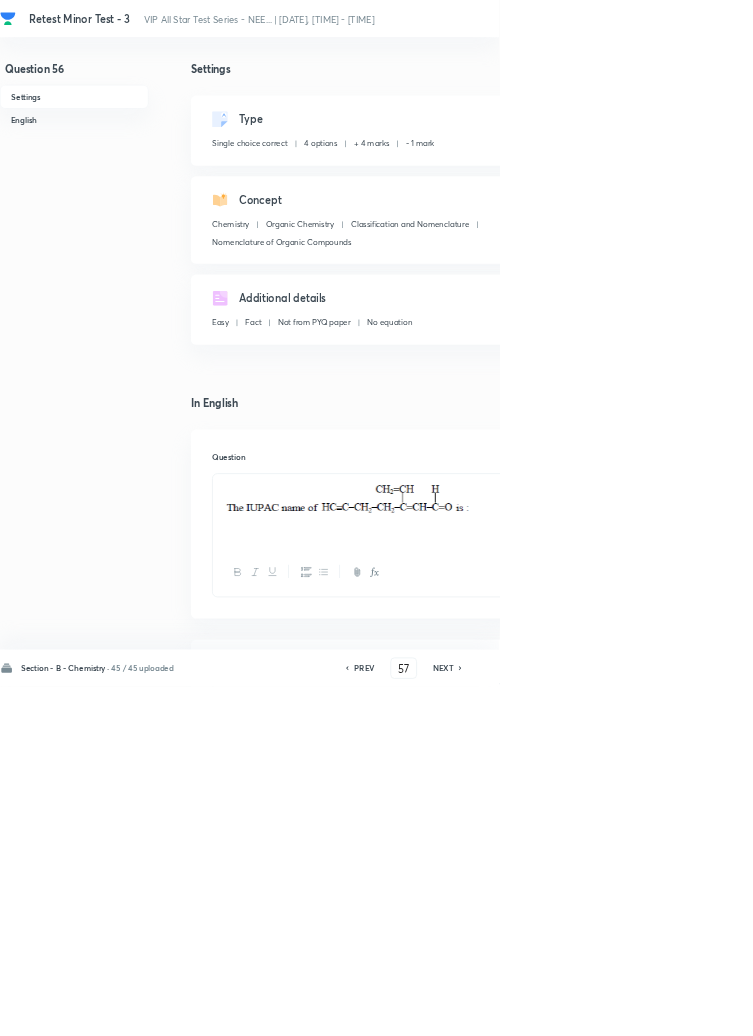 checkbox on "true" 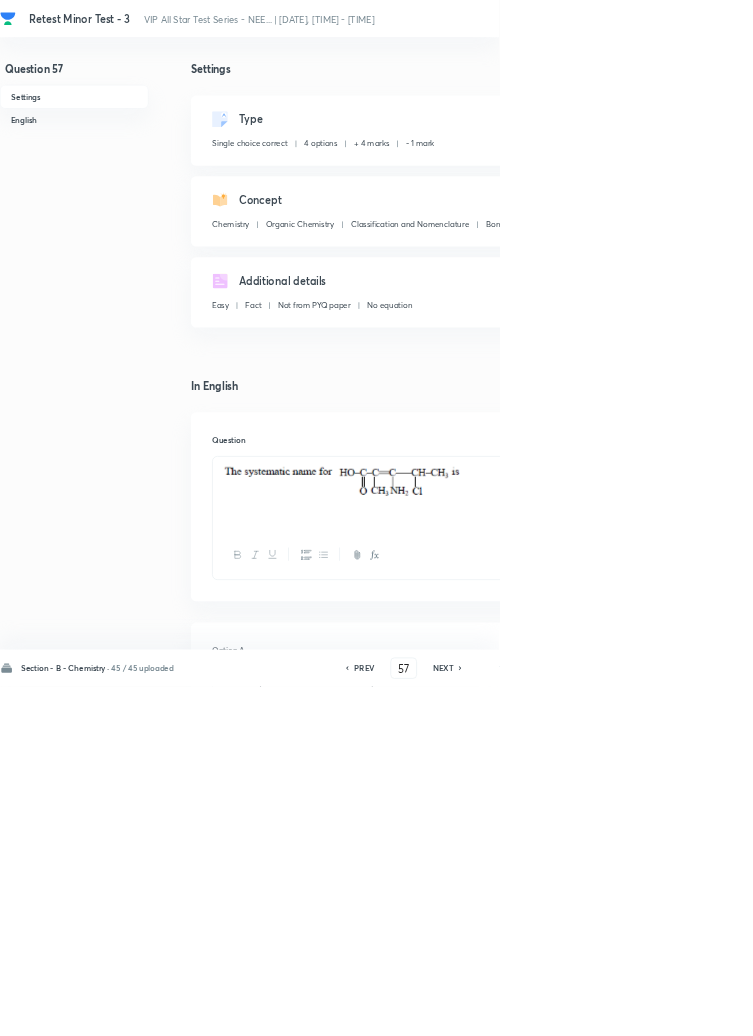 click 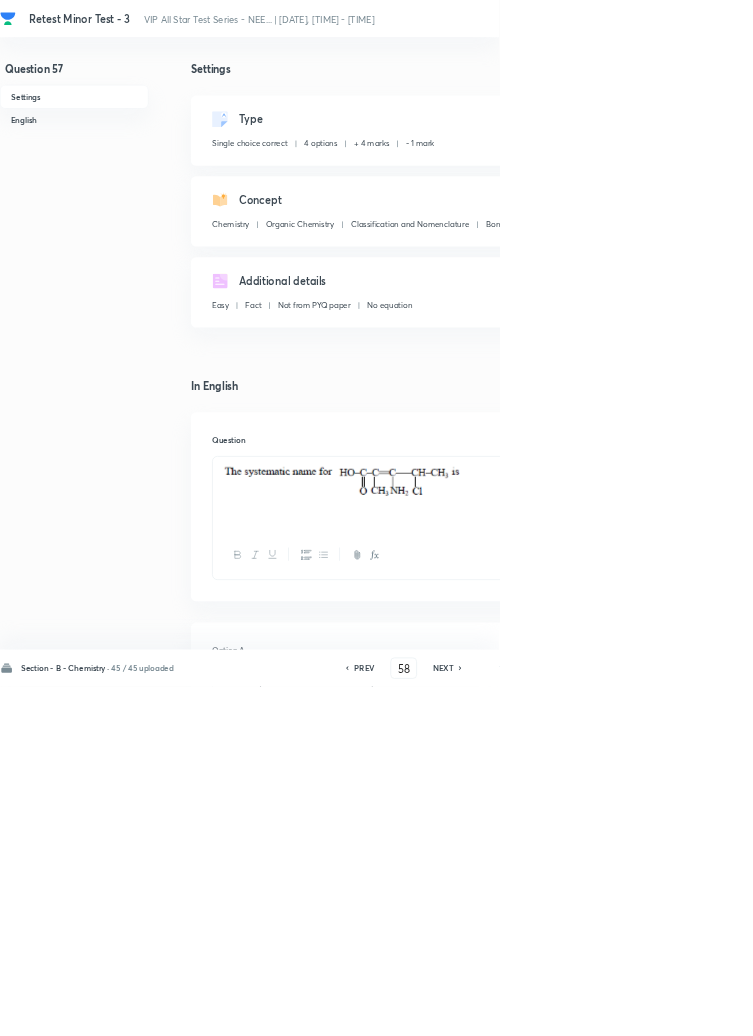 checkbox on "true" 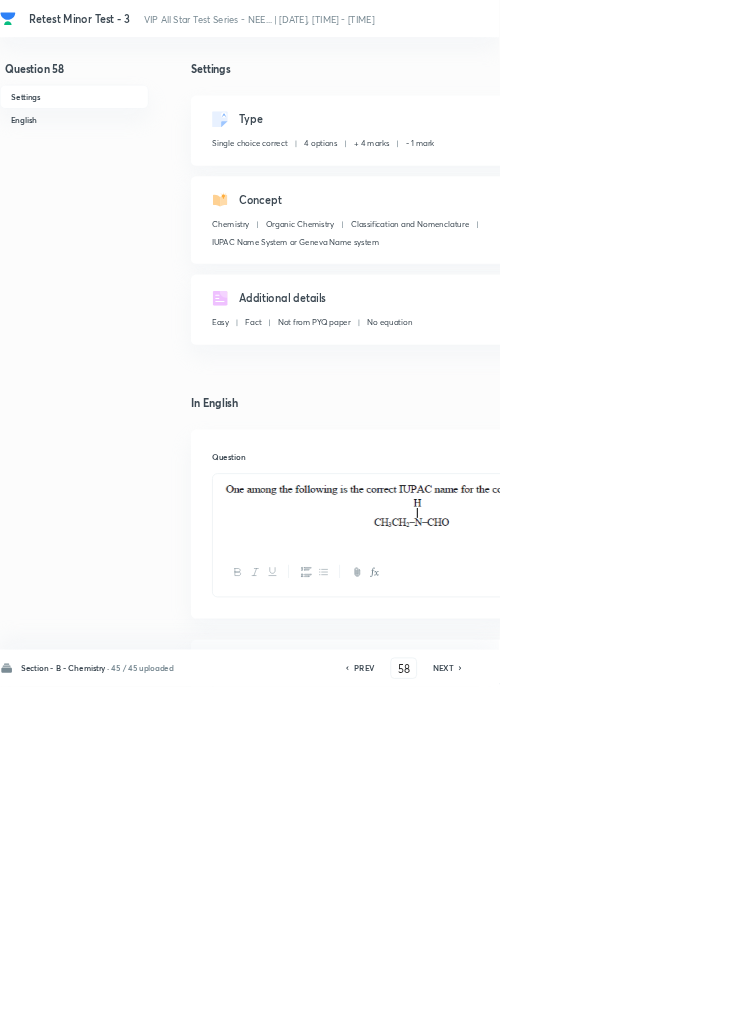 click 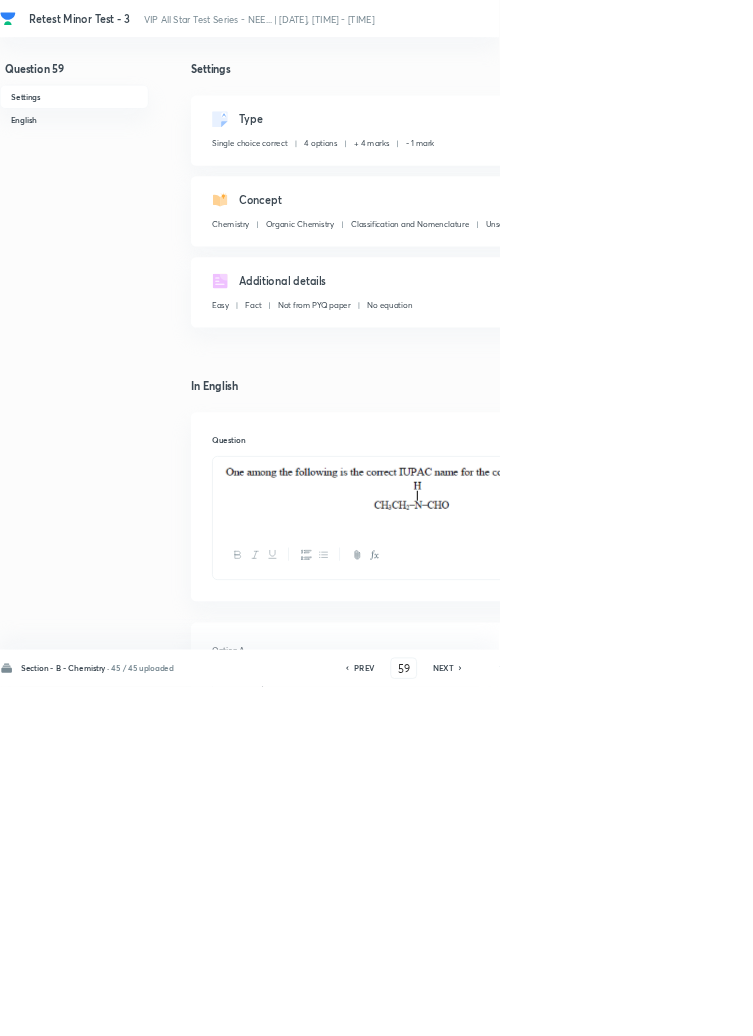 checkbox on "false" 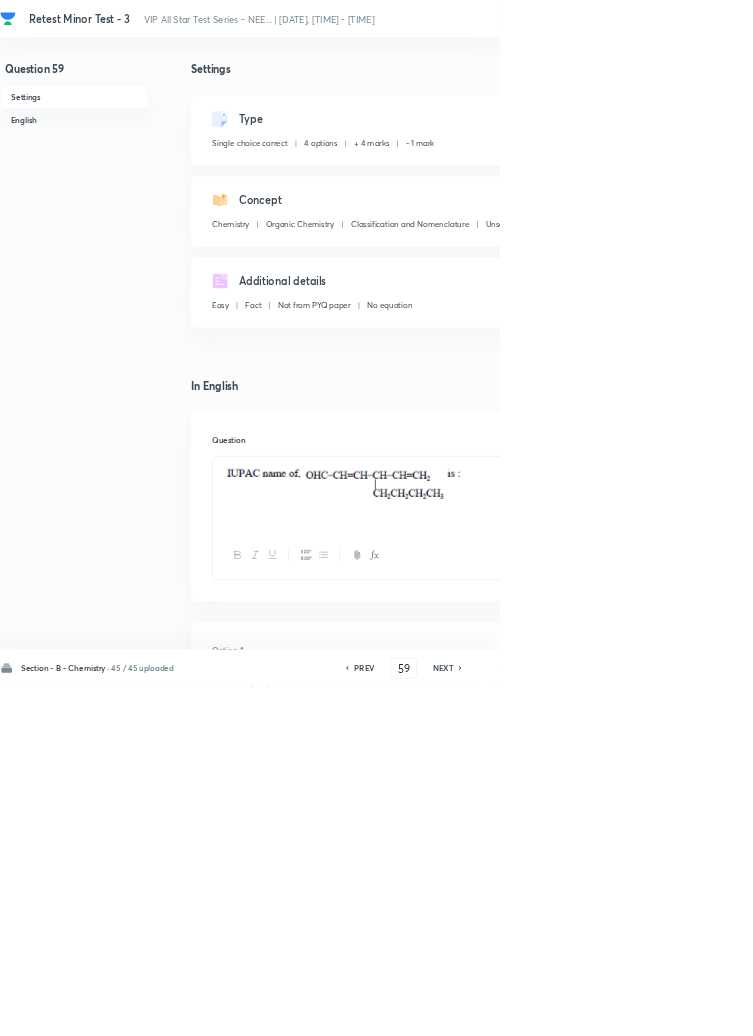 click 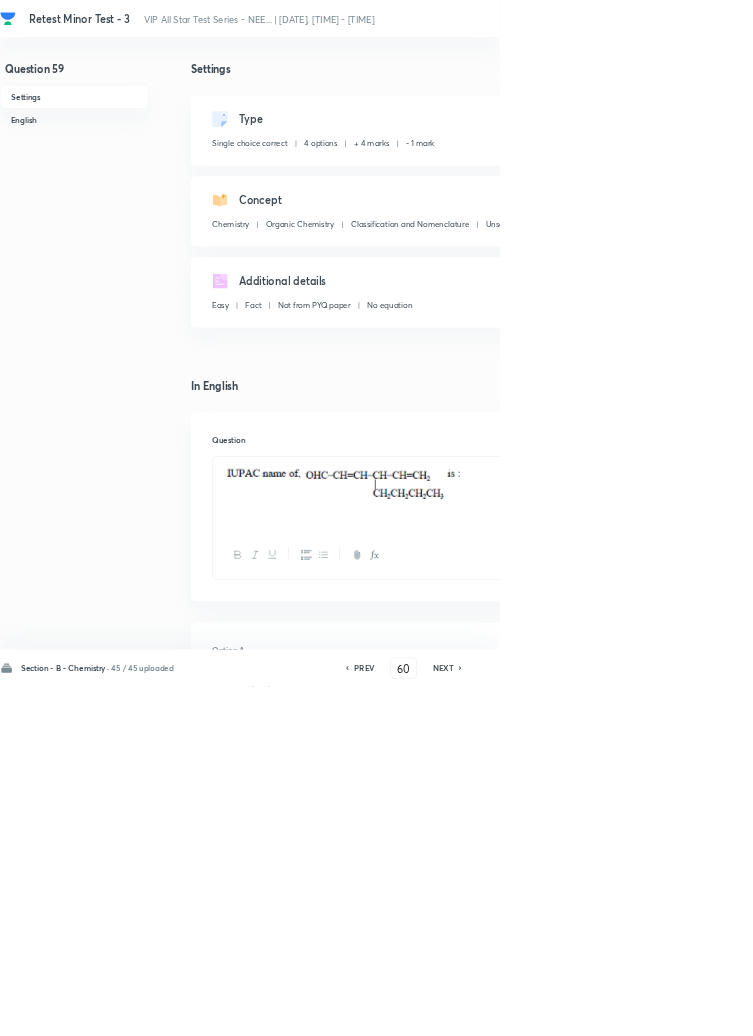 checkbox on "false" 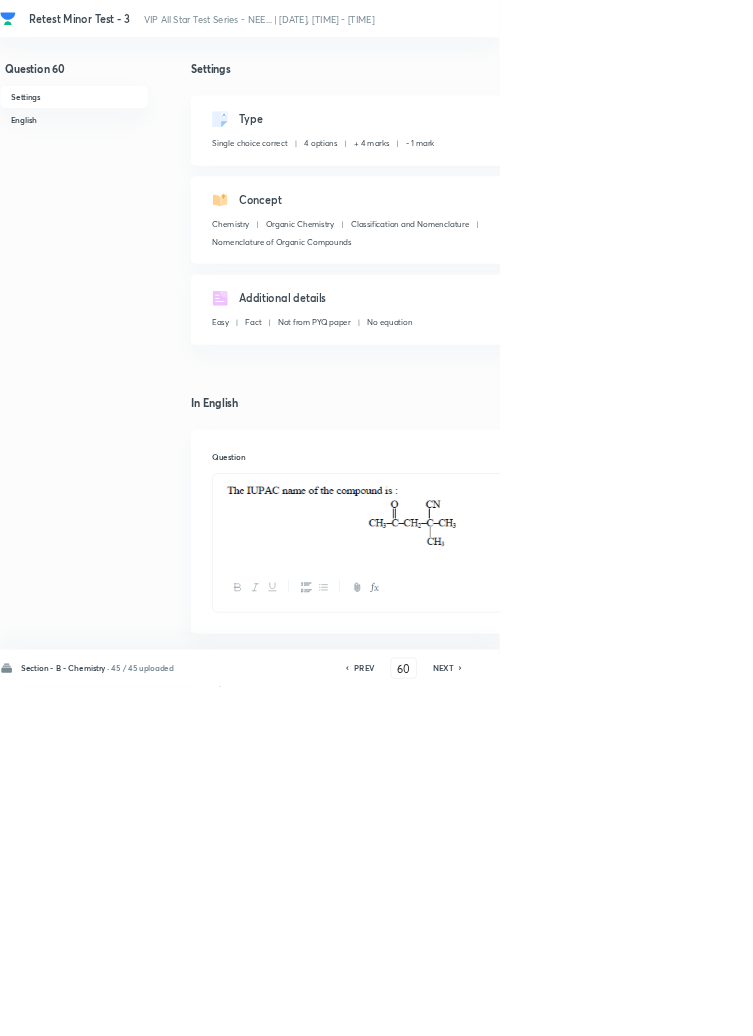 checkbox on "true" 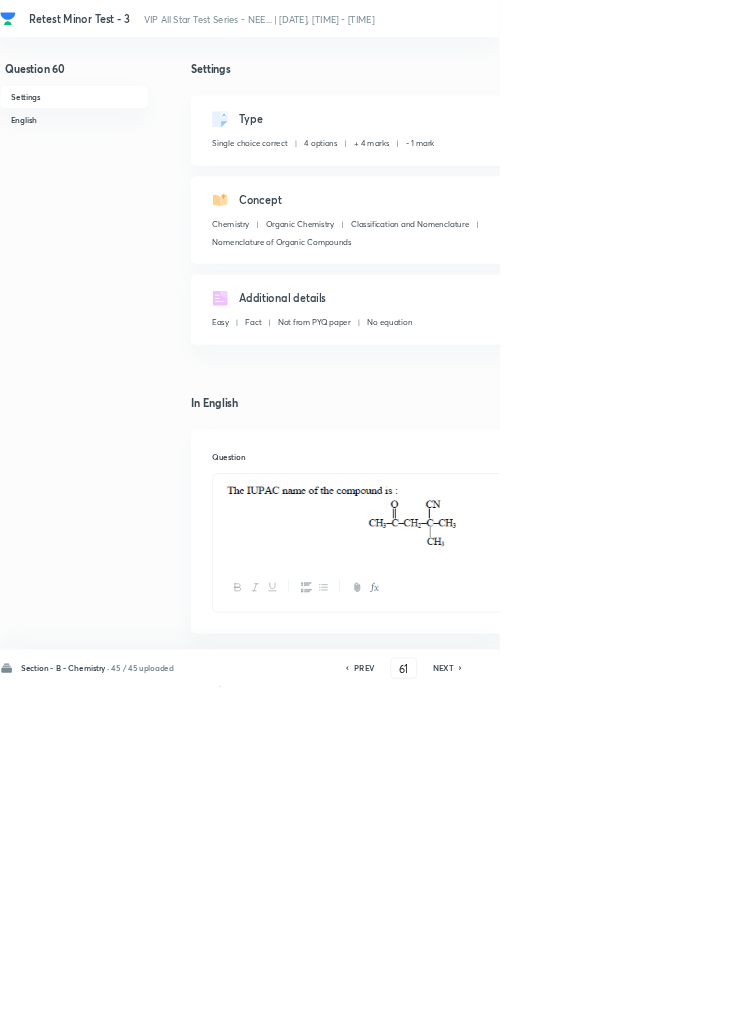 checkbox on "false" 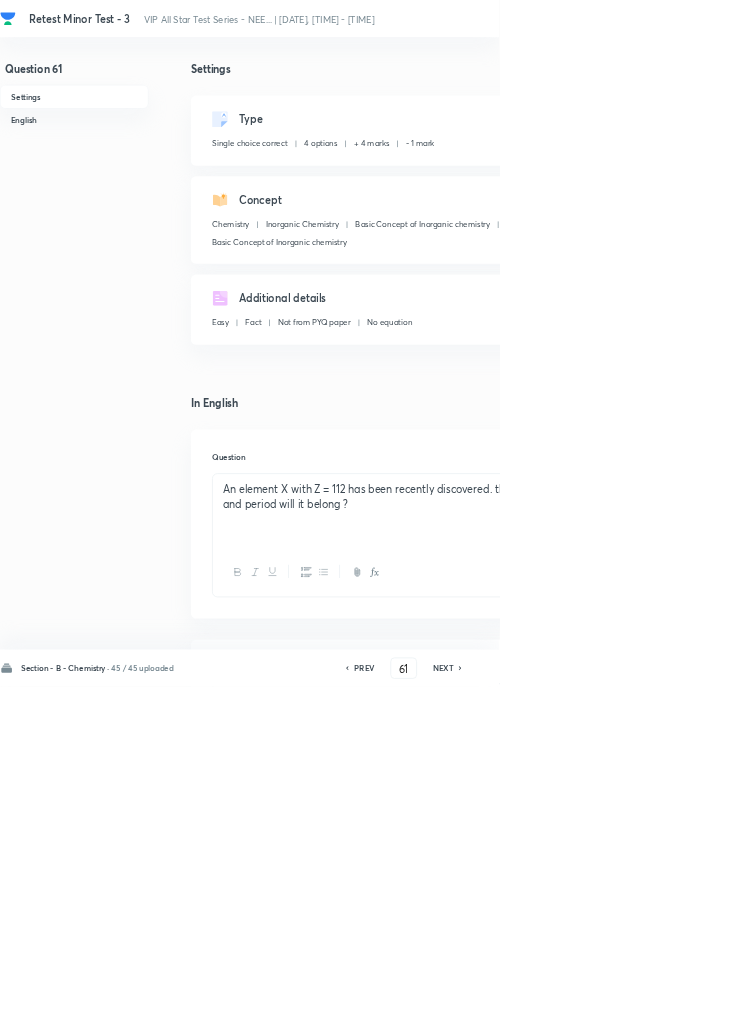 click 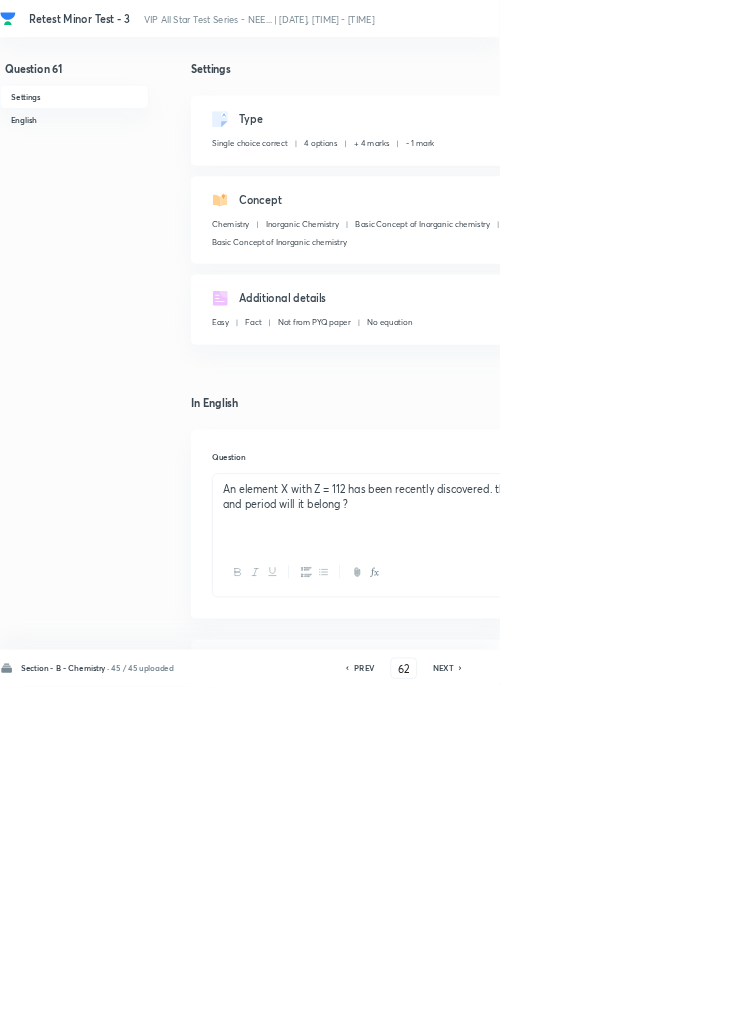 checkbox on "false" 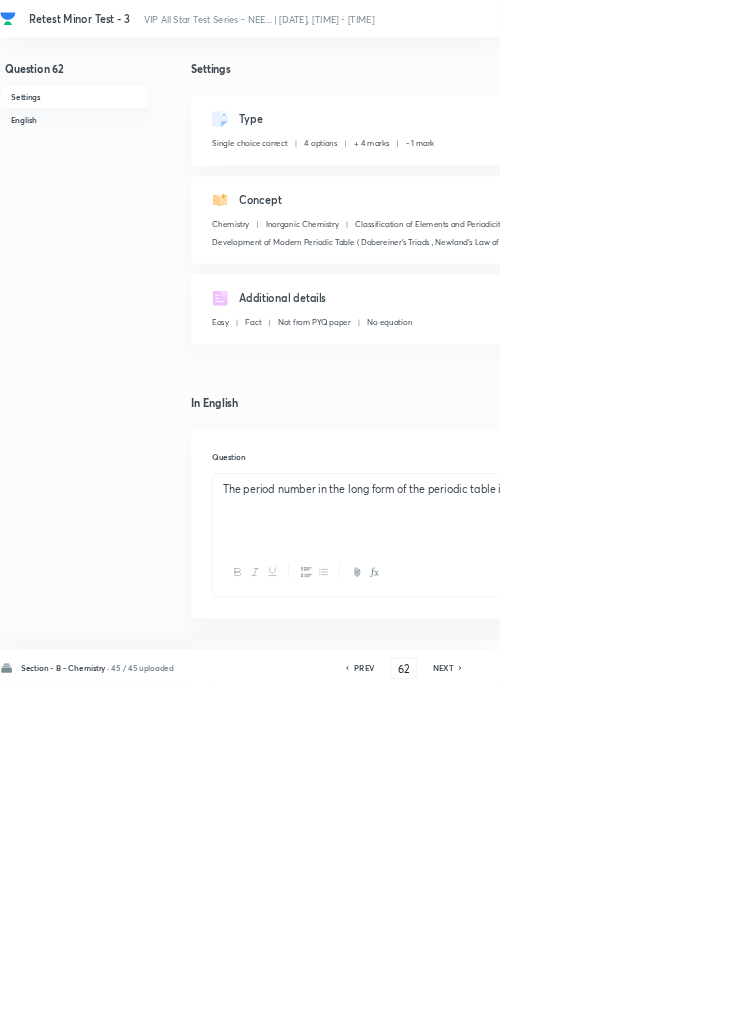click 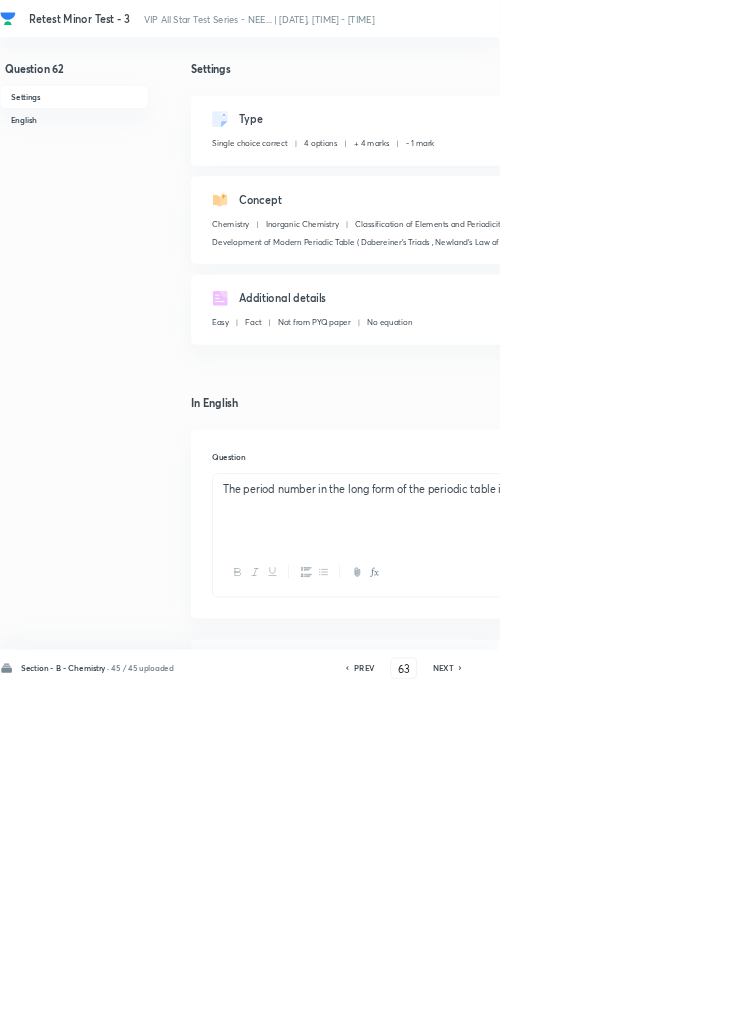 checkbox on "true" 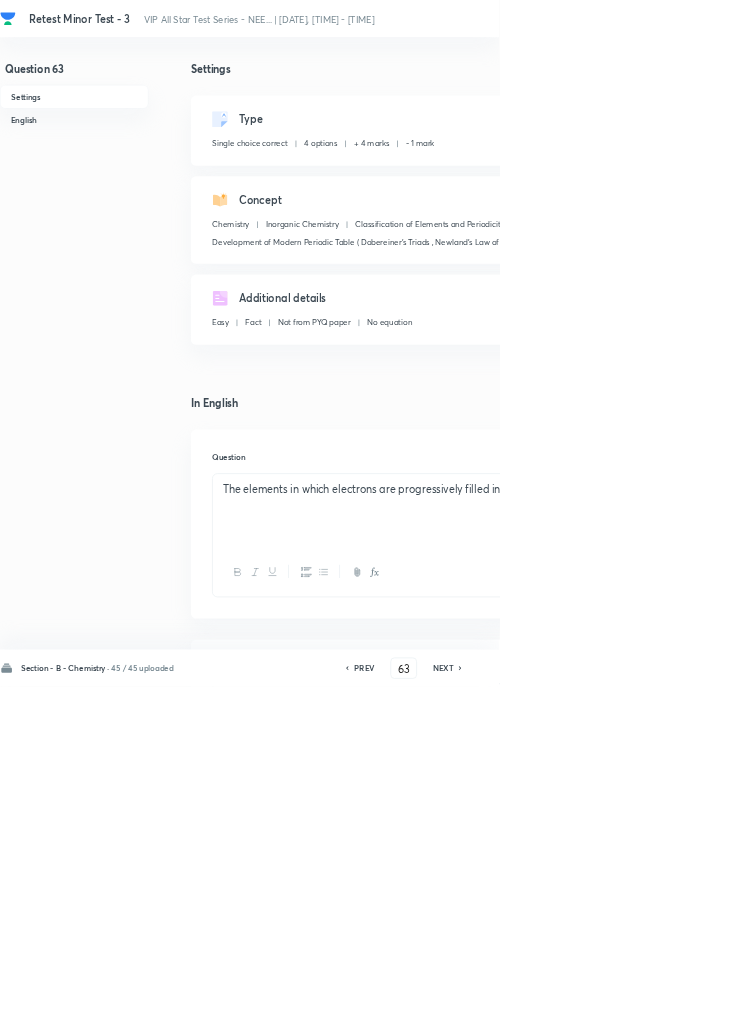 click 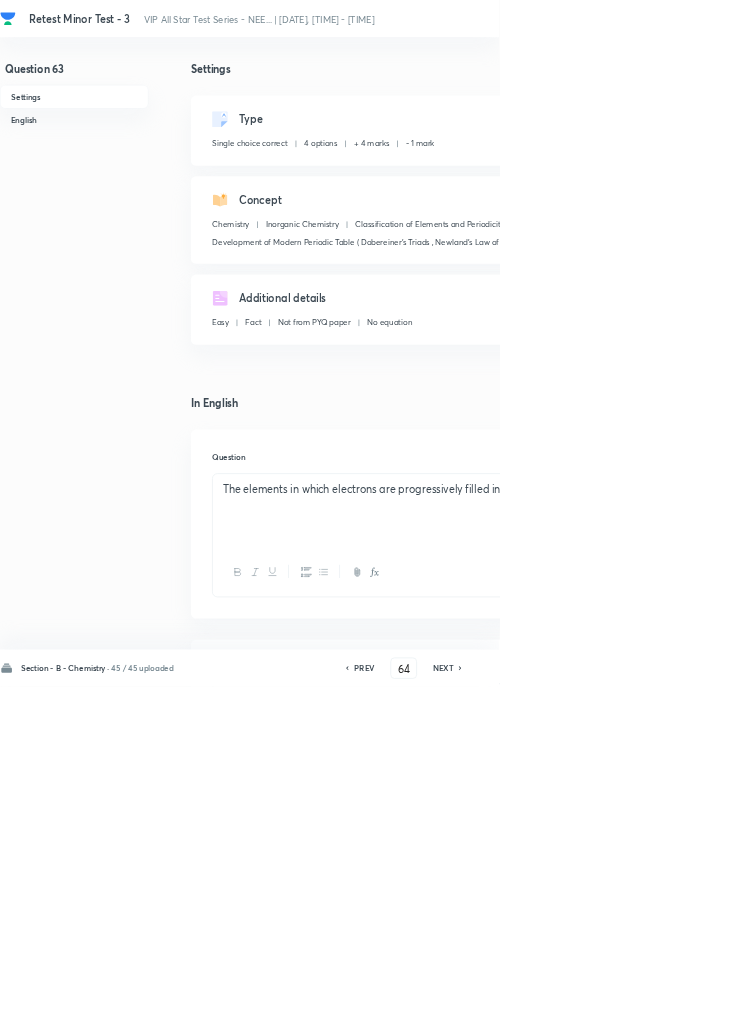 checkbox on "false" 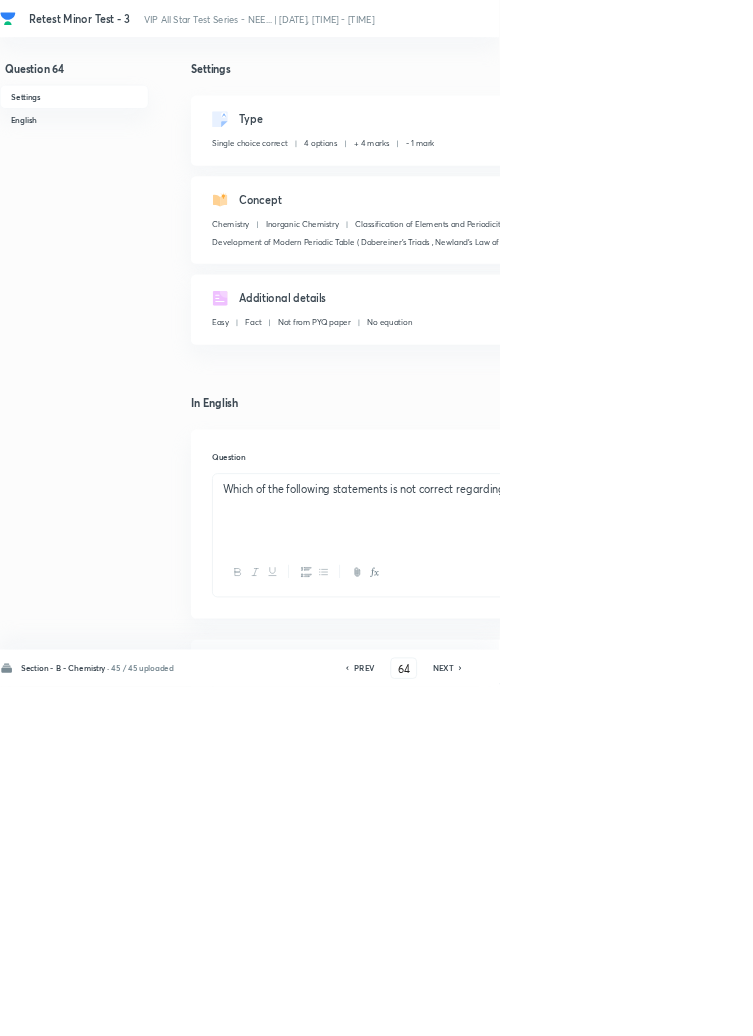 click 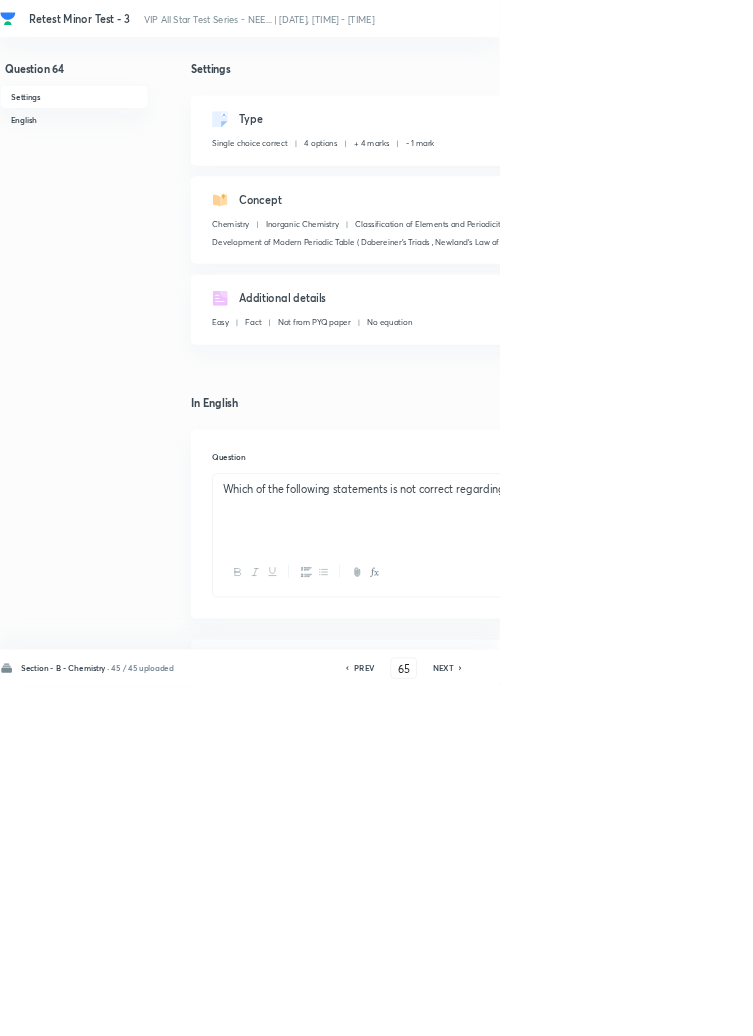 checkbox on "false" 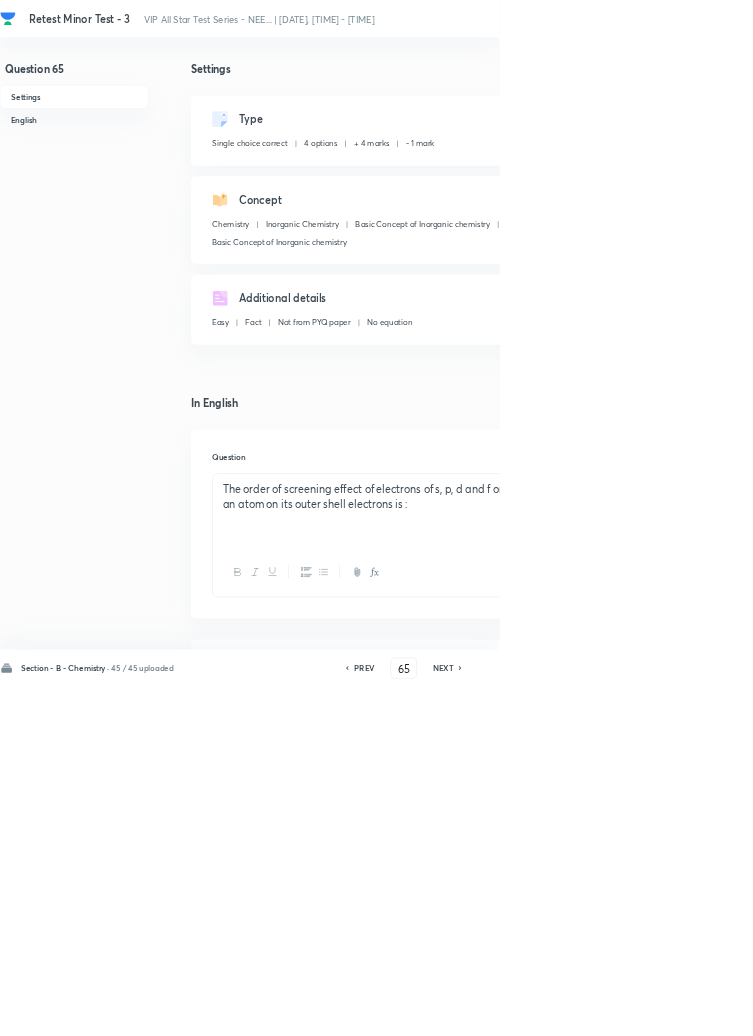 click on "NEXT" at bounding box center (668, 1008) 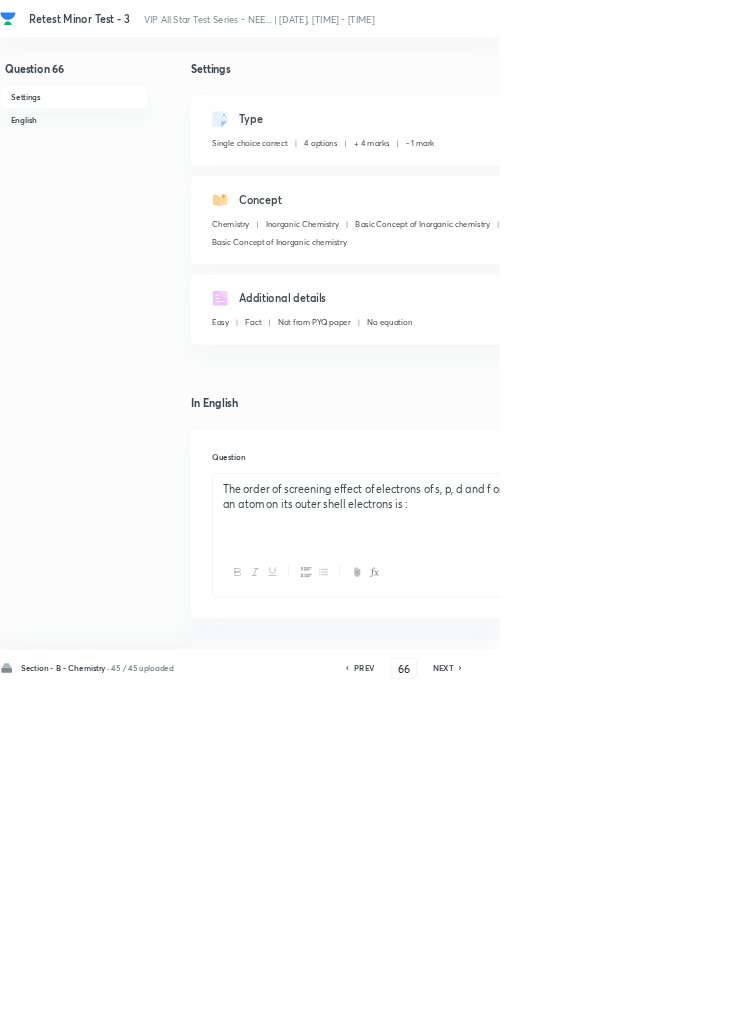 checkbox on "false" 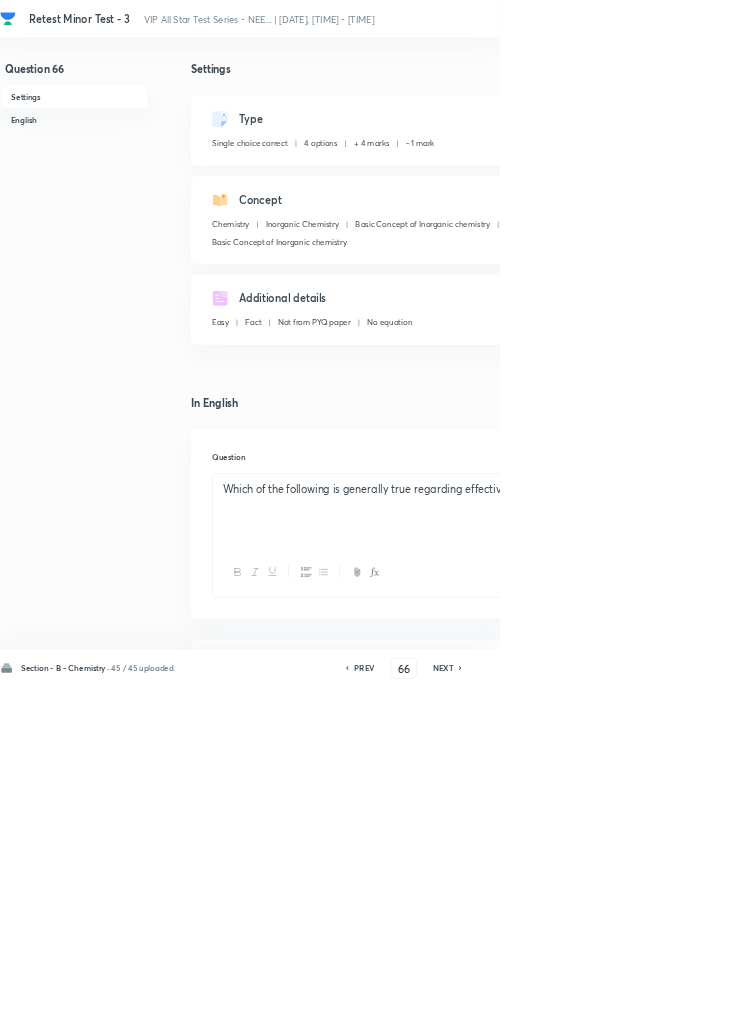 click on "NEXT" at bounding box center [668, 1008] 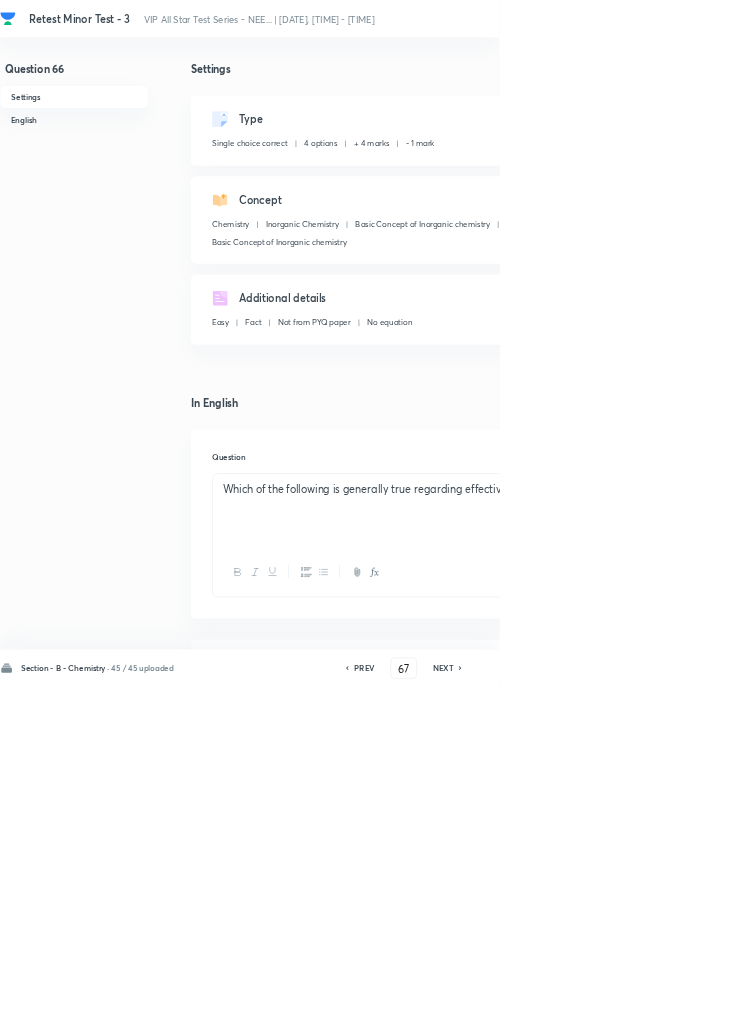 checkbox on "false" 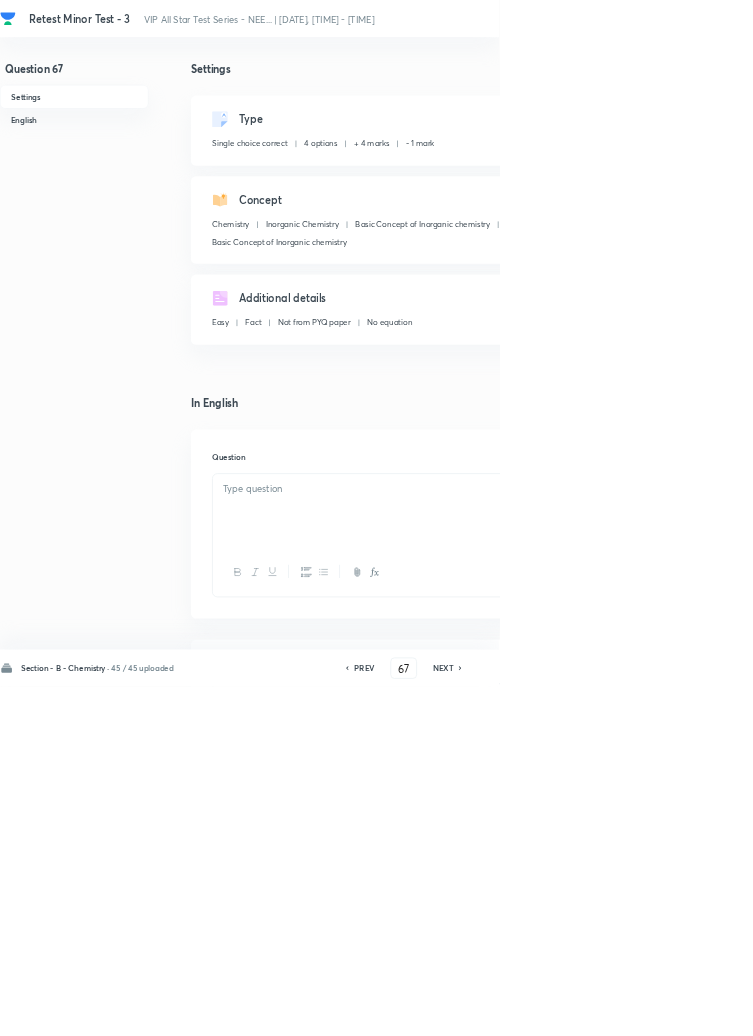 checkbox on "true" 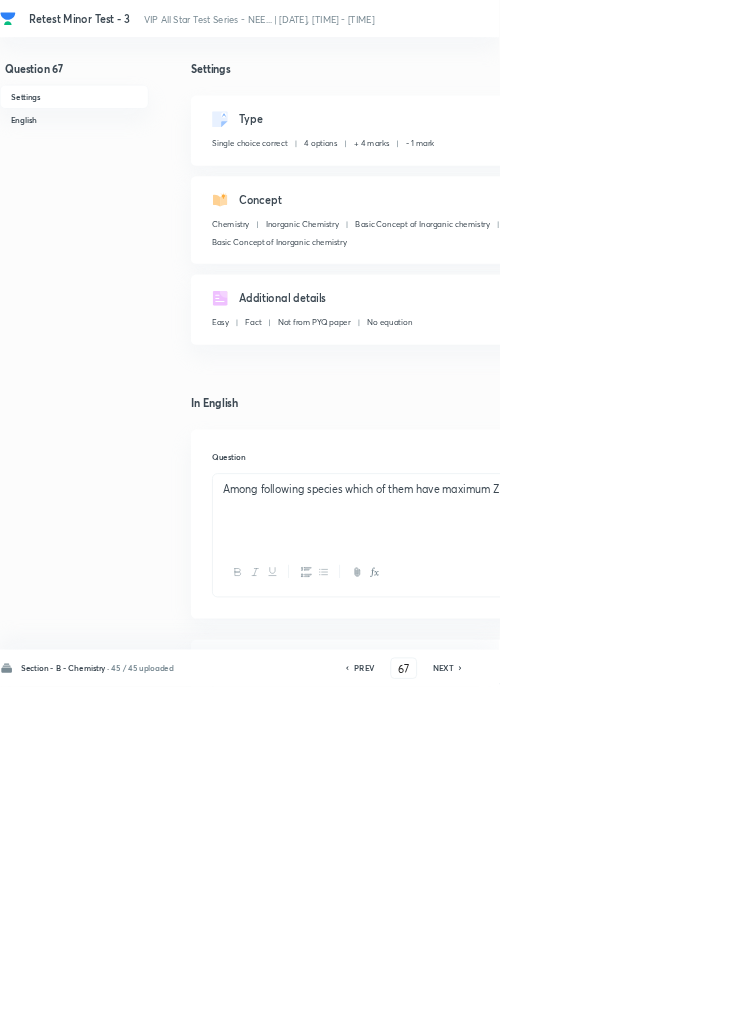 click on "NEXT" at bounding box center (668, 1008) 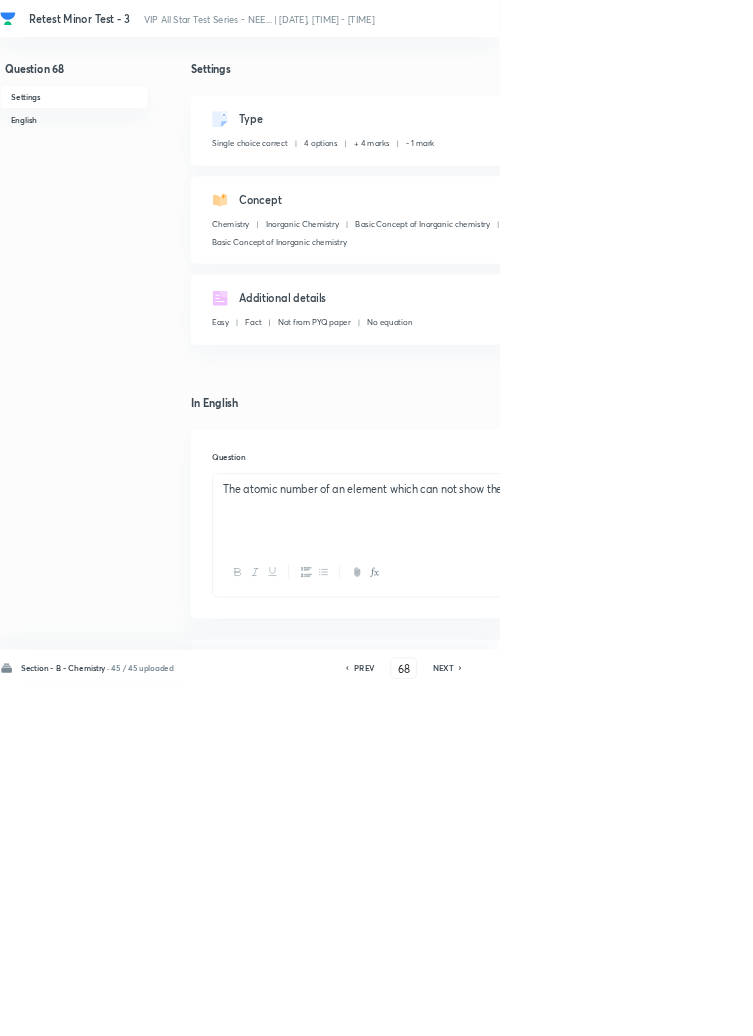 checkbox on "true" 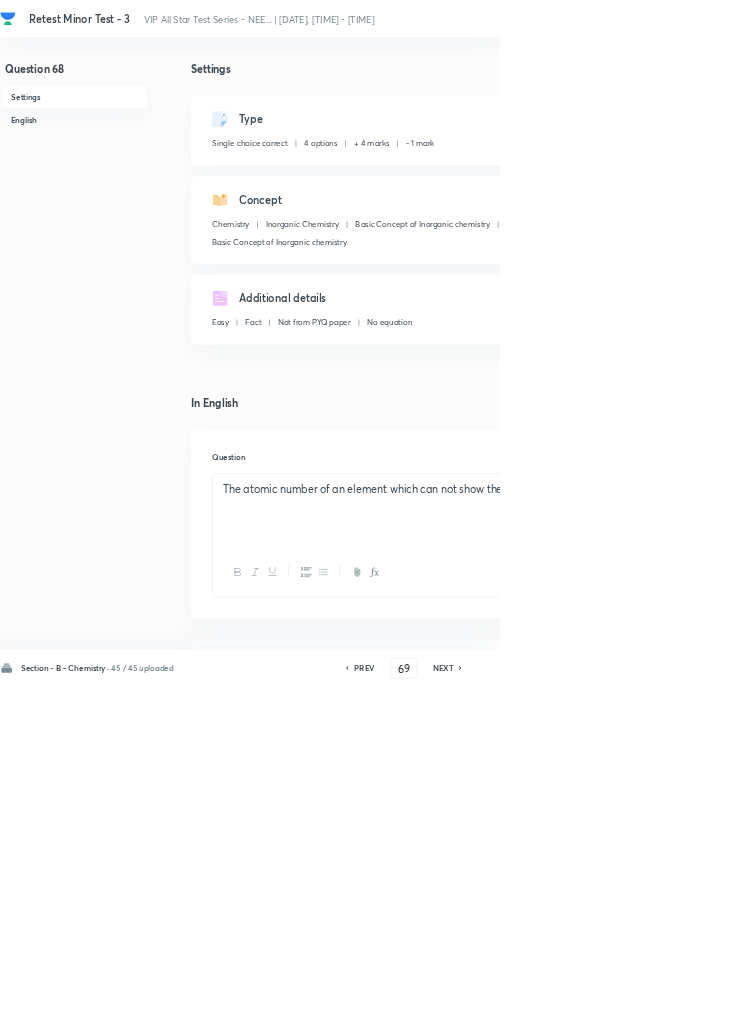 checkbox on "false" 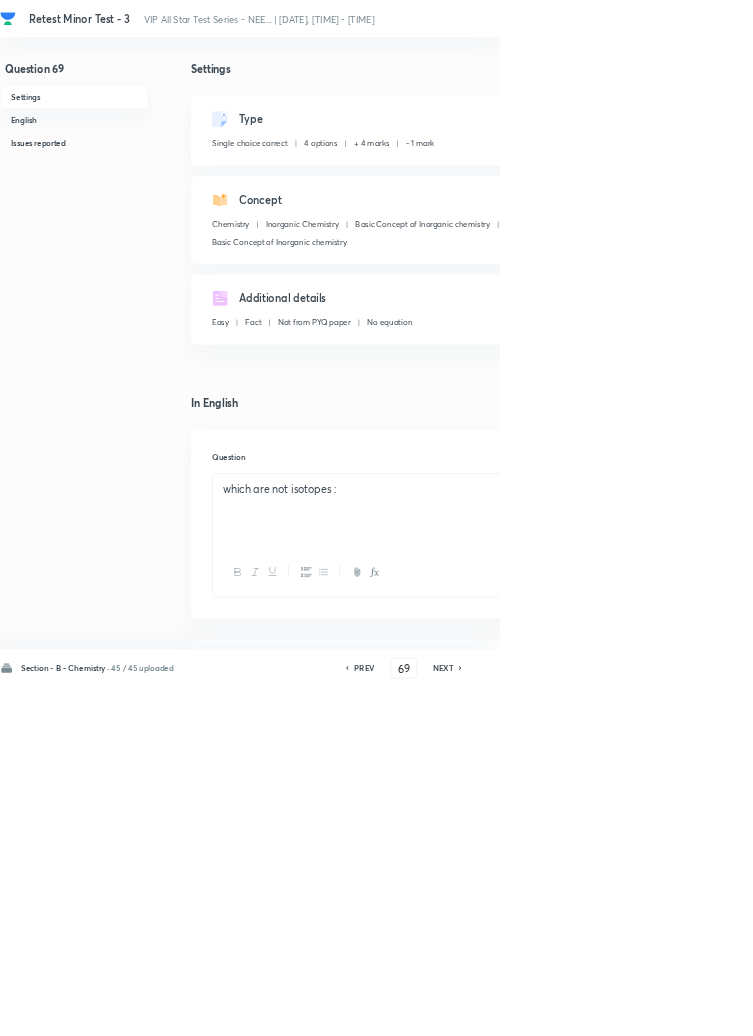 click on "NEXT" at bounding box center [668, 1008] 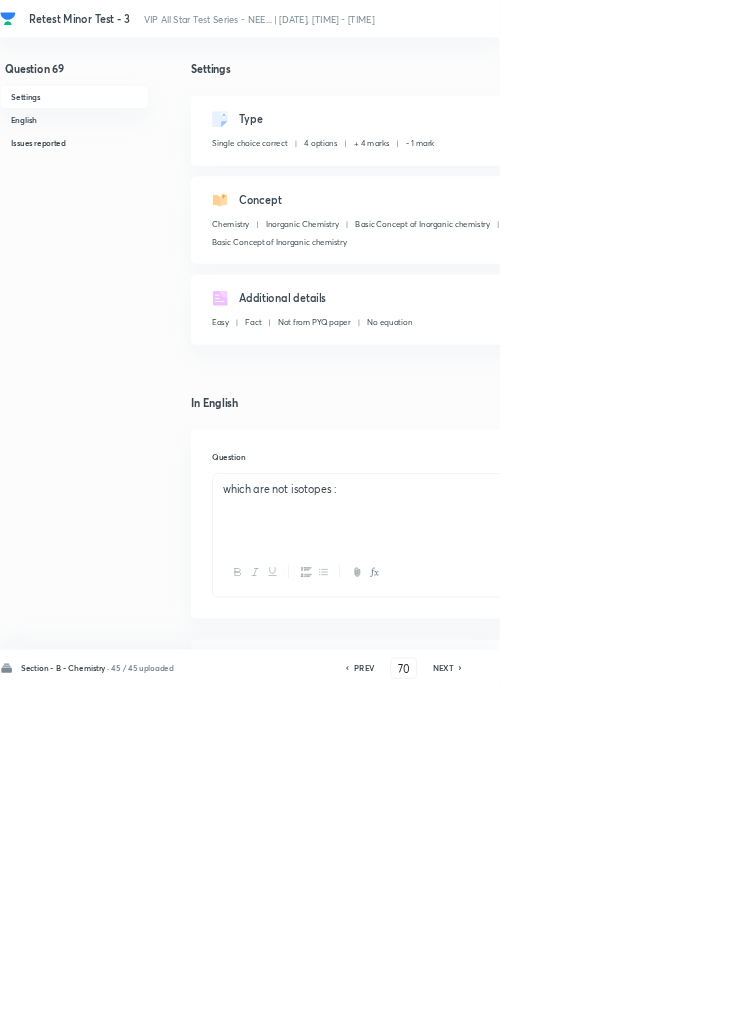 checkbox on "false" 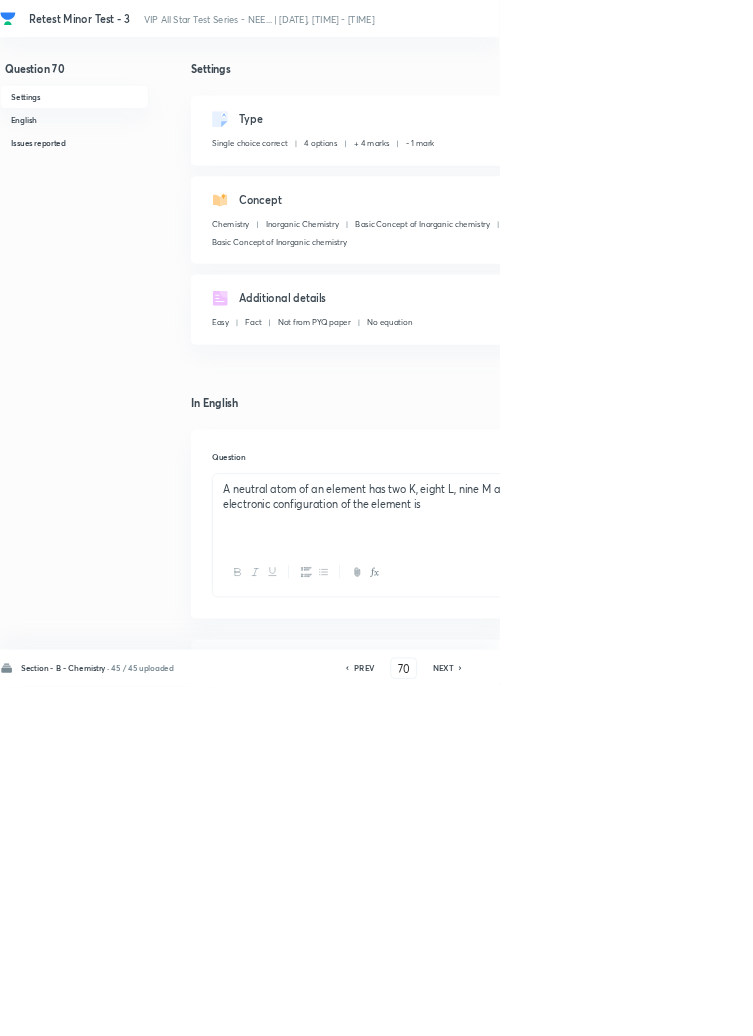 click on "NEXT" at bounding box center [668, 1008] 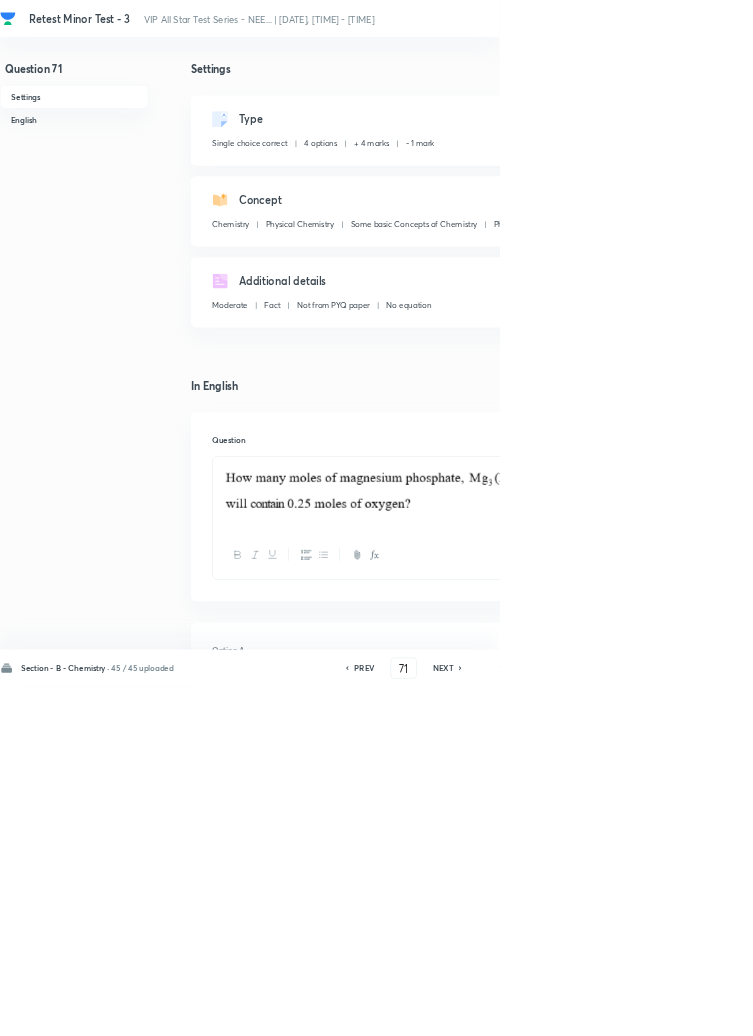 checkbox on "true" 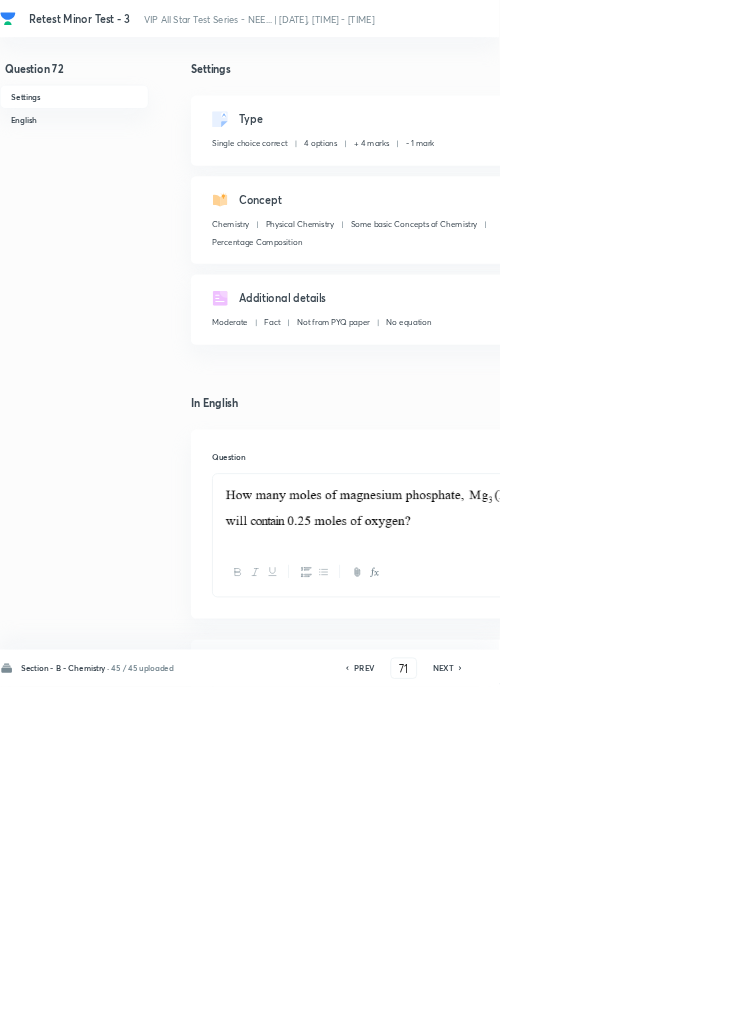 type on "72" 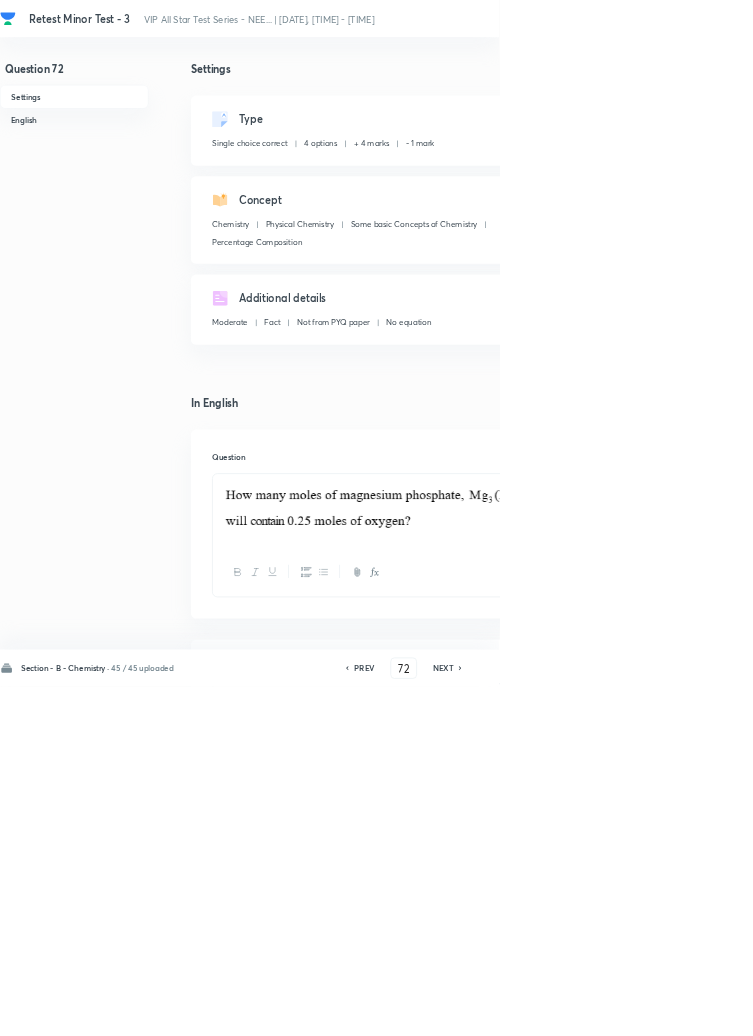 checkbox on "true" 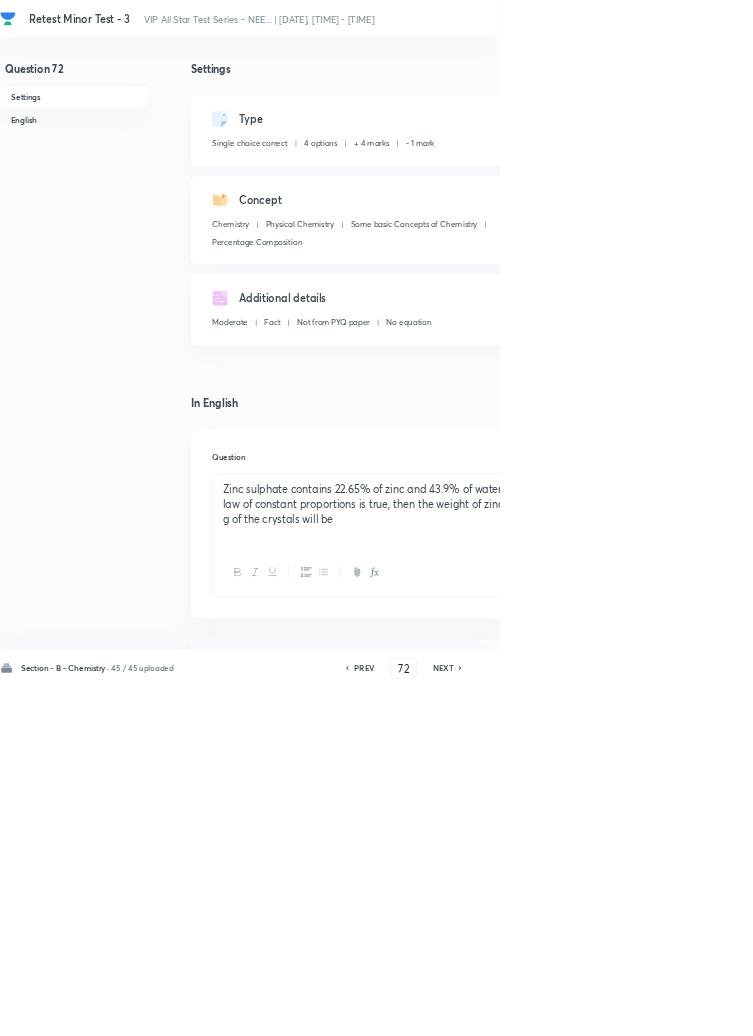 click on "NEXT" at bounding box center [668, 1008] 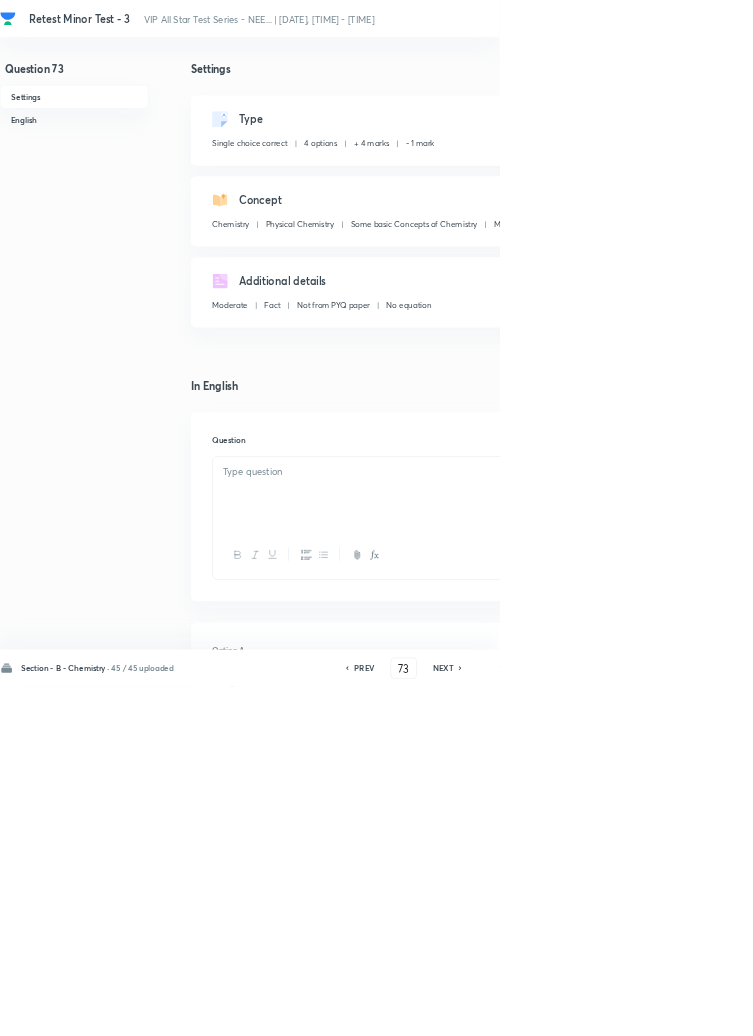 checkbox on "false" 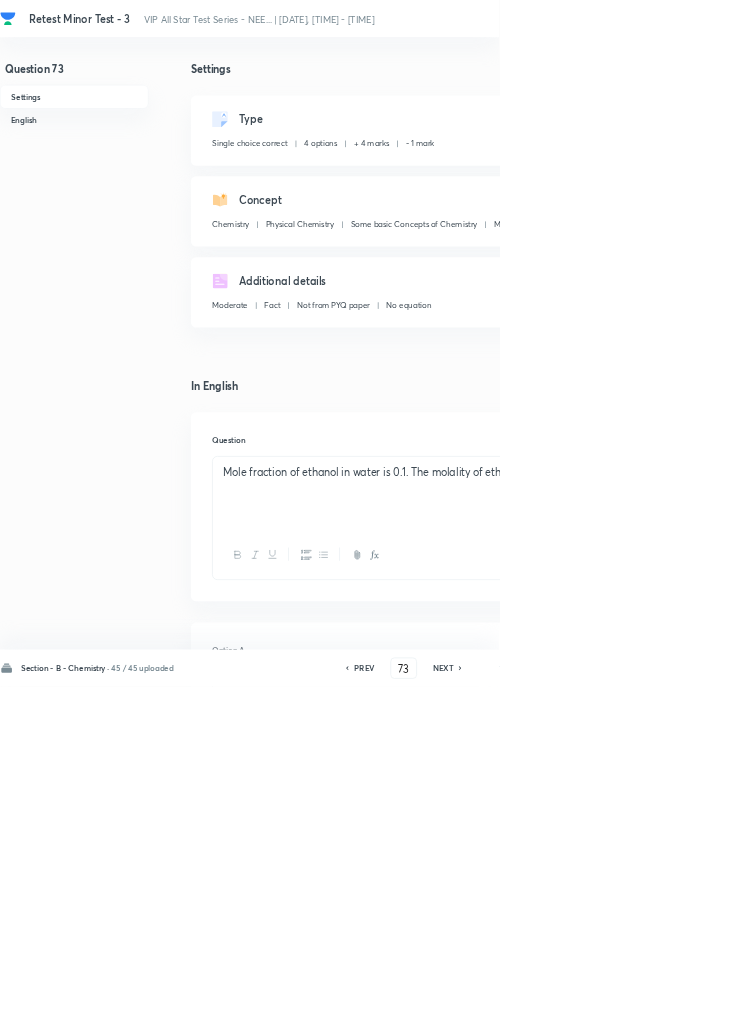 click on "NEXT" at bounding box center [668, 1008] 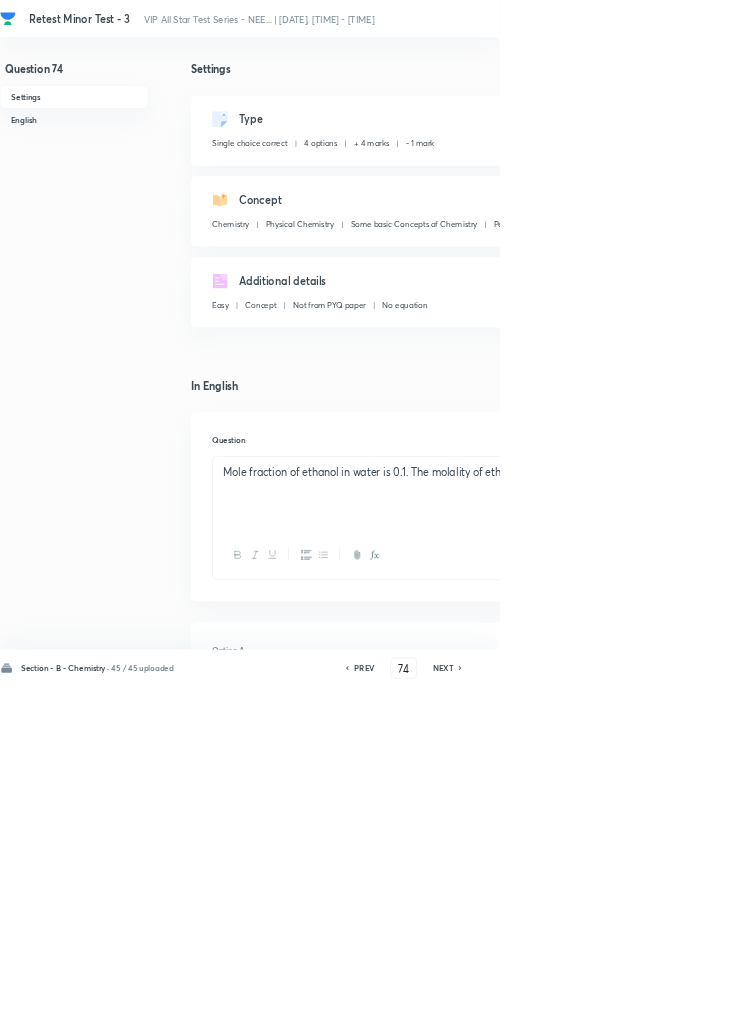 checkbox on "true" 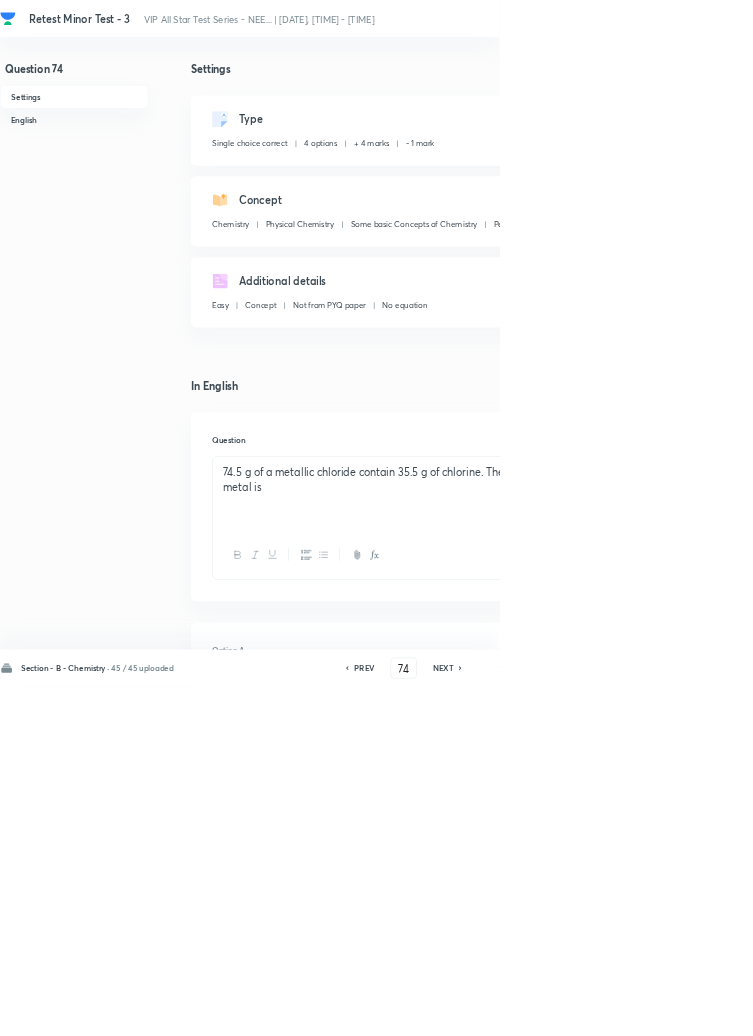 click on "NEXT" at bounding box center [668, 1008] 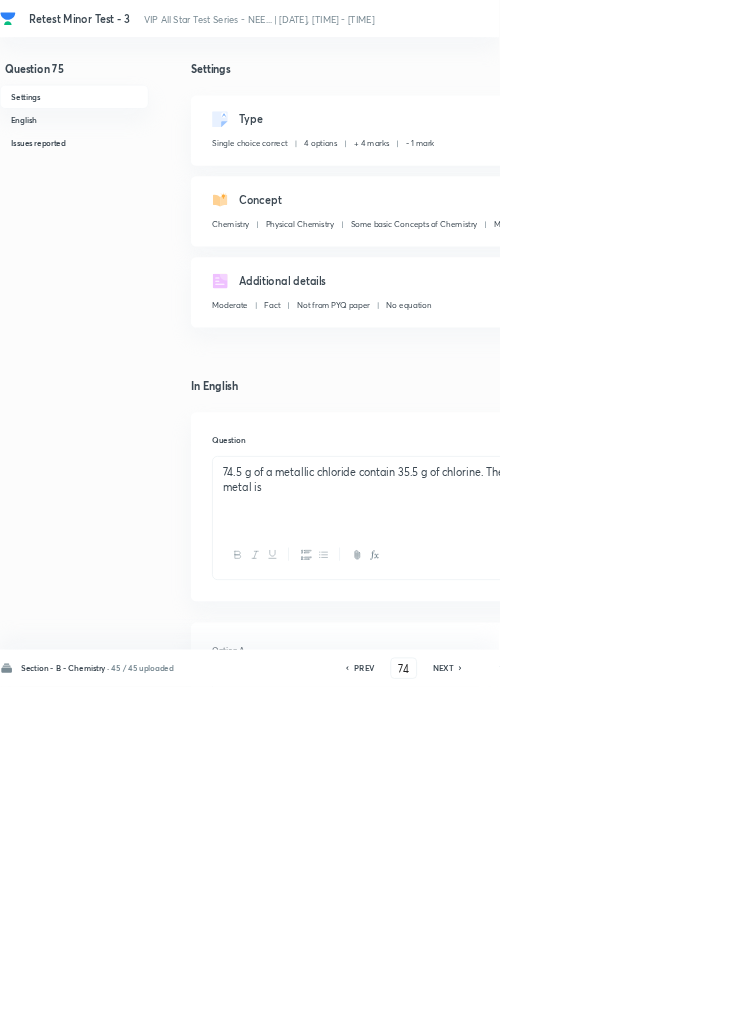 type on "75" 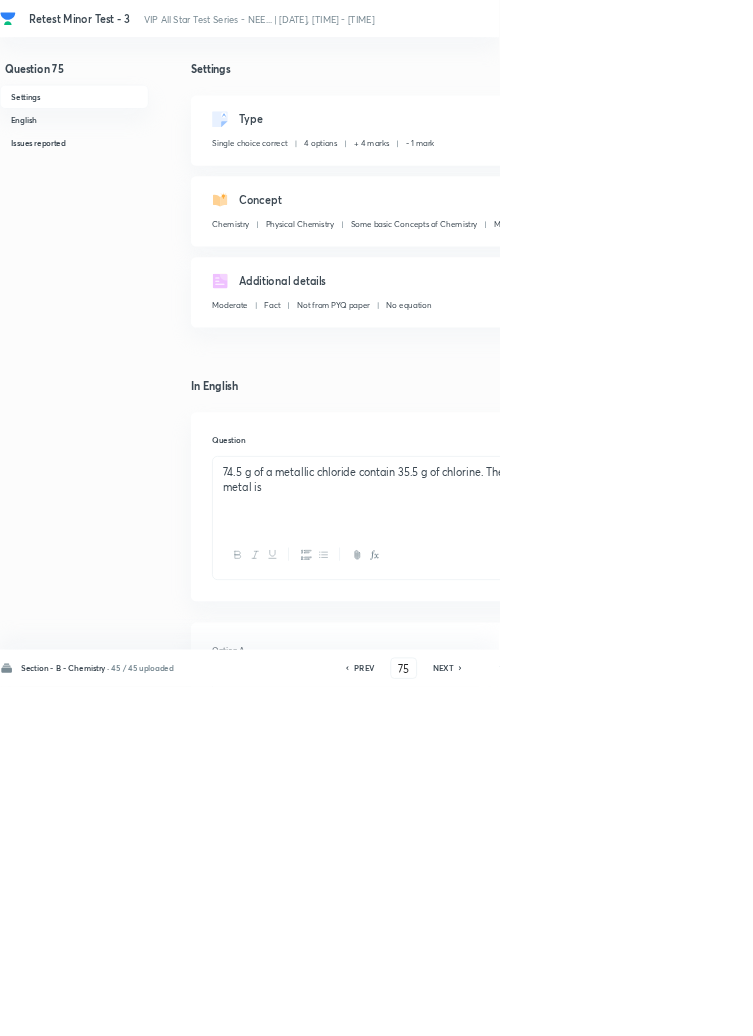 checkbox on "false" 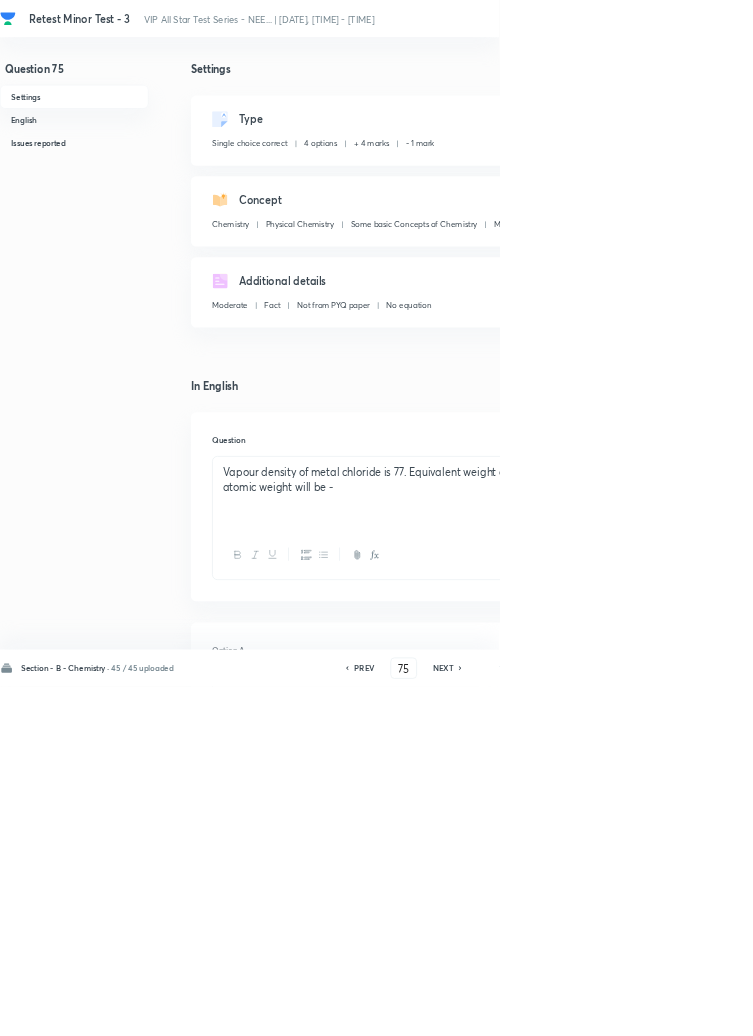 click 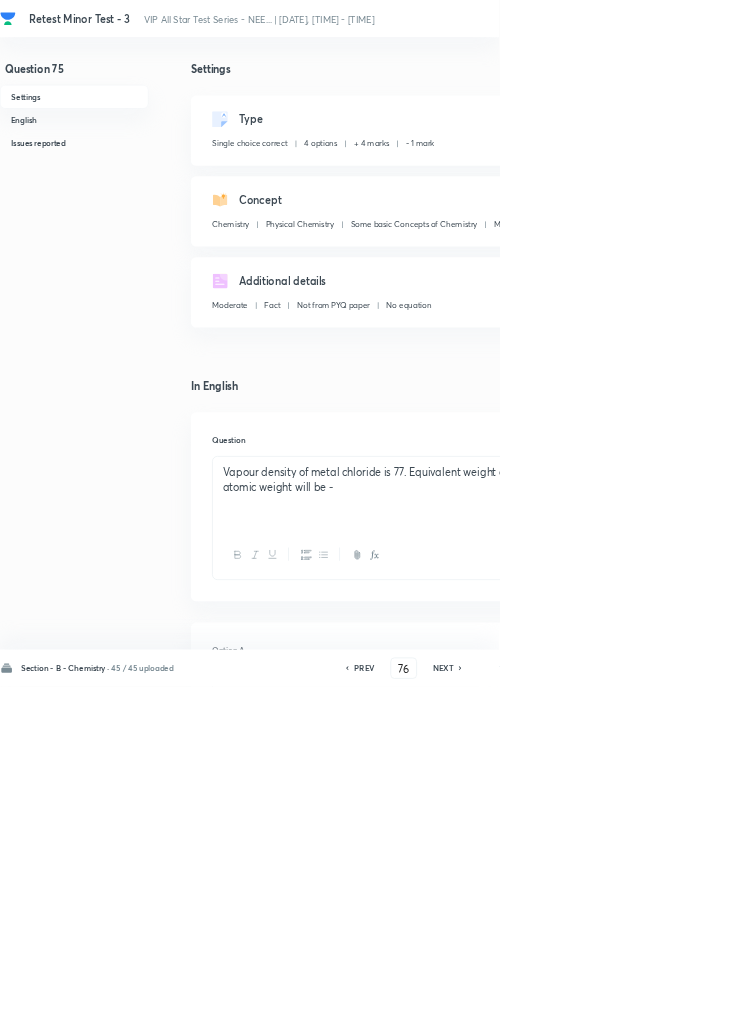 checkbox on "true" 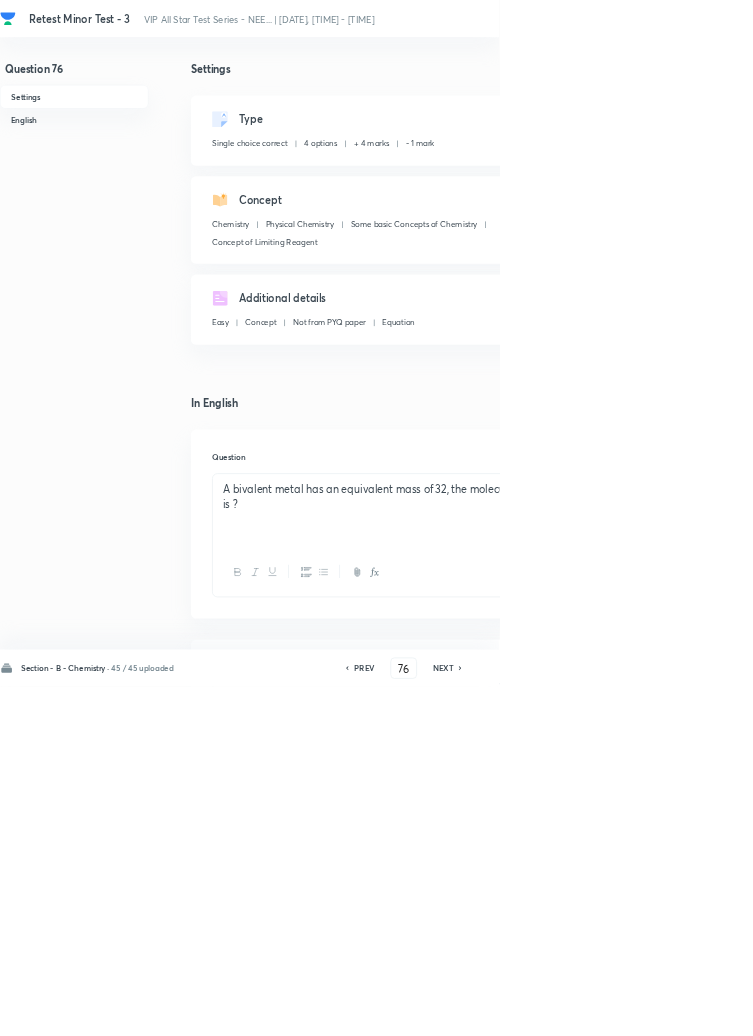 click on "NEXT" at bounding box center (668, 1008) 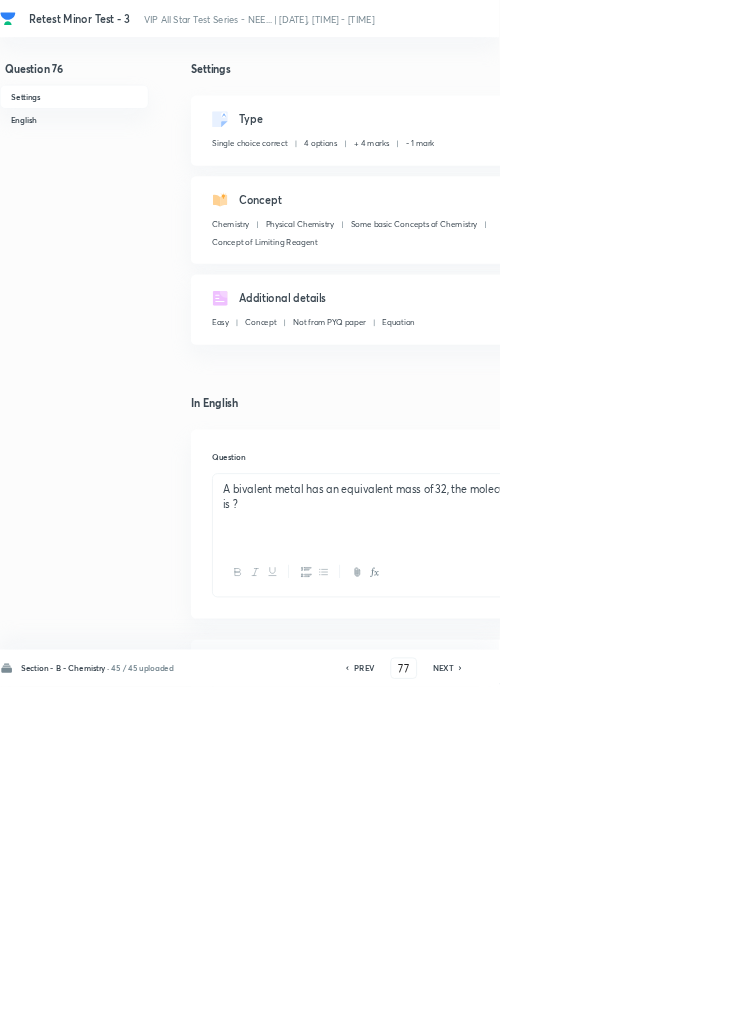 checkbox on "true" 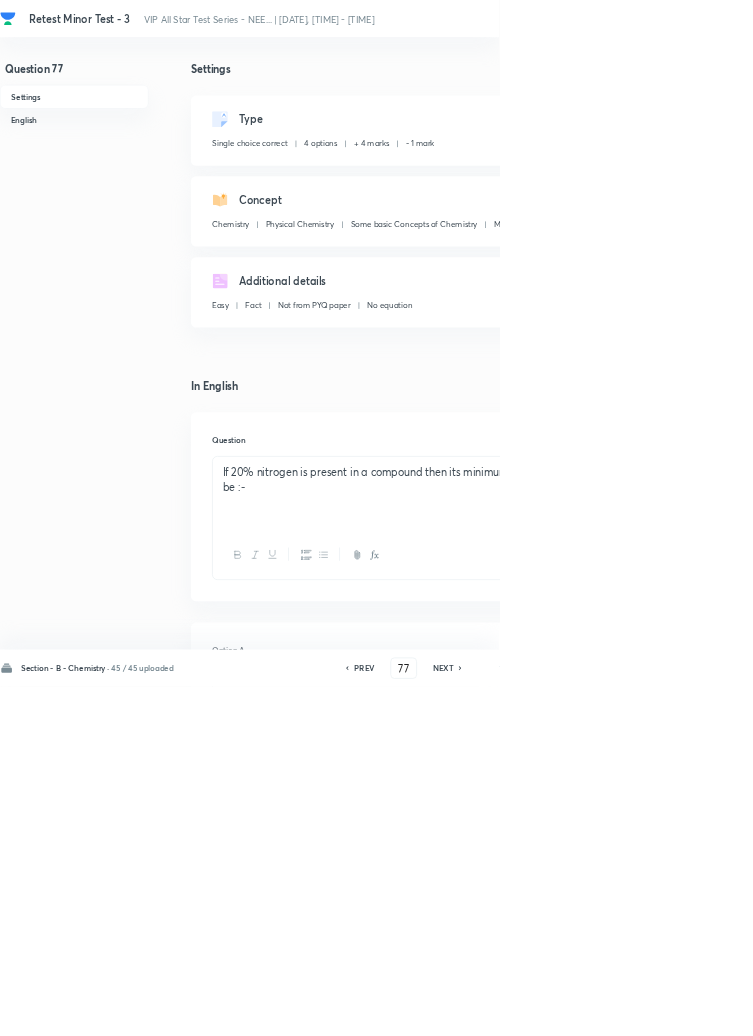 click 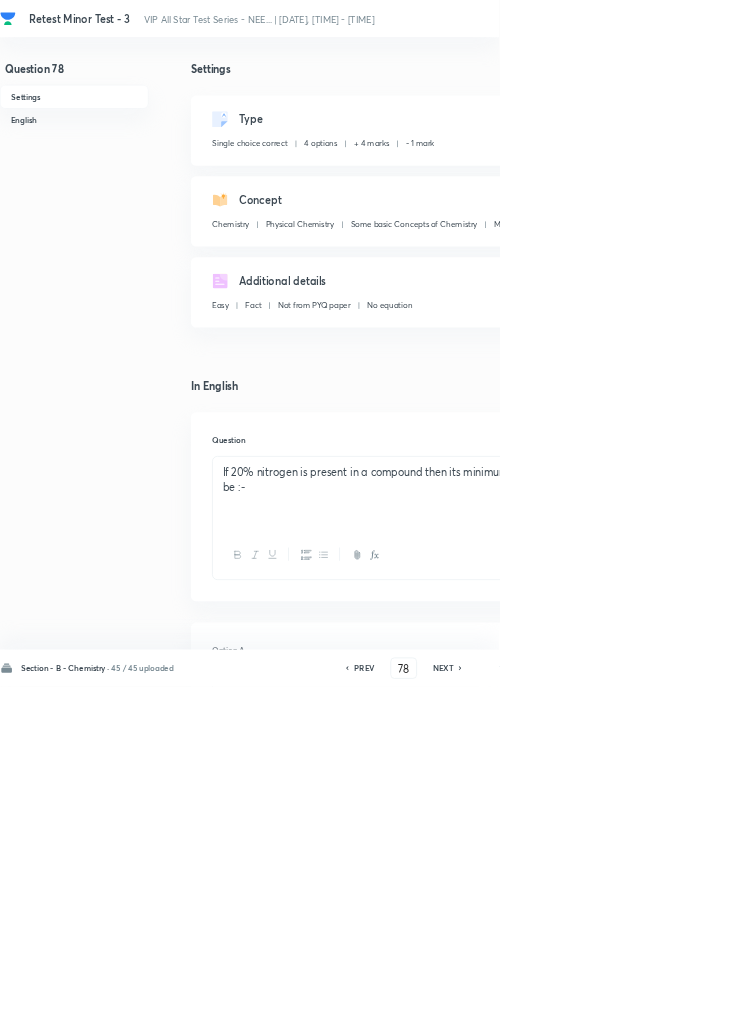 checkbox on "false" 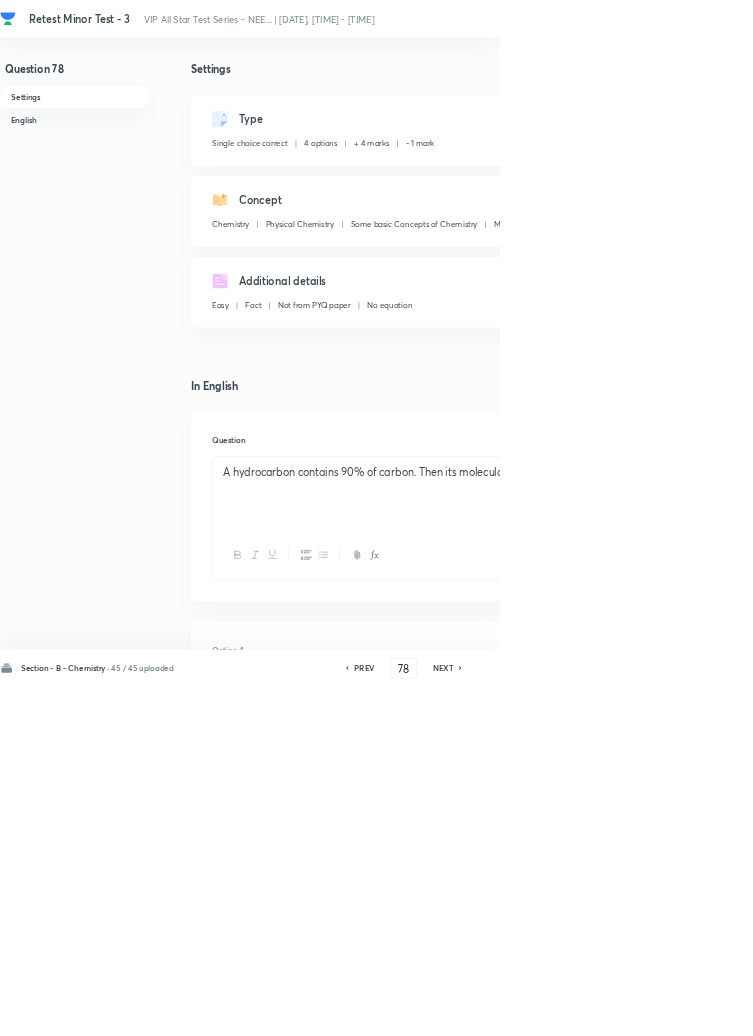 click 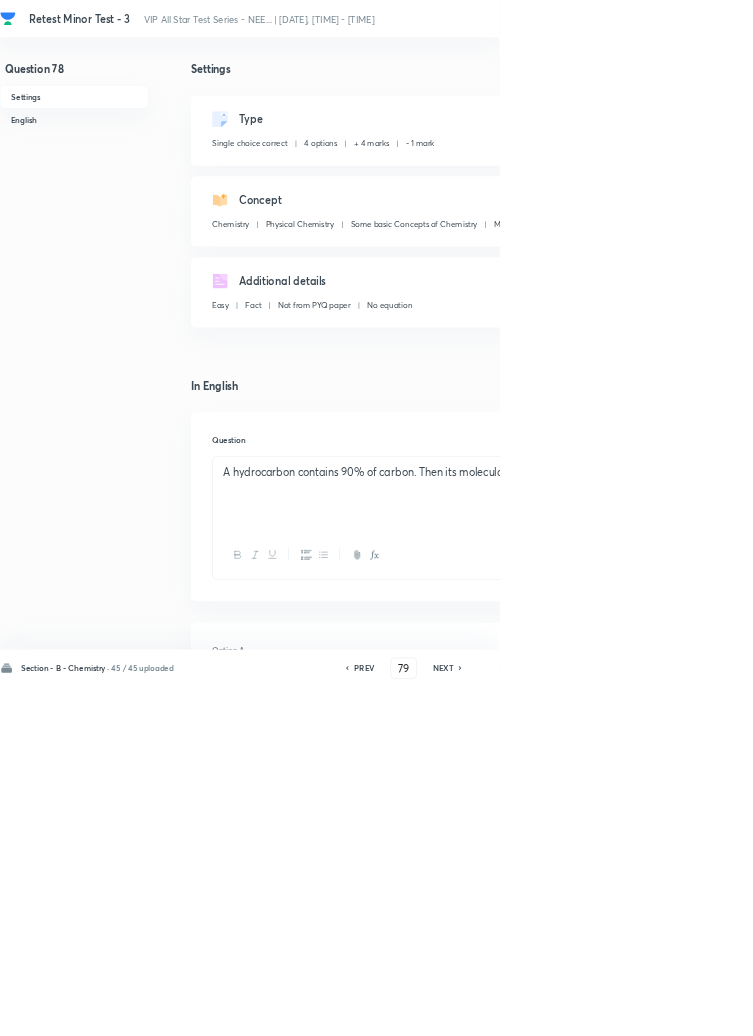 checkbox on "false" 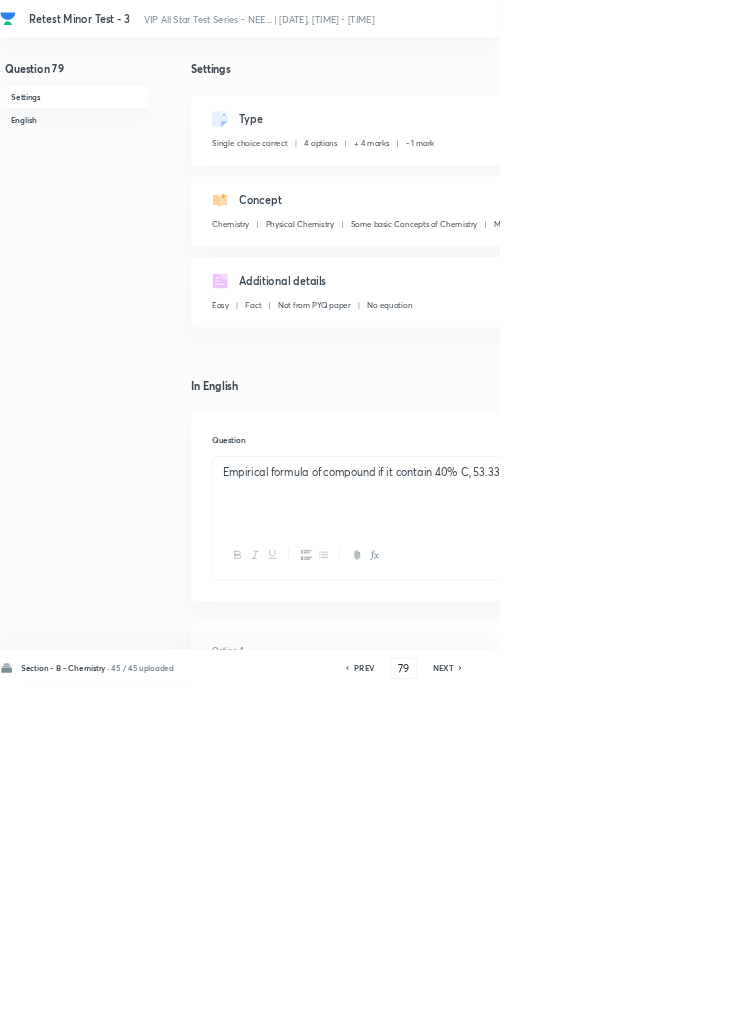 click on "NEXT" at bounding box center (668, 1008) 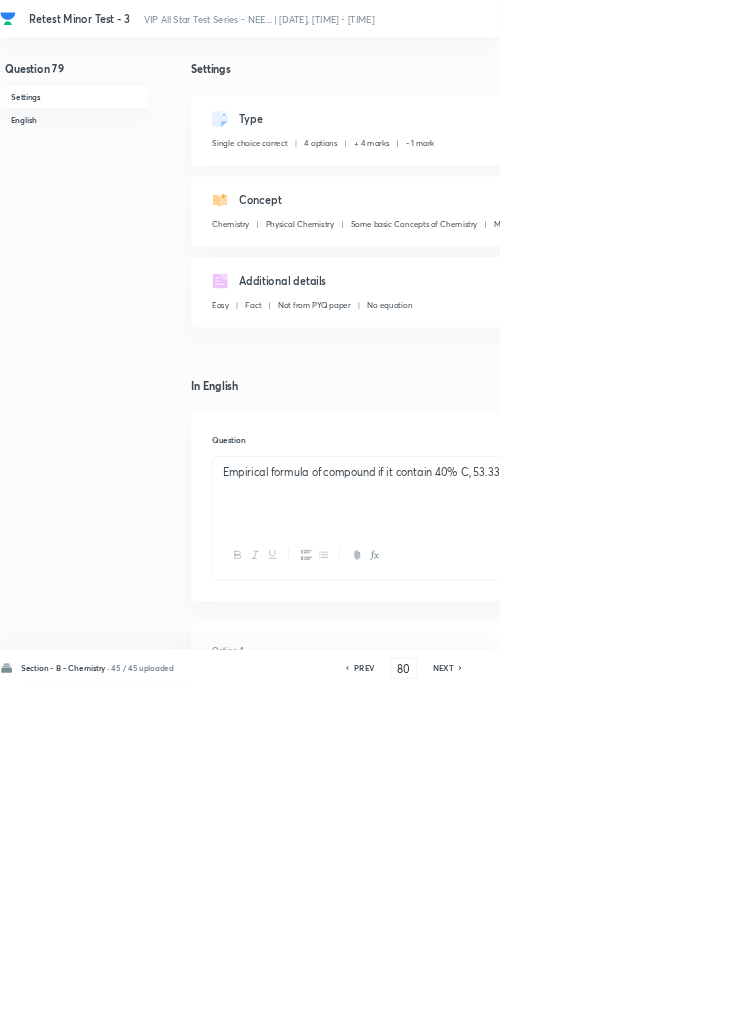 checkbox on "true" 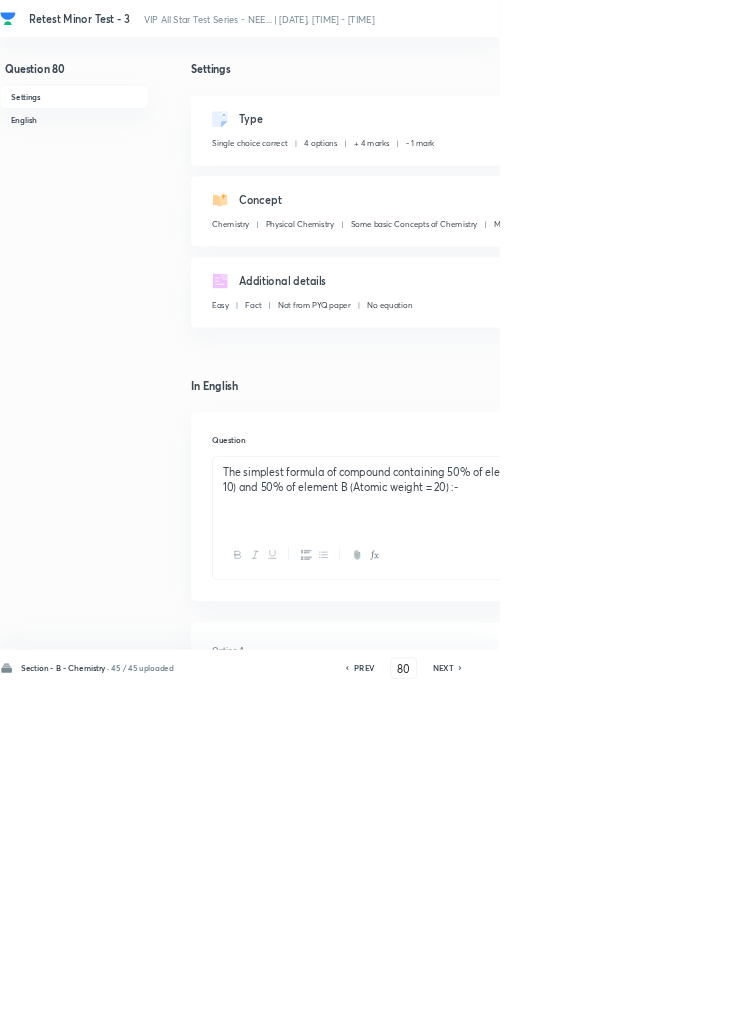 click on "NEXT" at bounding box center (668, 1008) 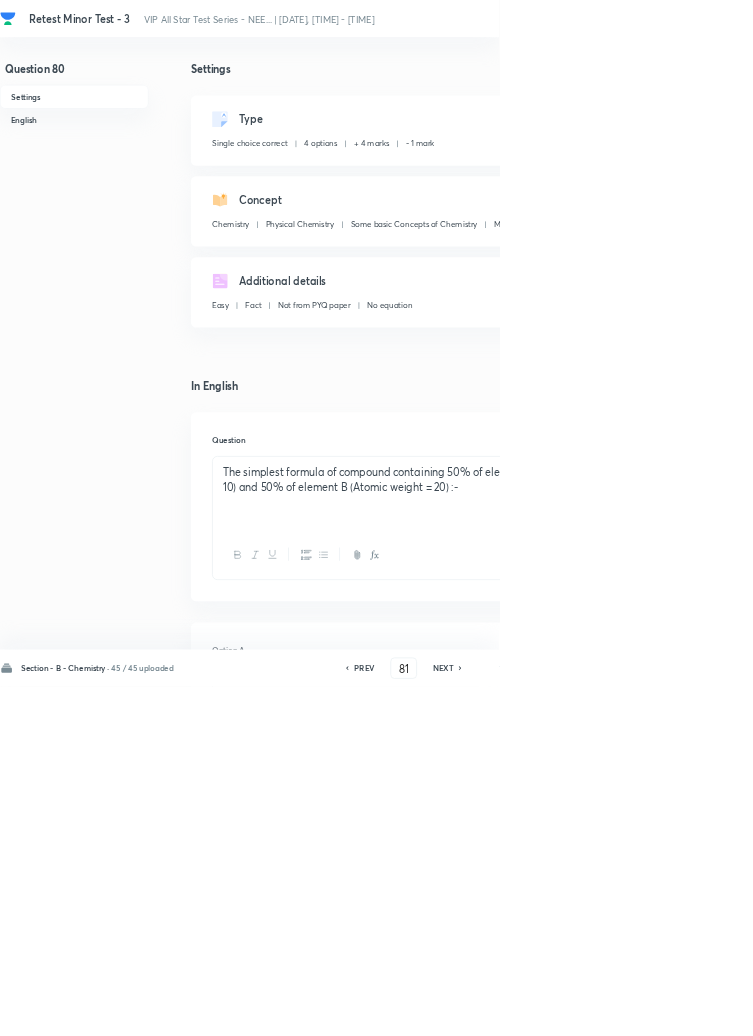 checkbox on "false" 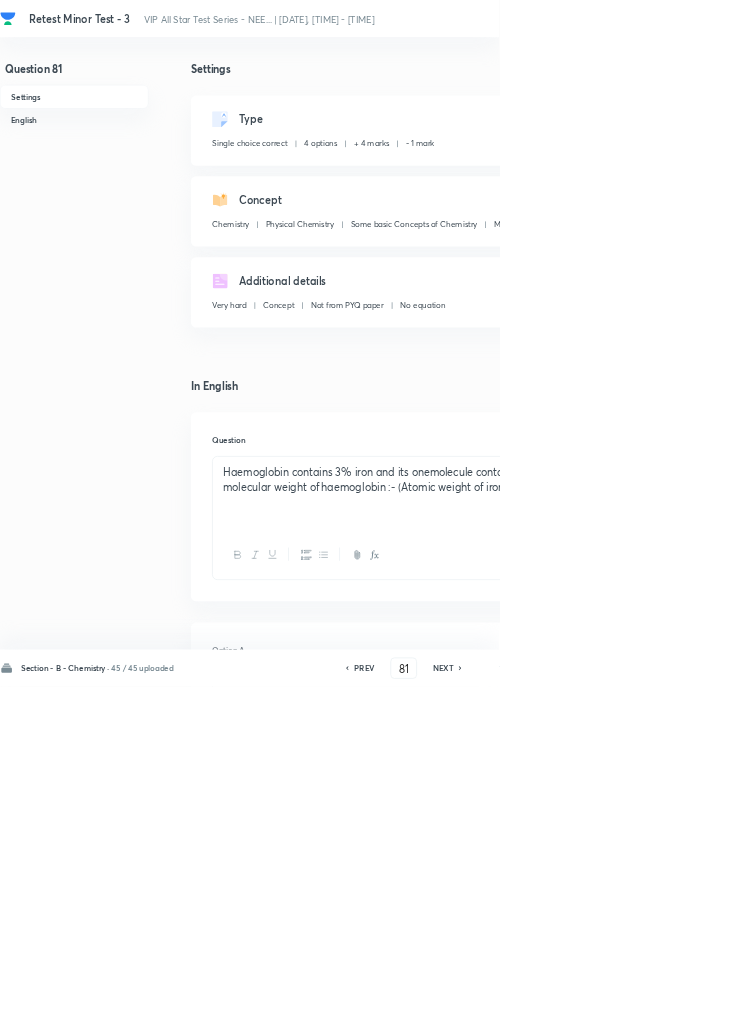 checkbox on "true" 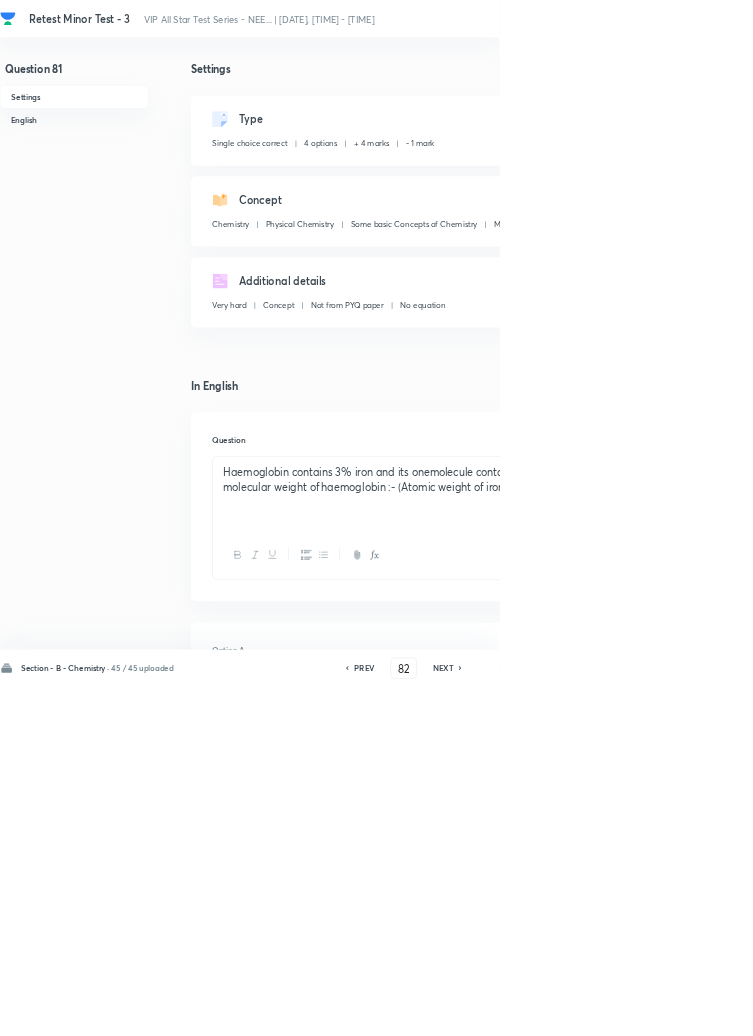 checkbox on "false" 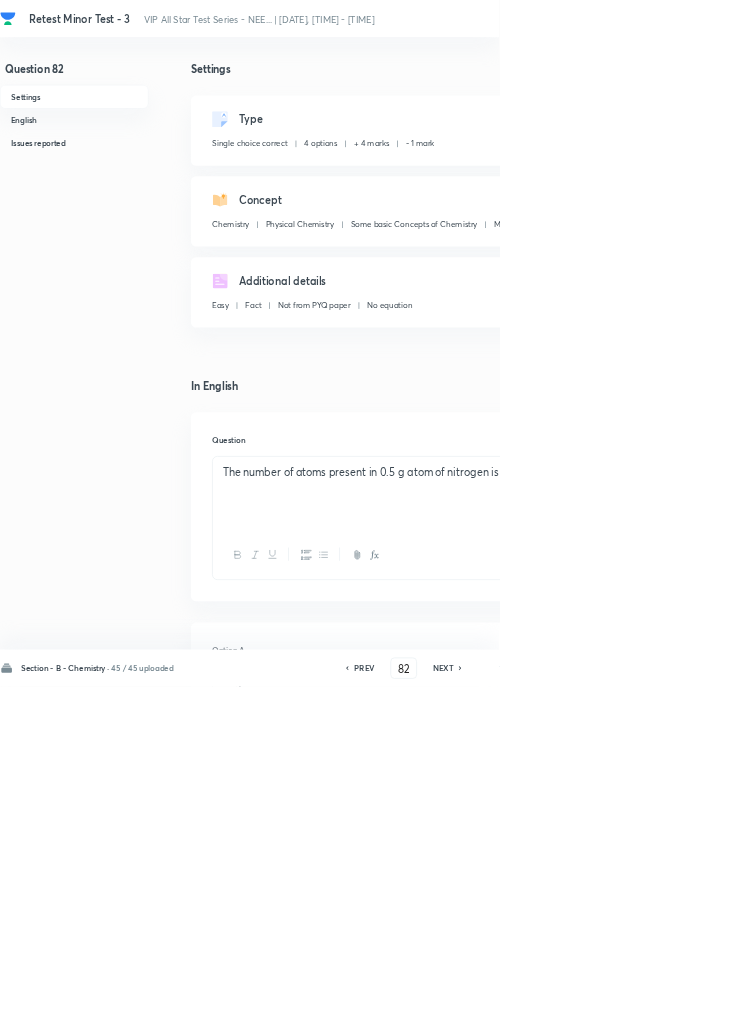 click on "NEXT" at bounding box center (668, 1008) 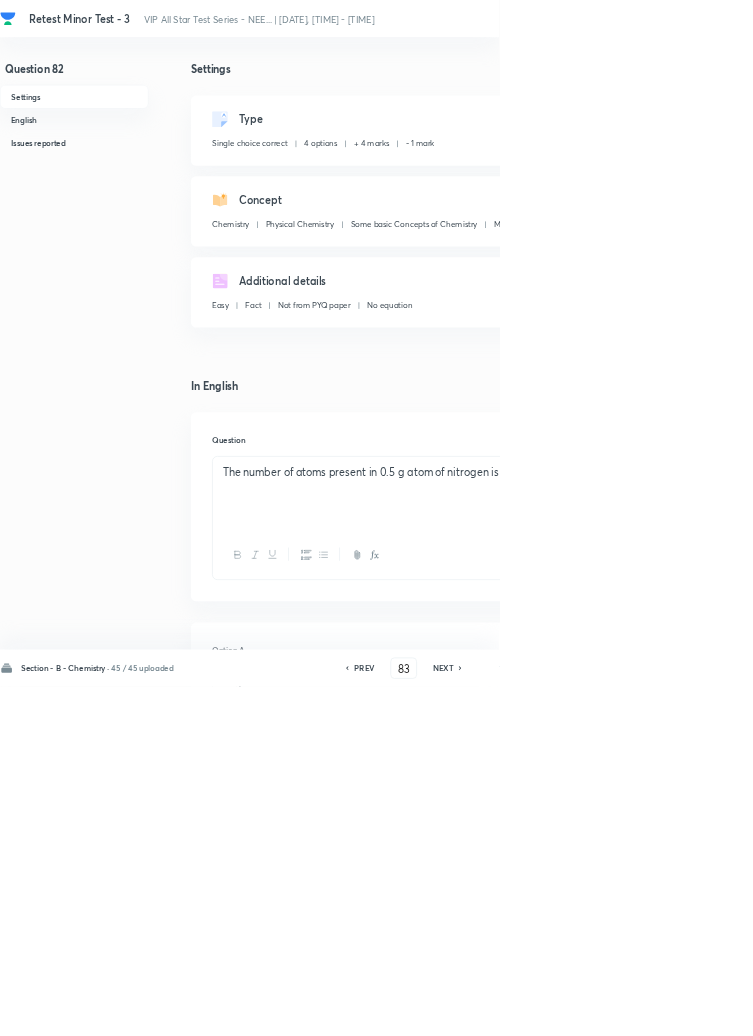 checkbox on "true" 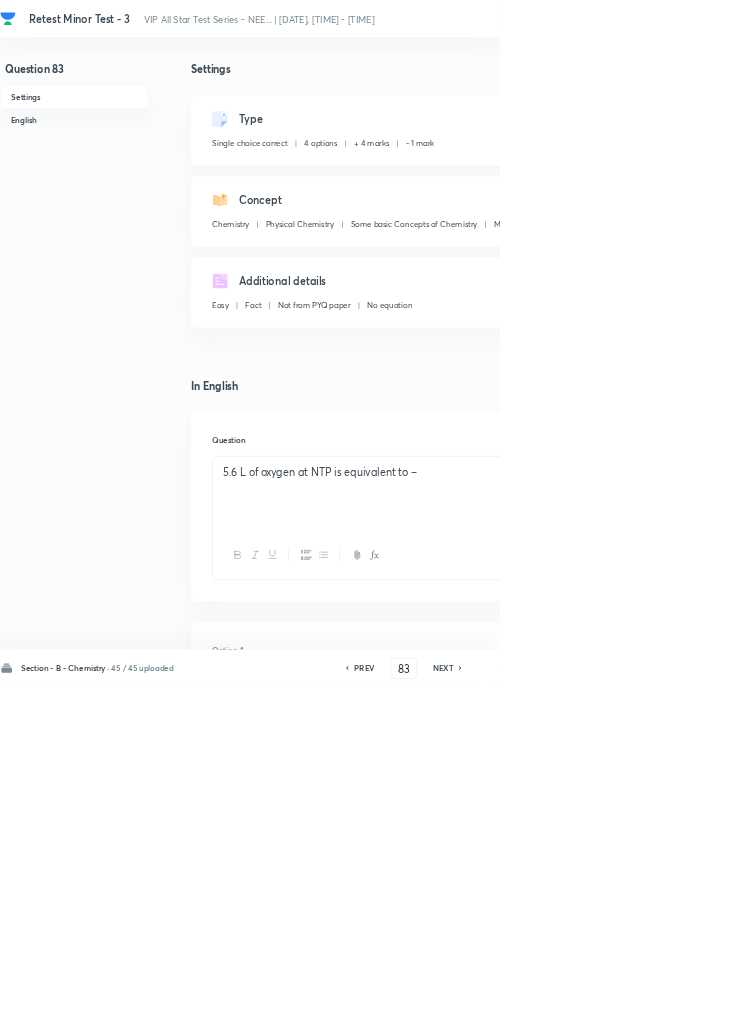 click on "NEXT" at bounding box center [668, 1008] 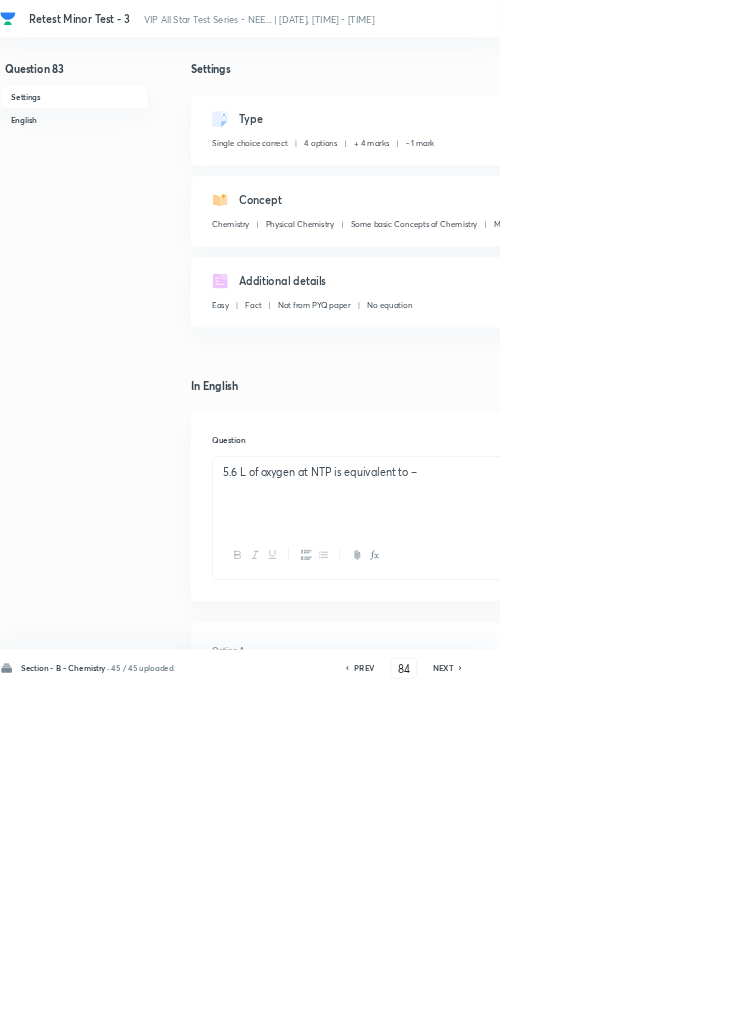 checkbox on "false" 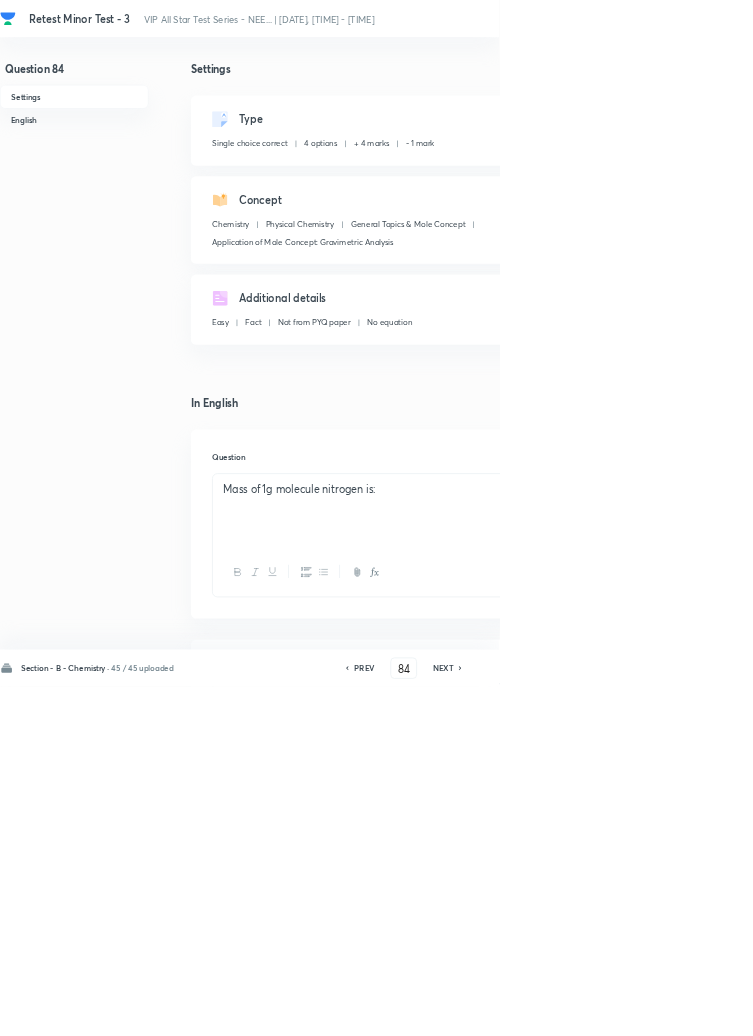 click 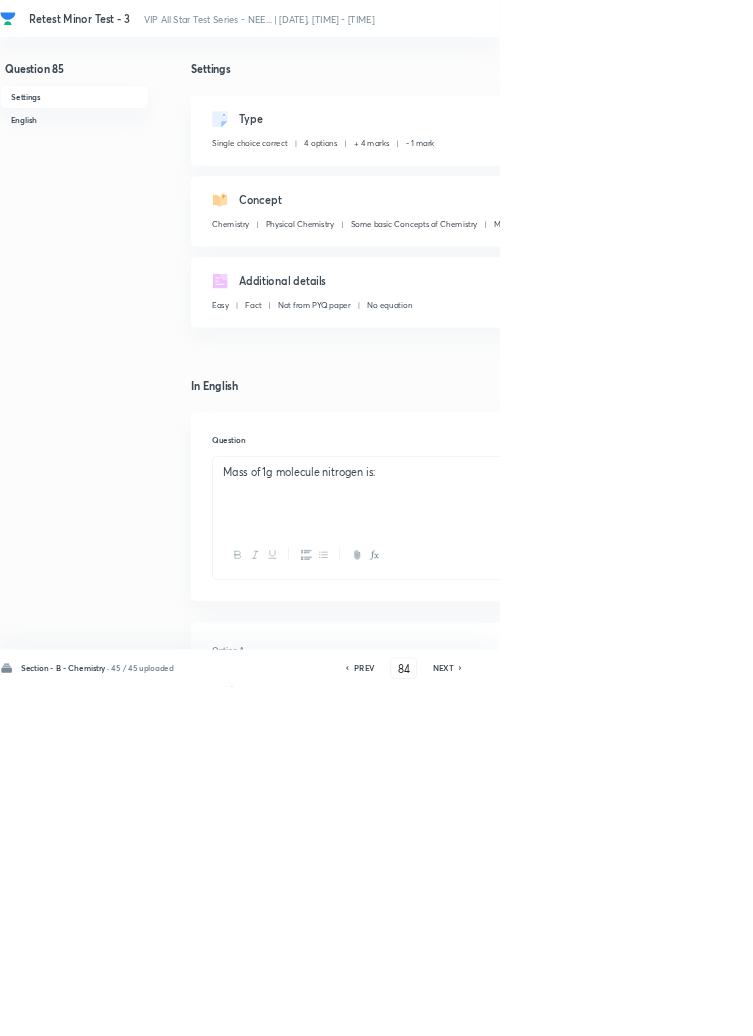type on "85" 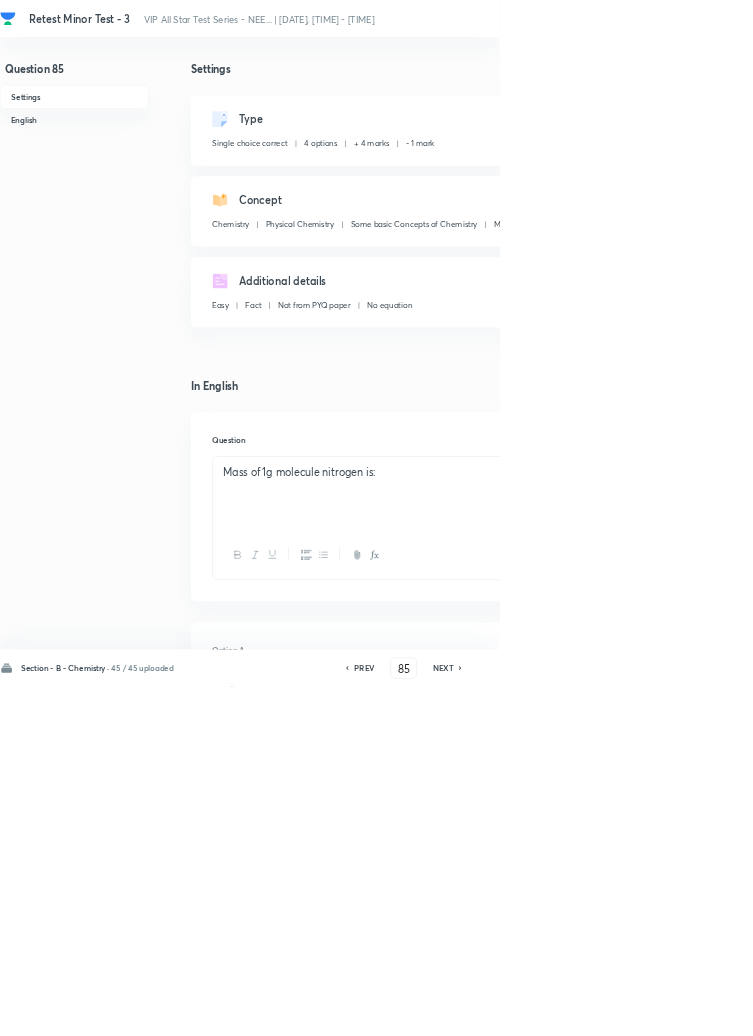 checkbox on "false" 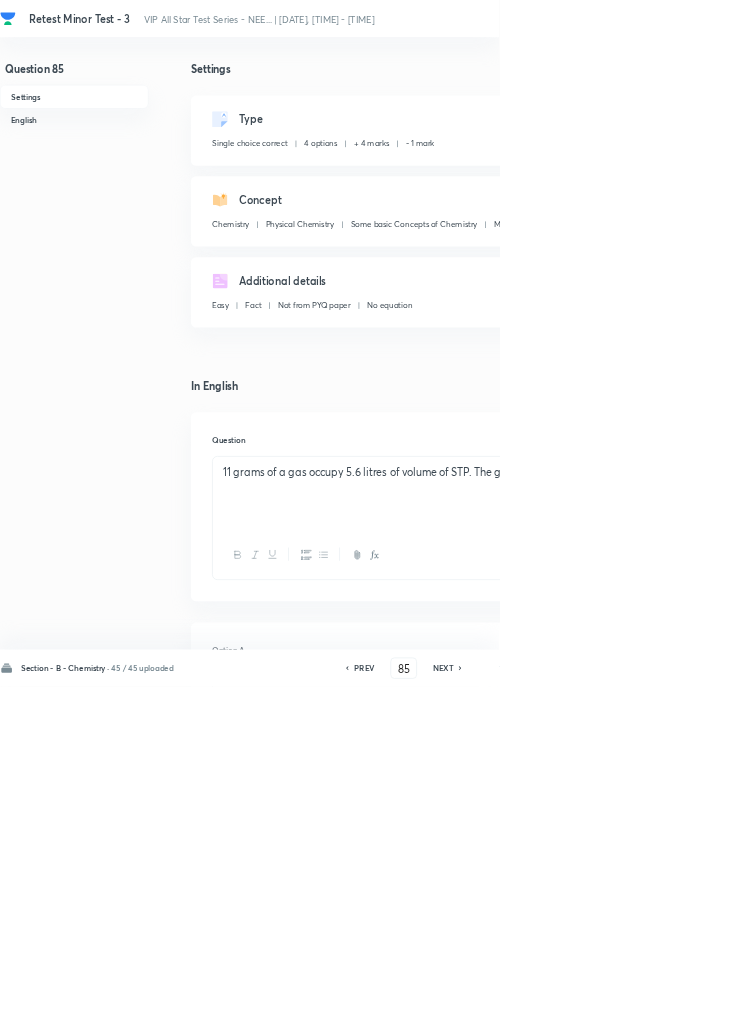 click 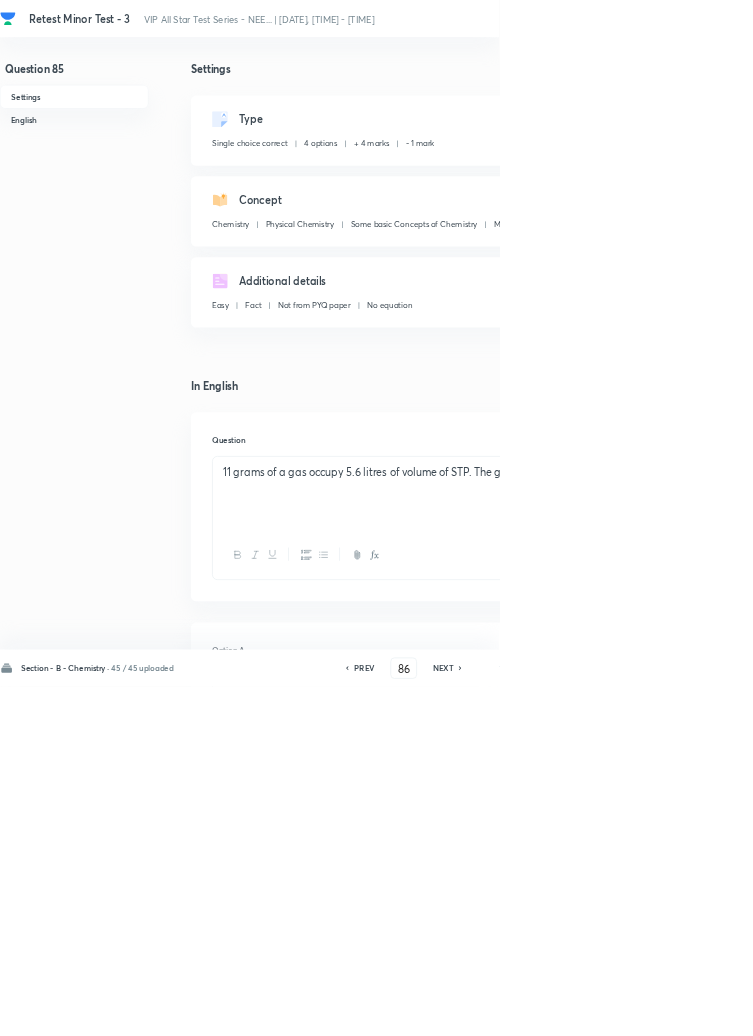 checkbox on "false" 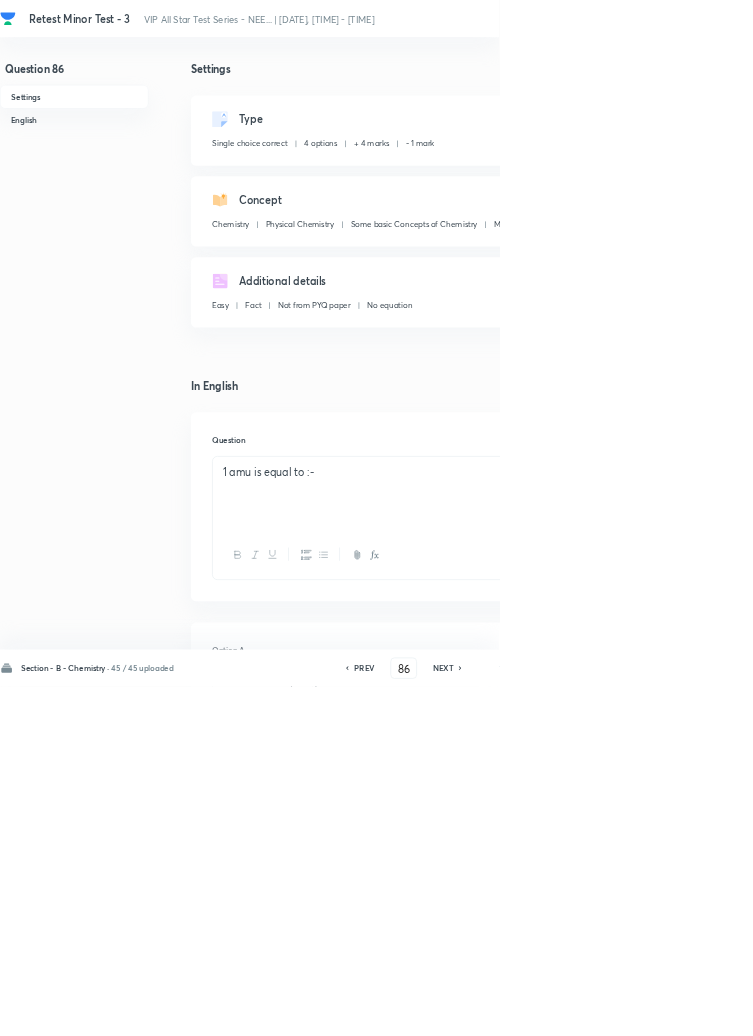 click 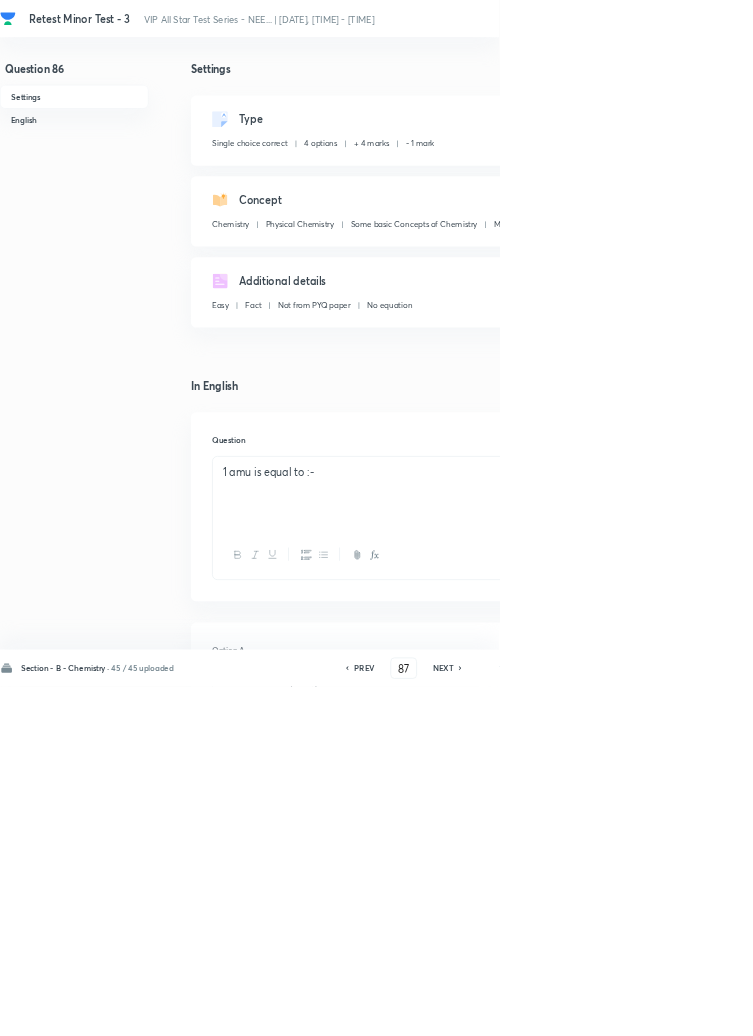 checkbox on "true" 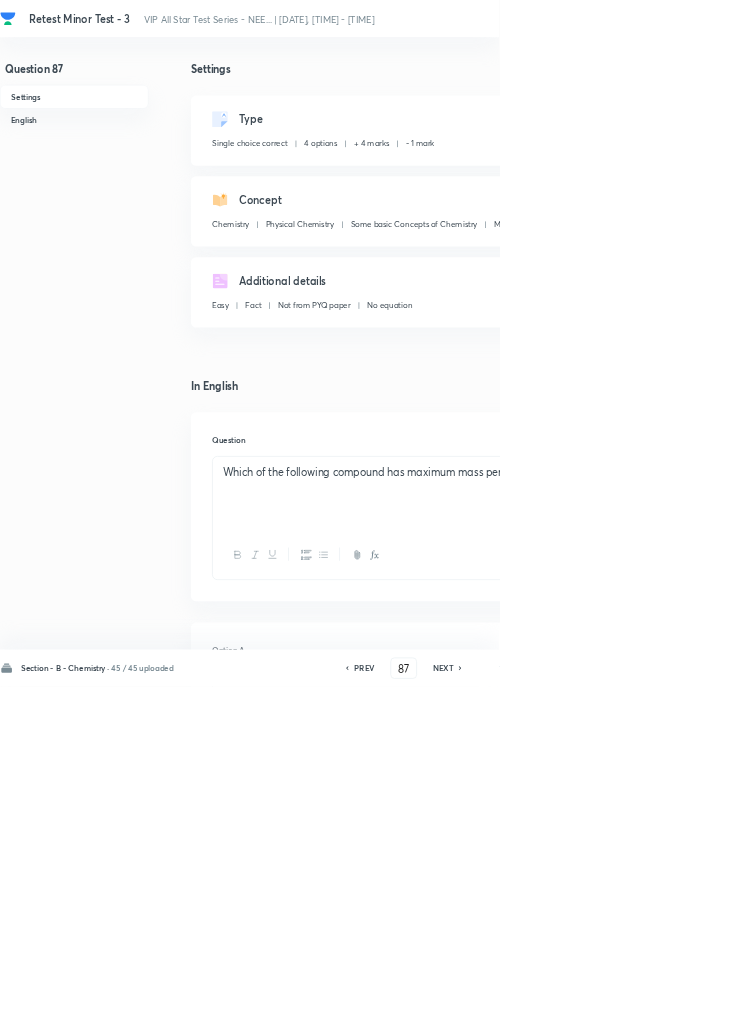 click 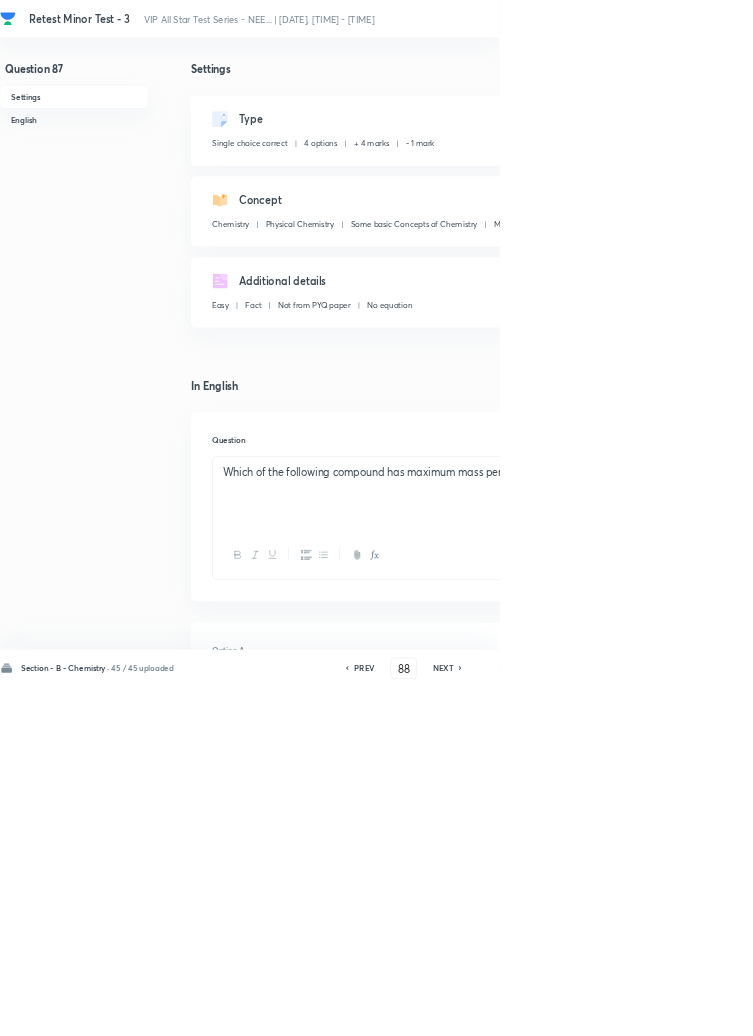 checkbox on "false" 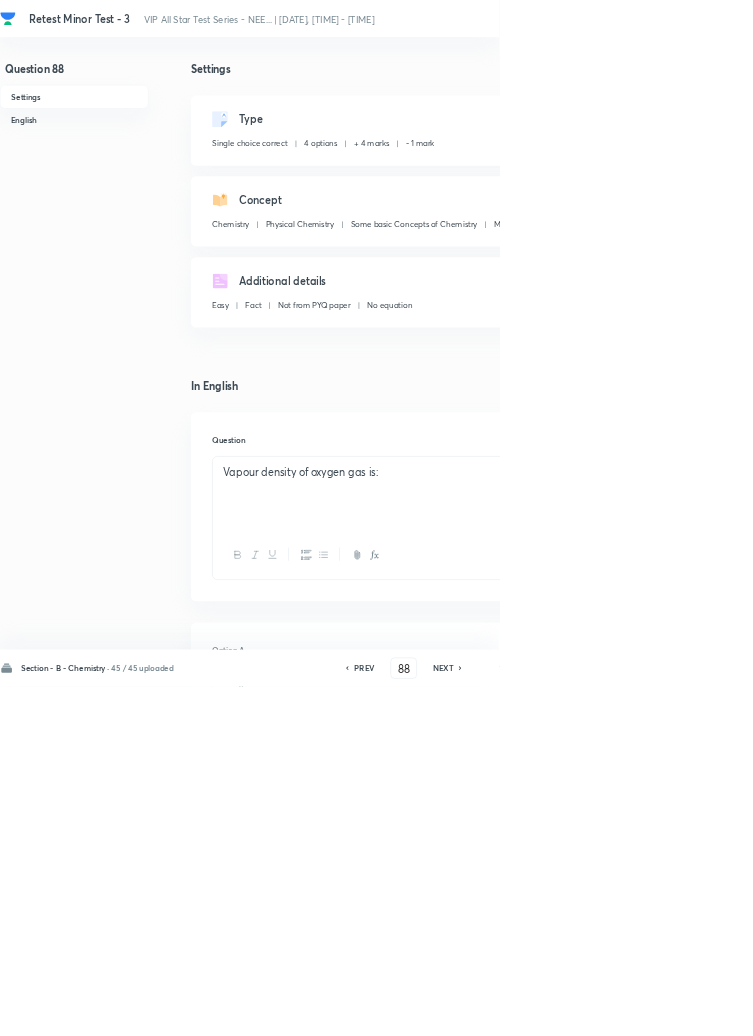click 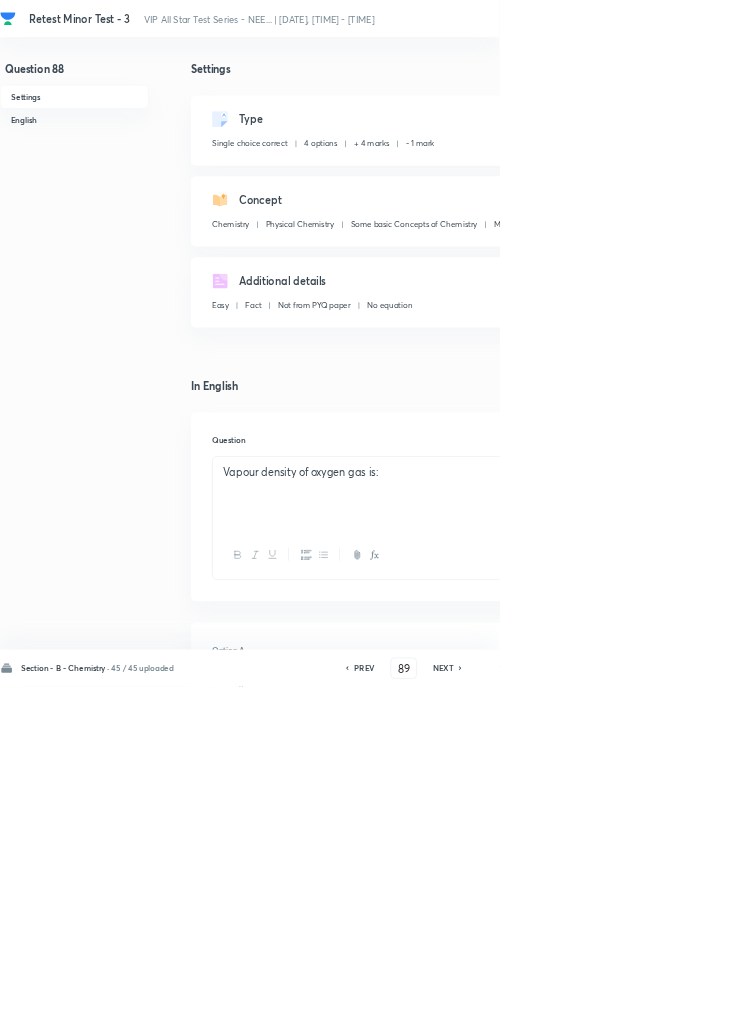 checkbox on "false" 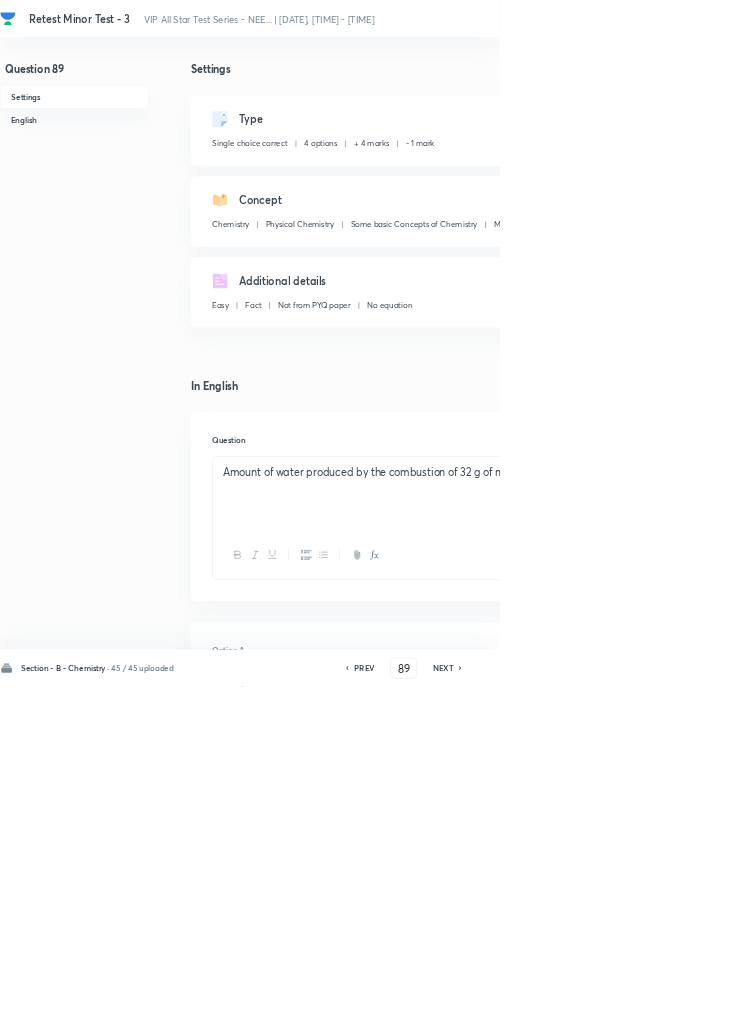 click 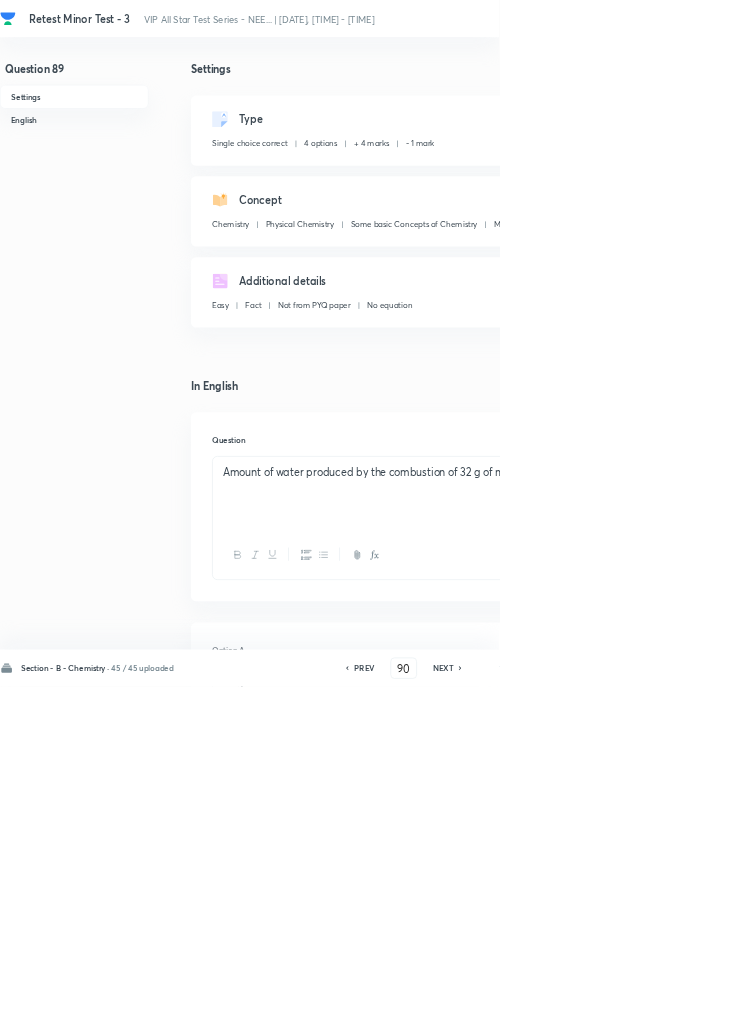 checkbox on "true" 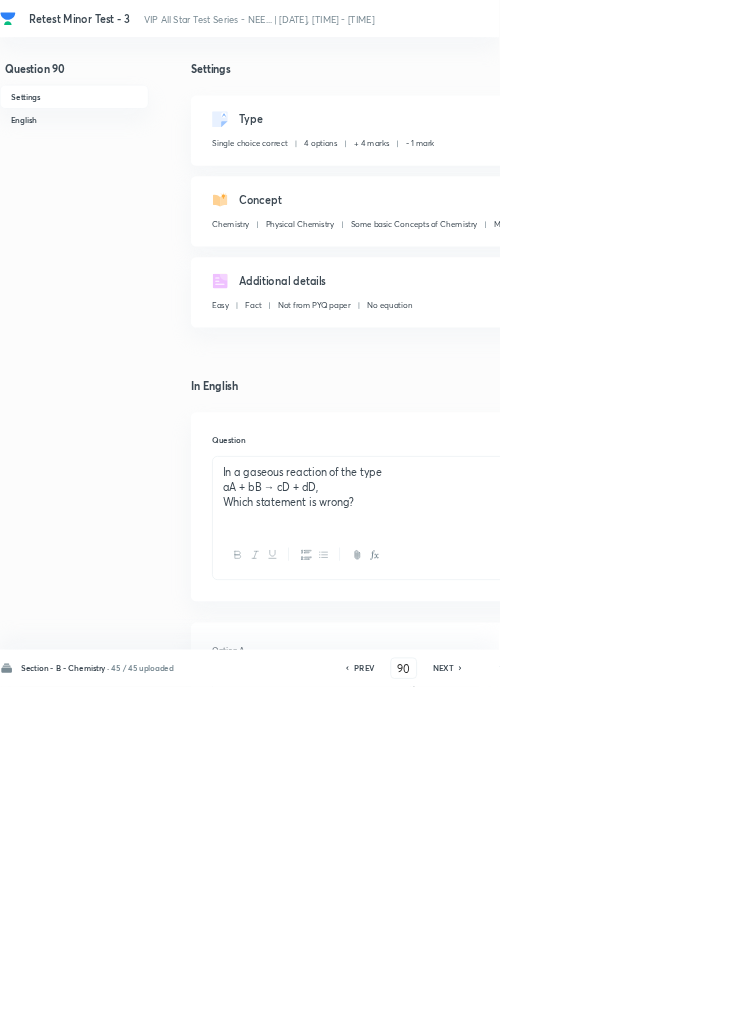 click 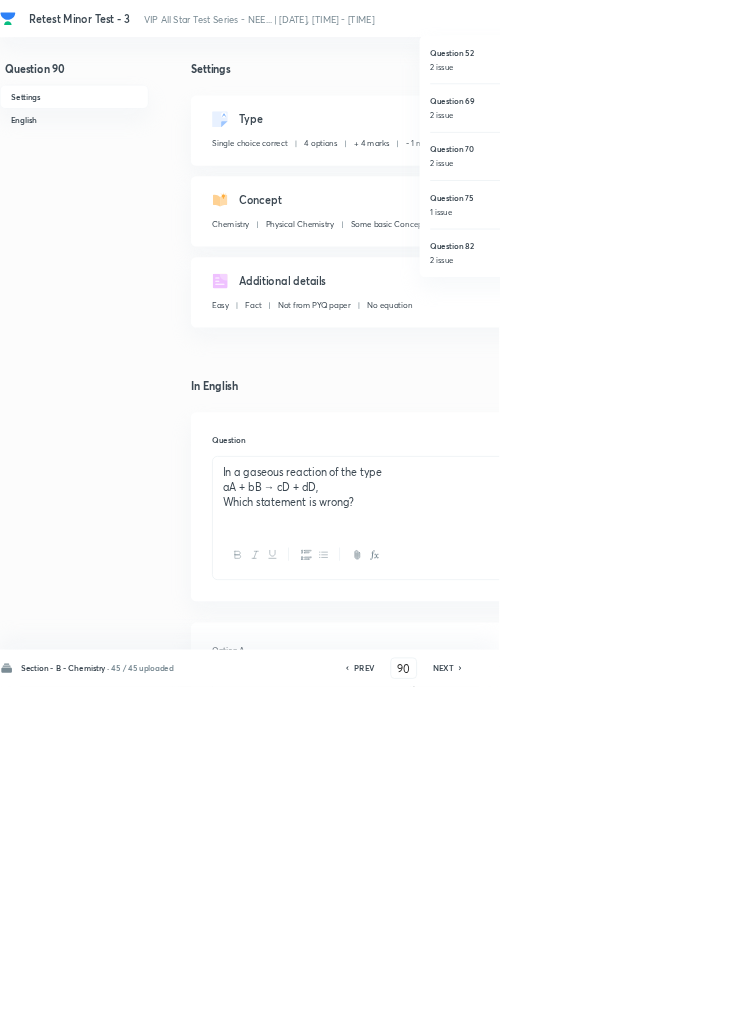 click at bounding box center [376, 518] 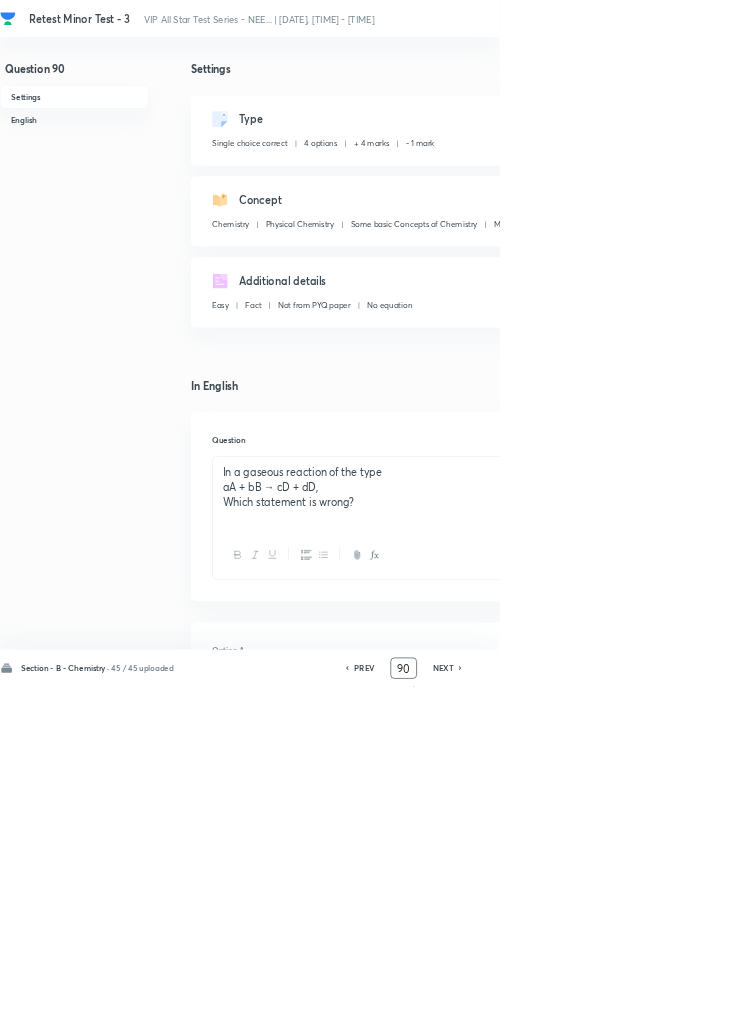click on "90" at bounding box center (609, 1008) 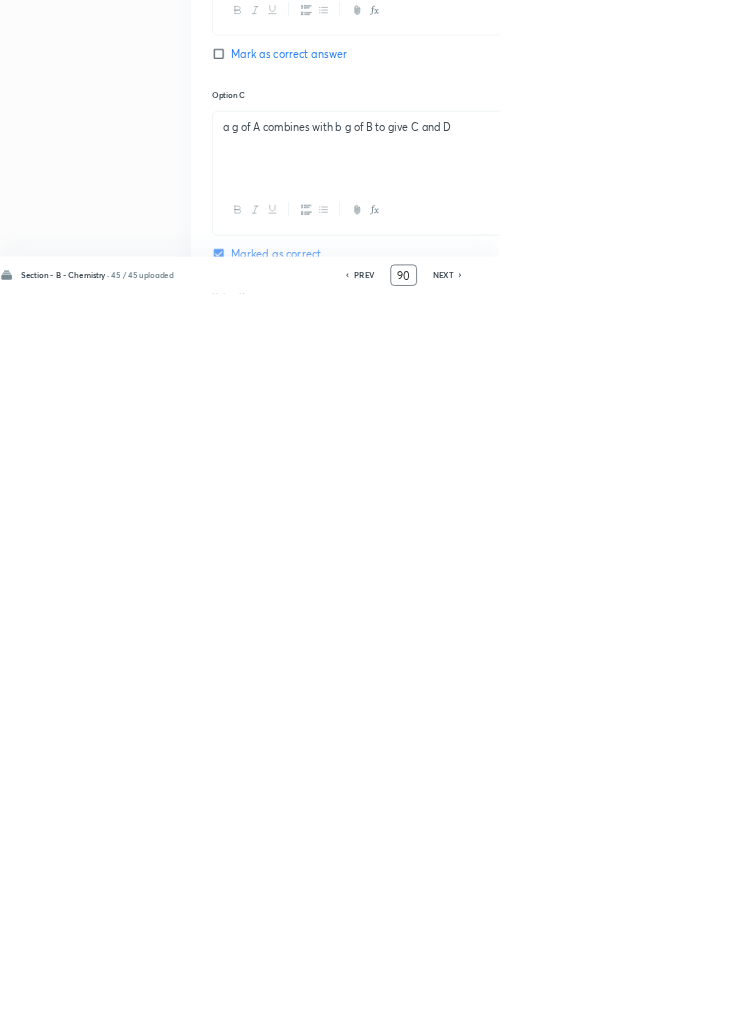 scroll, scrollTop: 950, scrollLeft: 0, axis: vertical 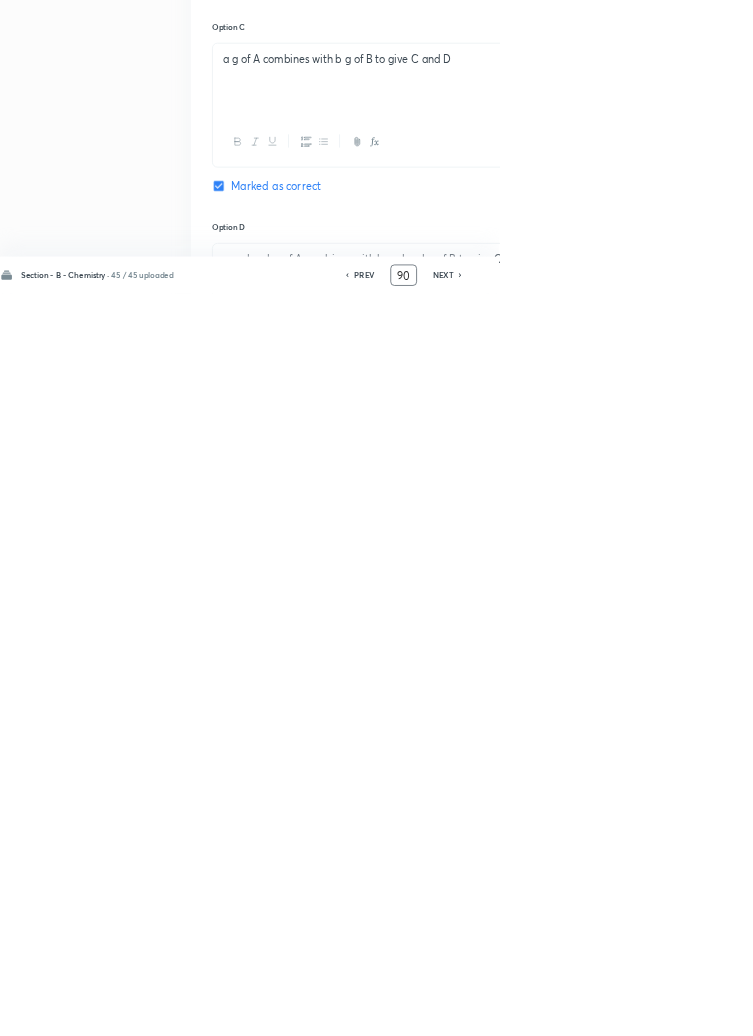 click on "90" at bounding box center (609, 1008) 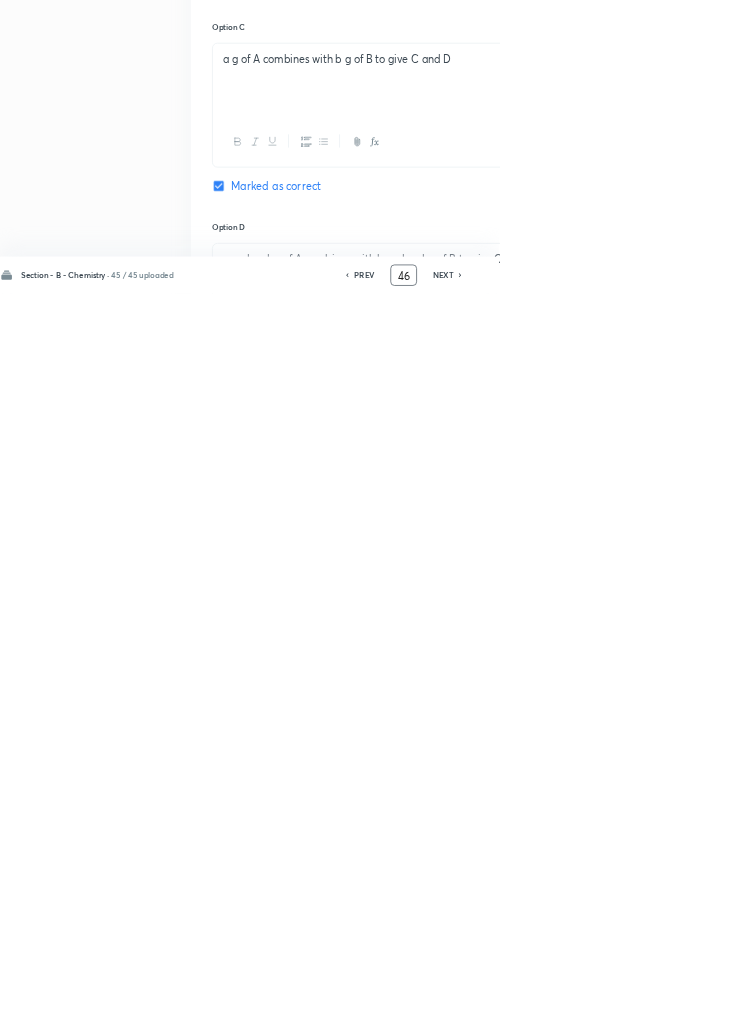 type on "46" 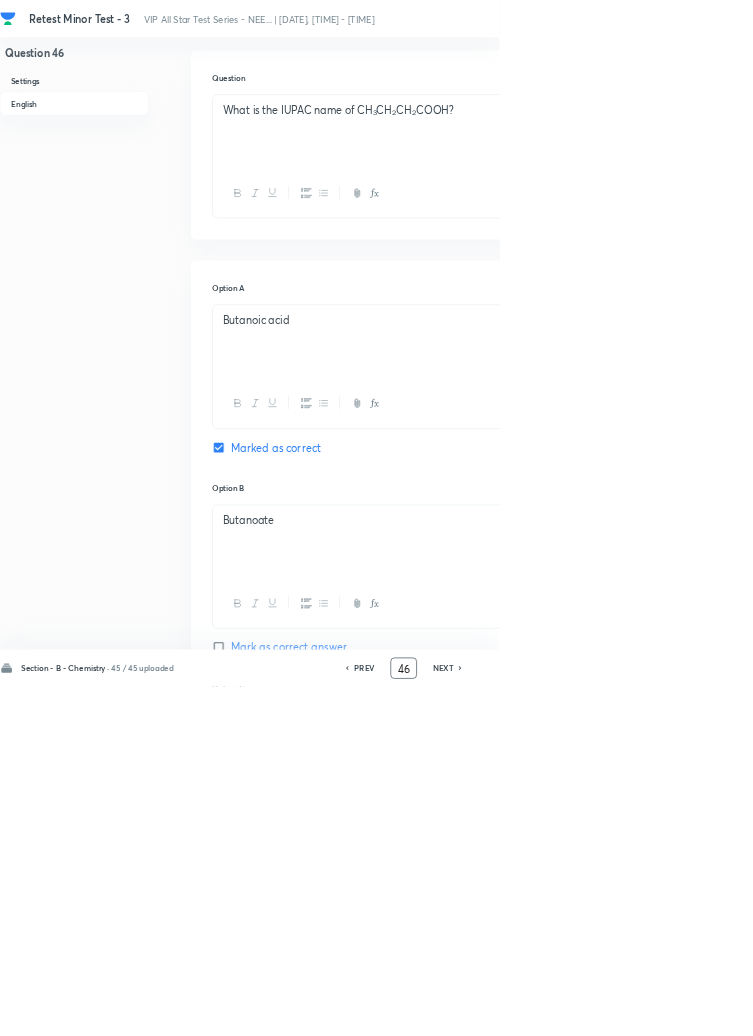 scroll, scrollTop: 0, scrollLeft: 0, axis: both 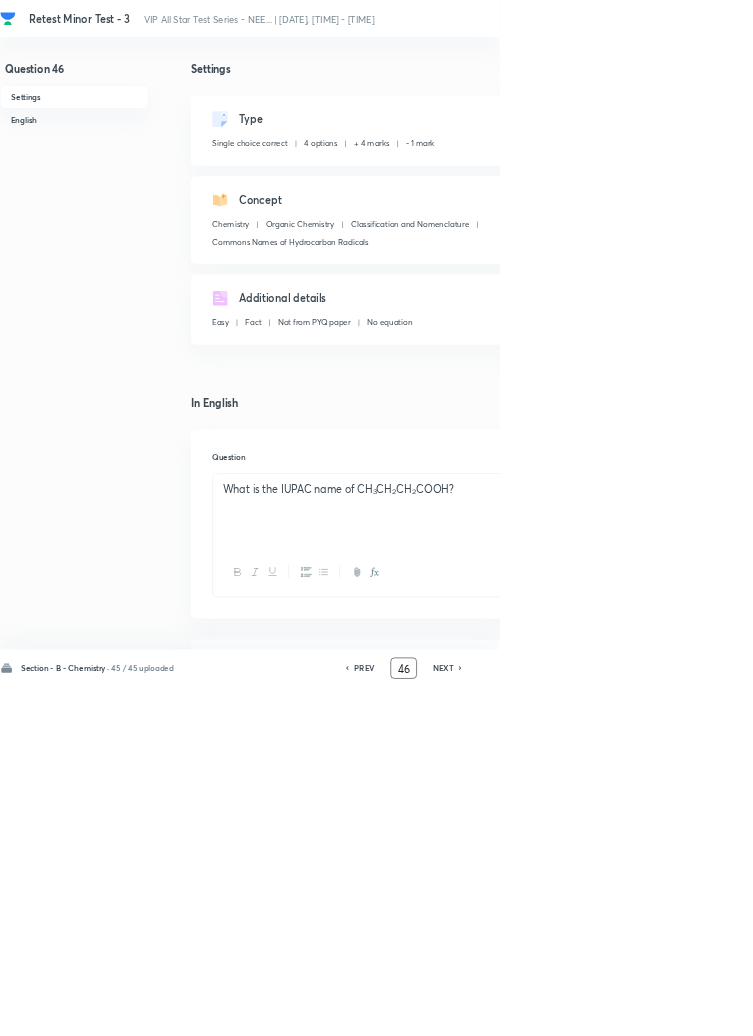 click 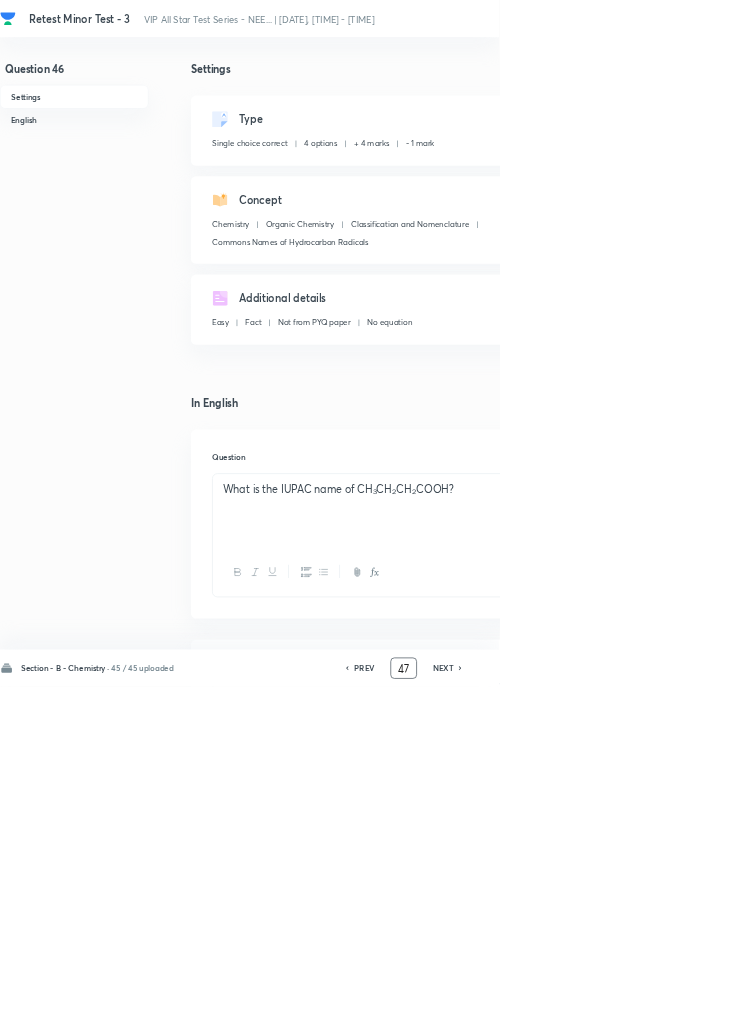 checkbox on "false" 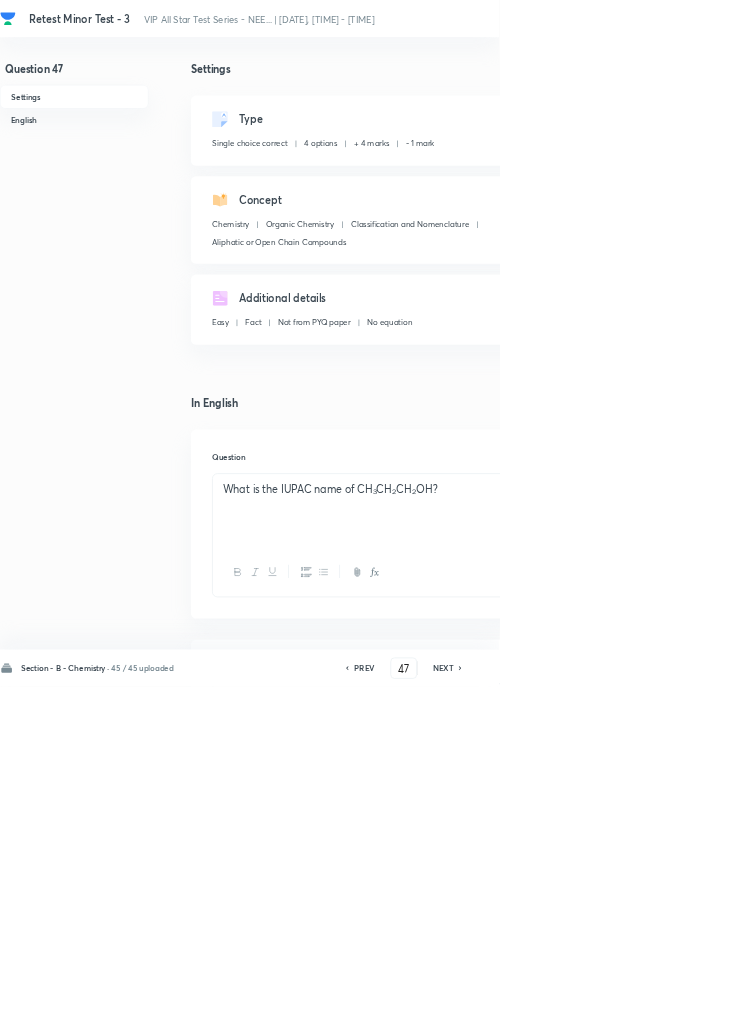 click on "NEXT" at bounding box center (668, 1008) 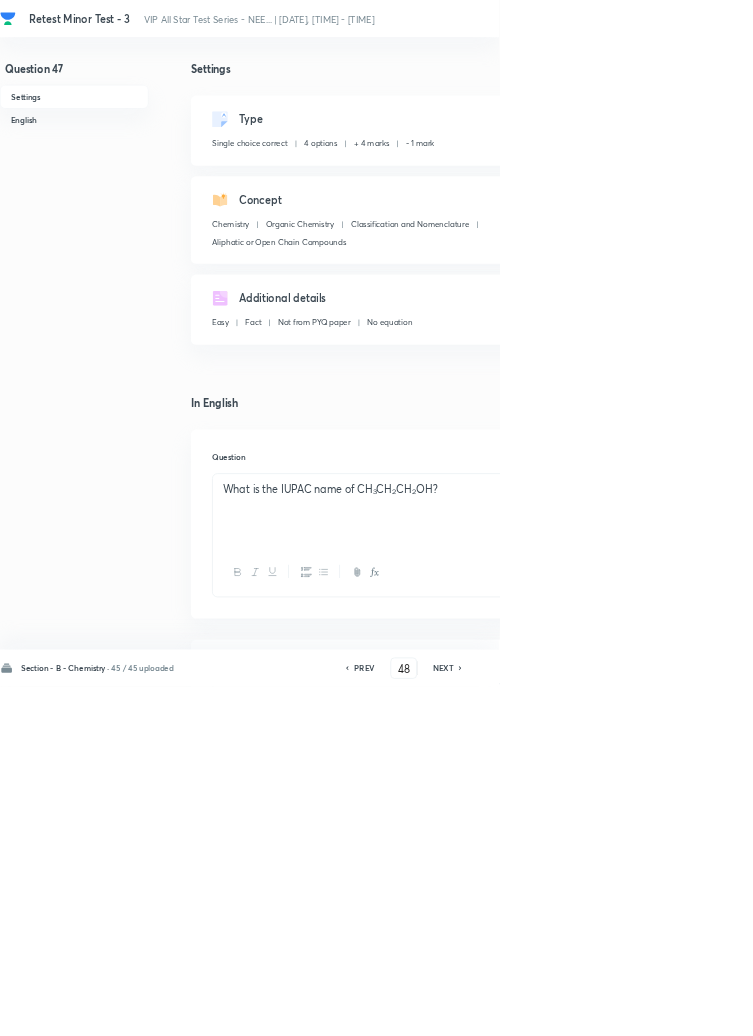 checkbox on "false" 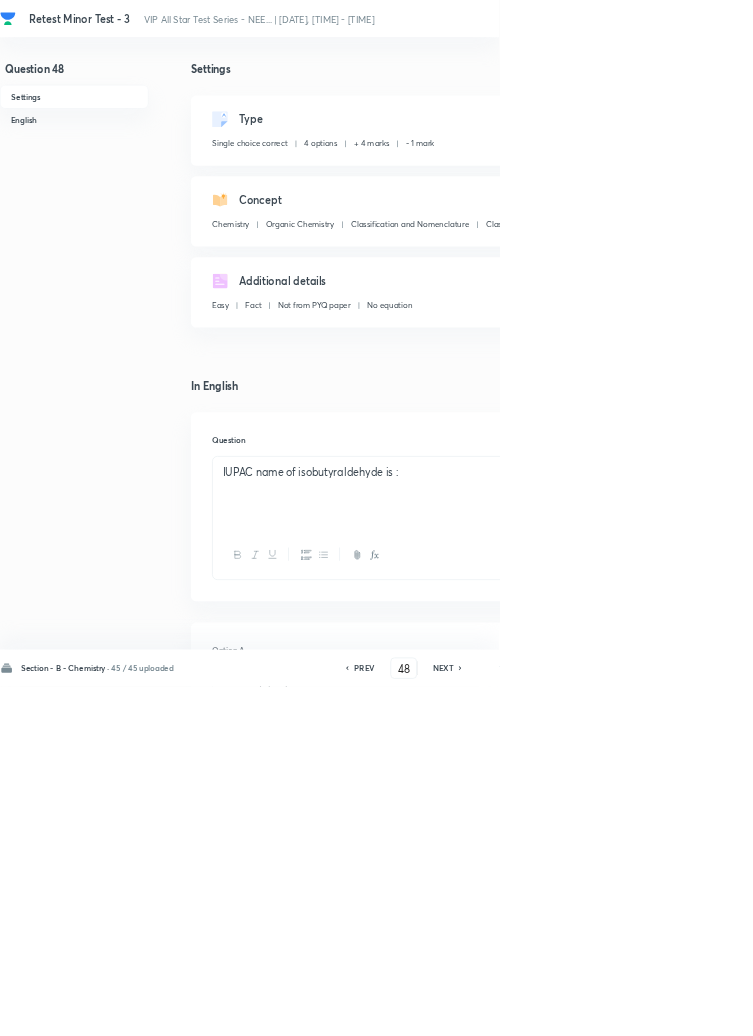 click on "NEXT" at bounding box center (668, 1008) 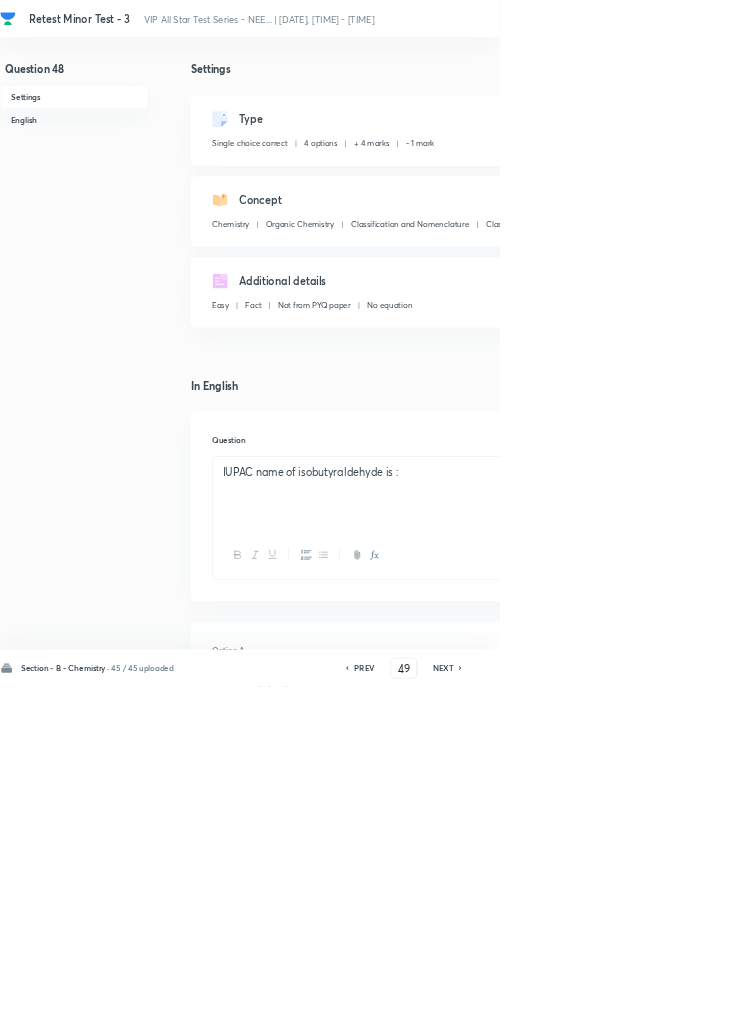 checkbox on "true" 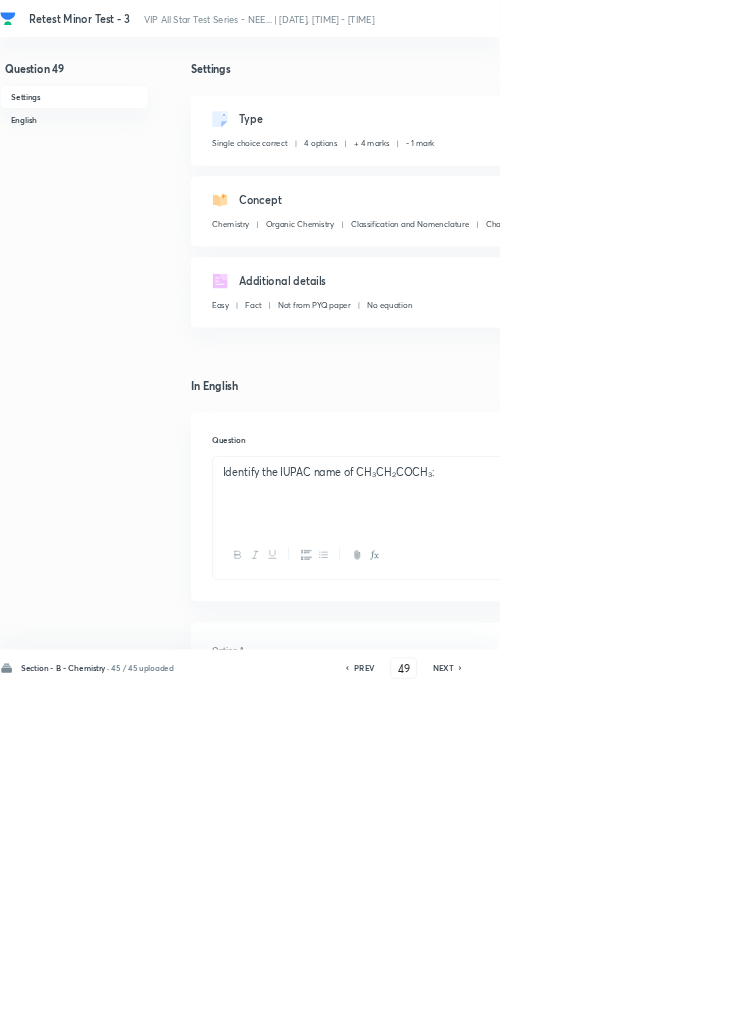 click on "NEXT" at bounding box center [668, 1008] 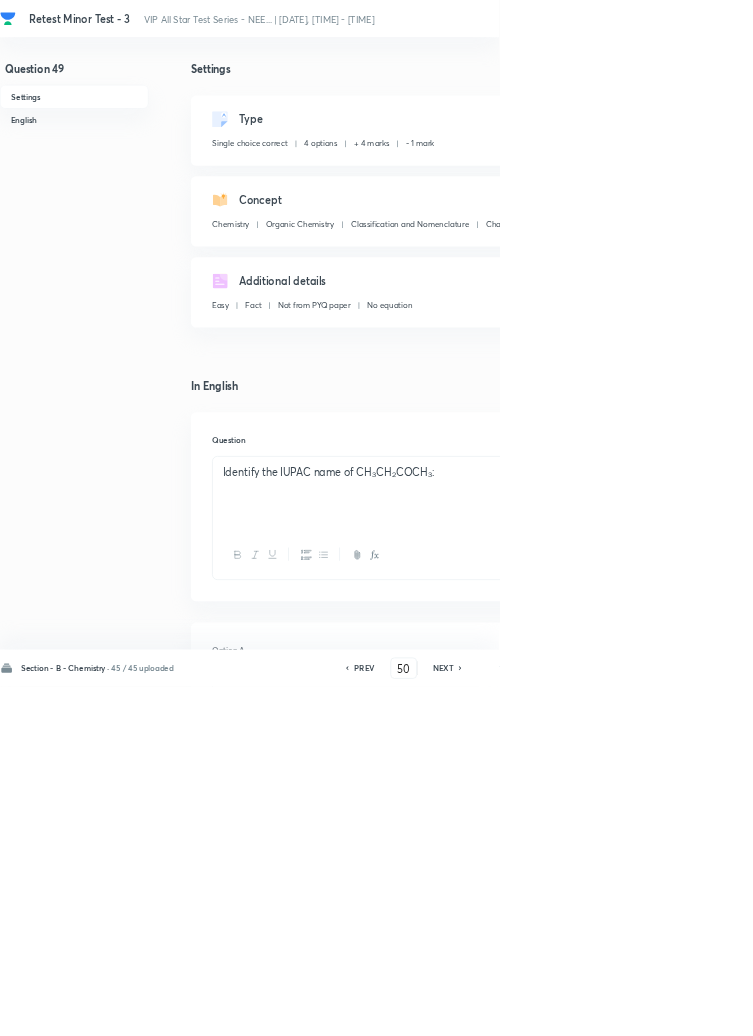 checkbox on "false" 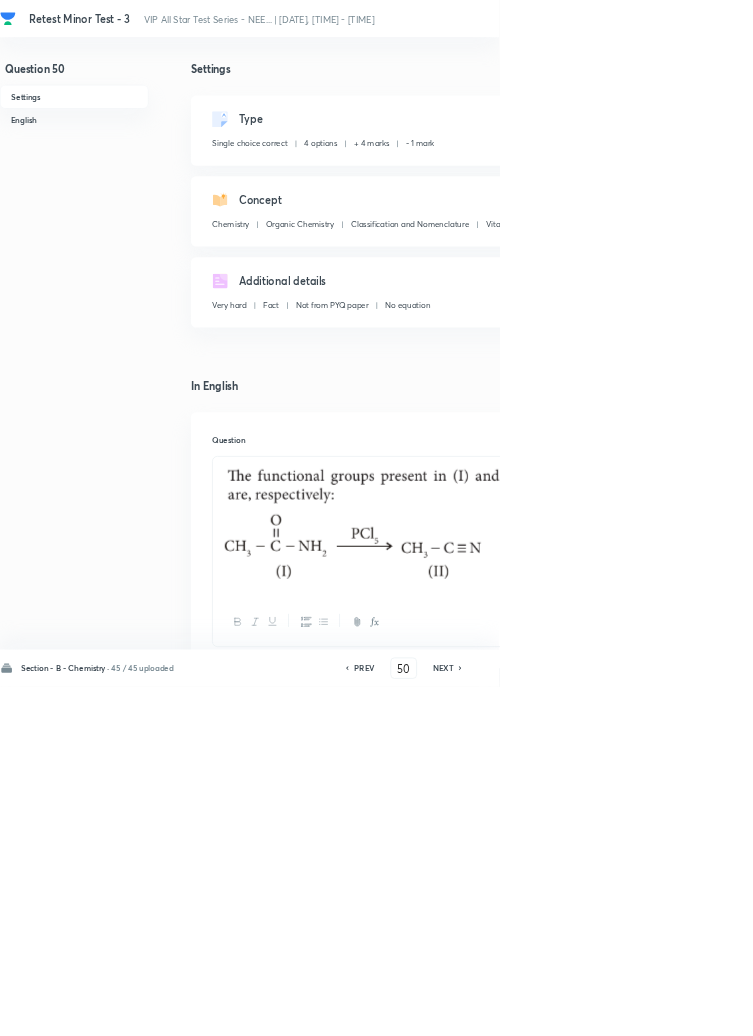 click on "NEXT" at bounding box center (668, 1008) 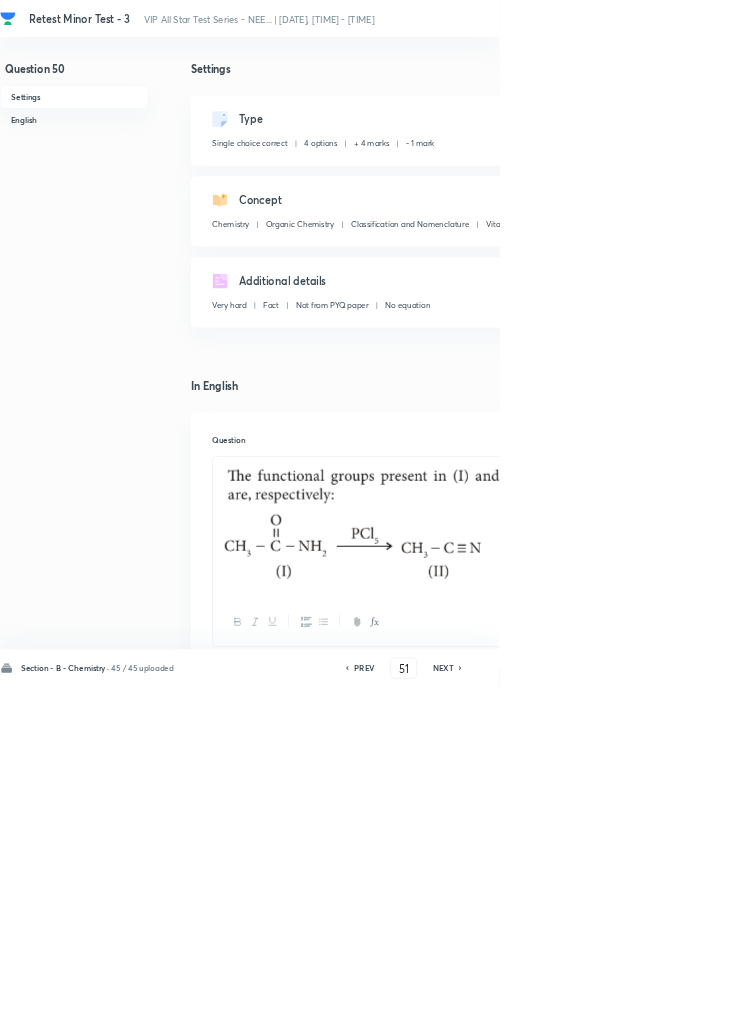 checkbox on "false" 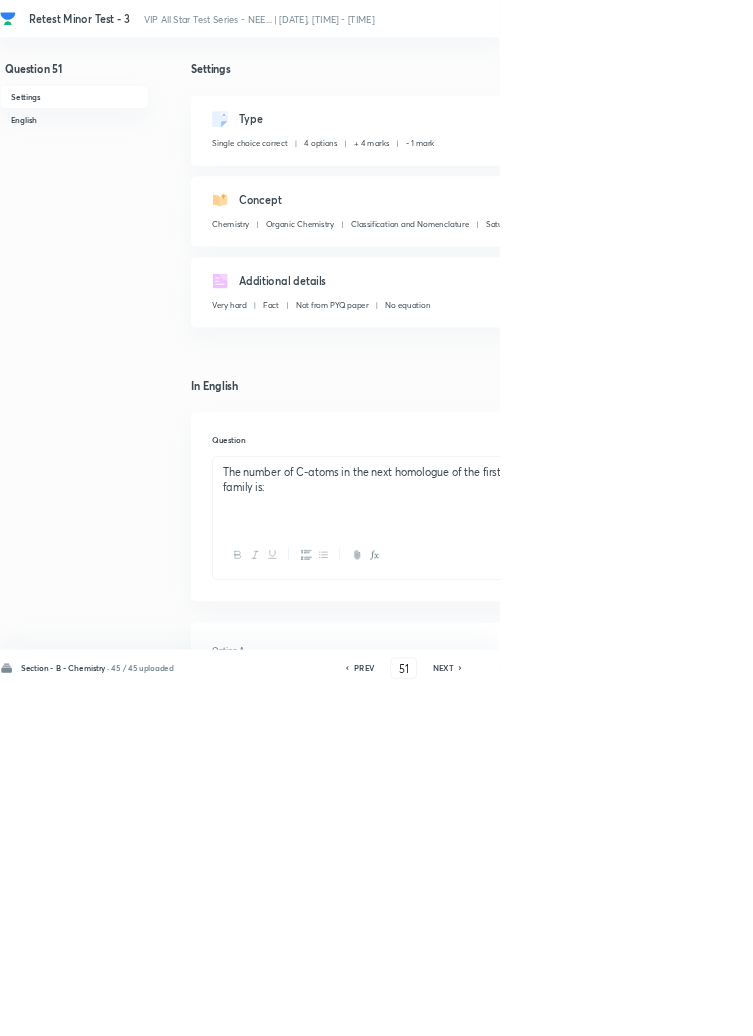 click on "NEXT" at bounding box center [668, 1008] 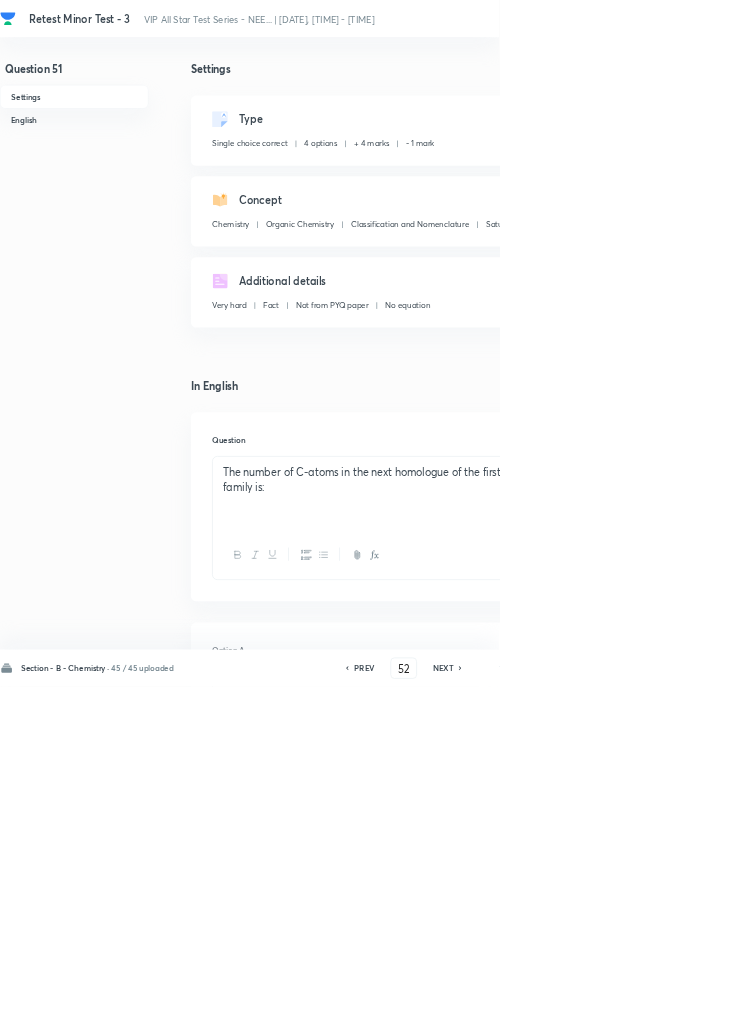 checkbox on "false" 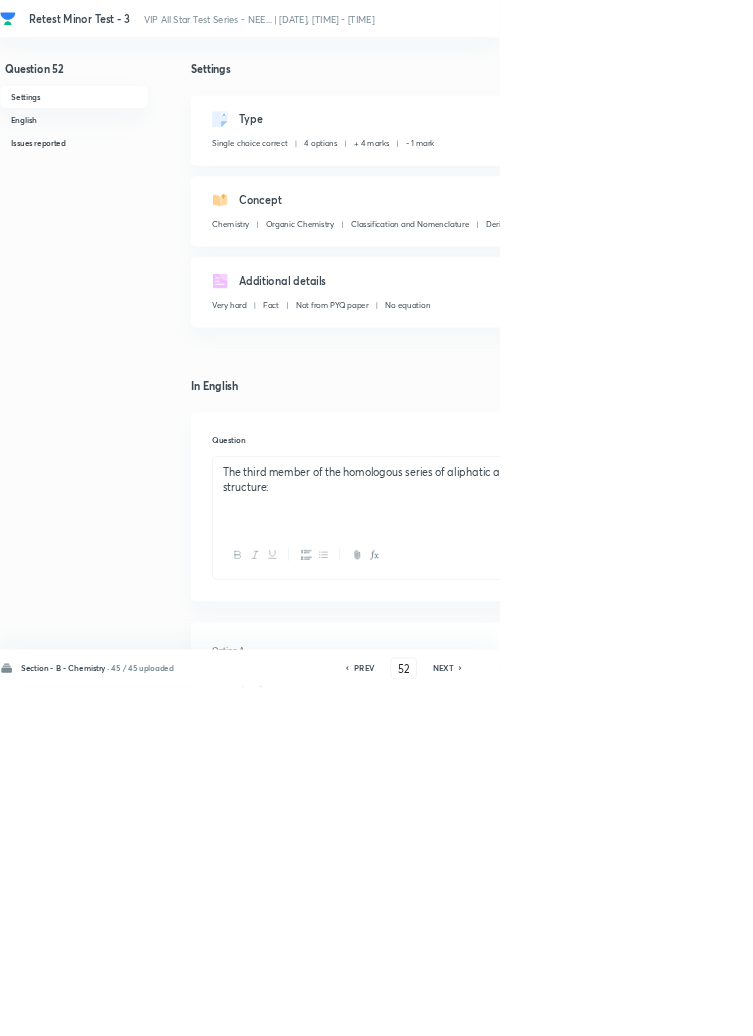 click on "NEXT" at bounding box center (668, 1008) 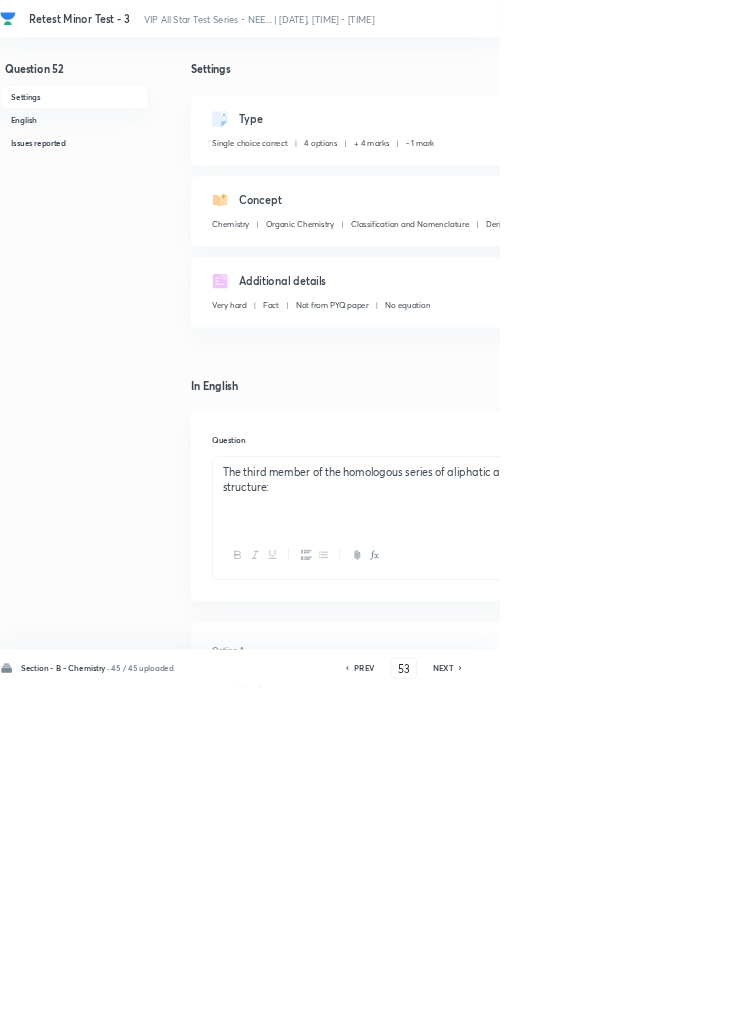 checkbox on "false" 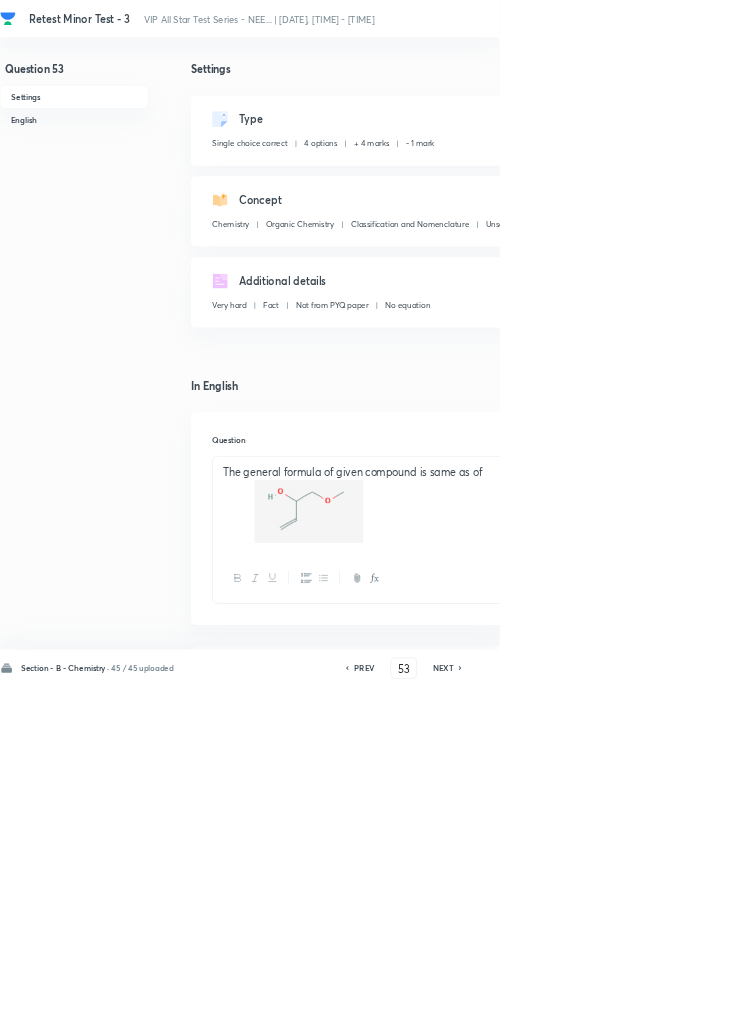 click on "NEXT" at bounding box center (668, 1008) 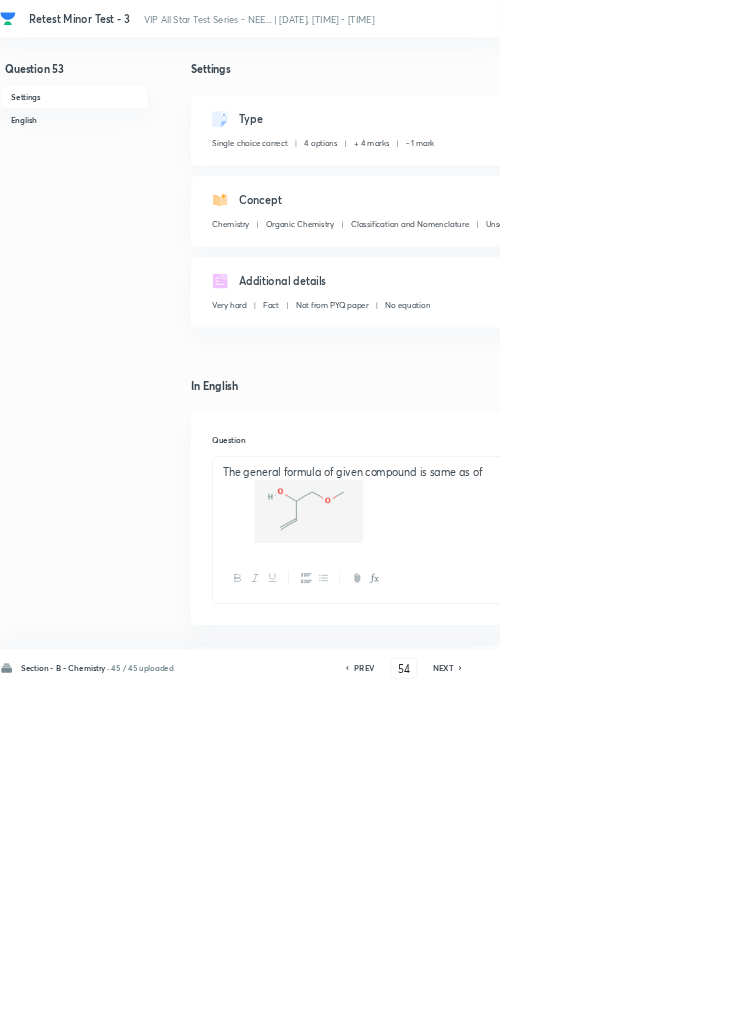 checkbox on "false" 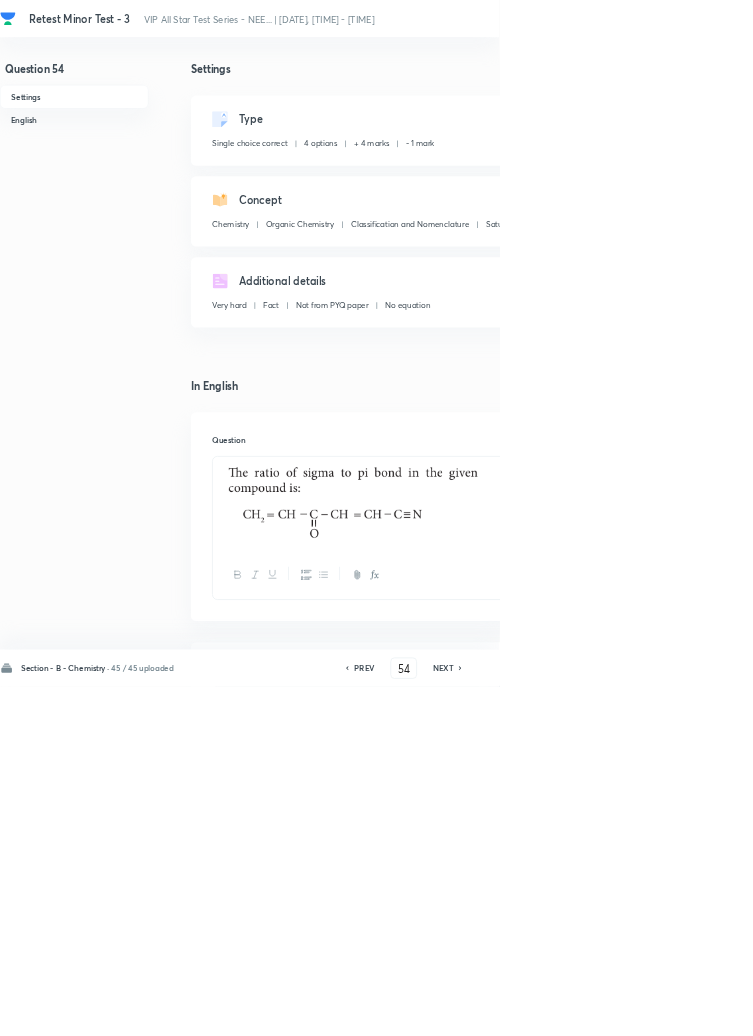checkbox on "true" 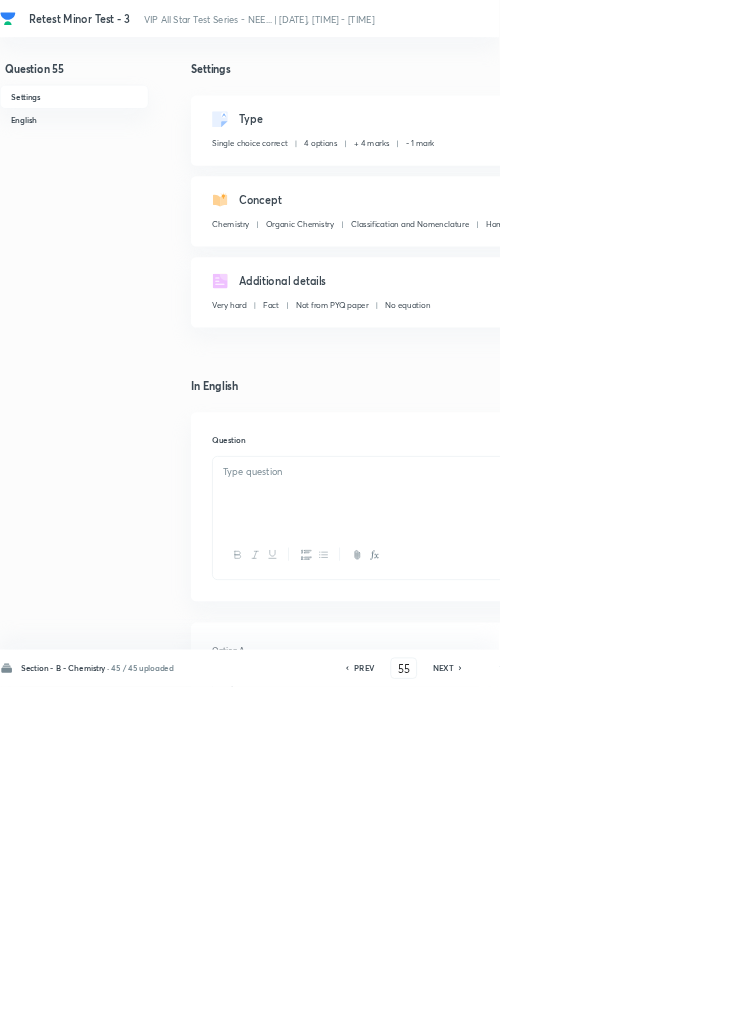 checkbox on "true" 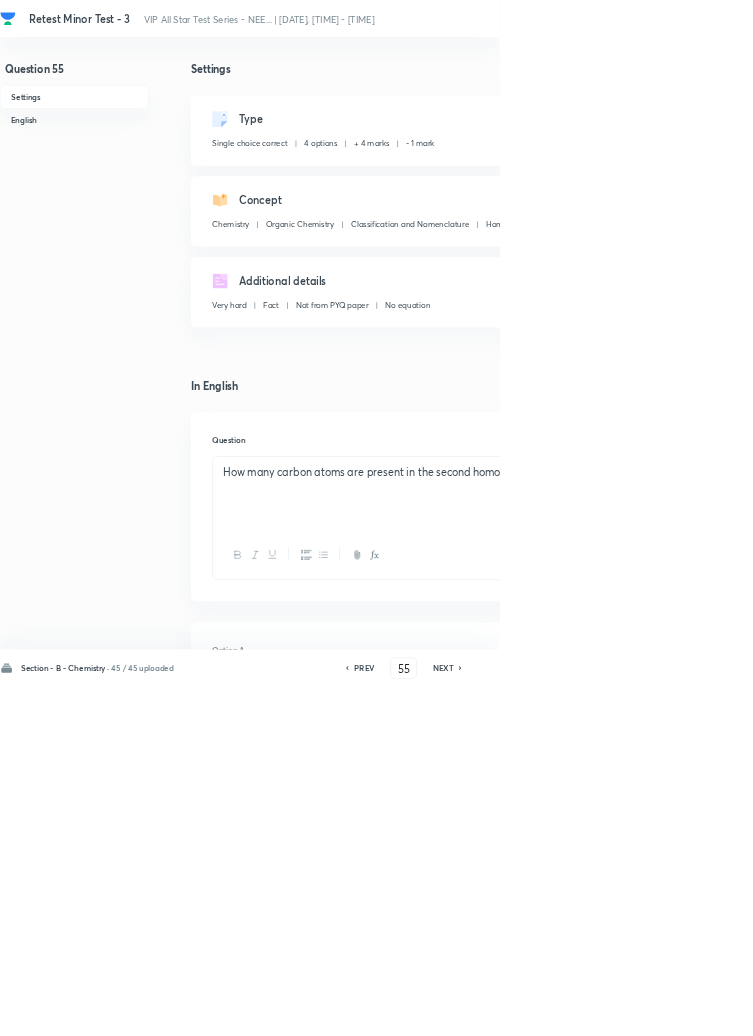 click on "NEXT" at bounding box center (668, 1008) 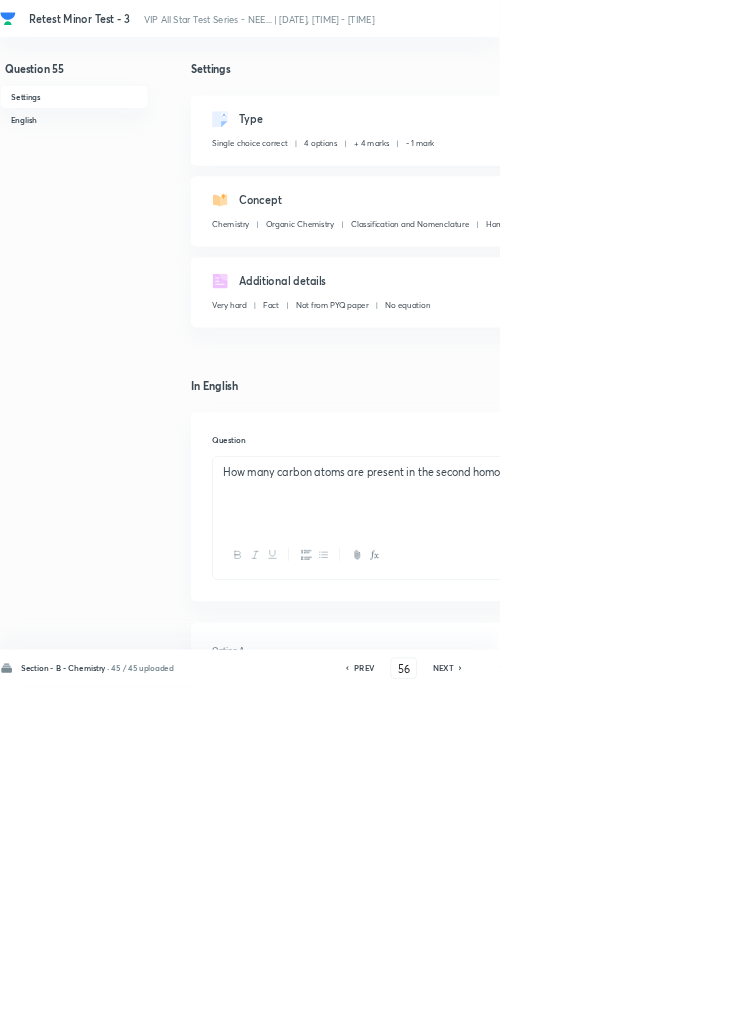 checkbox on "false" 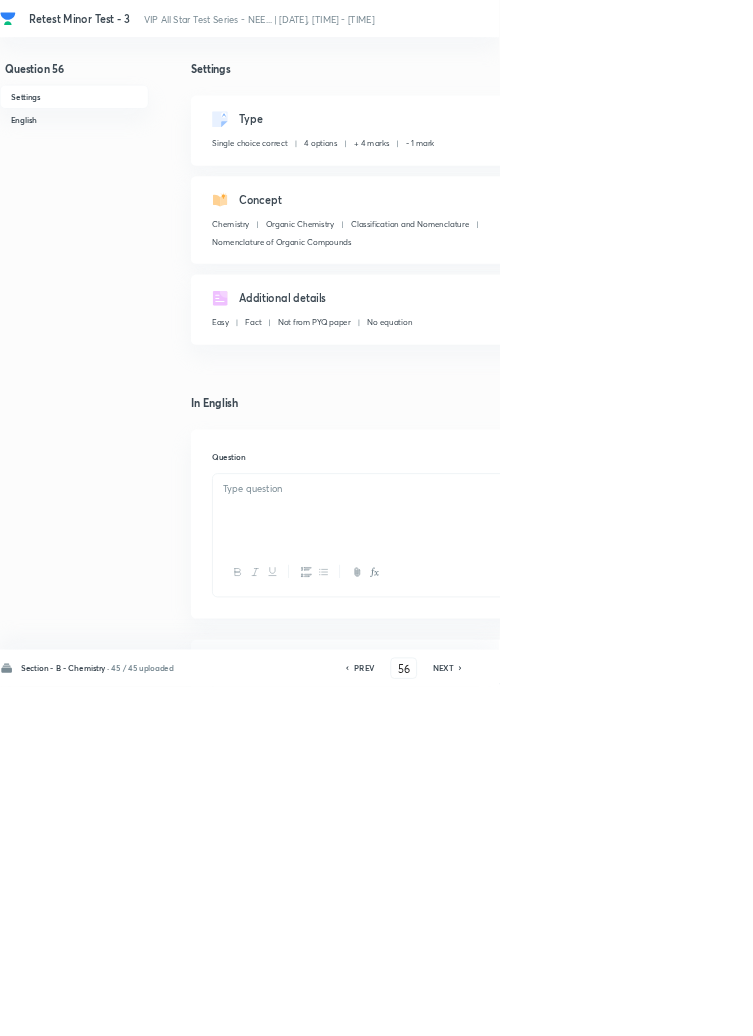 checkbox on "true" 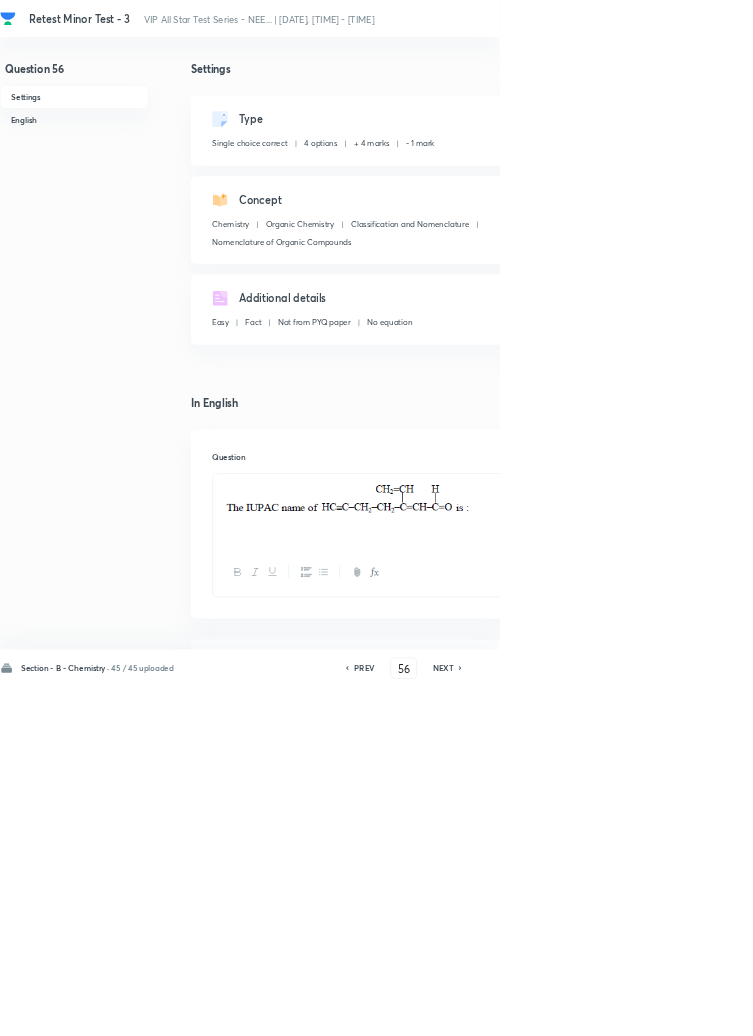 click on "NEXT" at bounding box center [668, 1008] 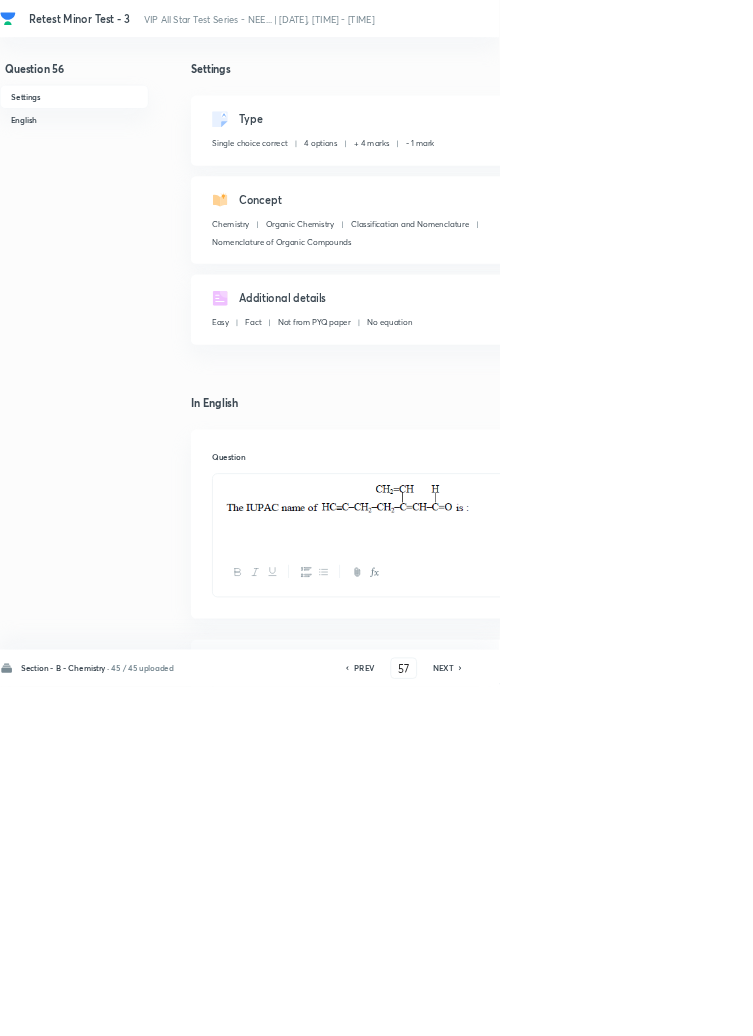 checkbox on "true" 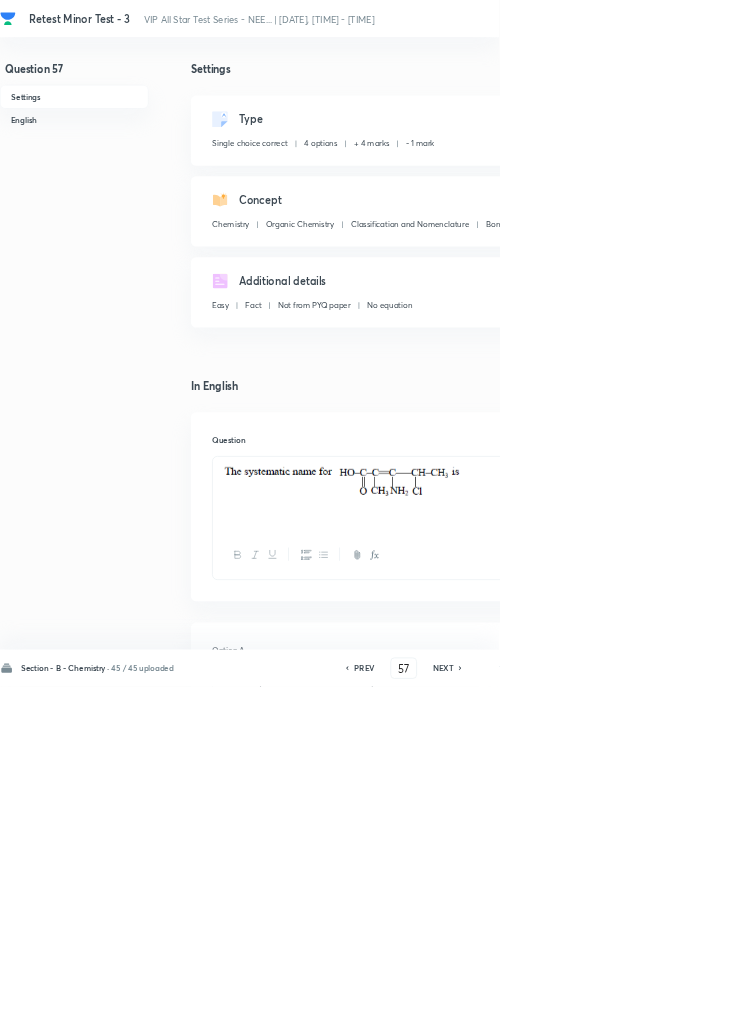 click on "NEXT" at bounding box center (668, 1008) 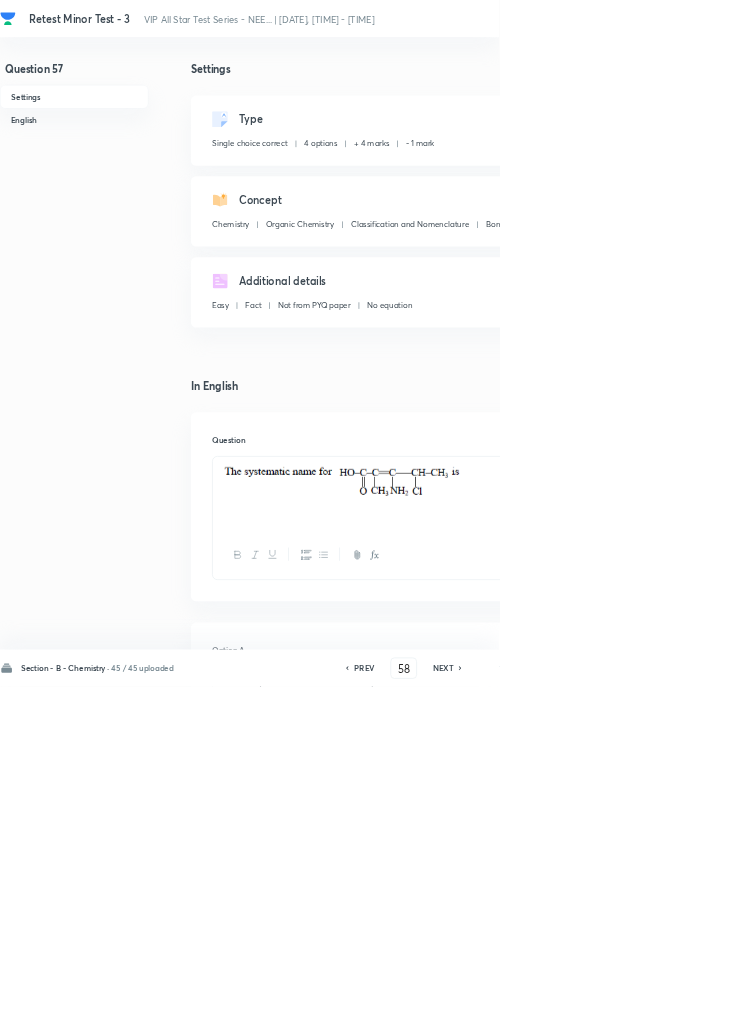 checkbox on "true" 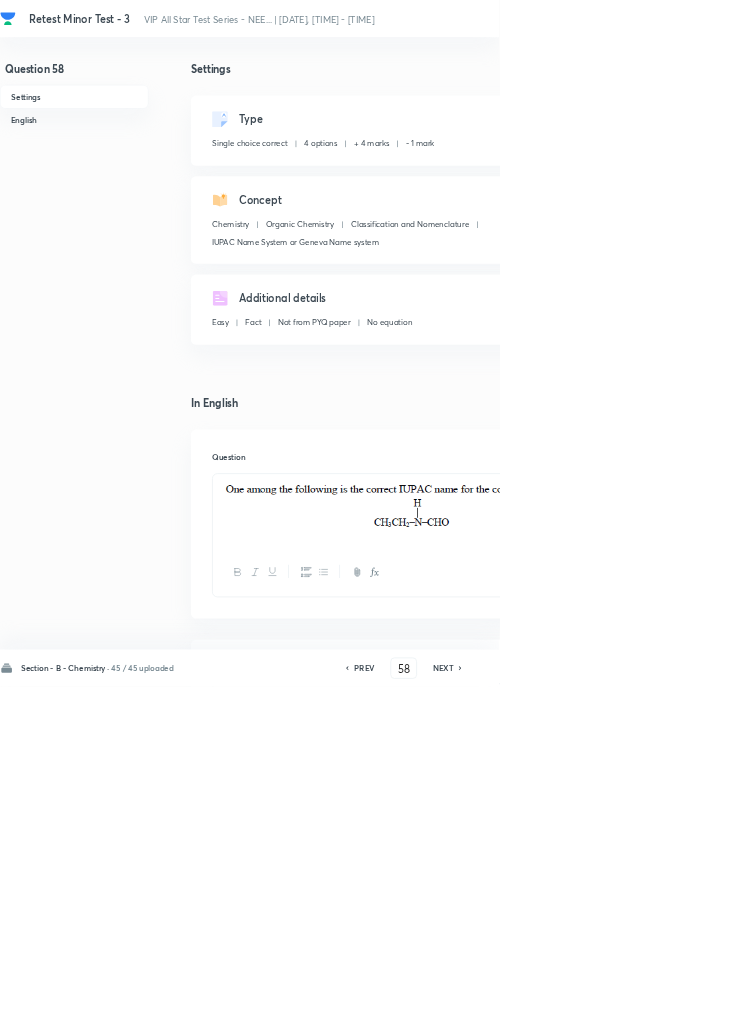 click on "NEXT" at bounding box center [668, 1008] 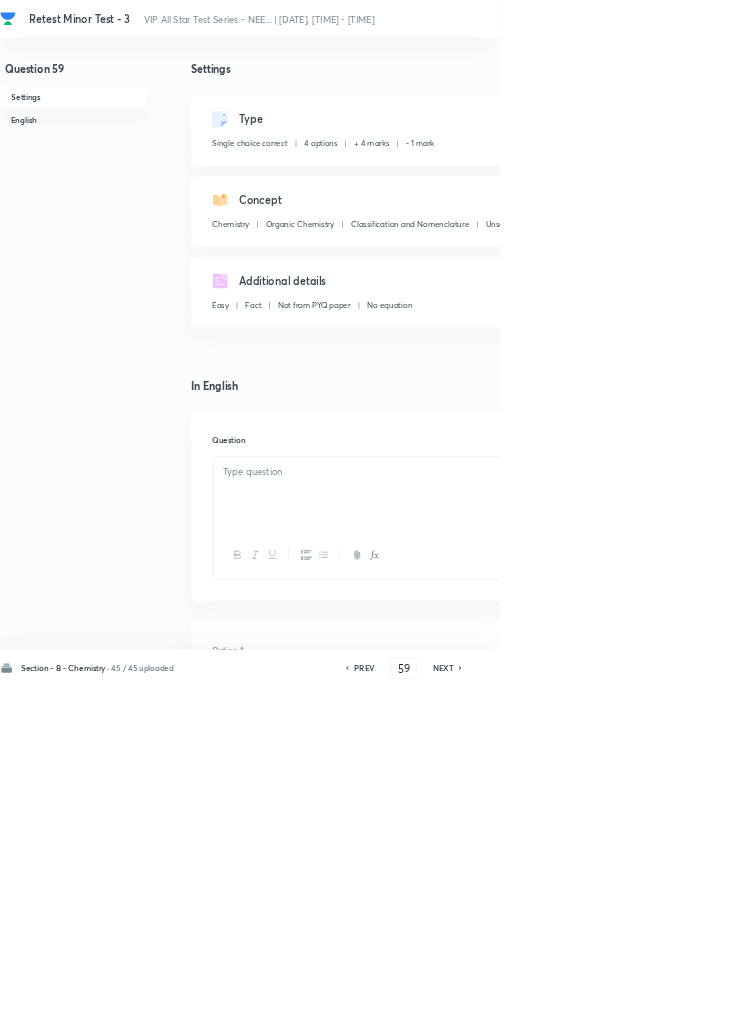 checkbox on "false" 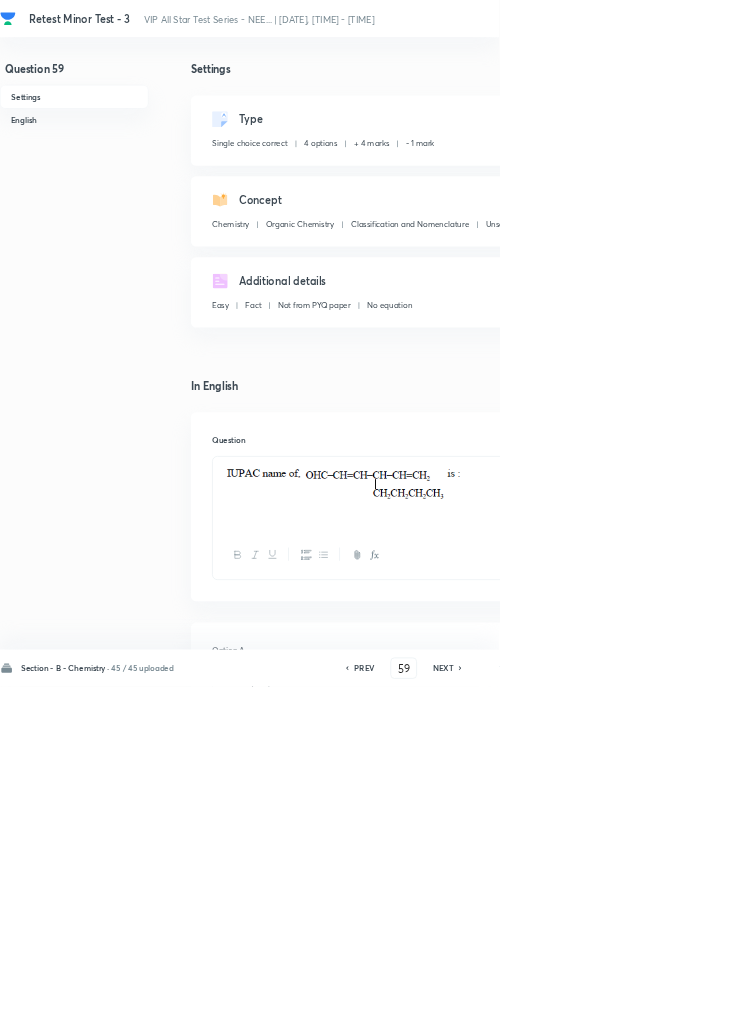 click on "NEXT" at bounding box center (668, 1008) 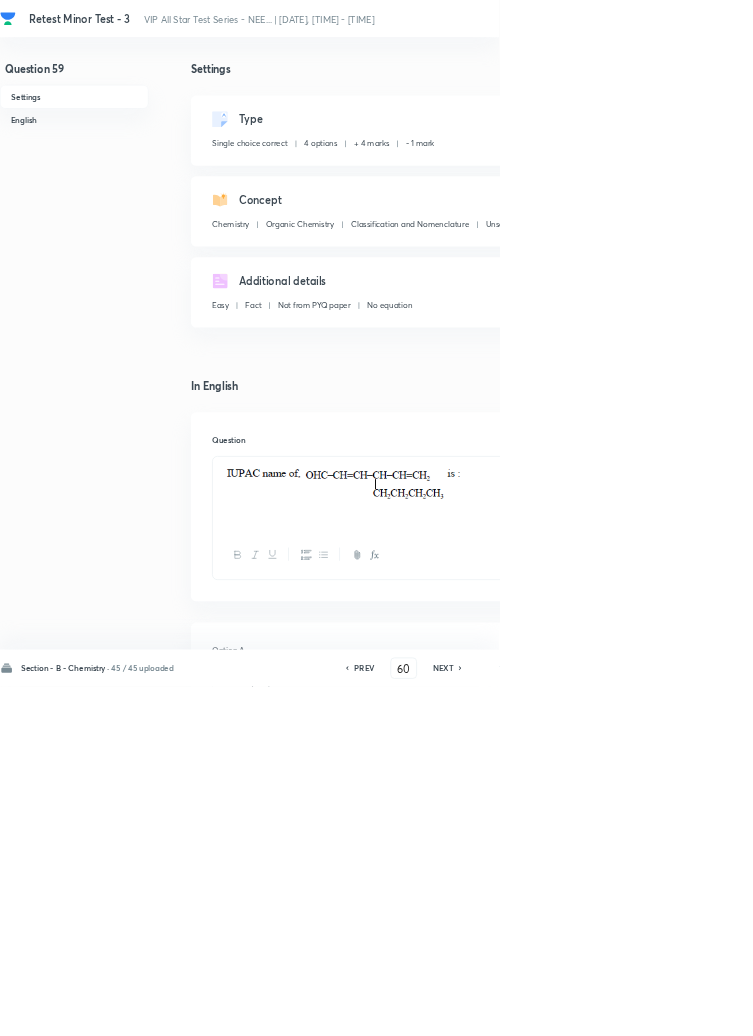 checkbox on "false" 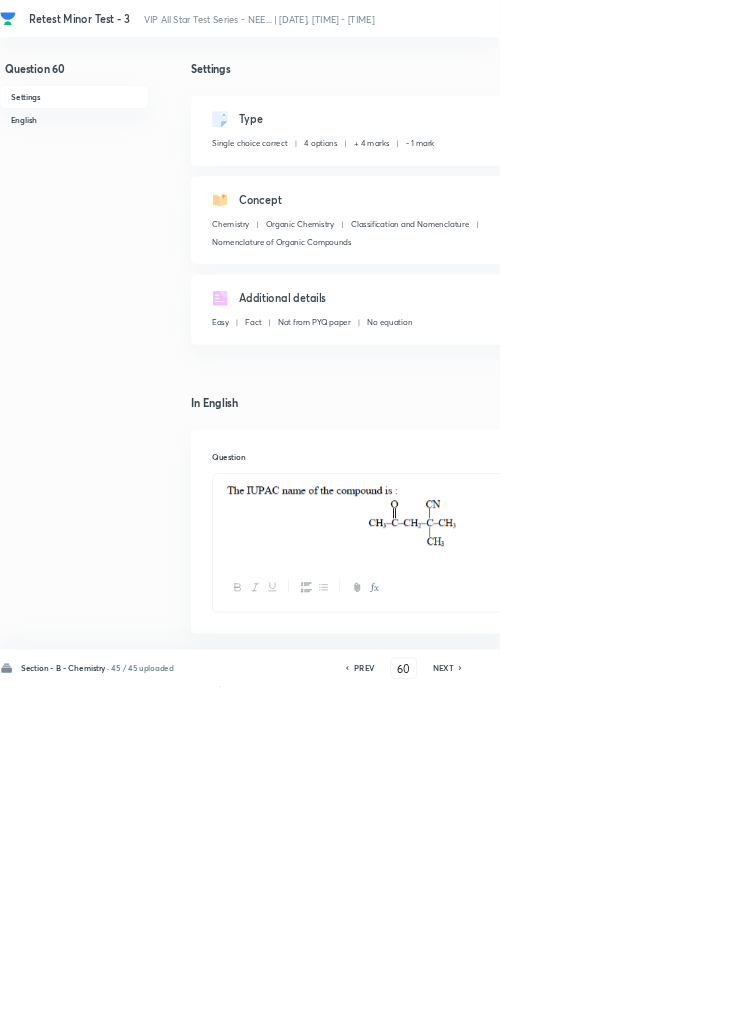 click on "NEXT" at bounding box center (668, 1008) 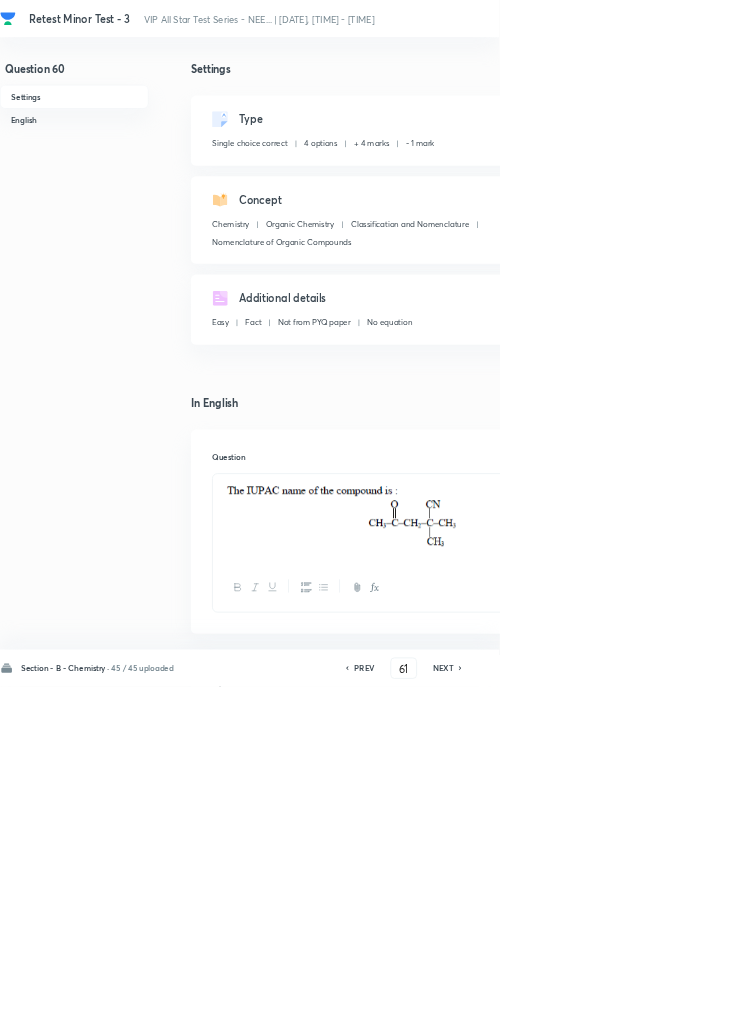 checkbox on "false" 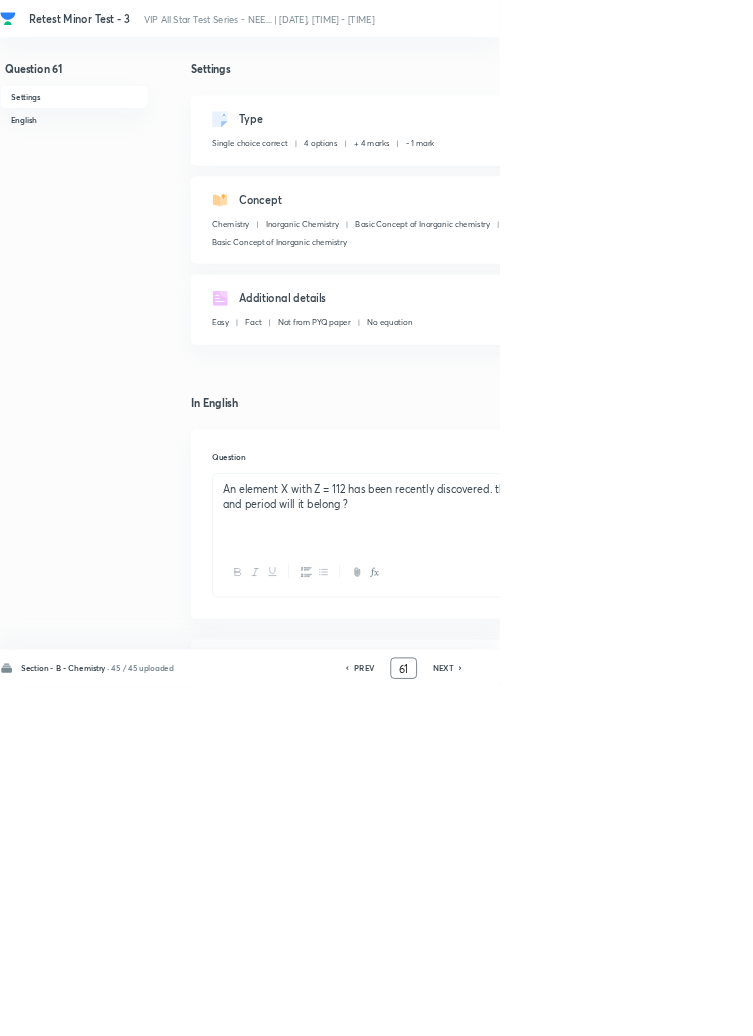 click on "61" at bounding box center [609, 1008] 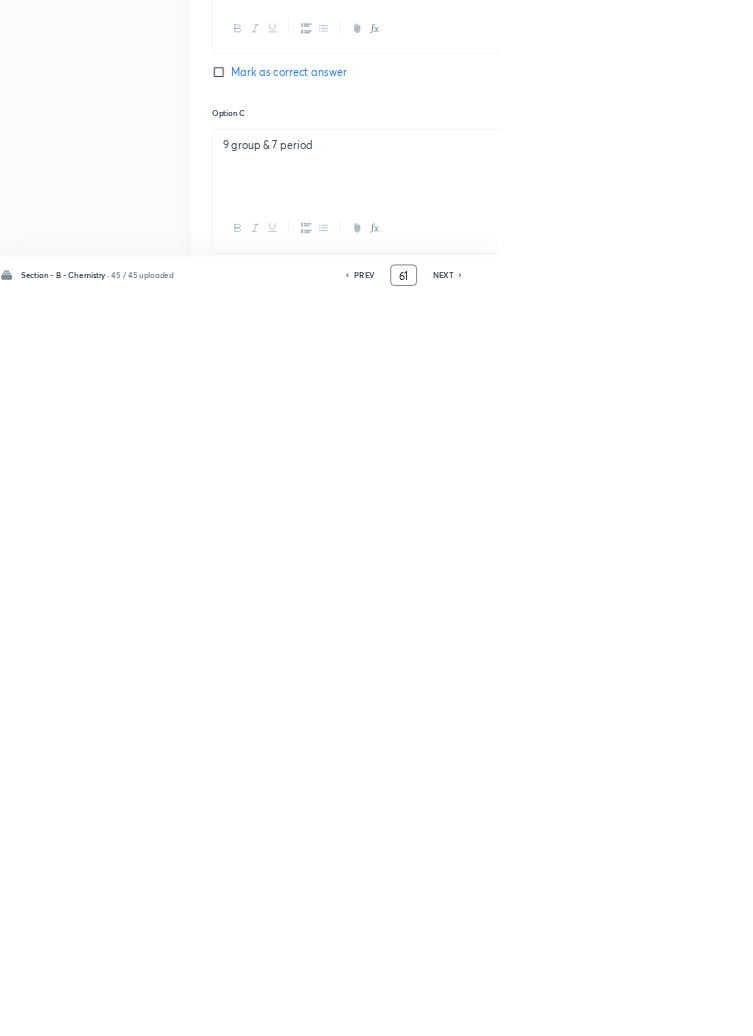 type on "6" 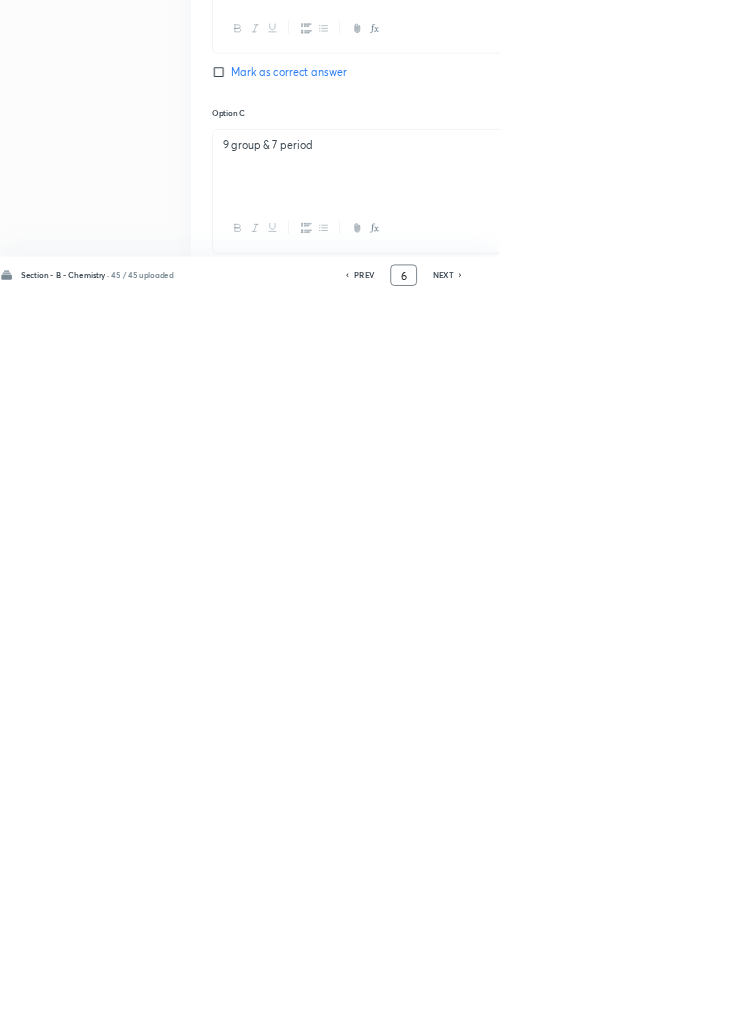 scroll, scrollTop: 950, scrollLeft: 0, axis: vertical 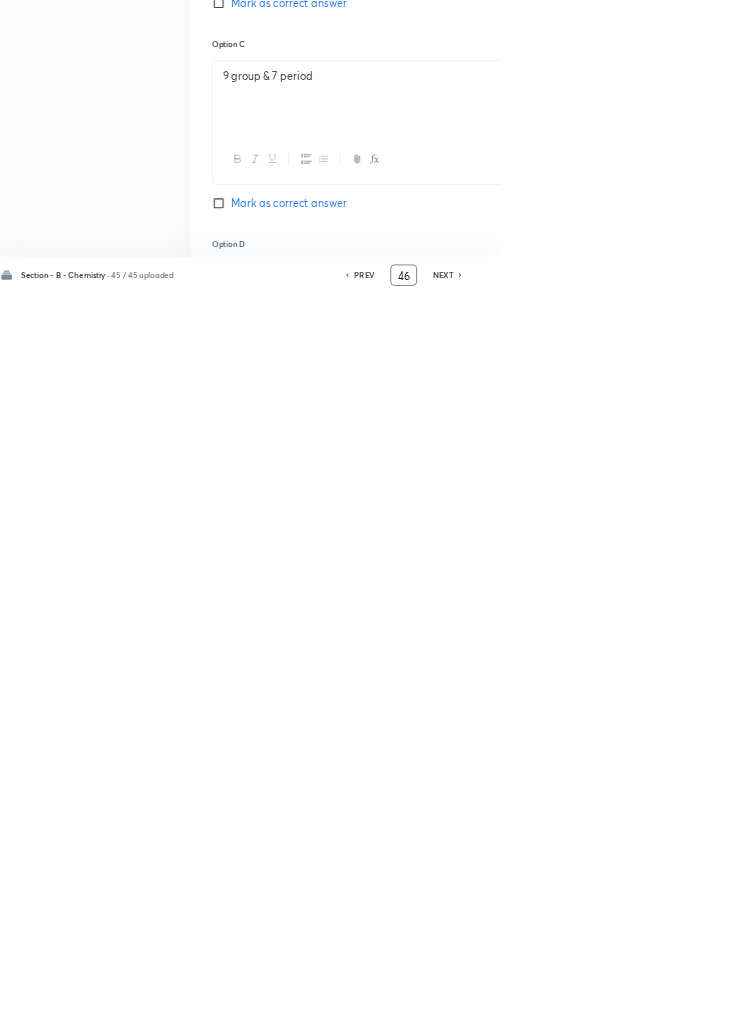 type on "46" 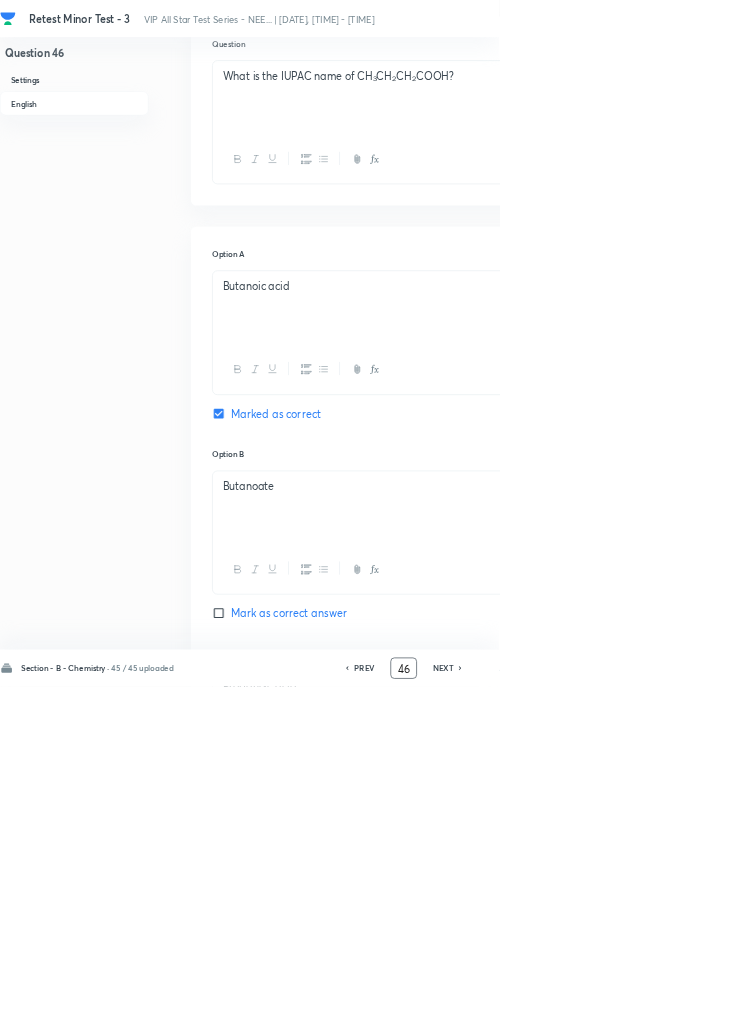 scroll, scrollTop: 0, scrollLeft: 0, axis: both 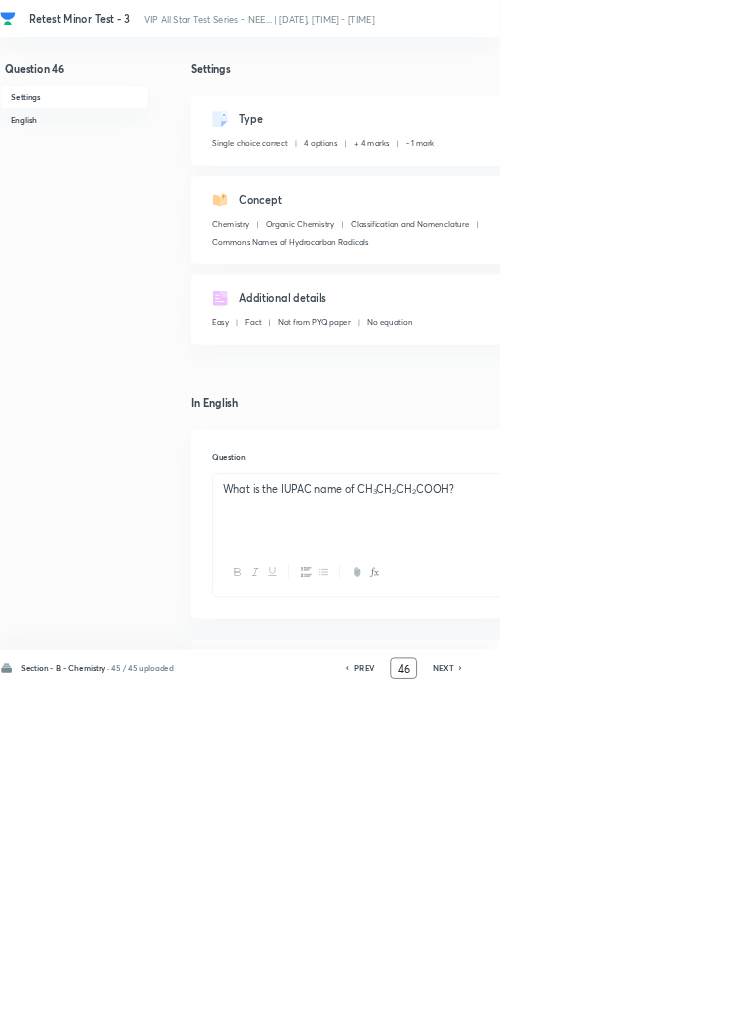 click on "NEXT" at bounding box center [668, 1008] 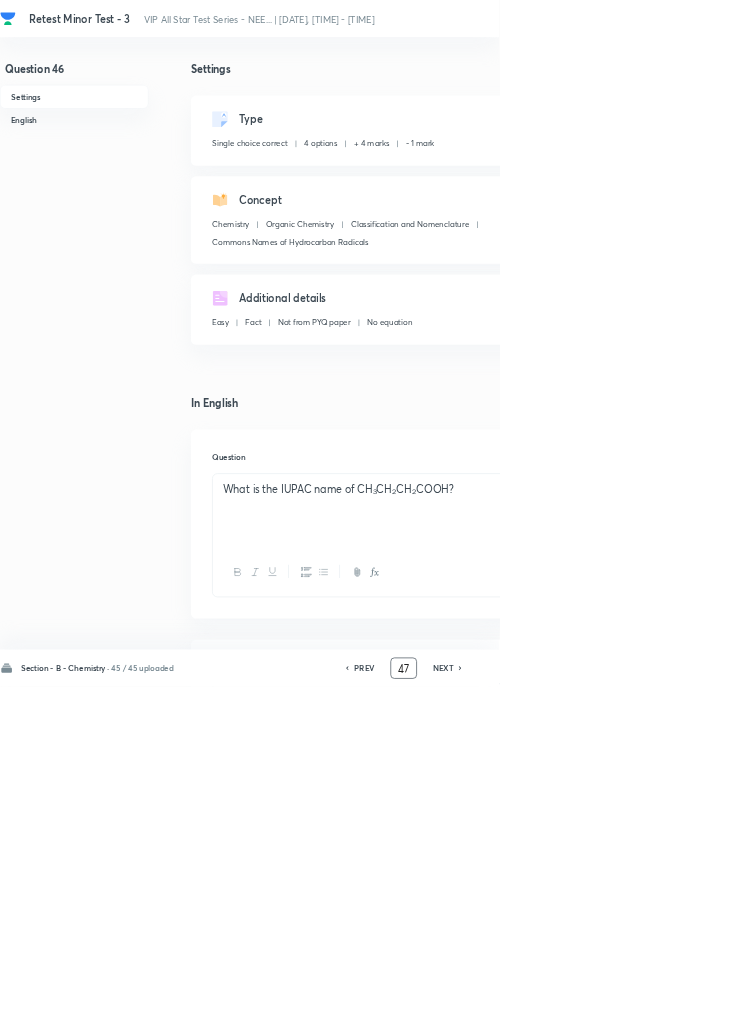 checkbox on "false" 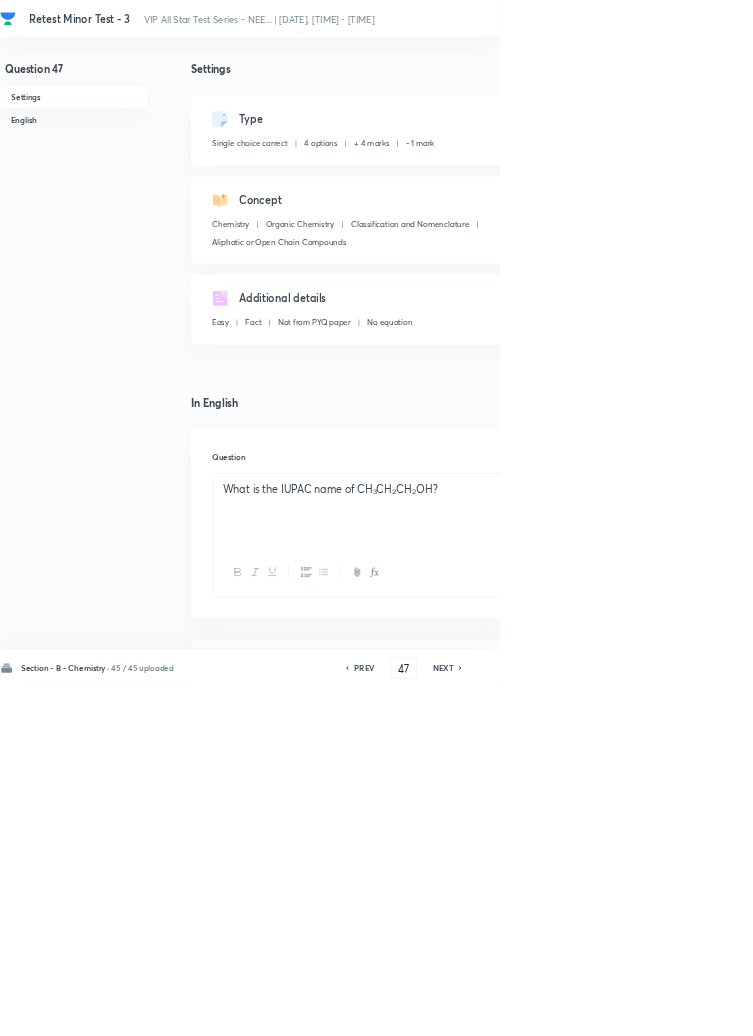 click 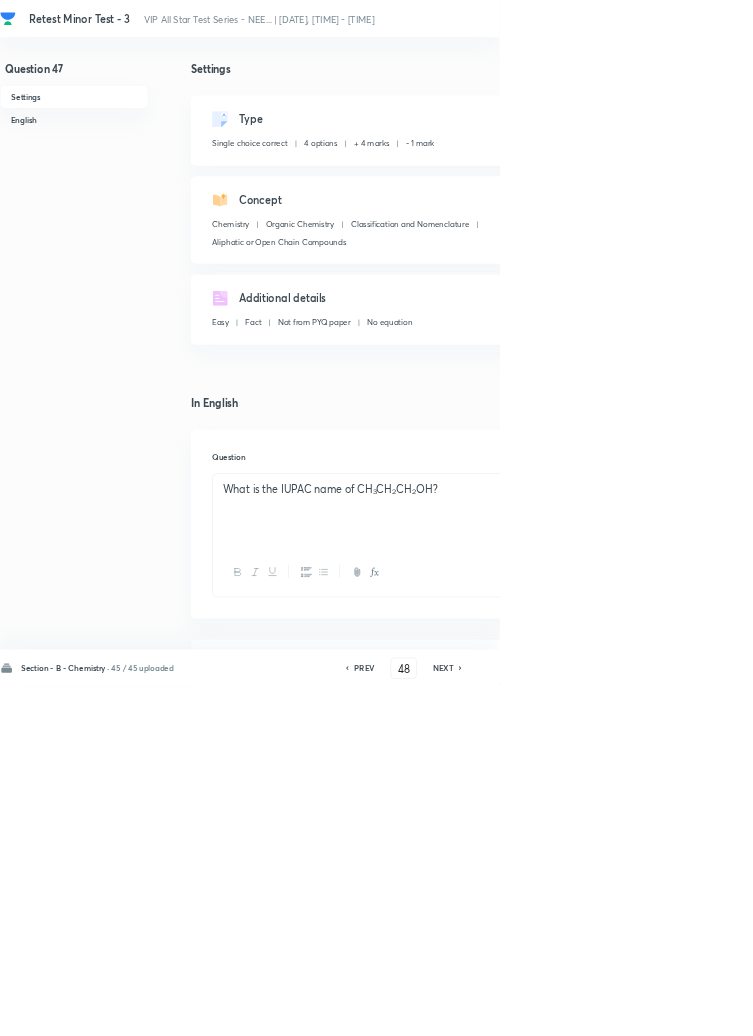 checkbox on "false" 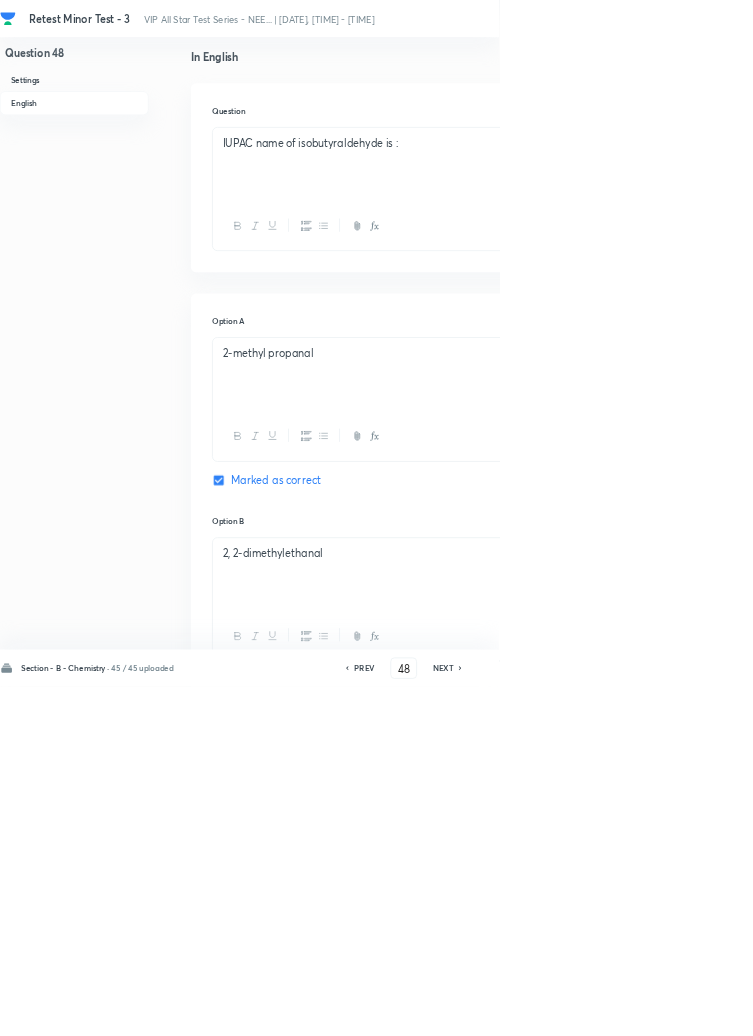scroll, scrollTop: 0, scrollLeft: 0, axis: both 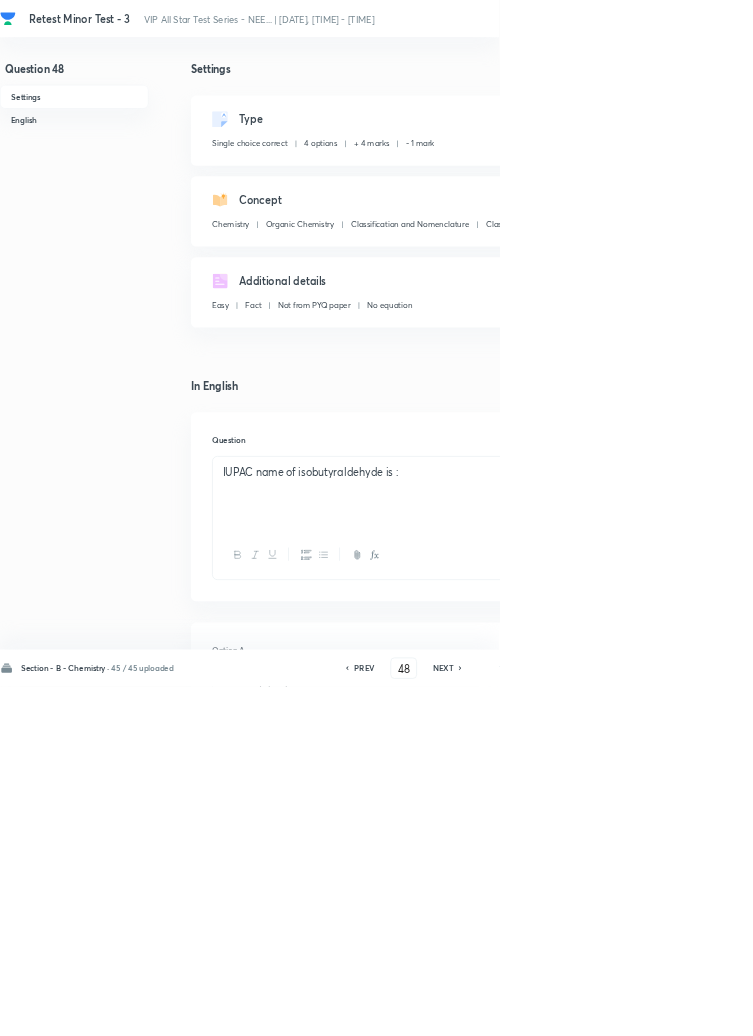click on "NEXT" at bounding box center [668, 1008] 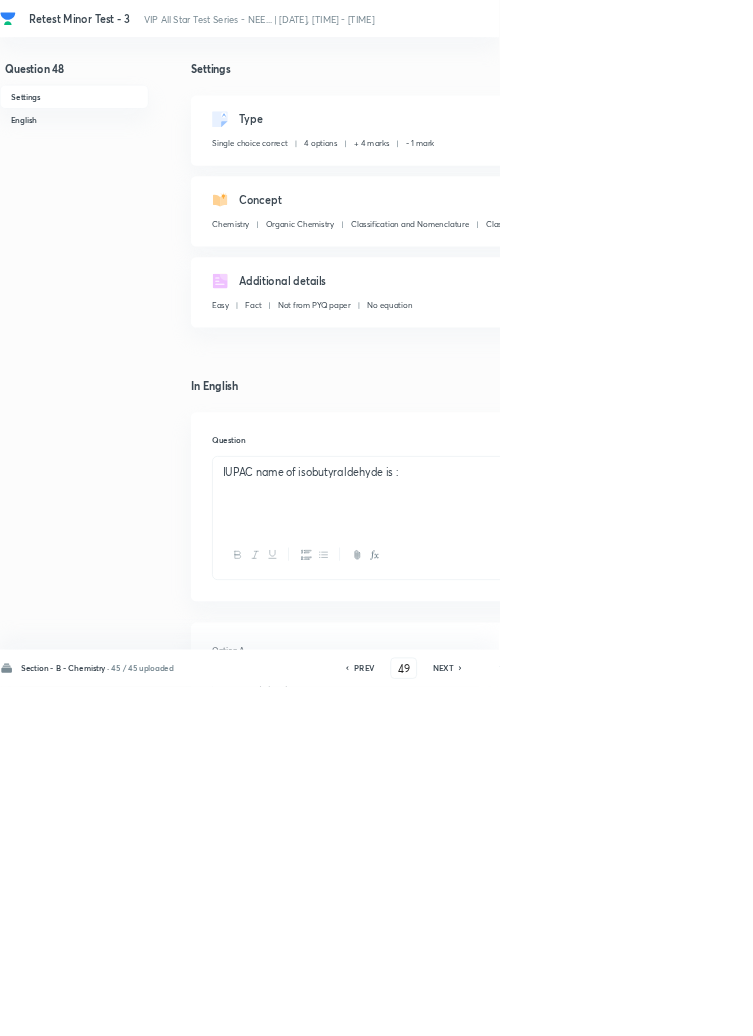 checkbox on "true" 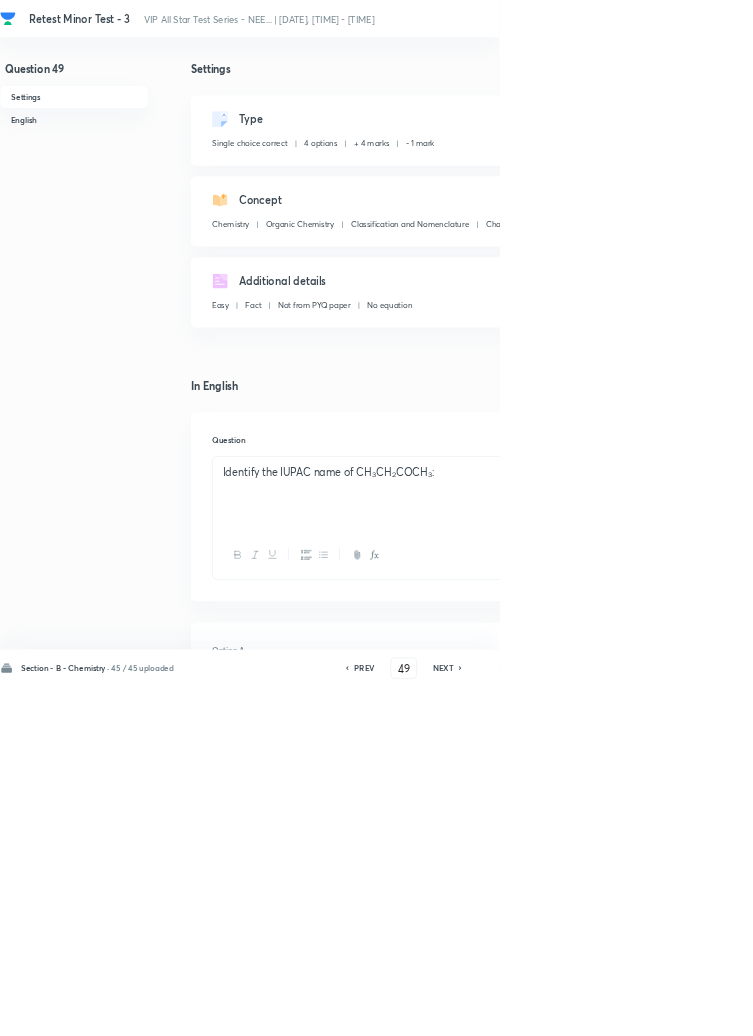 click 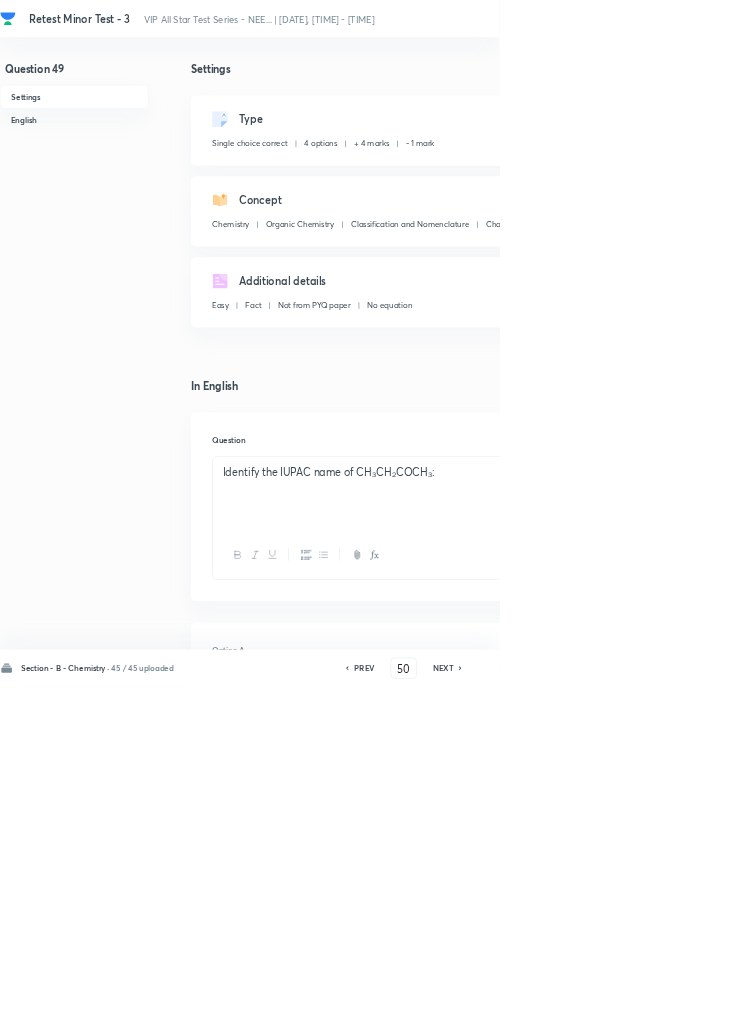 checkbox on "false" 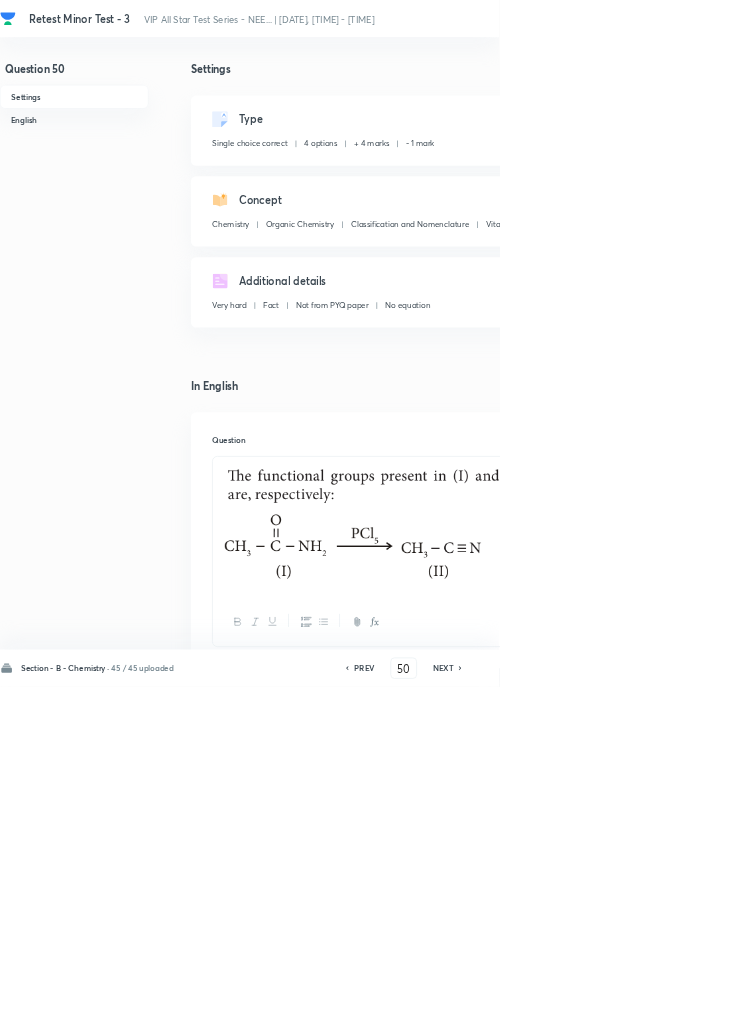 checkbox on "true" 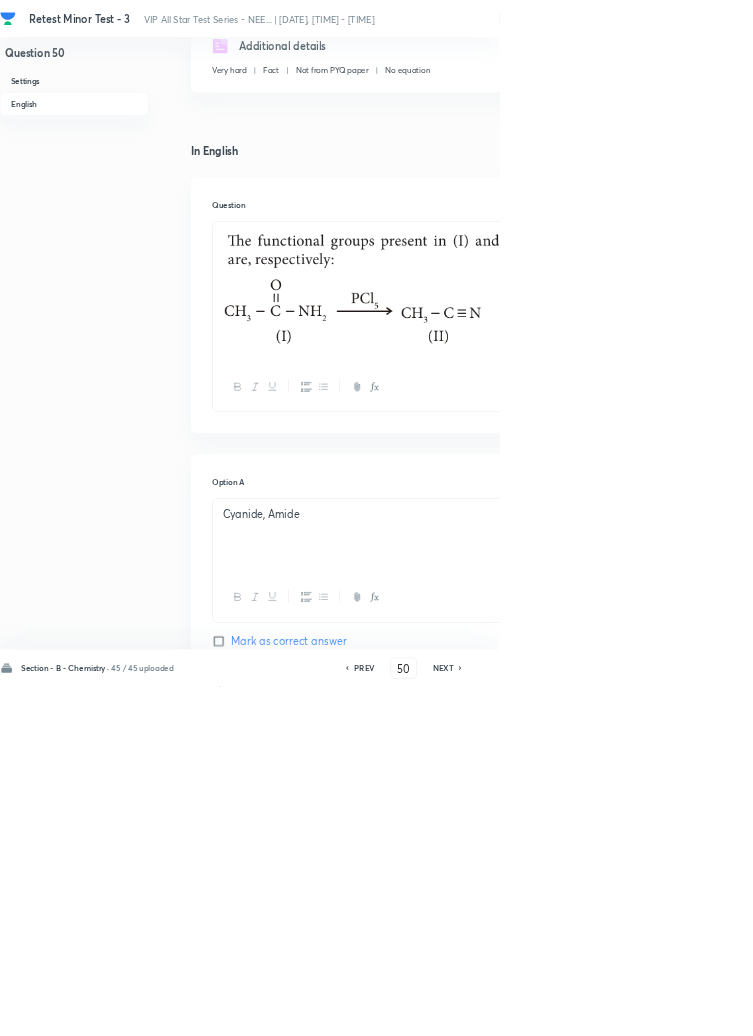 scroll, scrollTop: 0, scrollLeft: 0, axis: both 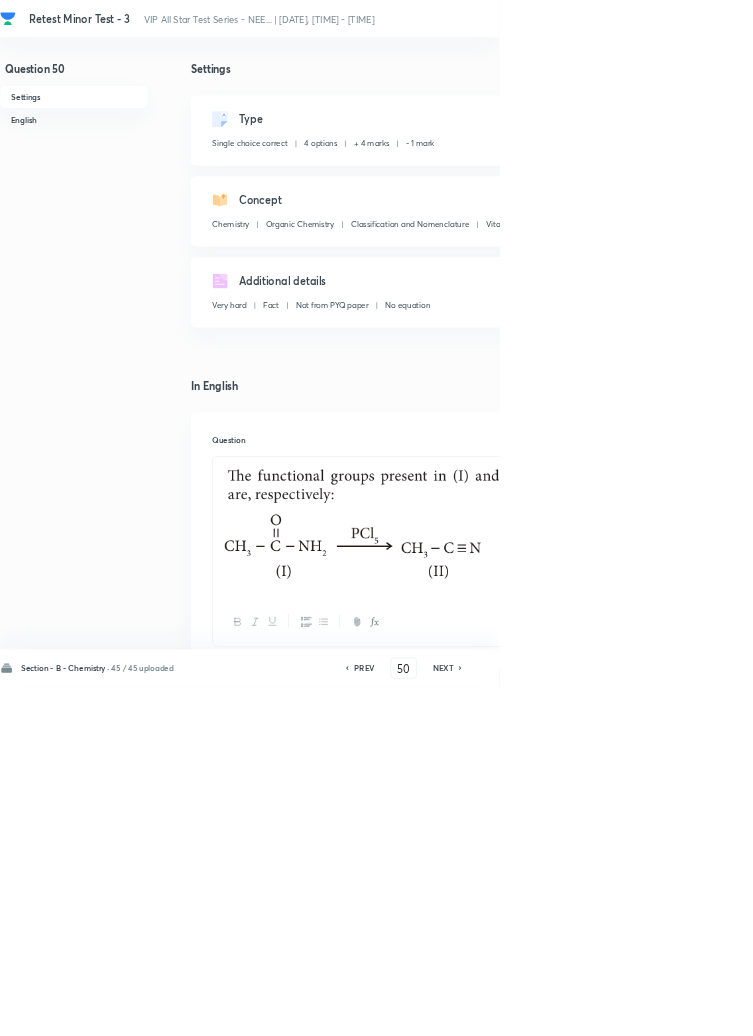 click on "NEXT" at bounding box center (668, 1008) 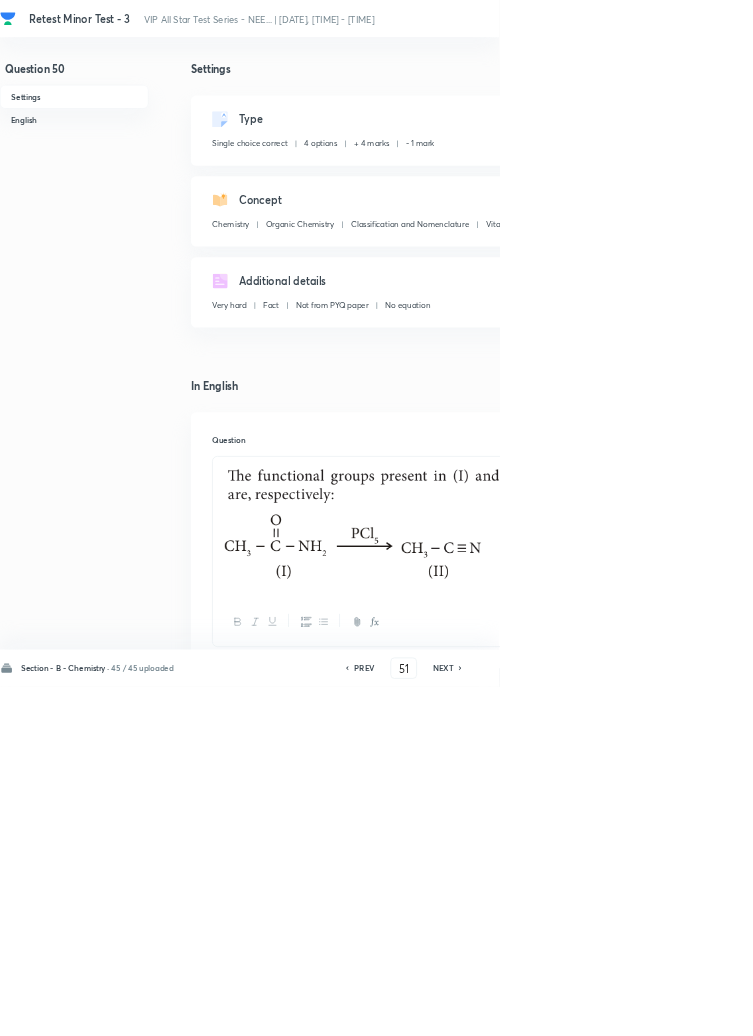 checkbox on "false" 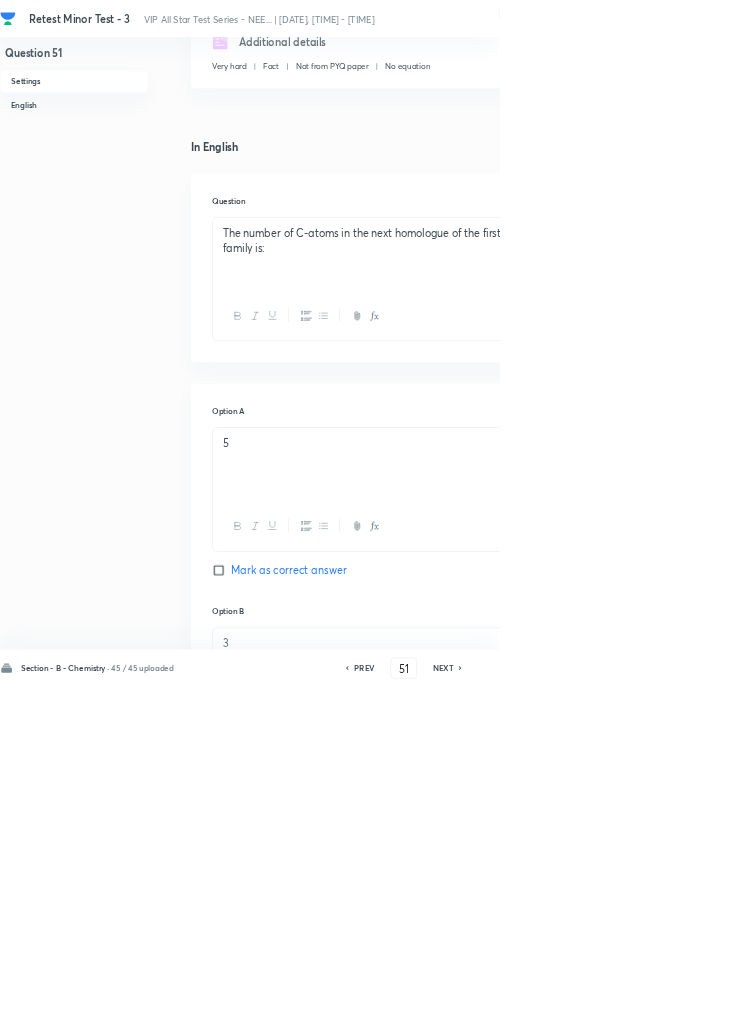 scroll, scrollTop: 0, scrollLeft: 0, axis: both 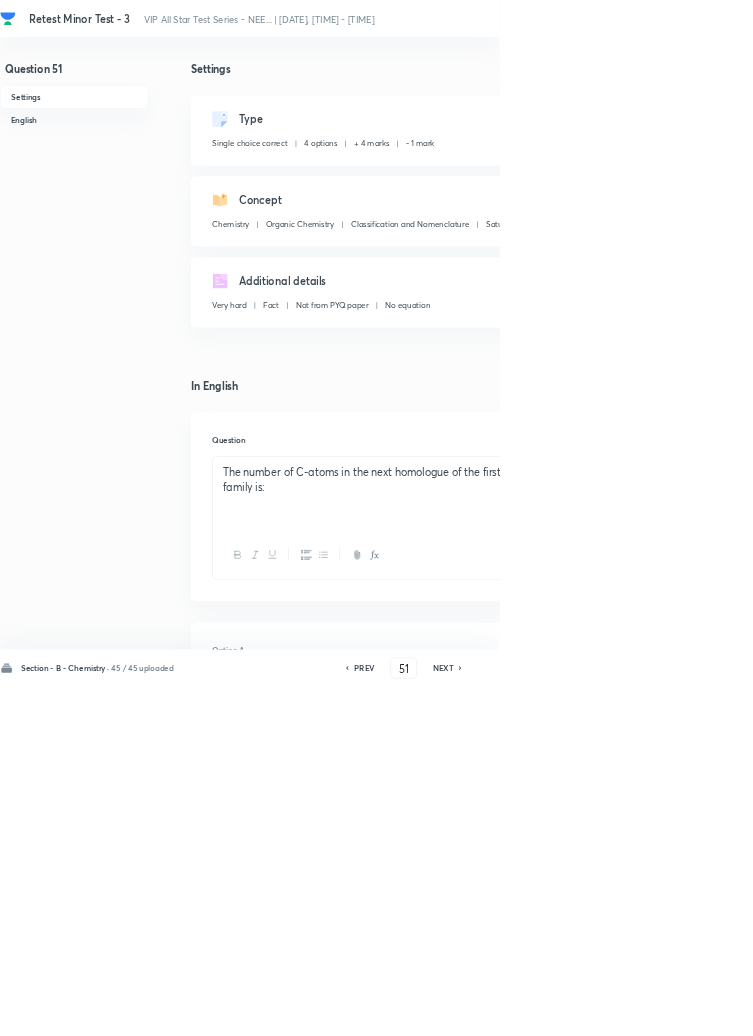 click on "NEXT" at bounding box center (668, 1008) 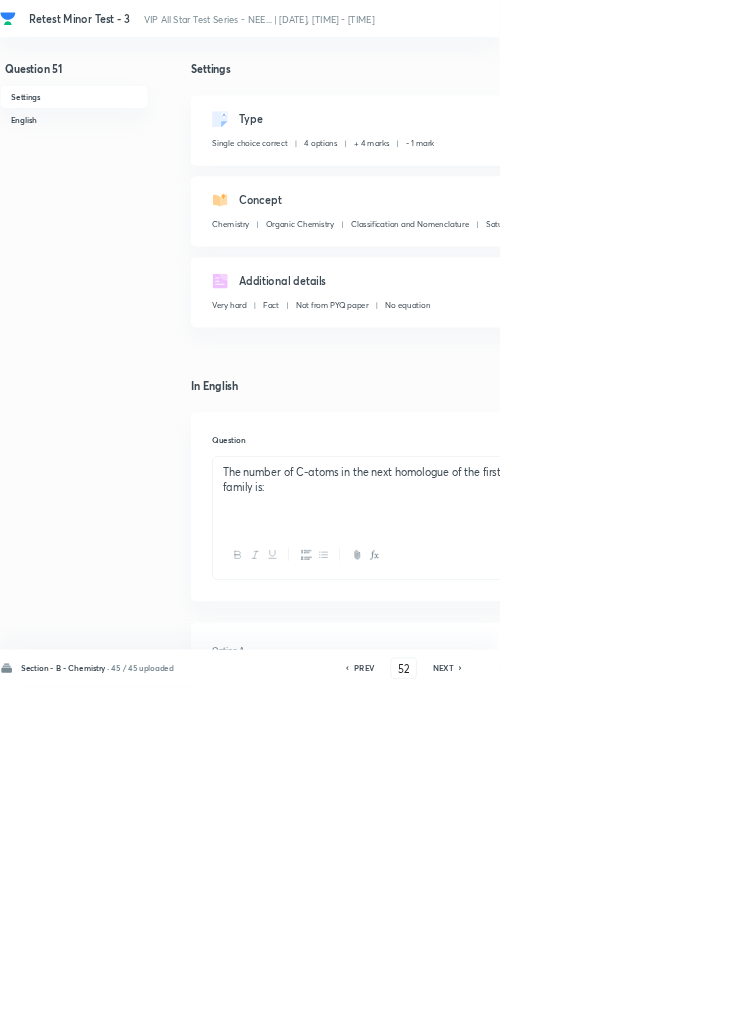 checkbox on "false" 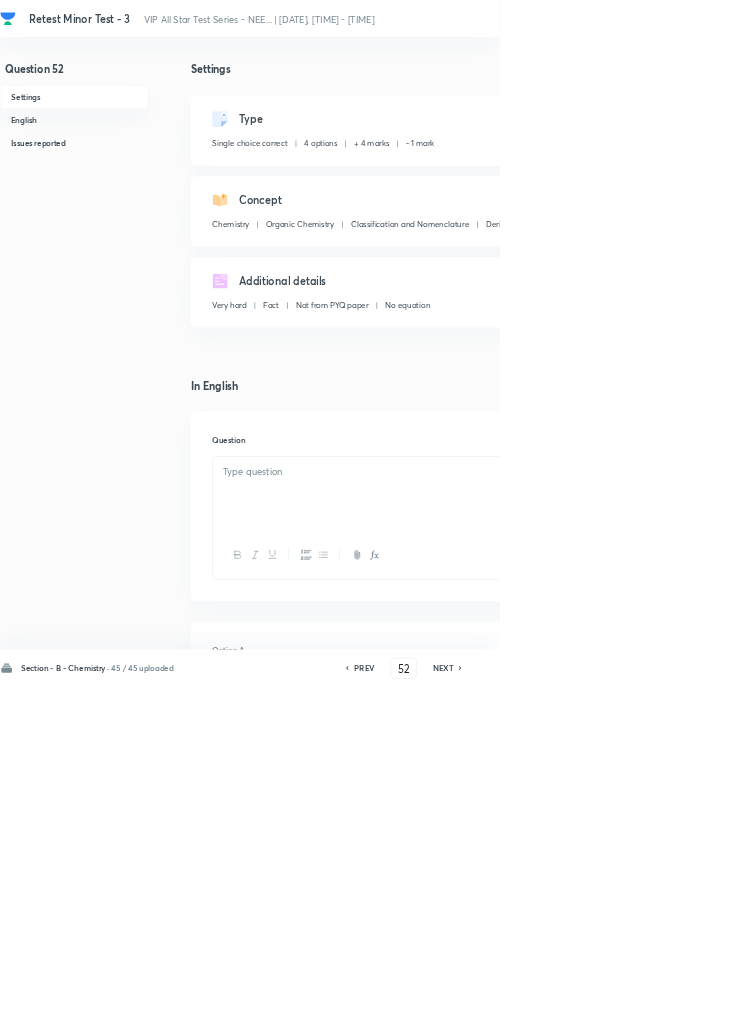 checkbox on "true" 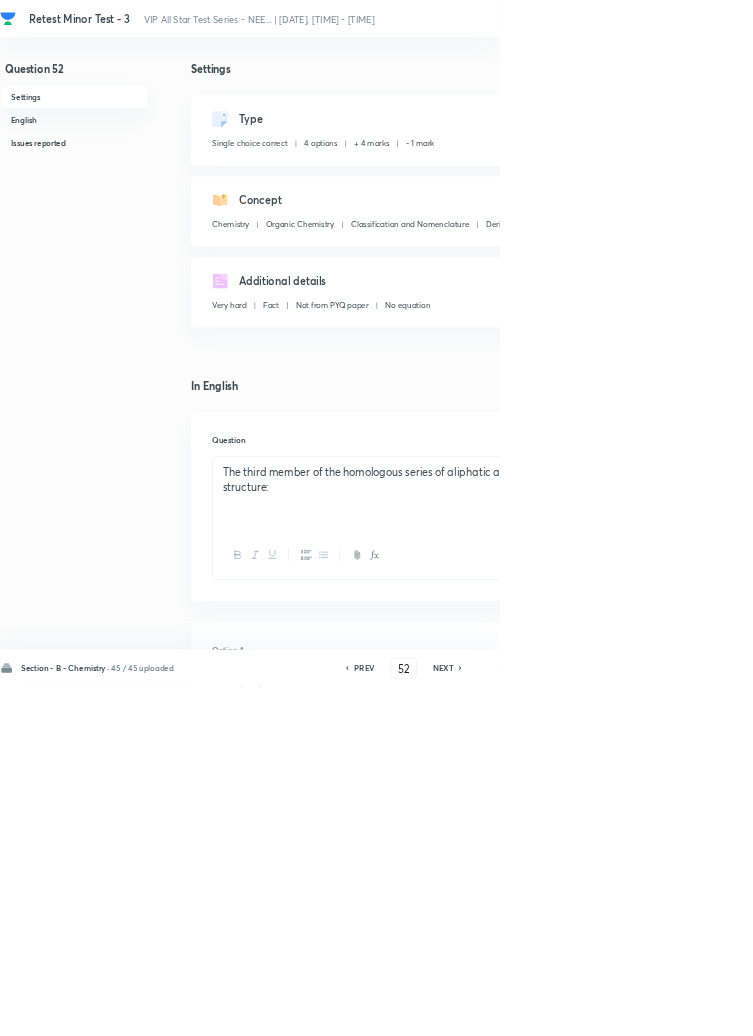click 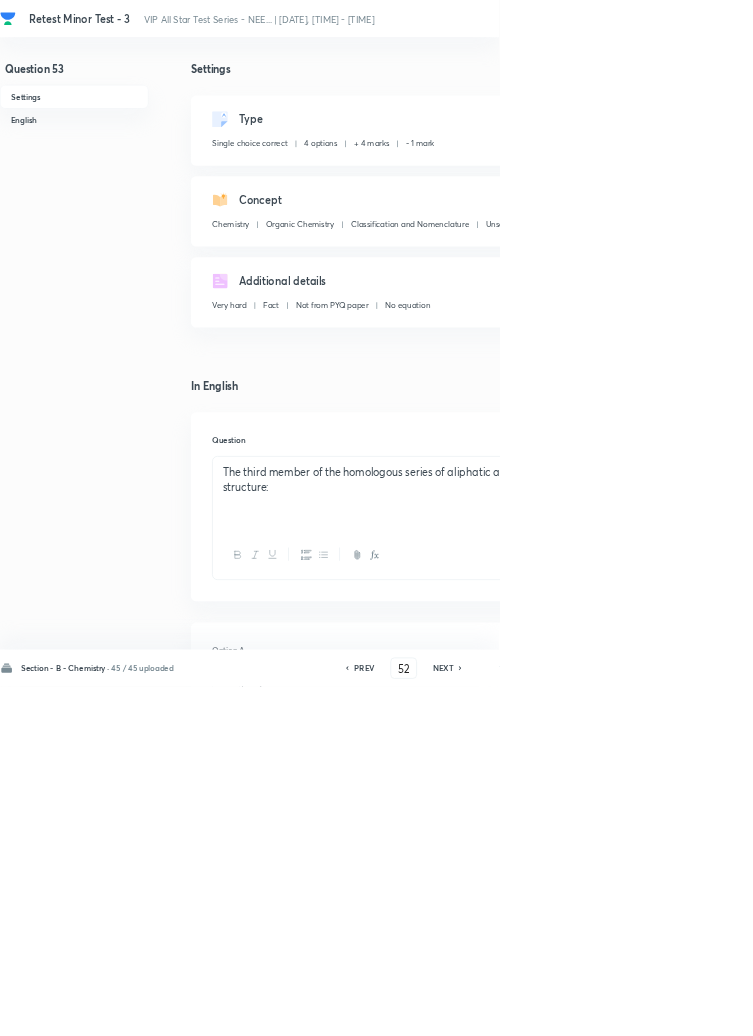 type on "53" 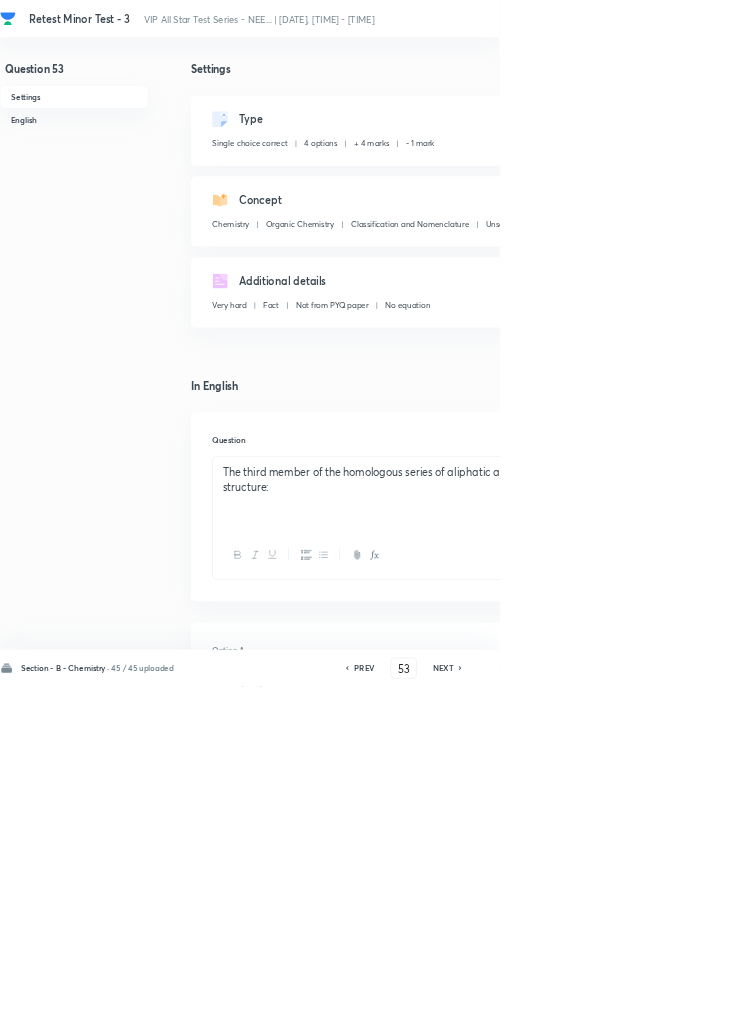 checkbox on "false" 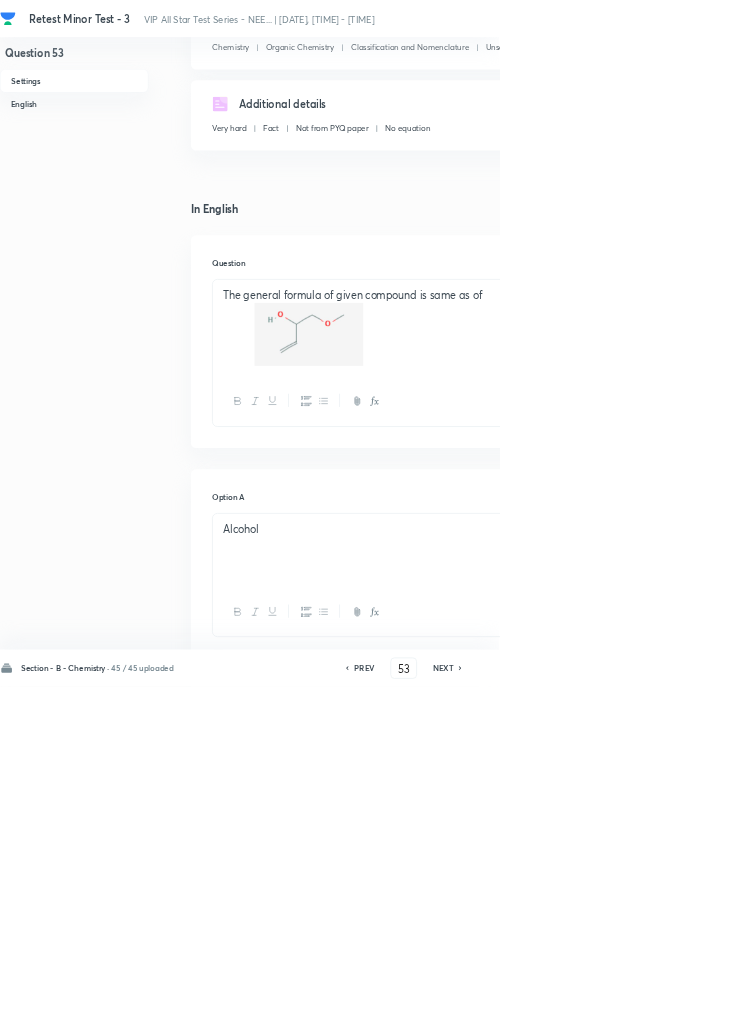 scroll, scrollTop: 271, scrollLeft: 0, axis: vertical 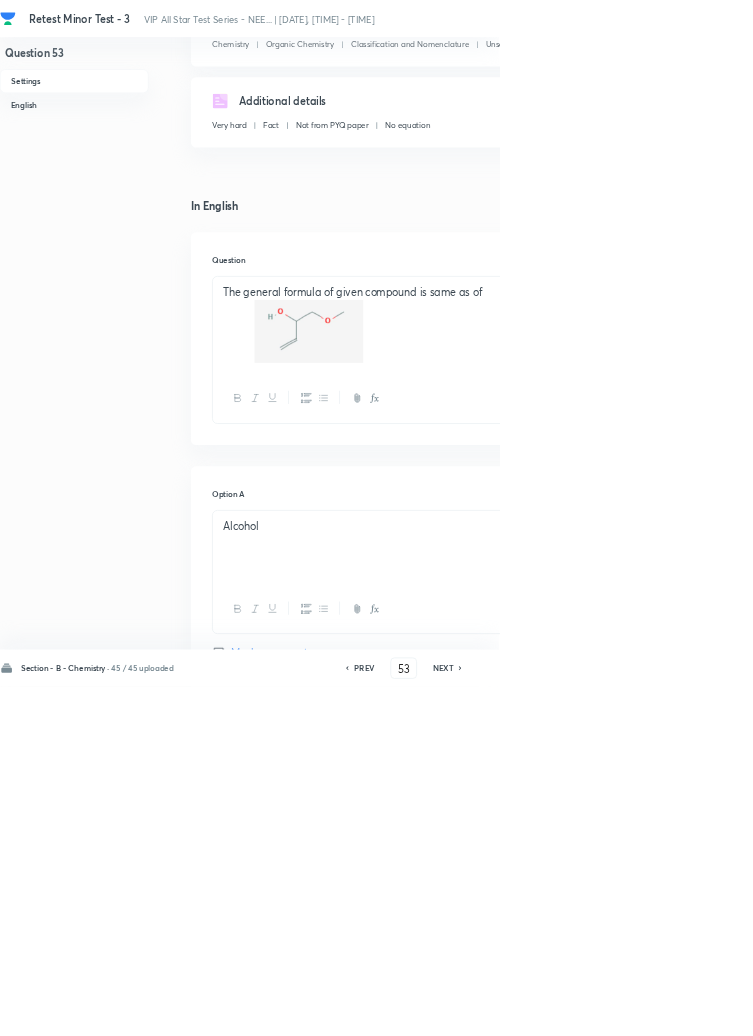 click 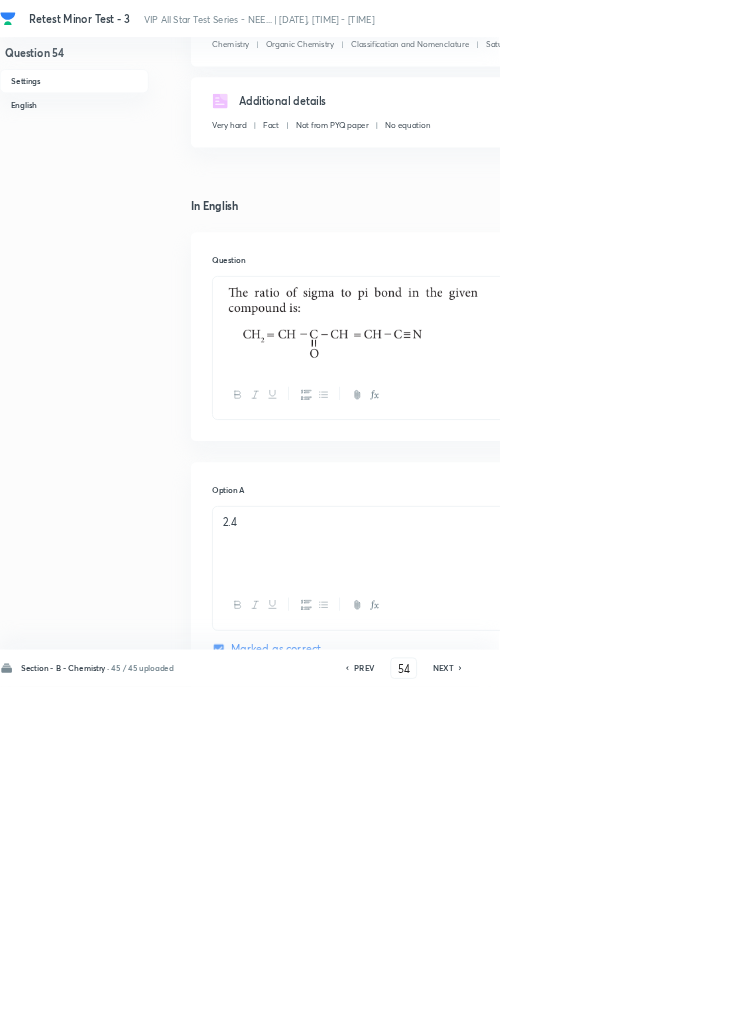 click on "NEXT" at bounding box center [668, 1008] 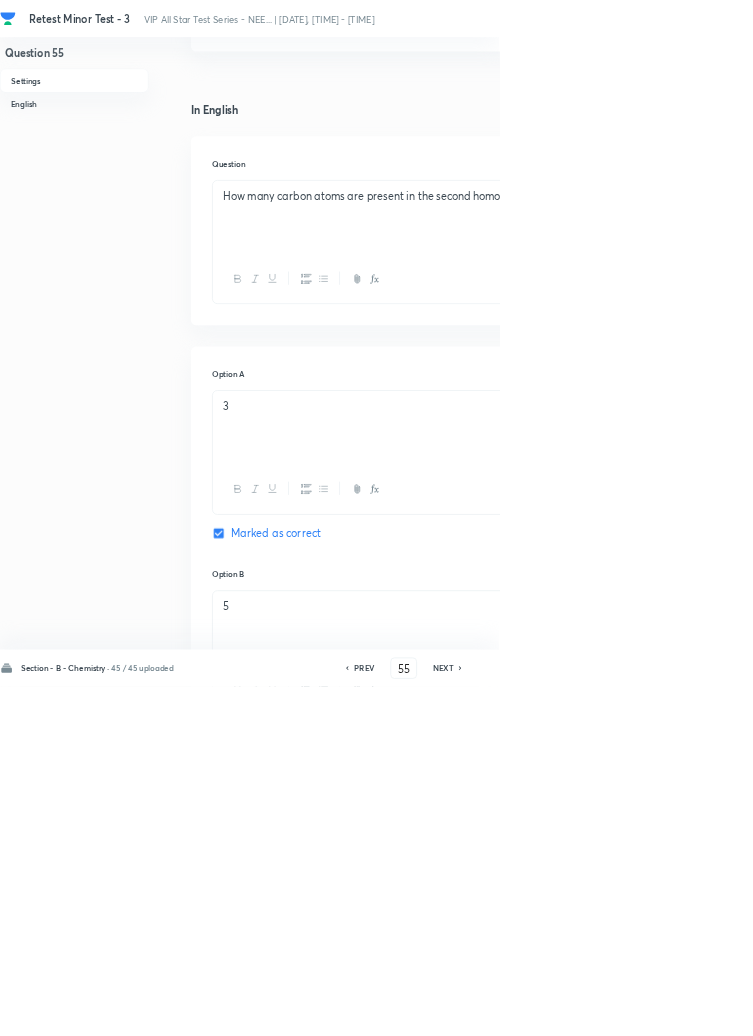 scroll, scrollTop: 419, scrollLeft: 0, axis: vertical 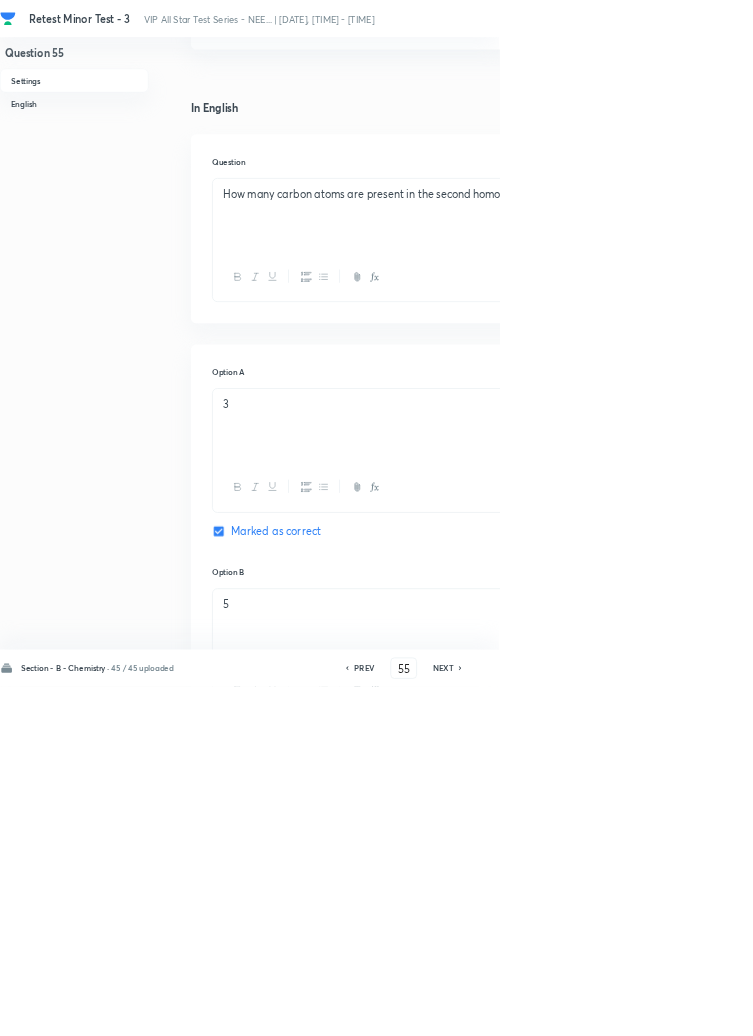 click on "NEXT" at bounding box center [668, 1008] 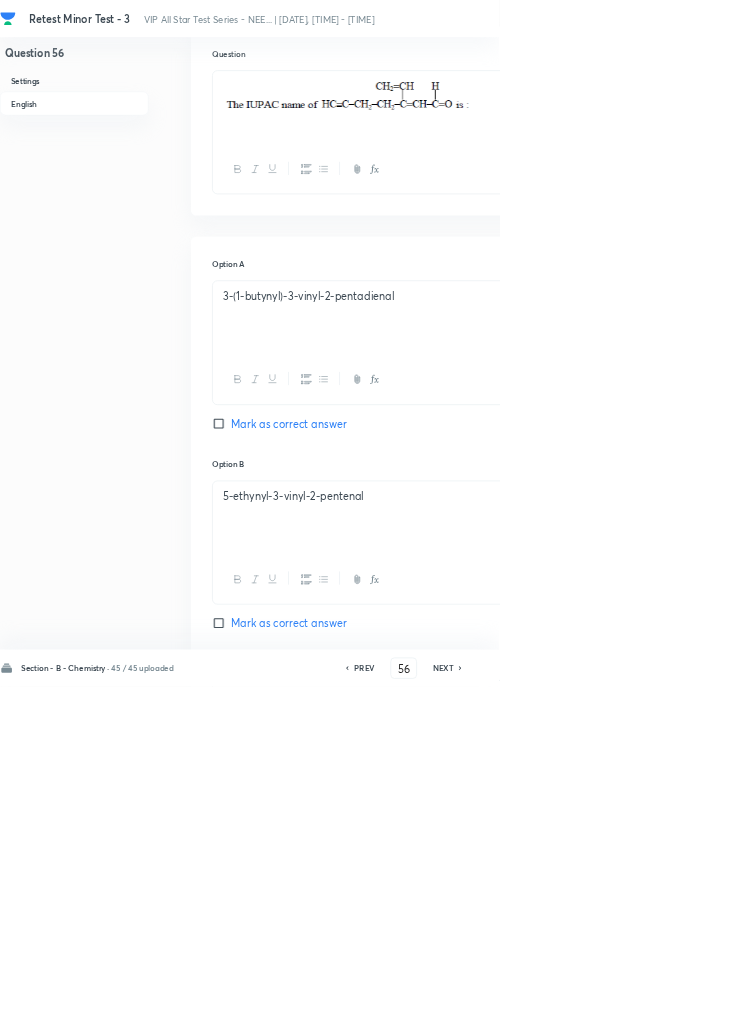 scroll, scrollTop: 0, scrollLeft: 0, axis: both 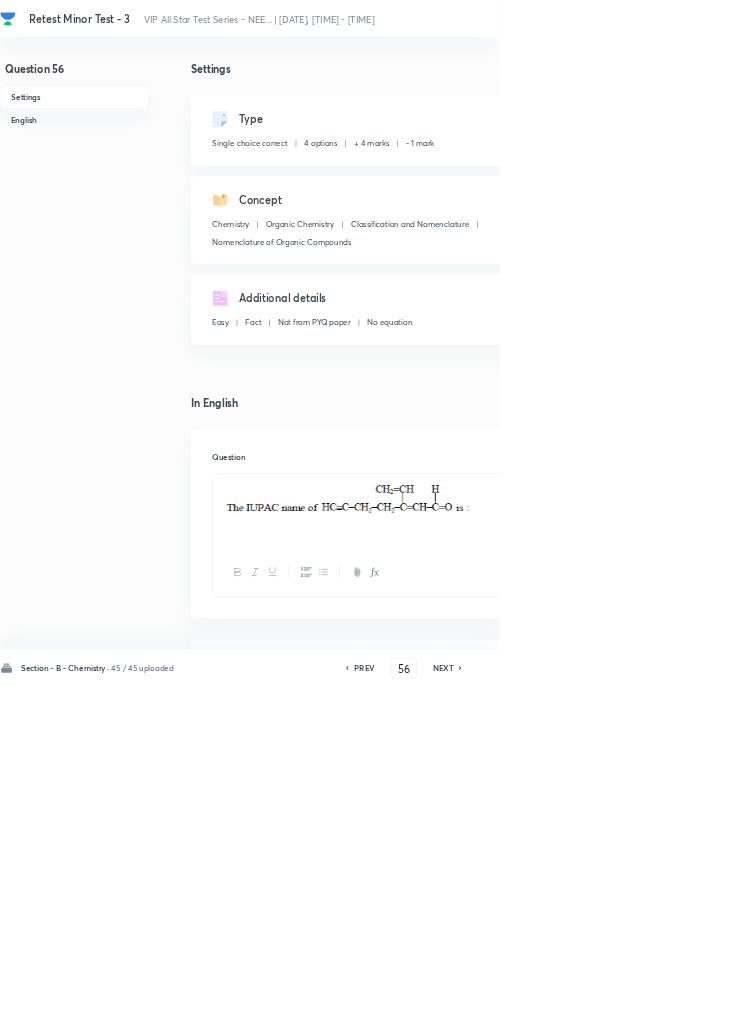 click on "NEXT" at bounding box center (668, 1008) 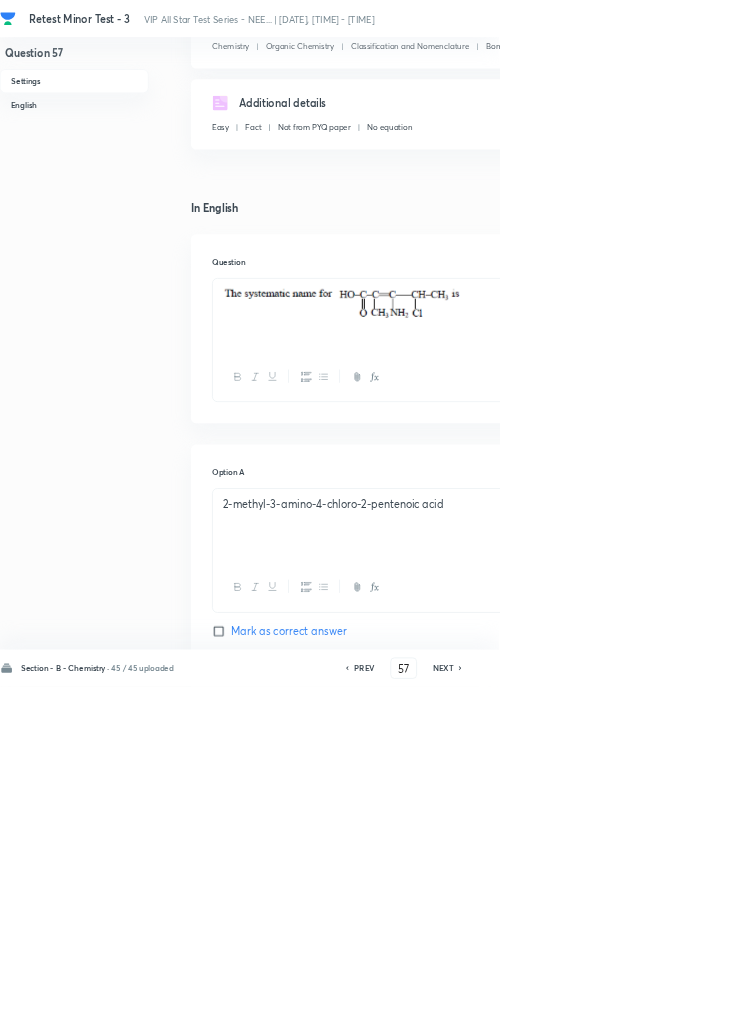 scroll, scrollTop: 271, scrollLeft: 0, axis: vertical 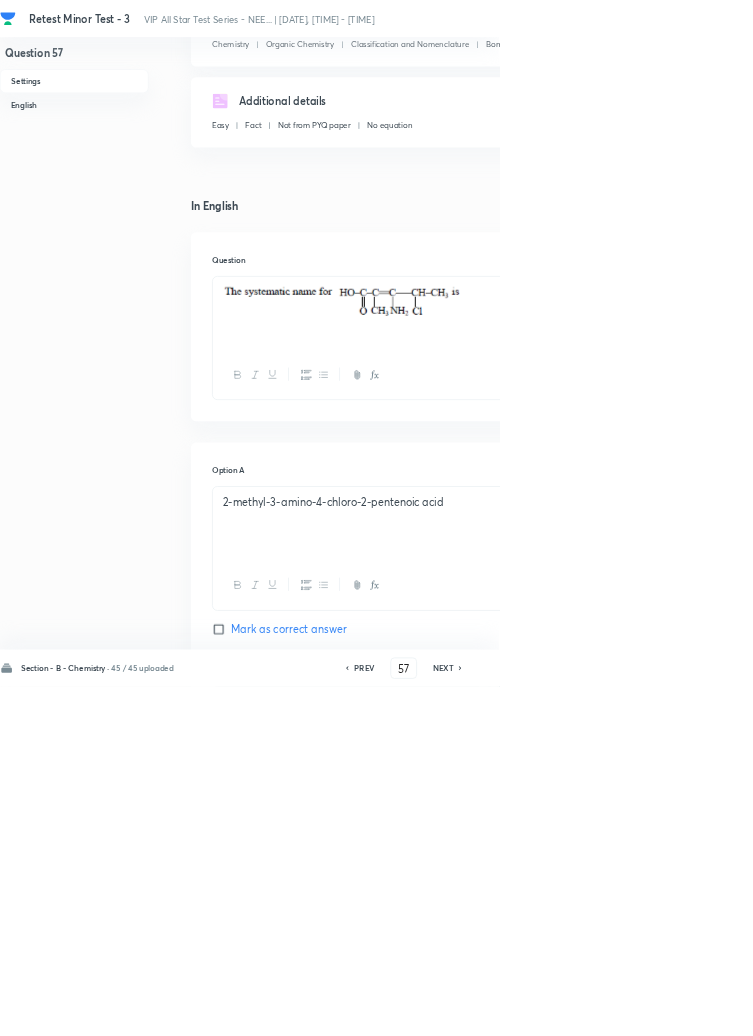 click on "NEXT" at bounding box center (668, 1008) 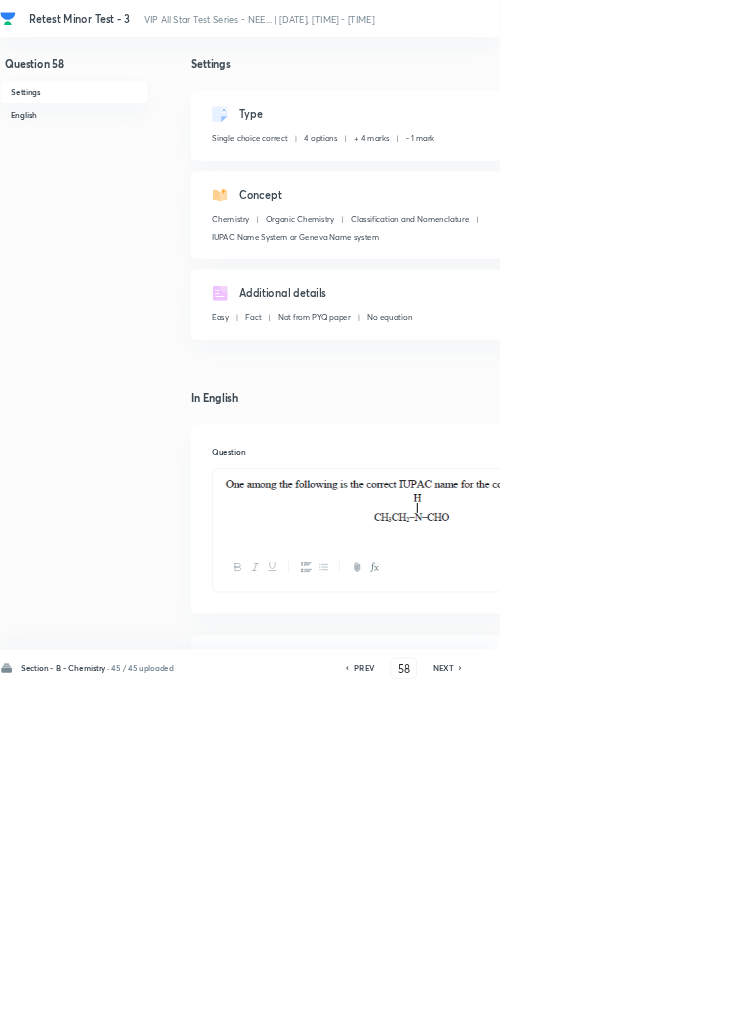 scroll, scrollTop: 0, scrollLeft: 0, axis: both 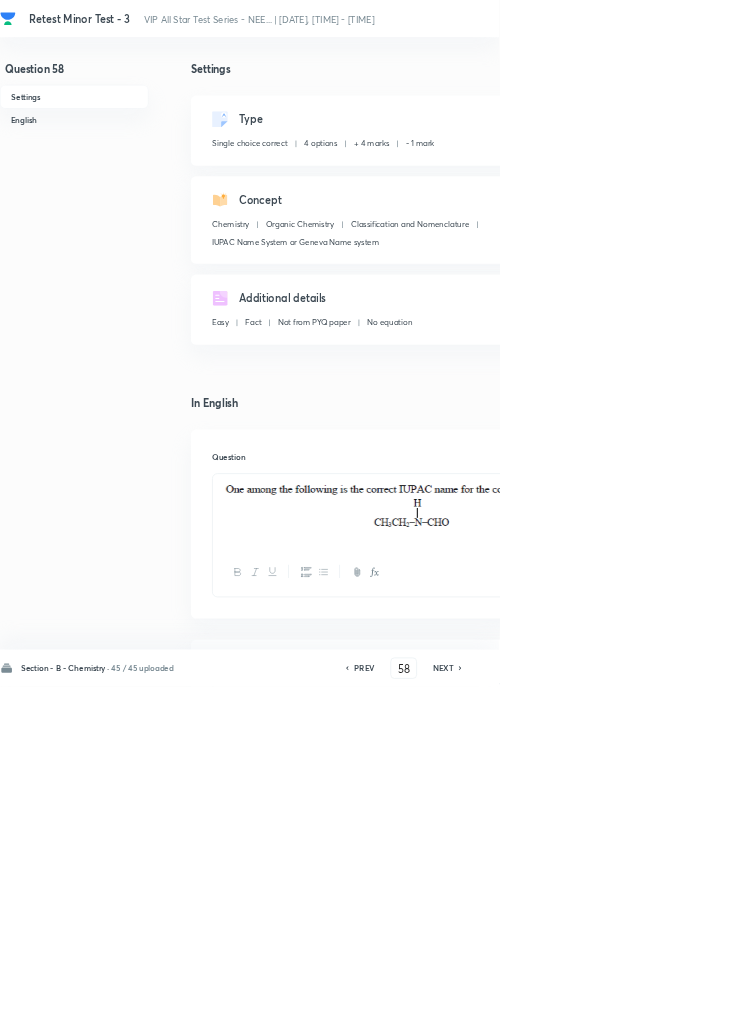 click on "NEXT" at bounding box center [668, 1008] 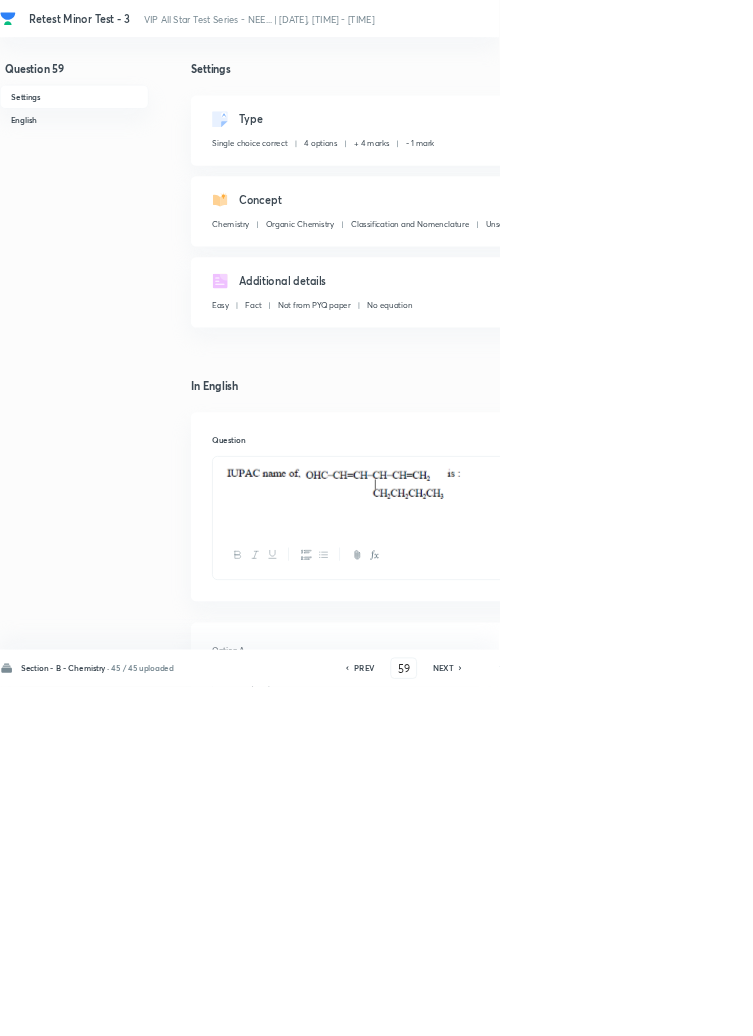 click on "Section - B - Chemistry ·
45 / 45 uploaded
PREV 59 ​ NEXT Remove Save" at bounding box center [568, 1008] 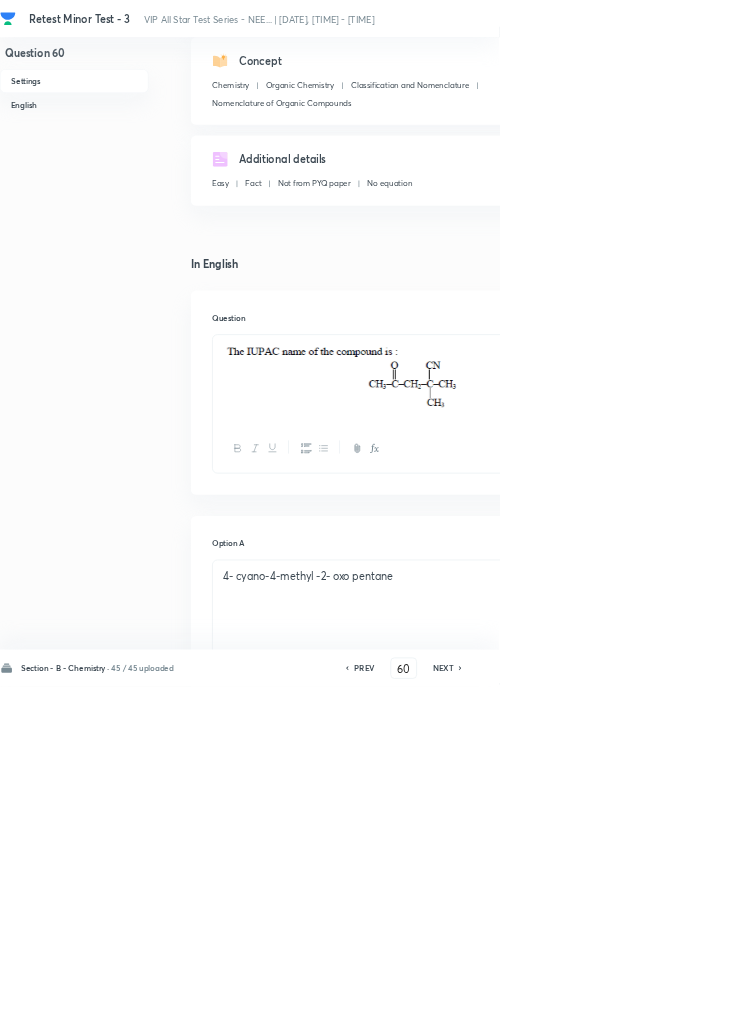scroll, scrollTop: 0, scrollLeft: 0, axis: both 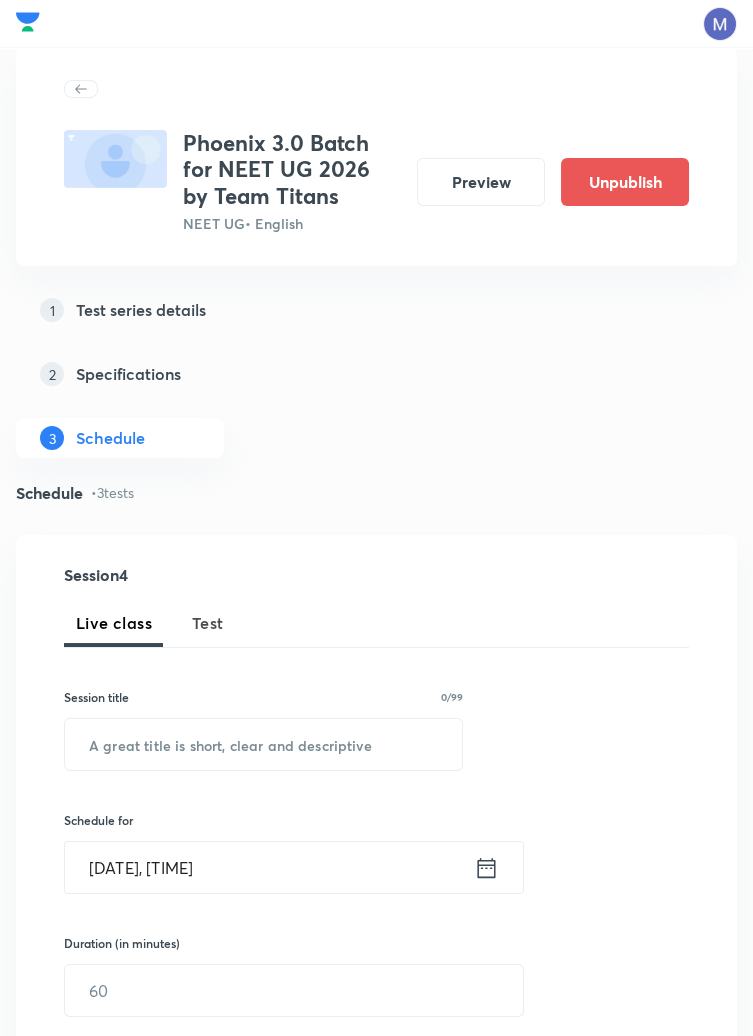 click on "Test Series Phoenix 3.0 Batch for NEET UG 2026 by Team Titans NEET UG  • English Preview Unpublish 1 Test series details 2 Specifications 3 Schedule Schedule •  3  tests Session  4 Live class Test Session title 0/99 ​ Schedule for [DATE], [TIME] ​ Duration (in minutes) ​ Sub-concepts ​ Add Cancel Jul 13 Minor Test - 1 Test 1 • 2:00 PM • 180 min Classification of Elements and Periodicity · Atomic Structure · Classification and Nomenclature · Units and Measurements · Human Reproduction Edit questions Aug 3 Minor Test - 2 Test 2 • 2:01 PM • 180 min Basic Mathematics · Electrostatics · Breathing & Exchange of Gases · Periodic Table & Properties · Atomic Structure · Classification and Nomenclature · Reproductive Health · Human Reproduction Edit questions Aug 24 Minor Test - 3 Test 3 • 2:01 PM • 180 min Plant Diversity No questions added  Create test" at bounding box center [376, 1044] 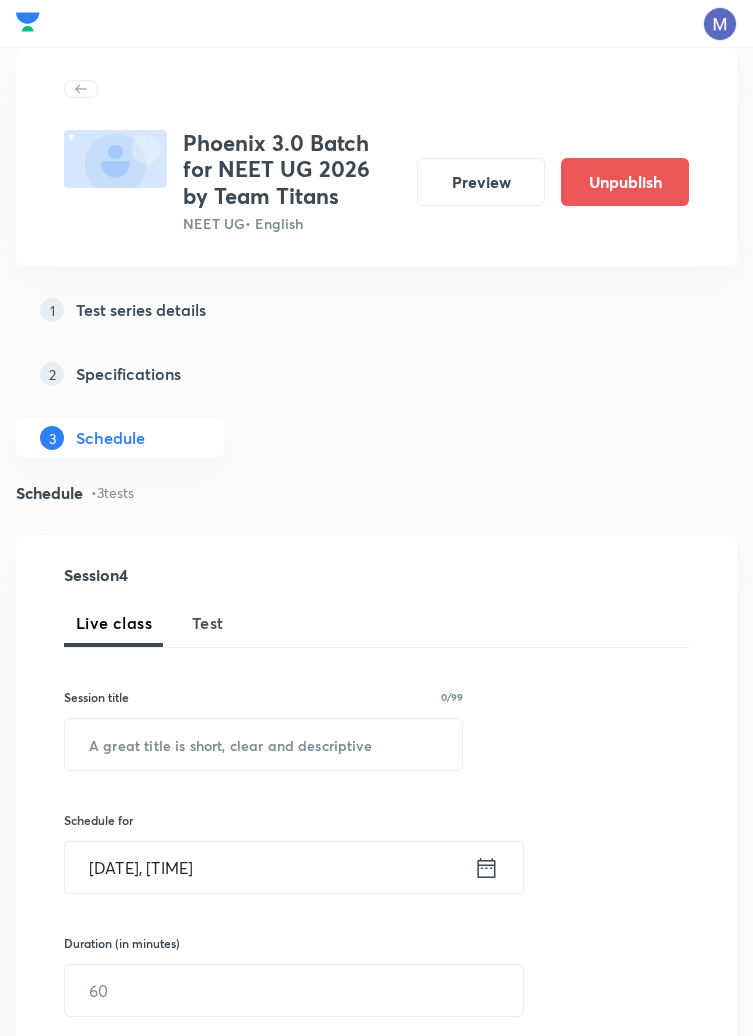 scroll, scrollTop: 0, scrollLeft: 0, axis: both 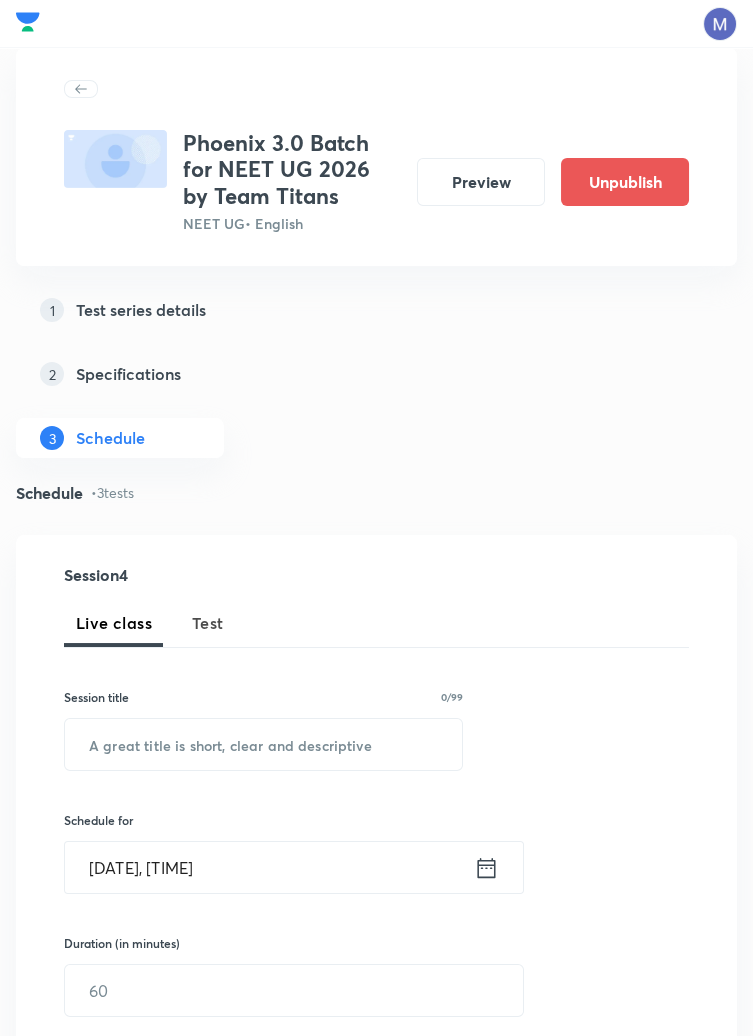 click on "Test Series Phoenix 3.0 Batch for NEET UG 2026 by Team Titans NEET UG  • English Preview Unpublish 1 Test series details 2 Specifications 3 Schedule Schedule •  3  tests Session  4 Live class Test Session title 0/99 ​ Schedule for [DATE], [TIME] ​ Duration (in minutes) ​ Sub-concepts ​ Add Cancel [DATE] Minor Test - 1 Test 1 • [TIME] • 180 min Classification of Elements and Periodicity · Atomic Structure · Classification and Nomenclature · Units and Measurements · Human Reproduction Edit questions [DATE] Minor Test - 2 Test 2 • [TIME] • 180 min Basic Mathematics · Electrostatics · Breathing & Exchange of Gases · Periodic Table & Properties · Atomic Structure · Classification and Nomenclature · Reproductive Health · Human Reproduction Edit questions [DATE] Minor Test - 3 Test 3 • [TIME] • 180 min Plant Diversity No questions added  Create test" at bounding box center [376, 1044] 